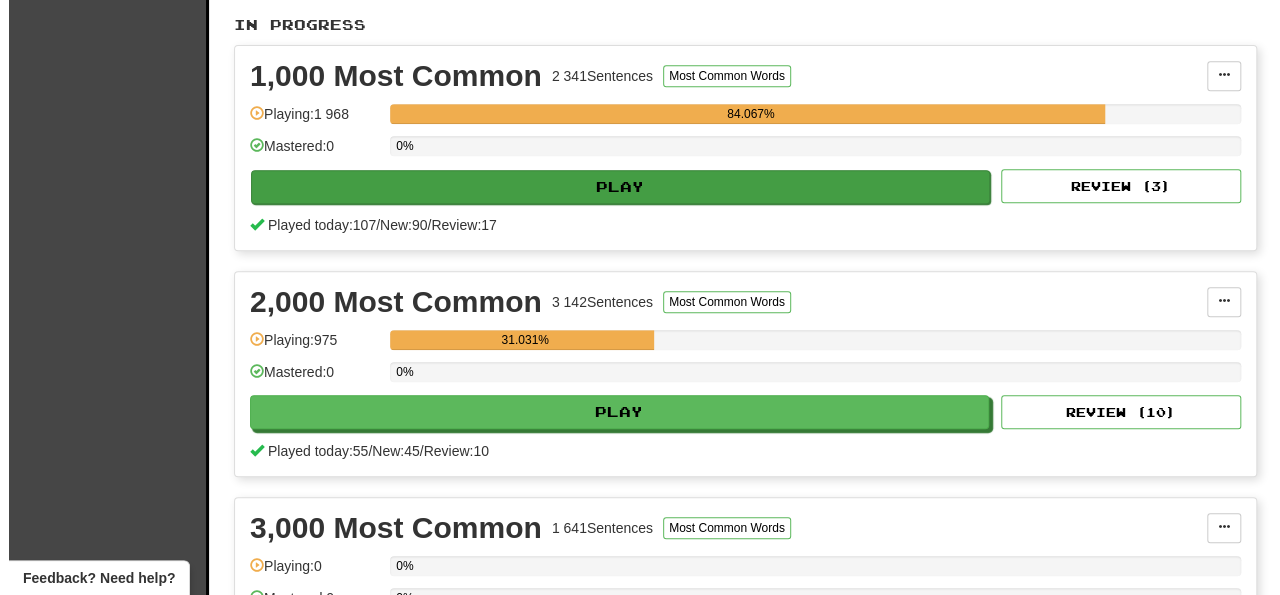 scroll, scrollTop: 416, scrollLeft: 0, axis: vertical 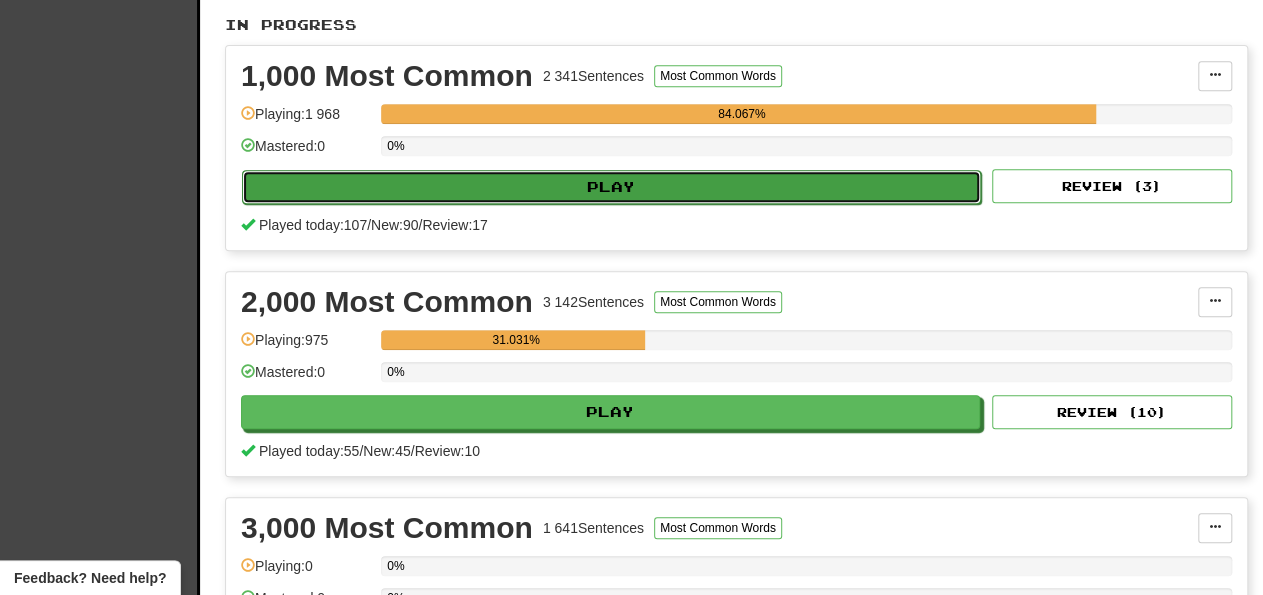 click on "Play" at bounding box center [611, 187] 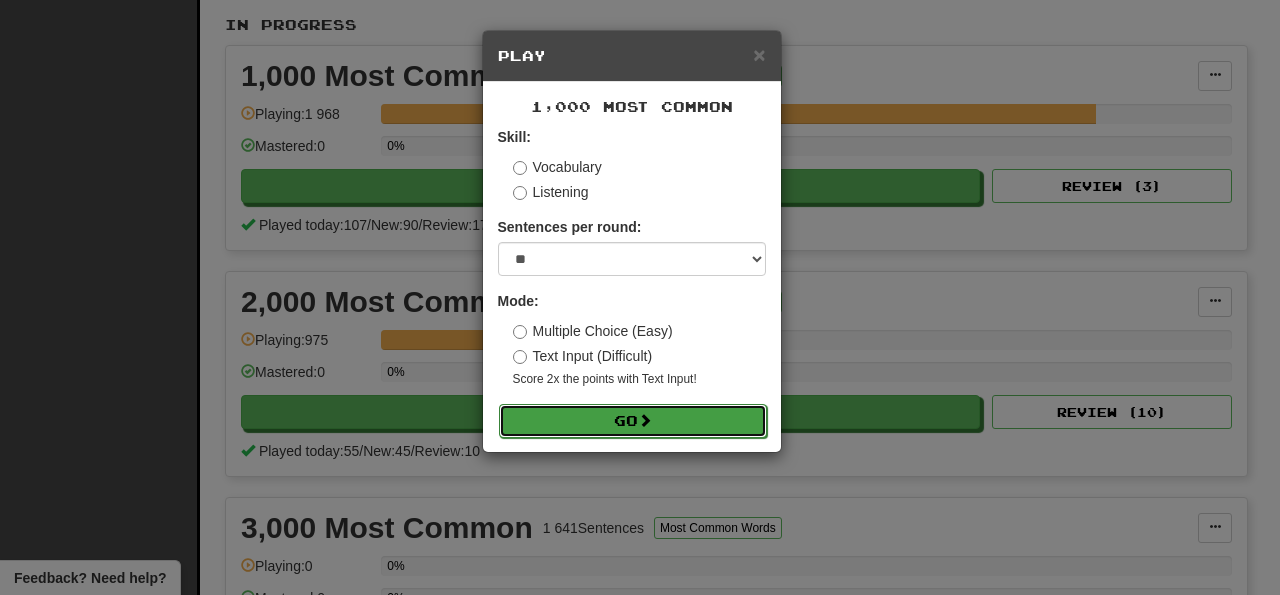 click on "Go" at bounding box center (633, 421) 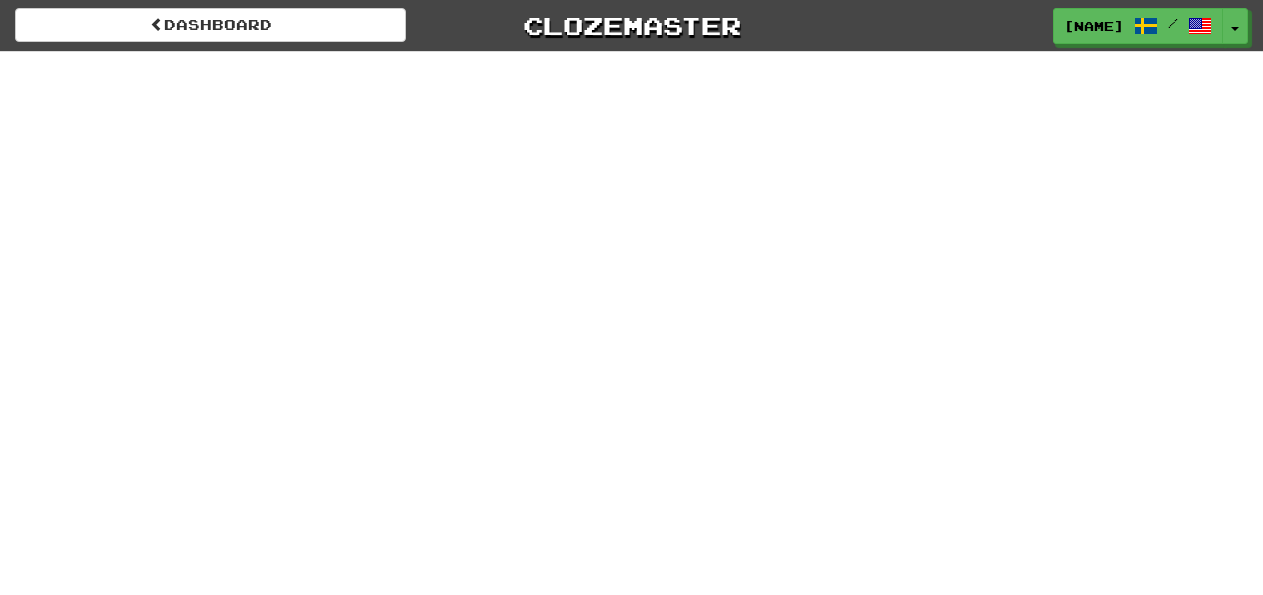 scroll, scrollTop: 0, scrollLeft: 0, axis: both 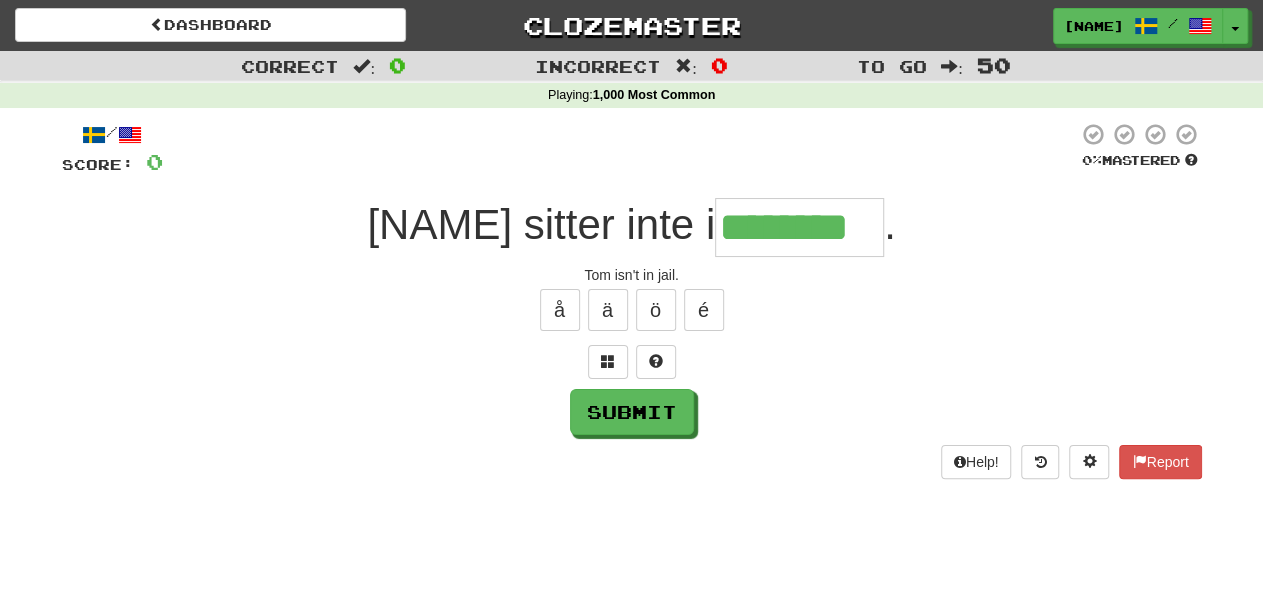 type on "********" 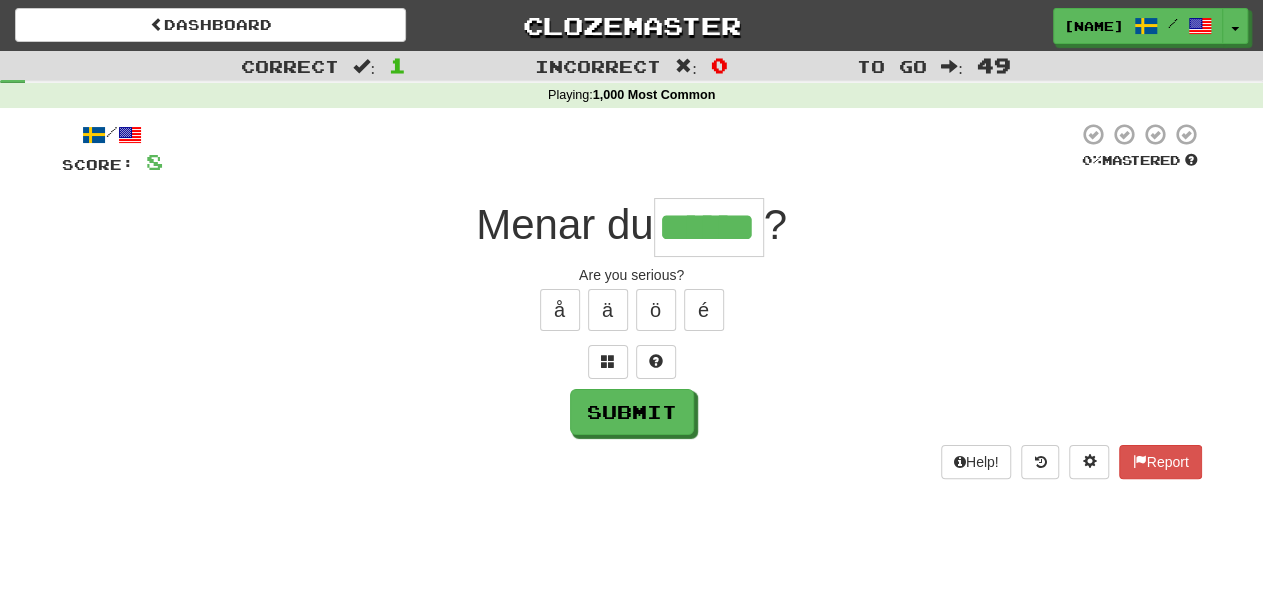 type on "******" 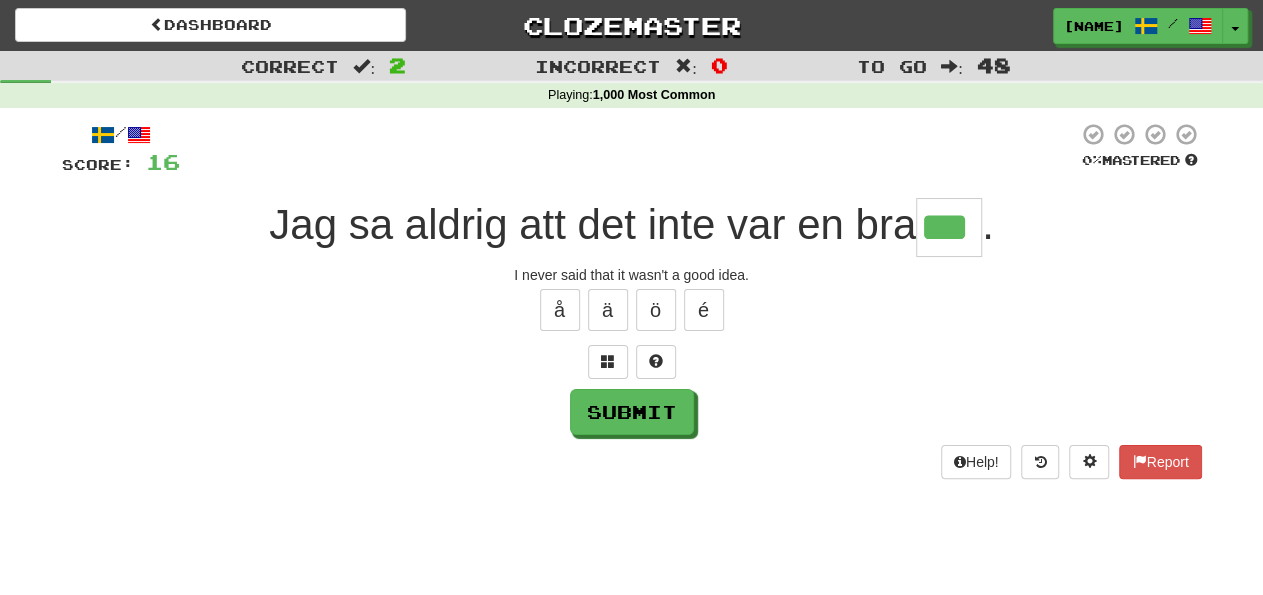 type on "***" 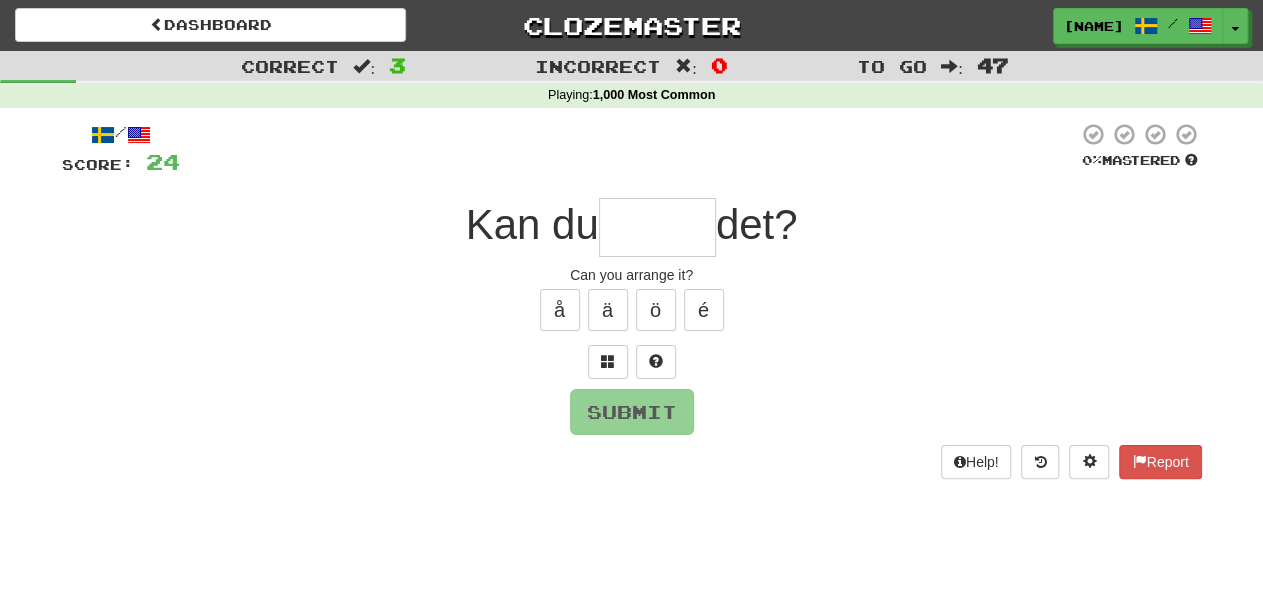 type on "*" 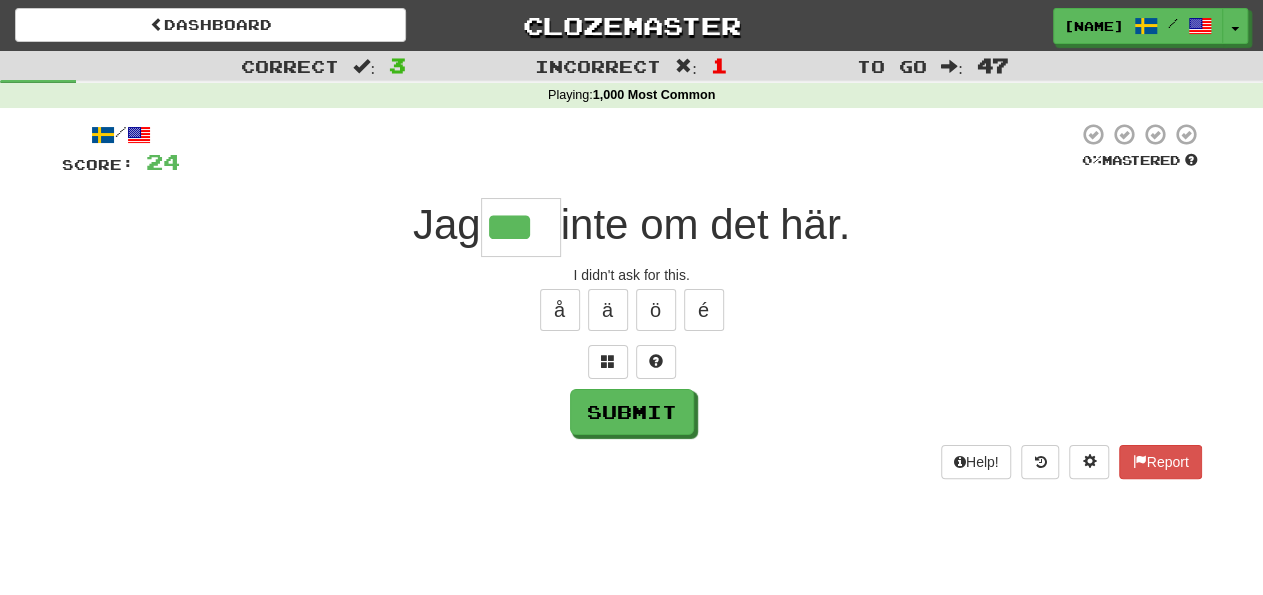 type on "***" 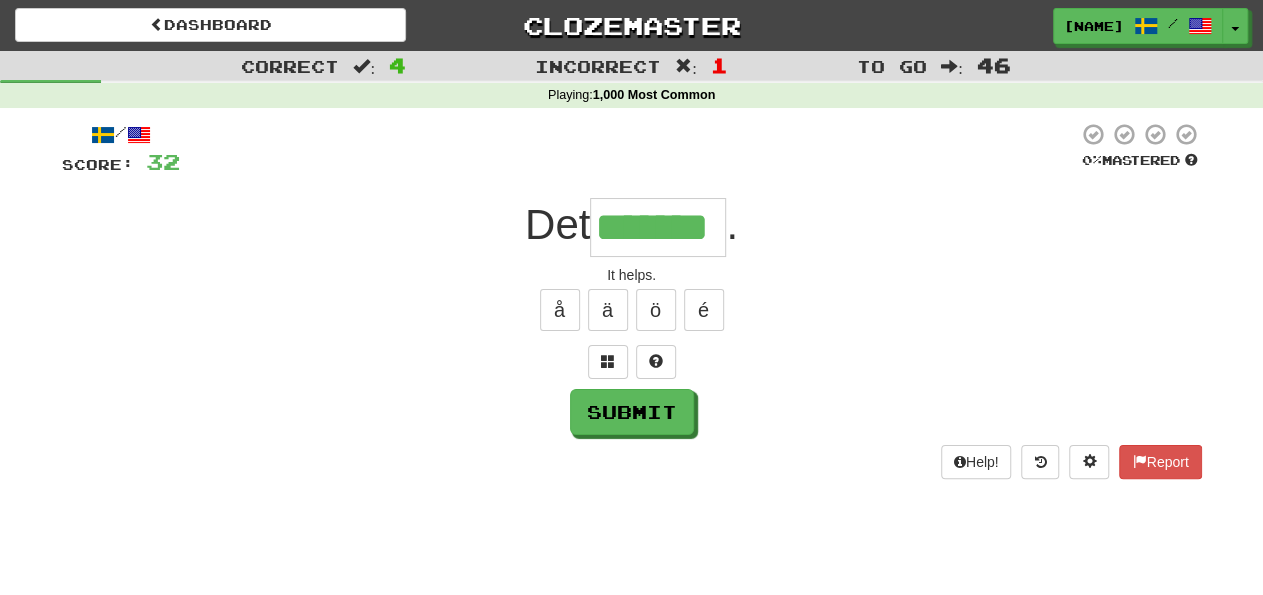 type on "*******" 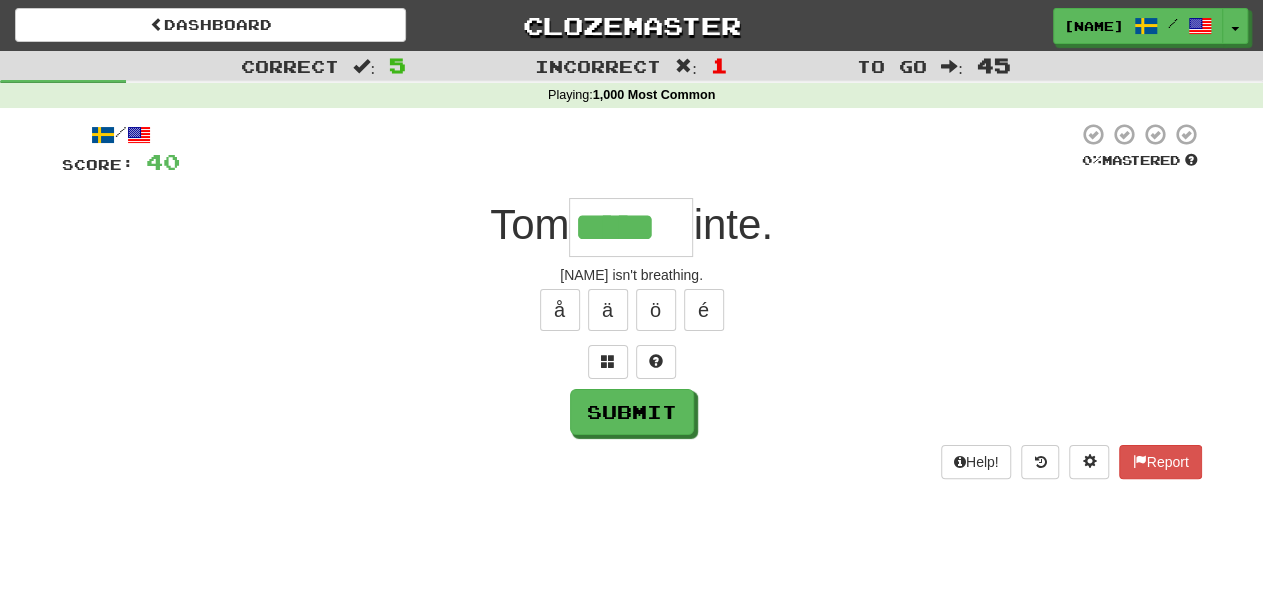 type on "*****" 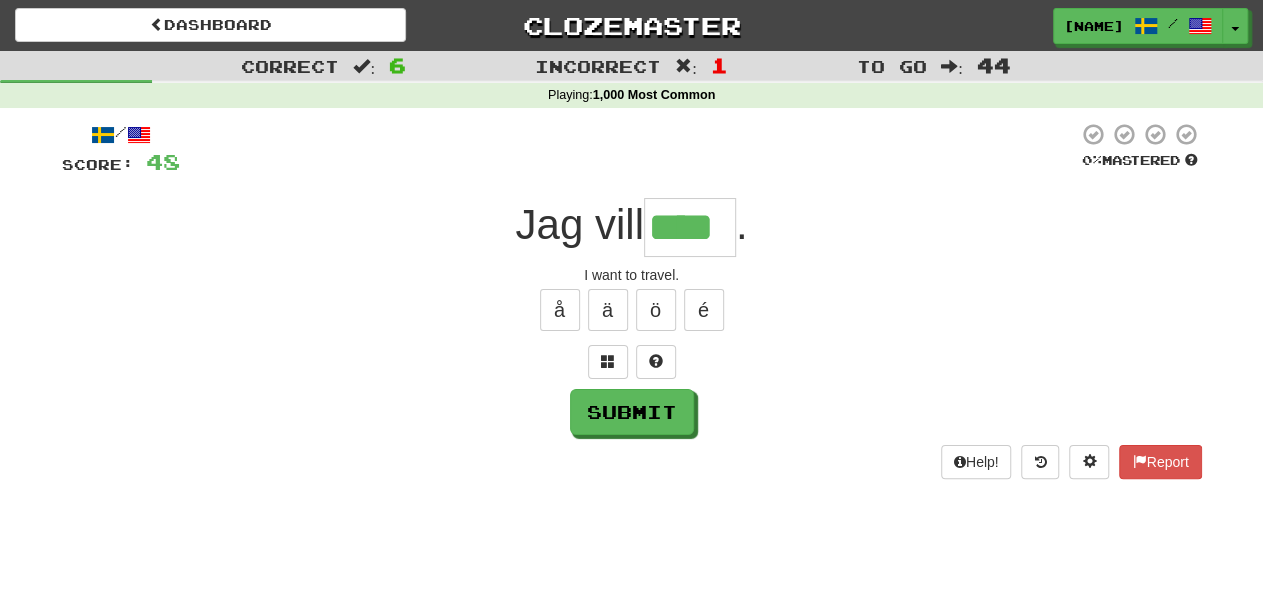 type on "****" 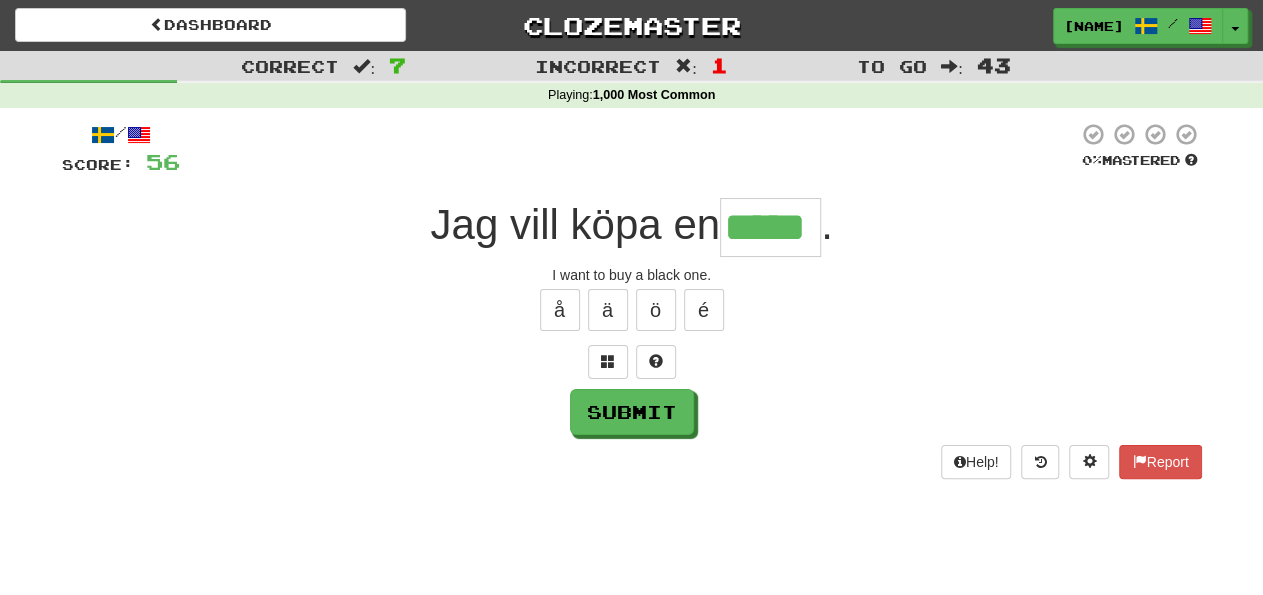 type on "*****" 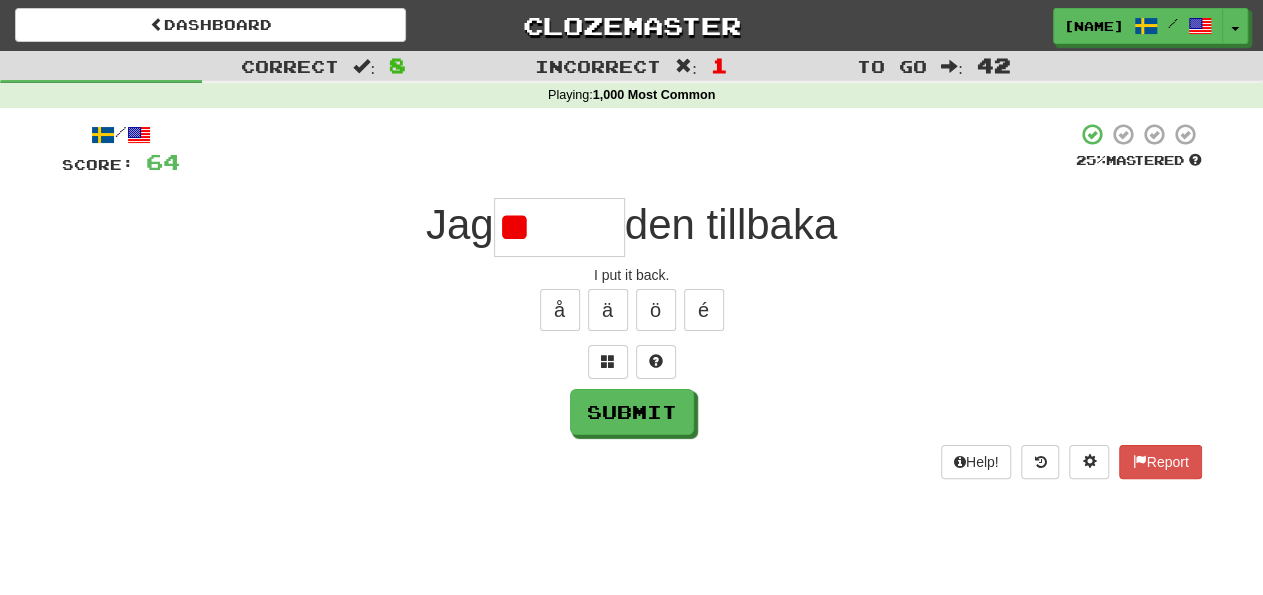type on "*" 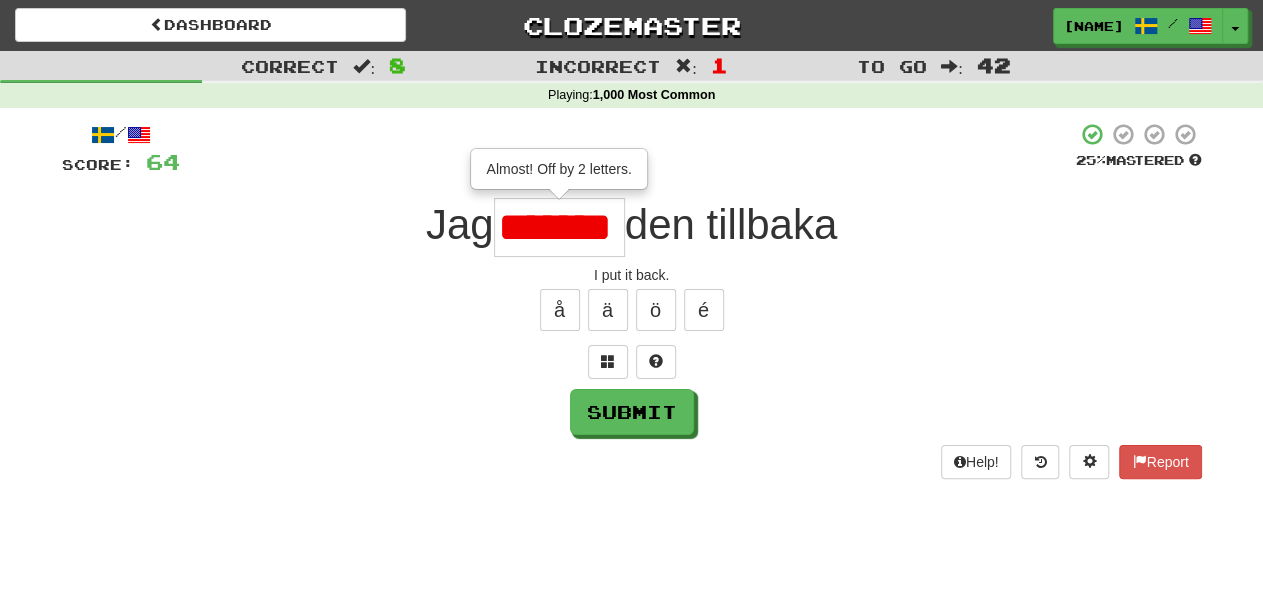 type on "*******" 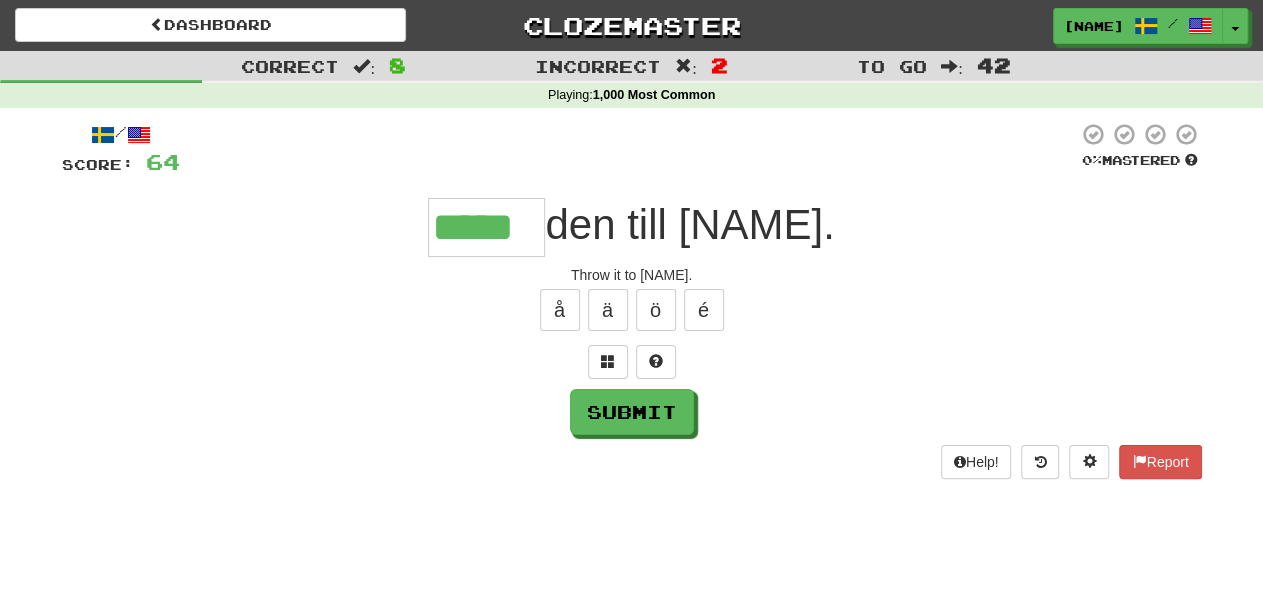 type on "*****" 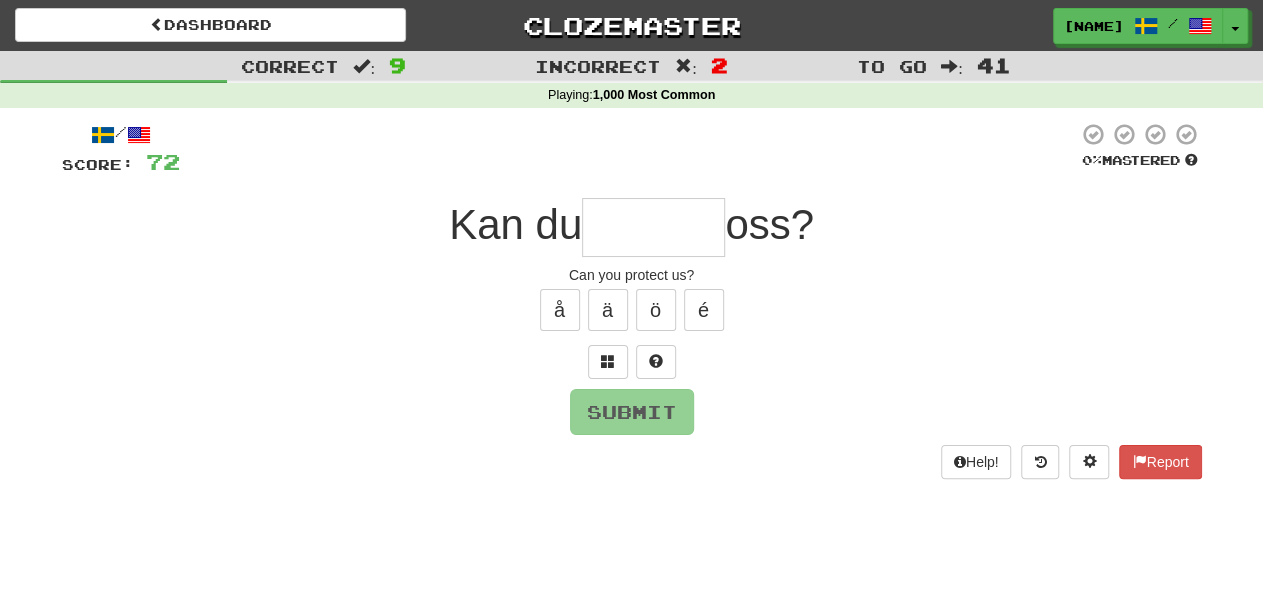 type on "*" 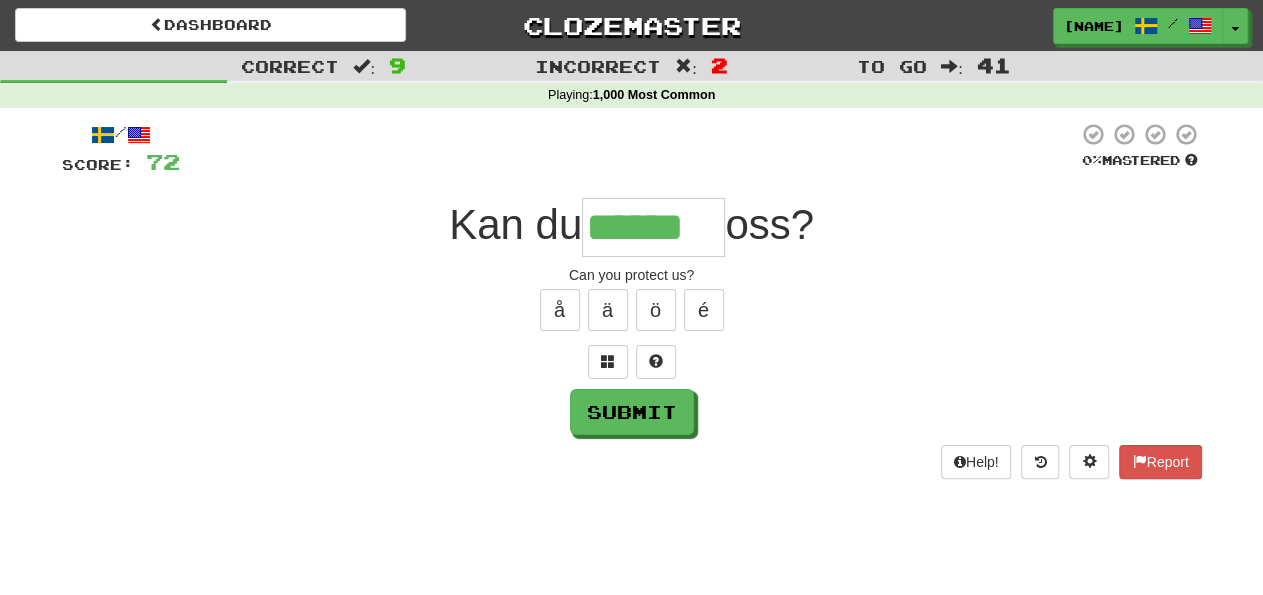 type on "******" 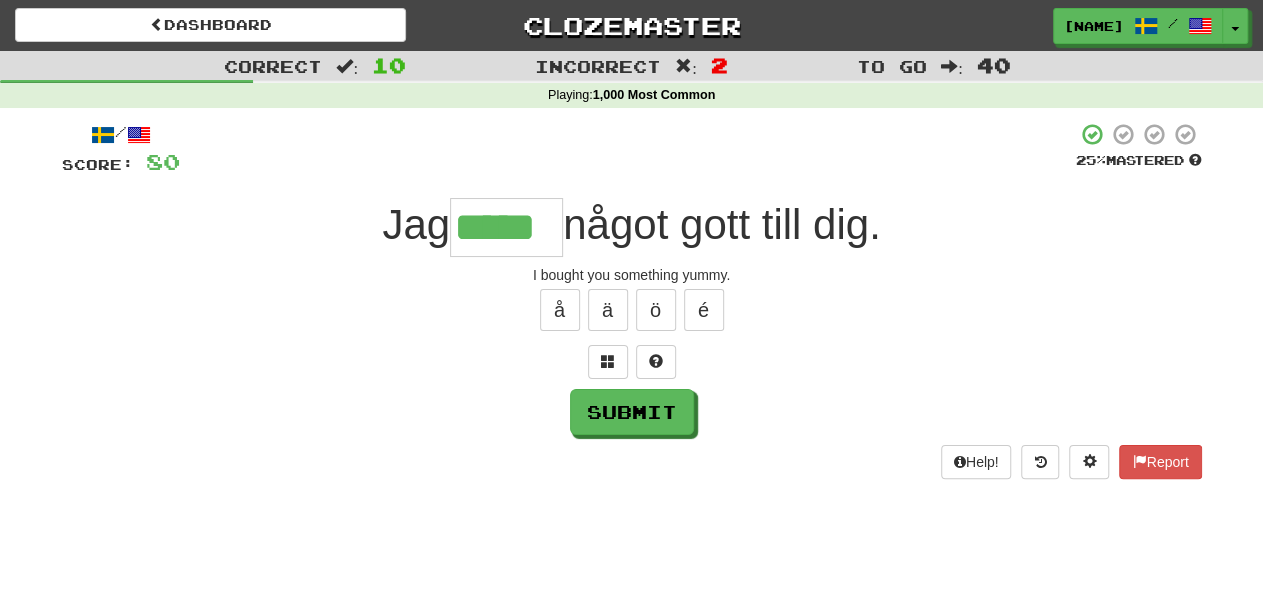 type on "*****" 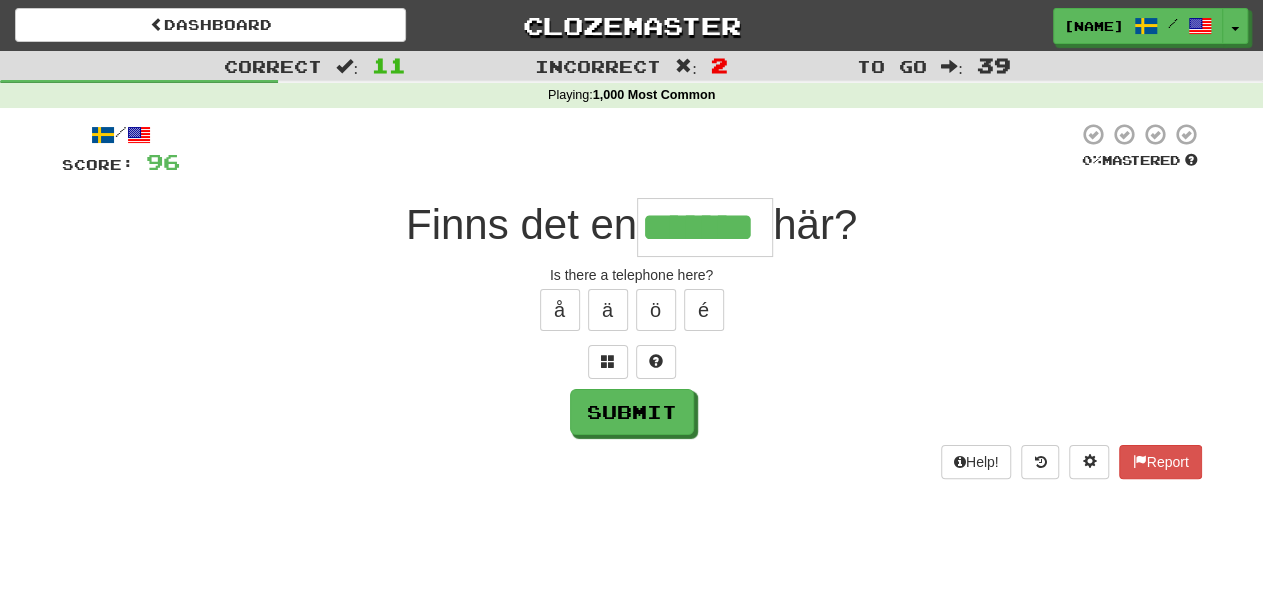 type on "*******" 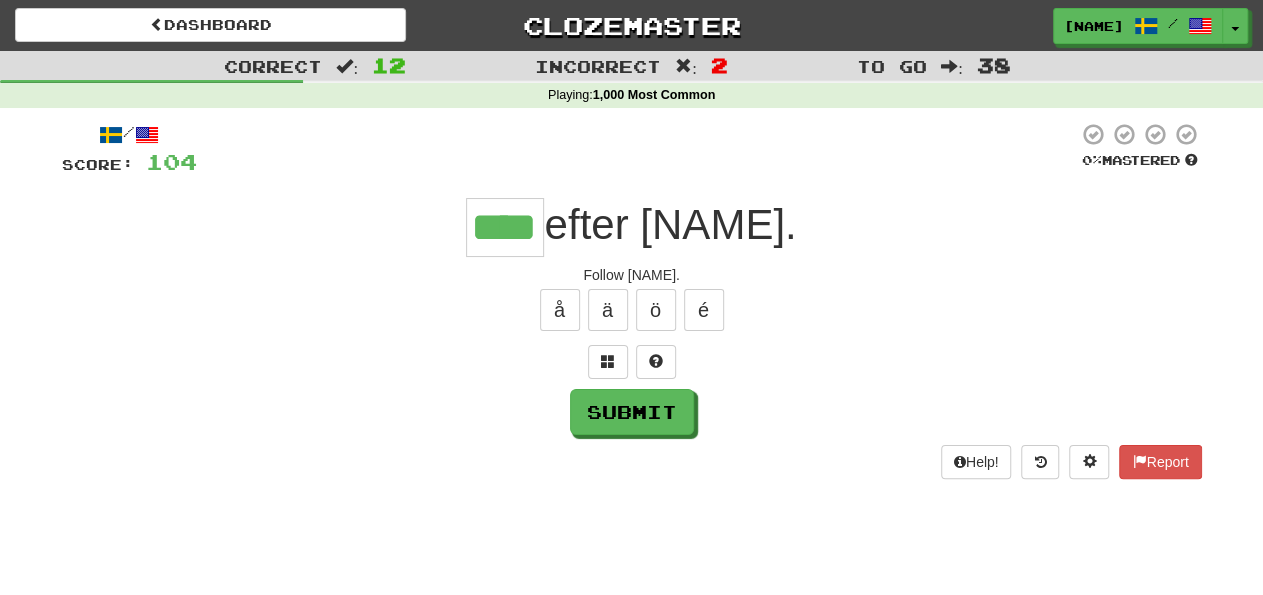type on "****" 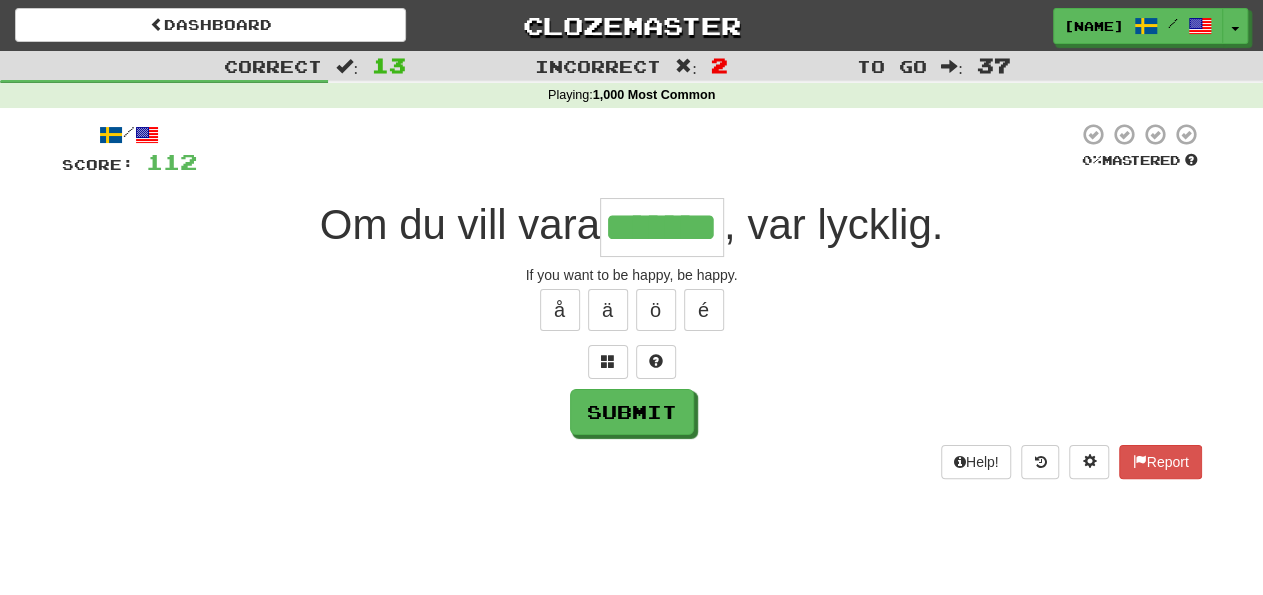 type on "*******" 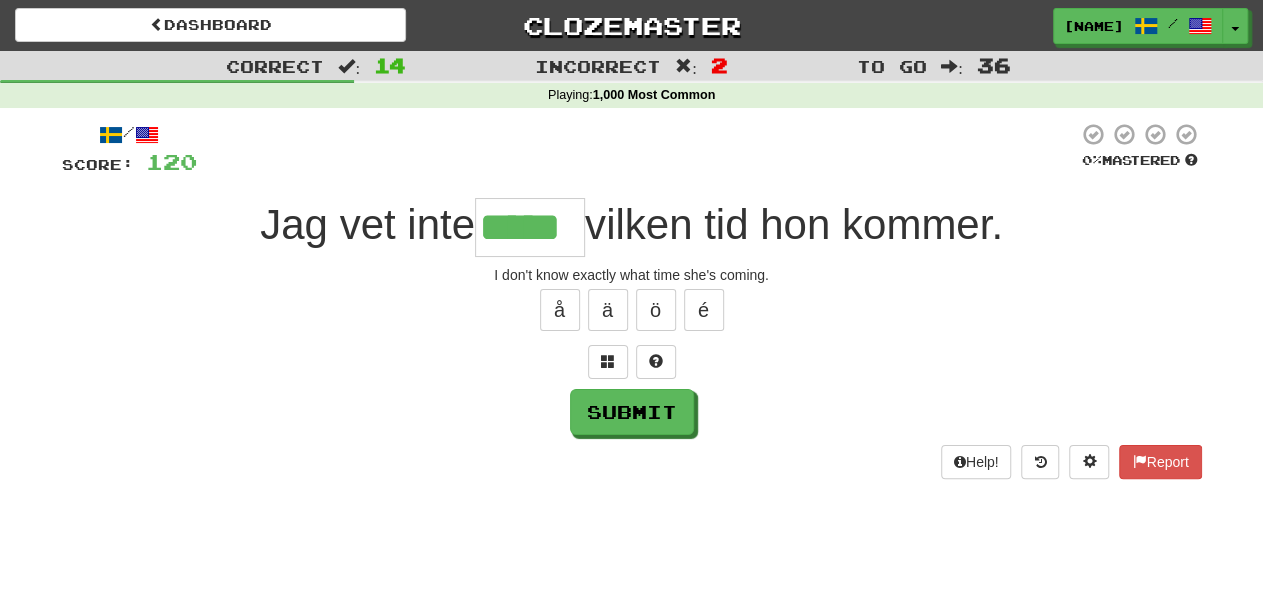 type on "*****" 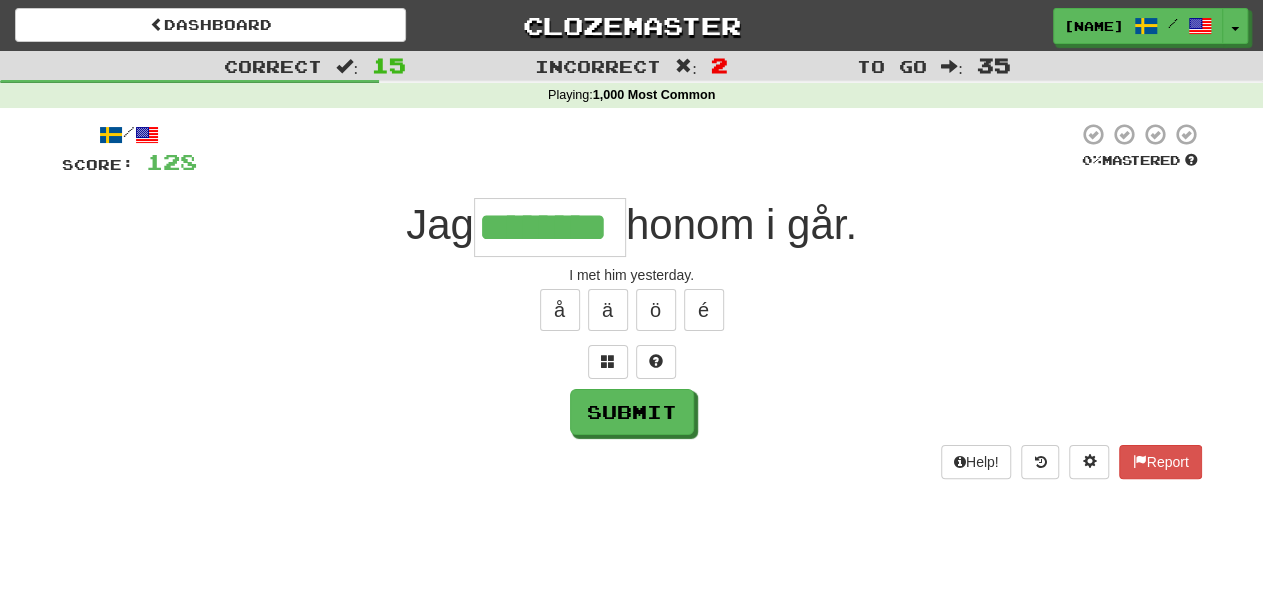 type on "********" 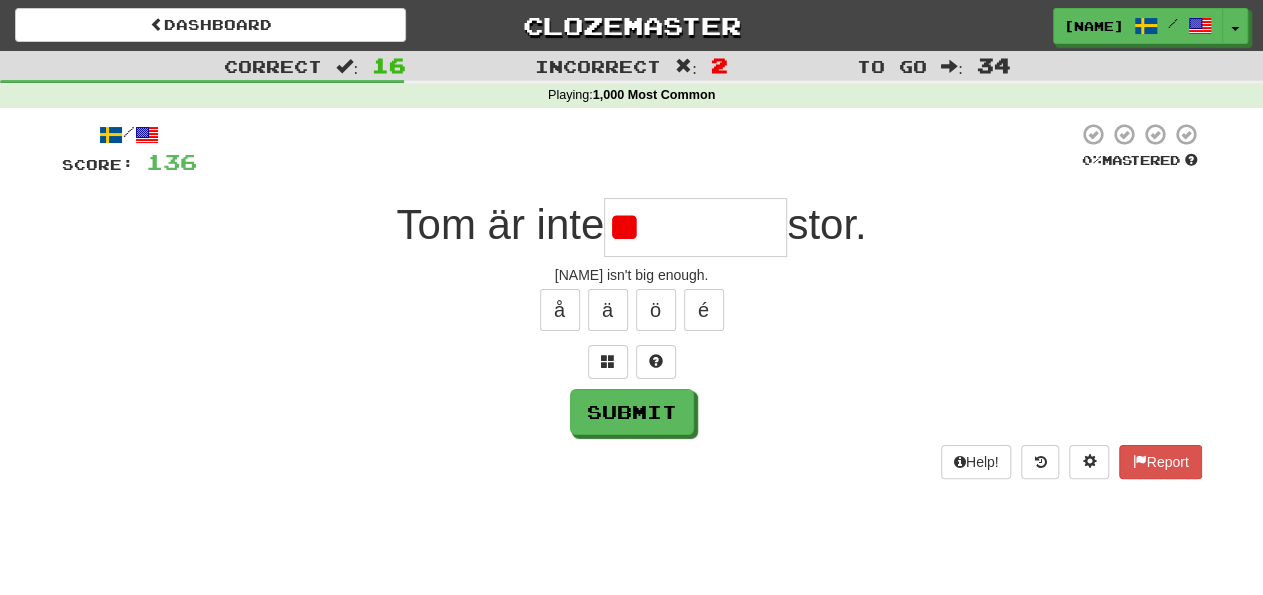 type on "*" 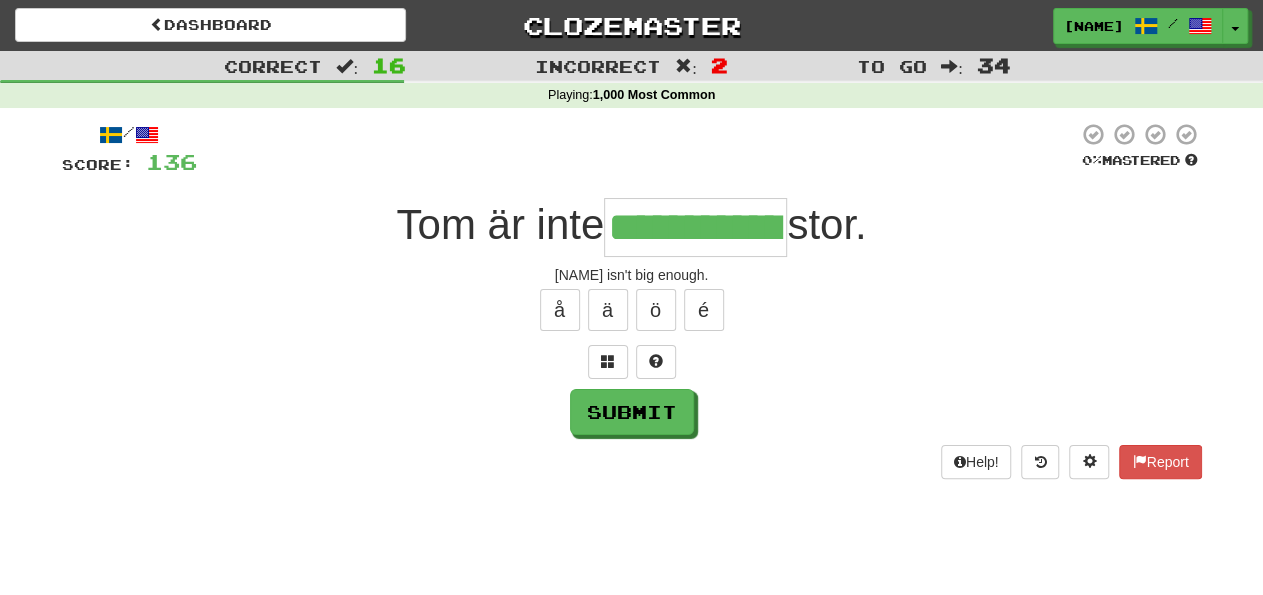 type on "**********" 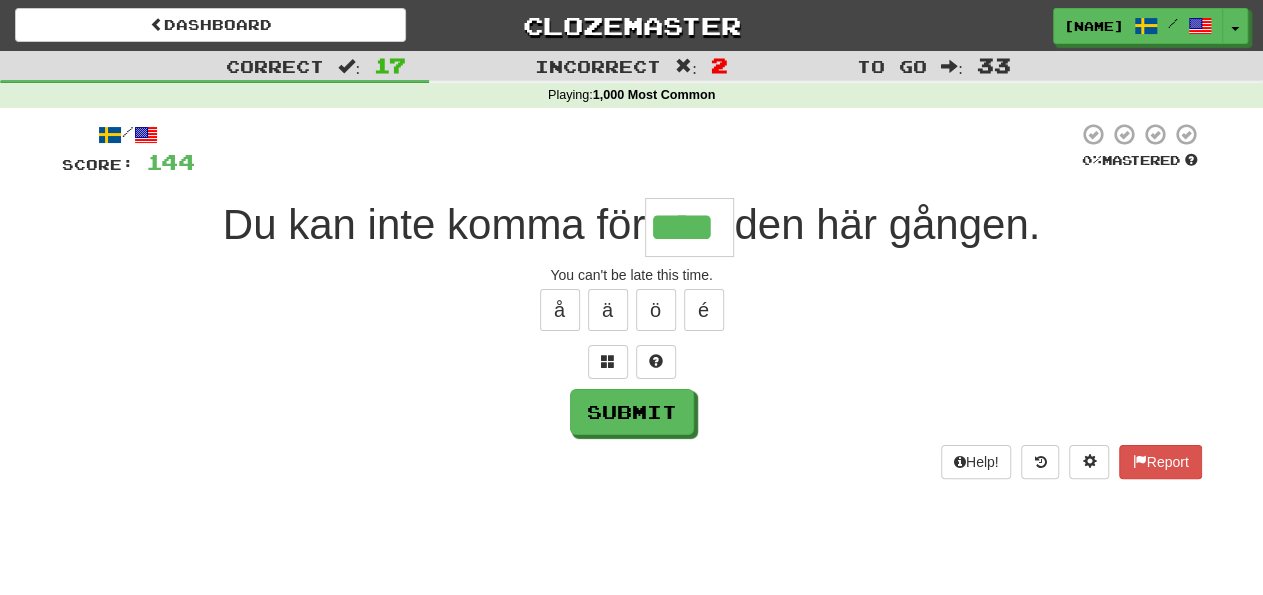 type on "****" 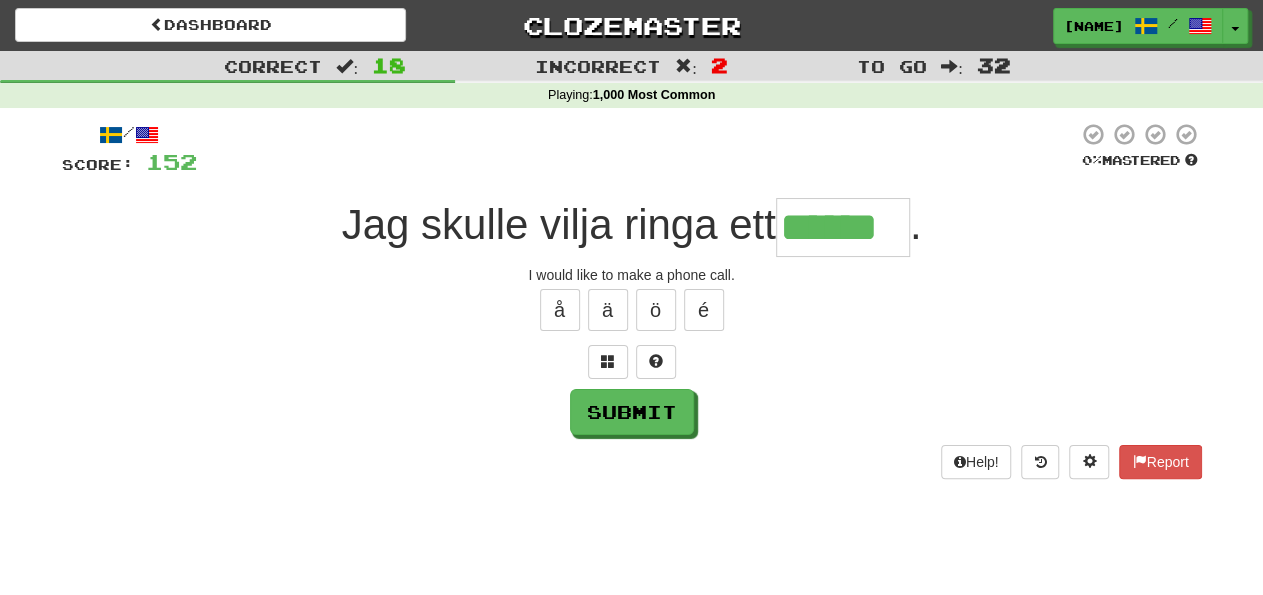 type on "******" 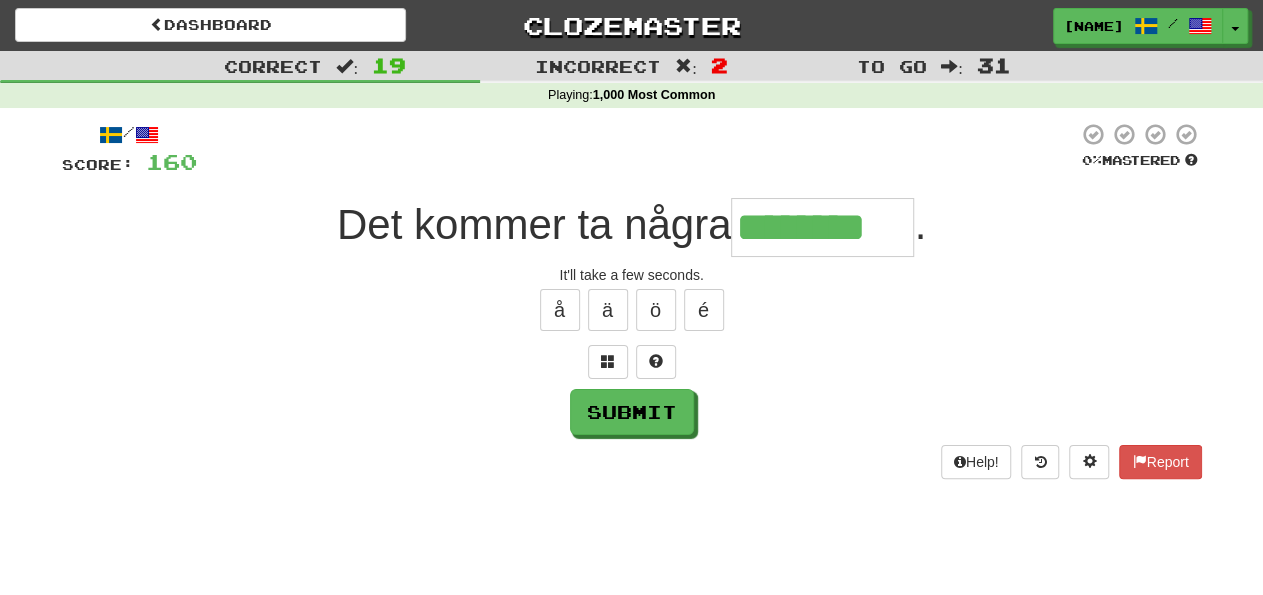 type on "********" 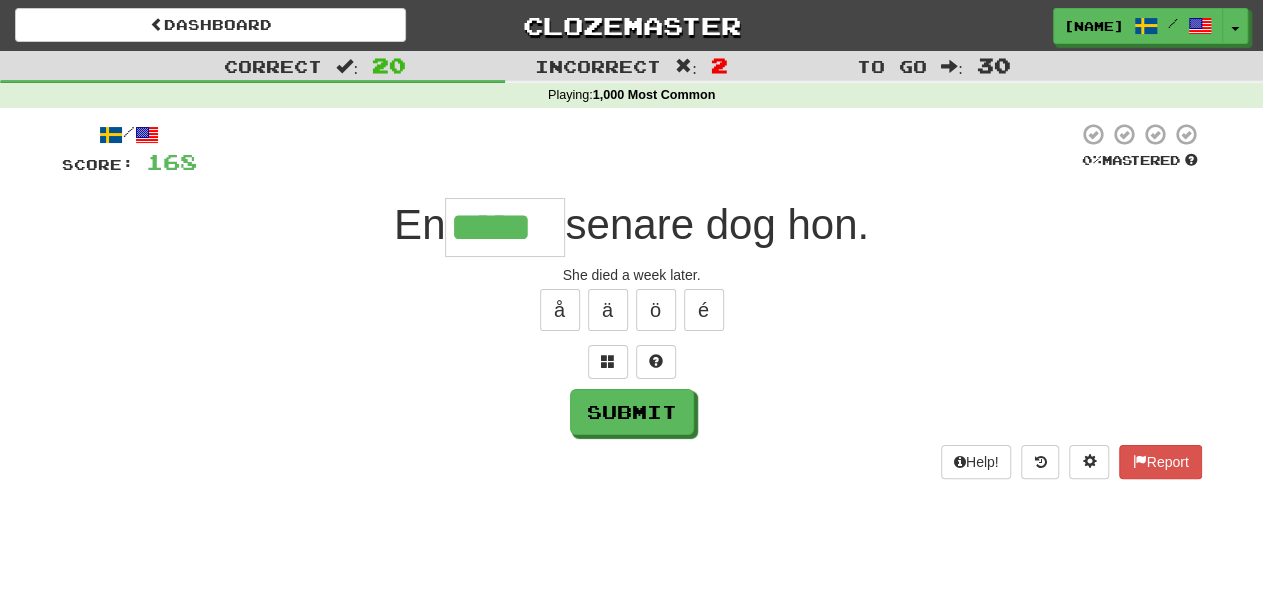 type on "*****" 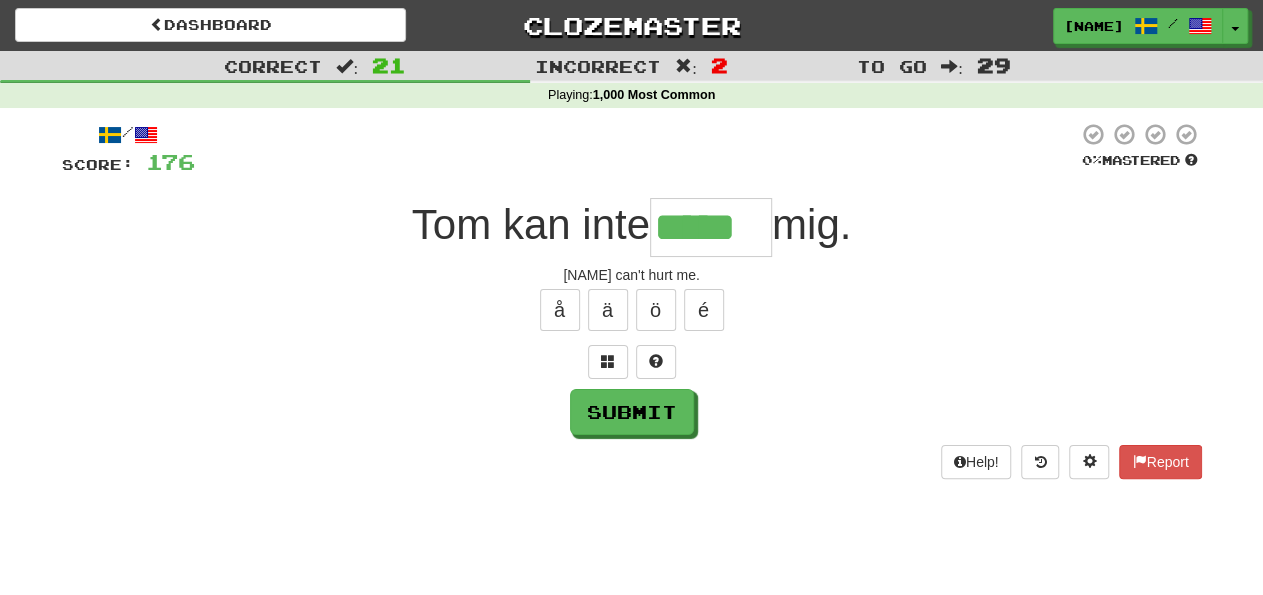 type on "*****" 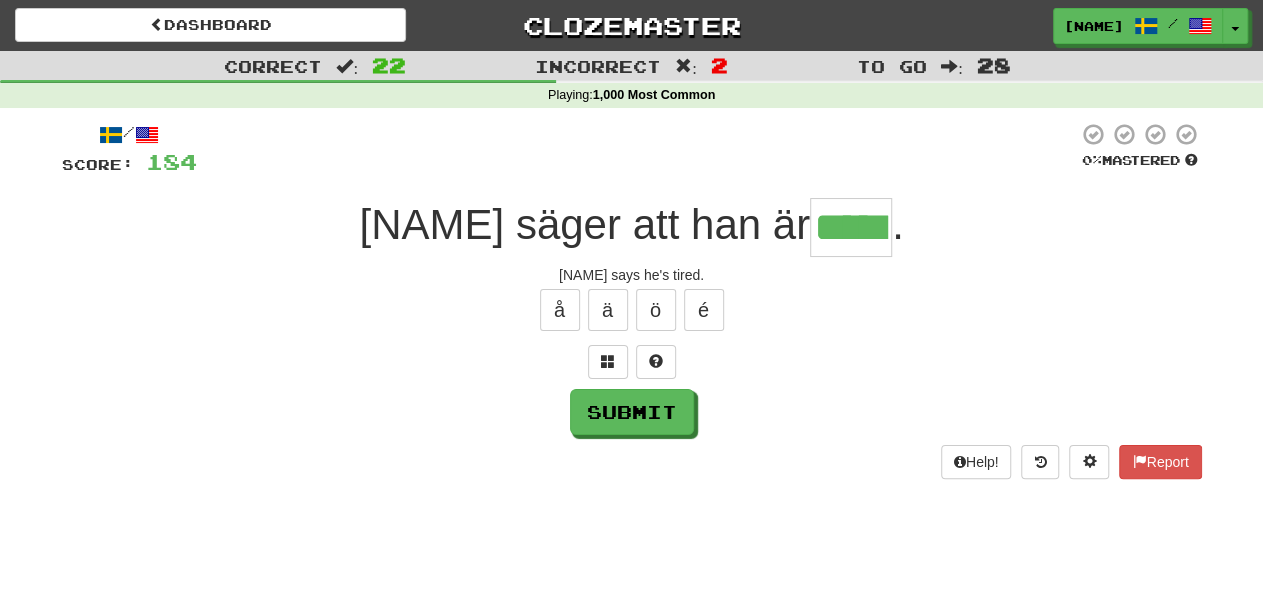 type on "*****" 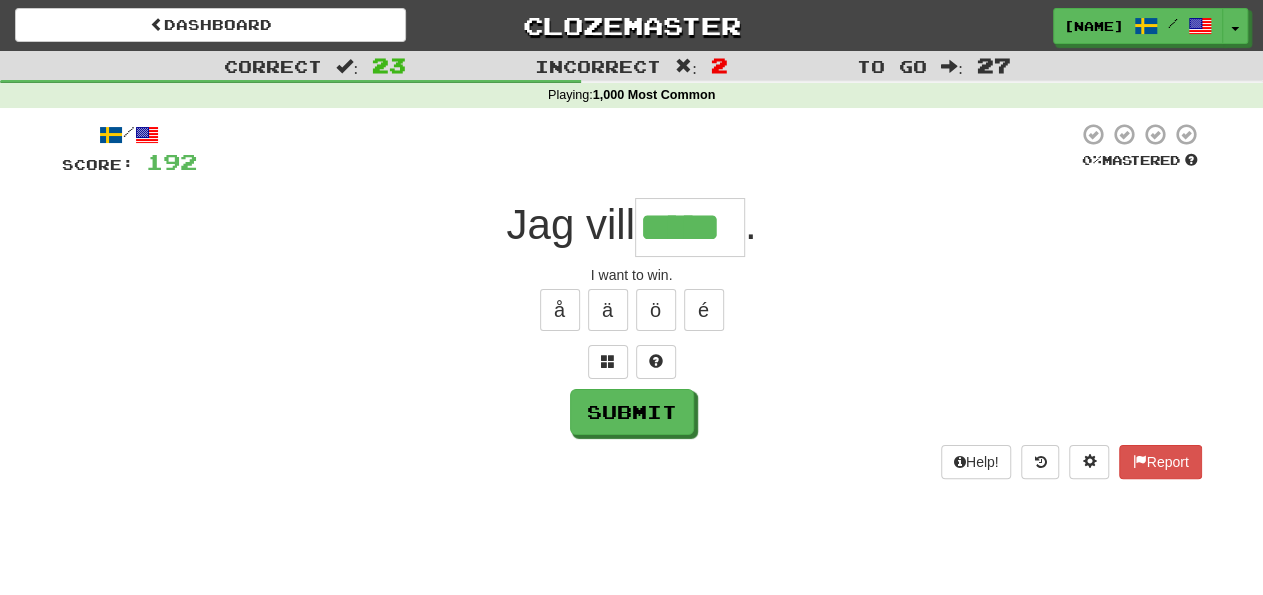 type on "*****" 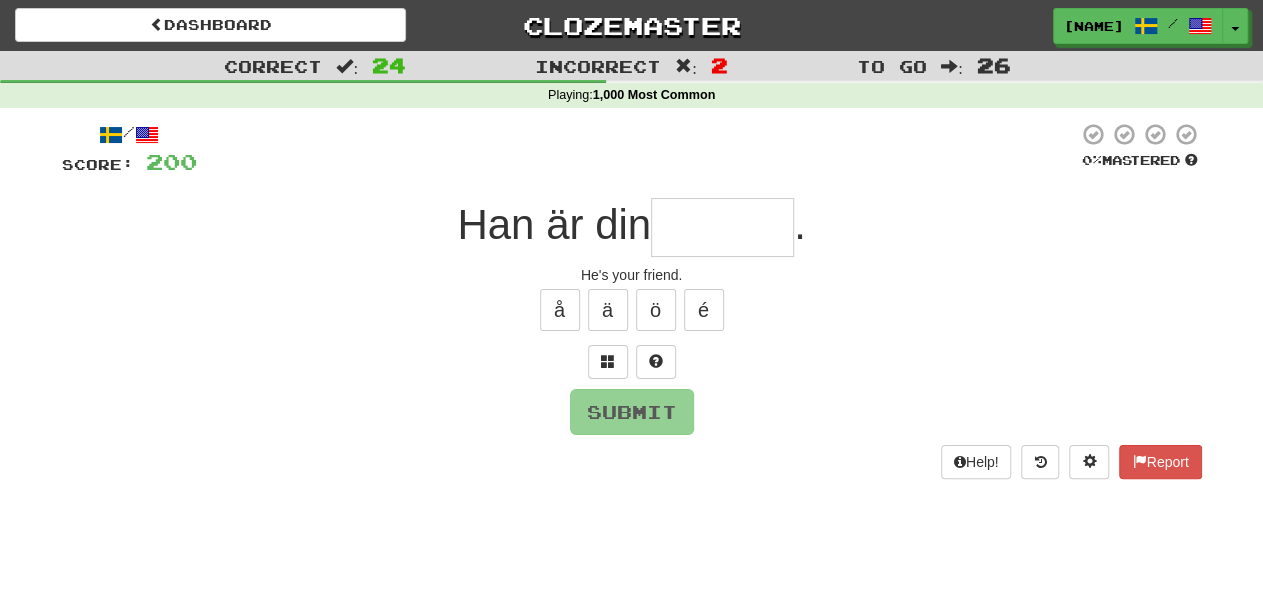 type on "*" 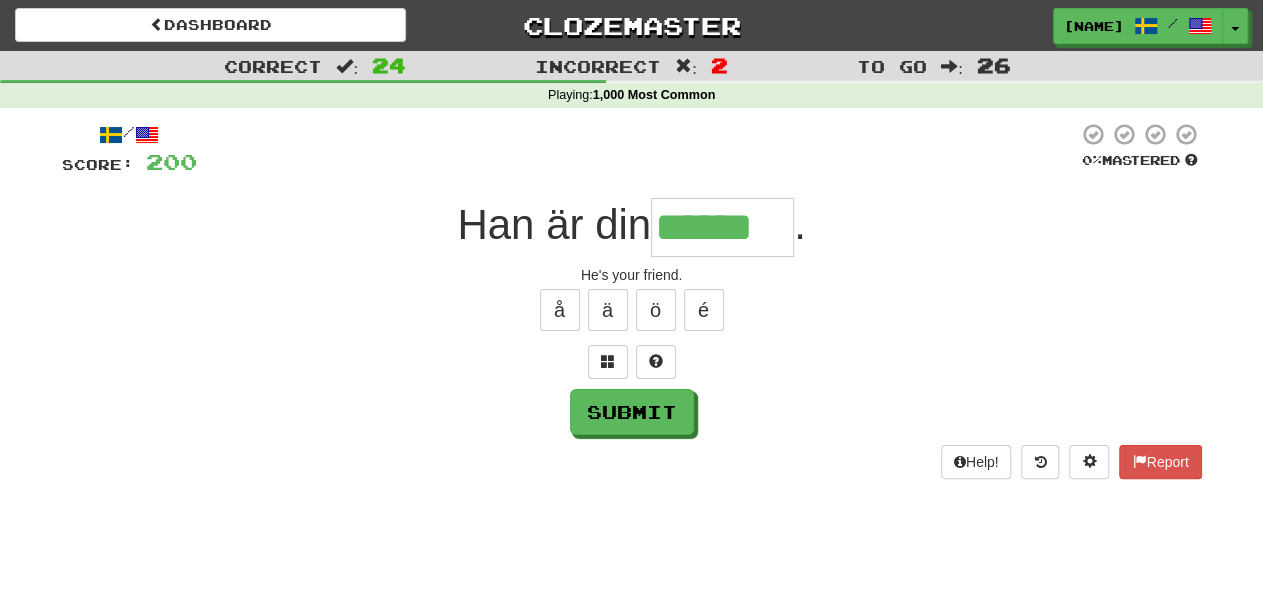 type on "******" 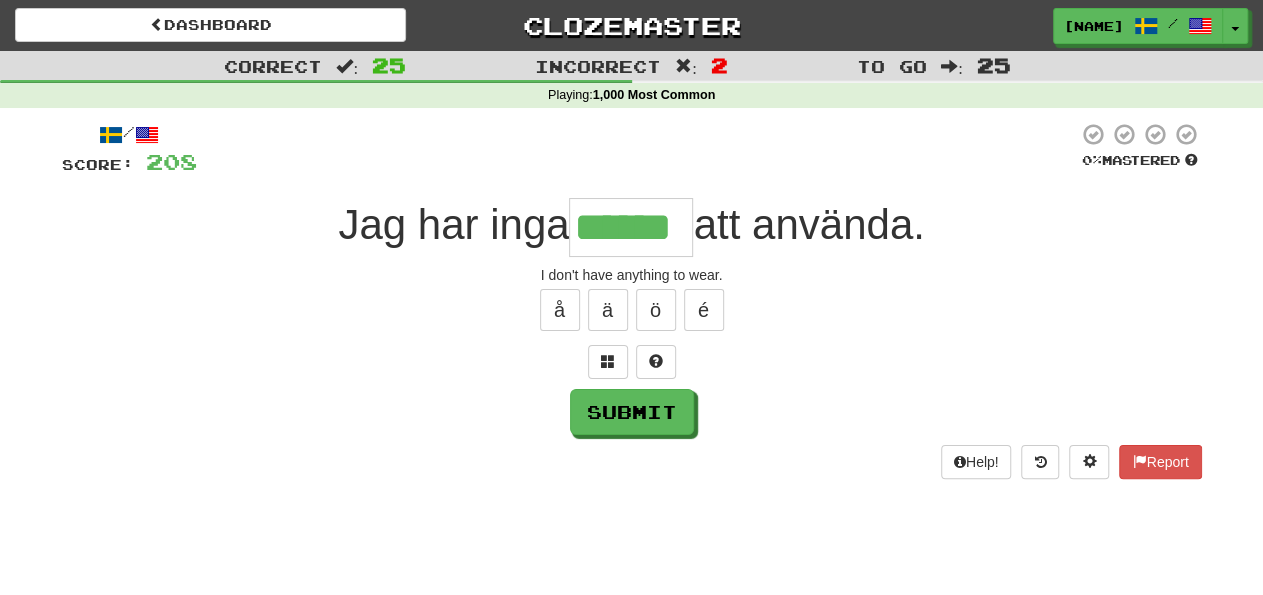type on "******" 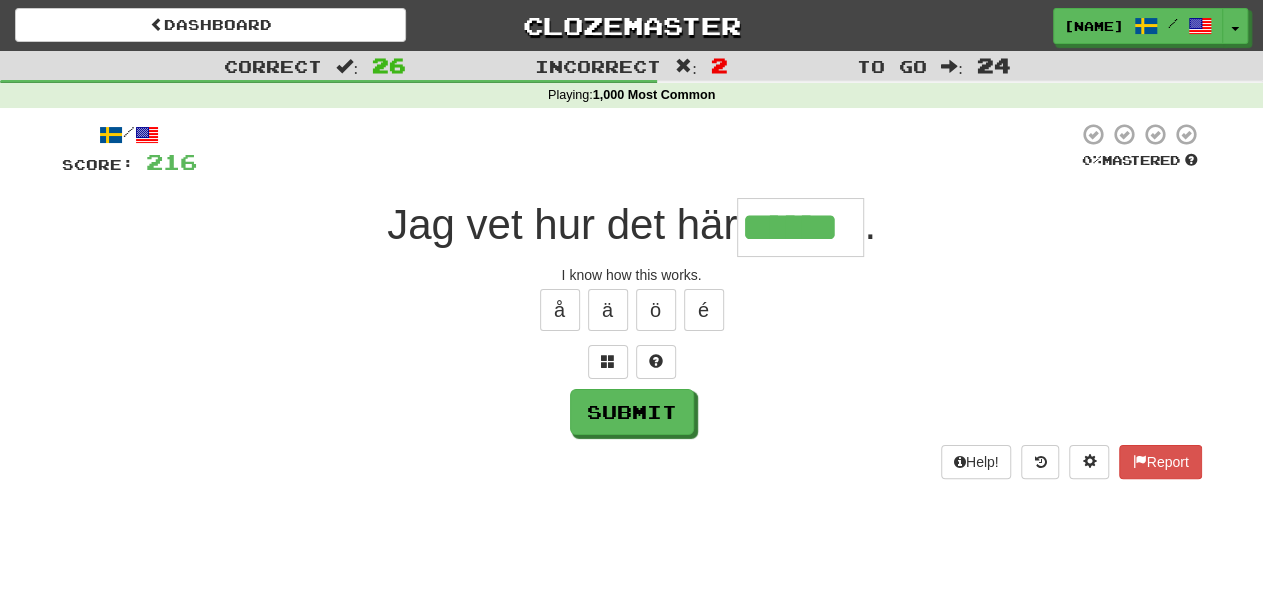 type on "******" 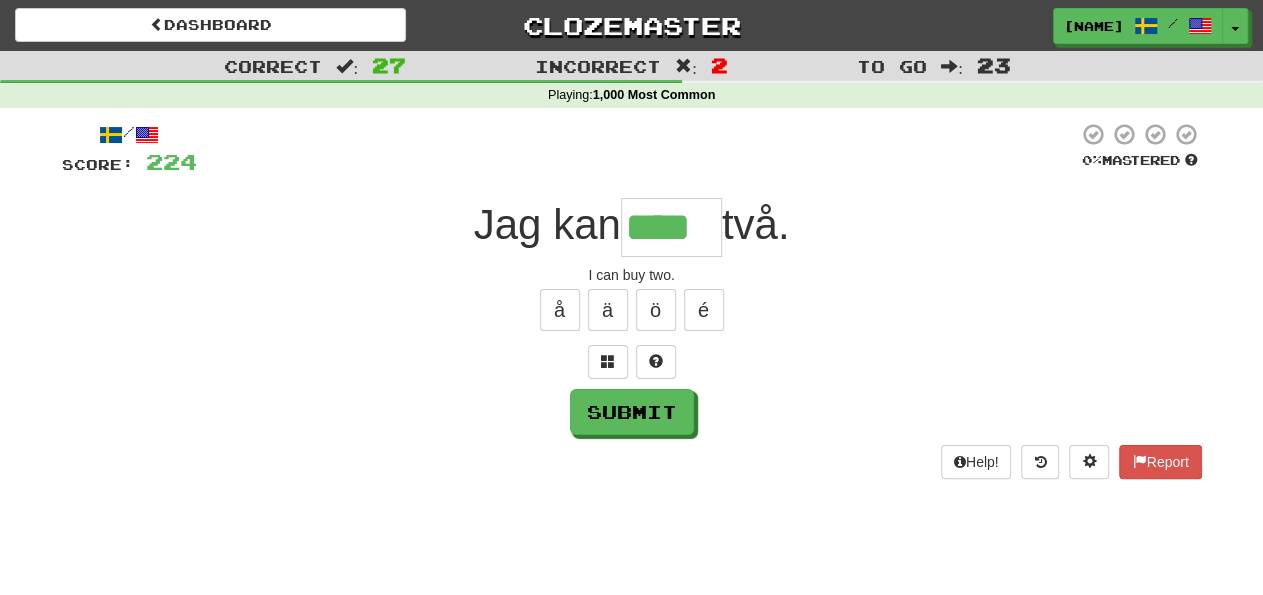 type on "****" 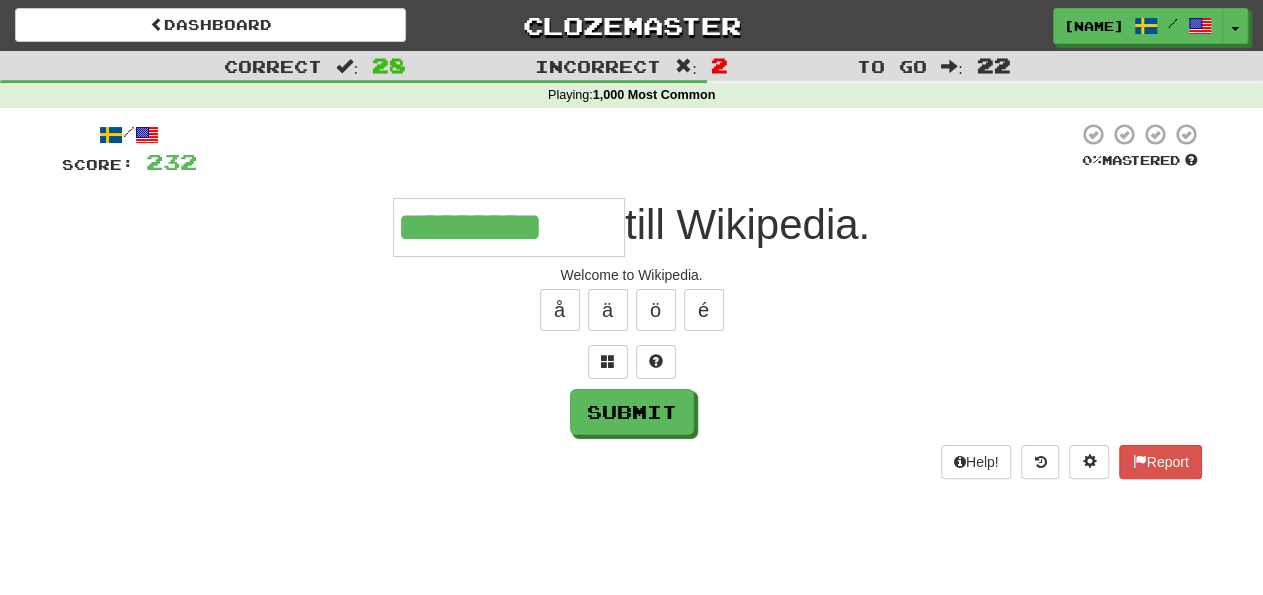 type on "*********" 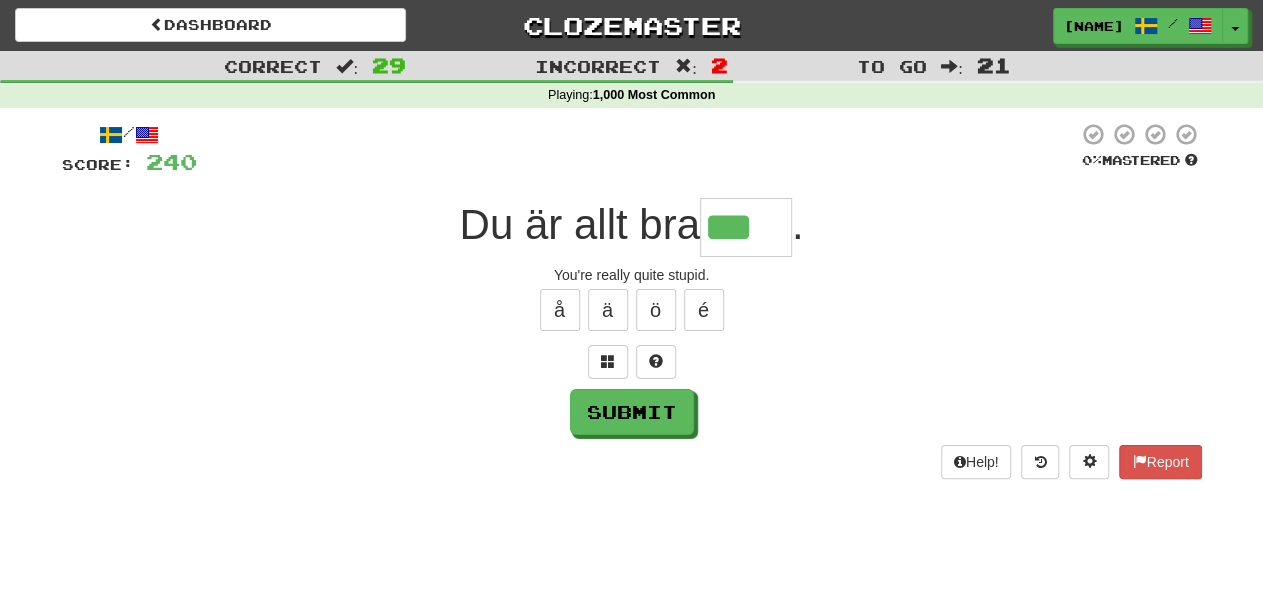 type on "***" 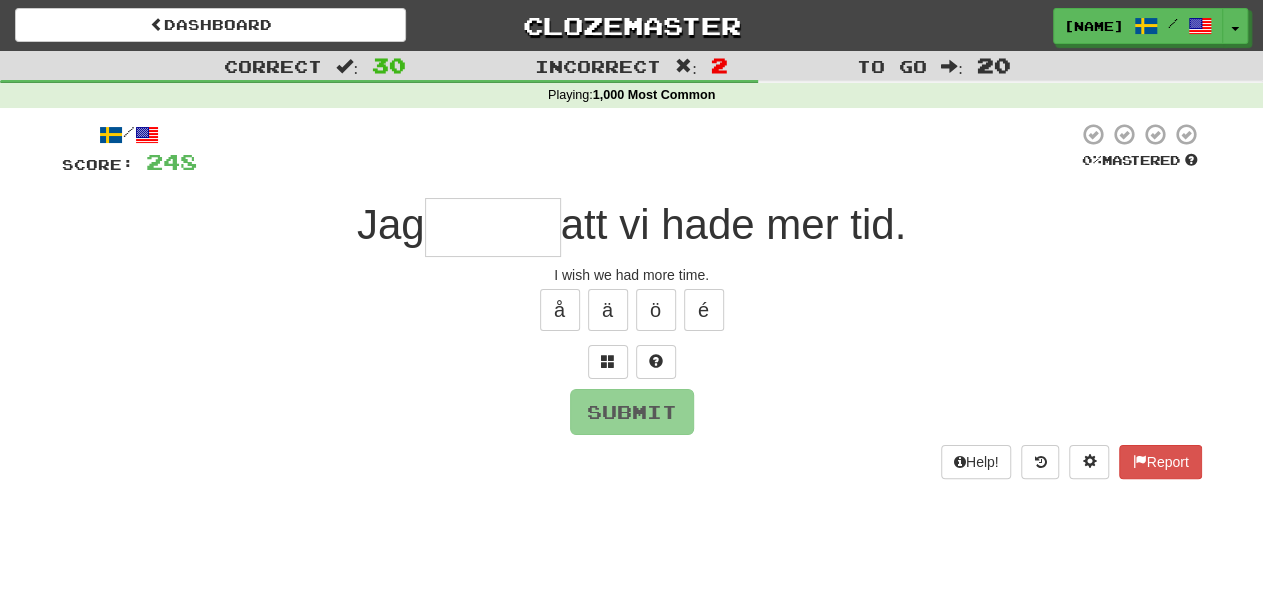 type on "*" 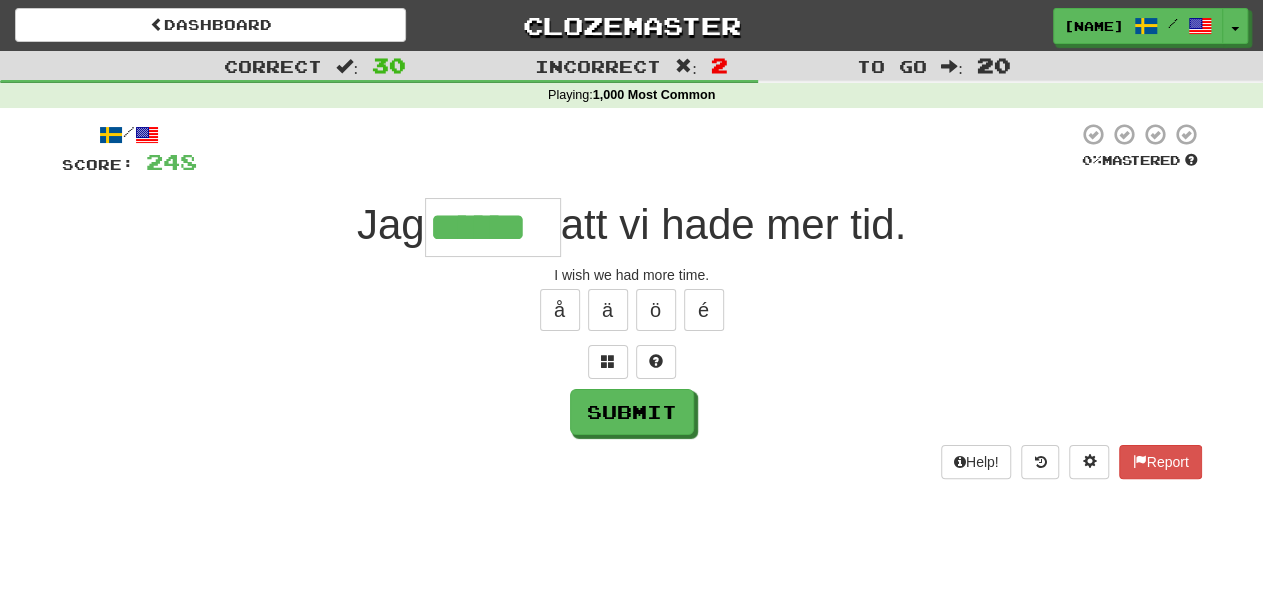 type on "******" 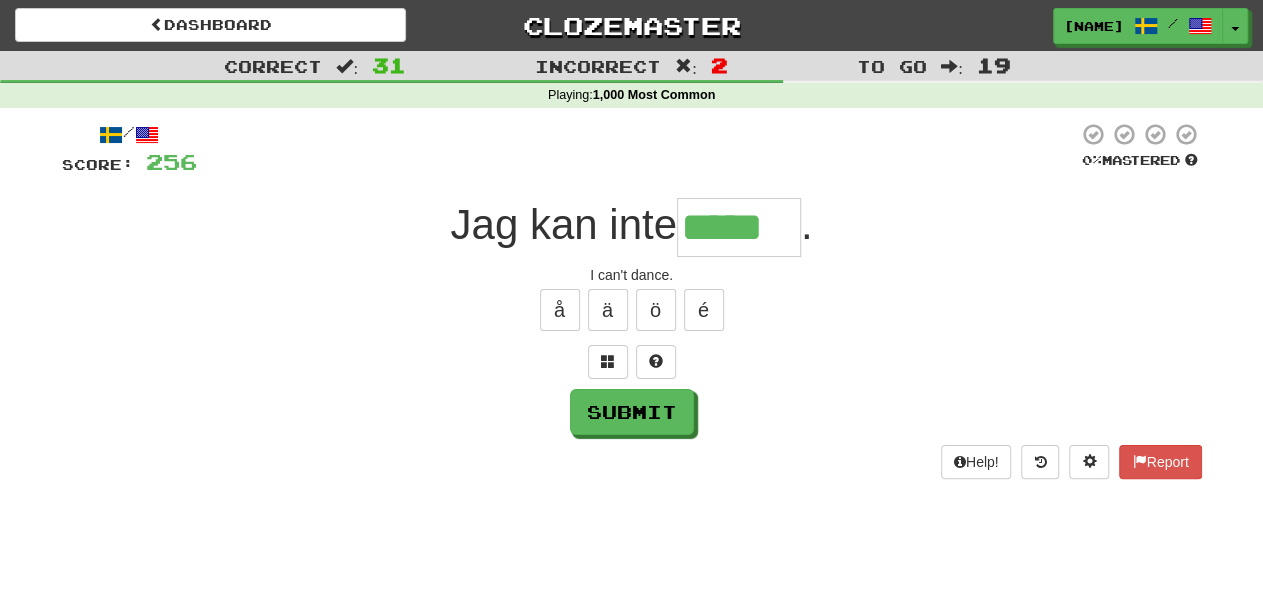 type on "*****" 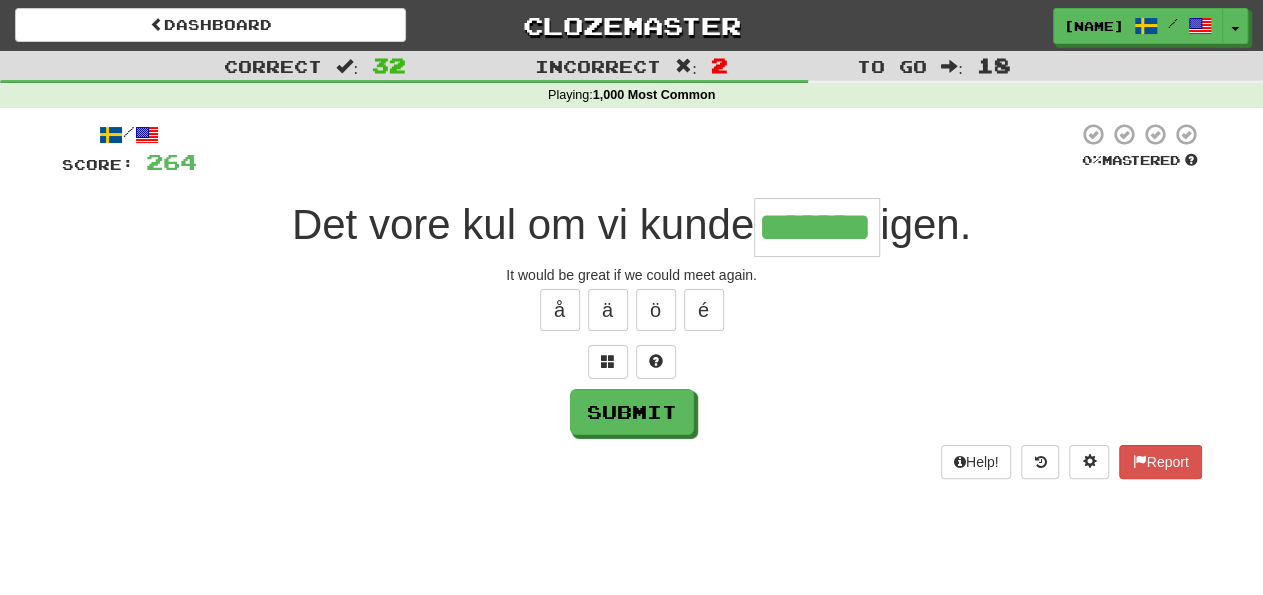 type on "*******" 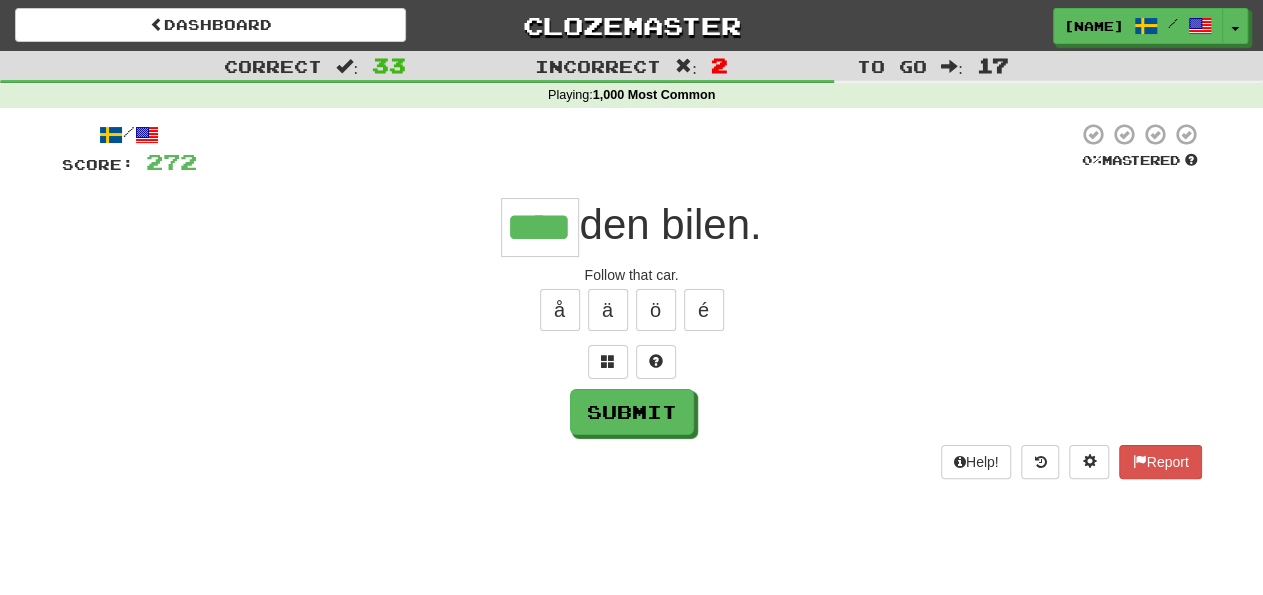 type on "****" 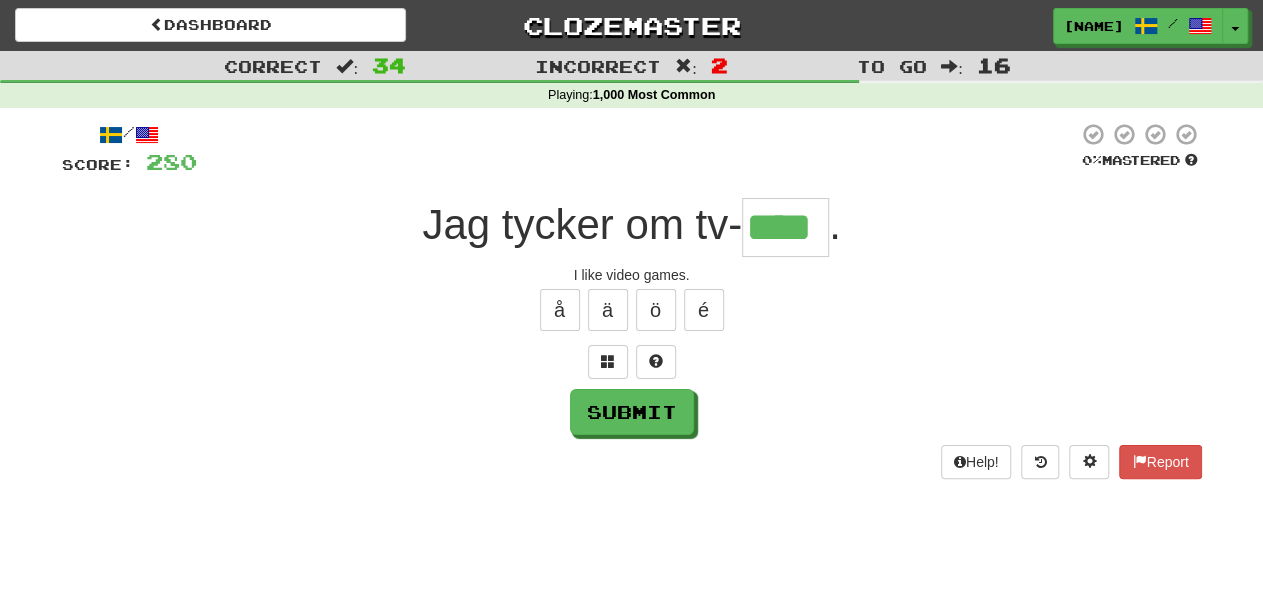type on "****" 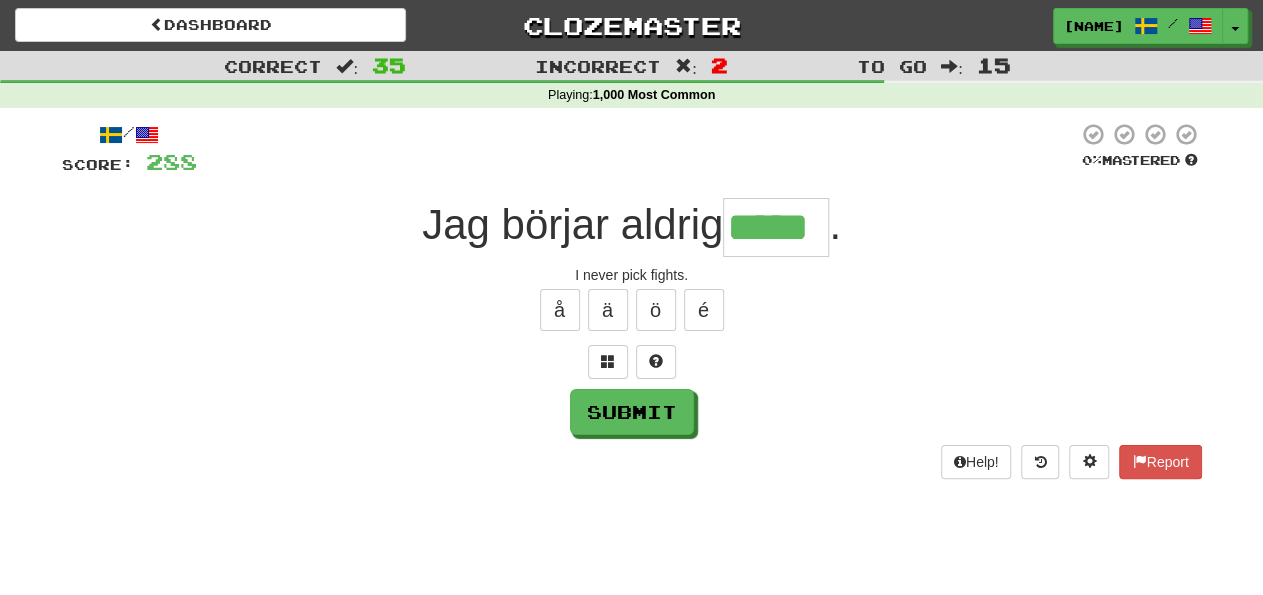 type on "*****" 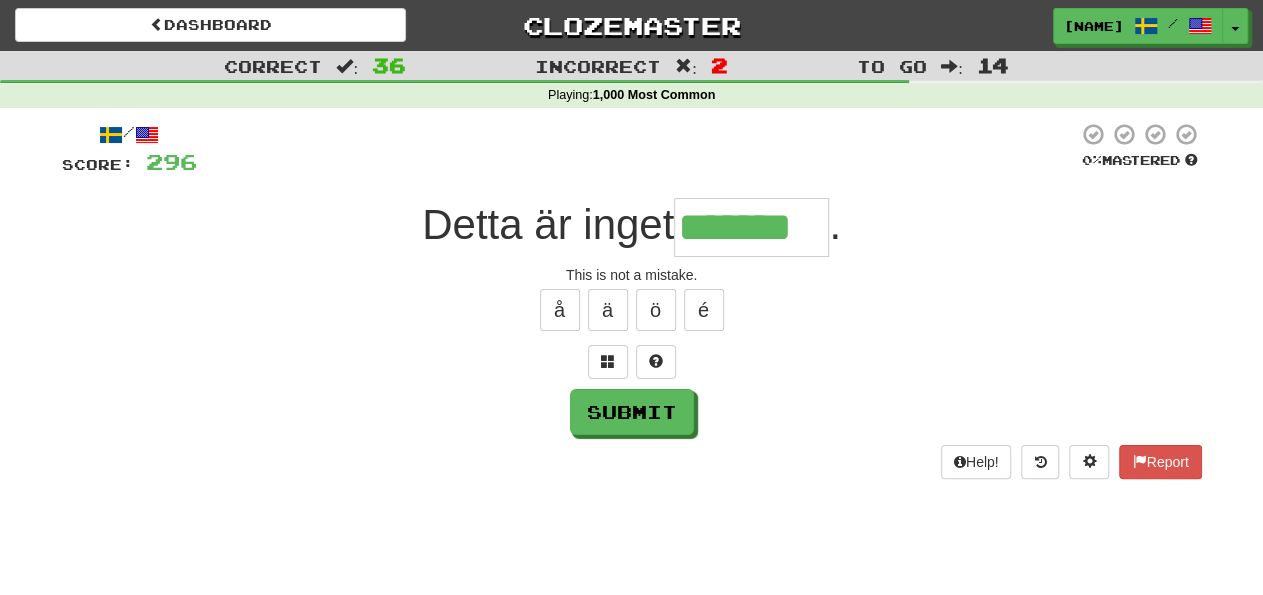 type on "*******" 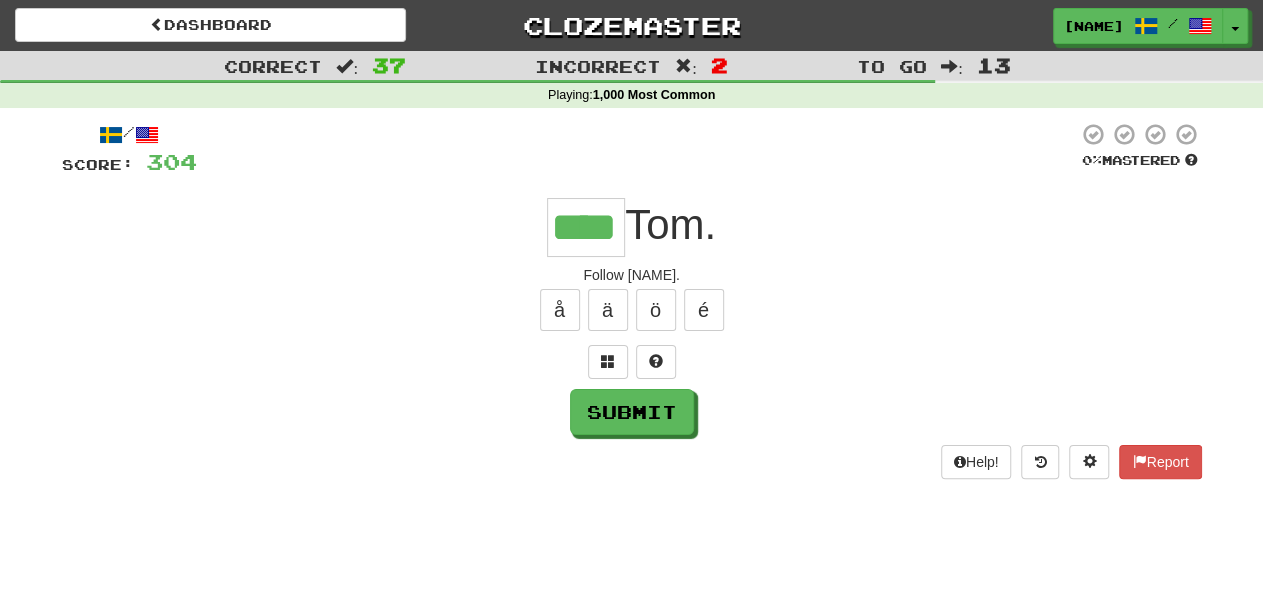 type on "****" 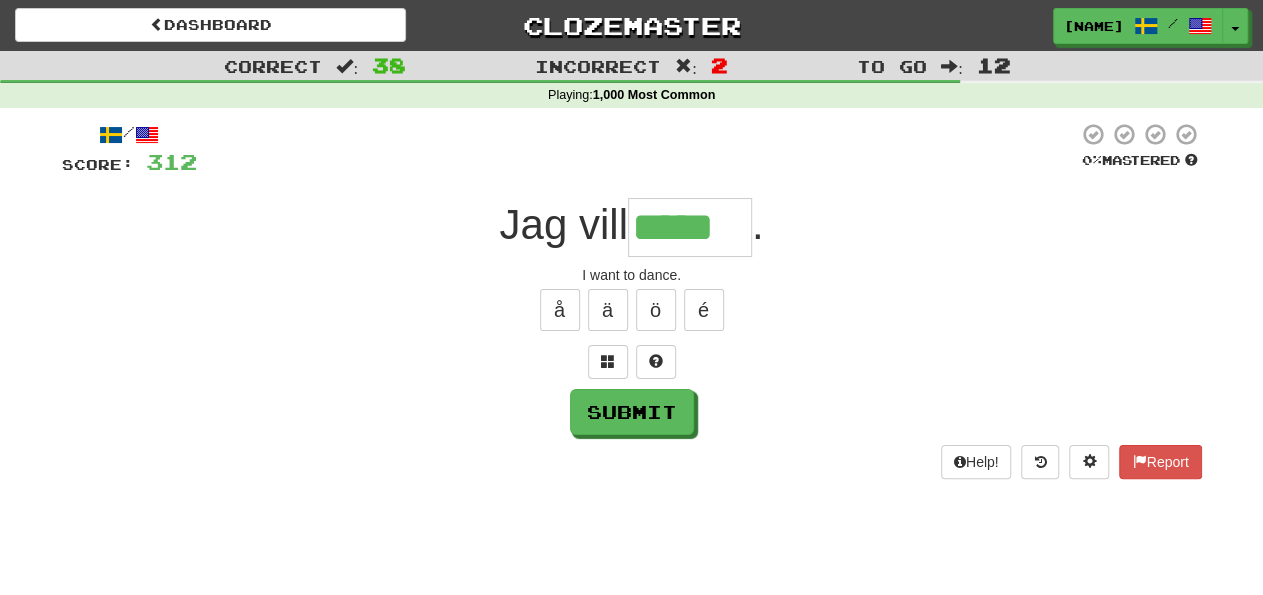 type on "*****" 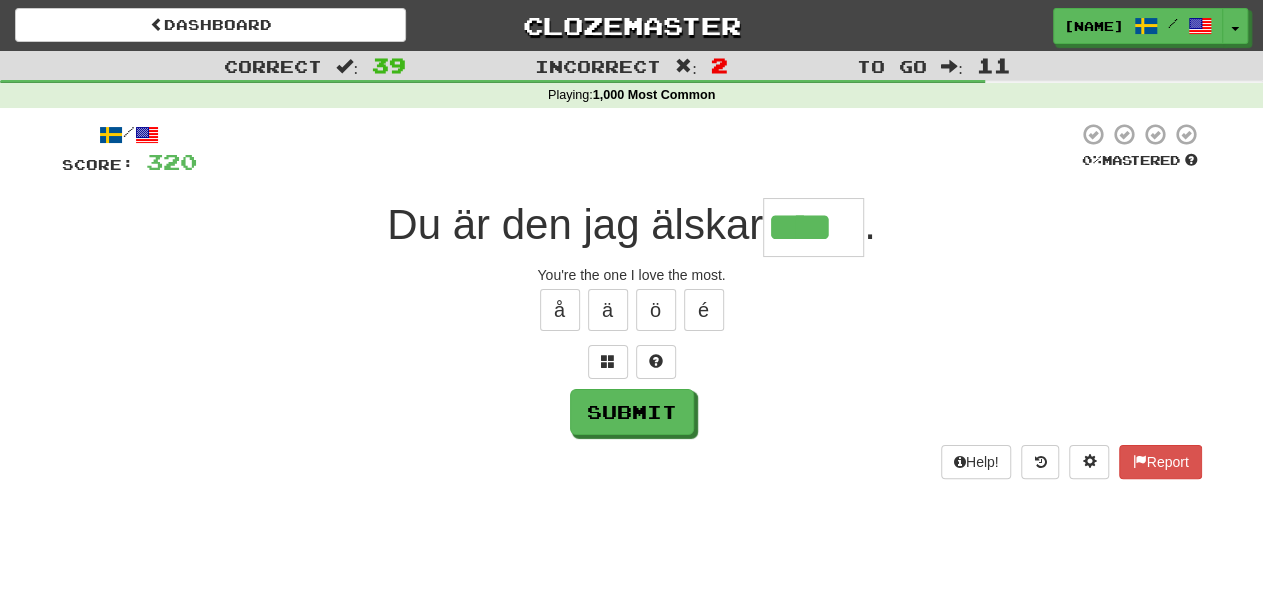 type on "****" 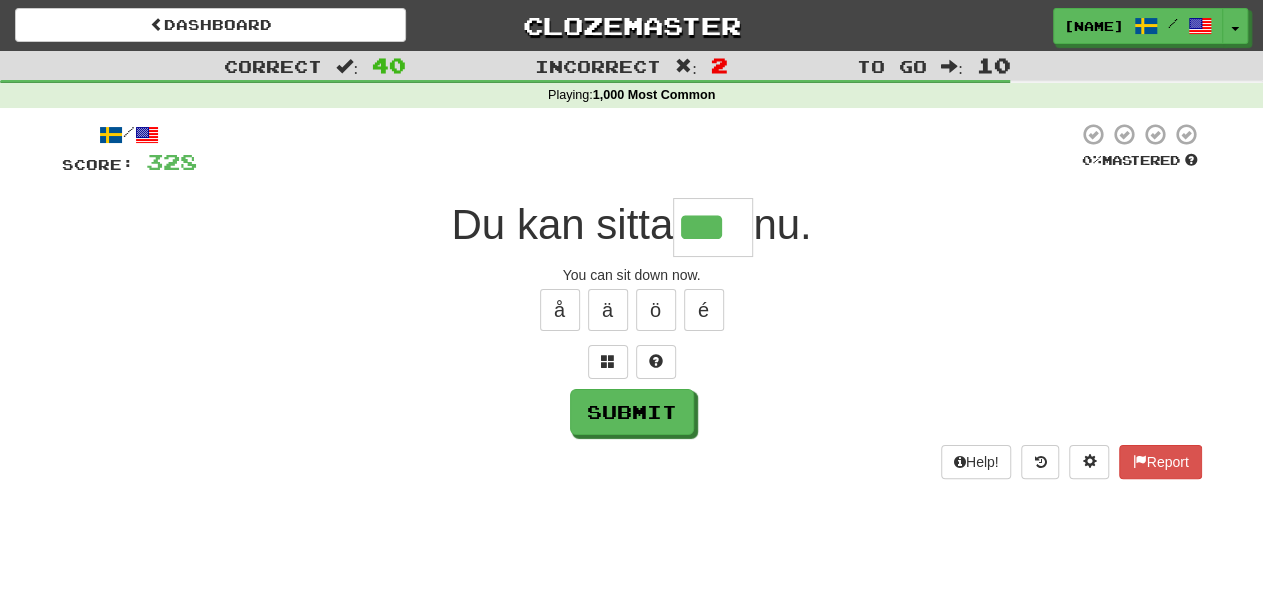 type on "***" 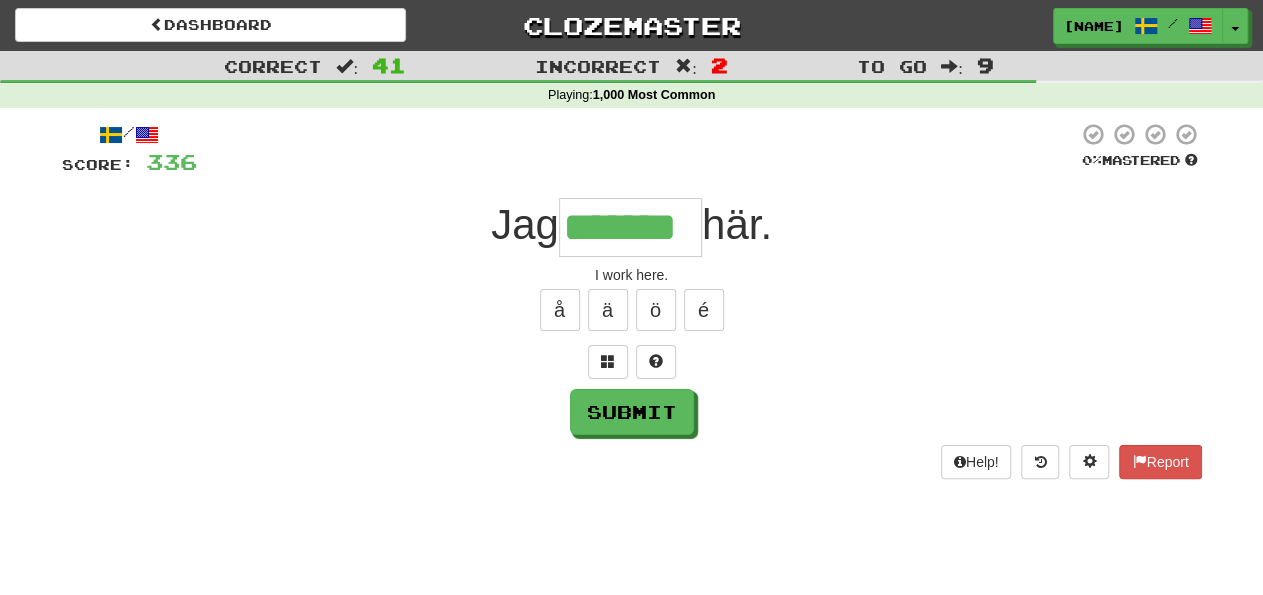 type on "*******" 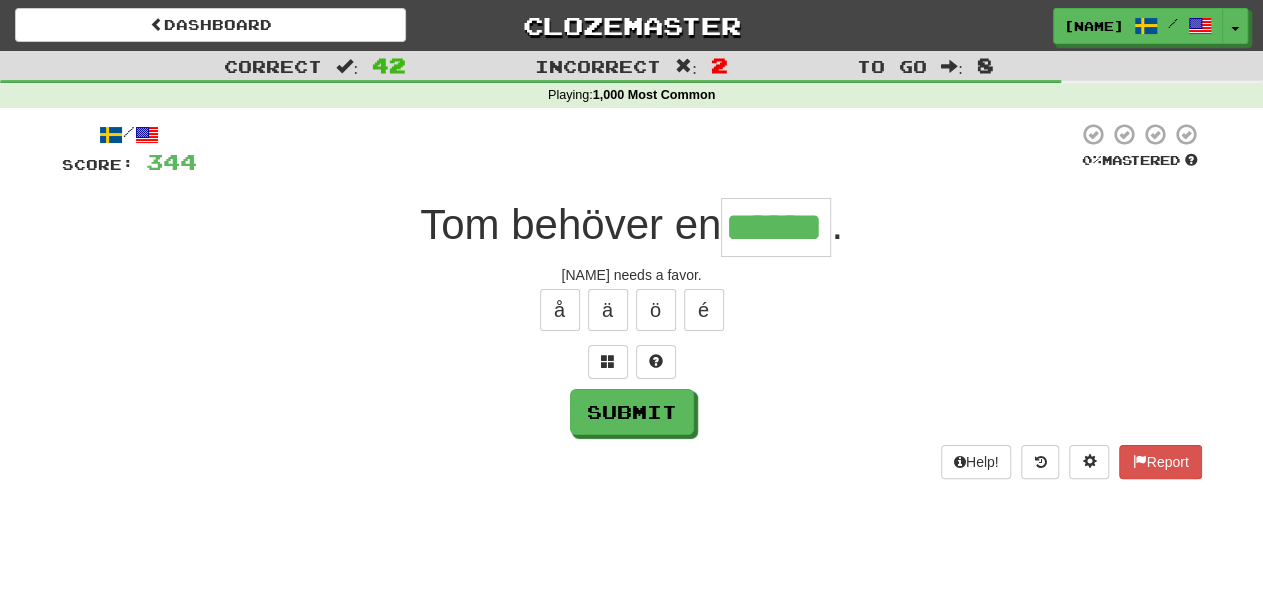 type on "******" 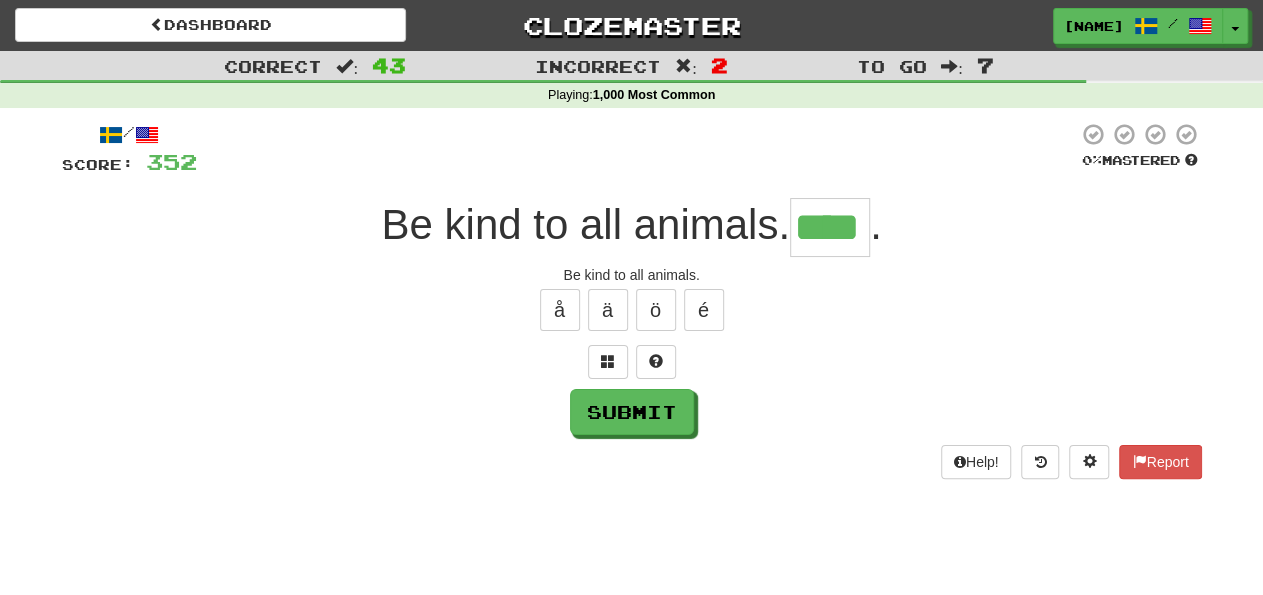 type on "****" 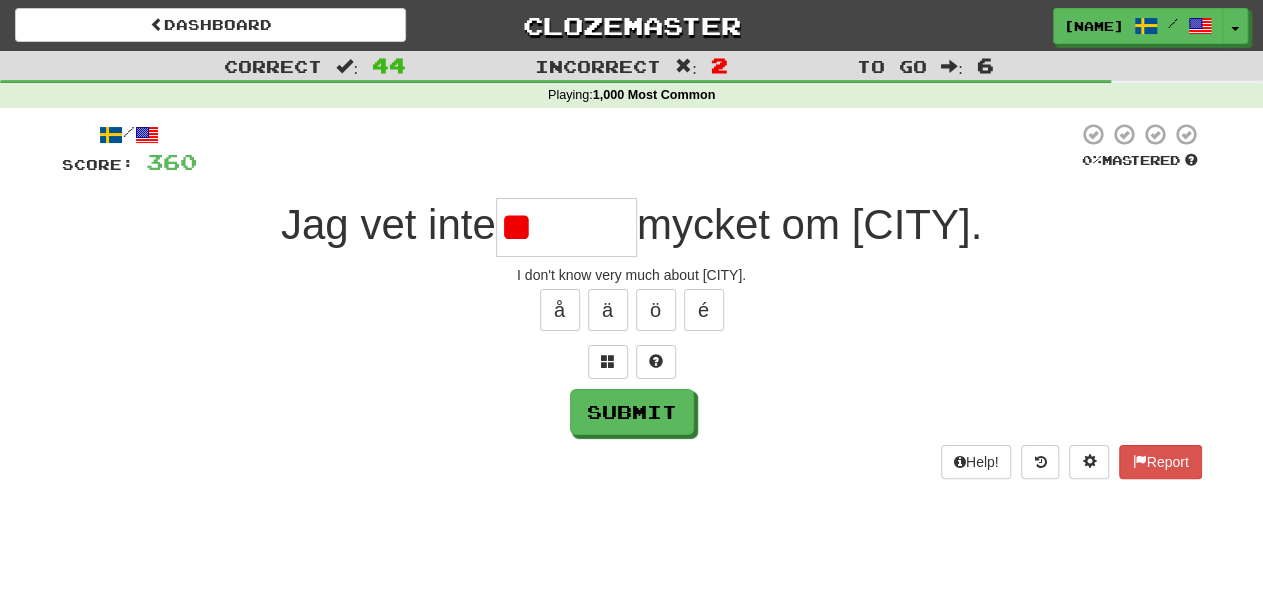 type on "*" 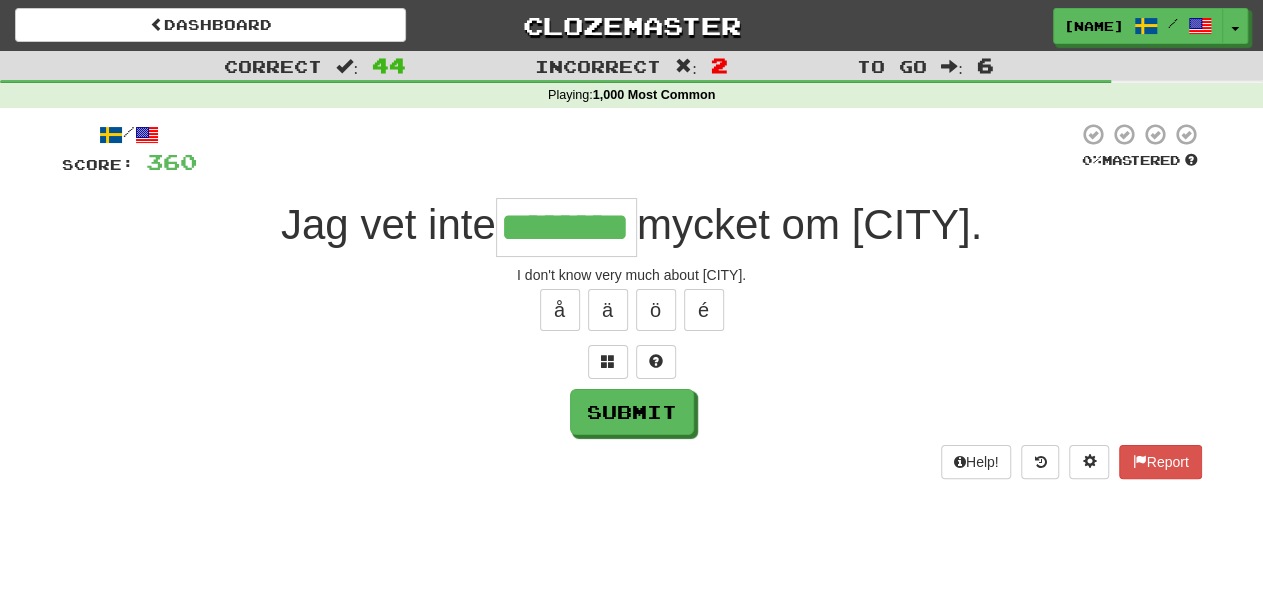 type on "********" 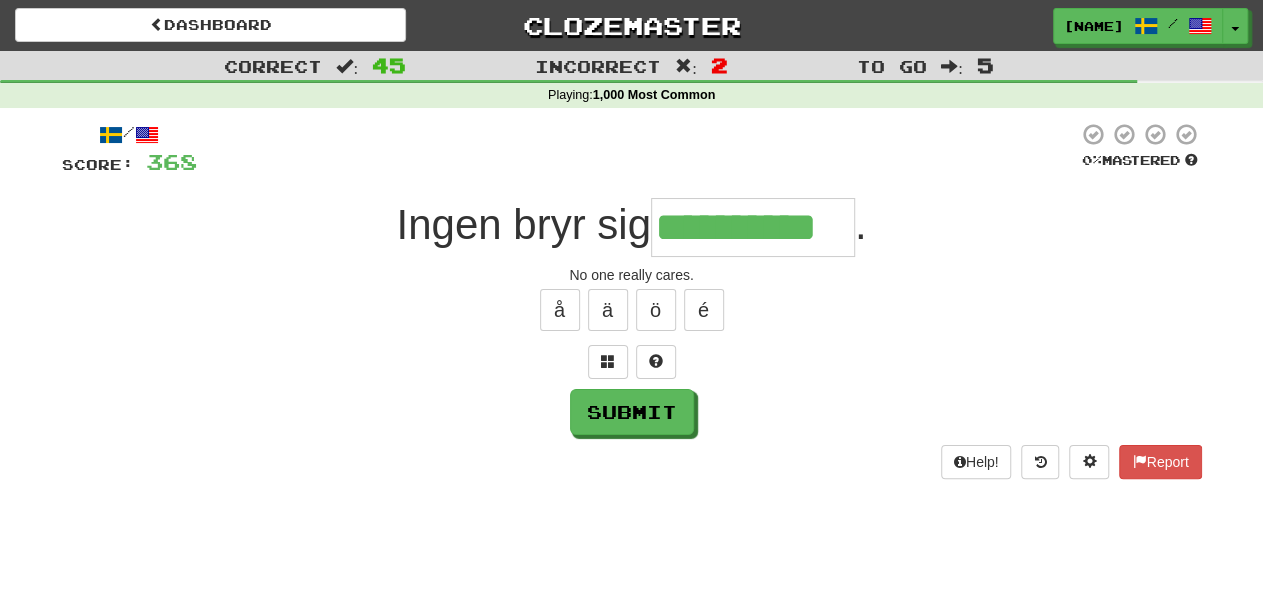 type on "**********" 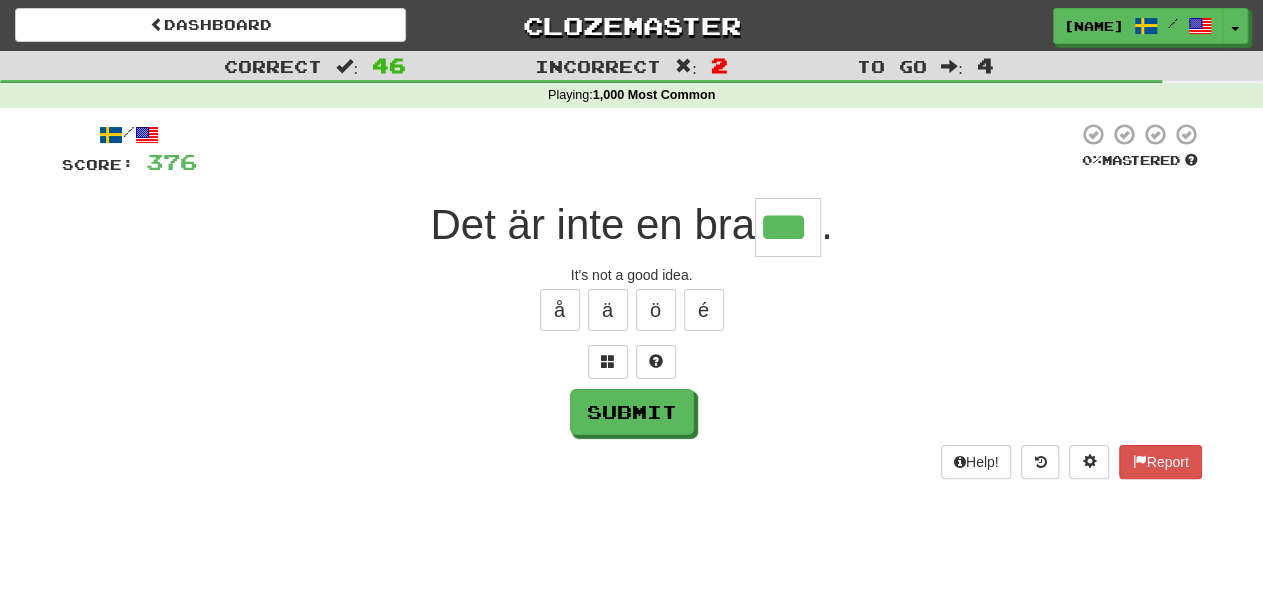 type on "***" 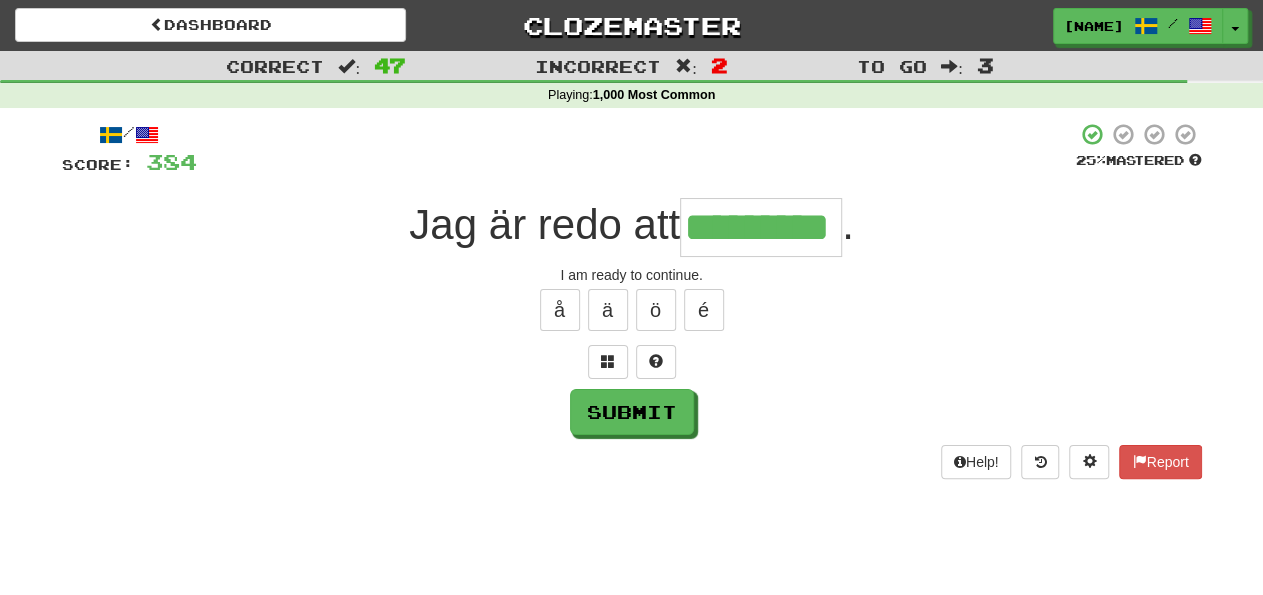 type on "*********" 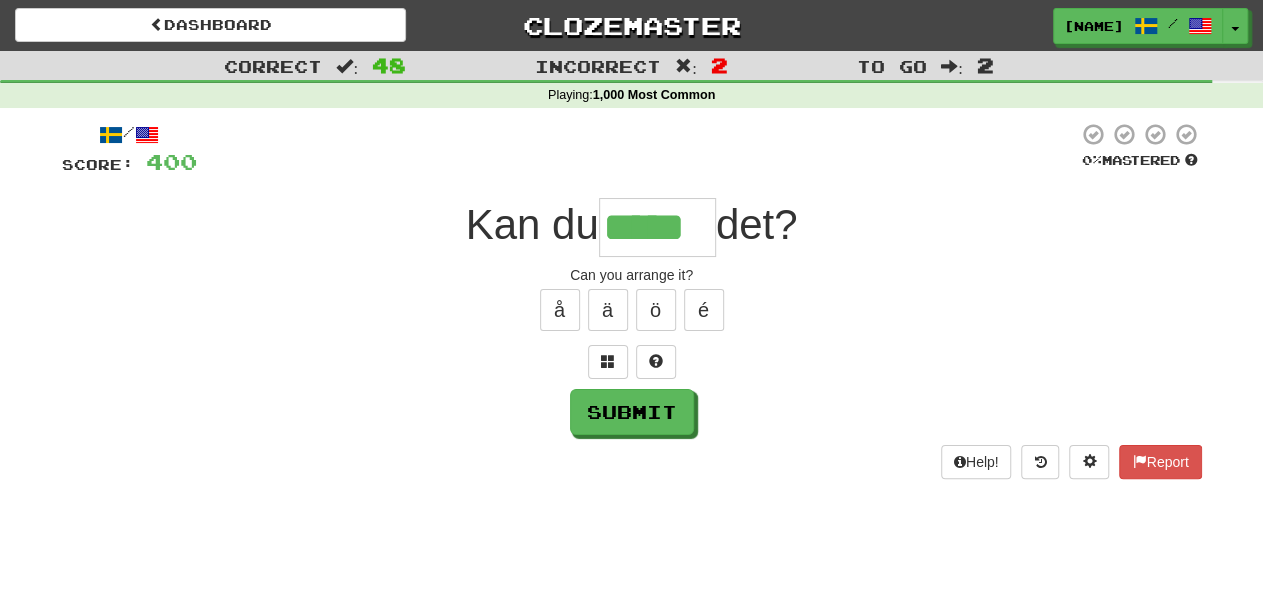 type on "*****" 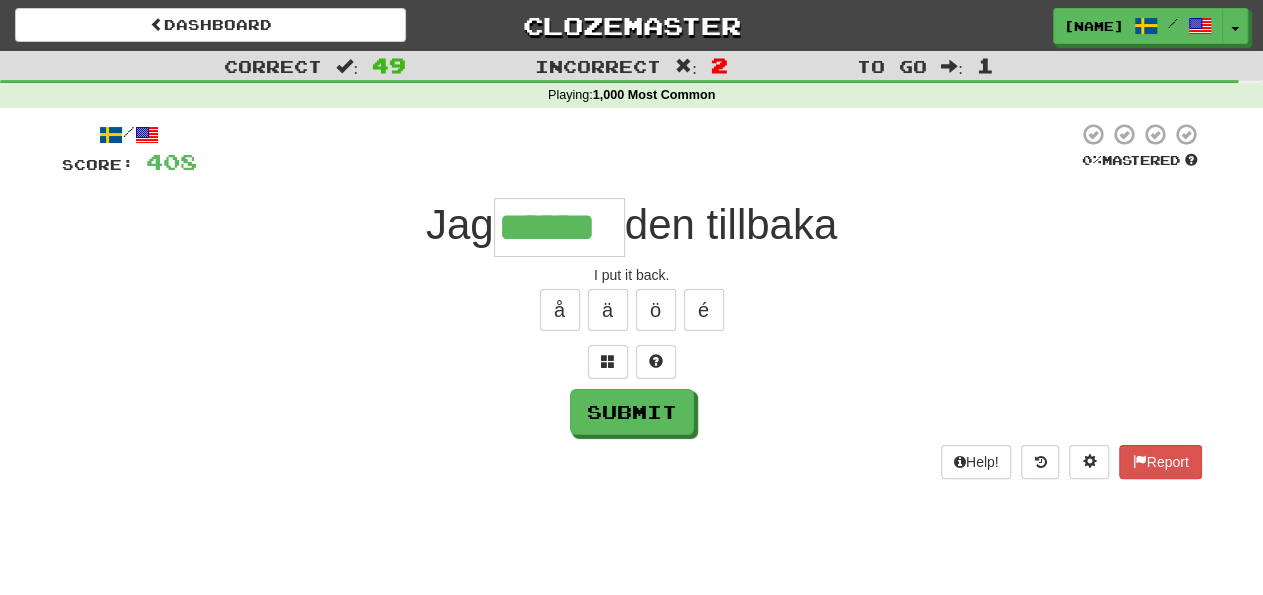 type on "*******" 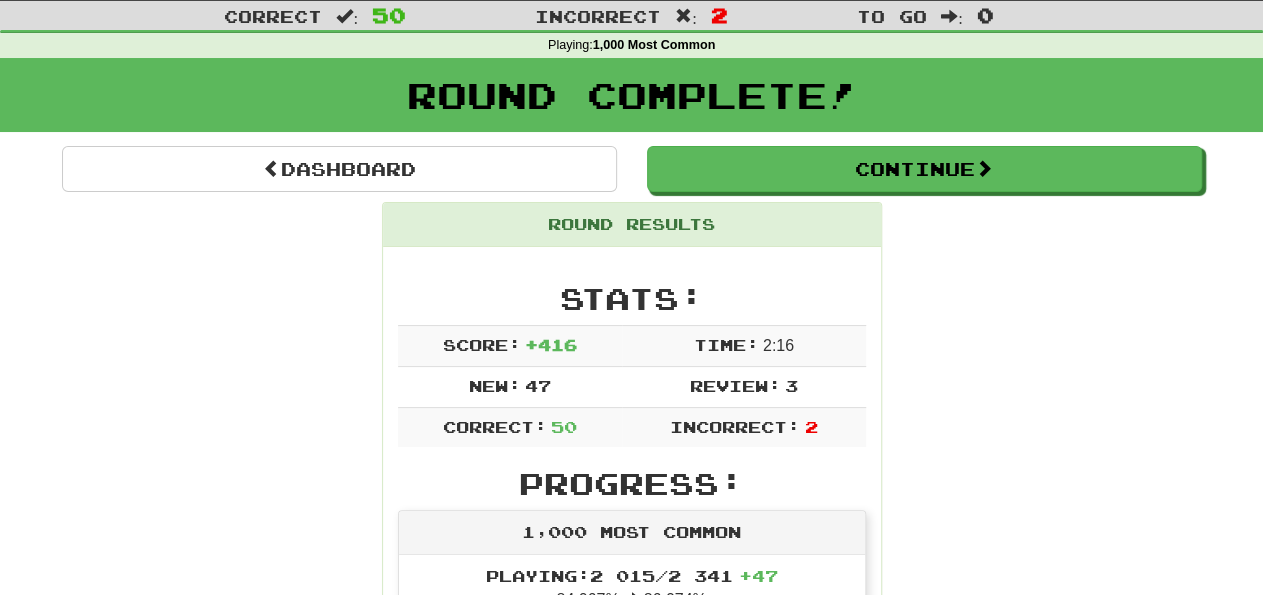 scroll, scrollTop: 416, scrollLeft: 0, axis: vertical 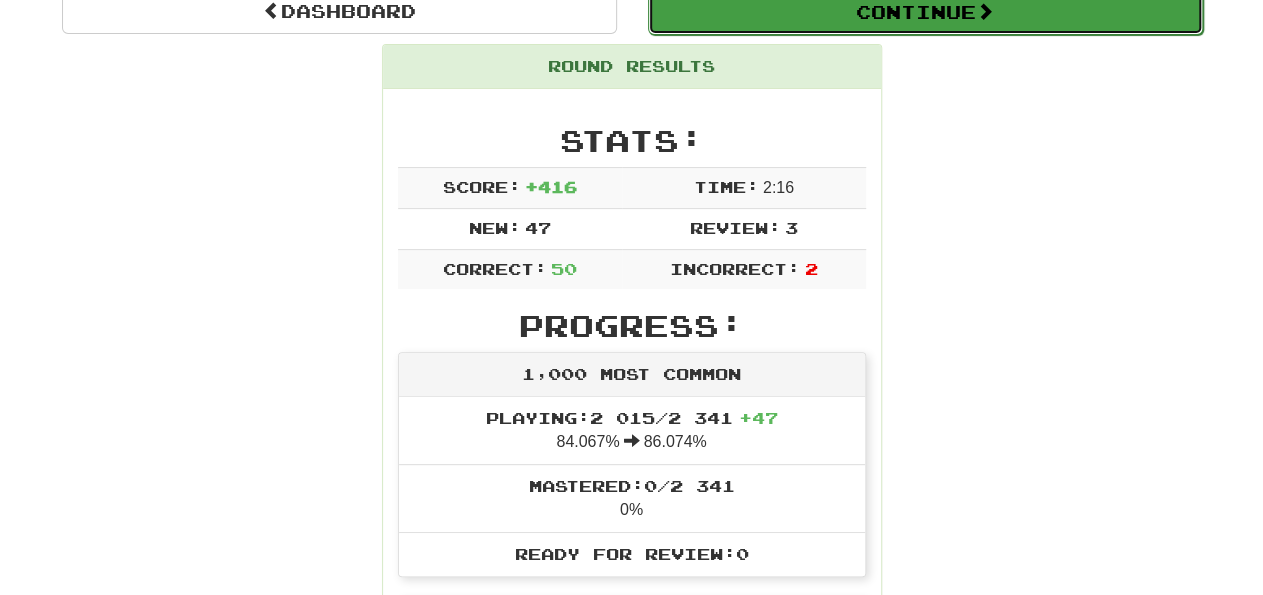 click on "Continue" at bounding box center (925, 12) 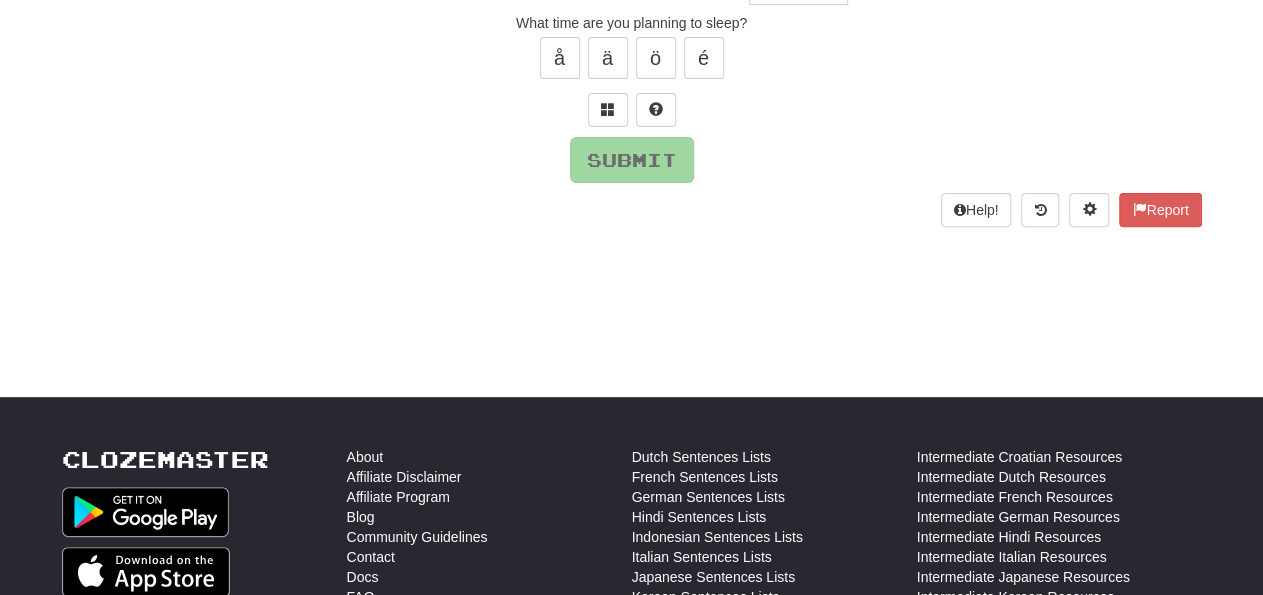 scroll, scrollTop: 0, scrollLeft: 0, axis: both 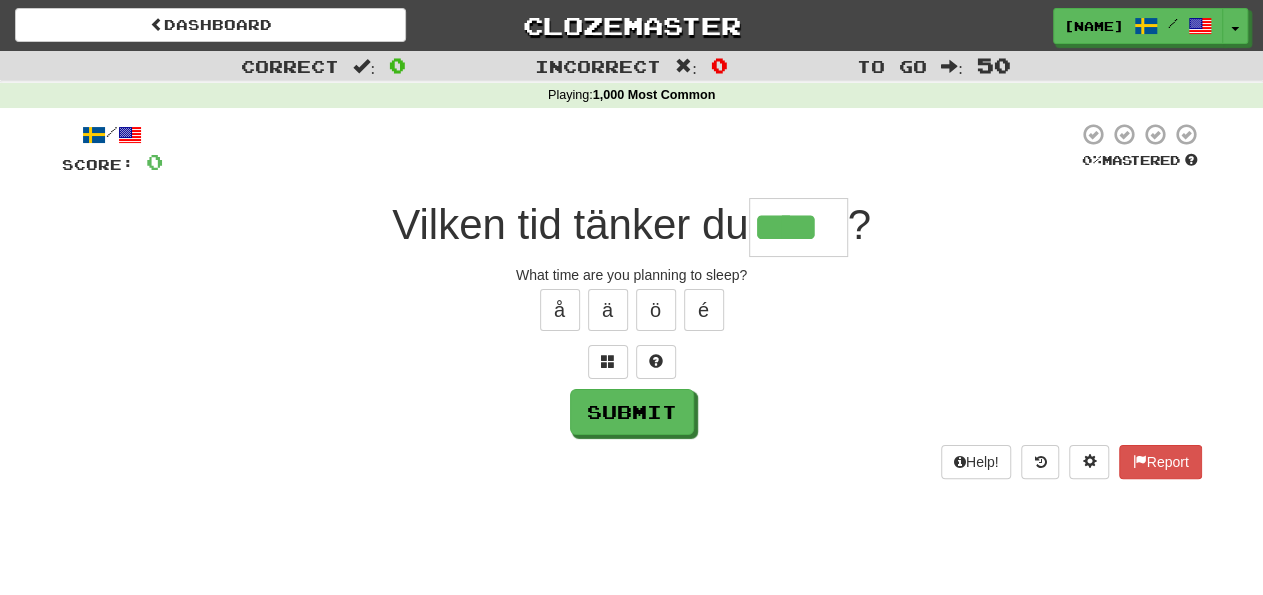 type on "****" 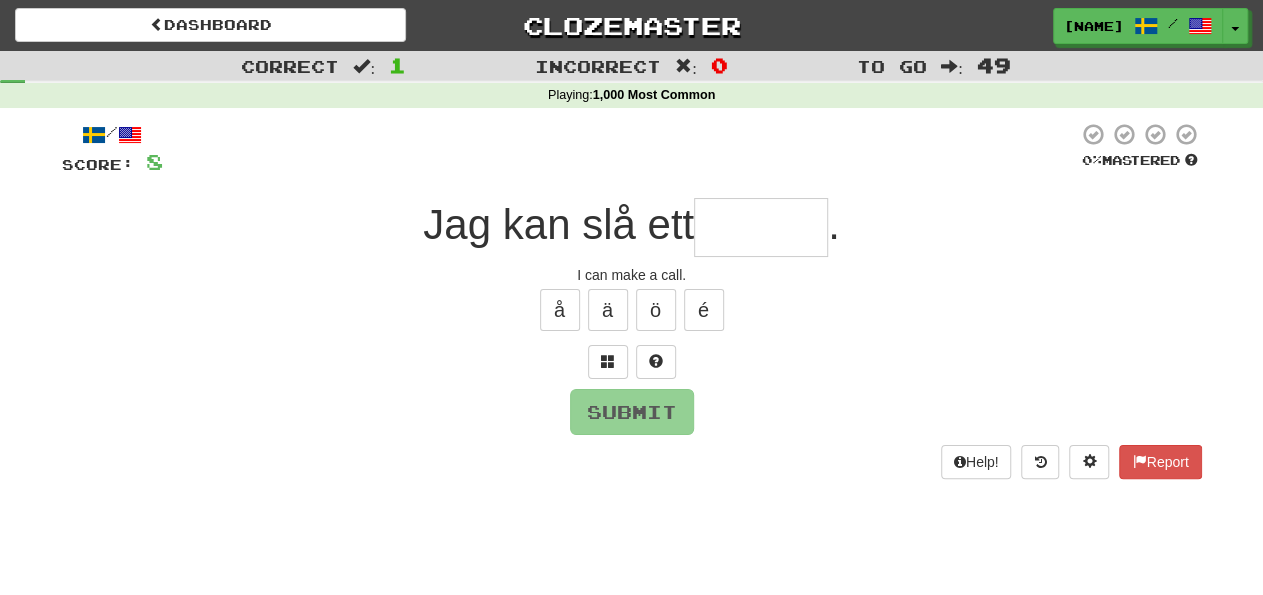 type on "*" 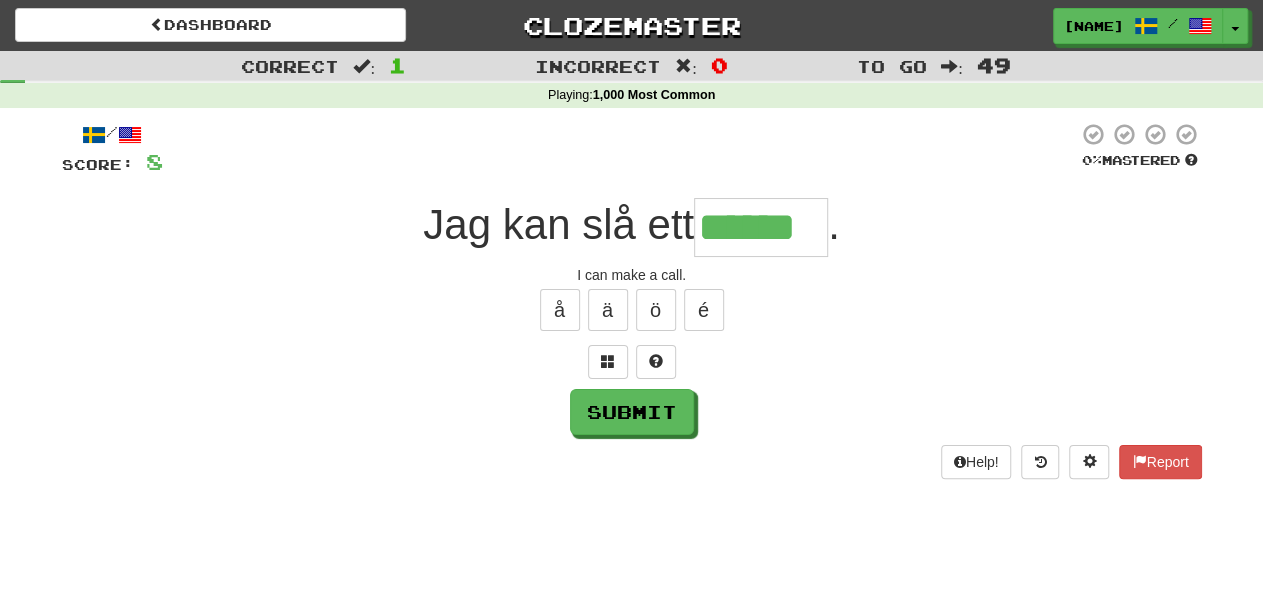 type on "******" 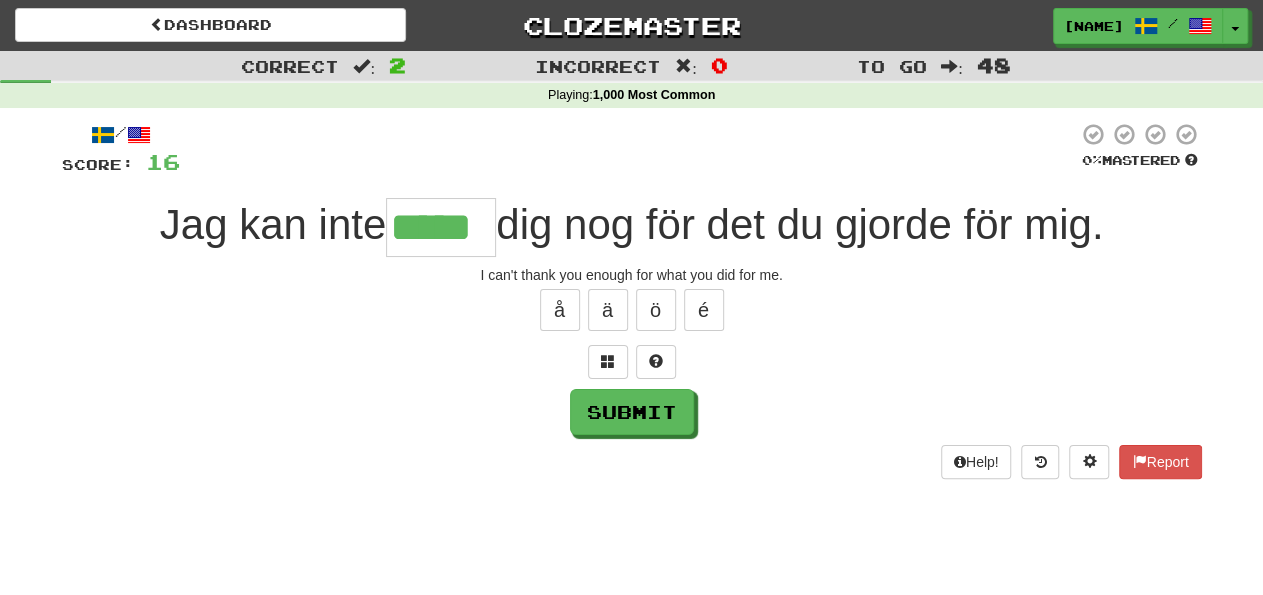 type on "*****" 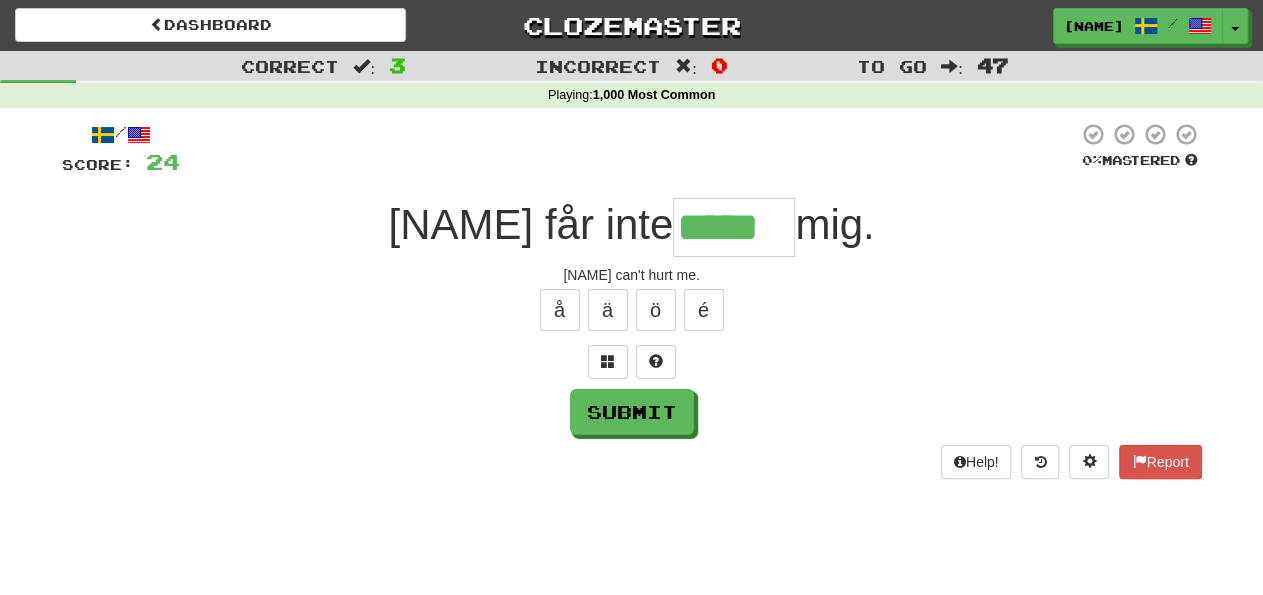 type on "*****" 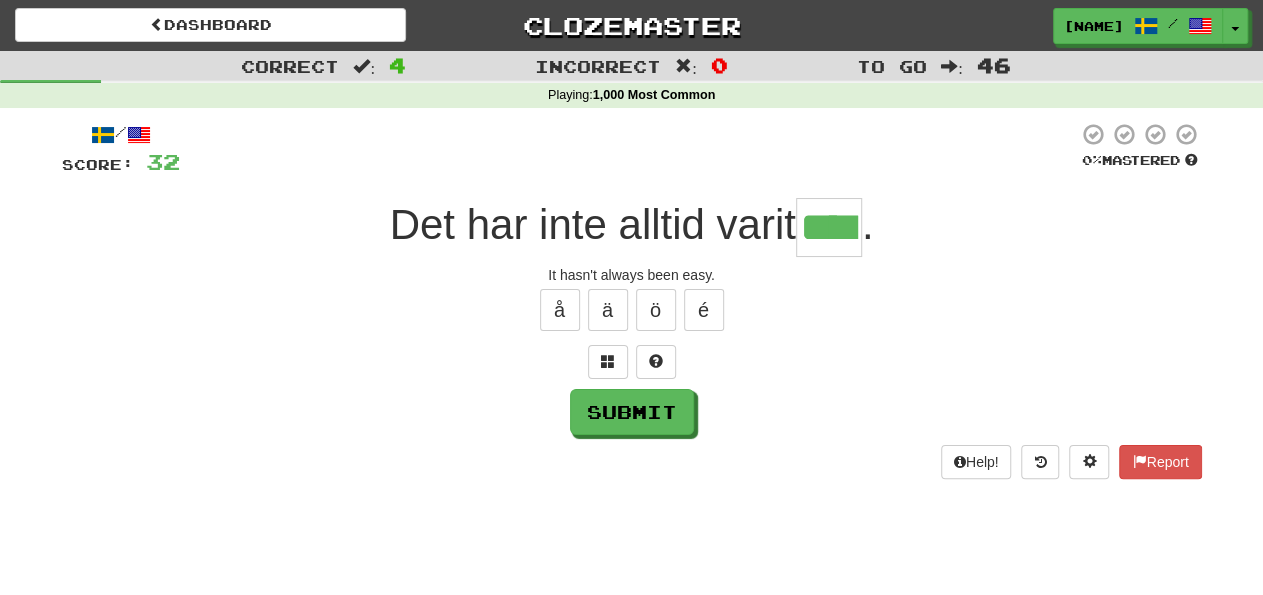 type on "****" 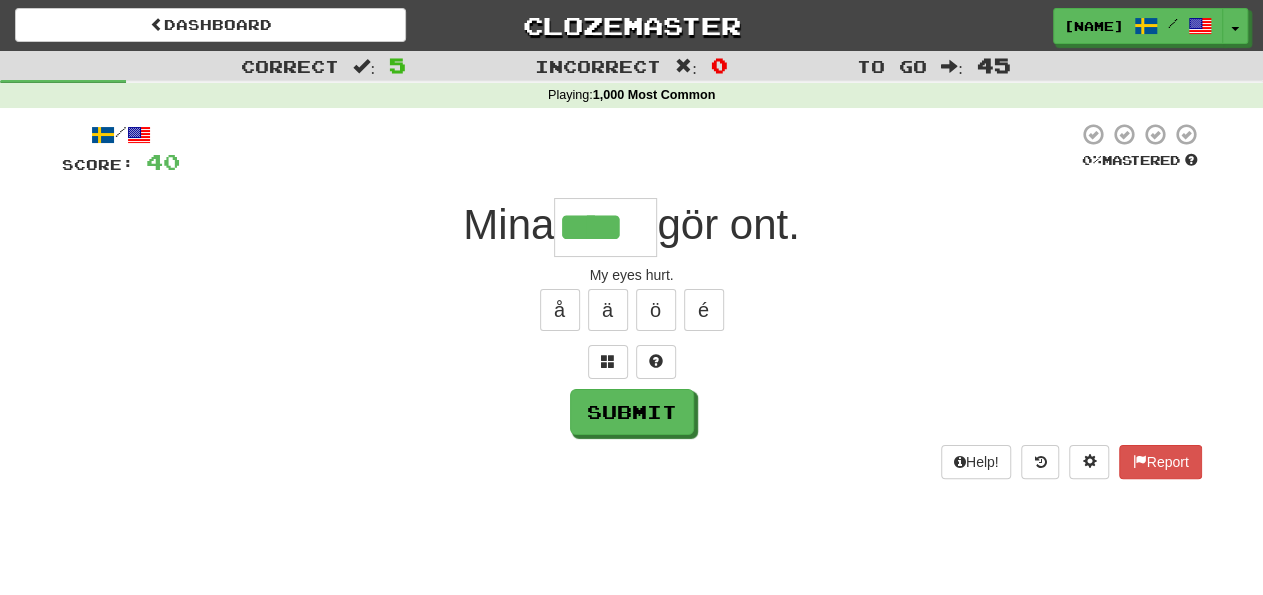 type on "****" 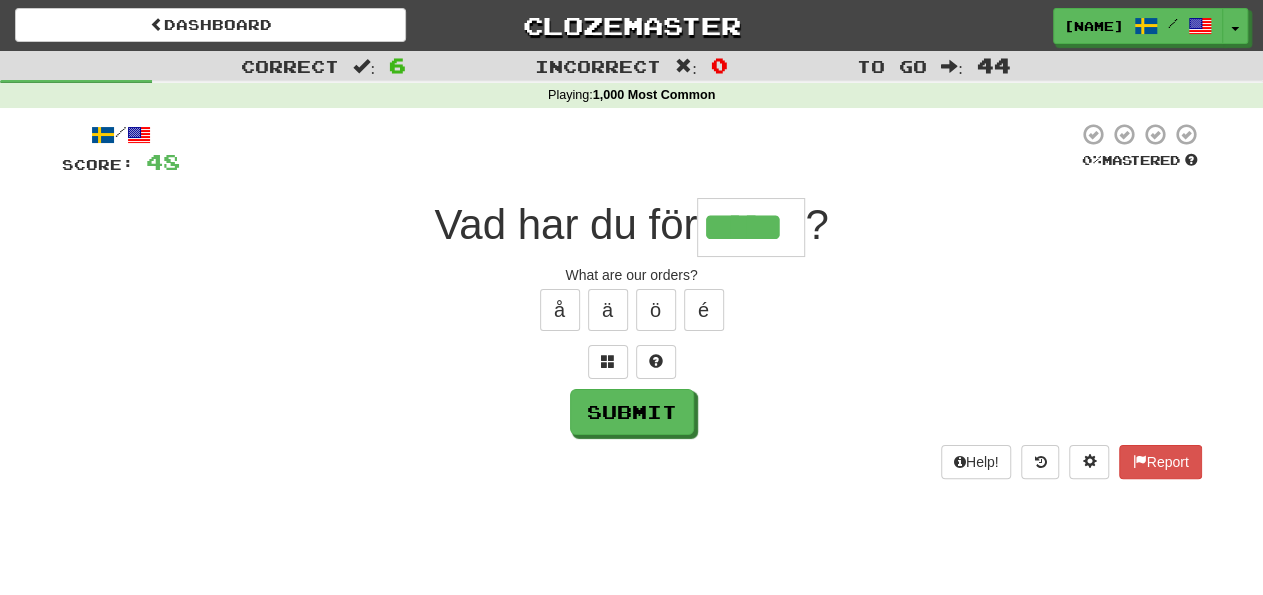 type on "*****" 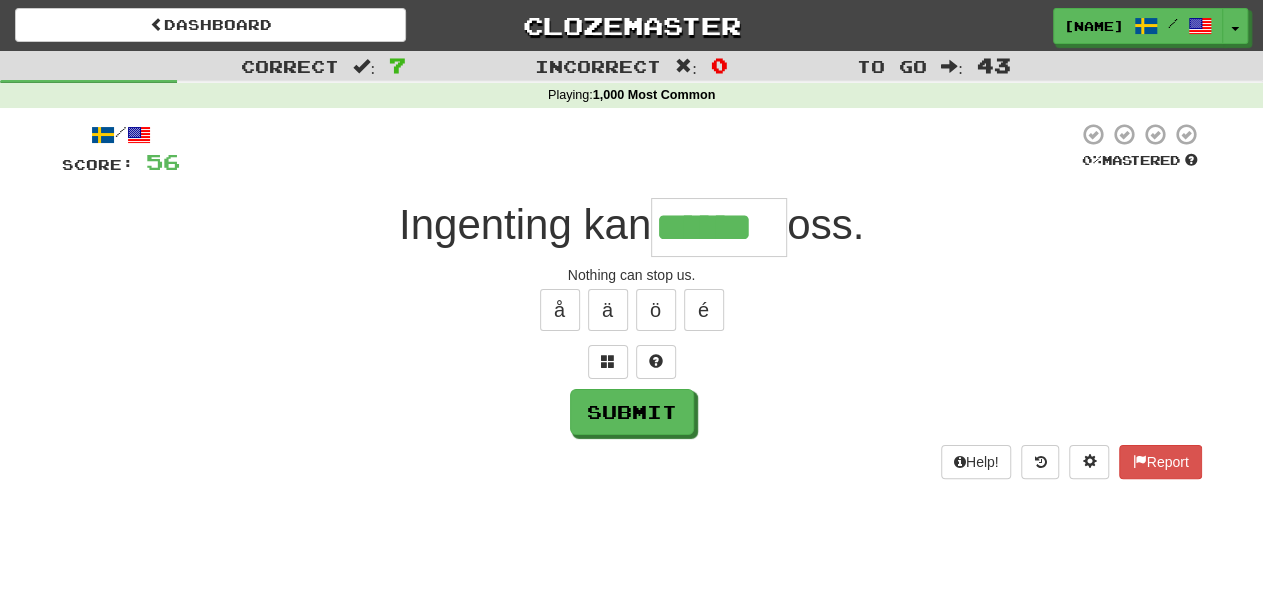 type on "******" 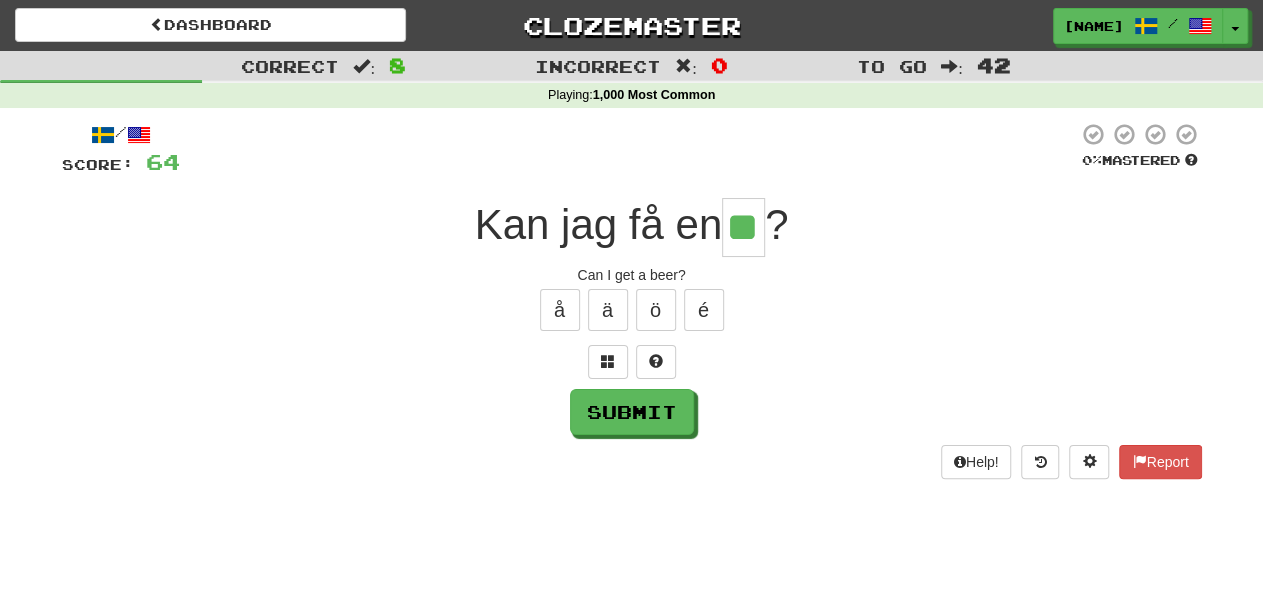 type on "**" 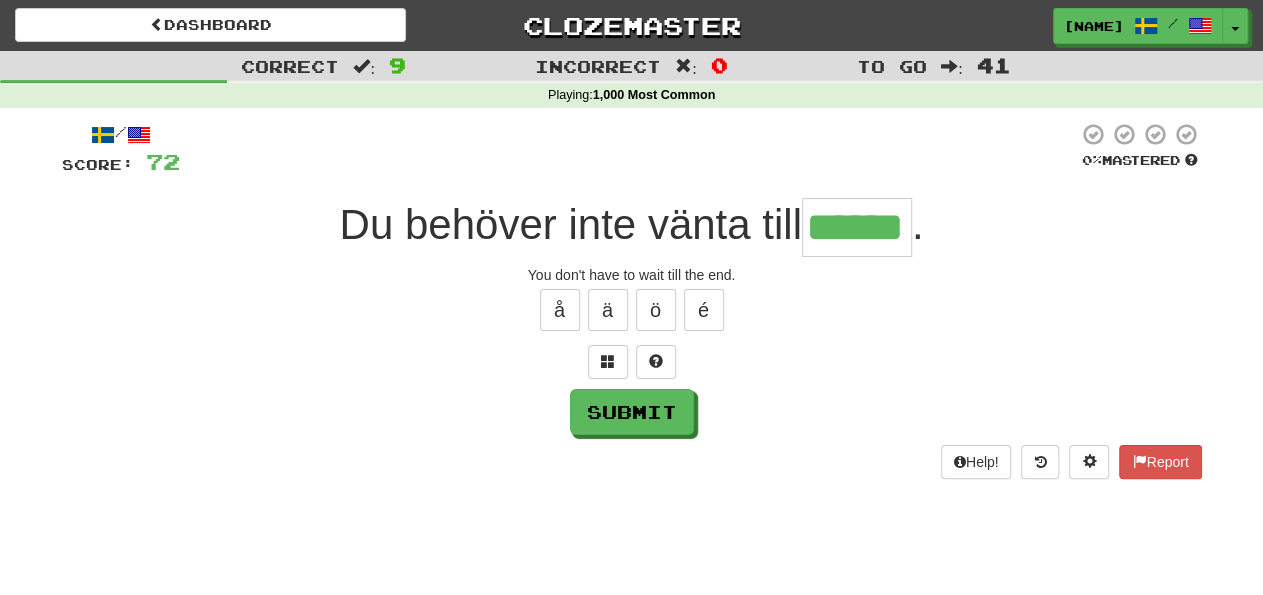type on "******" 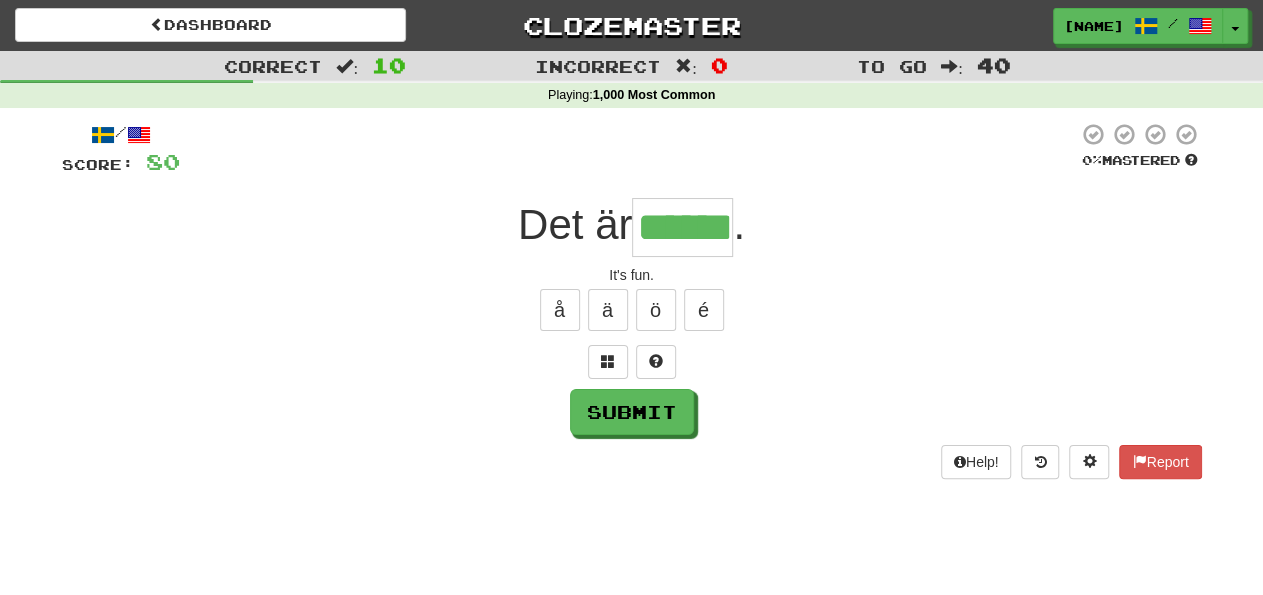 type on "******" 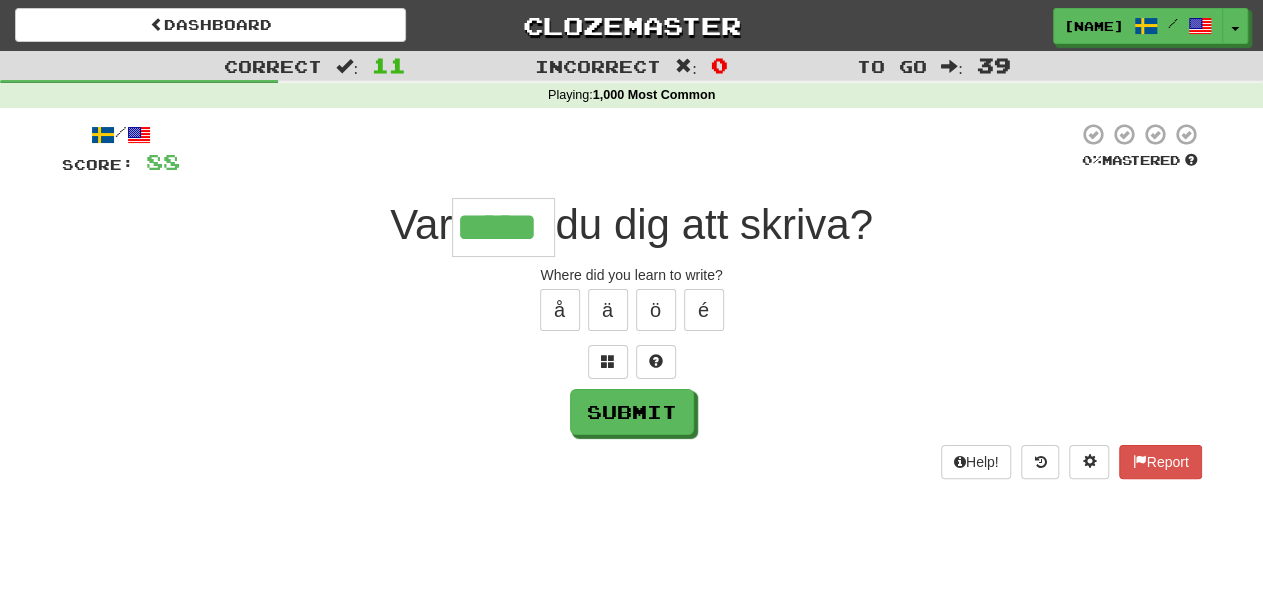 type on "*****" 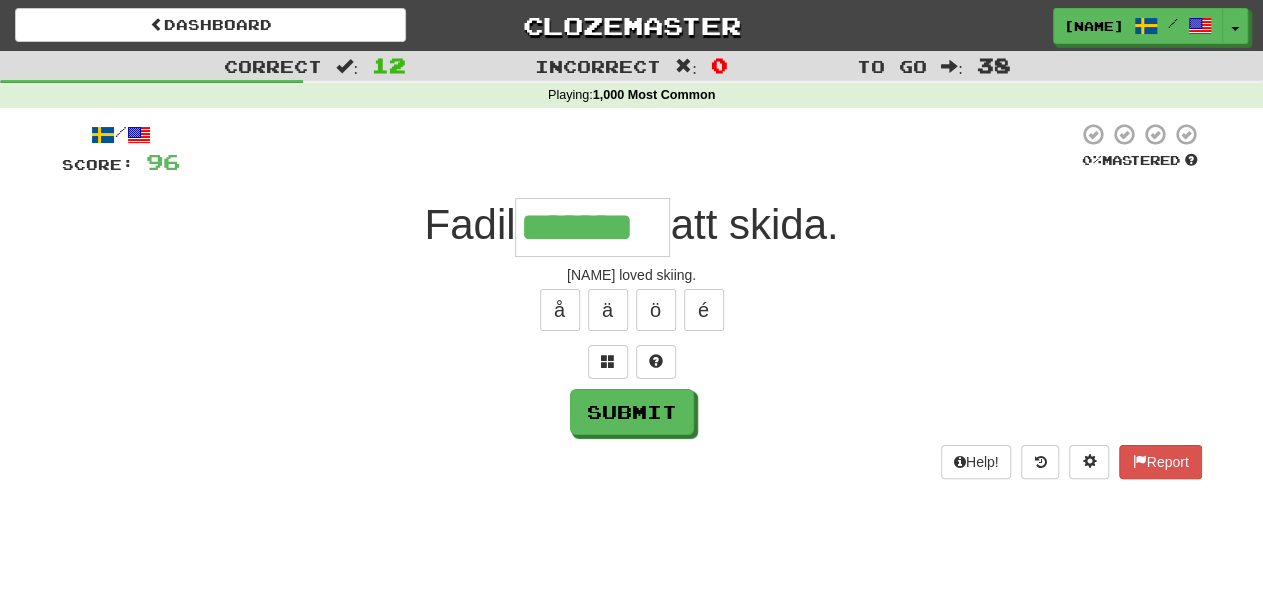 type on "*******" 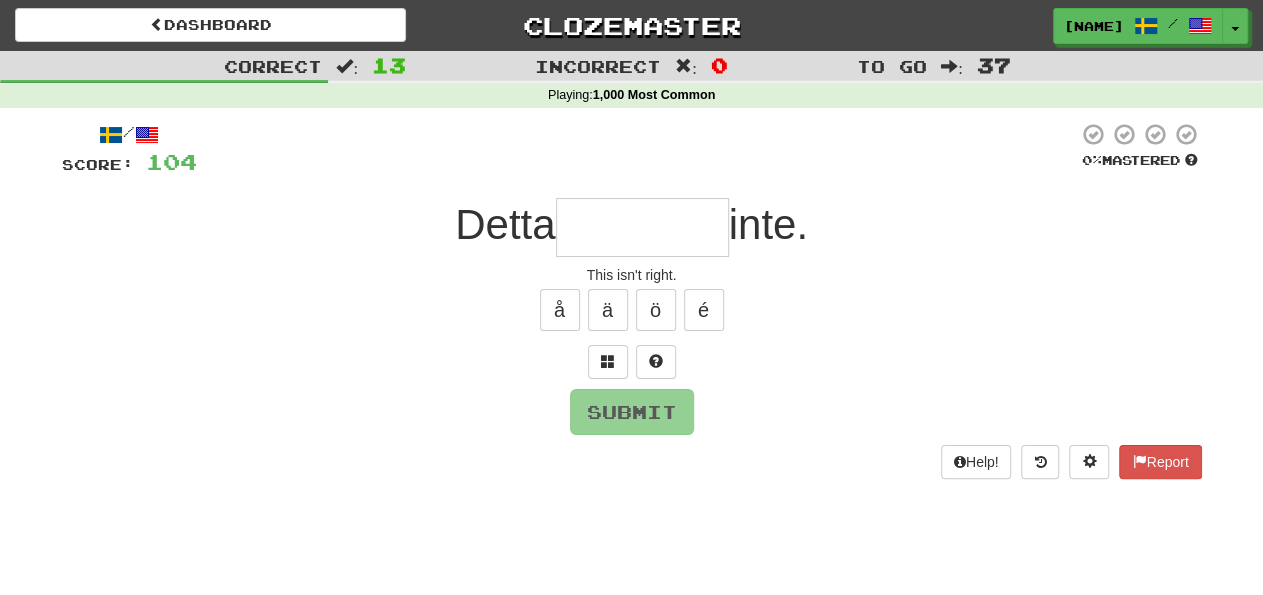 type on "*" 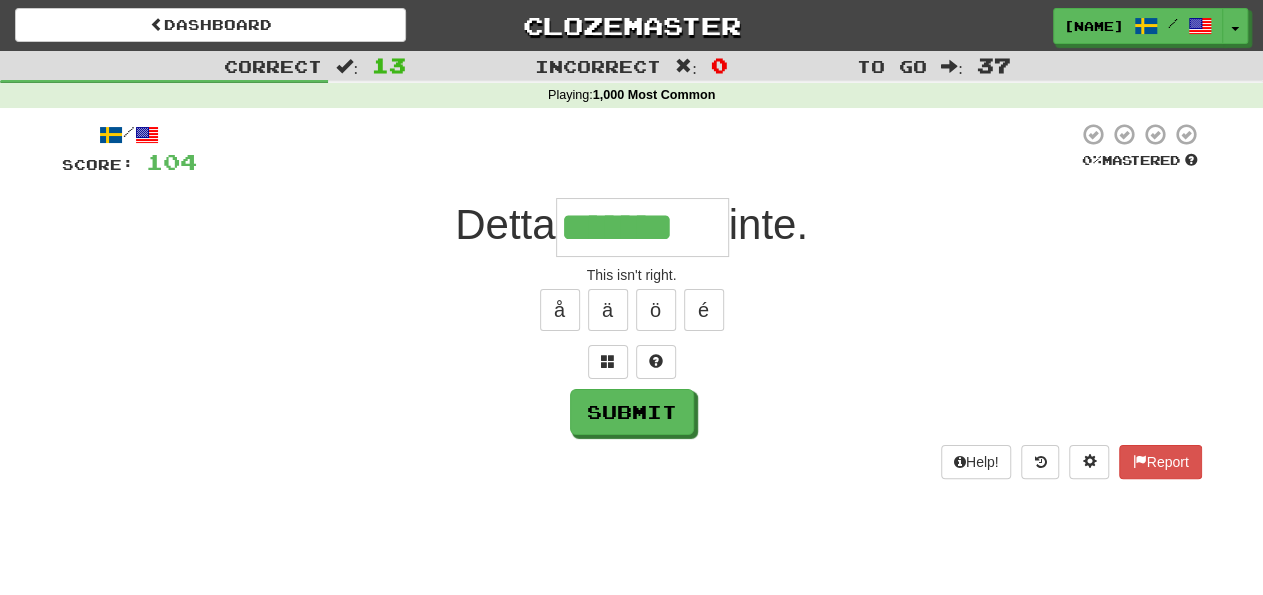 type on "*******" 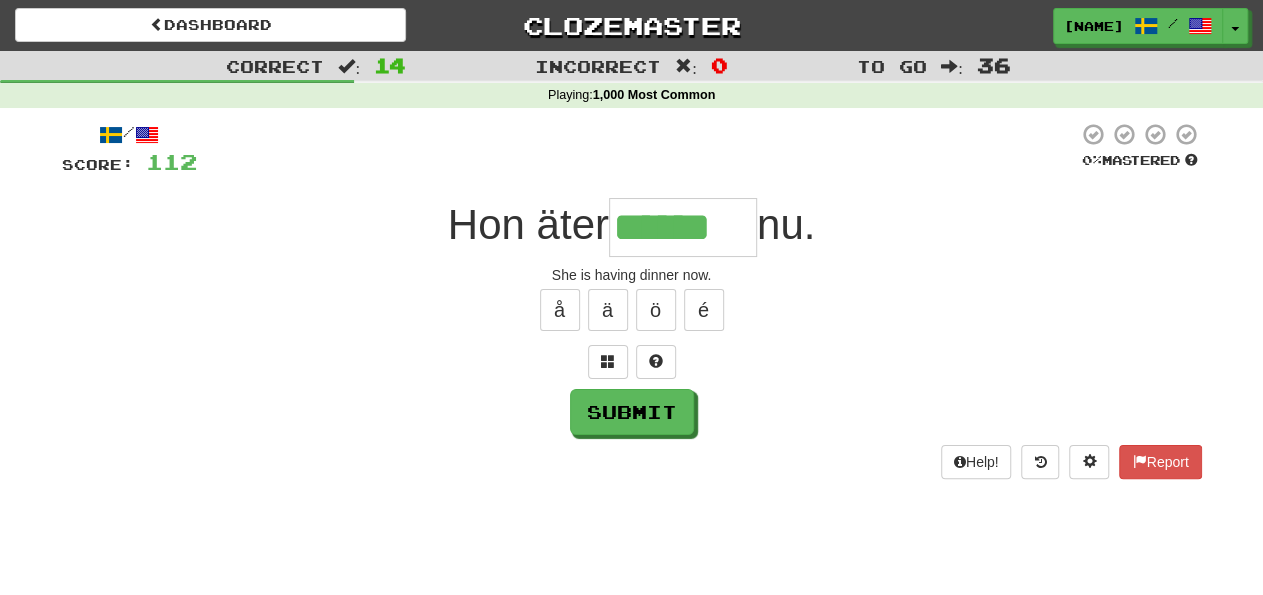 type on "******" 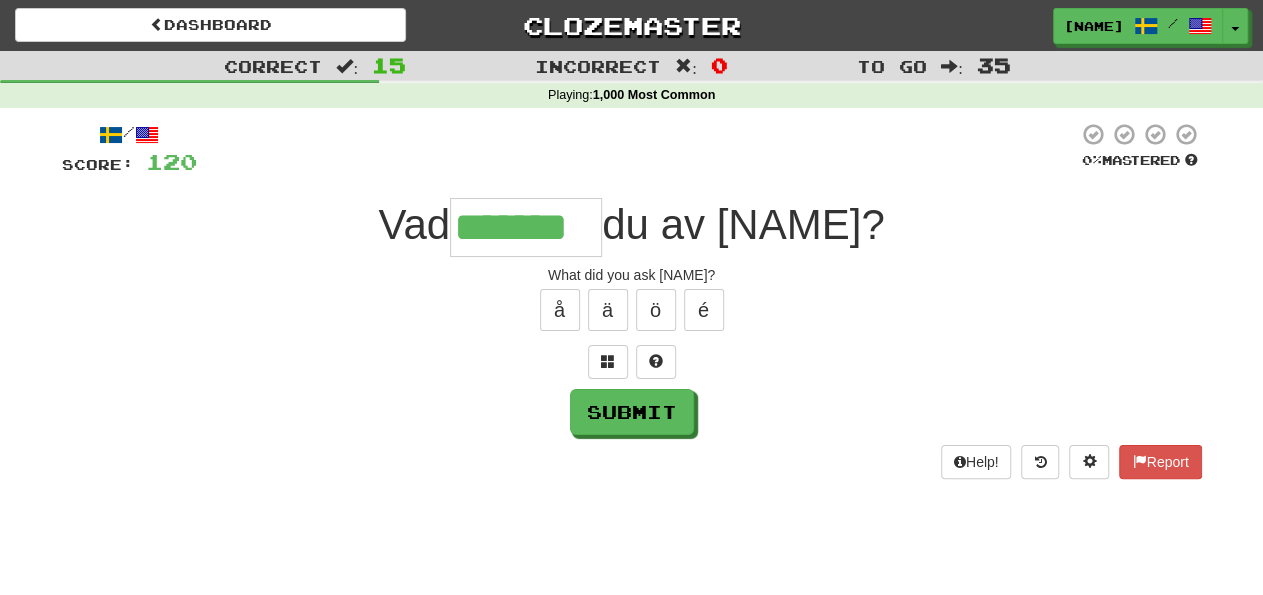 type on "*******" 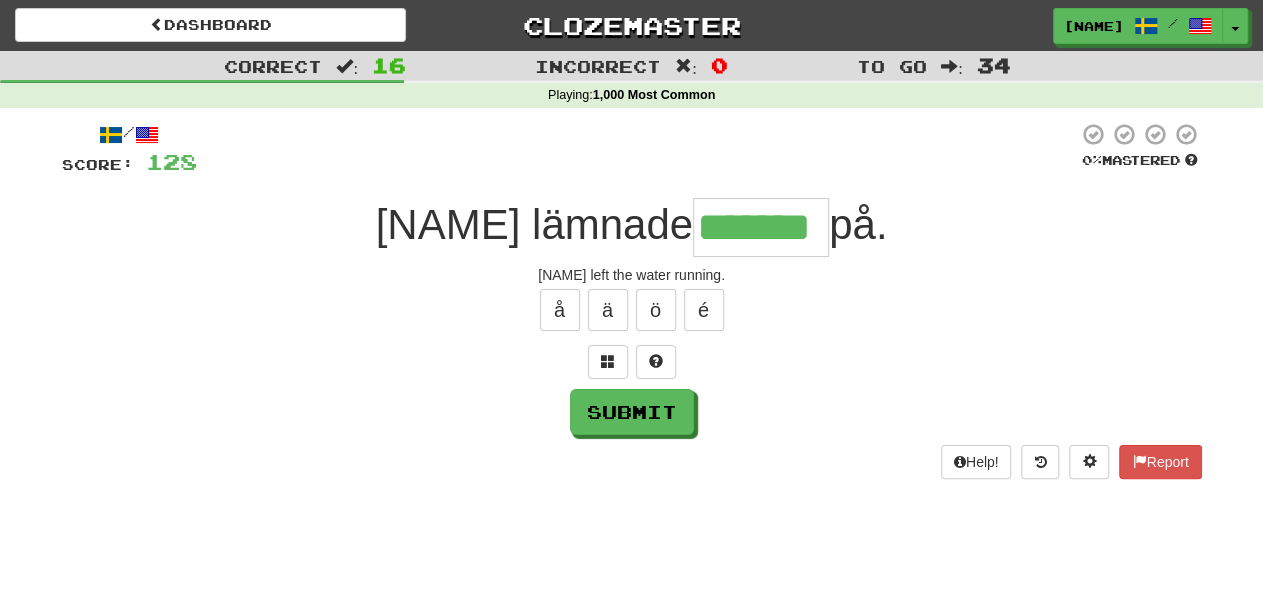 type on "*******" 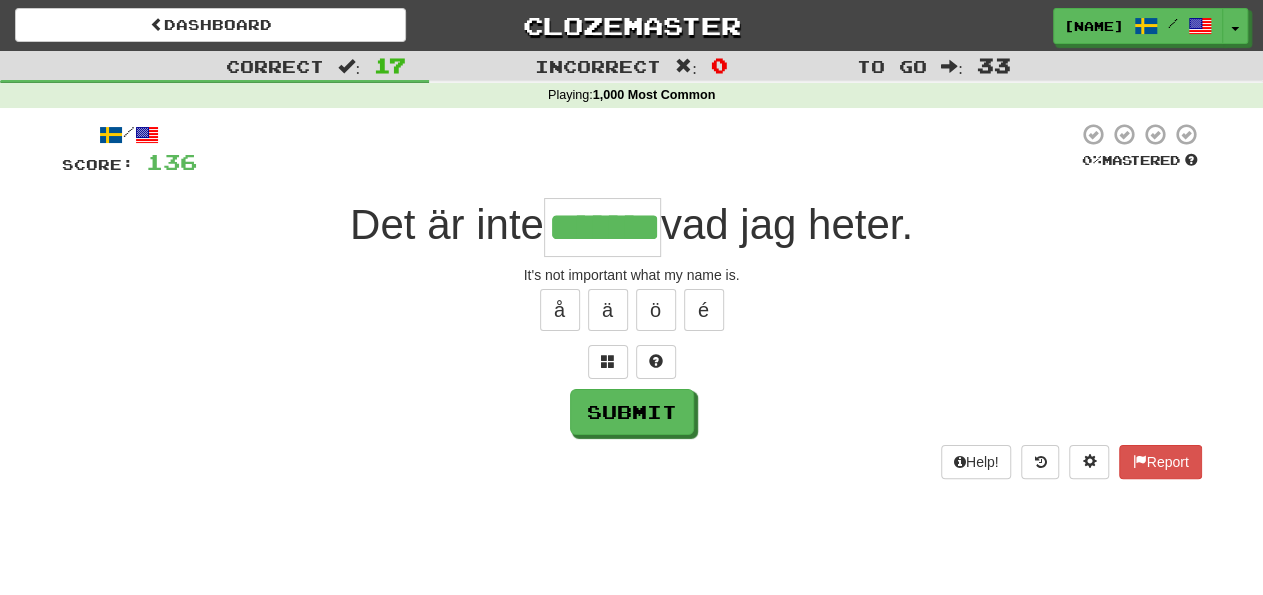 type on "*******" 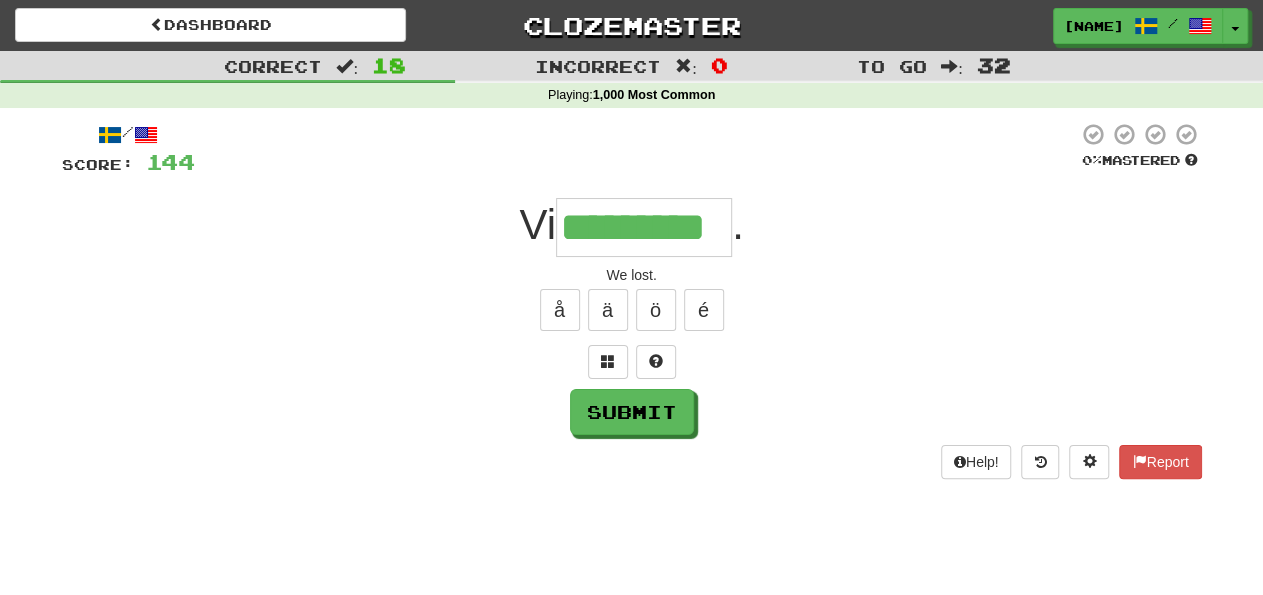 type on "*********" 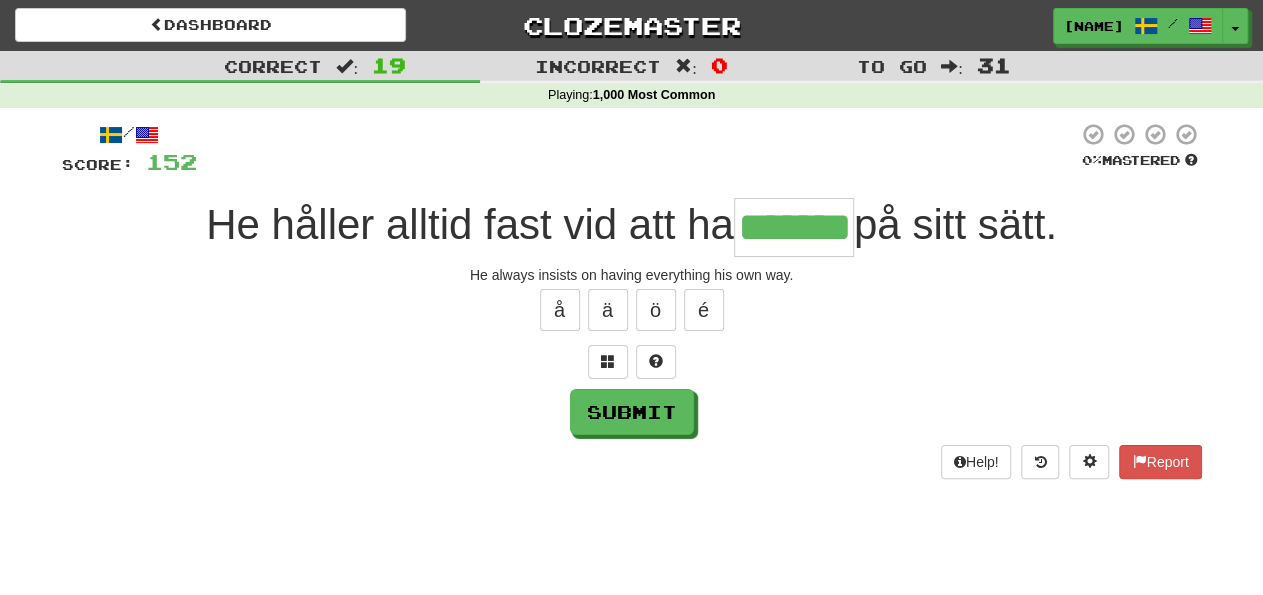type on "*******" 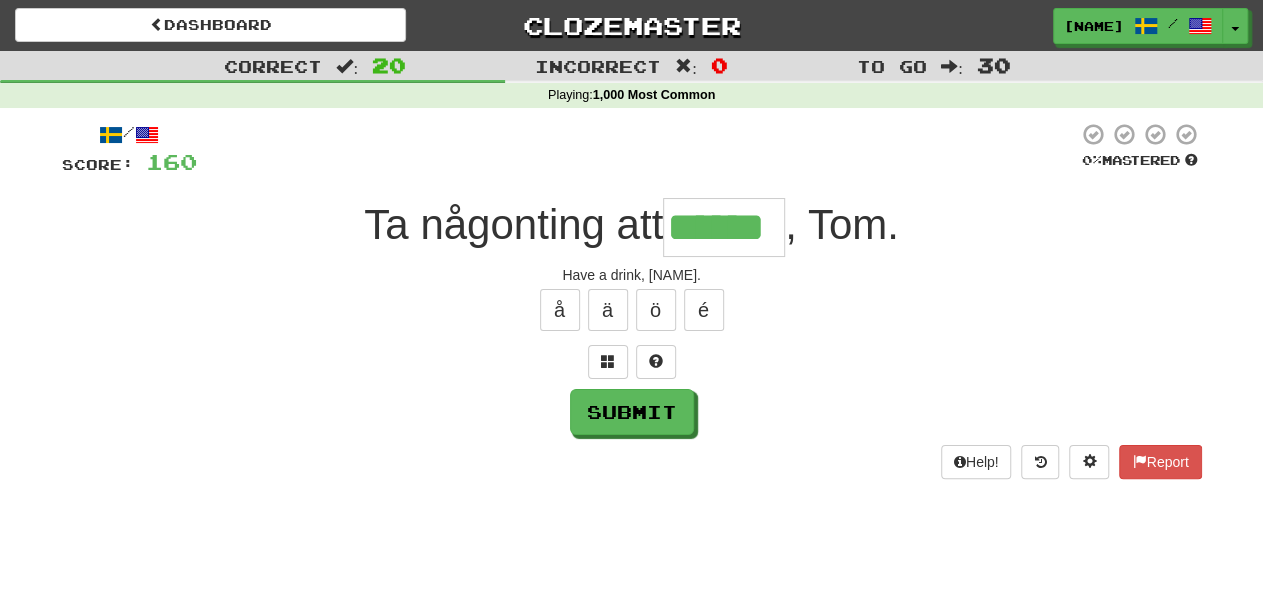 type on "******" 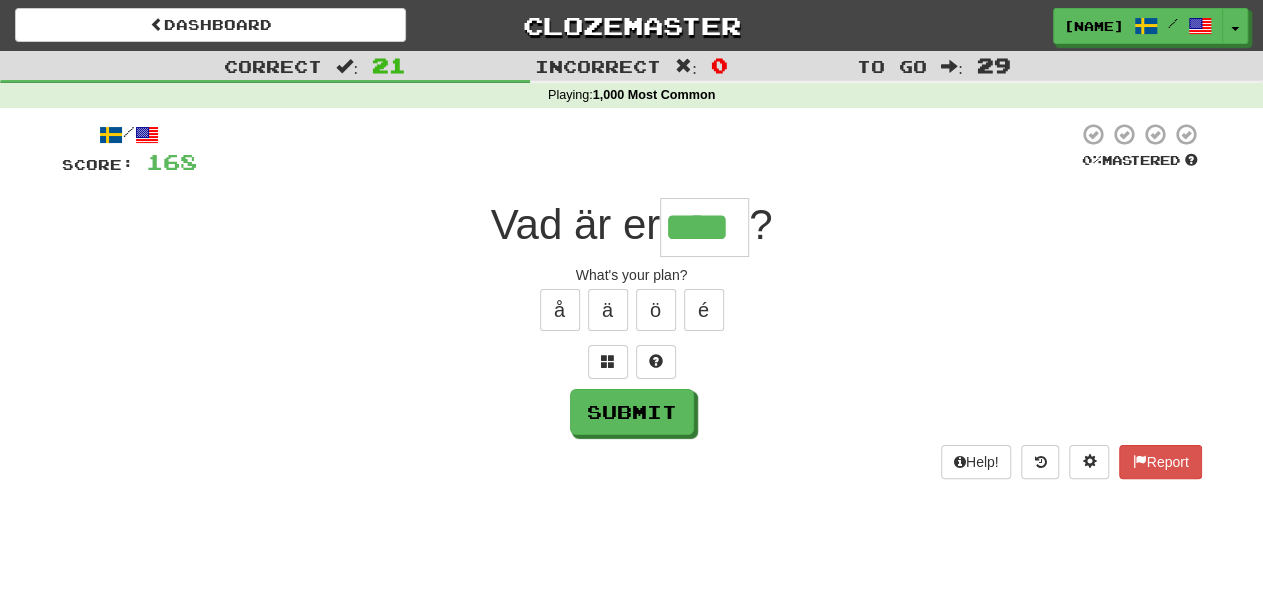 type on "****" 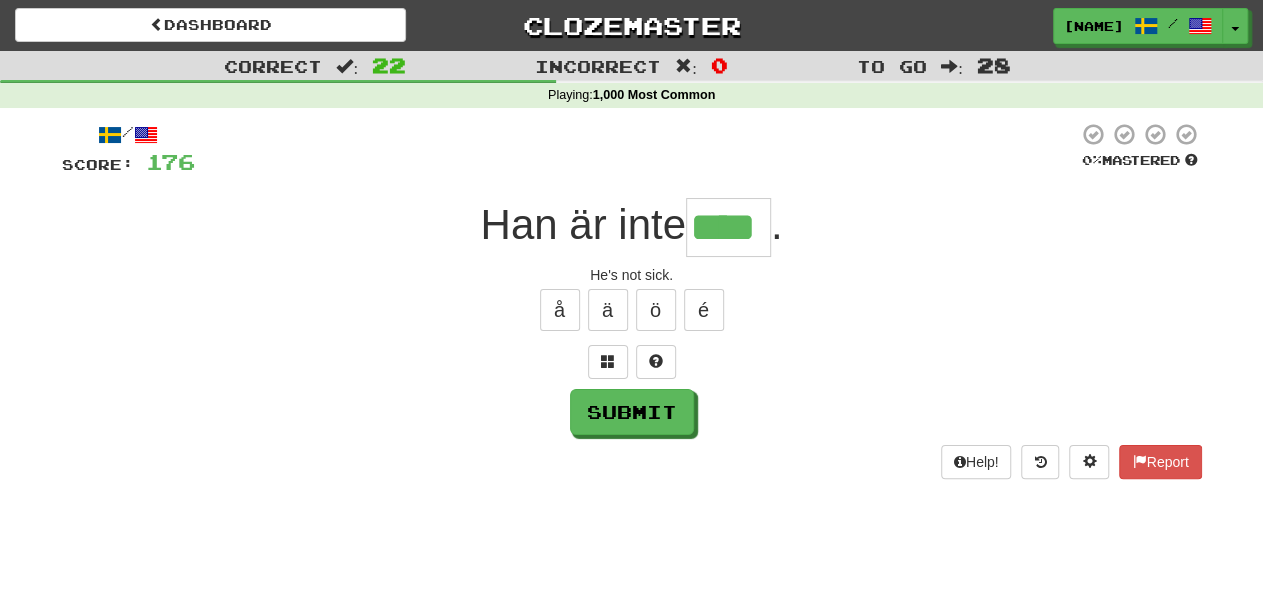 type on "****" 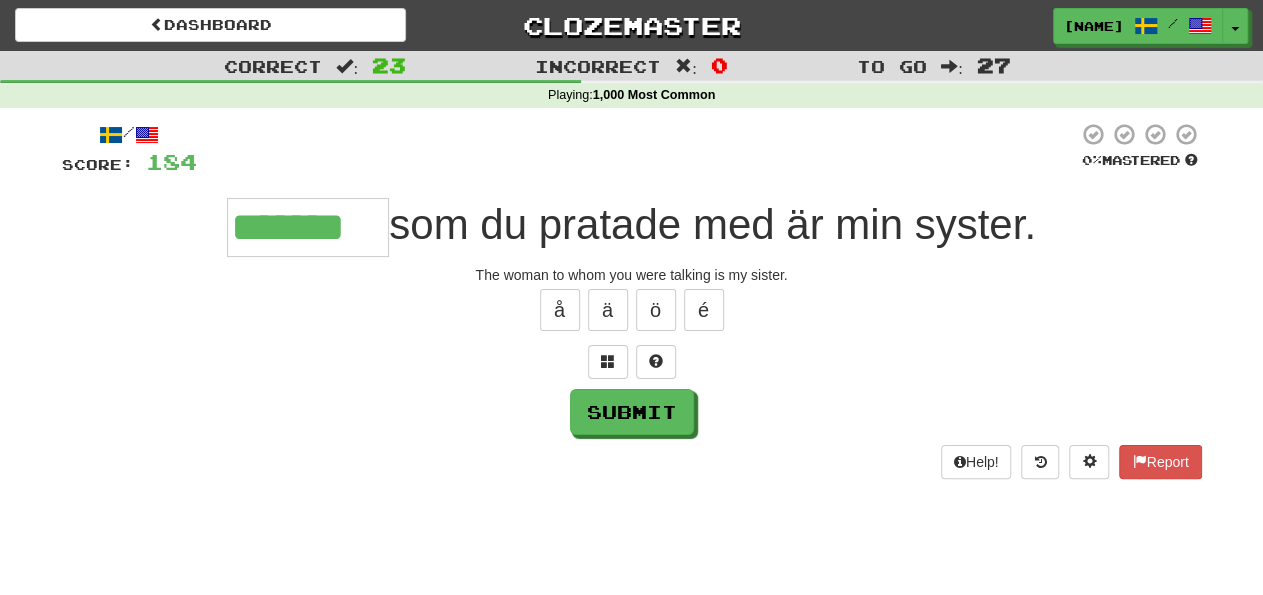 type on "*******" 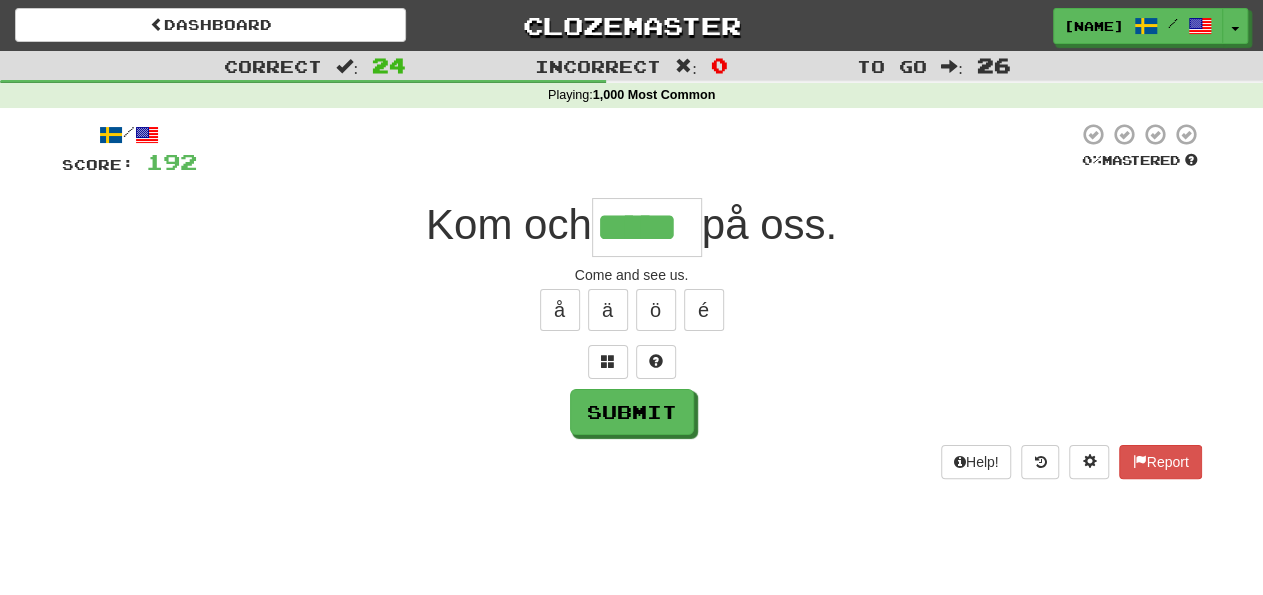 type on "*****" 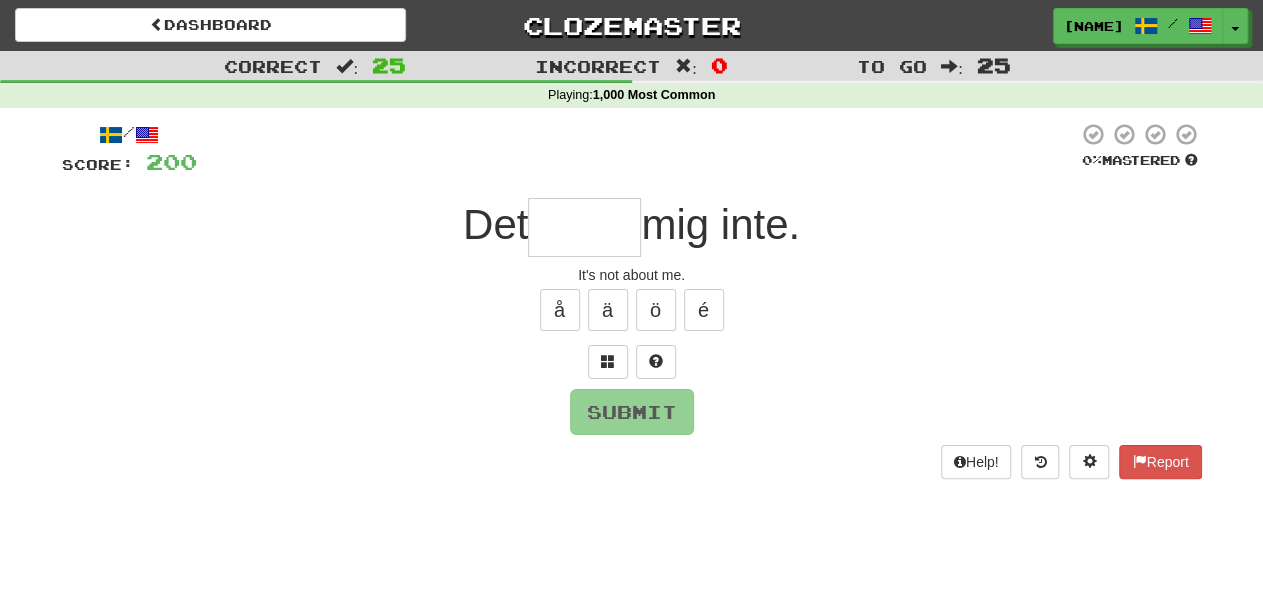 type on "*" 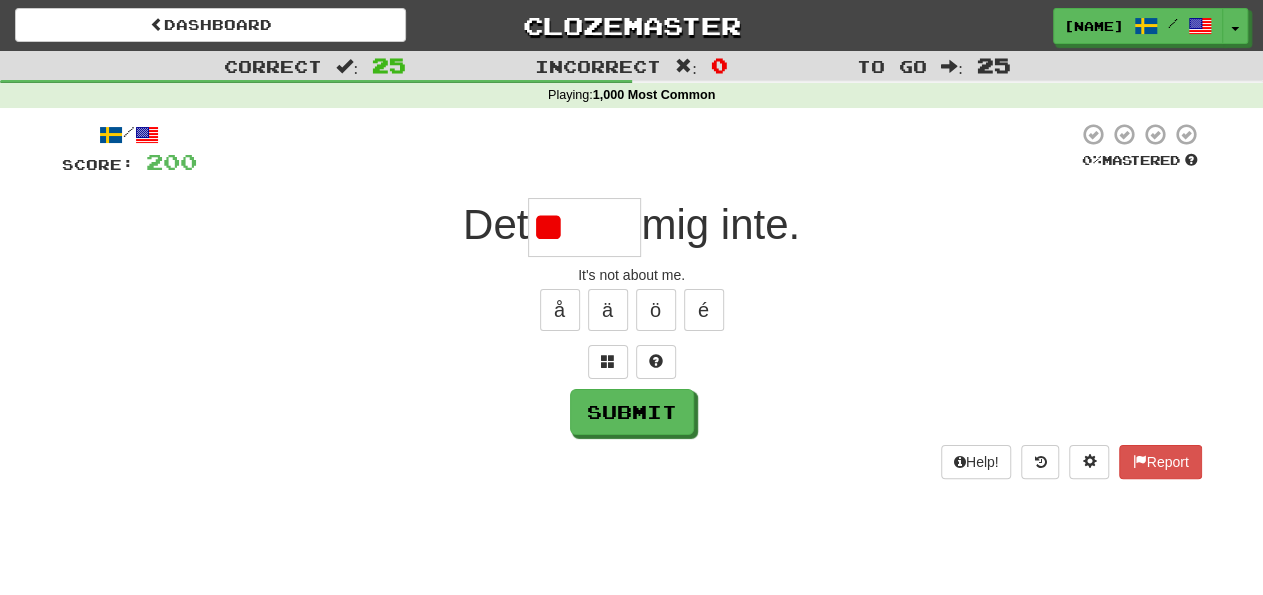 type on "*" 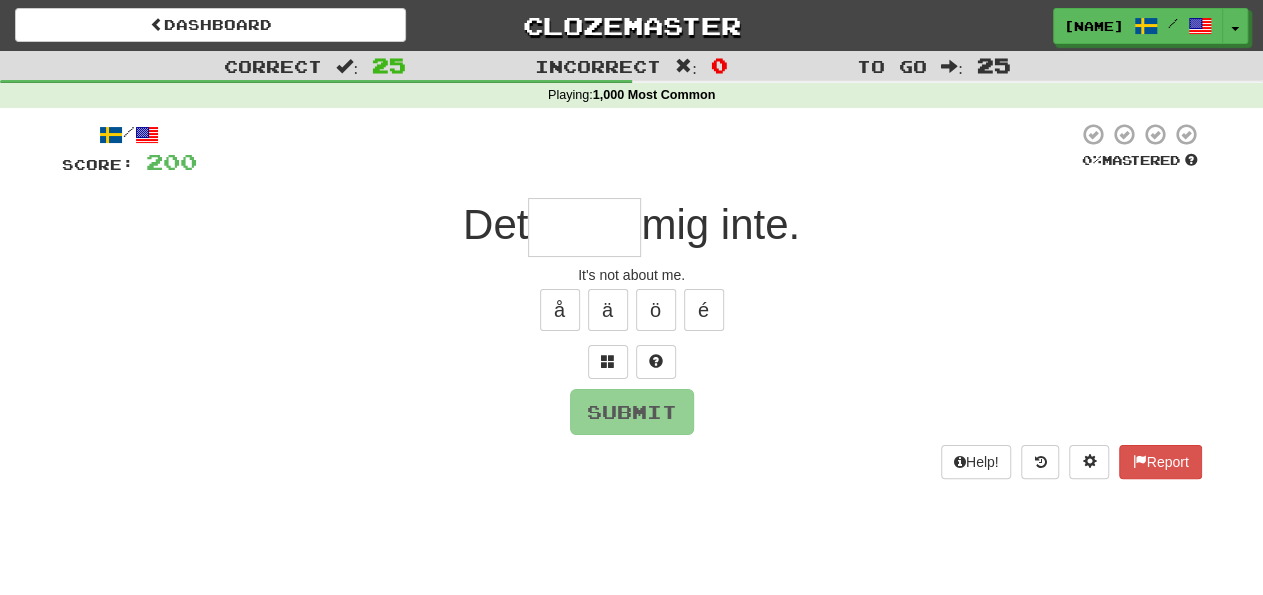 type on "******" 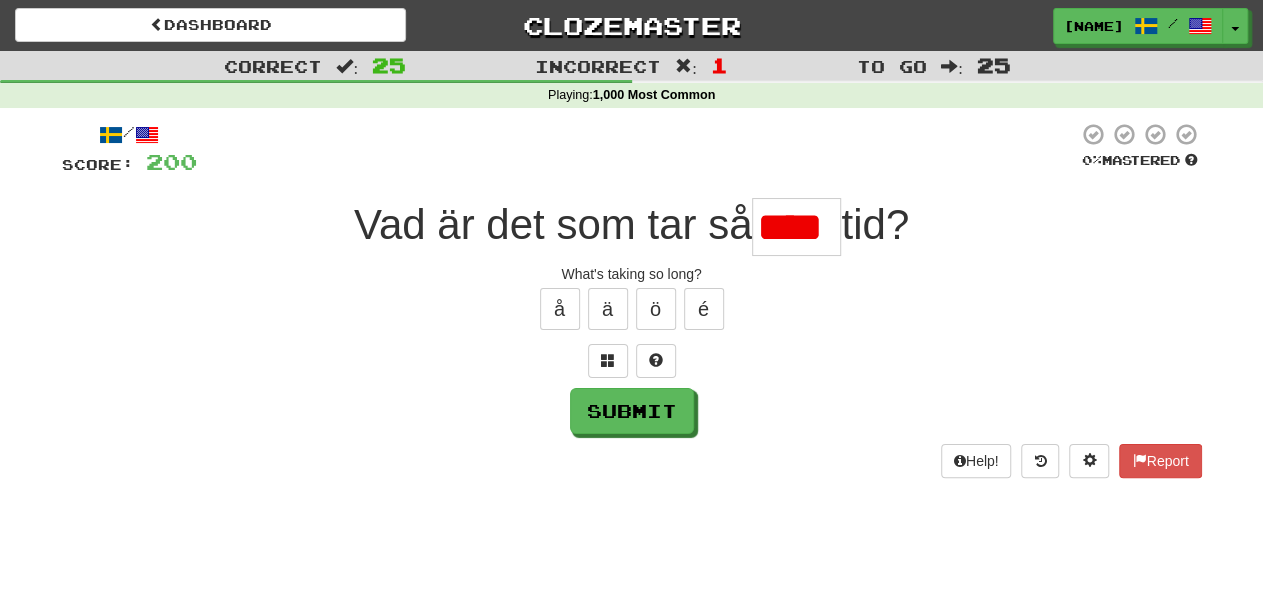 scroll, scrollTop: 0, scrollLeft: 0, axis: both 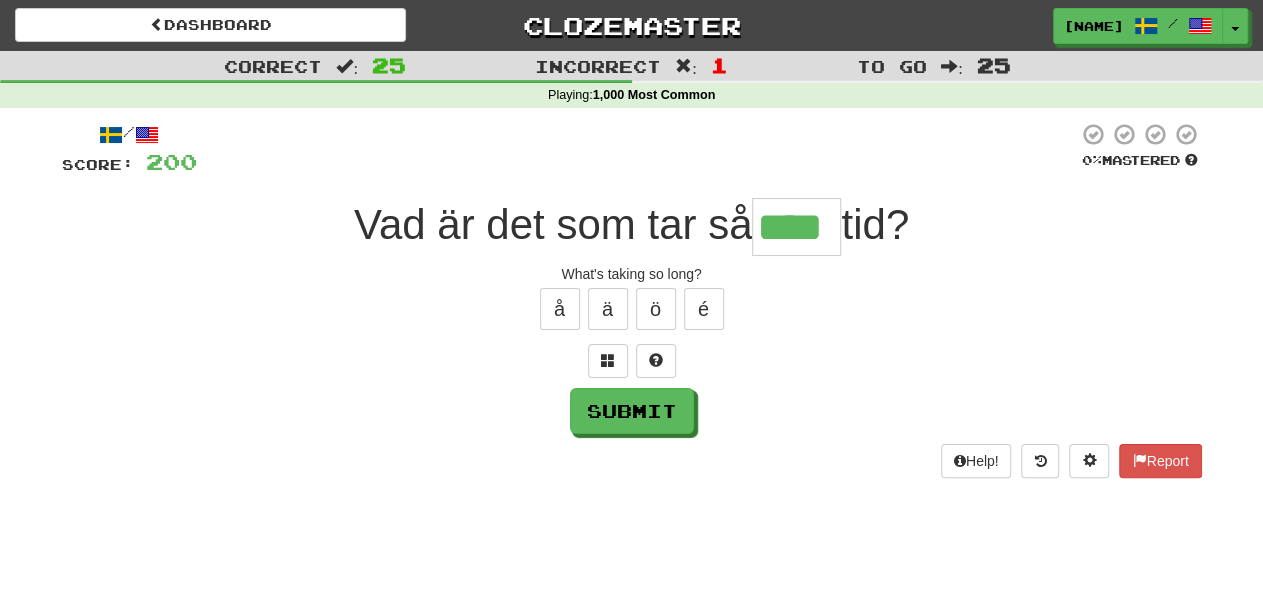 type on "****" 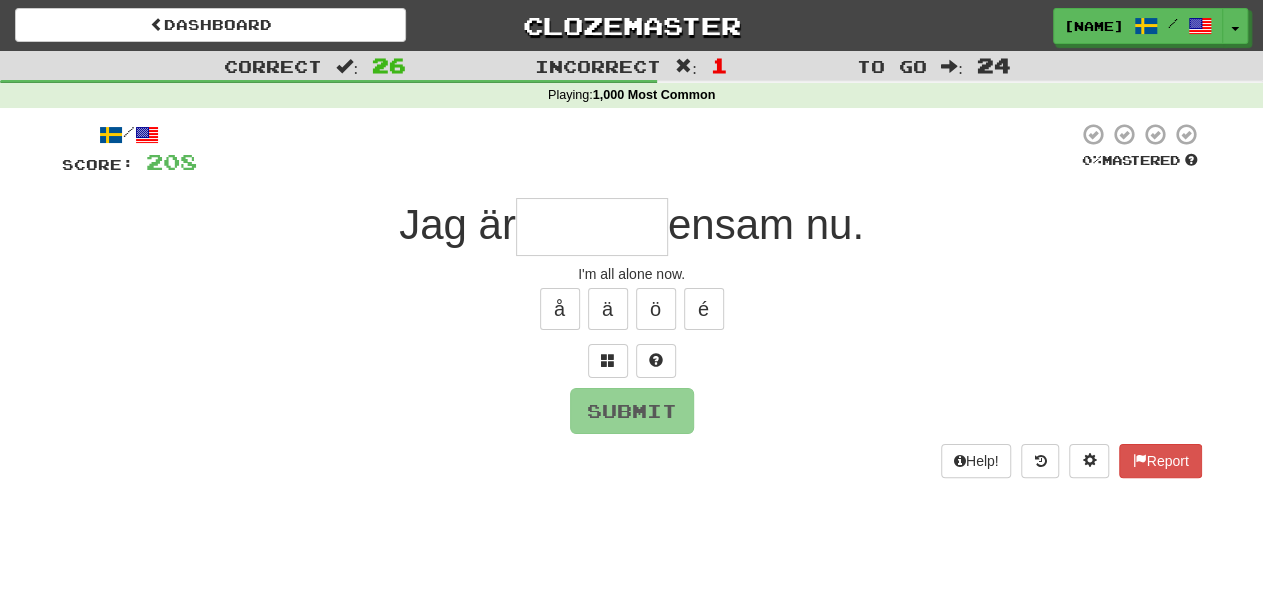 type on "*" 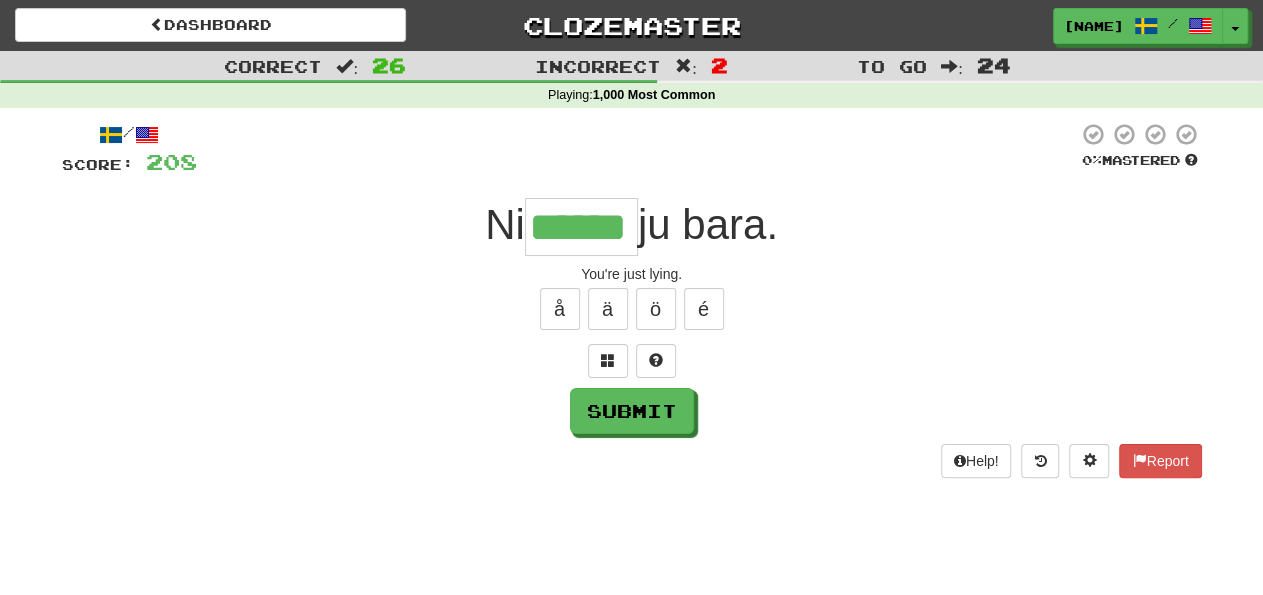 type on "******" 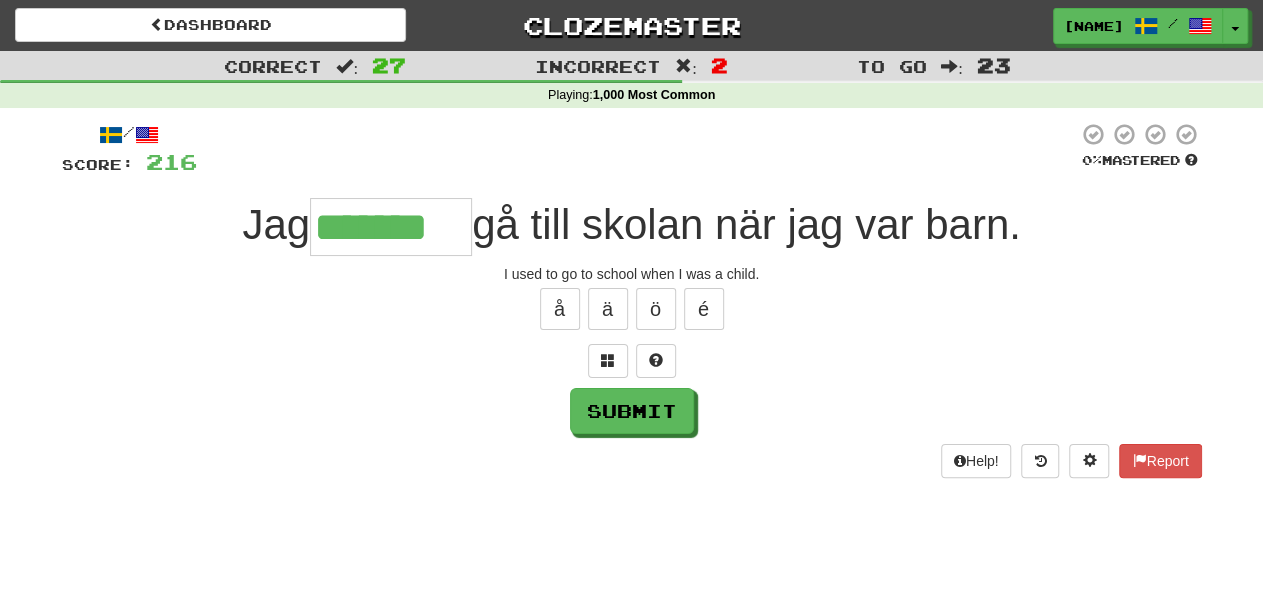 type on "*******" 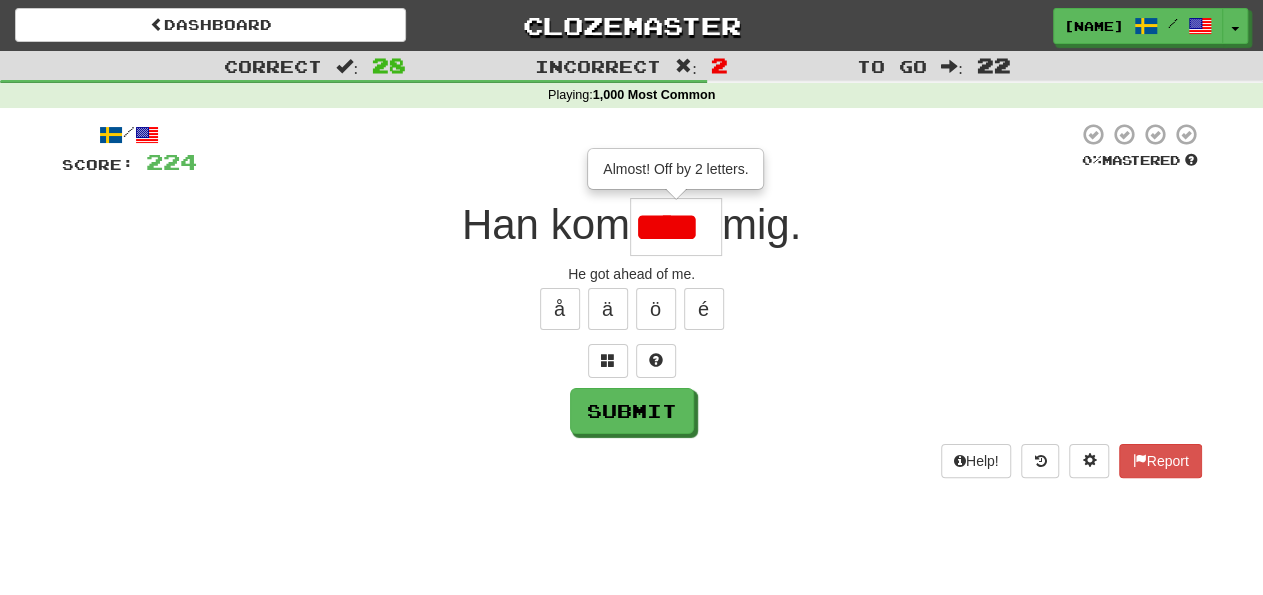 scroll, scrollTop: 0, scrollLeft: 0, axis: both 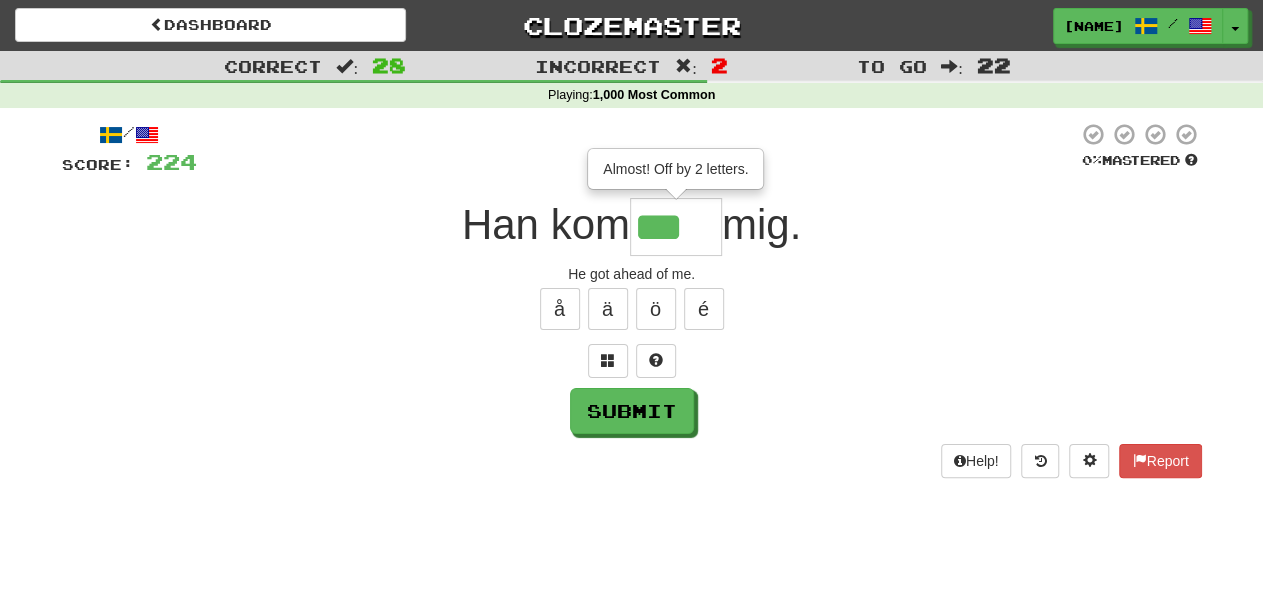 type on "*****" 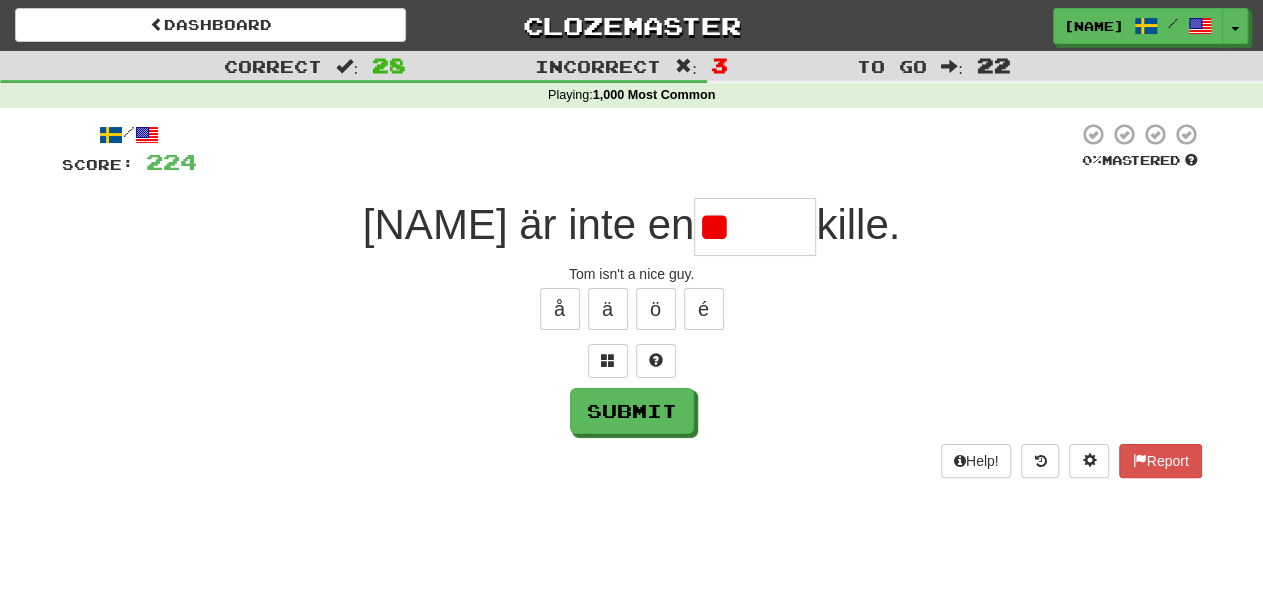 type on "*" 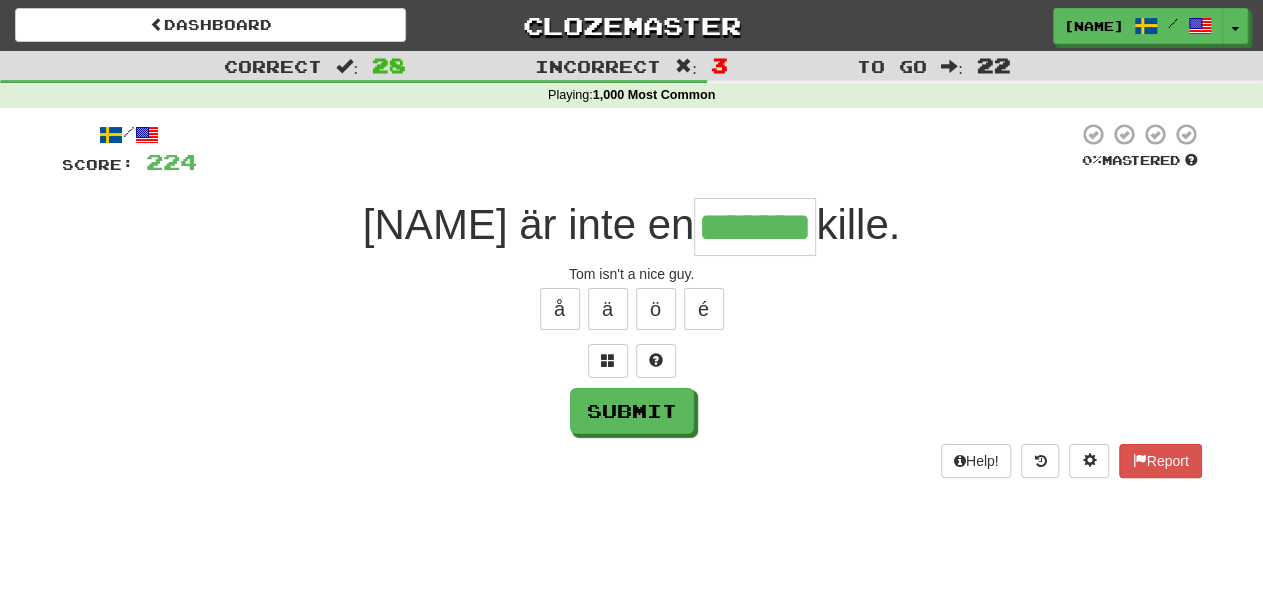 type on "*******" 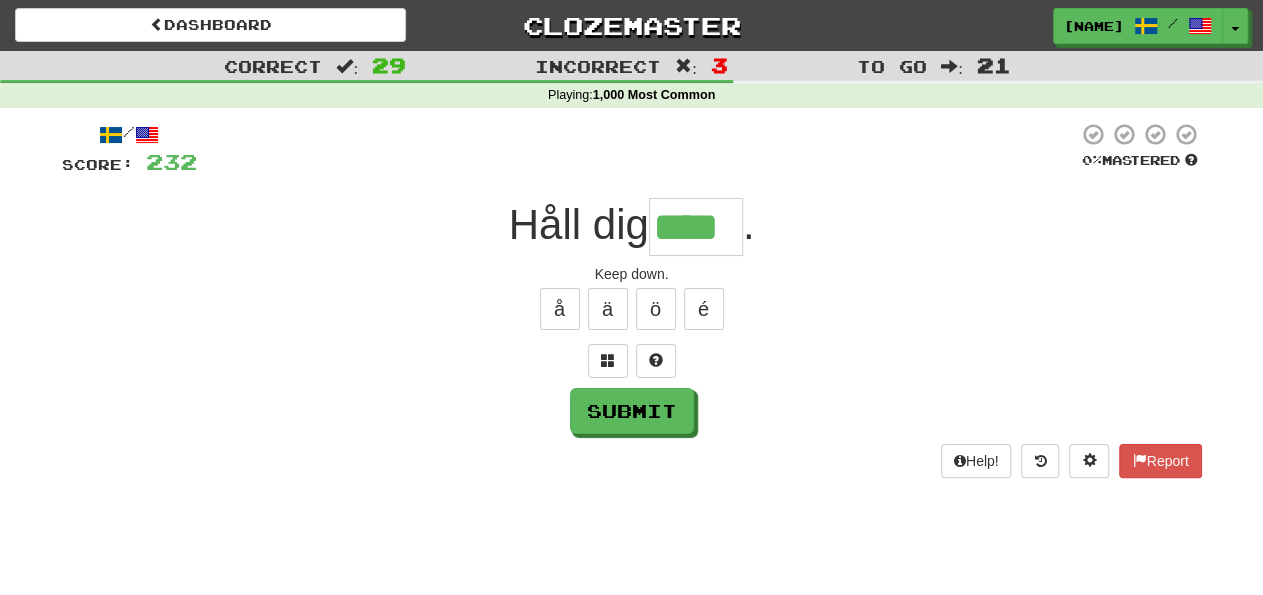 type on "****" 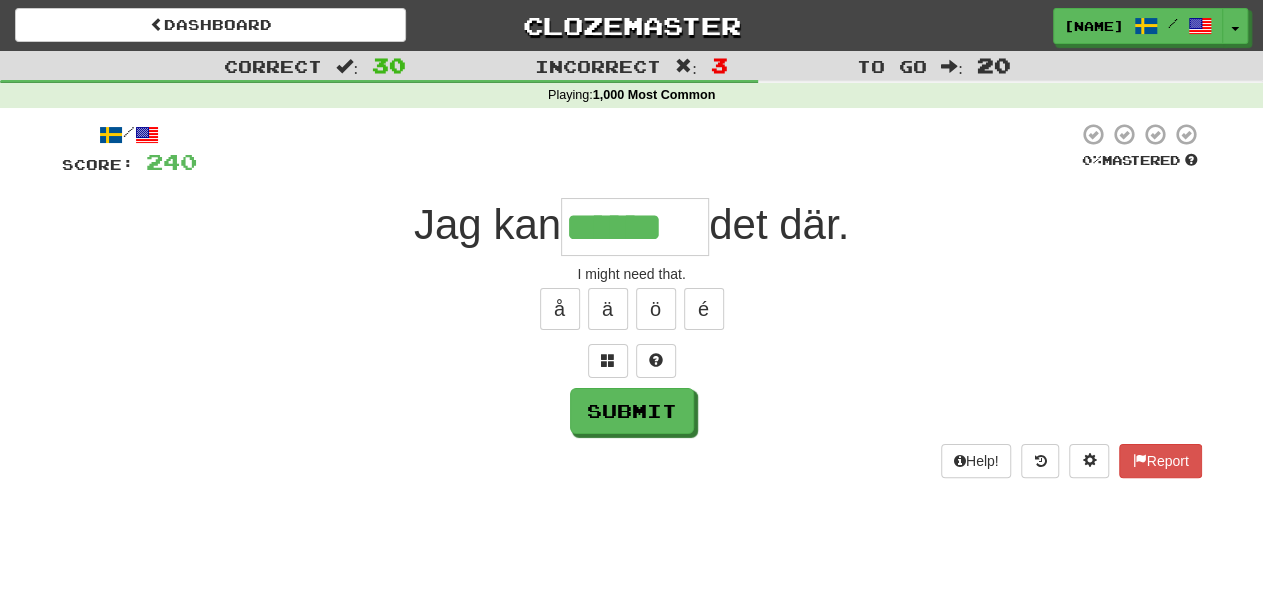 type on "******" 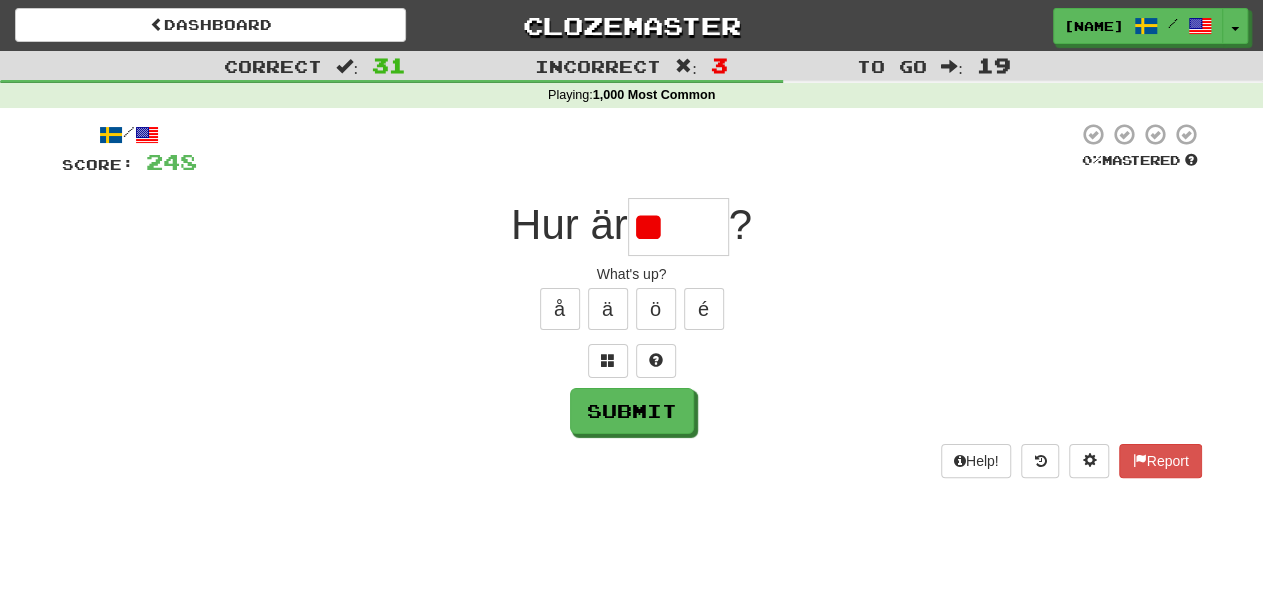 type on "*" 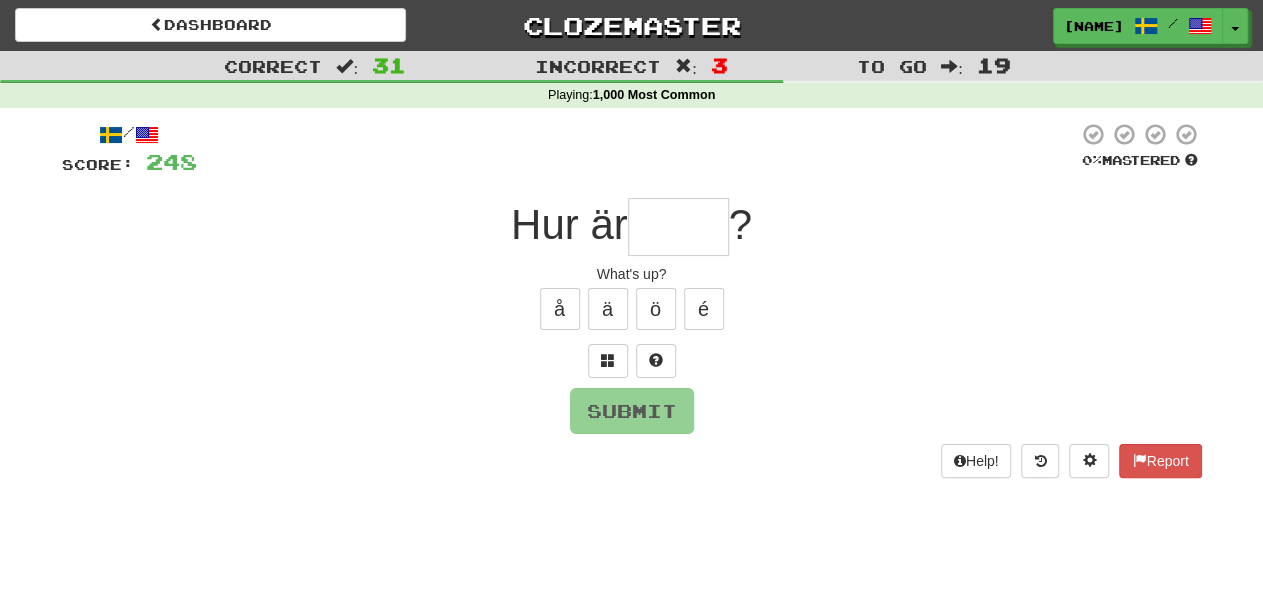type on "*****" 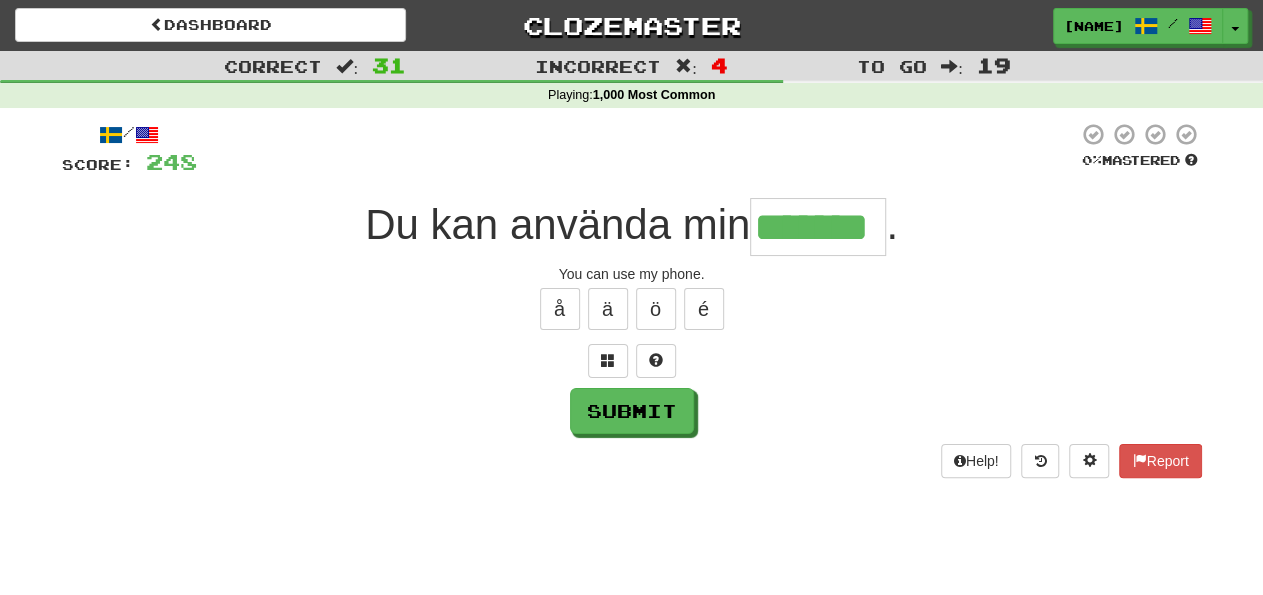 type on "*******" 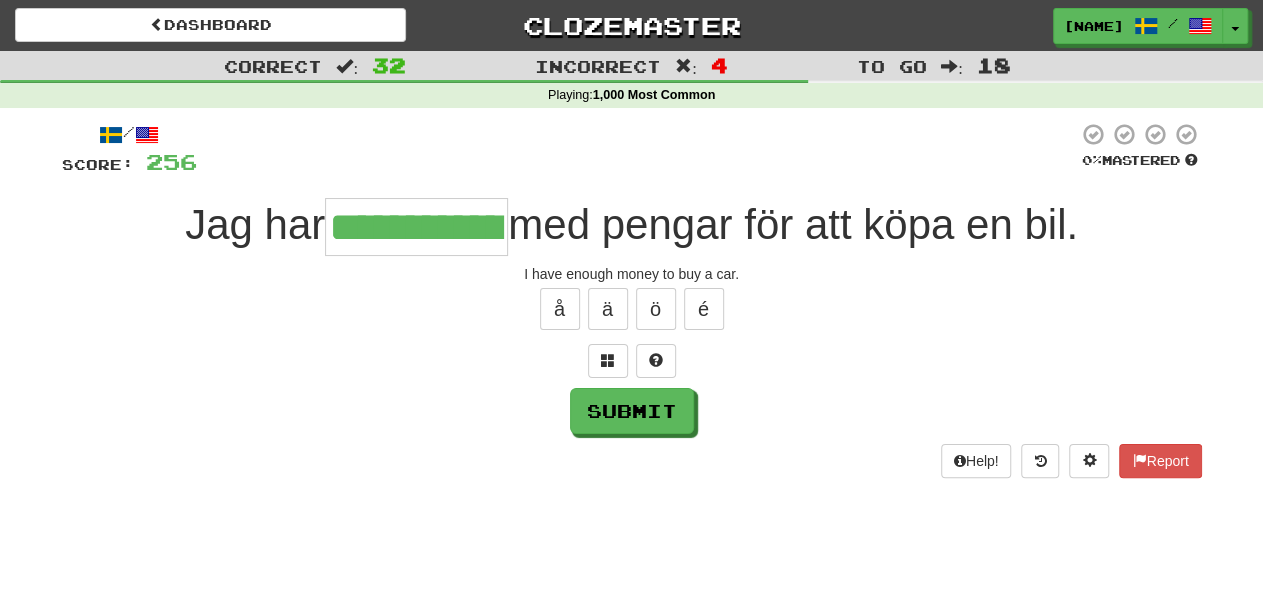 type on "**********" 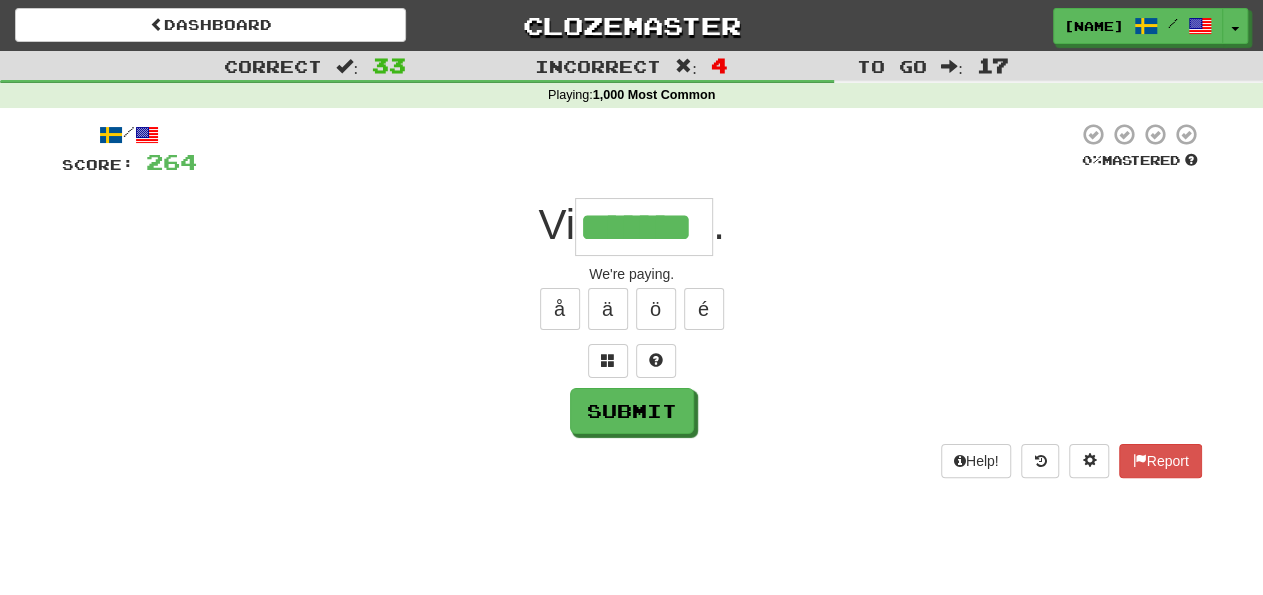 type on "*******" 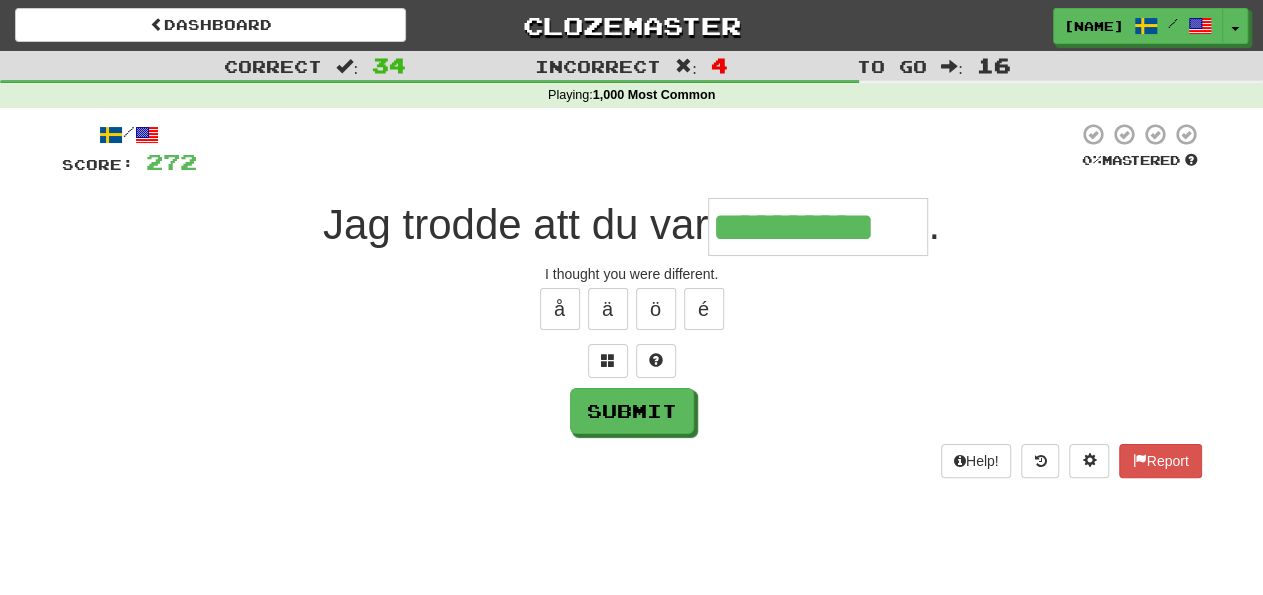 type on "**********" 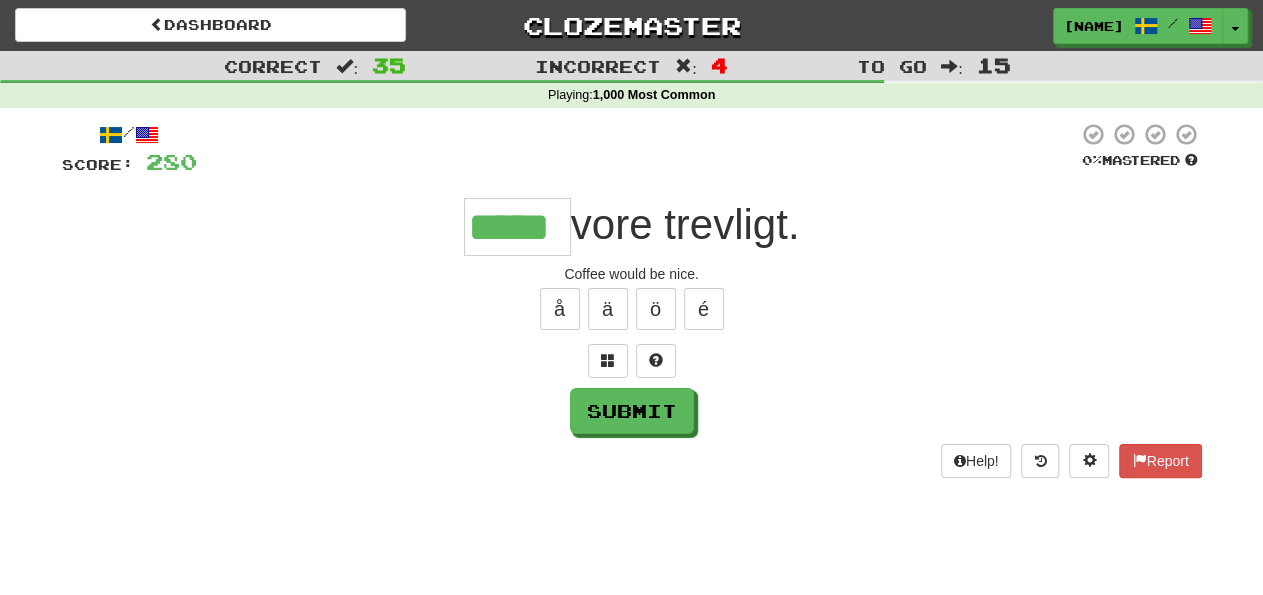 type on "*****" 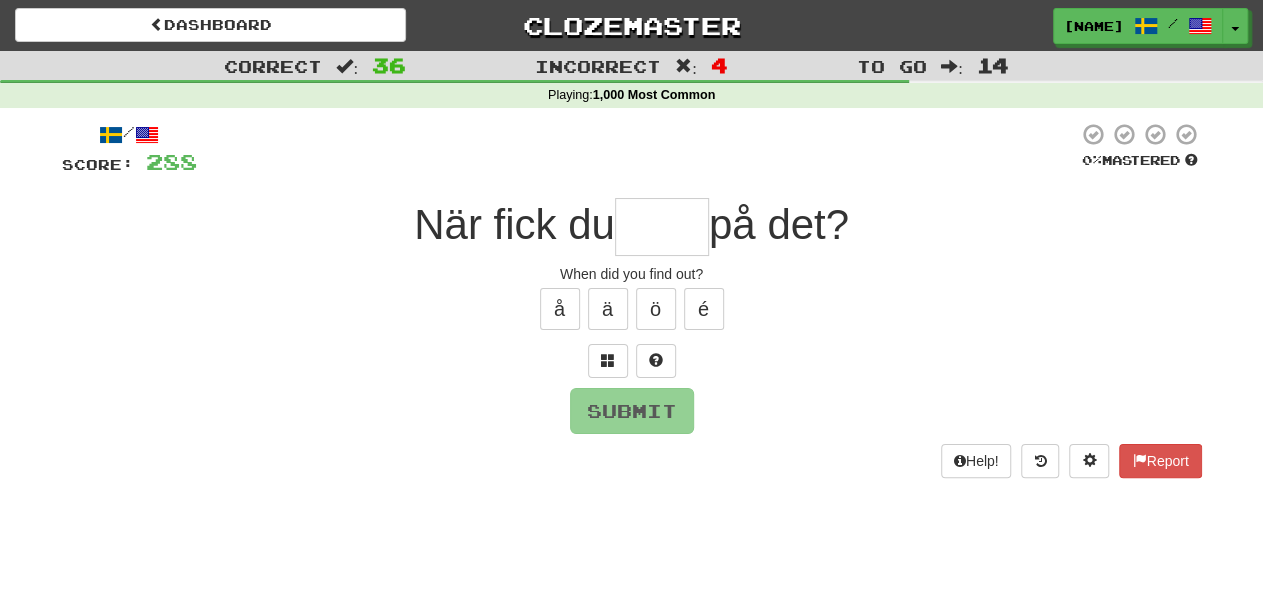 type on "*" 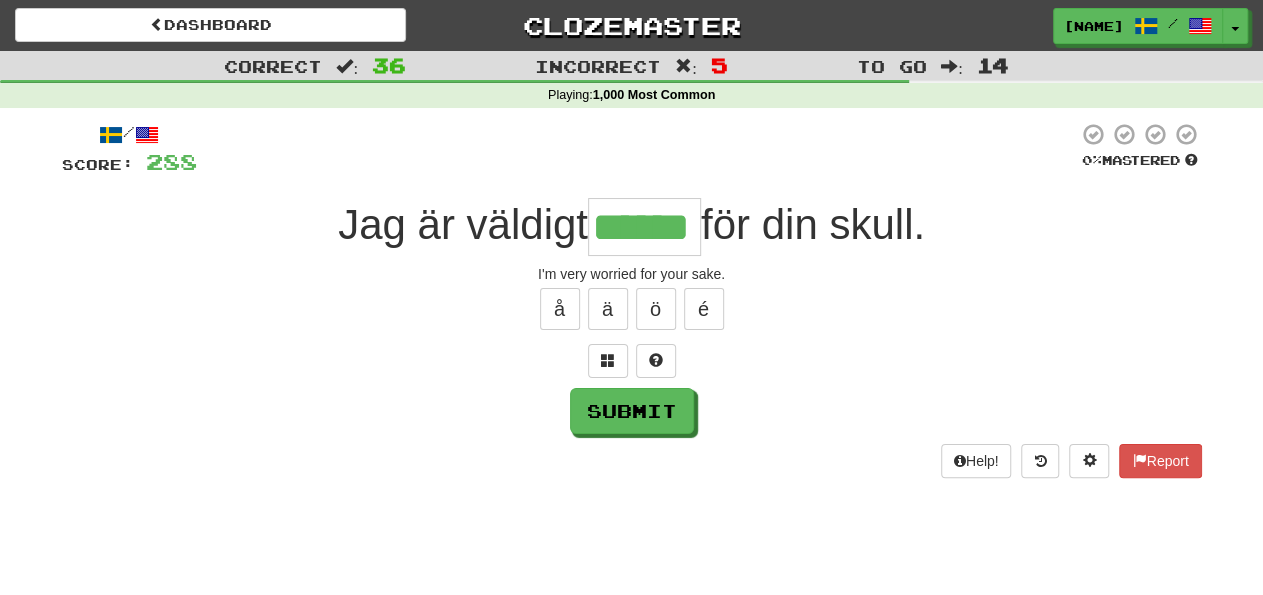 type on "******" 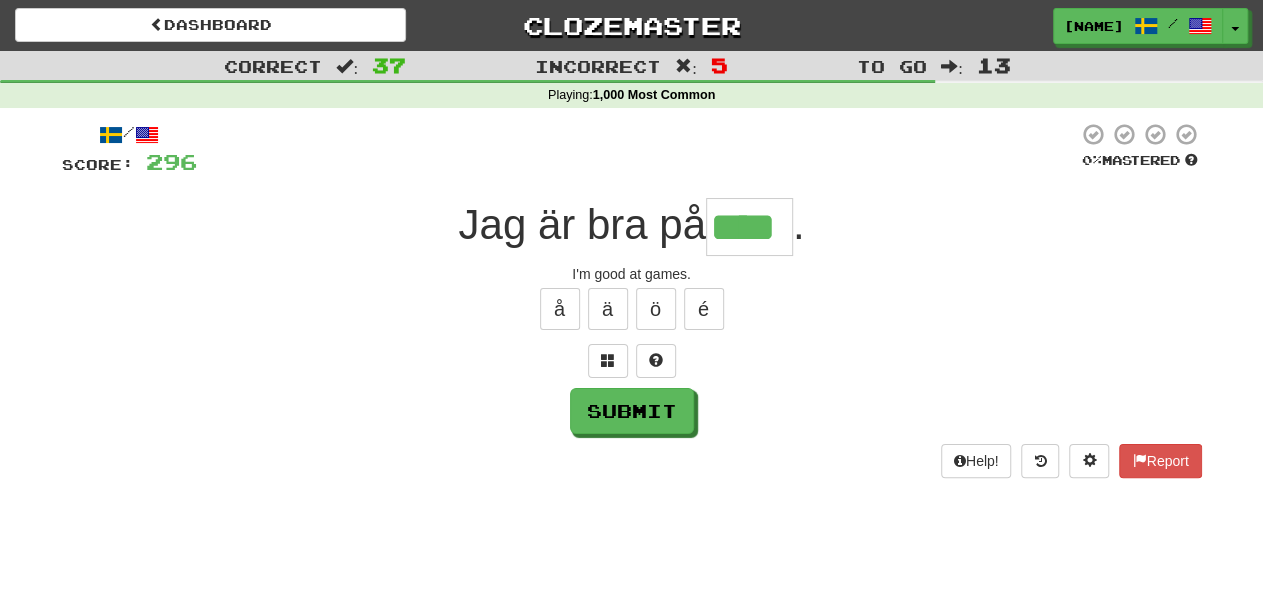 type on "****" 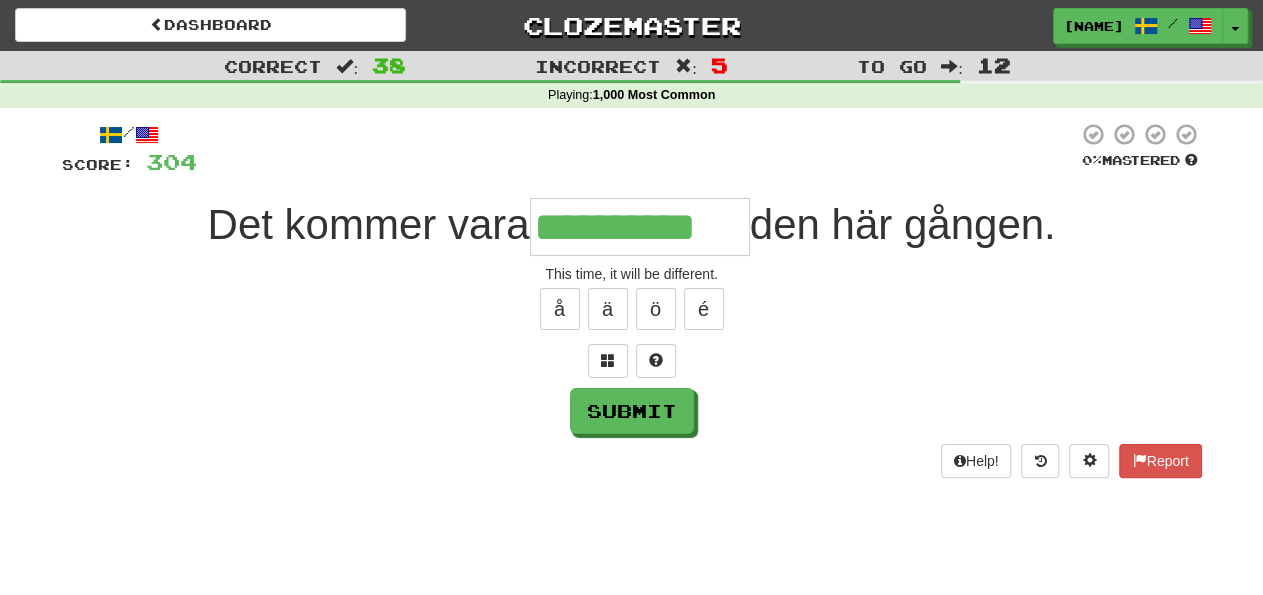 type on "**********" 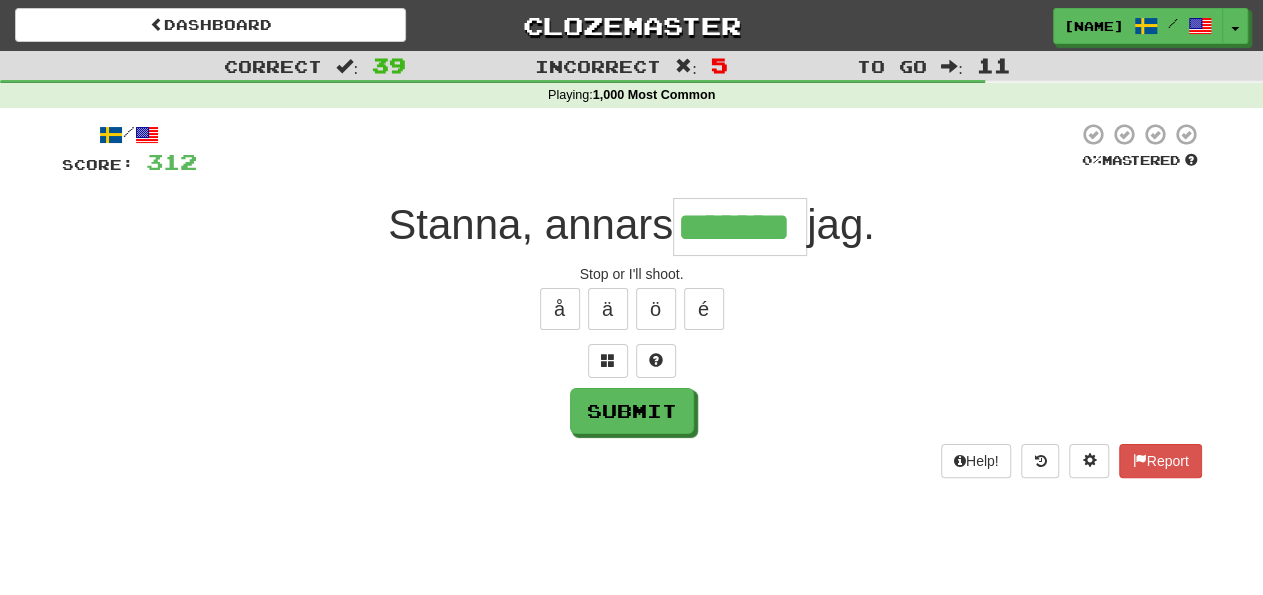 type on "*******" 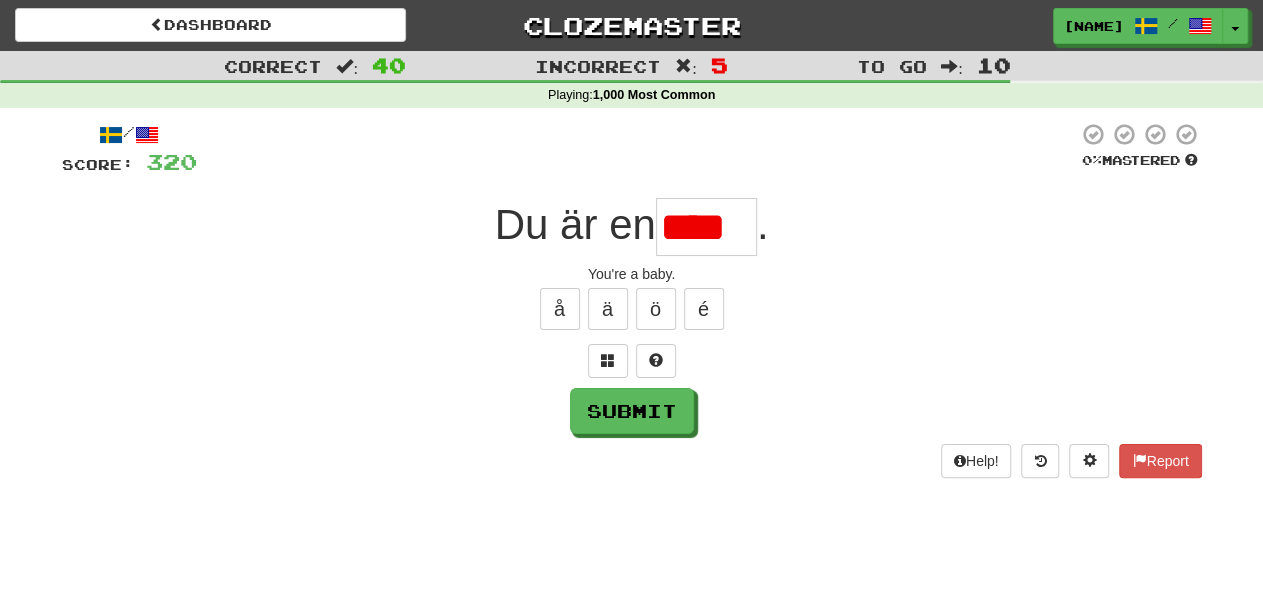scroll, scrollTop: 0, scrollLeft: 0, axis: both 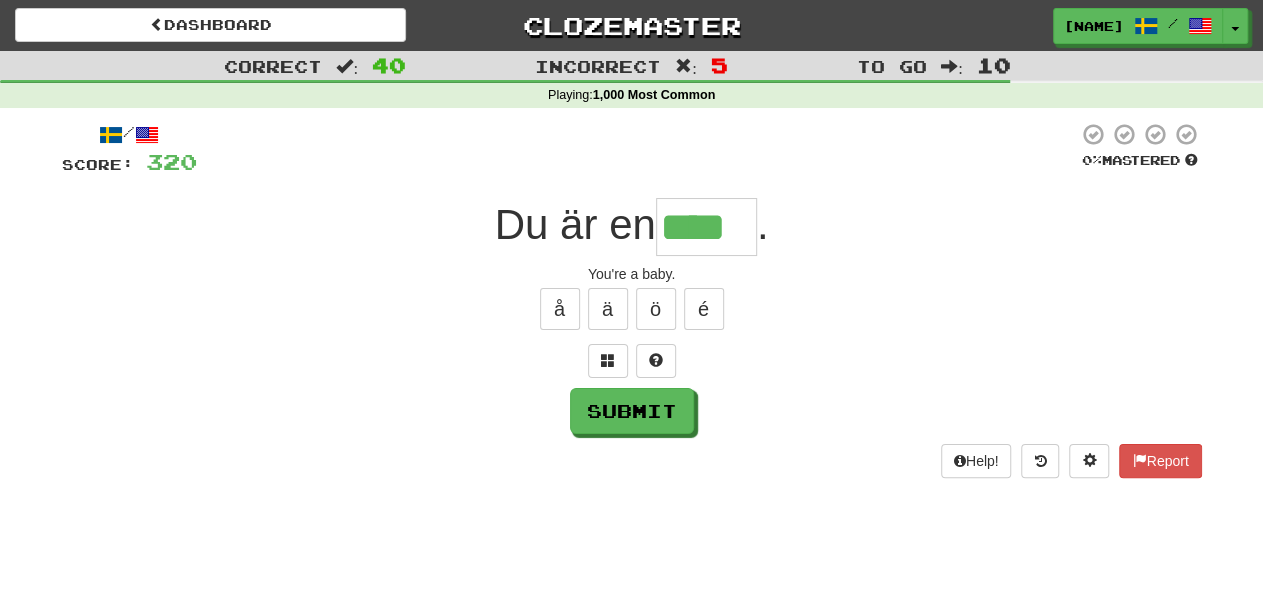 type on "****" 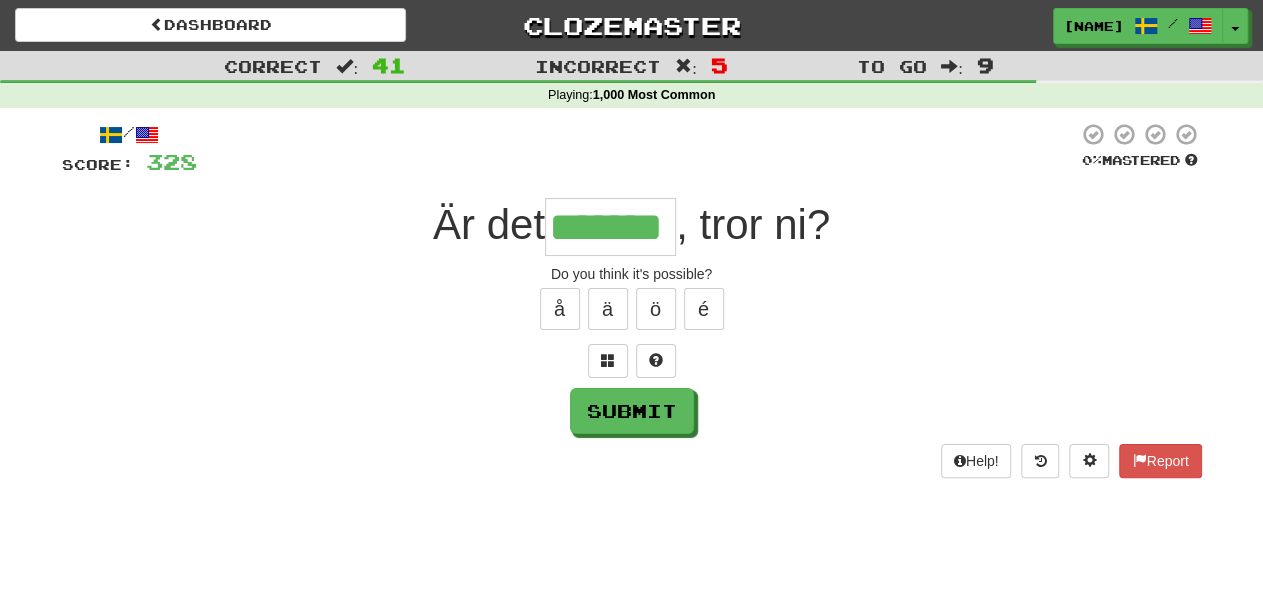 type on "*******" 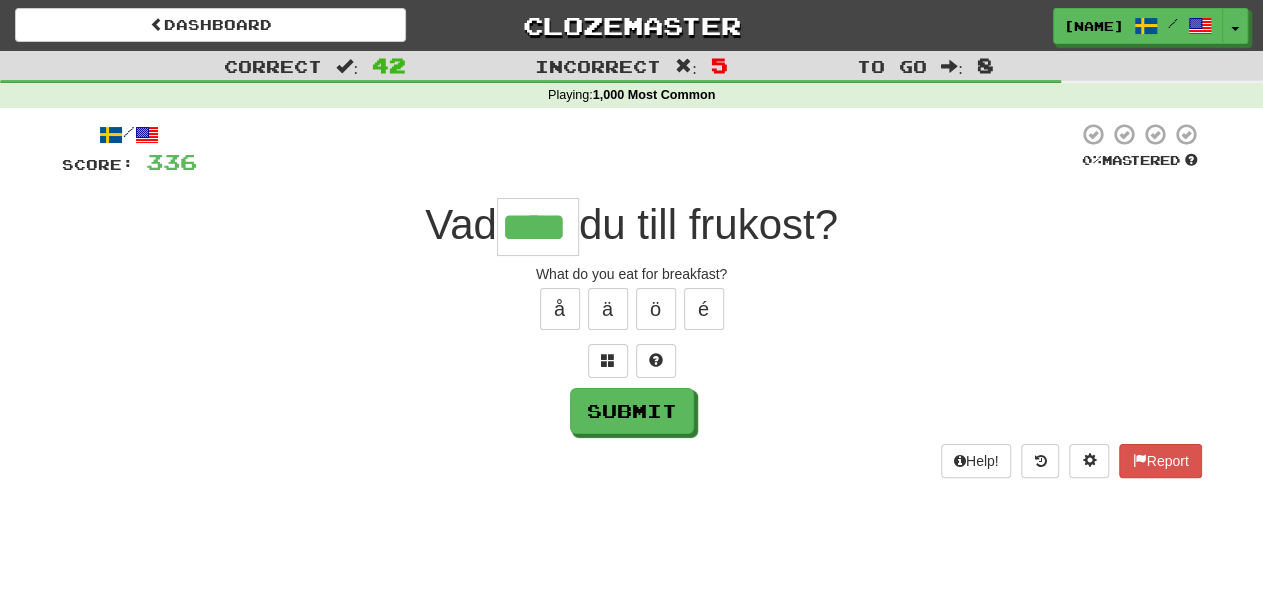 type on "****" 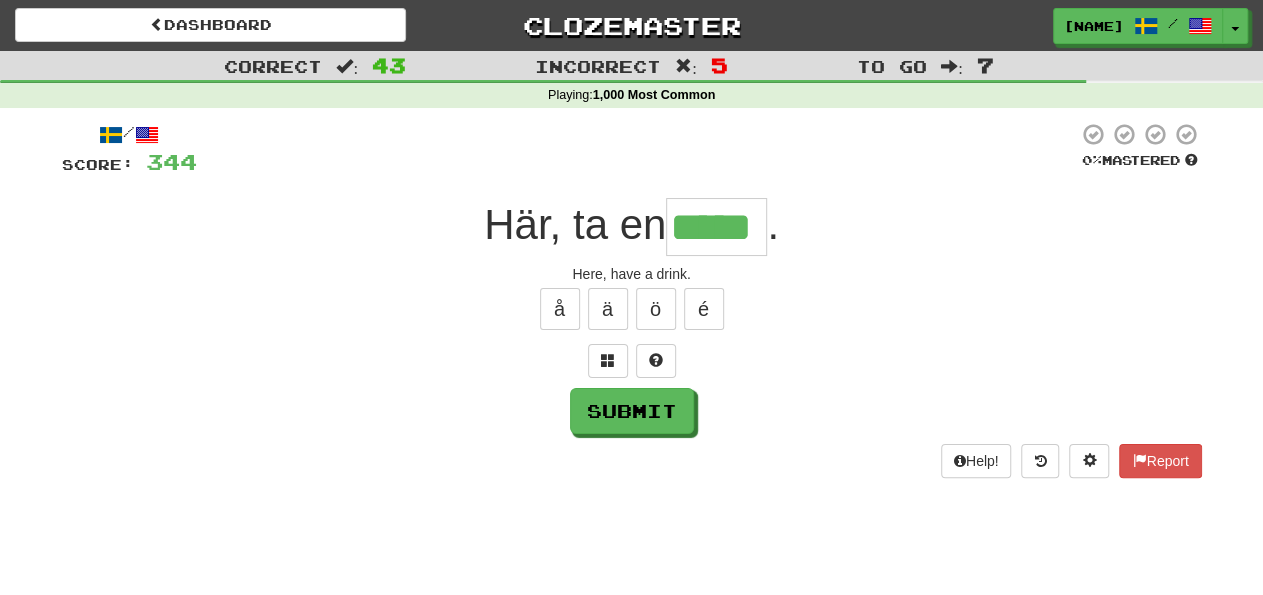 type on "*****" 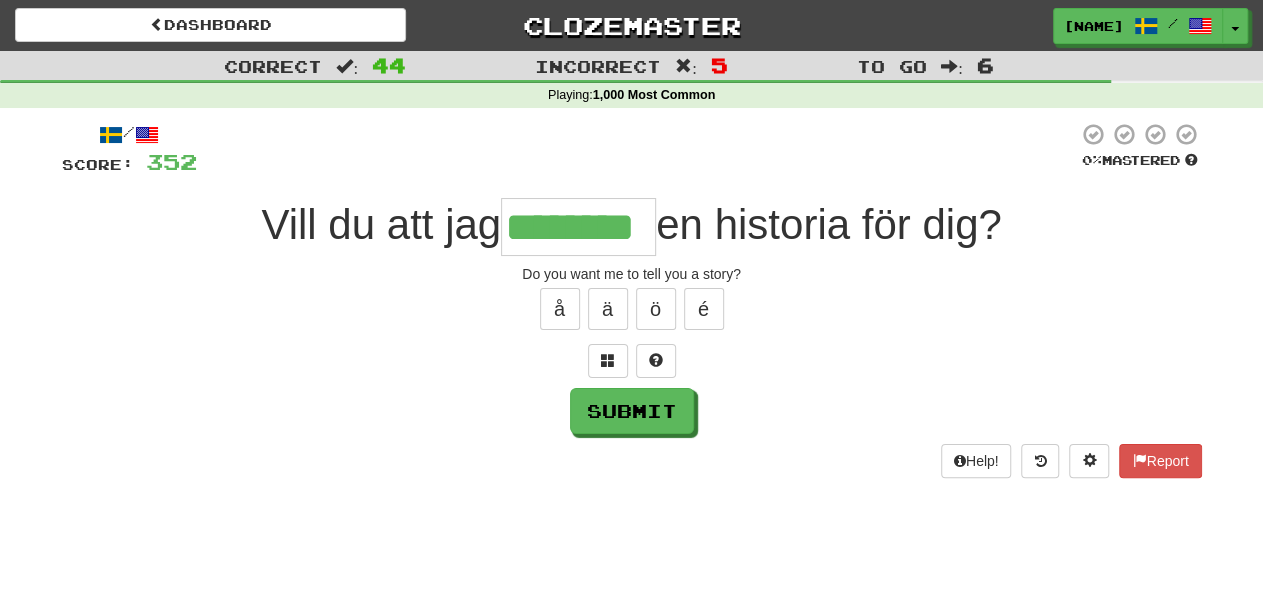 type on "********" 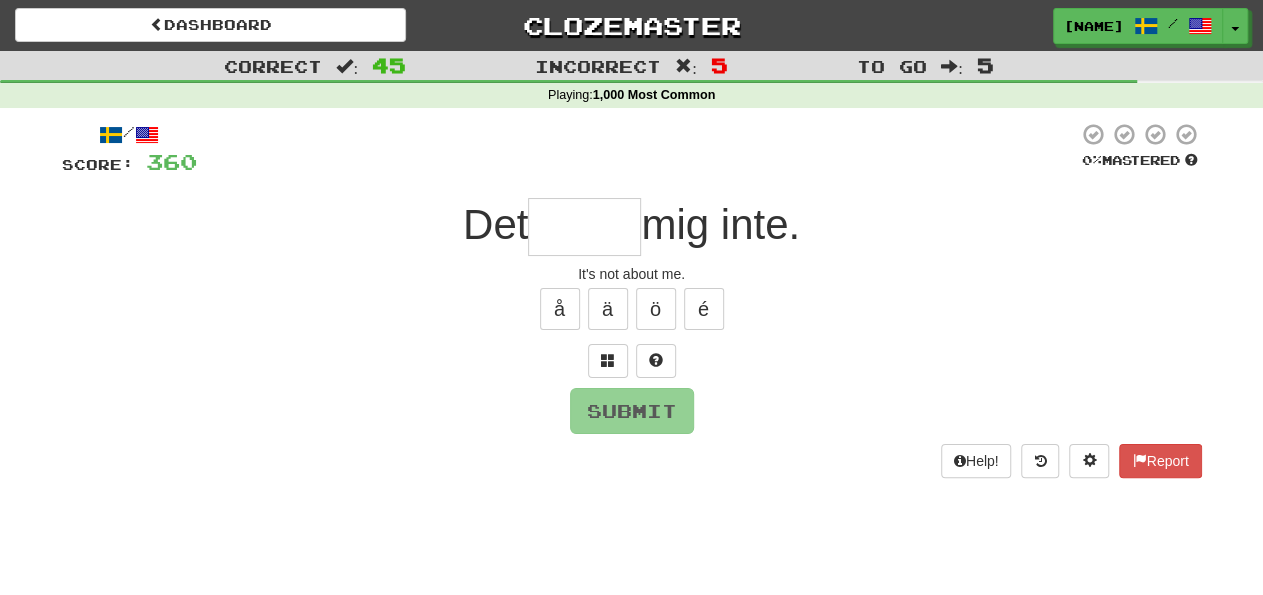 type on "*" 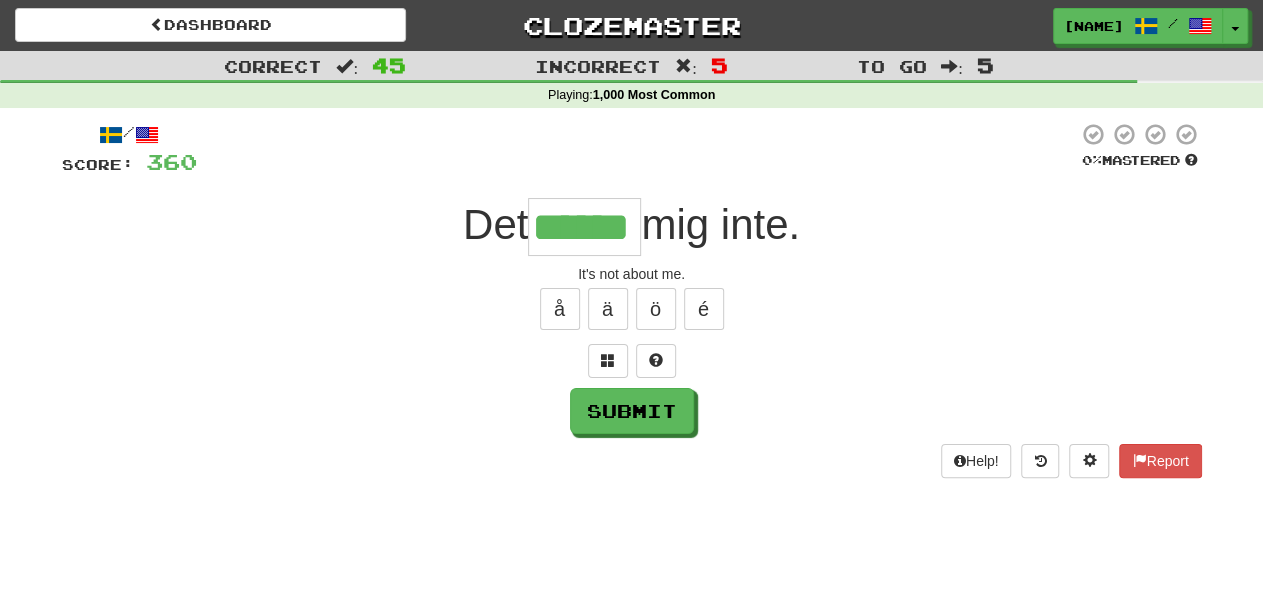 type on "******" 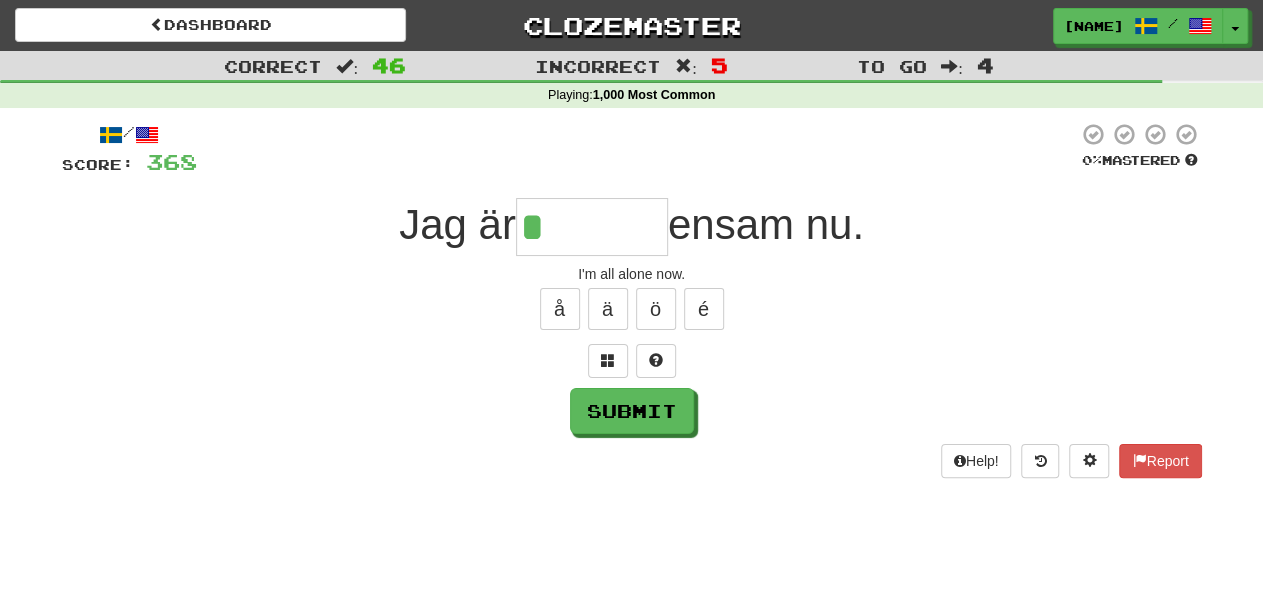 type on "********" 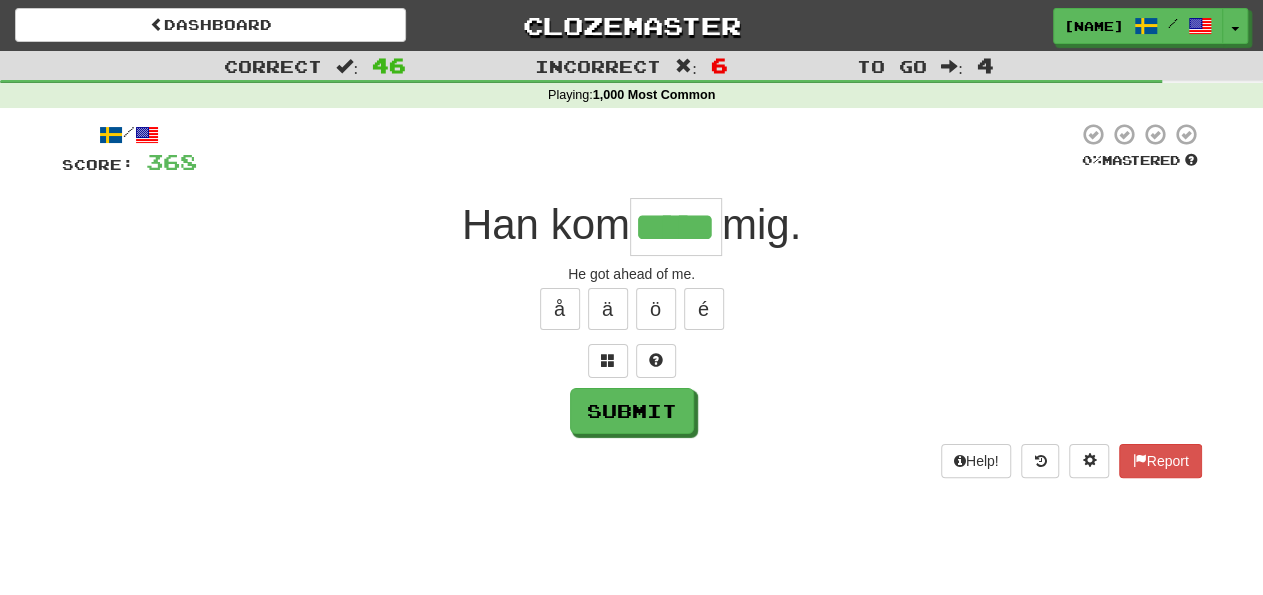 type on "*****" 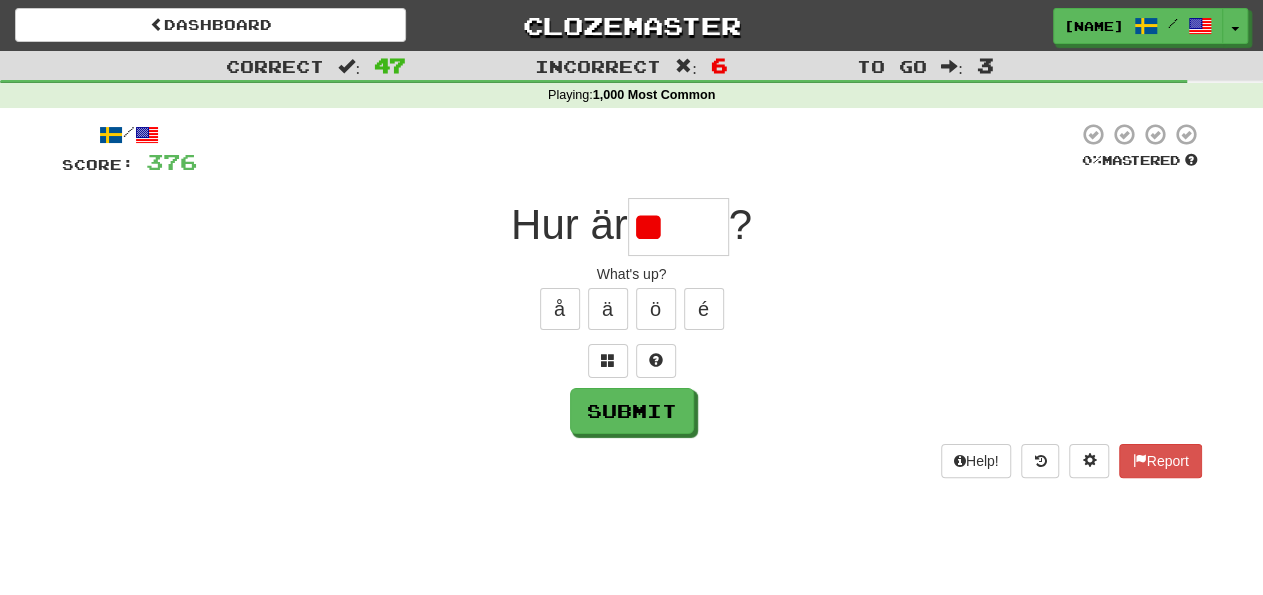 type on "*" 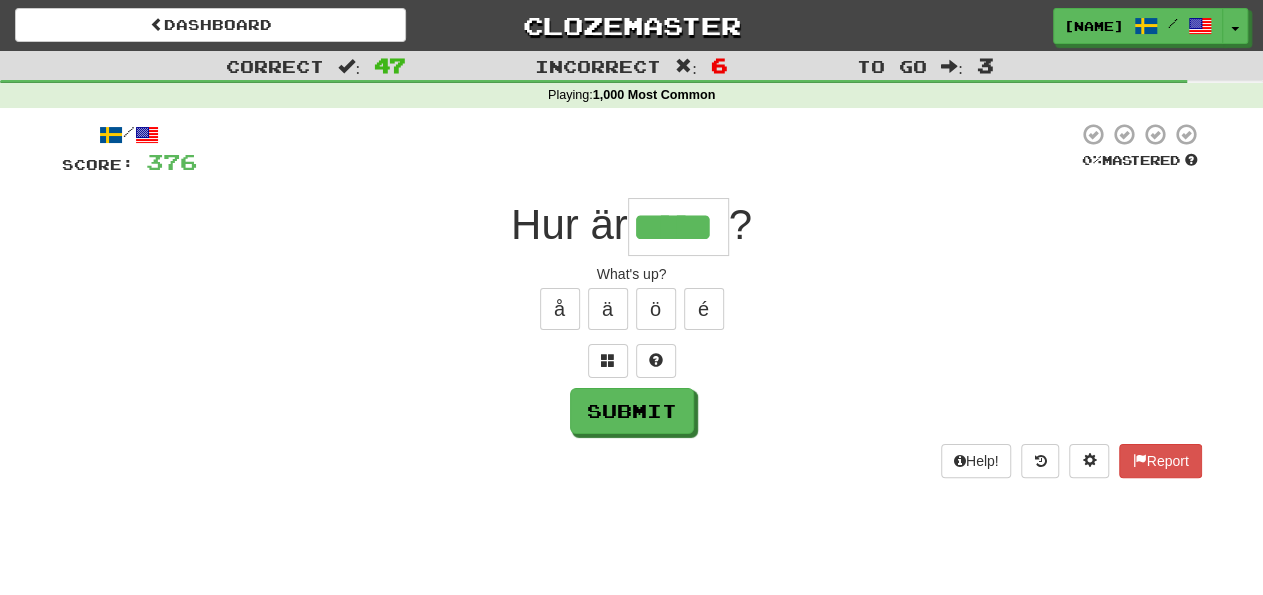 type on "*****" 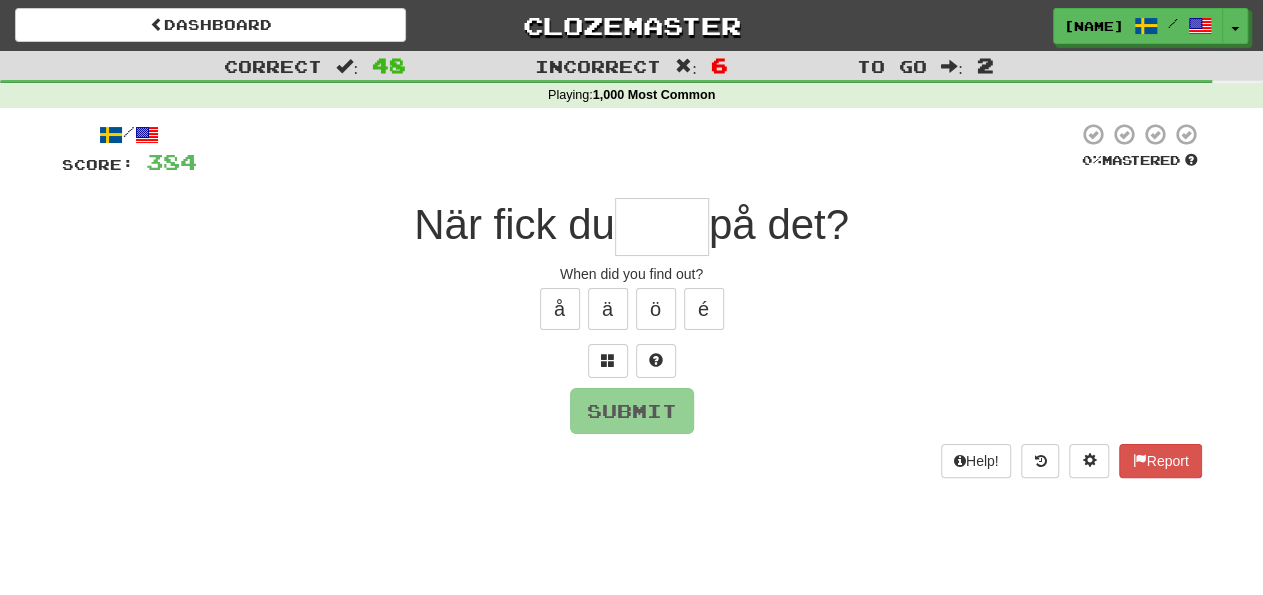 type on "****" 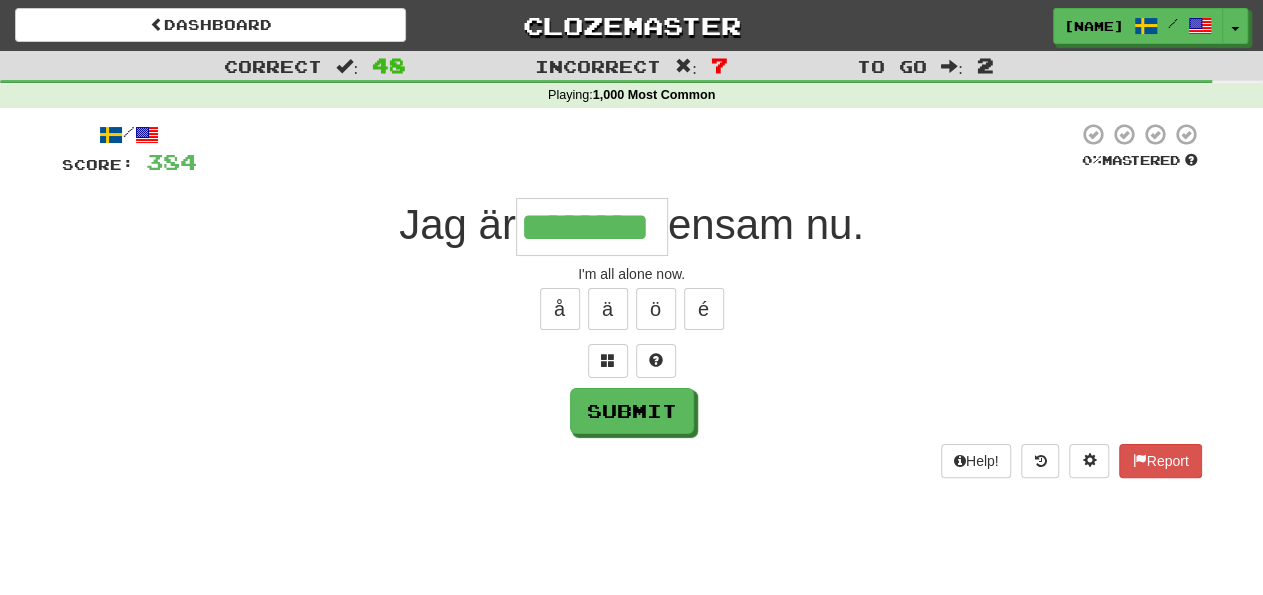 type on "********" 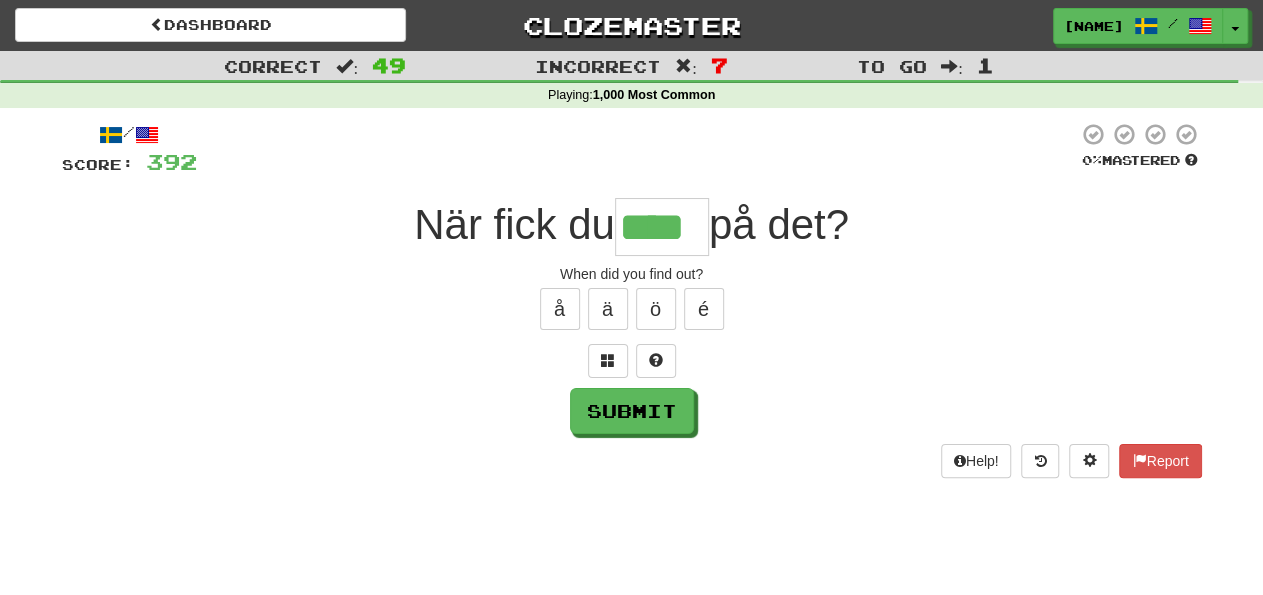 type on "****" 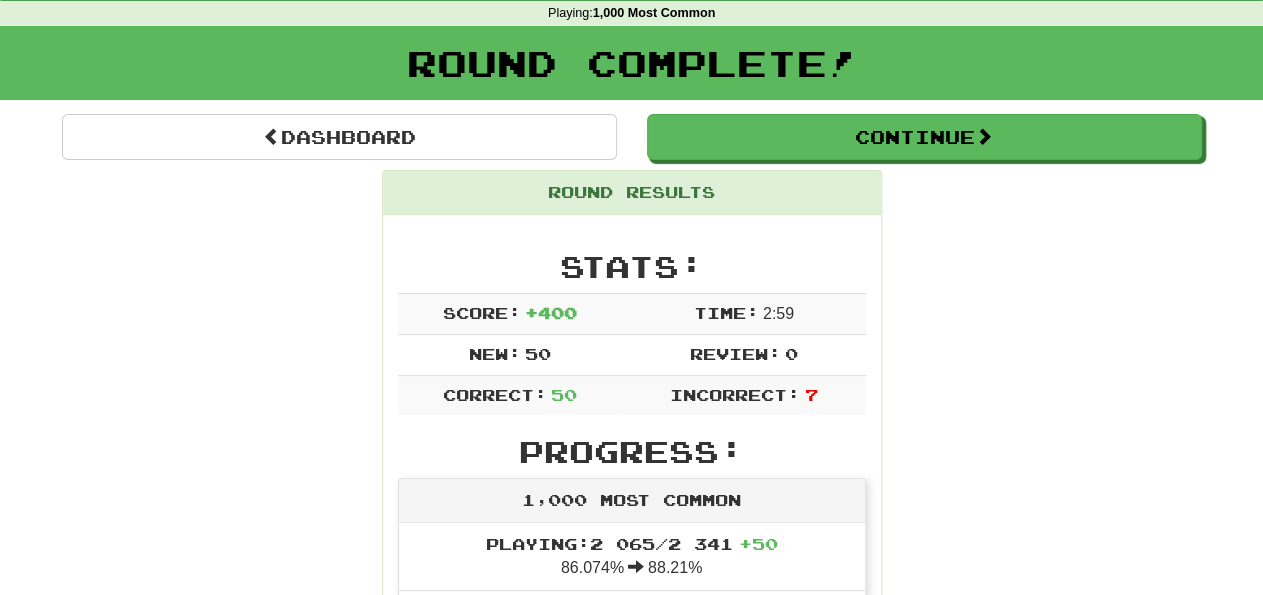 scroll, scrollTop: 0, scrollLeft: 0, axis: both 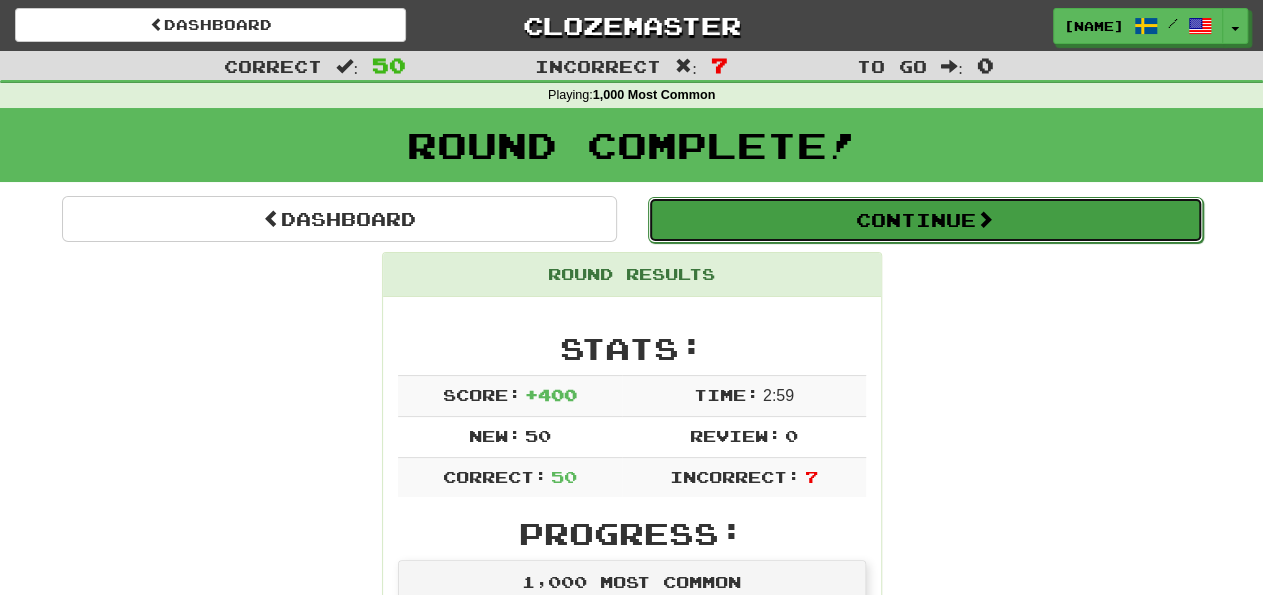 click on "Continue" at bounding box center [925, 220] 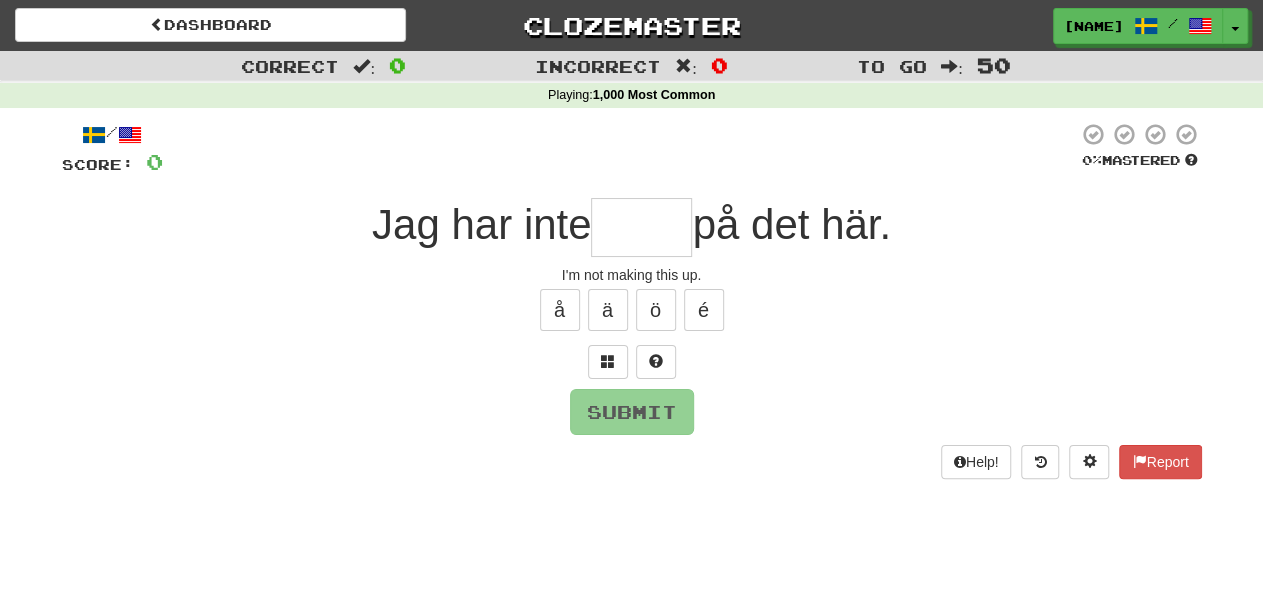 type on "*" 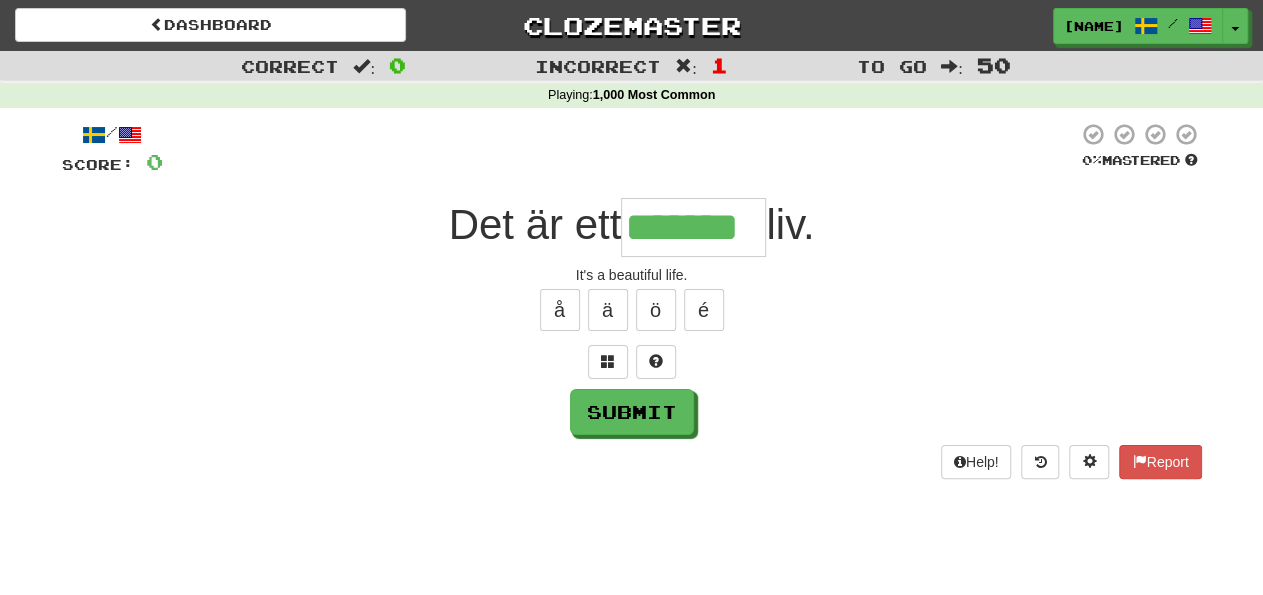 type on "*******" 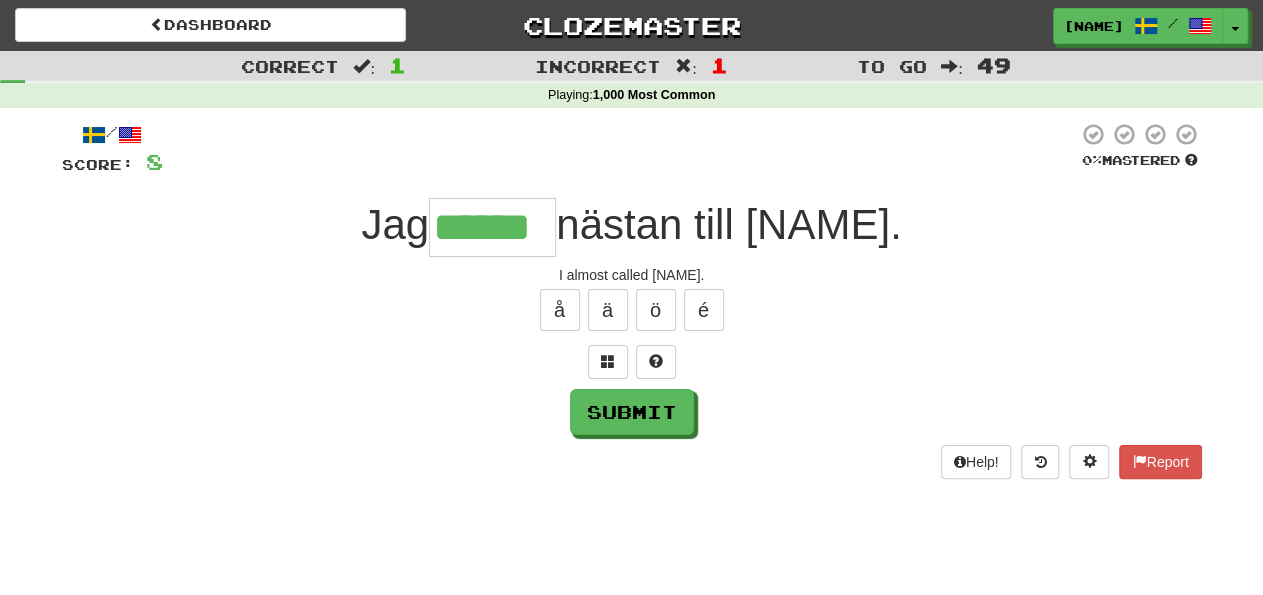 type on "******" 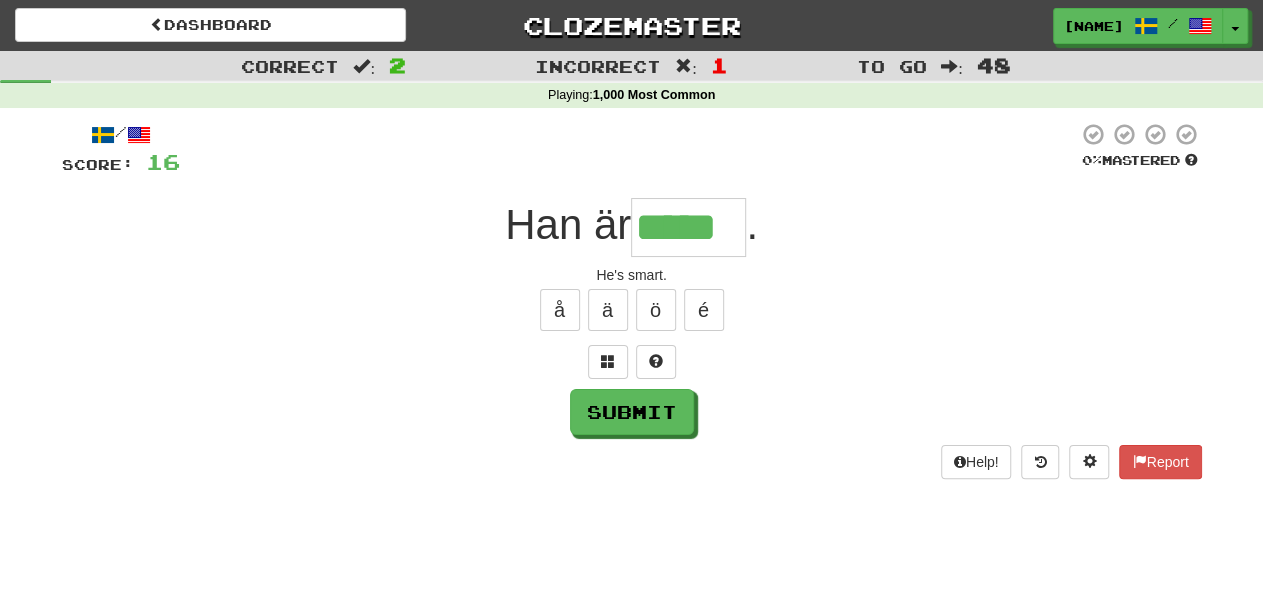 type on "*****" 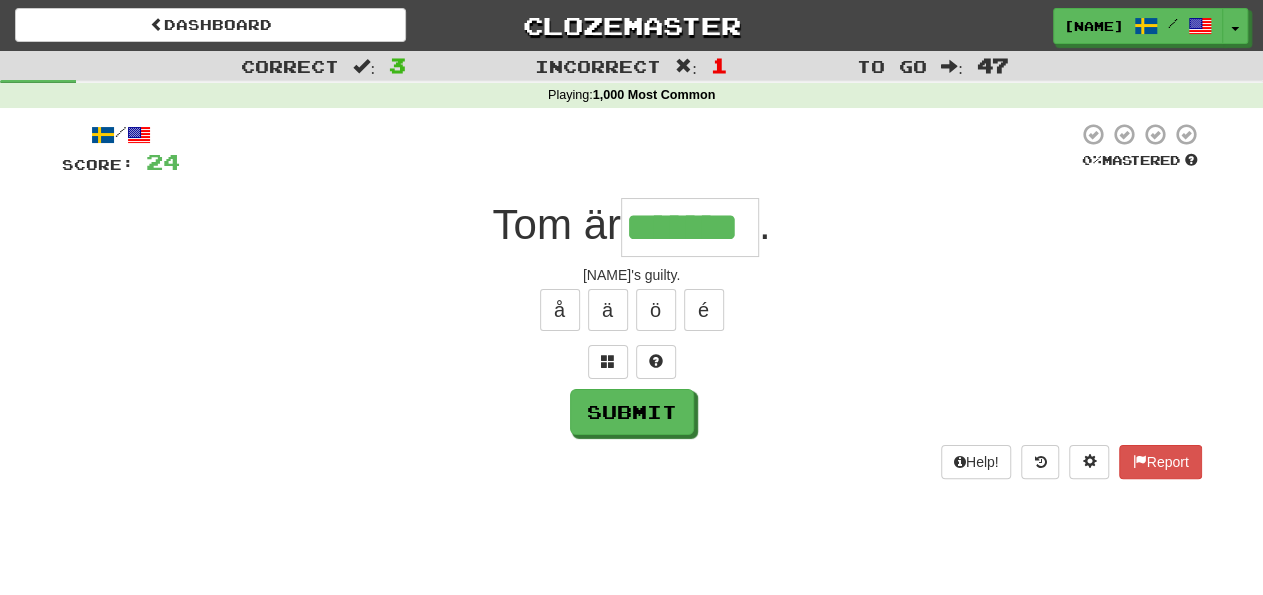type on "*******" 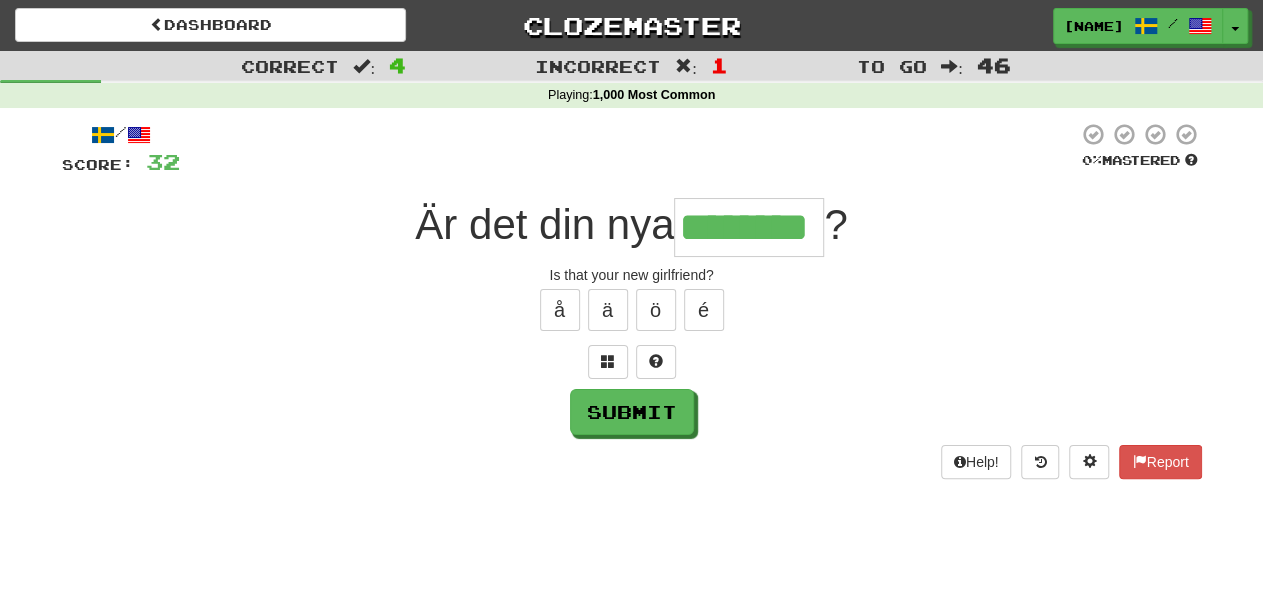 type on "********" 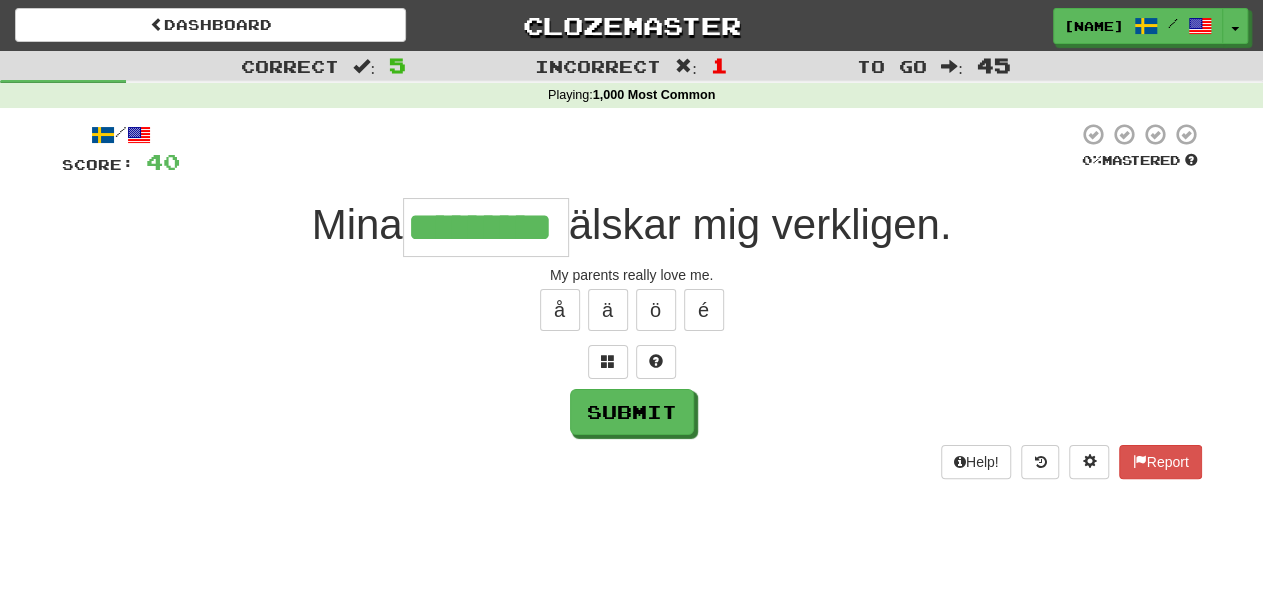 type on "*********" 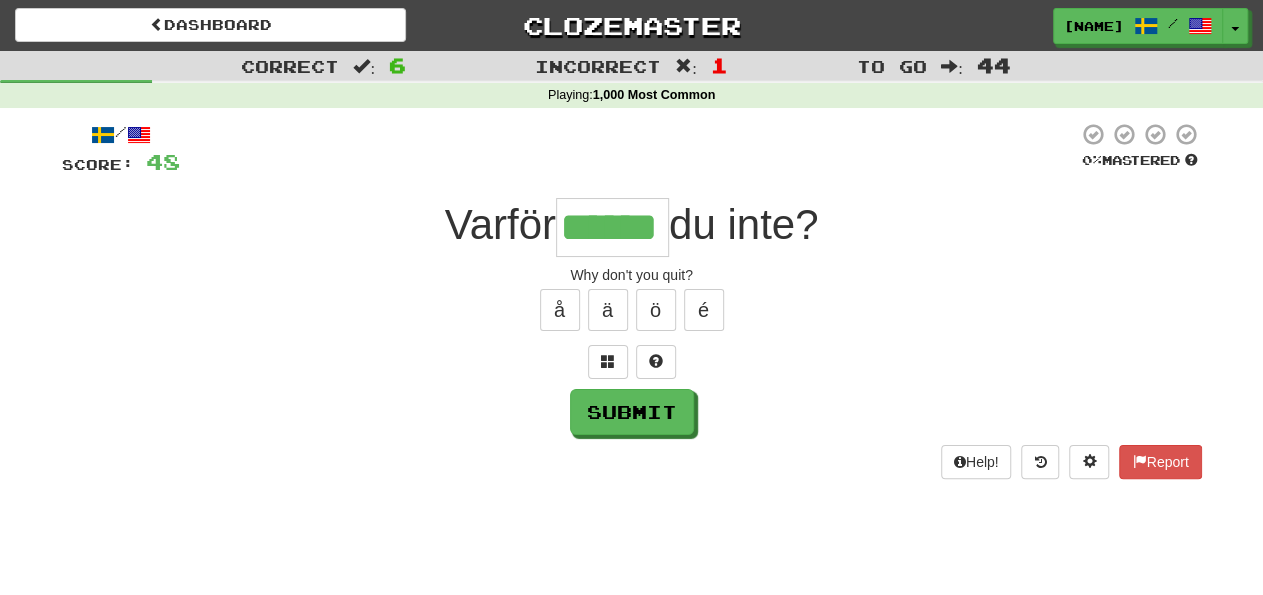 type on "******" 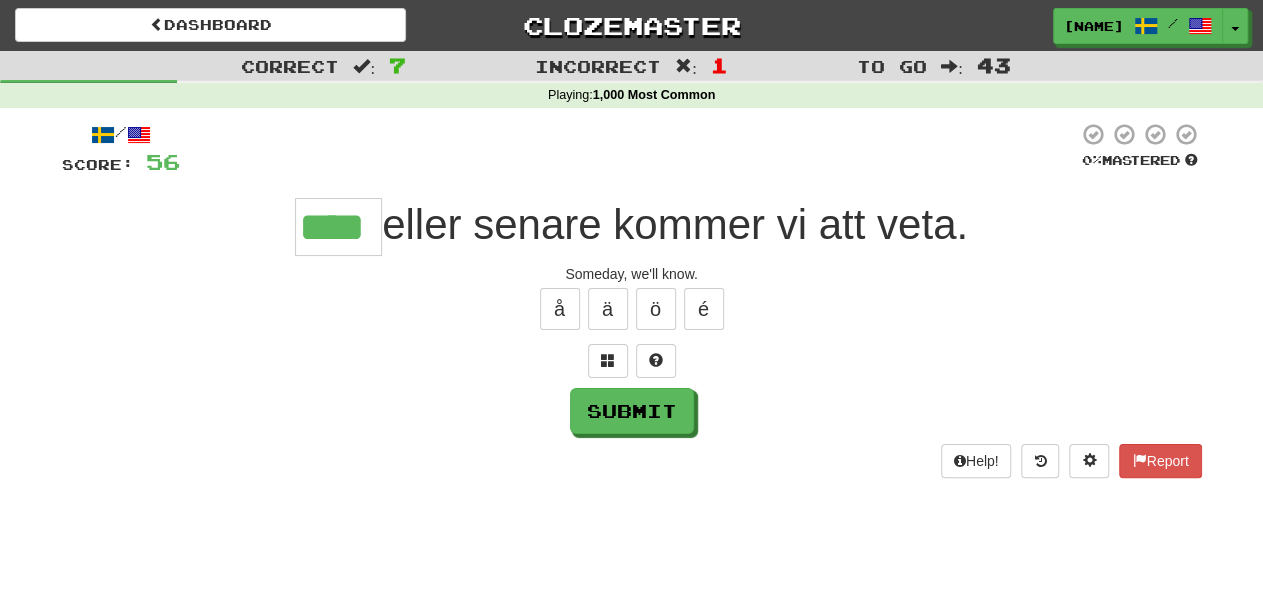 scroll, scrollTop: 0, scrollLeft: 0, axis: both 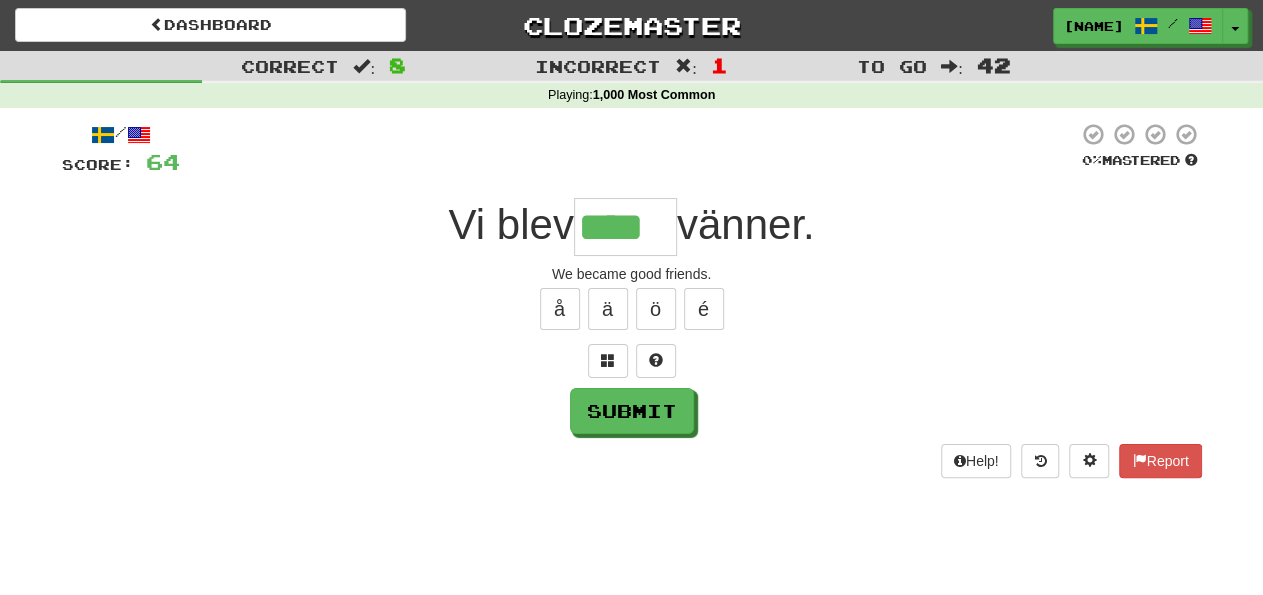 type on "****" 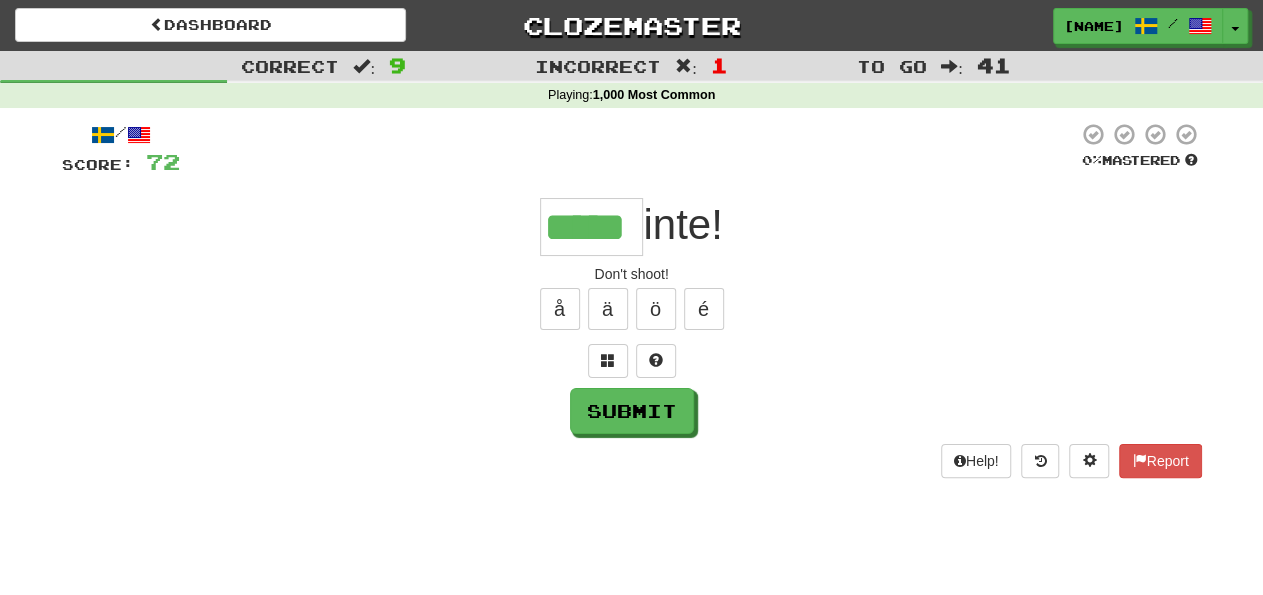 type on "*****" 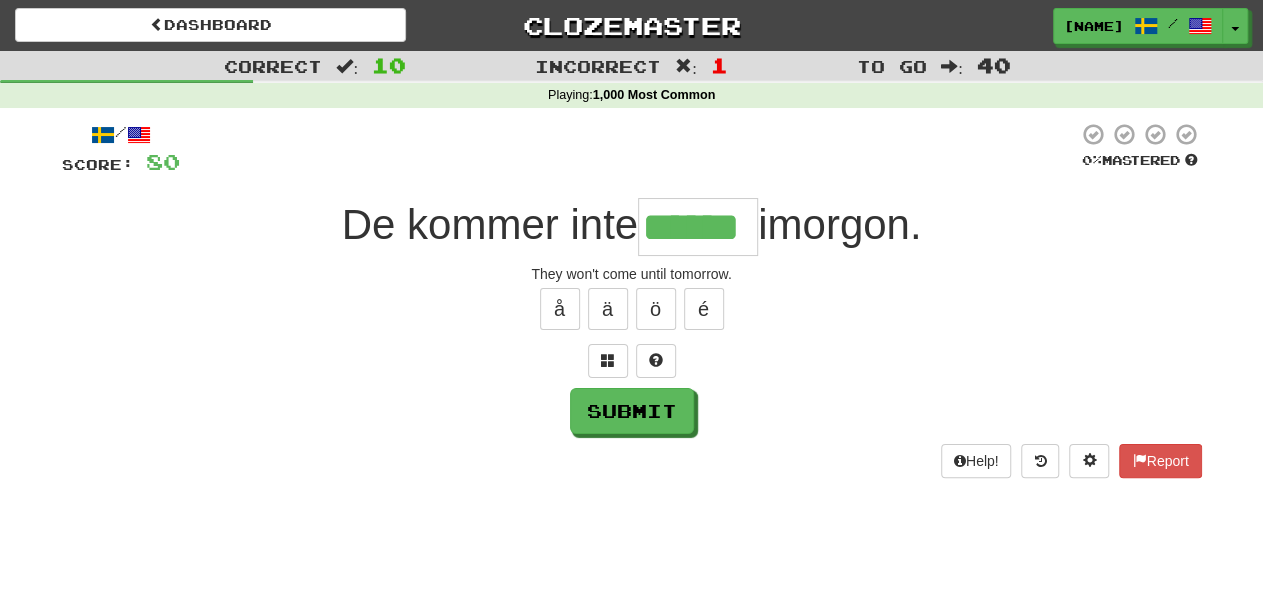 type on "******" 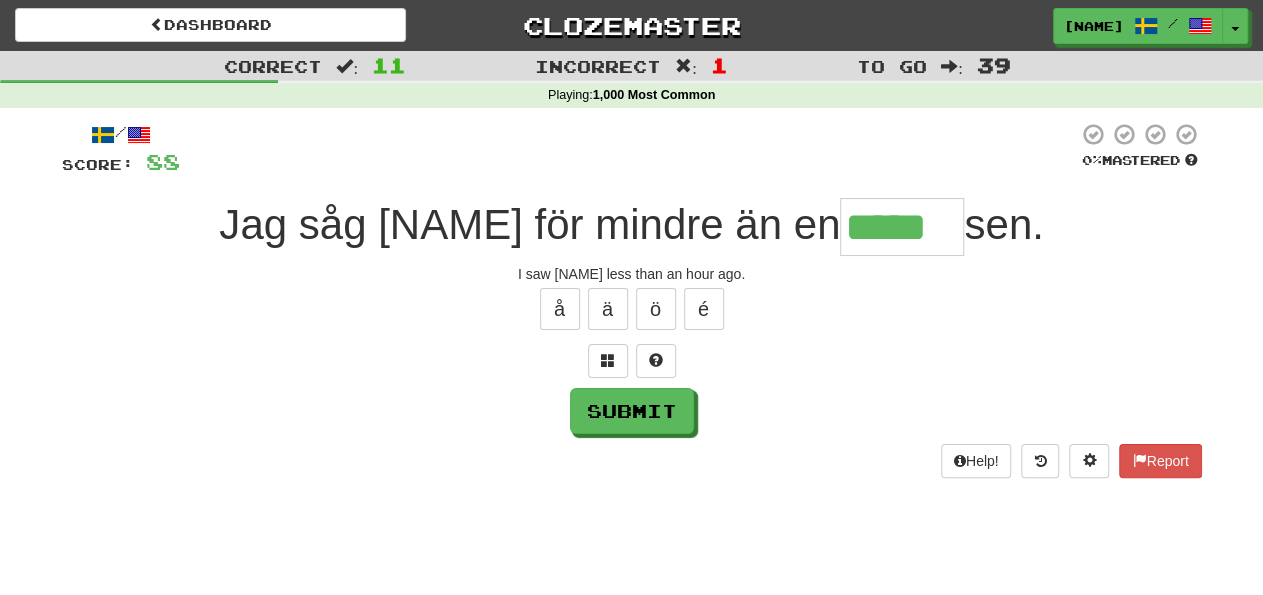 type on "*****" 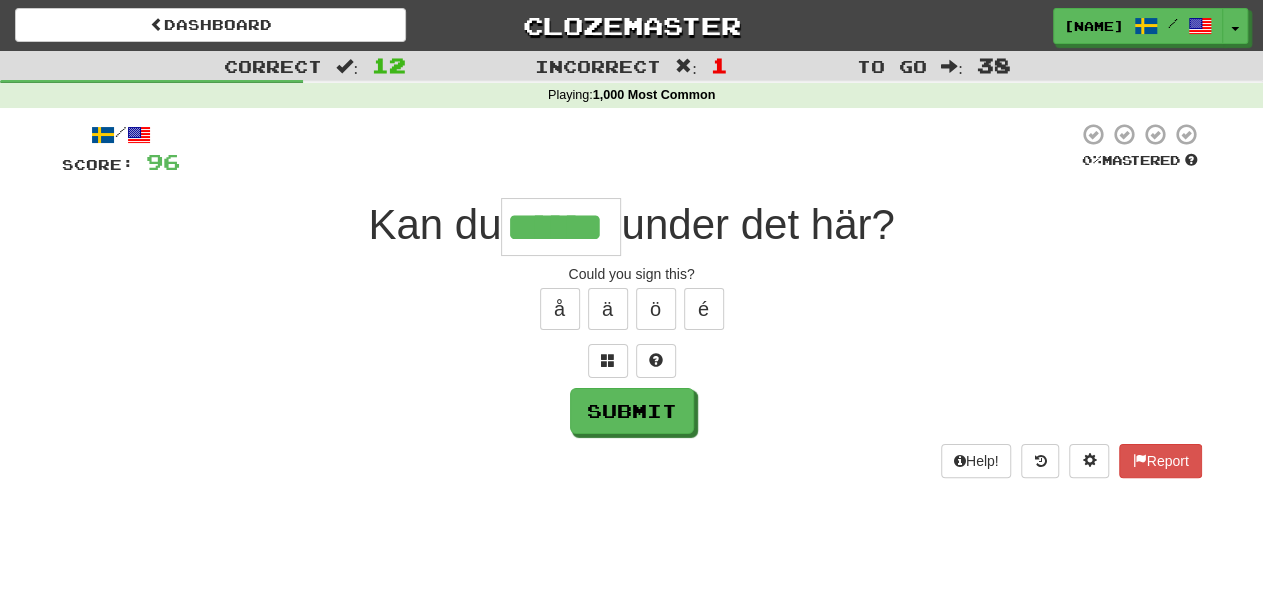 type on "******" 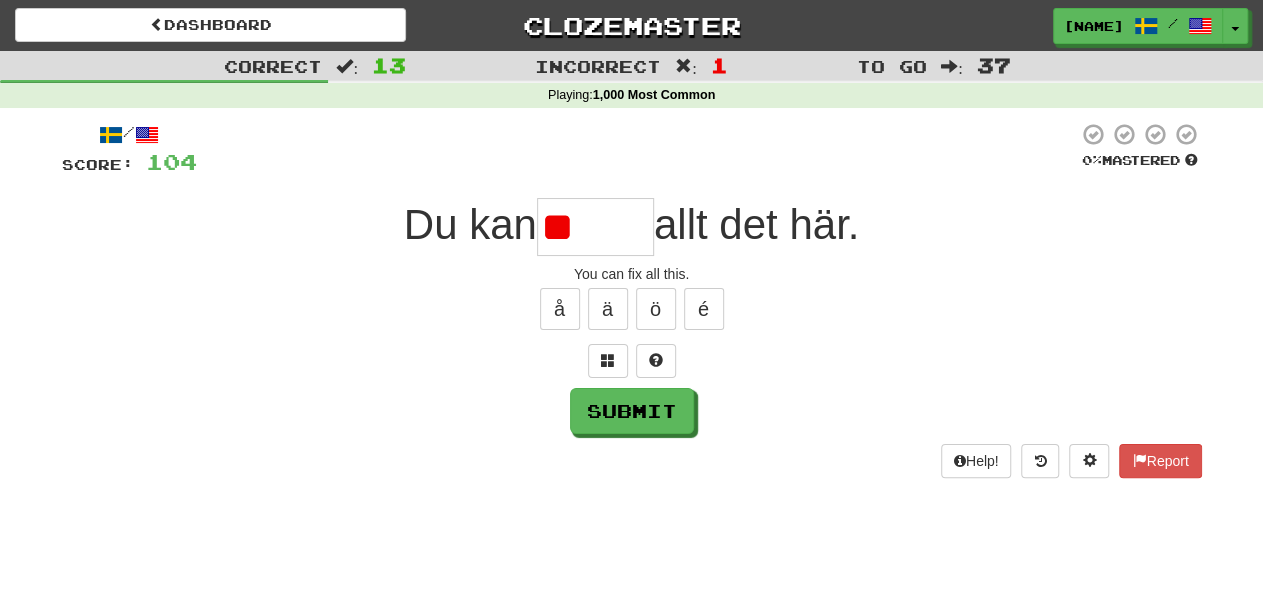 type on "*" 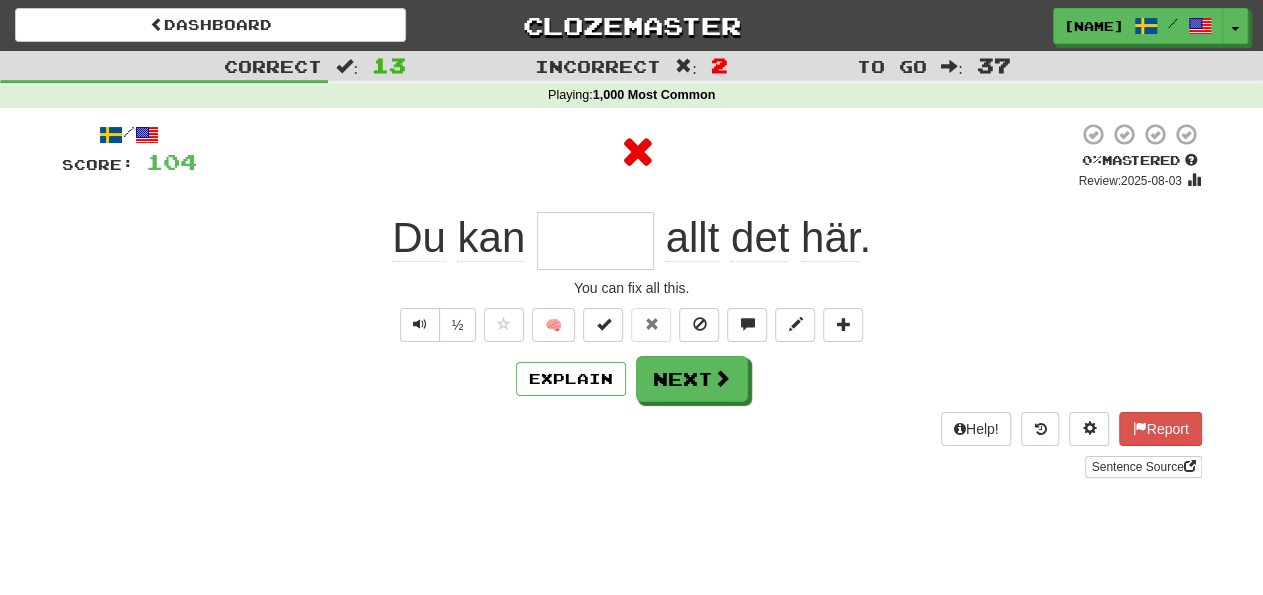 type on "*****" 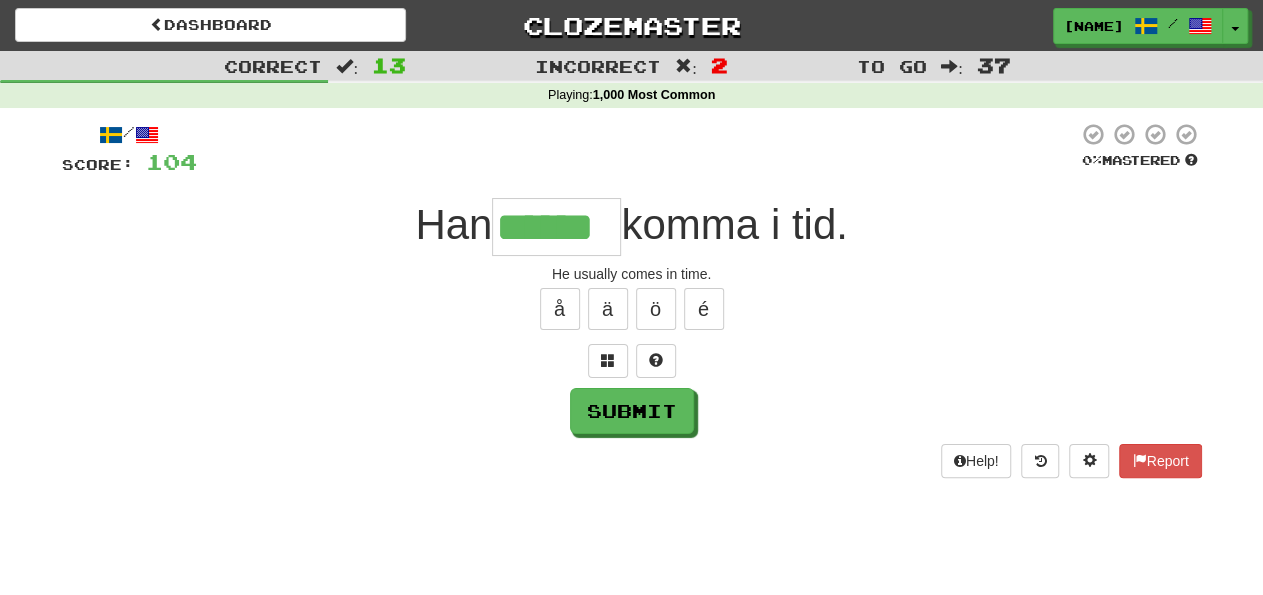 type on "******" 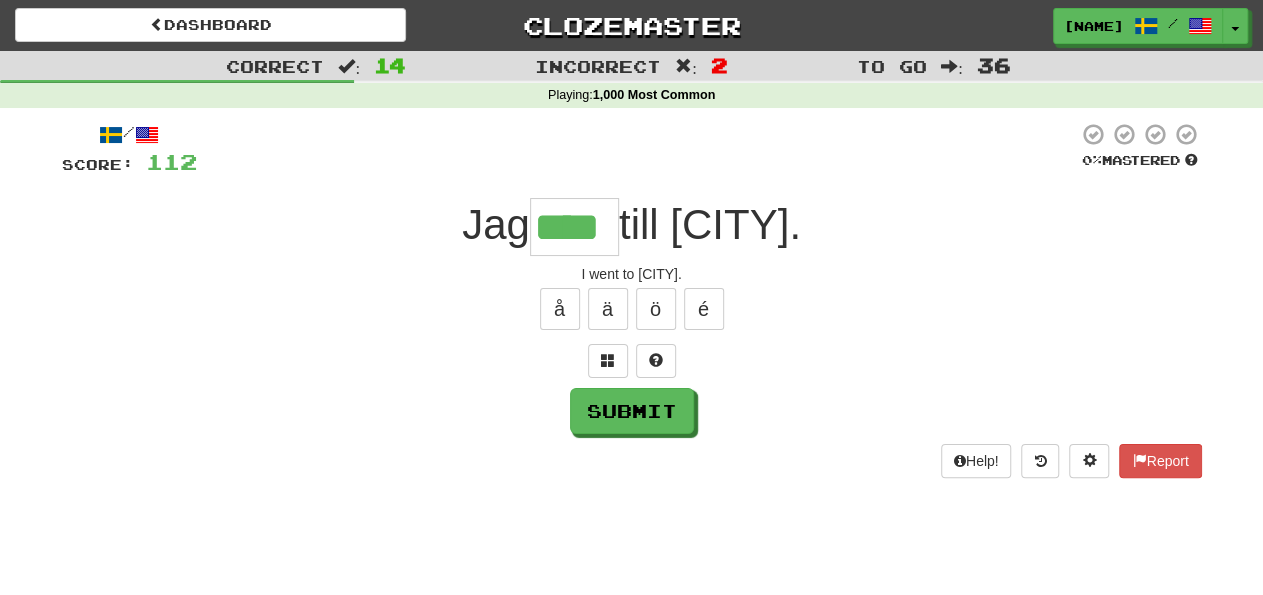 type on "****" 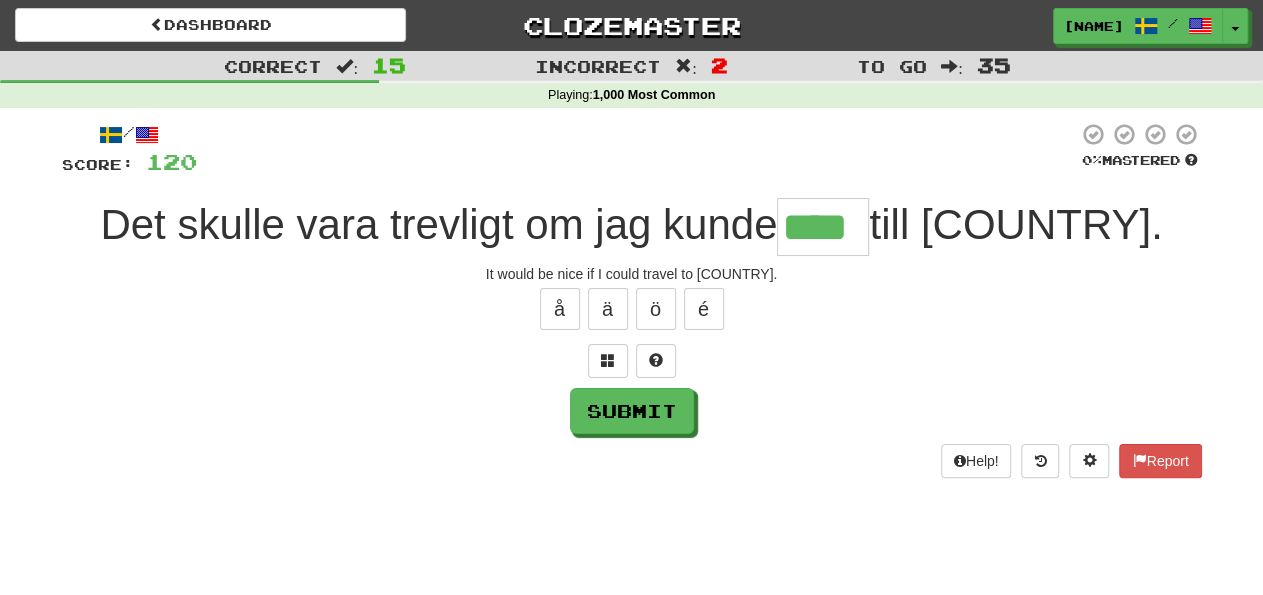 type on "****" 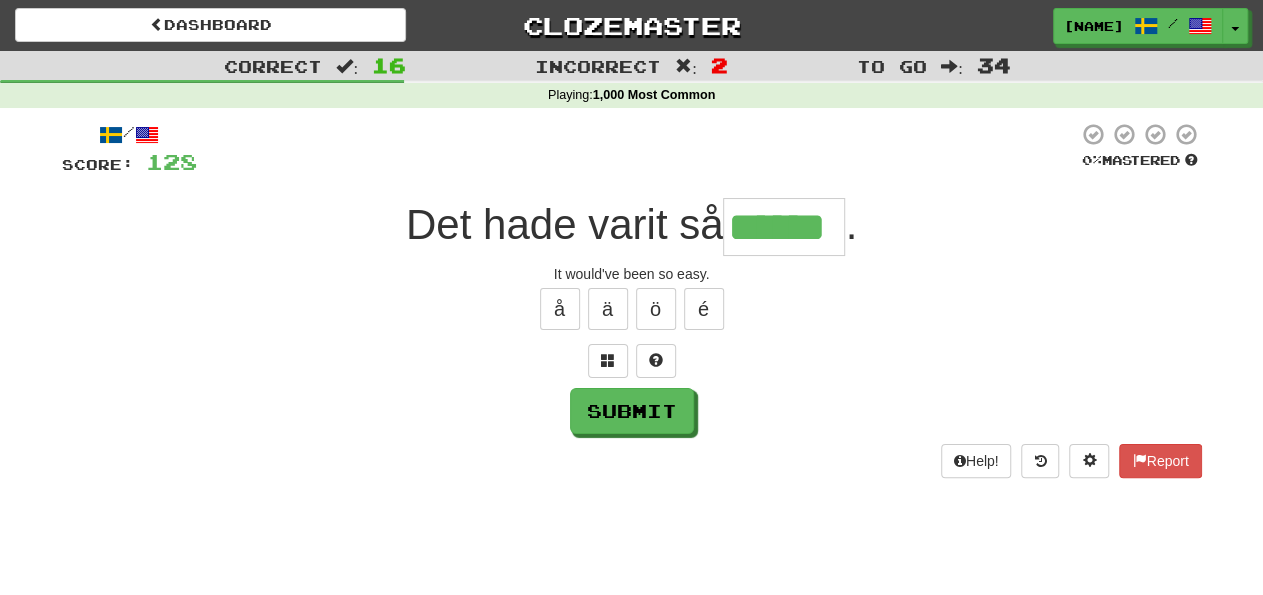 type on "******" 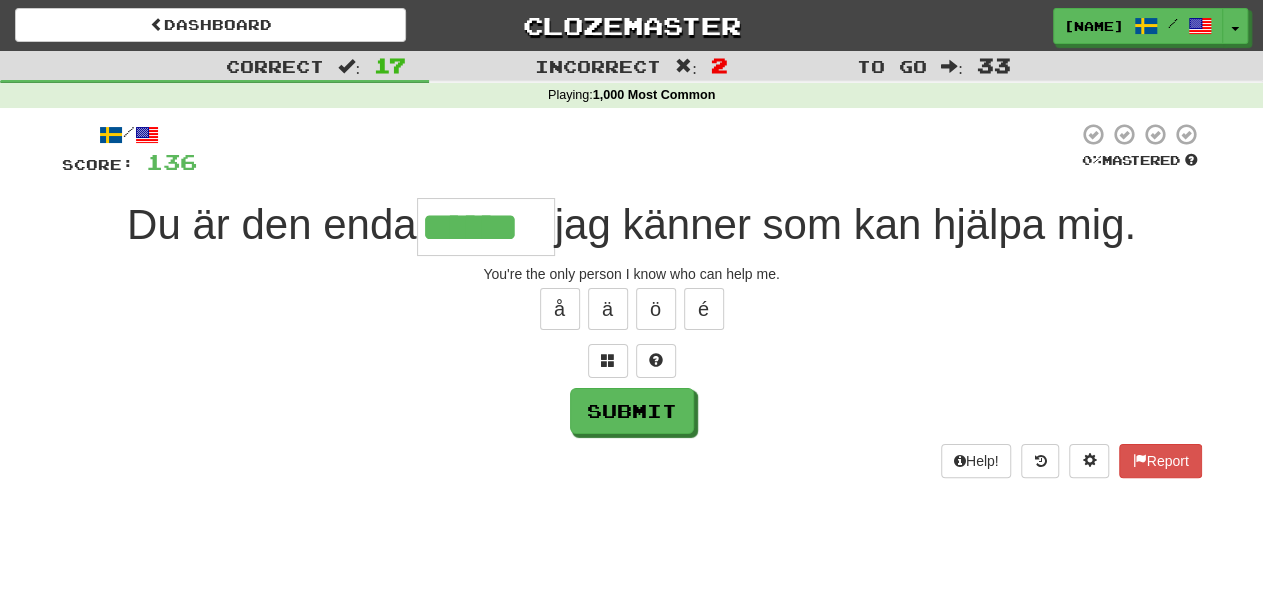 type on "******" 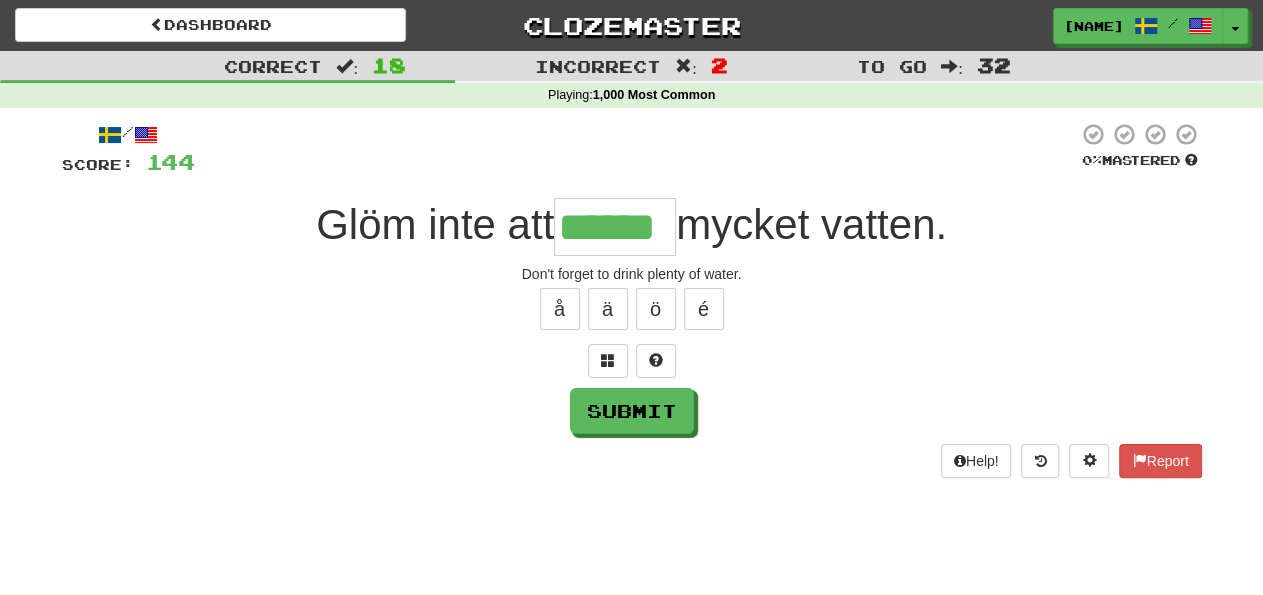 type on "******" 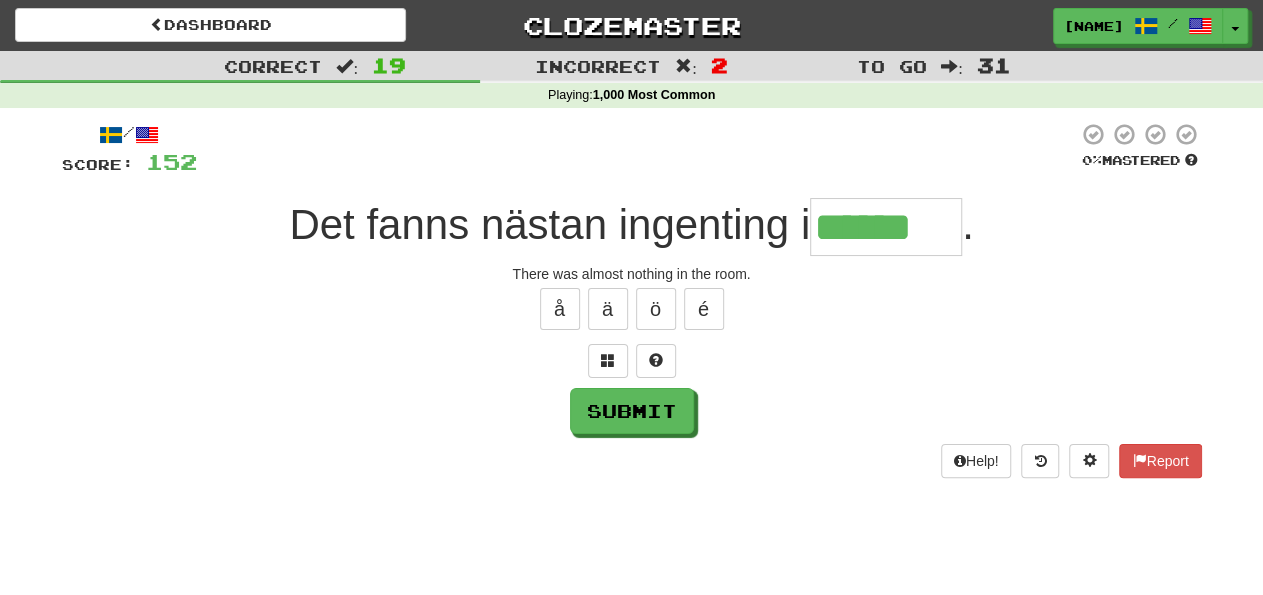 type on "******" 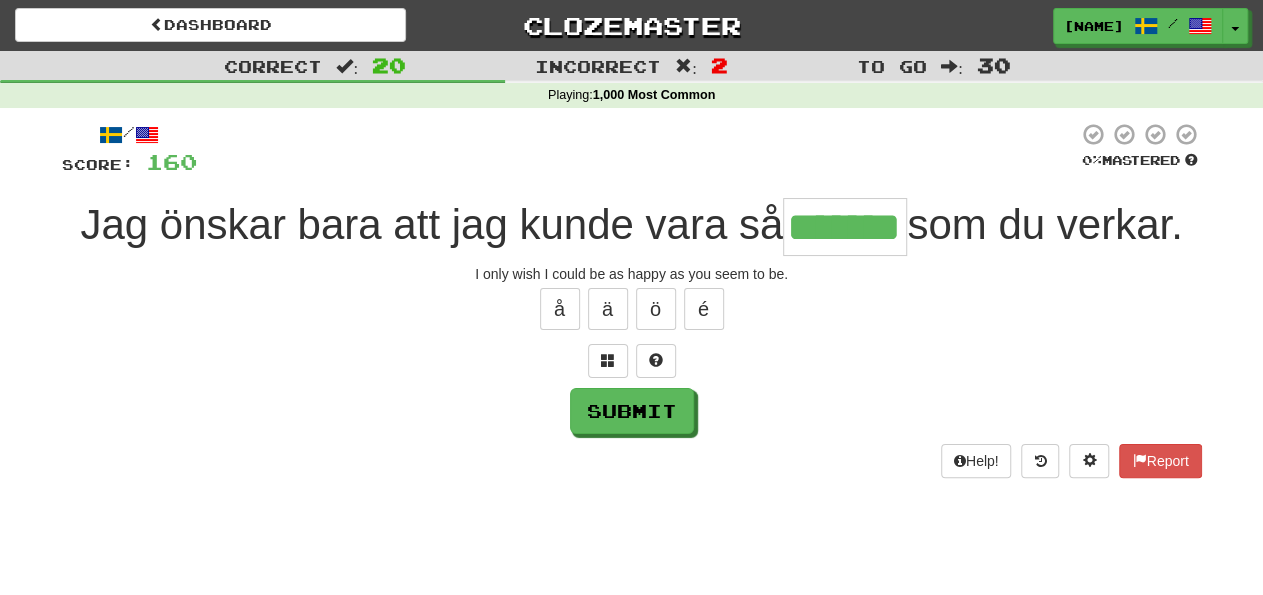 type on "*******" 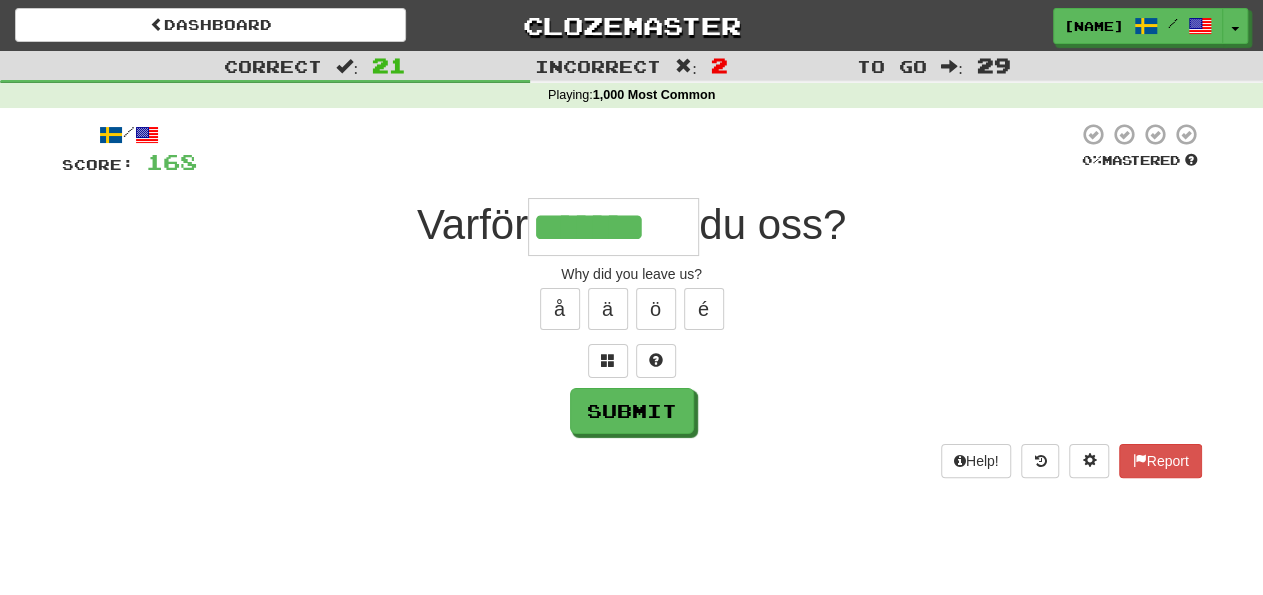 type on "*******" 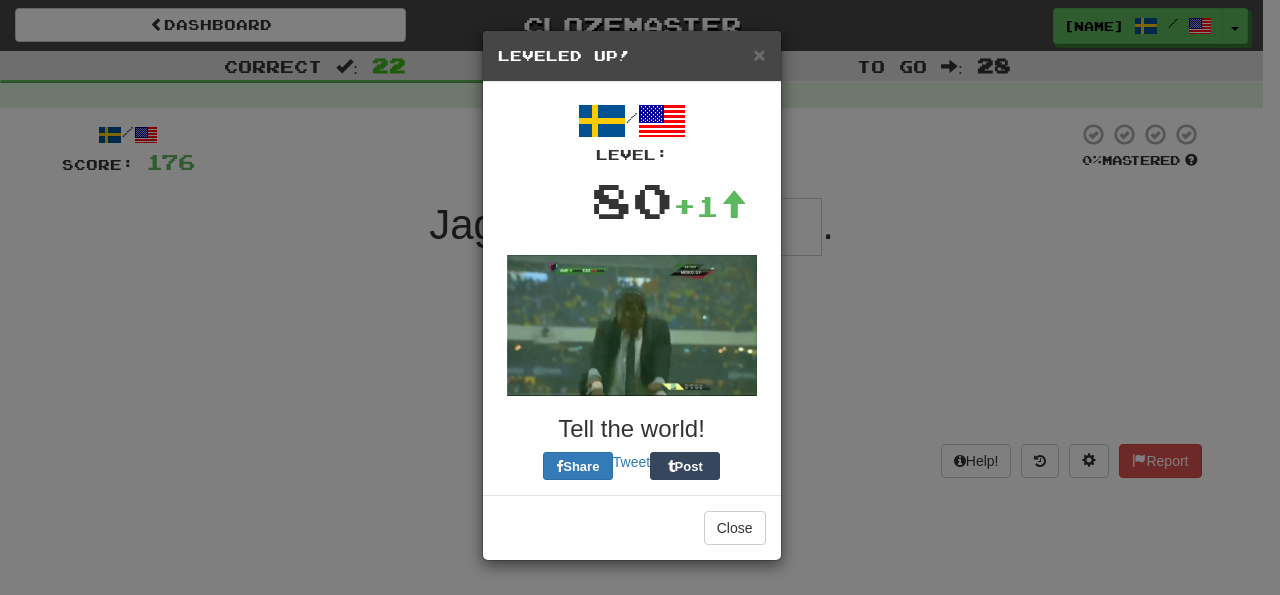 click on "Close" at bounding box center (632, 527) 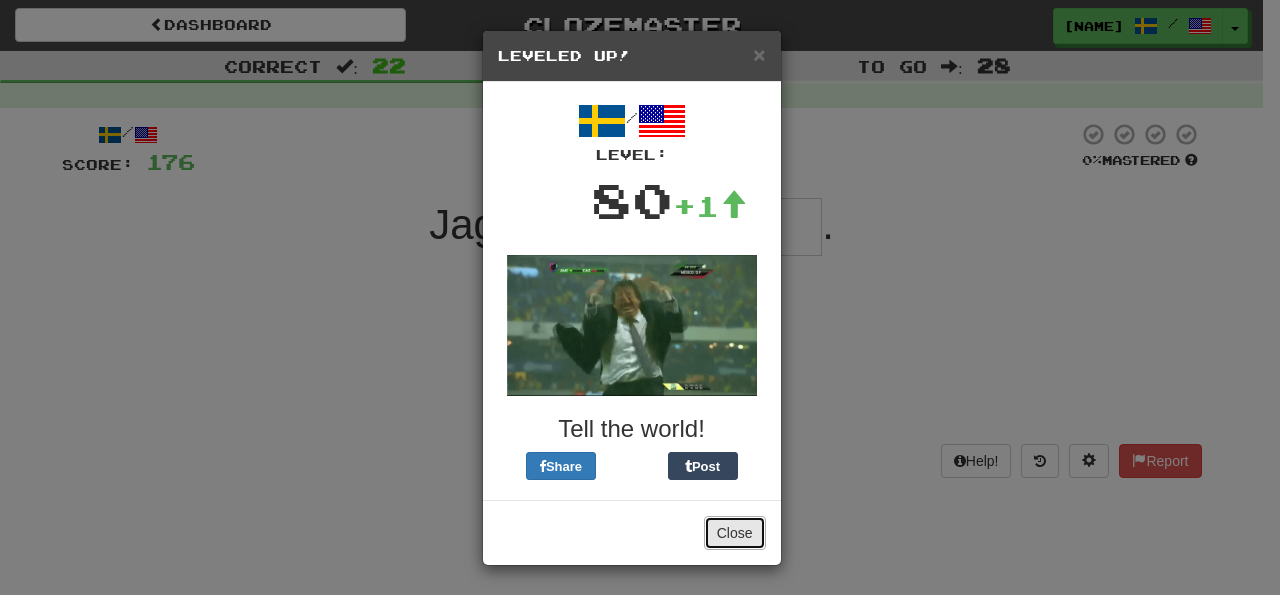 click on "Close" at bounding box center [735, 533] 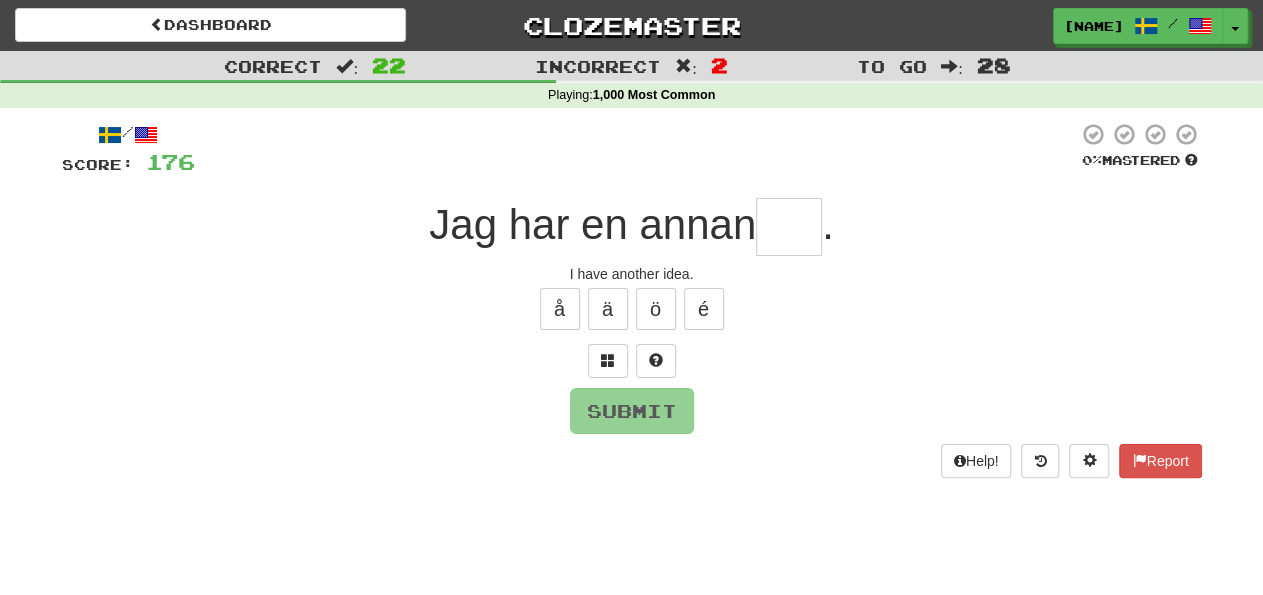 click at bounding box center (789, 227) 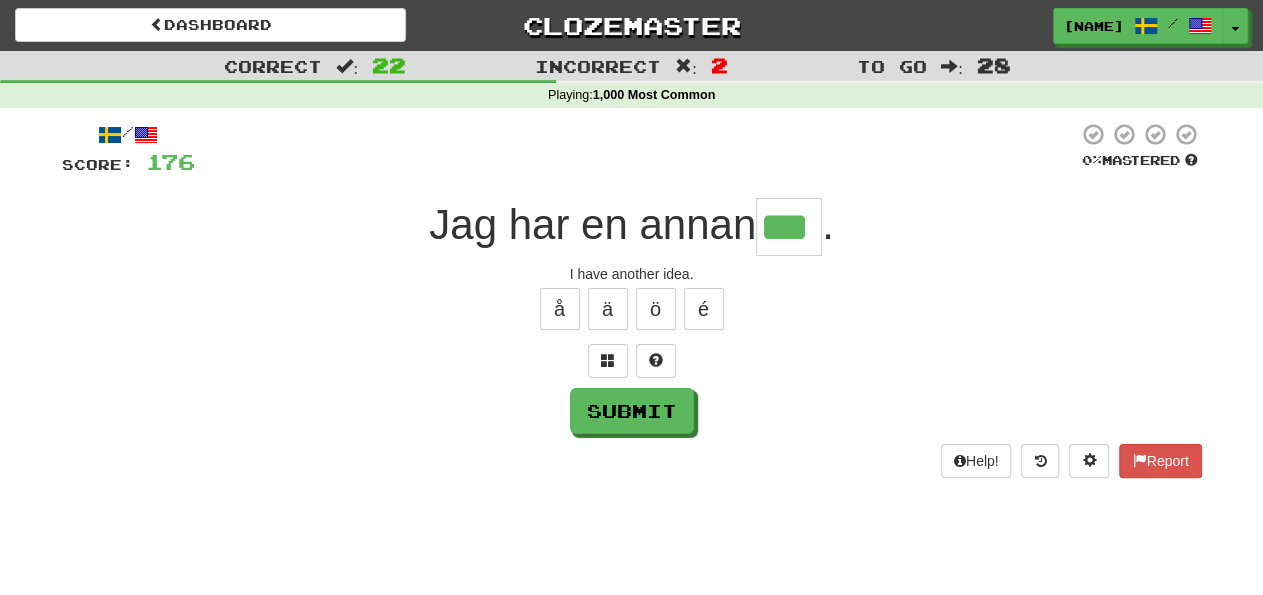 type on "***" 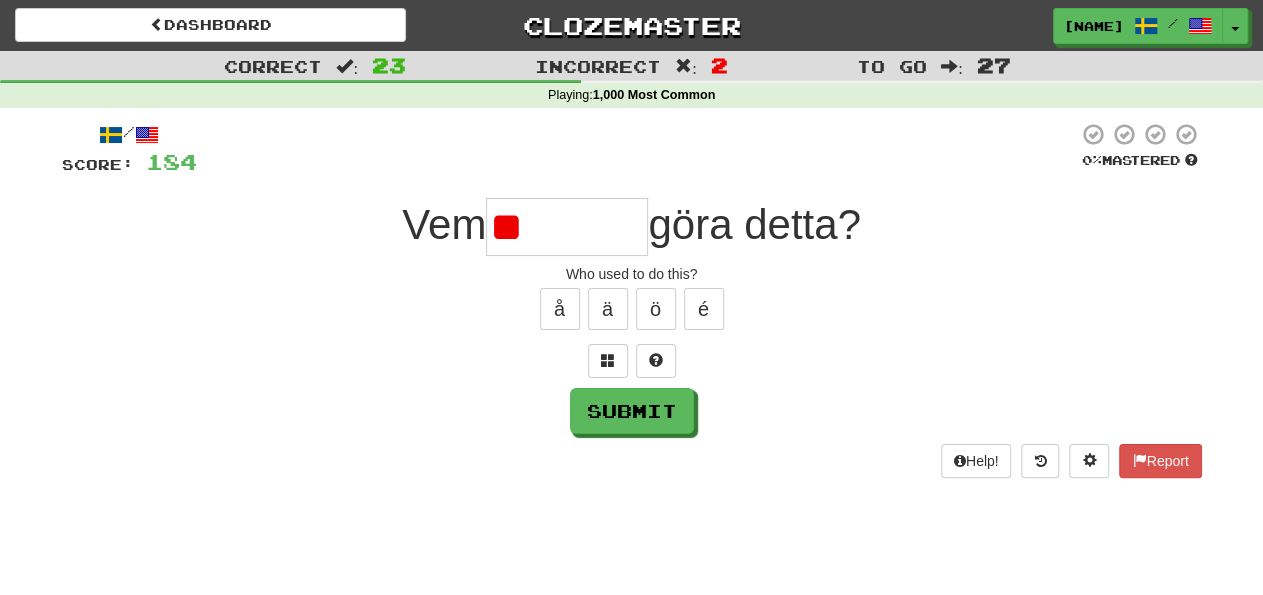 type on "*" 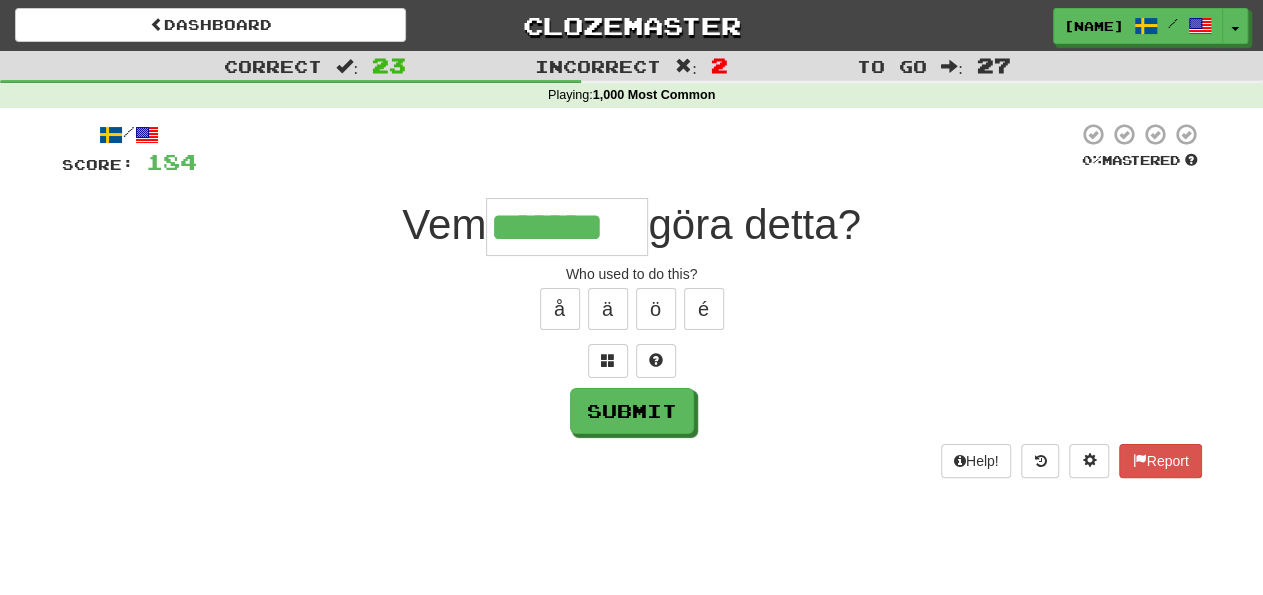 type on "*******" 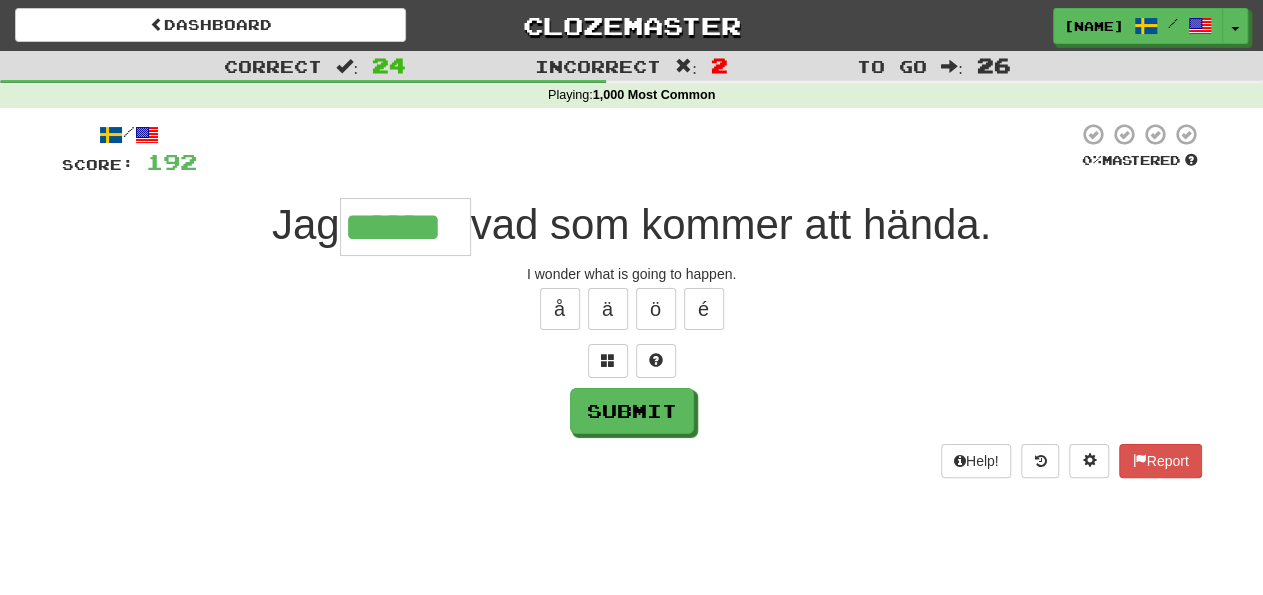 type on "******" 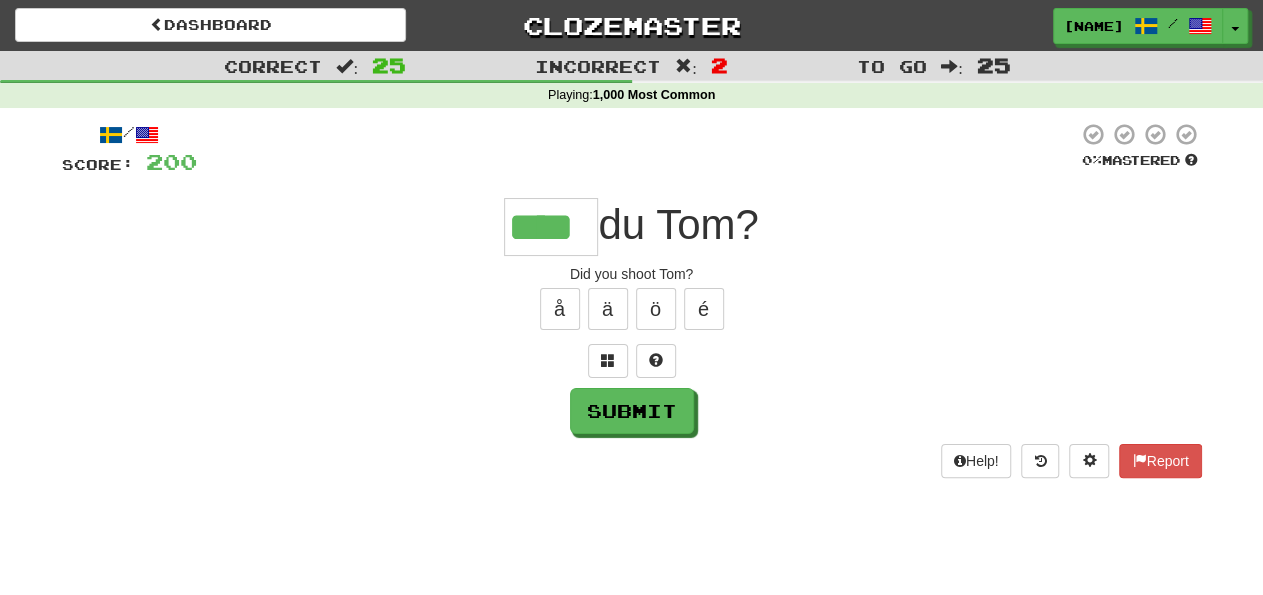 type on "****" 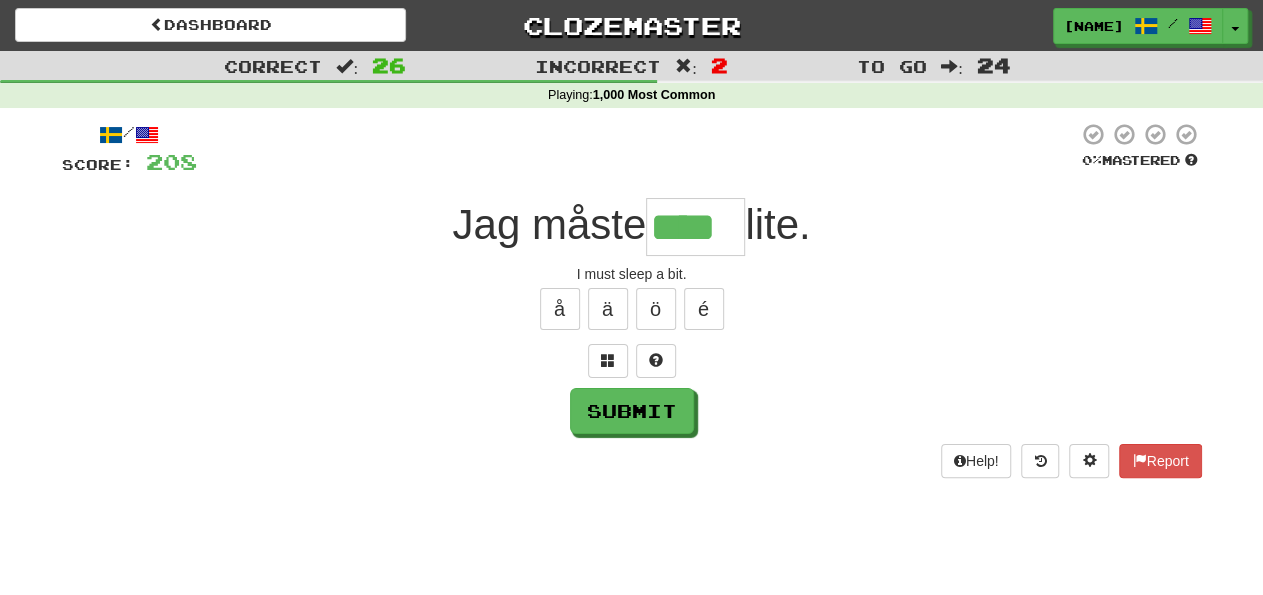 type on "****" 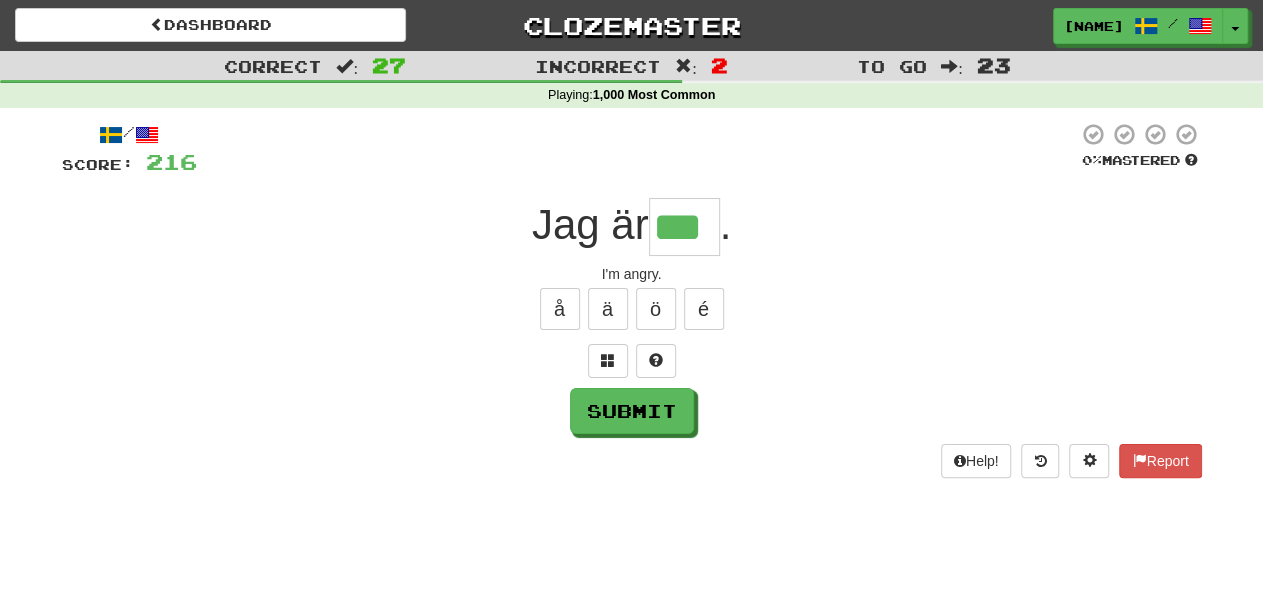 type on "***" 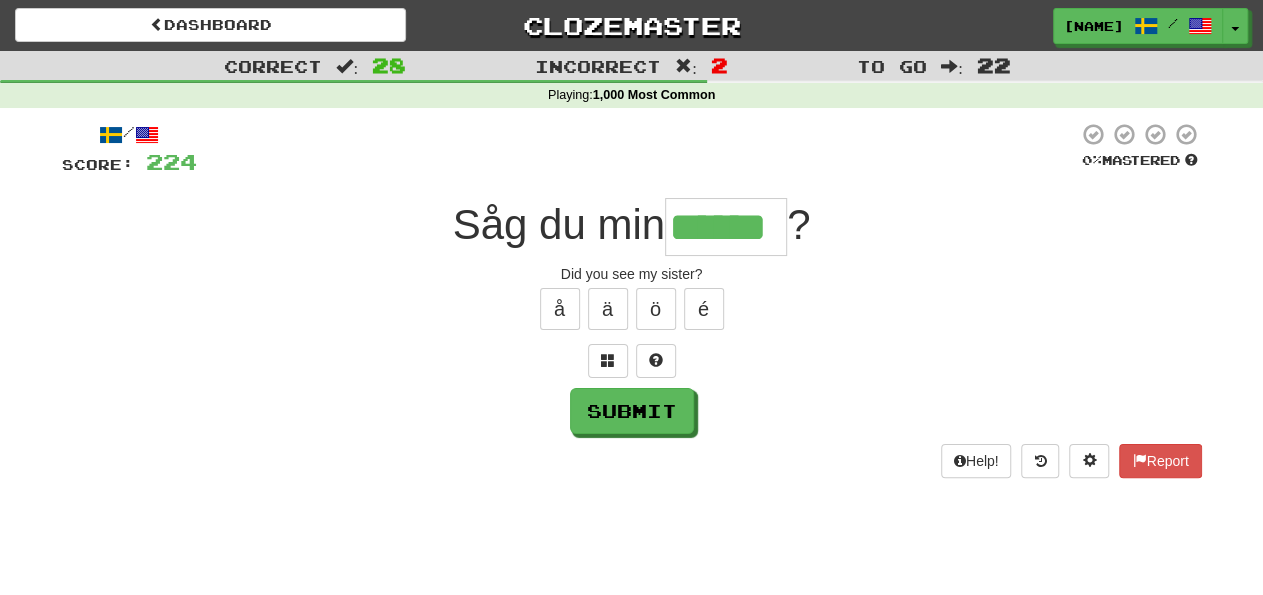 type on "******" 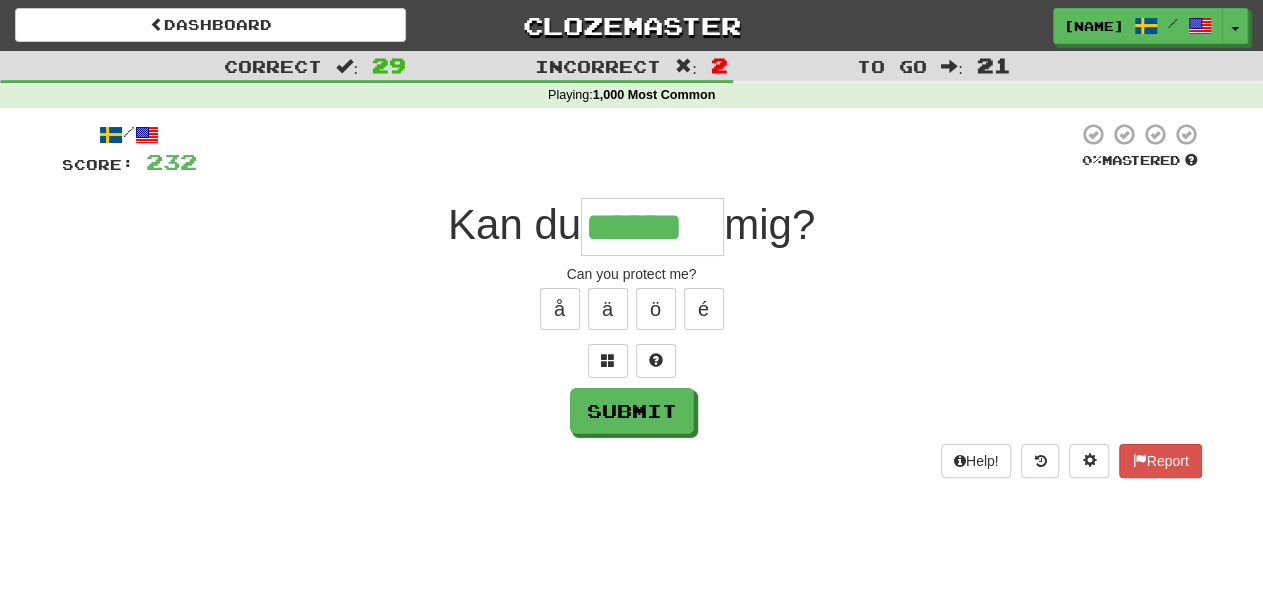 type on "******" 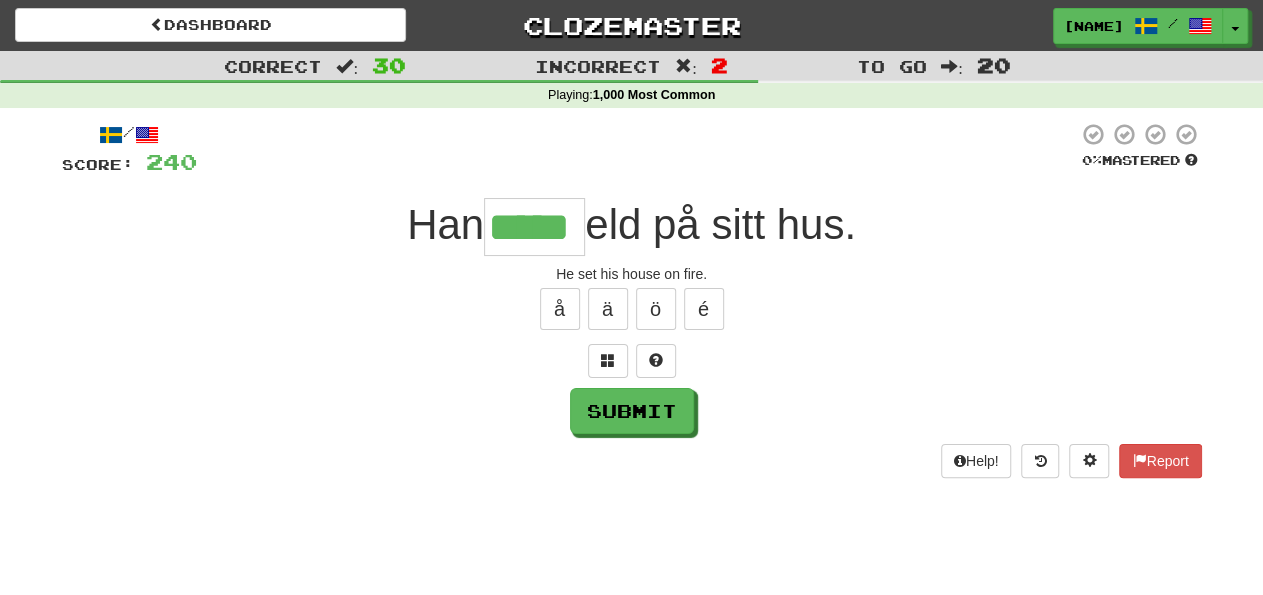 type on "*****" 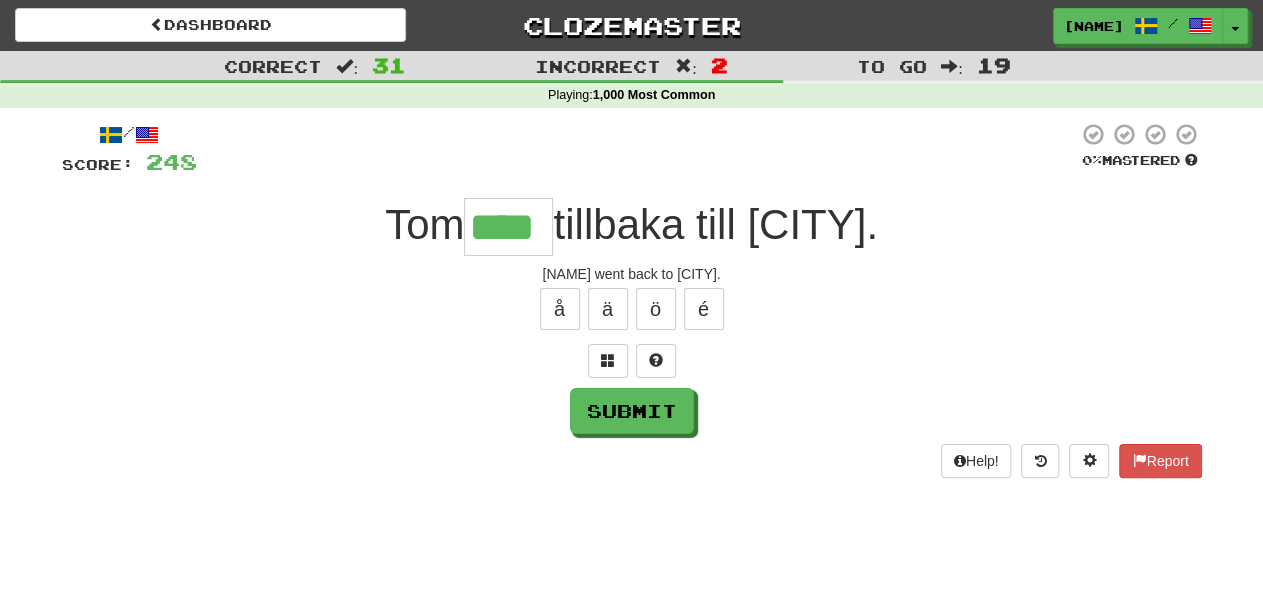 type on "****" 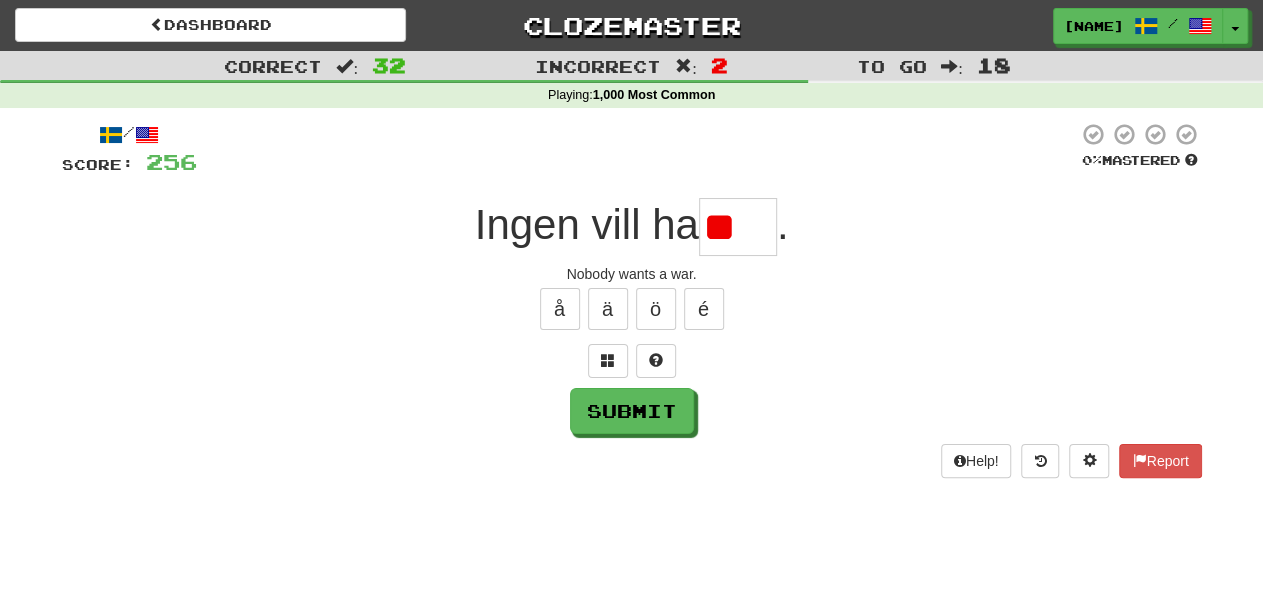 type on "*" 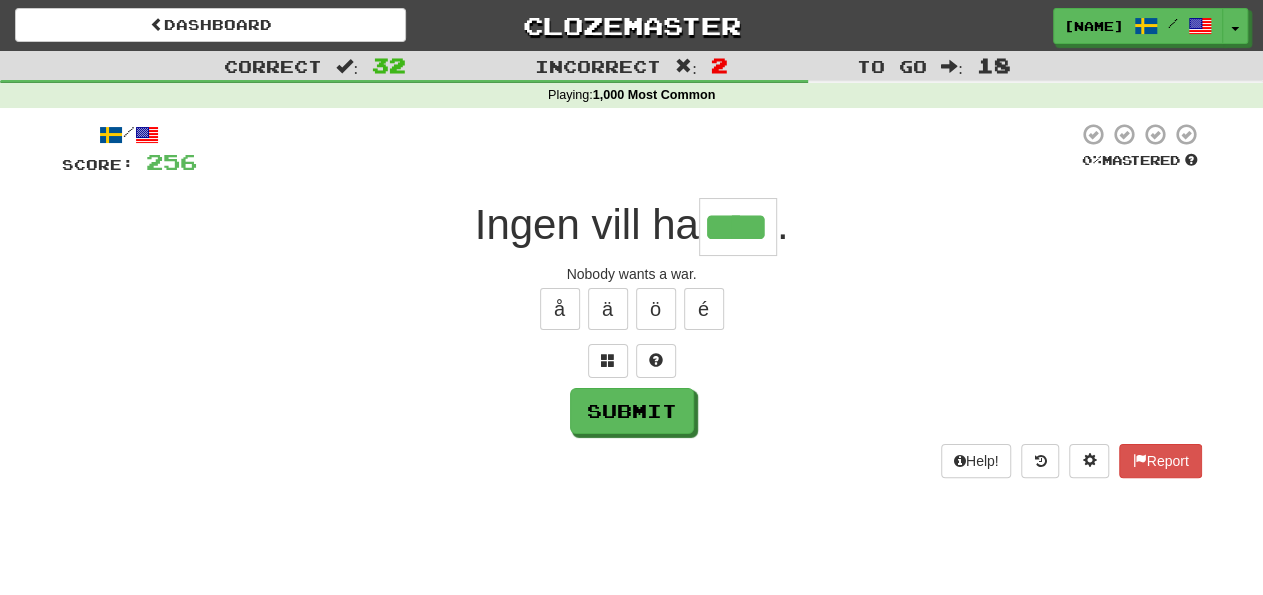 type on "****" 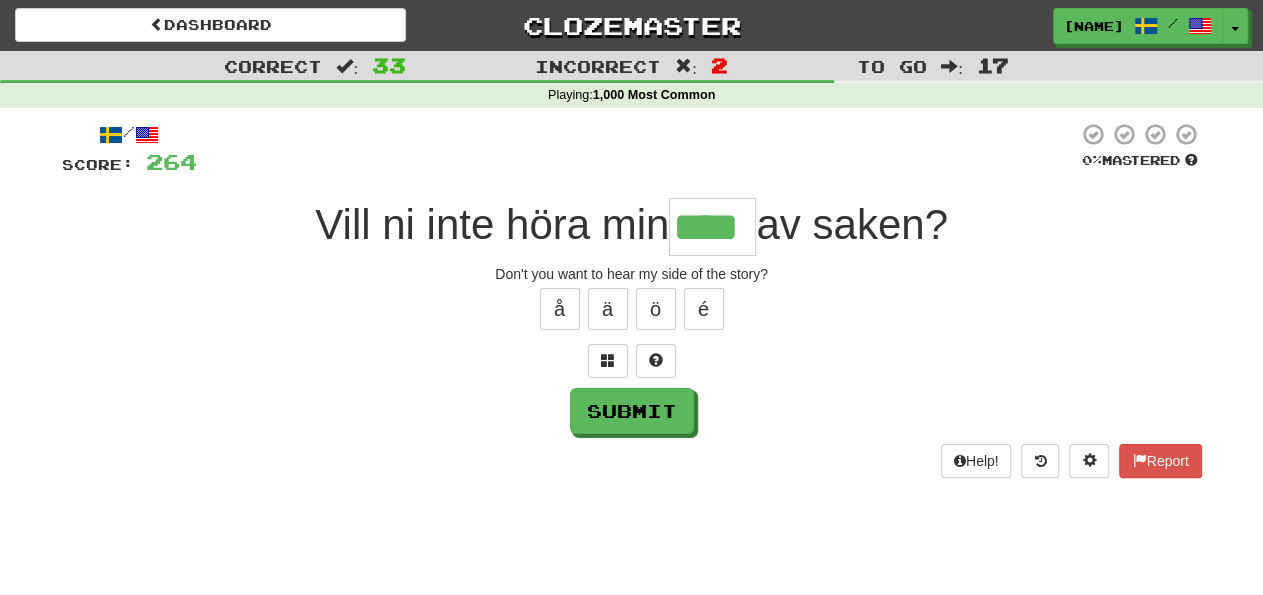 type on "****" 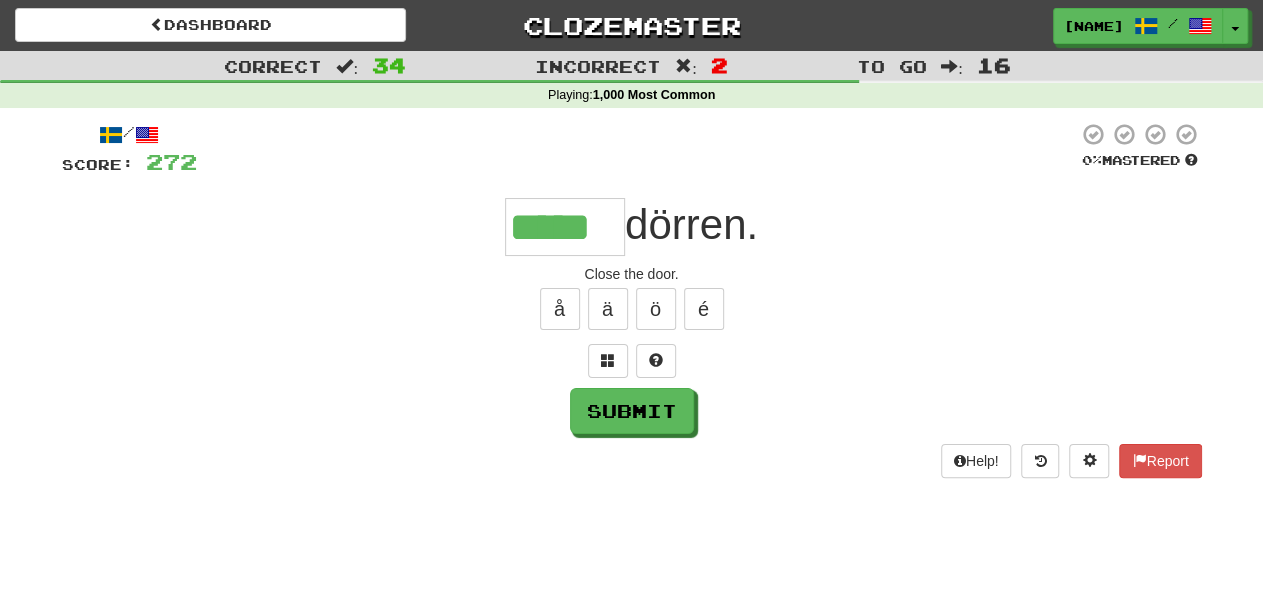 type on "*****" 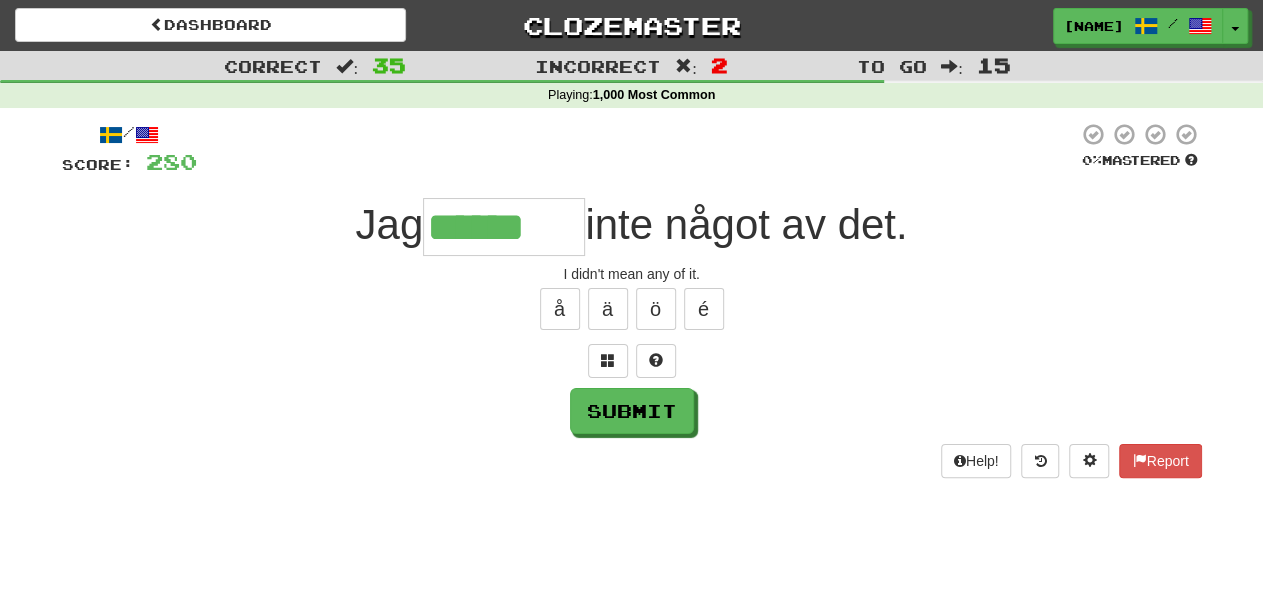 type on "******" 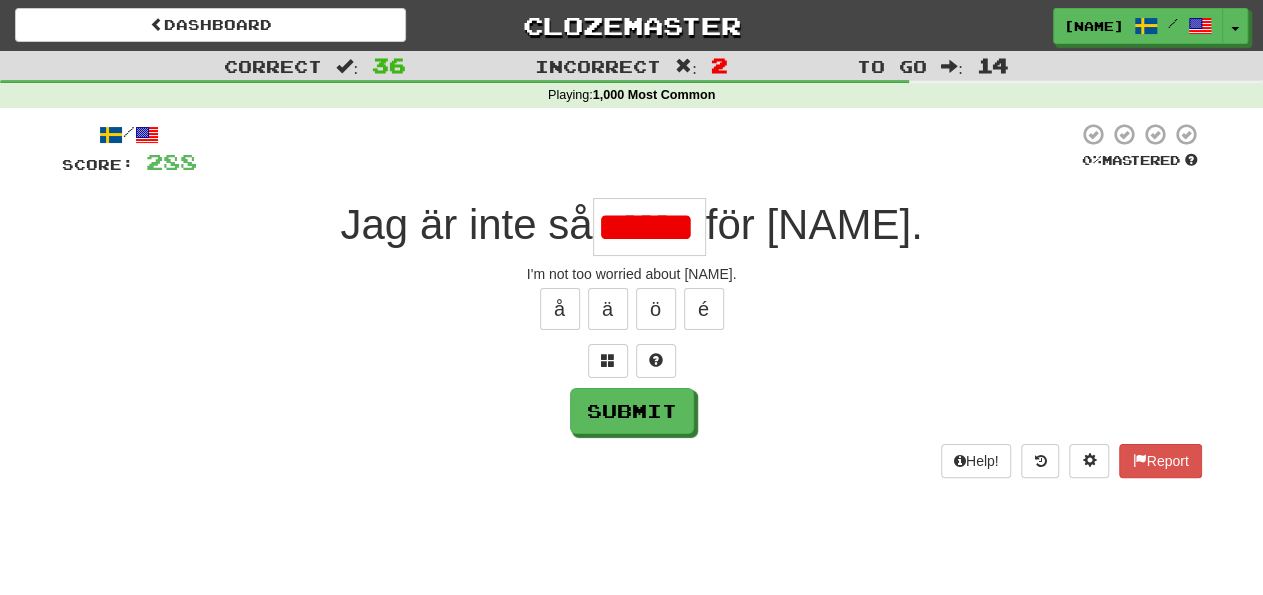 scroll, scrollTop: 0, scrollLeft: 0, axis: both 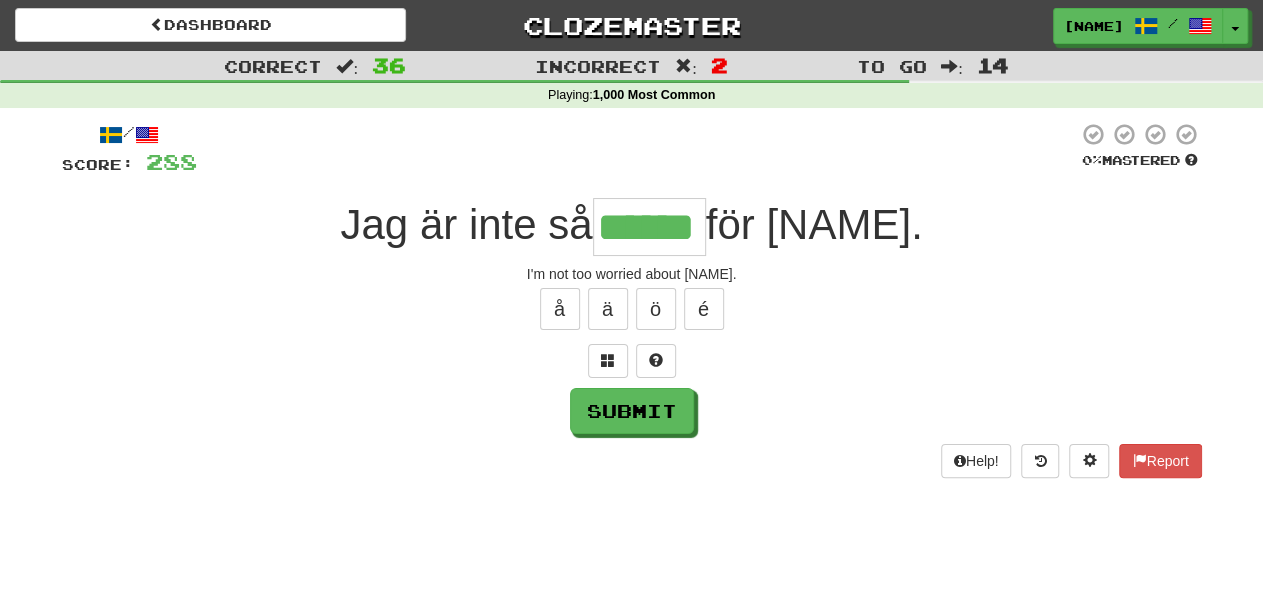type on "******" 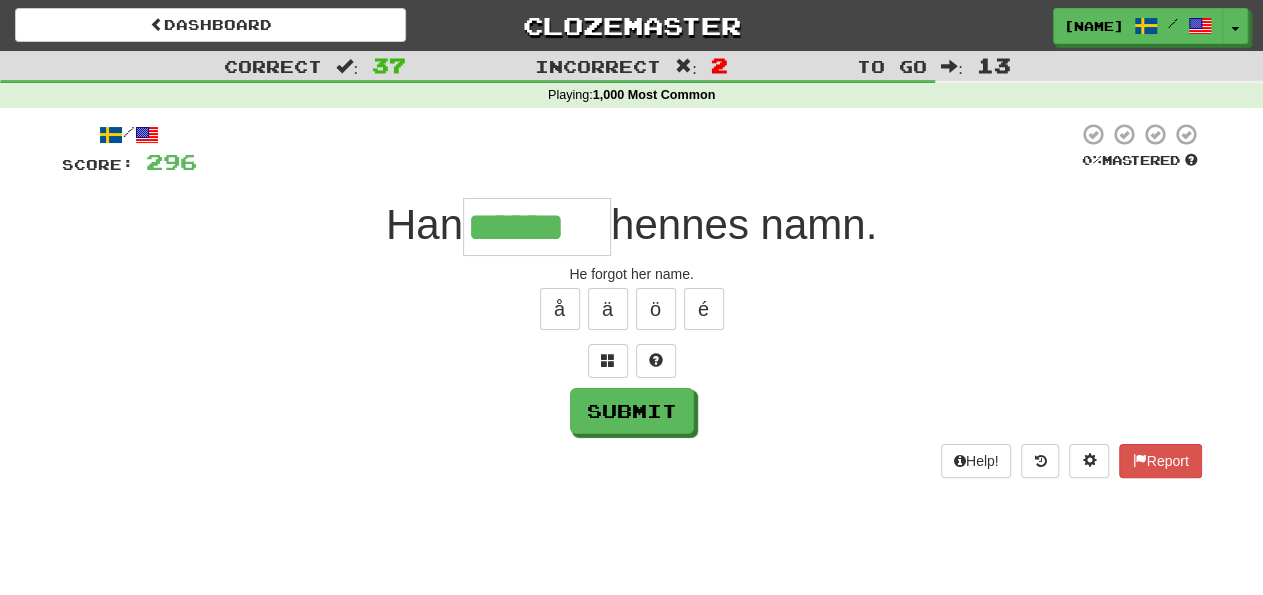 type on "******" 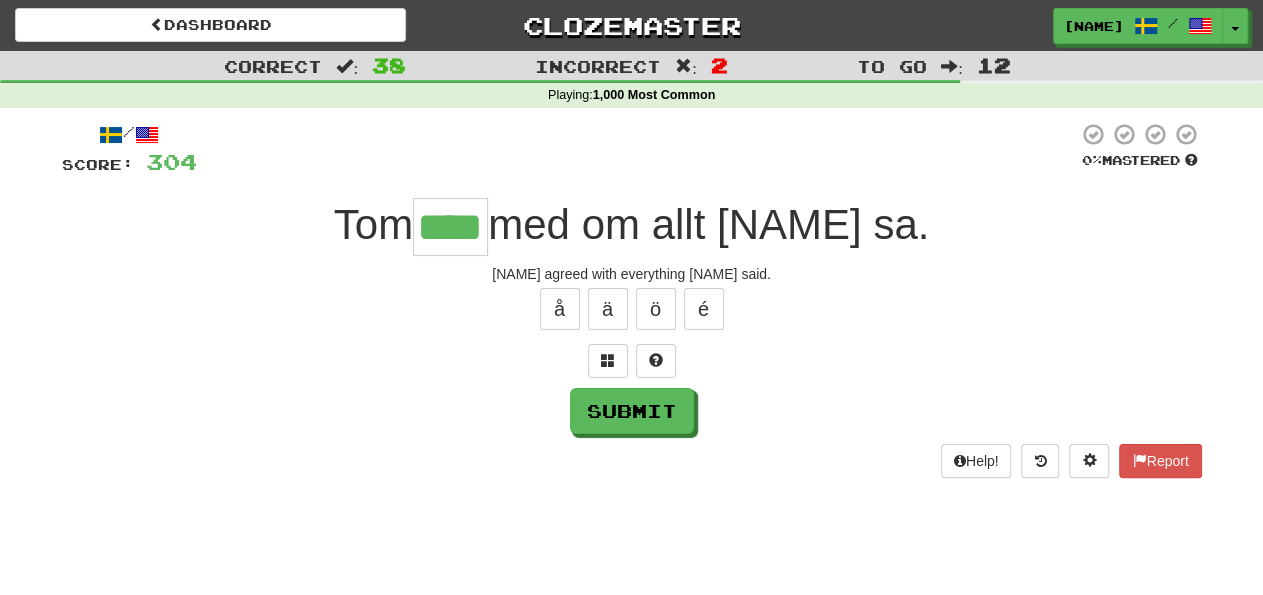 type on "****" 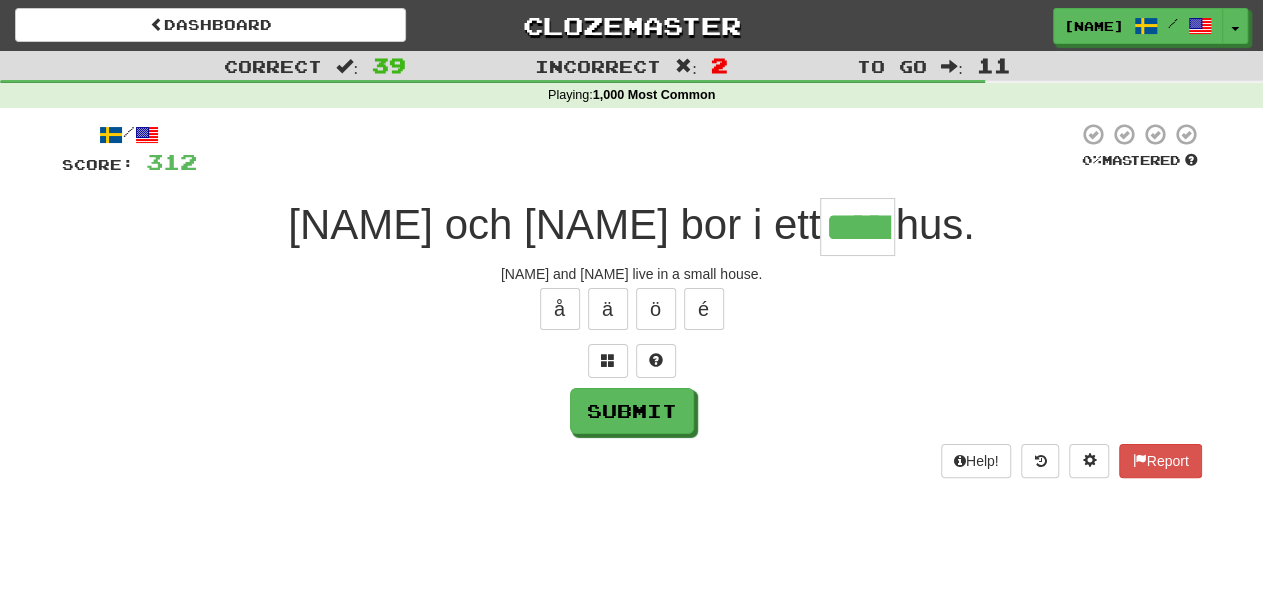 type on "*****" 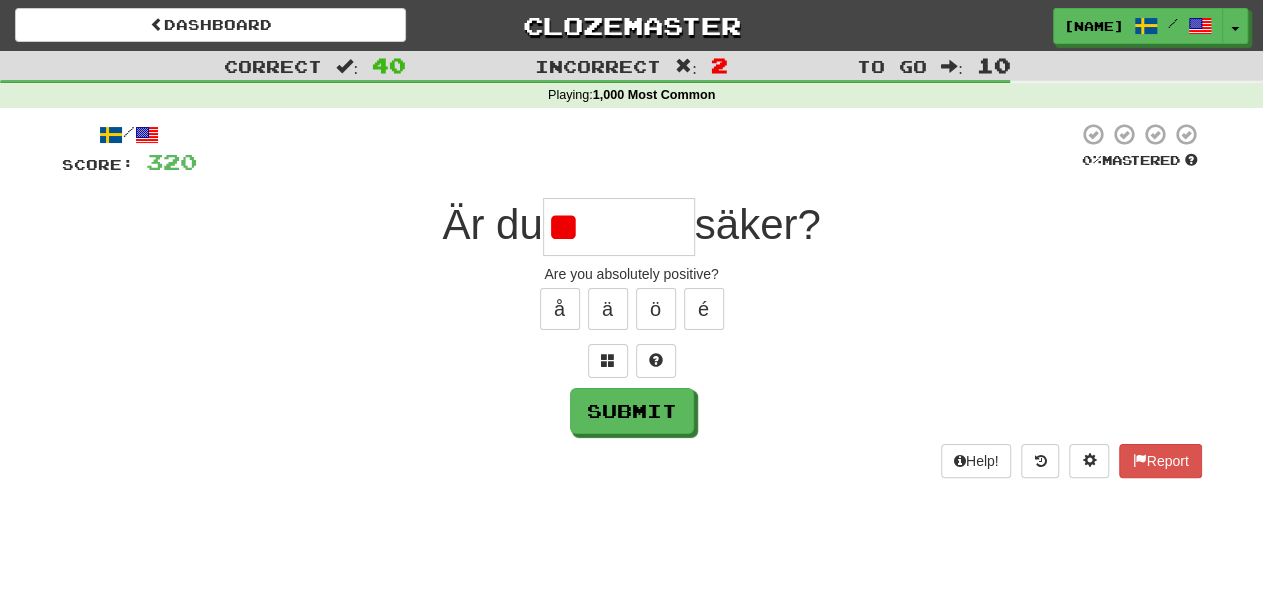 type on "*" 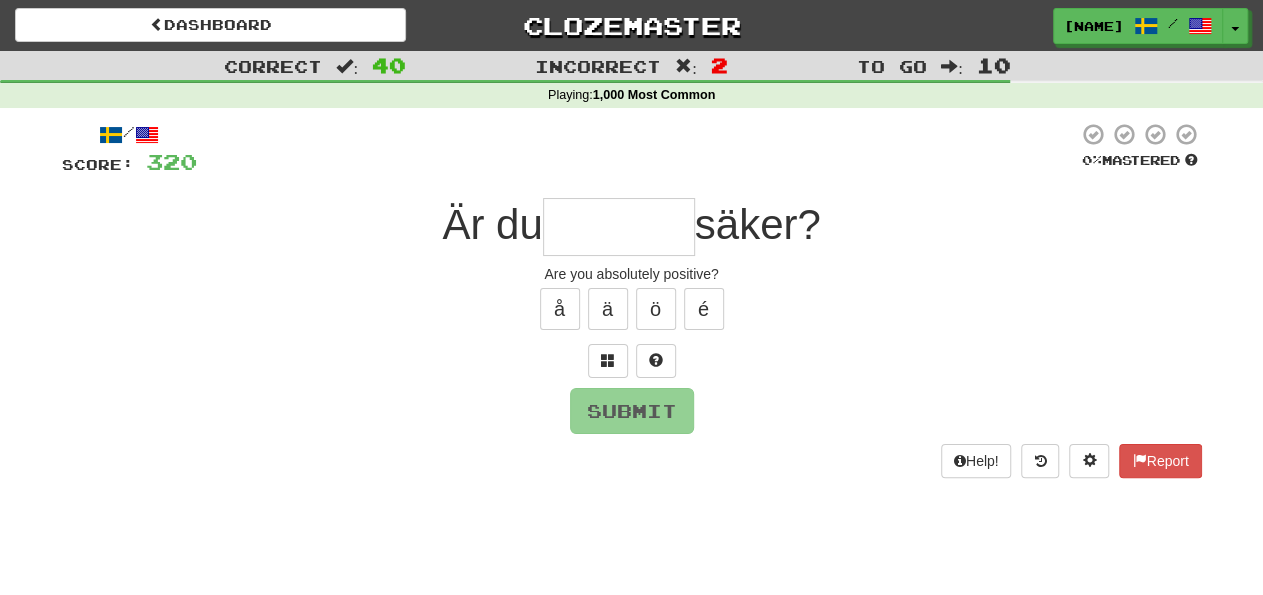 type on "*" 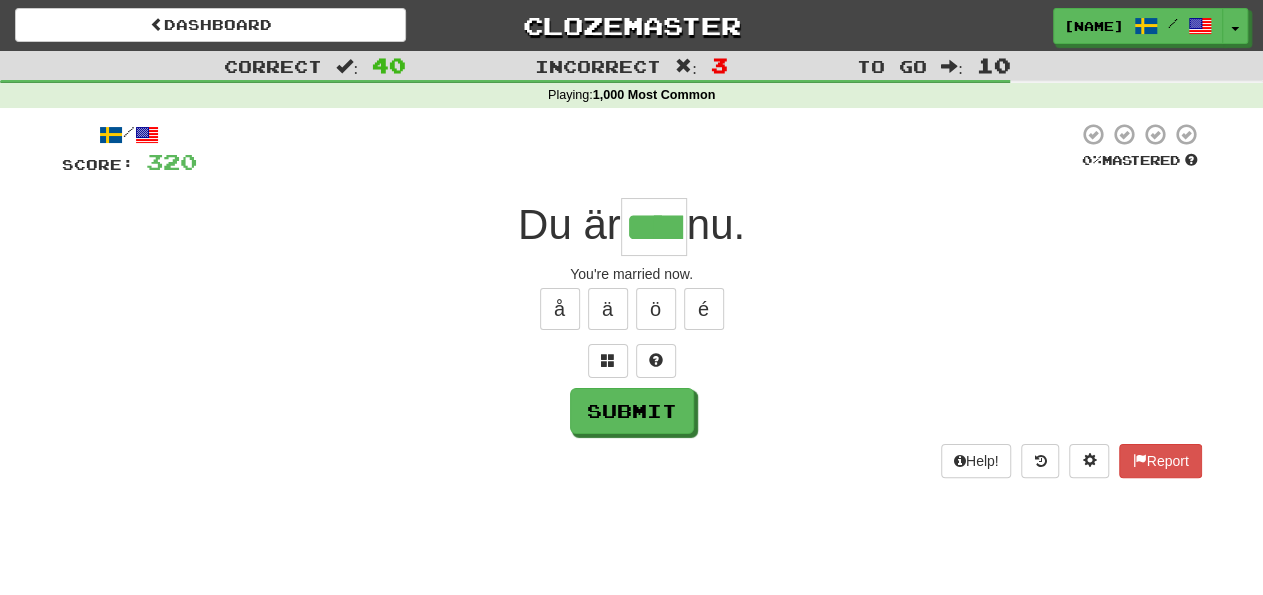 type on "****" 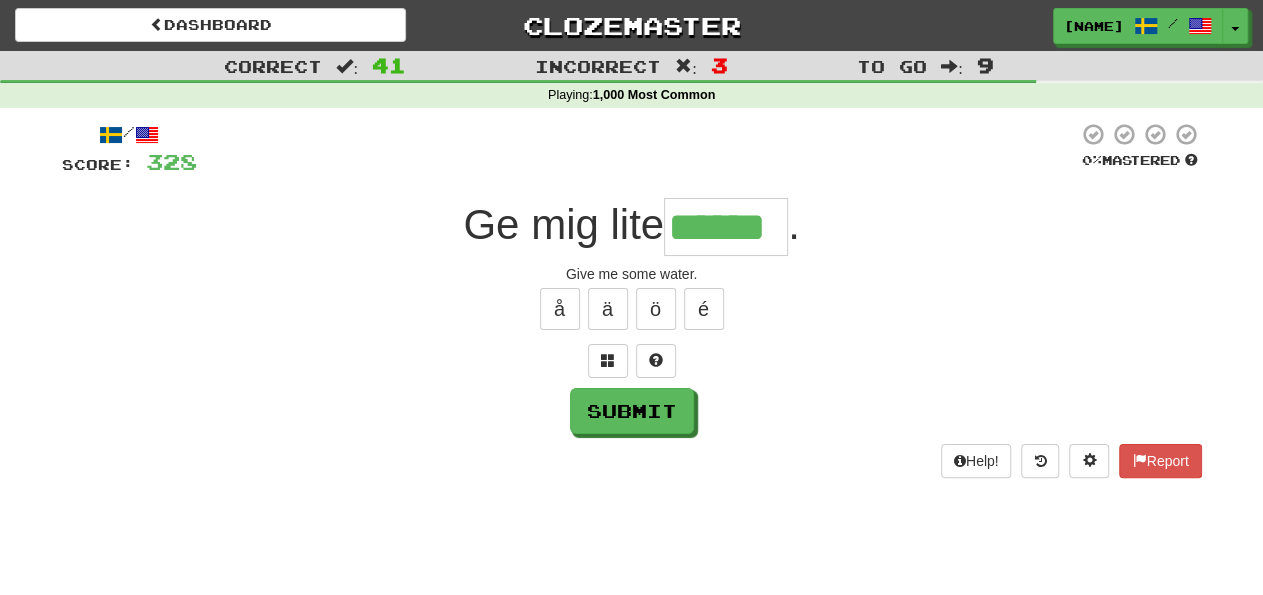 type on "******" 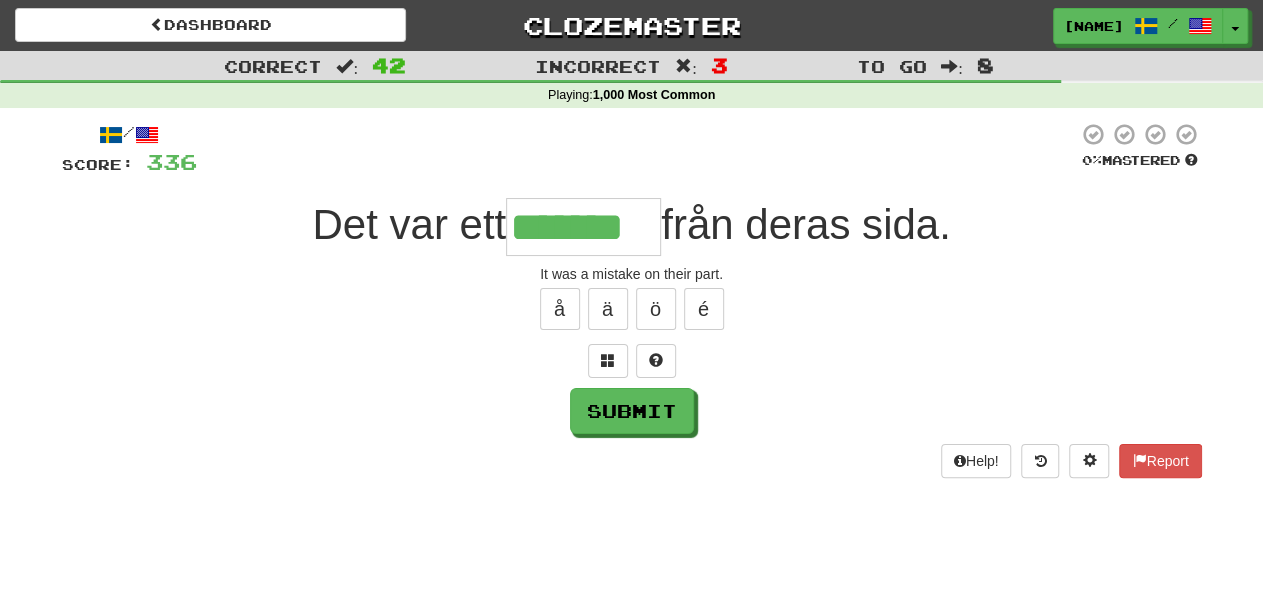 type on "*******" 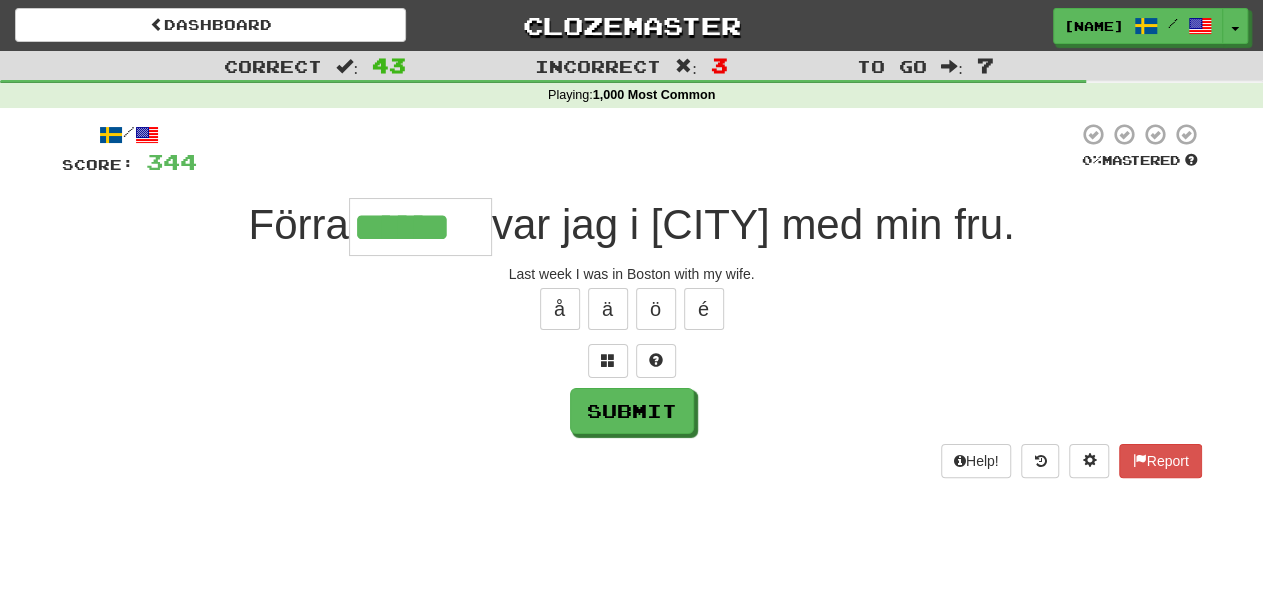 type on "******" 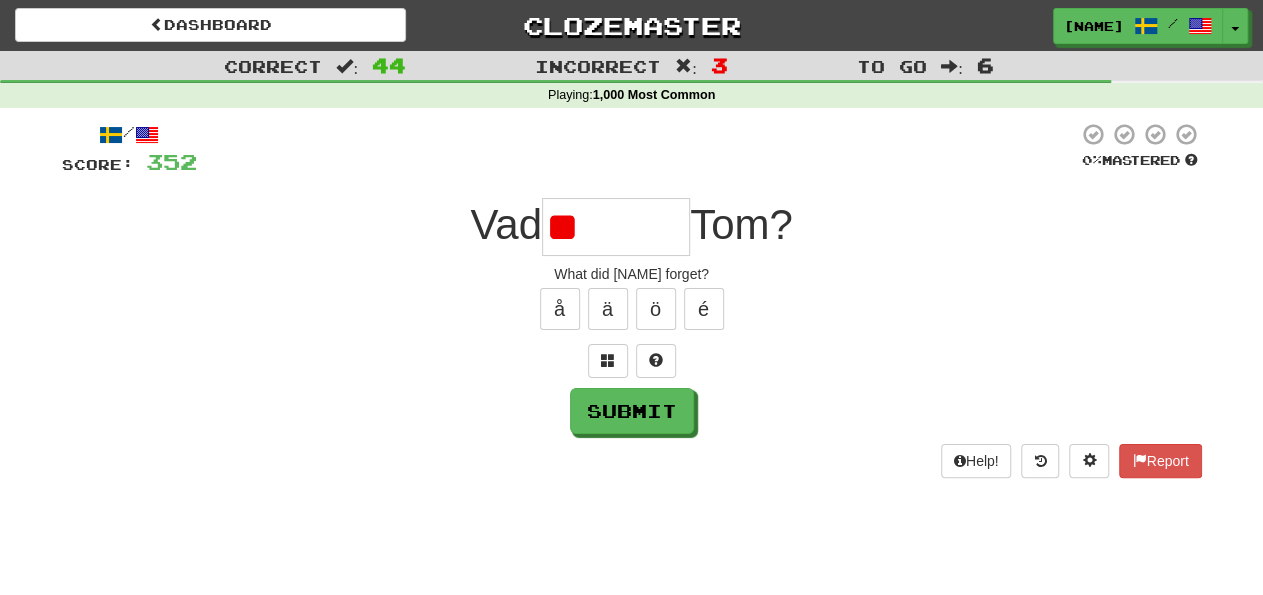 type on "*" 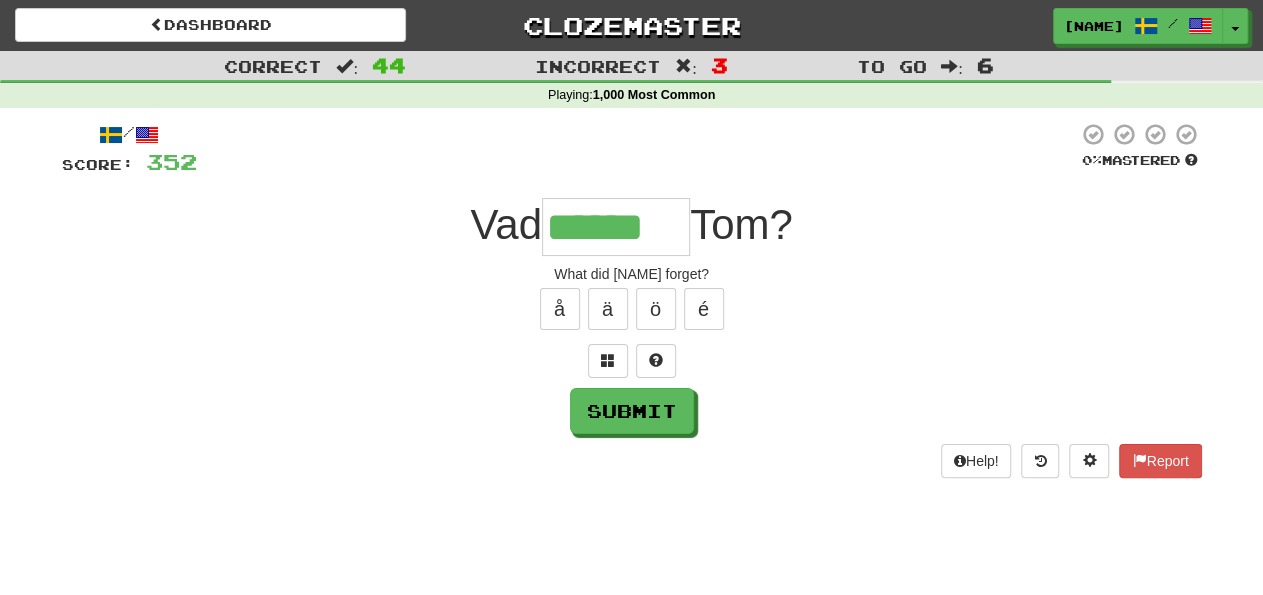 type on "******" 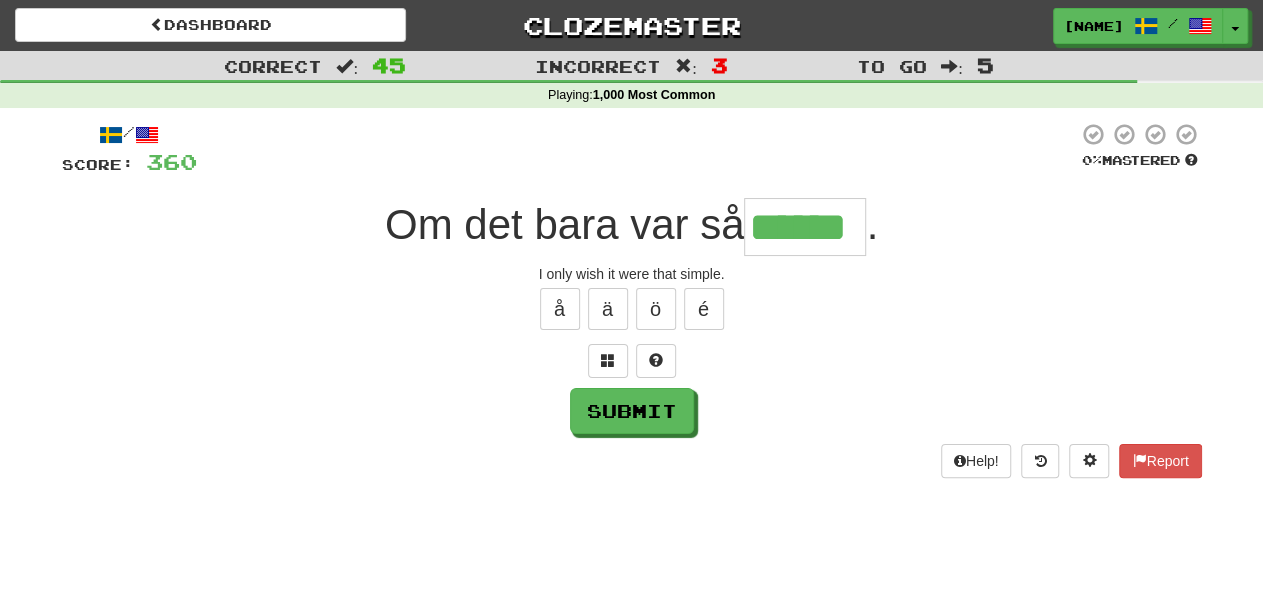 type on "******" 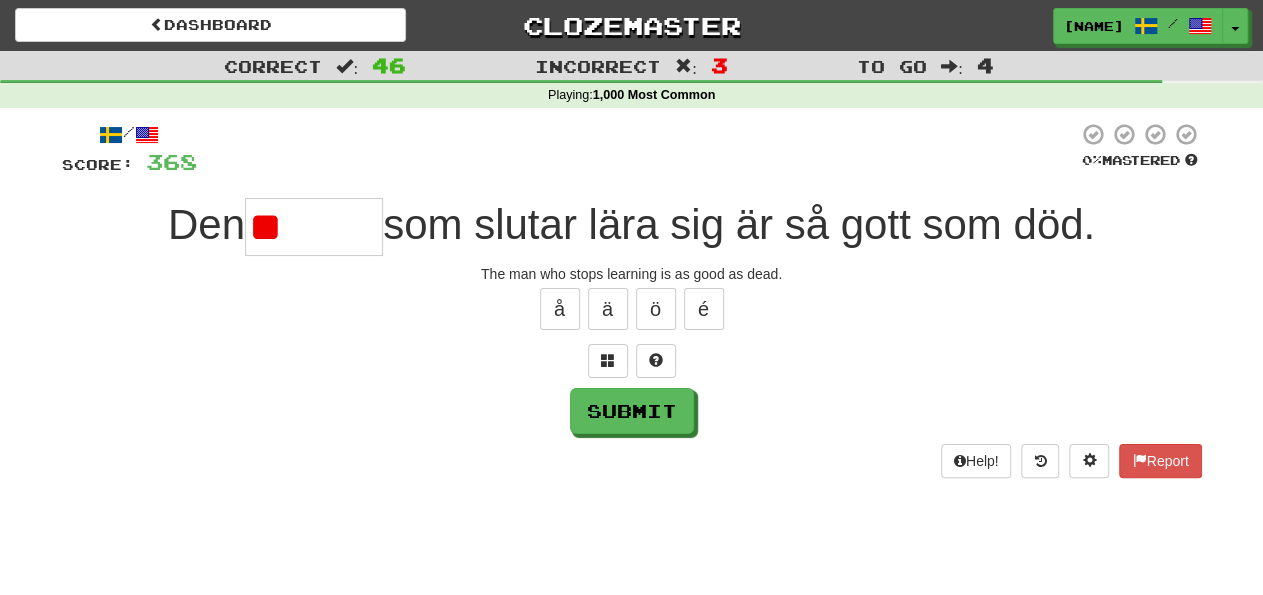 type on "*" 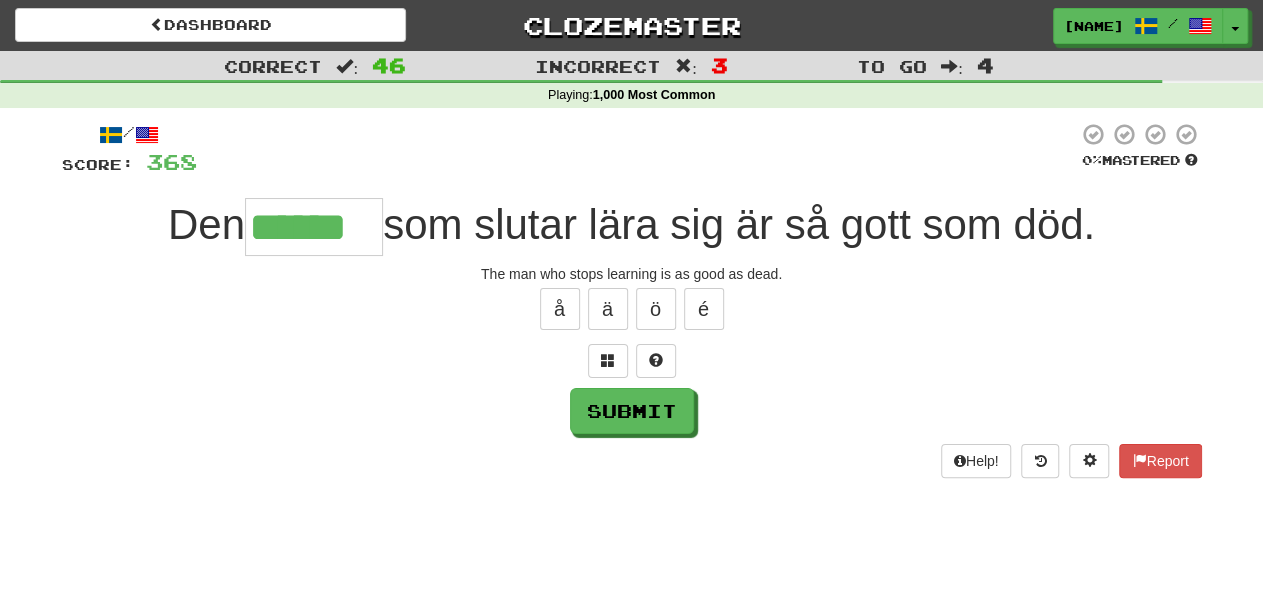 type on "******" 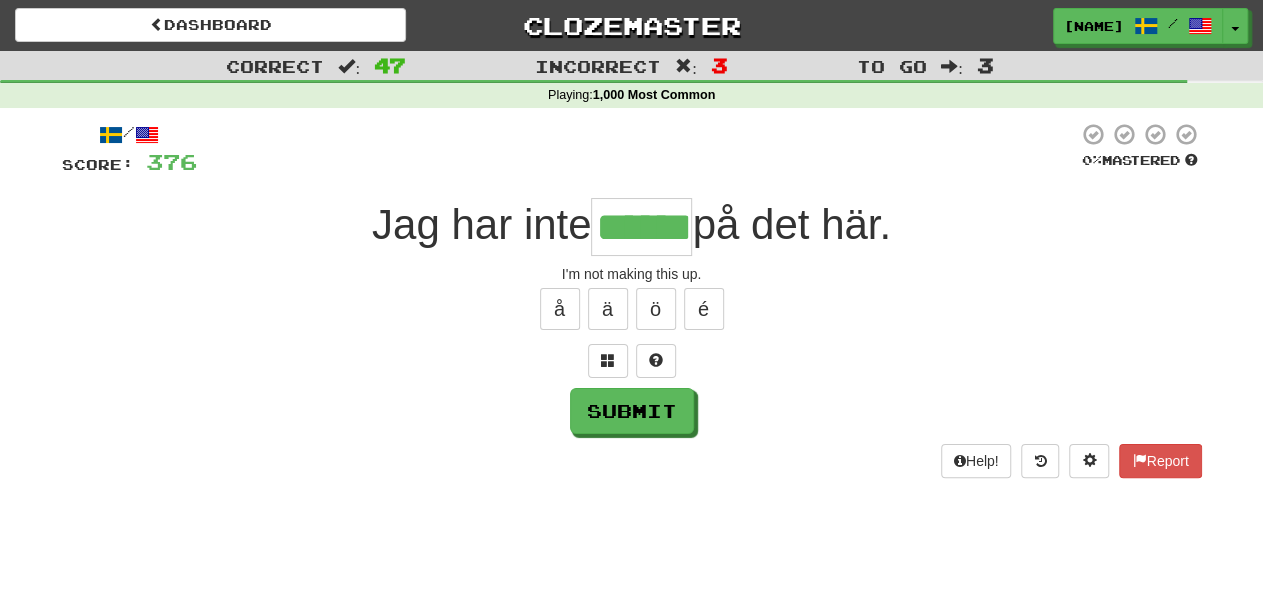type on "******" 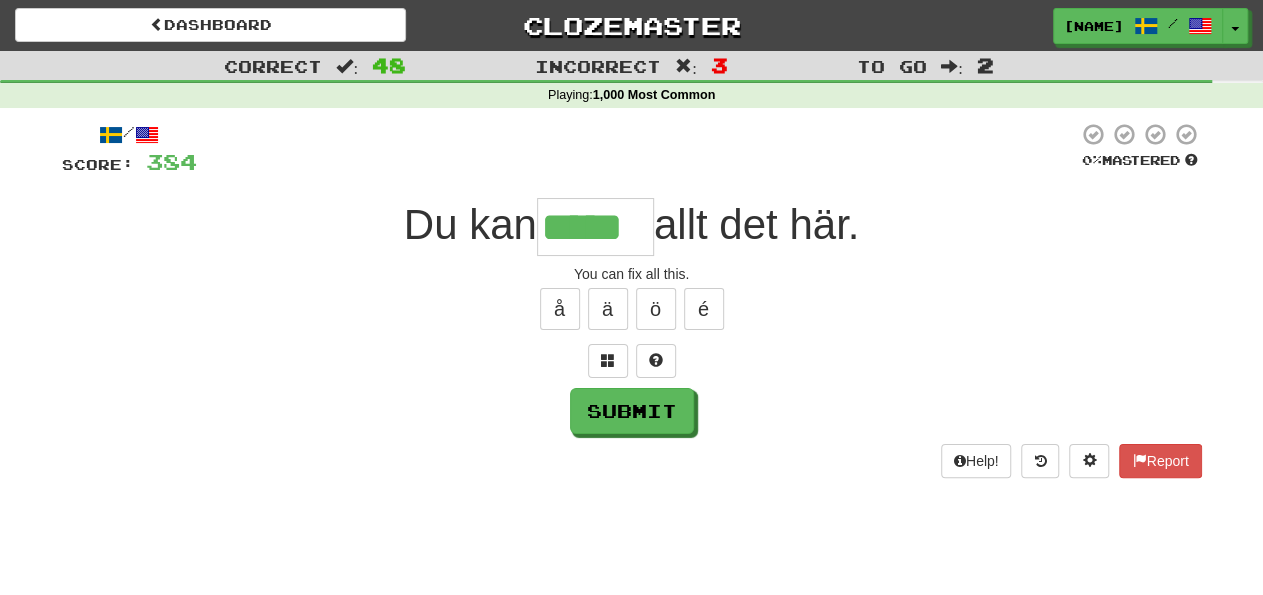 type on "*****" 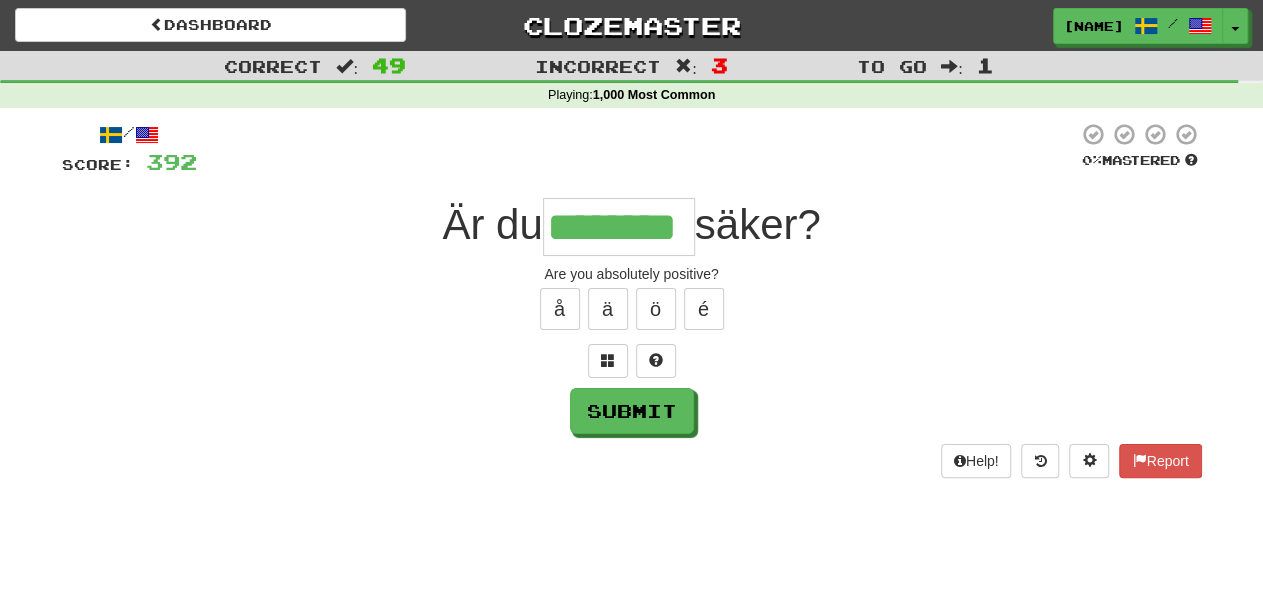 type on "********" 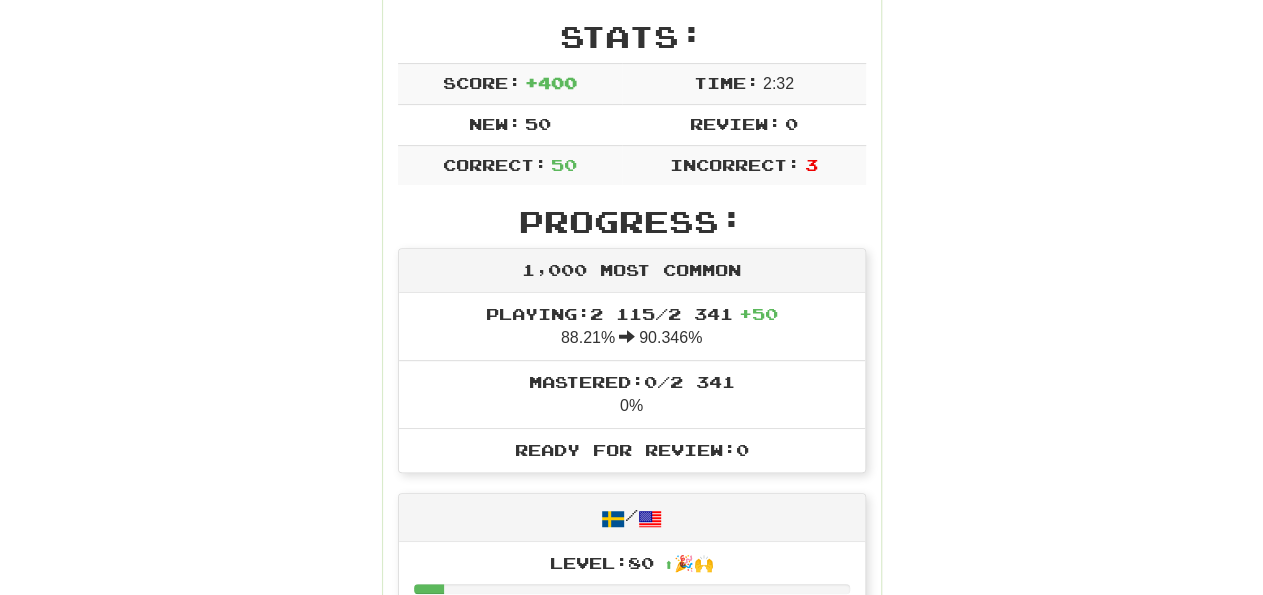 scroll, scrollTop: 0, scrollLeft: 0, axis: both 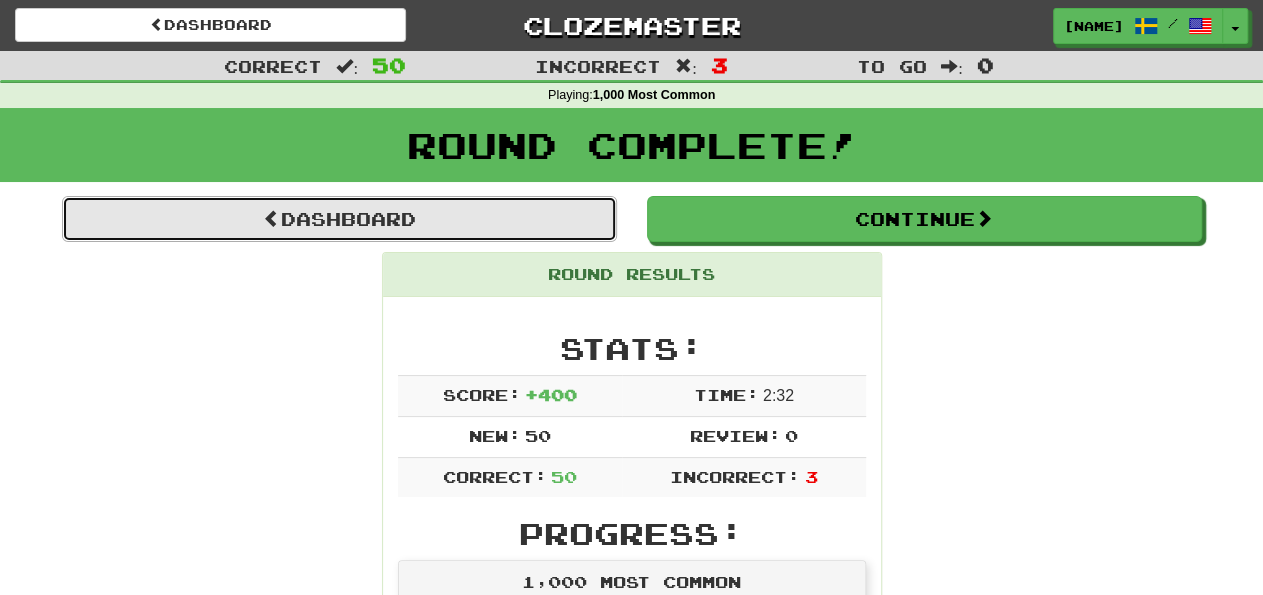 click on "Dashboard" at bounding box center [339, 219] 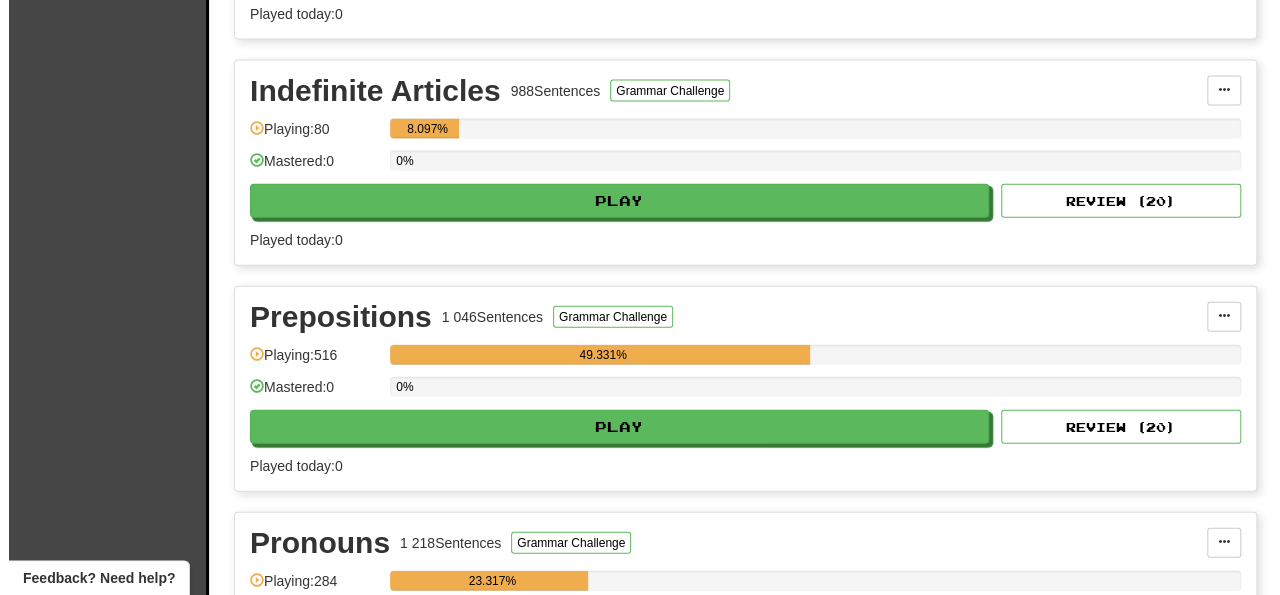 scroll, scrollTop: 2288, scrollLeft: 0, axis: vertical 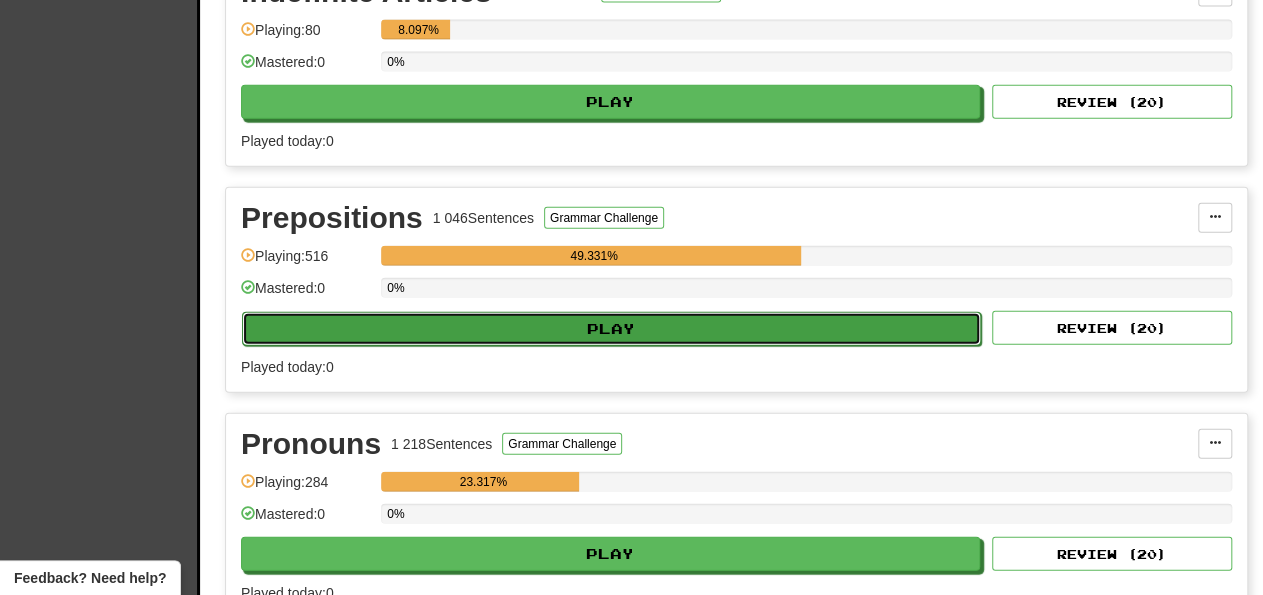 click on "Play" at bounding box center [611, 329] 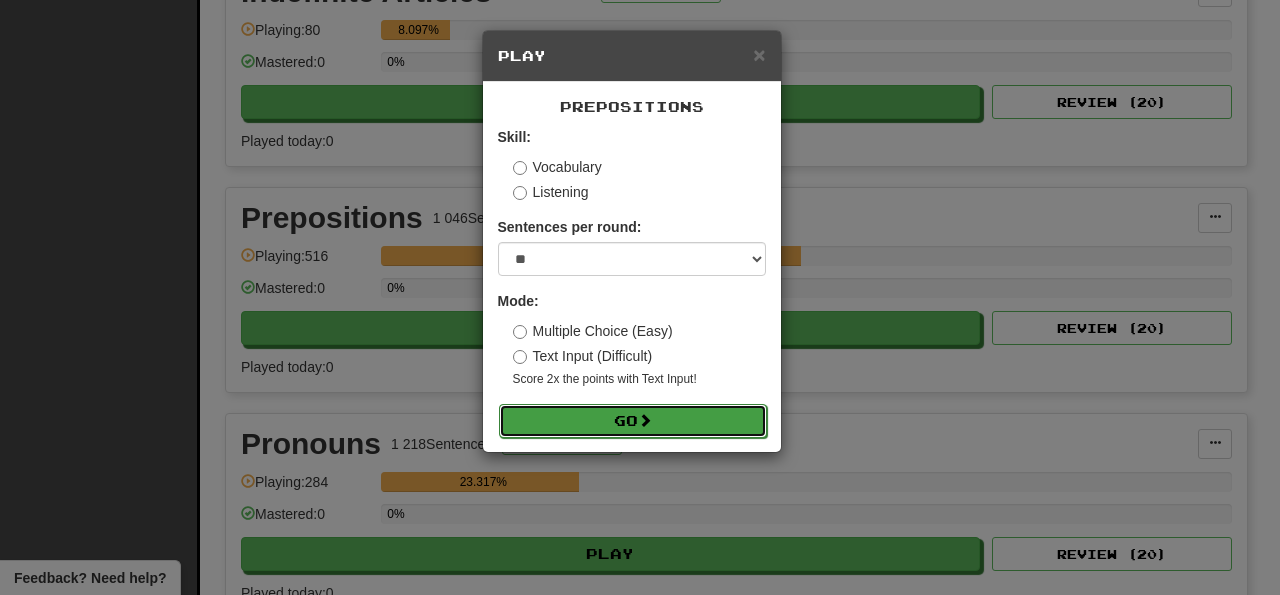 click on "Go" at bounding box center [633, 421] 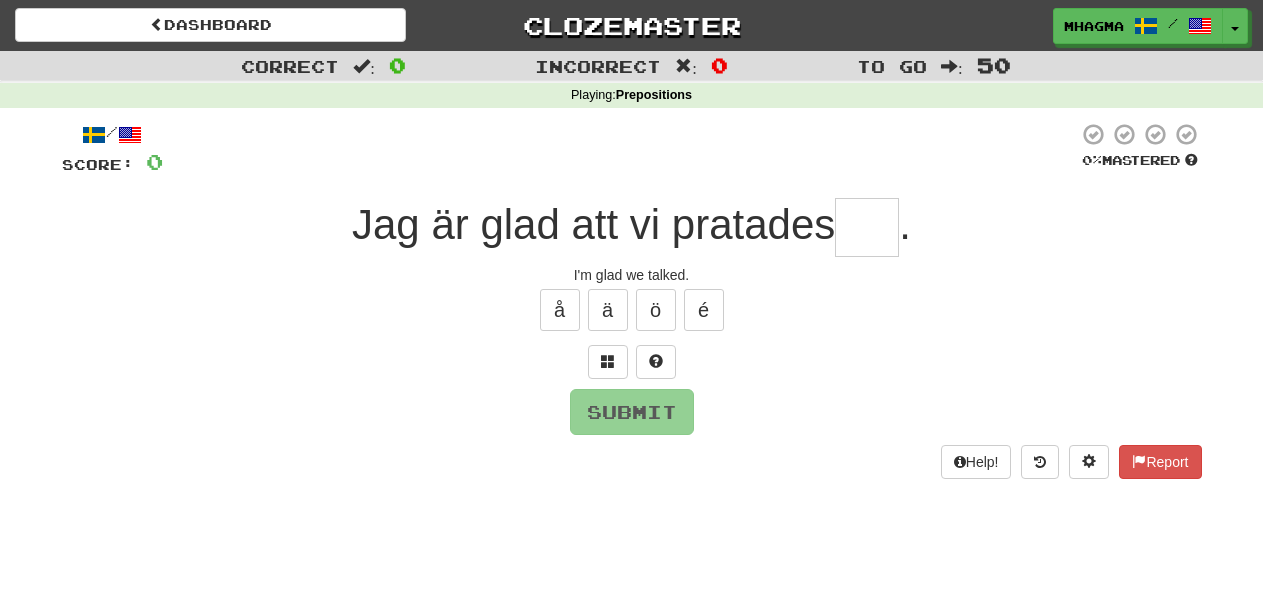 scroll, scrollTop: 0, scrollLeft: 0, axis: both 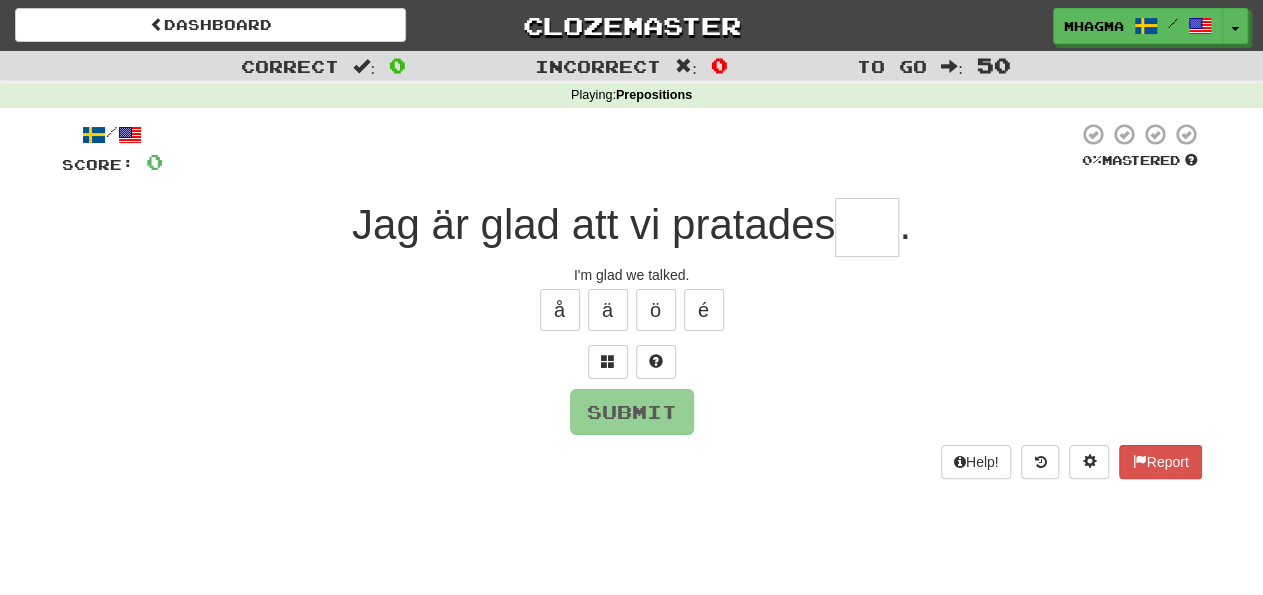 type on "***" 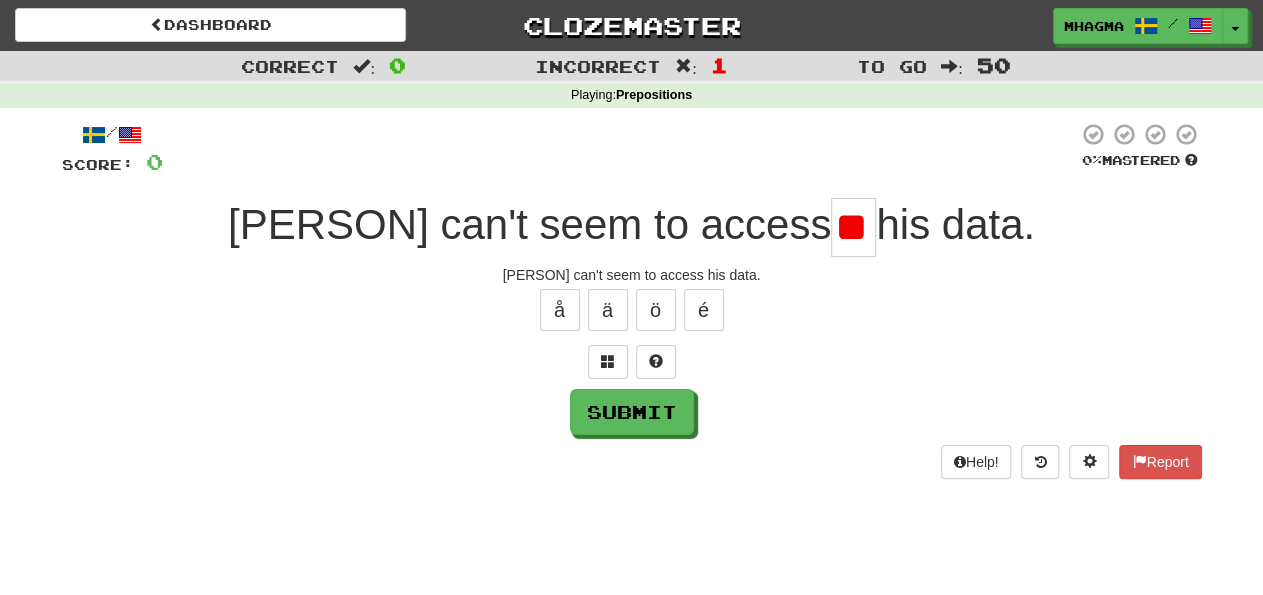 type on "*" 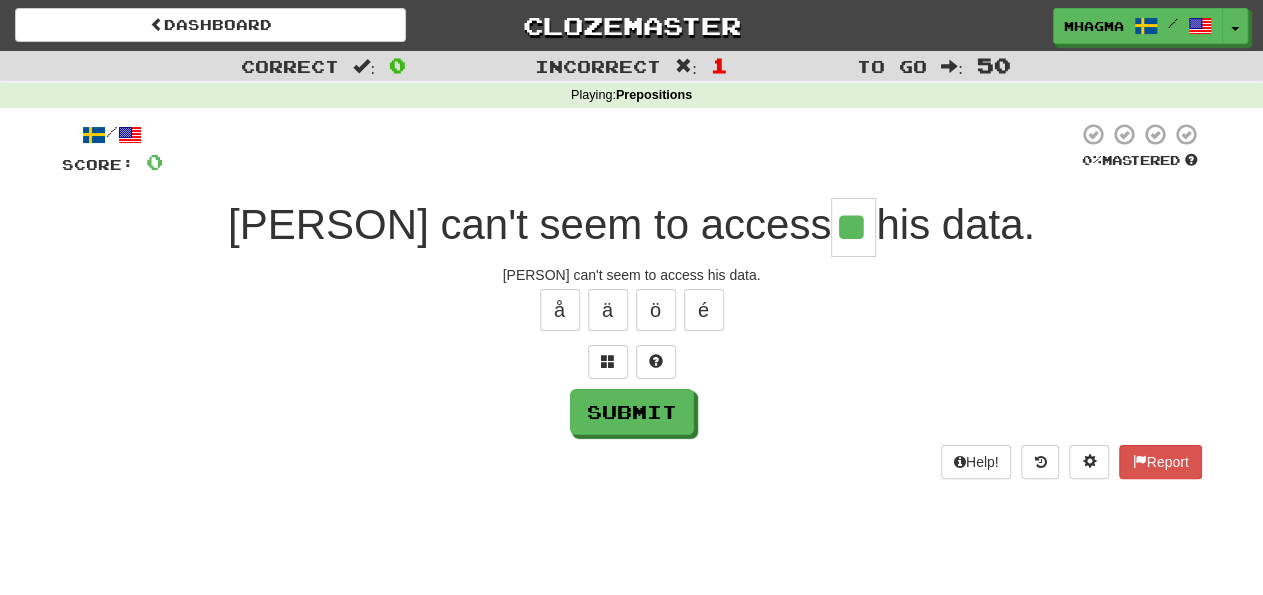 type on "**" 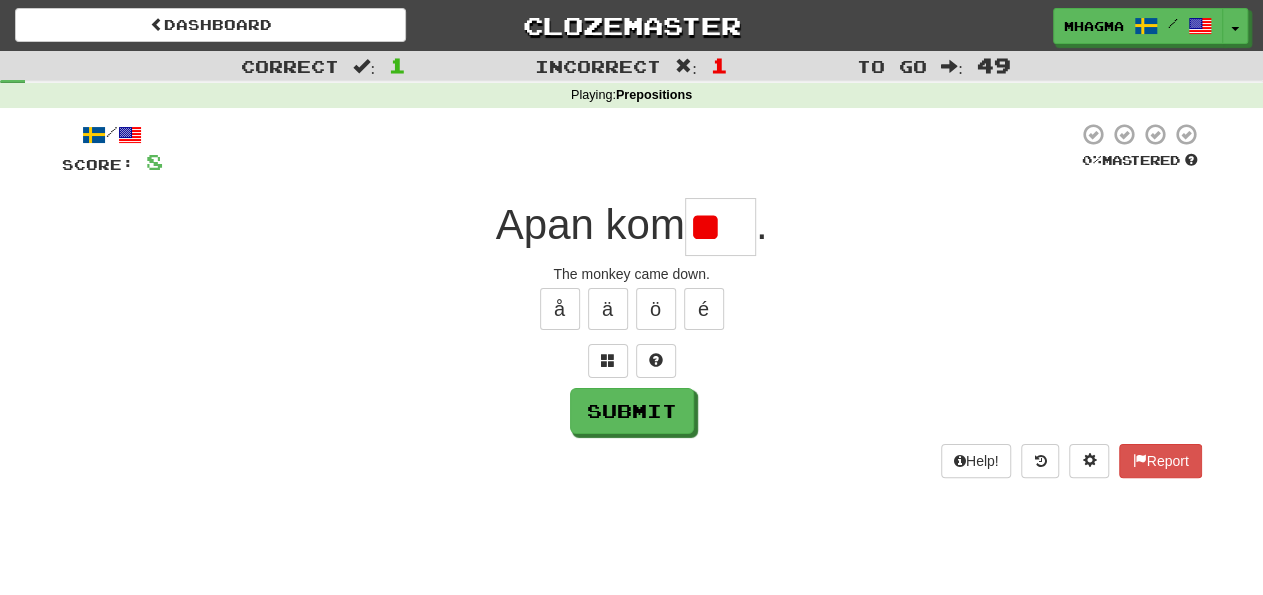 scroll, scrollTop: 0, scrollLeft: 0, axis: both 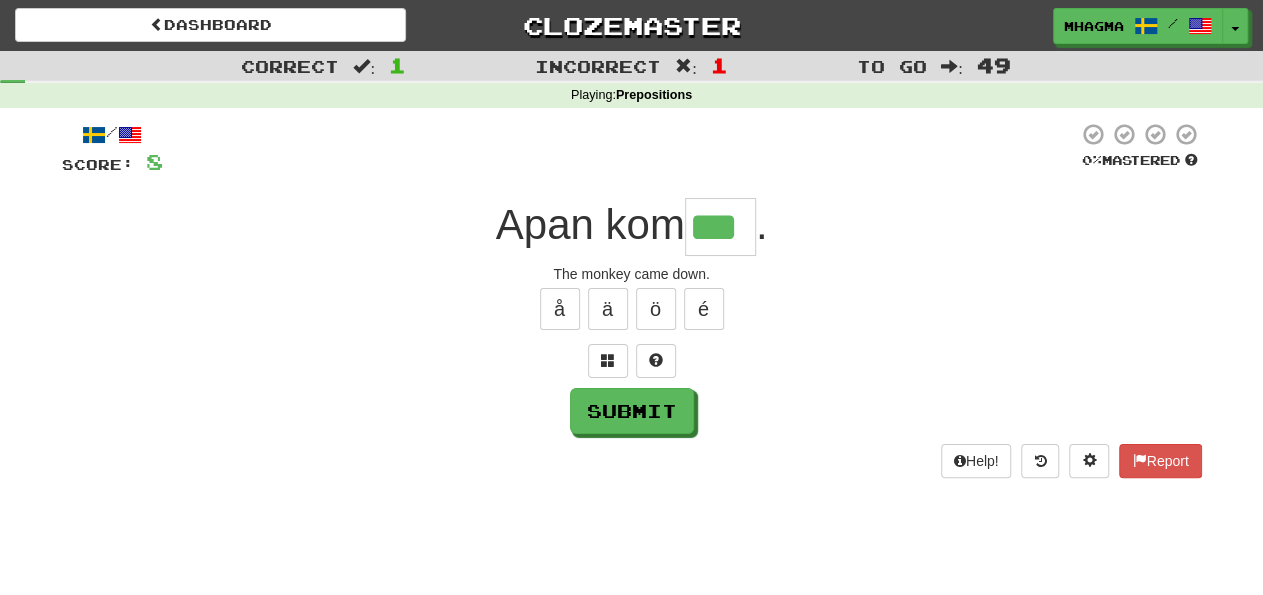 type on "***" 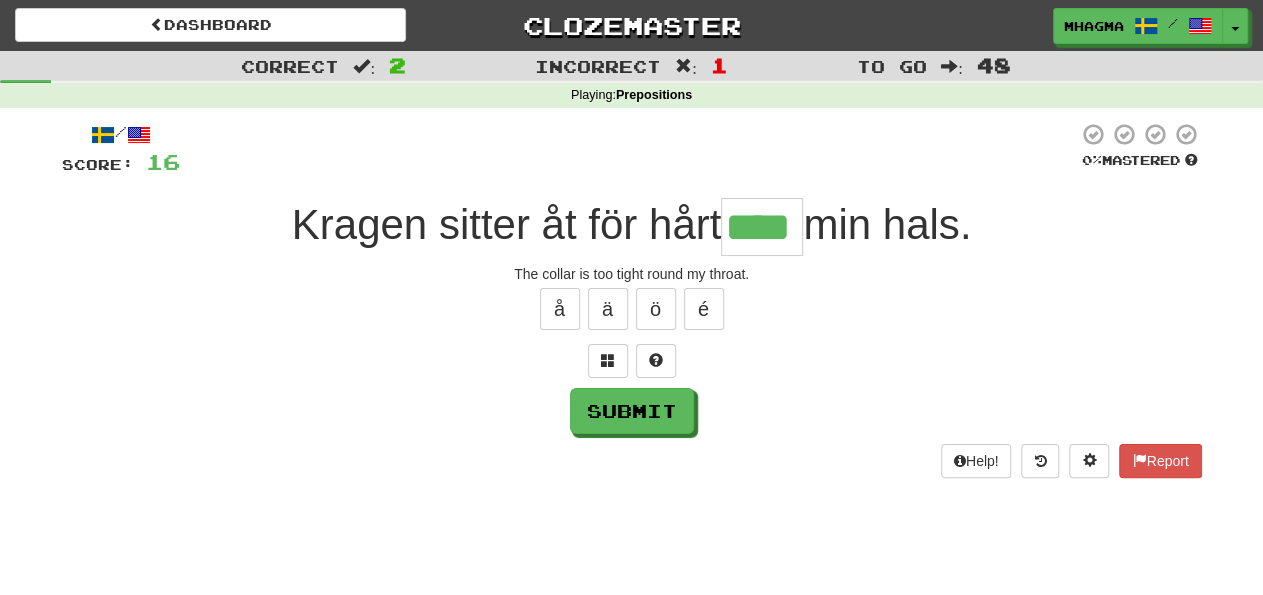 type on "****" 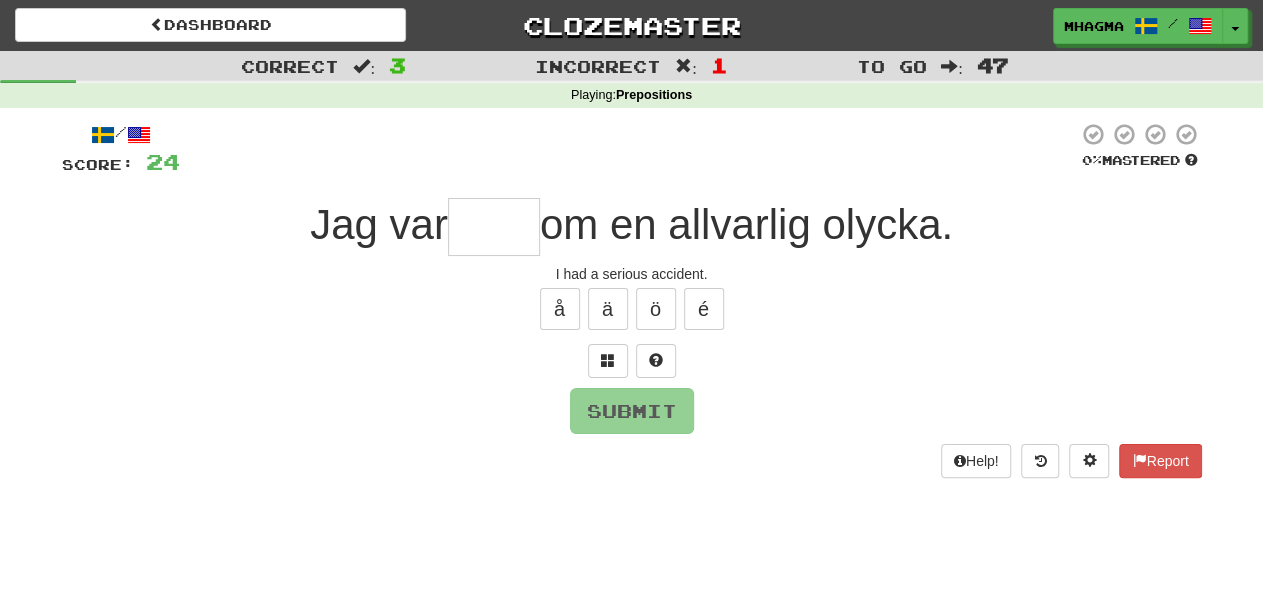 type on "***" 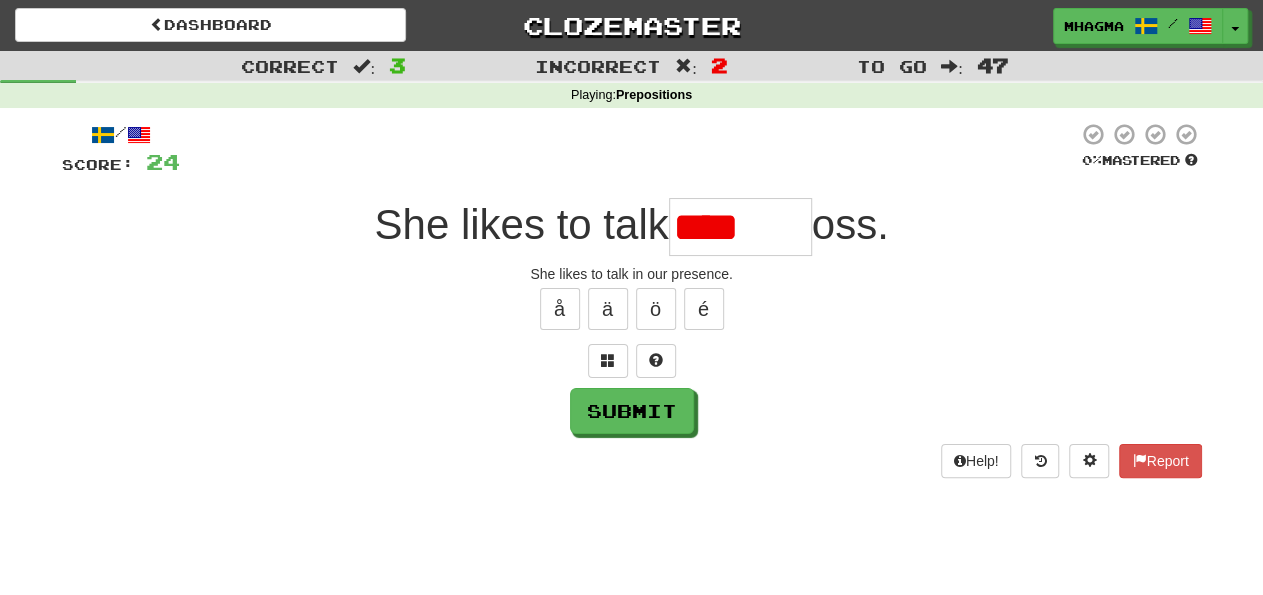 type on "*******" 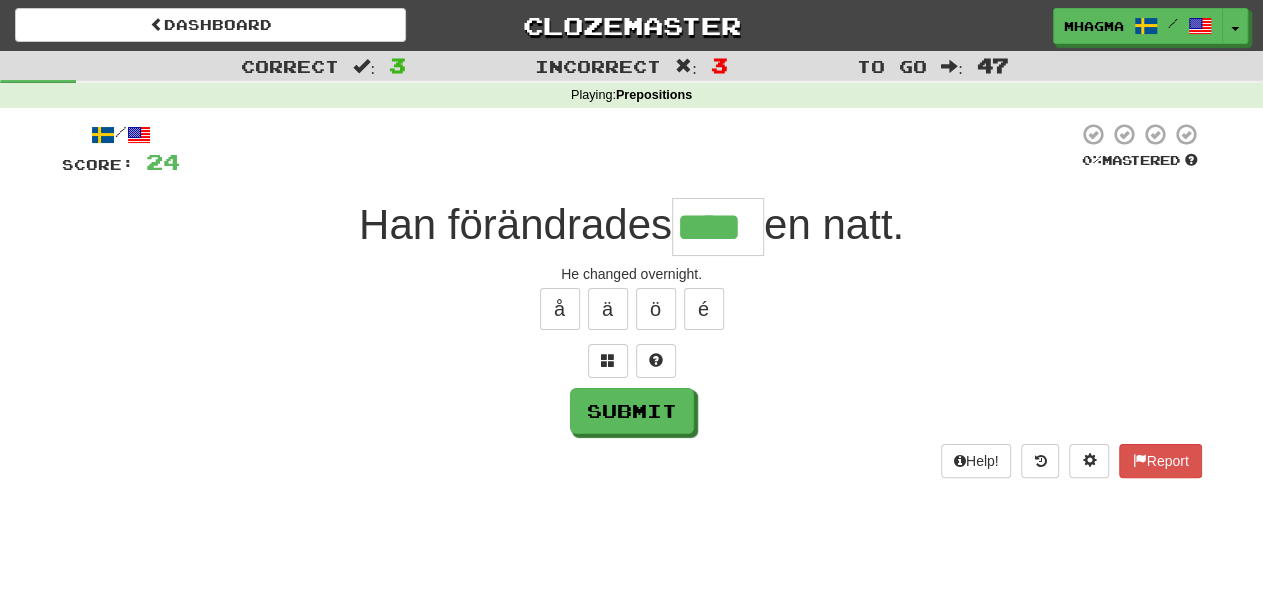 type on "****" 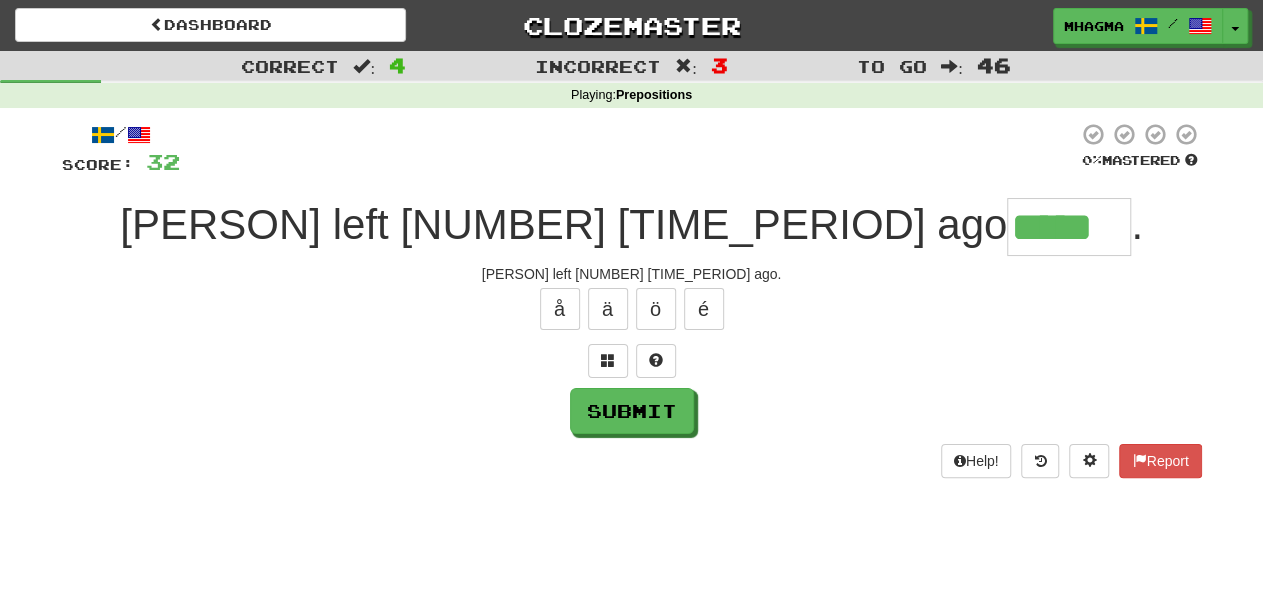 type on "*****" 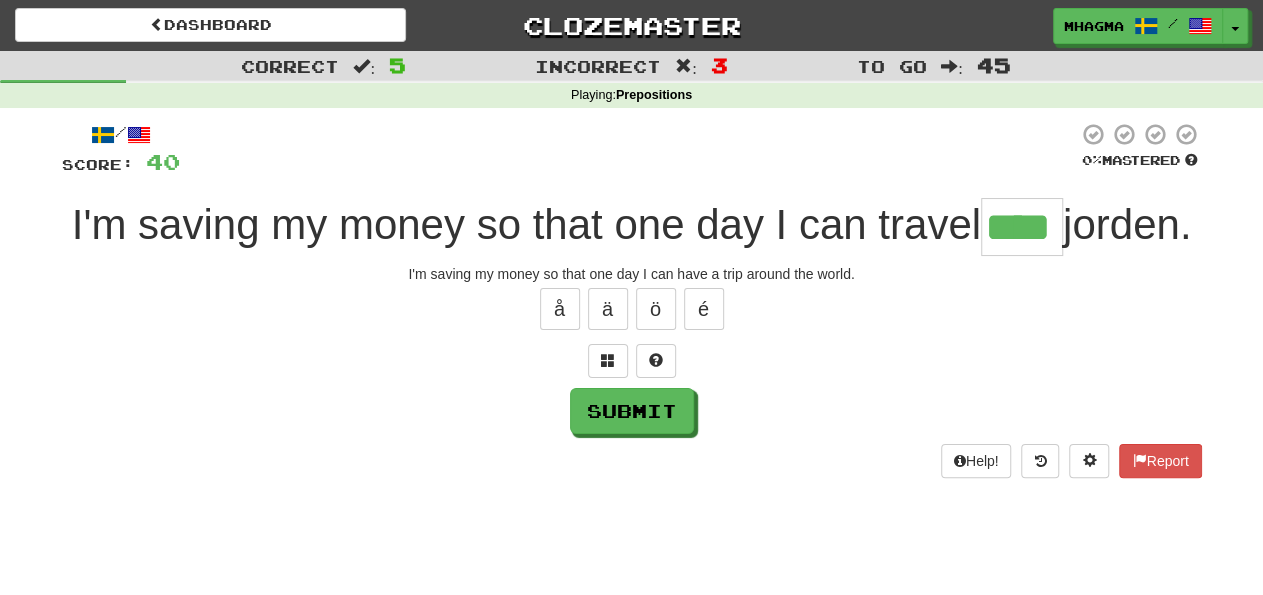 type on "****" 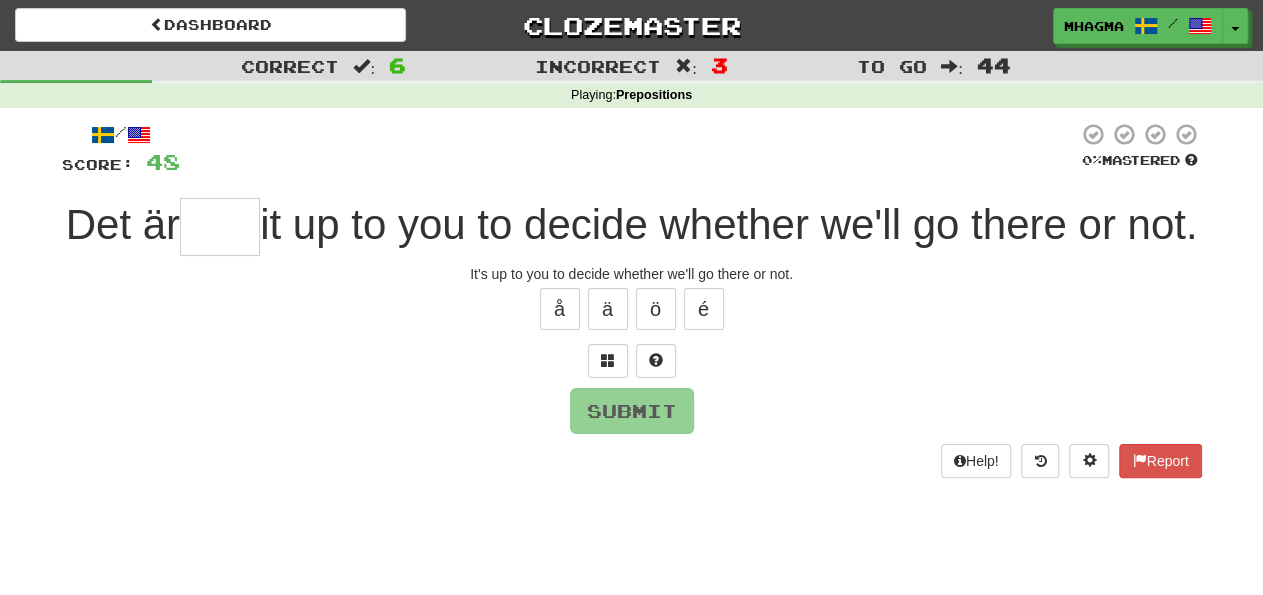 type on "*" 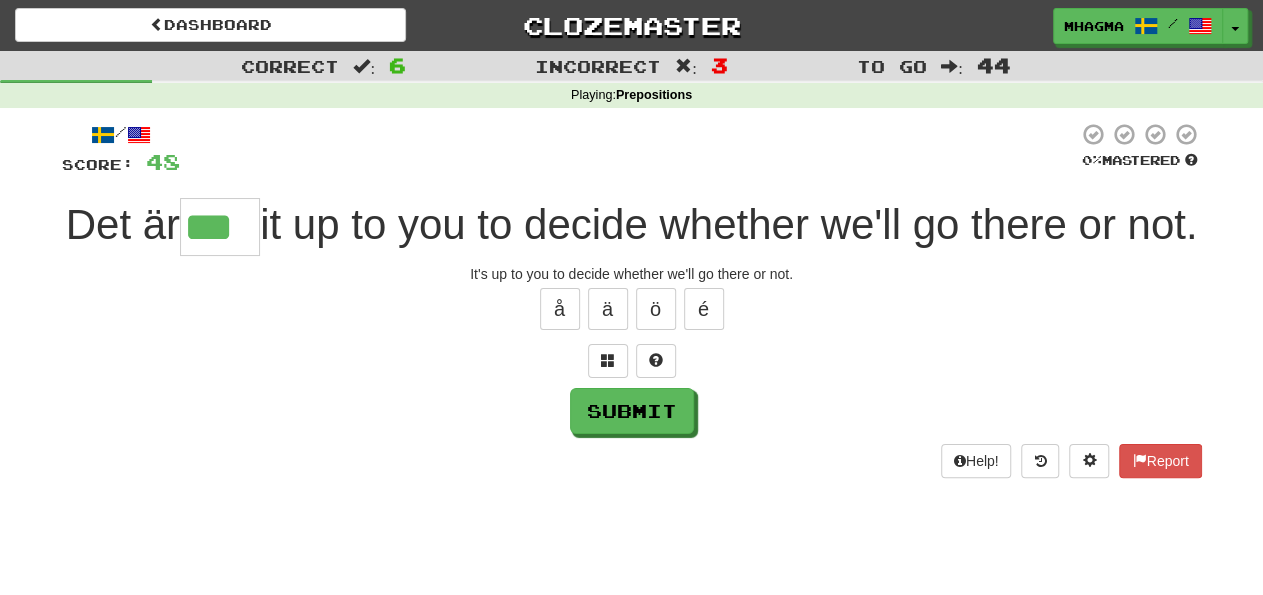 type on "***" 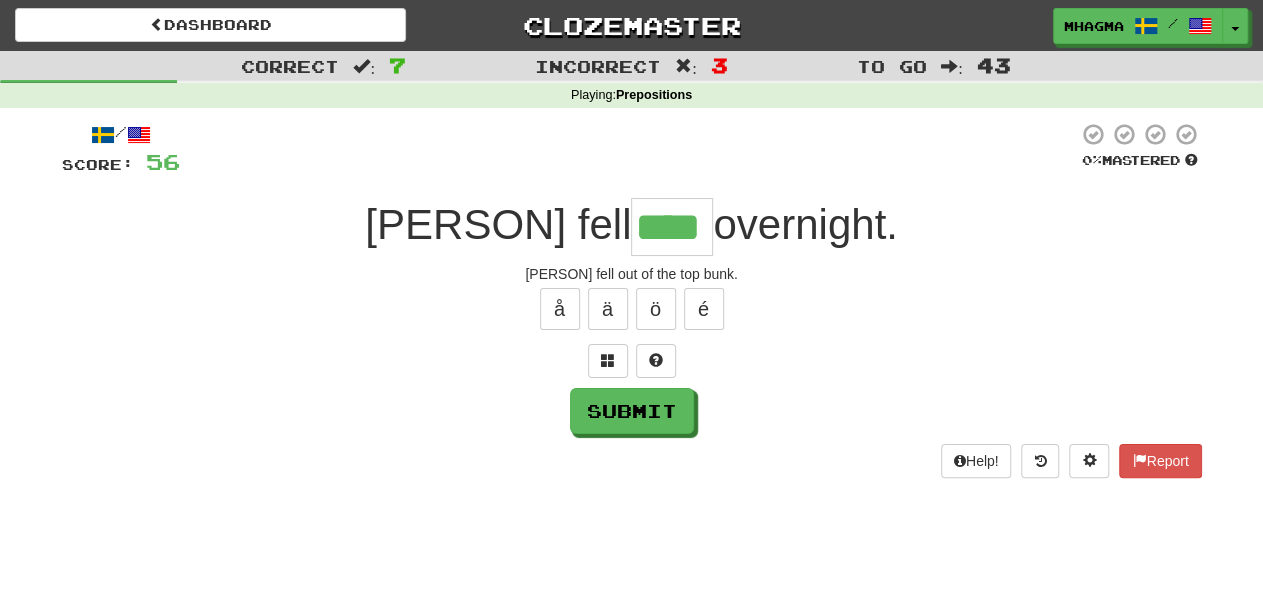 type on "****" 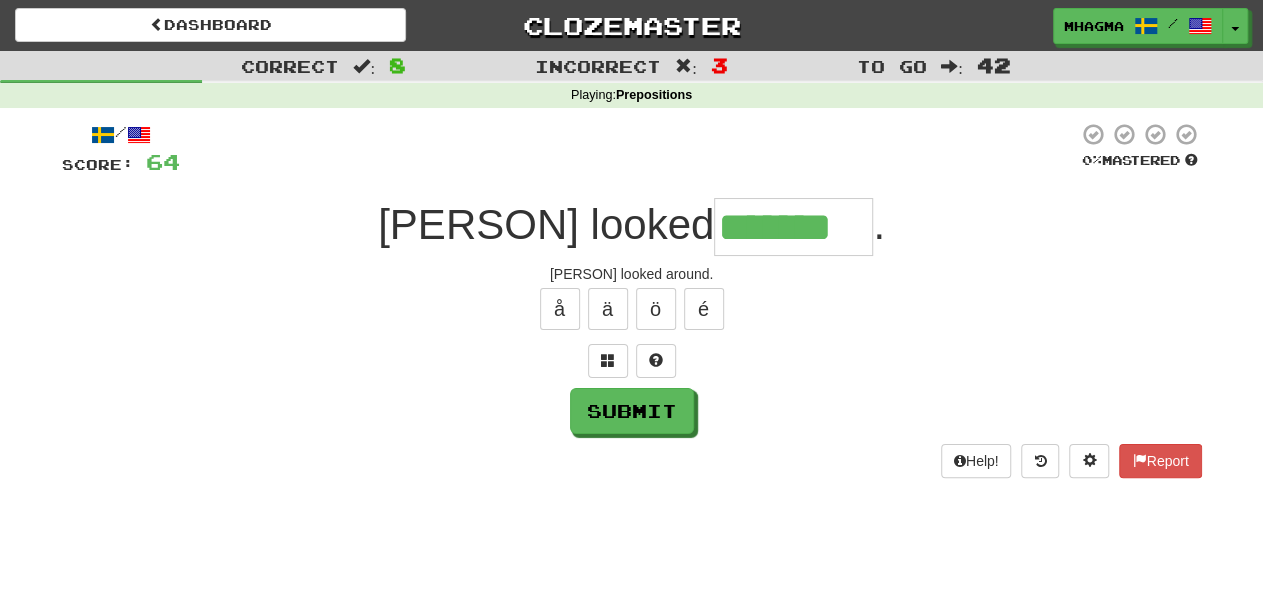 type on "*******" 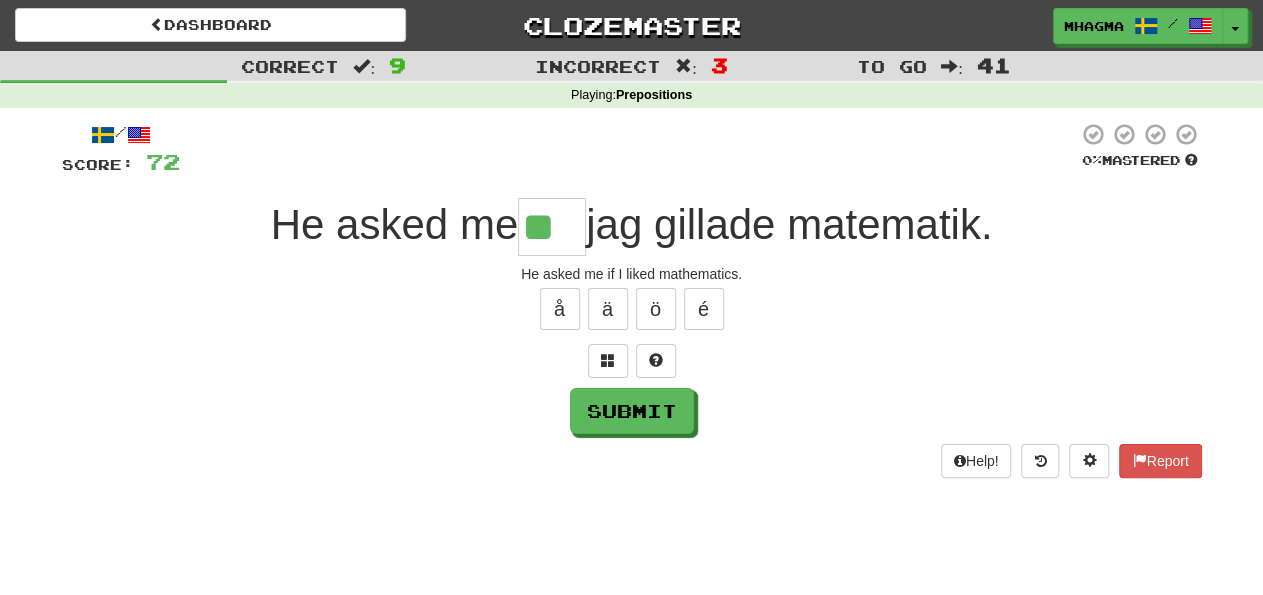 type on "**" 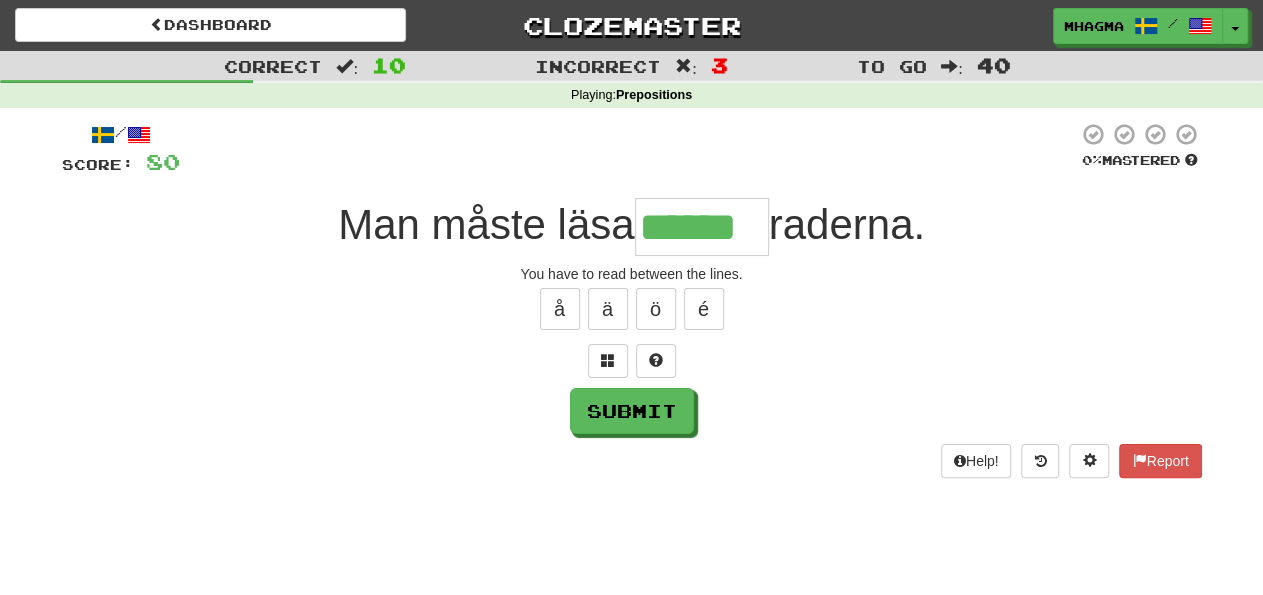 type on "******" 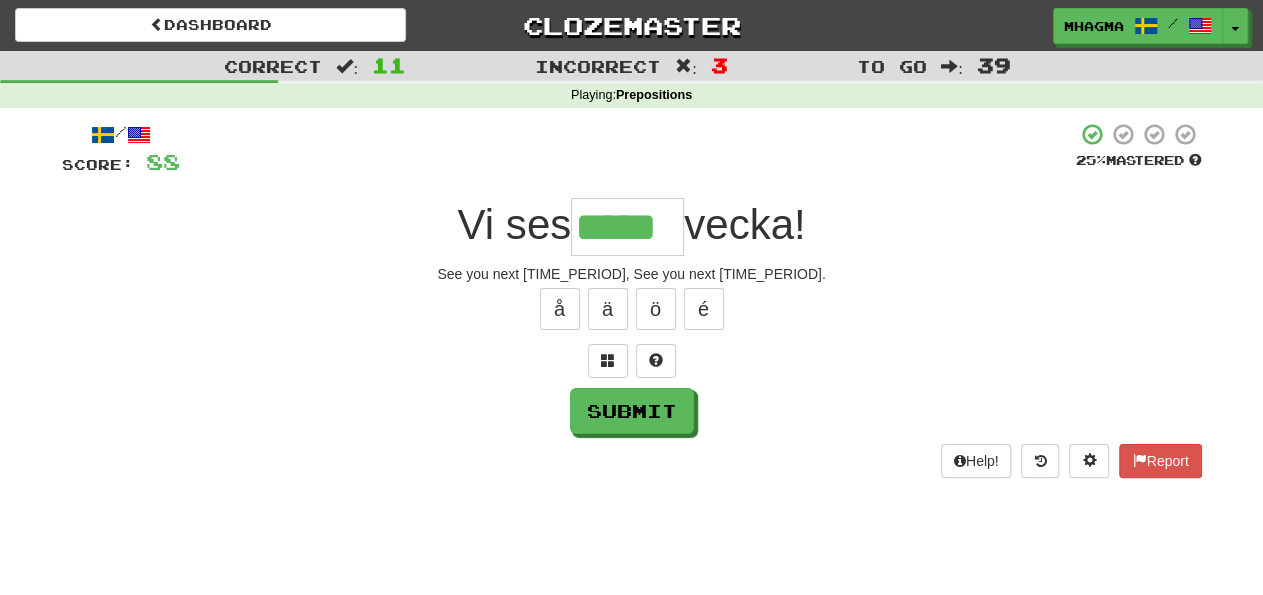 type on "*****" 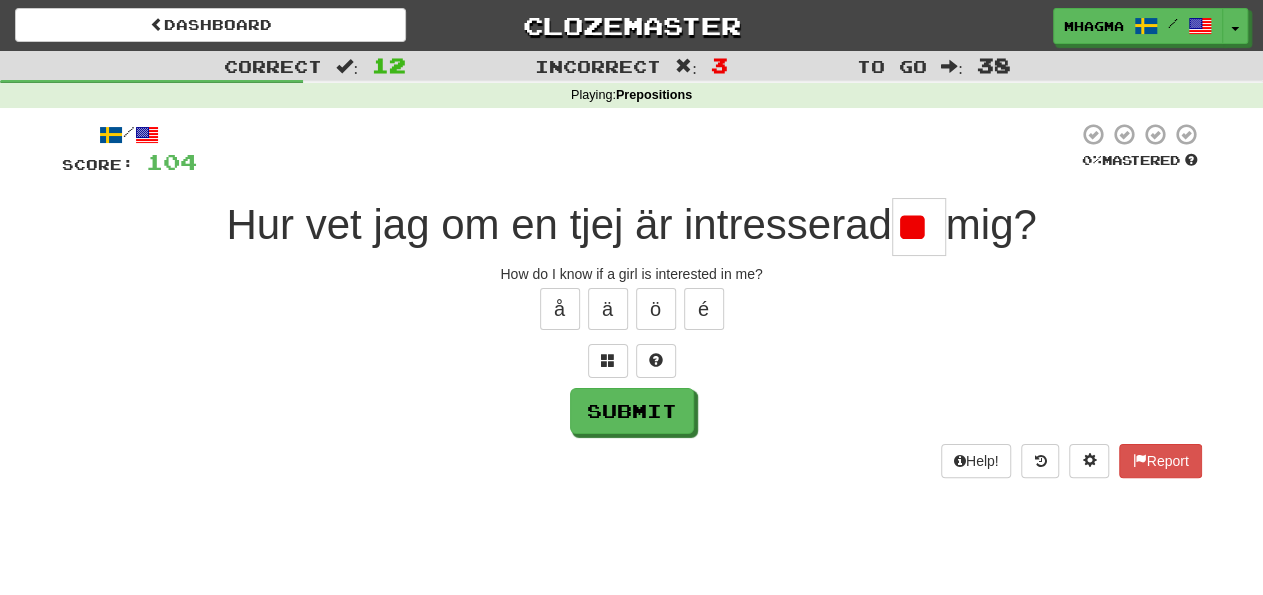 type on "*" 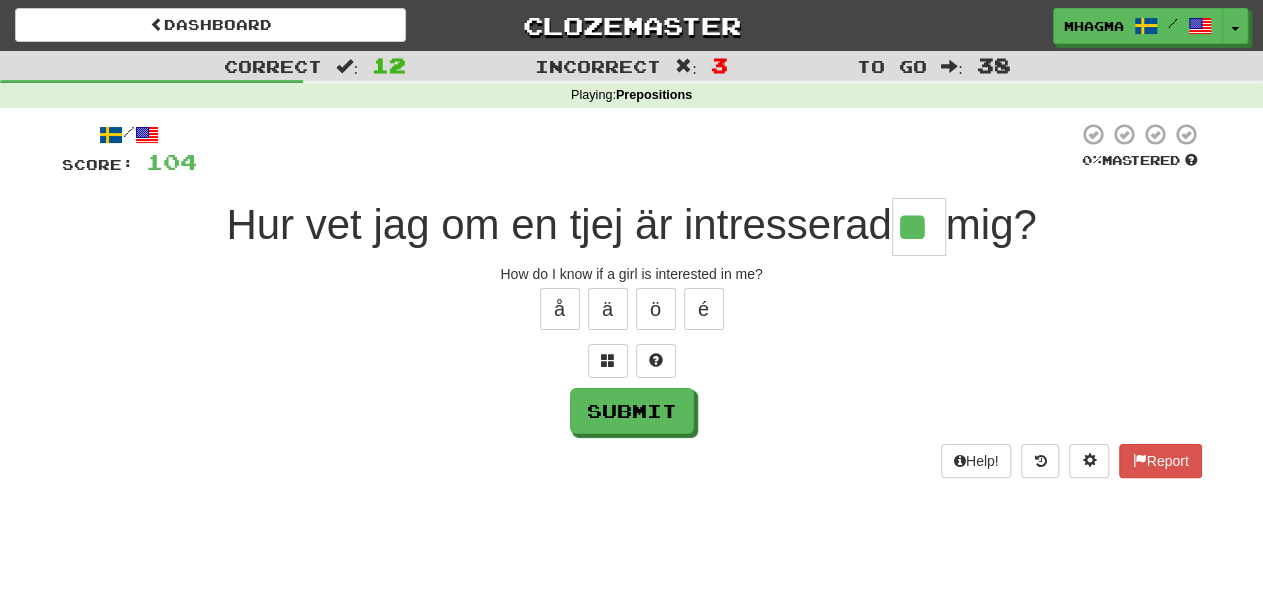 type on "**" 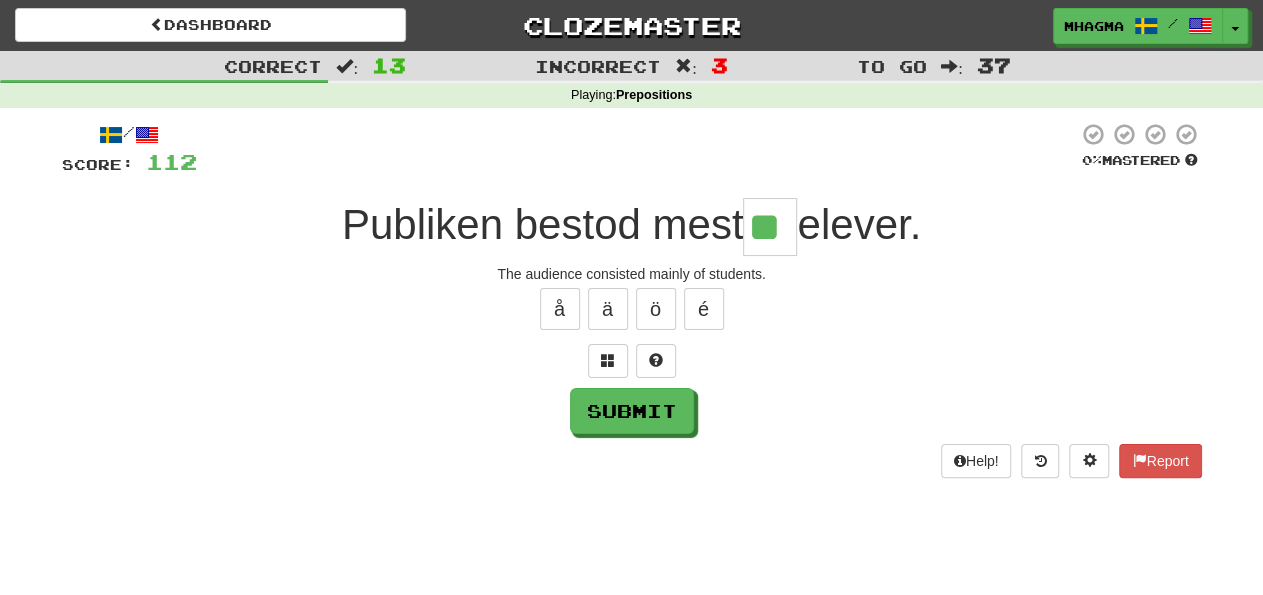 type on "**" 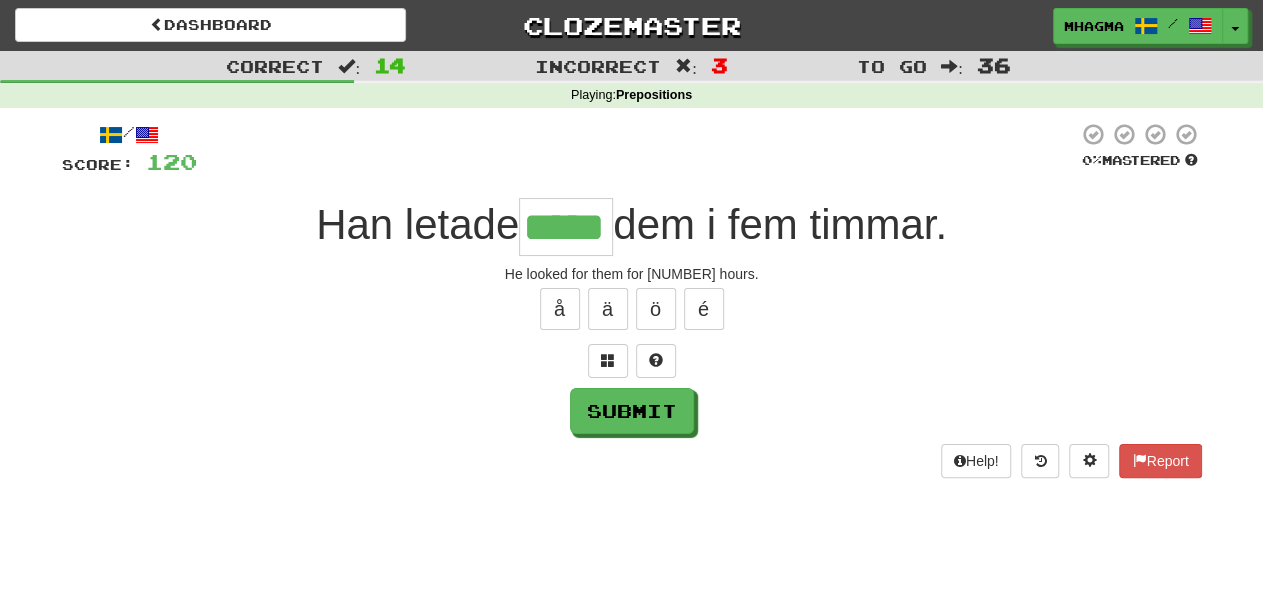 type on "*****" 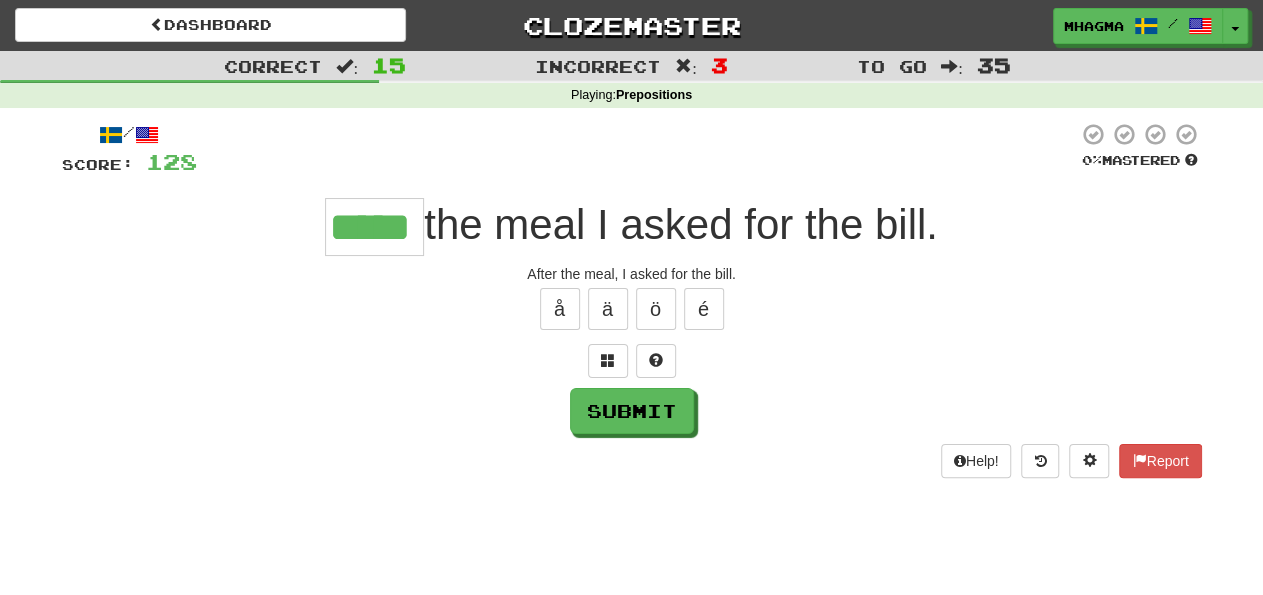 type on "*****" 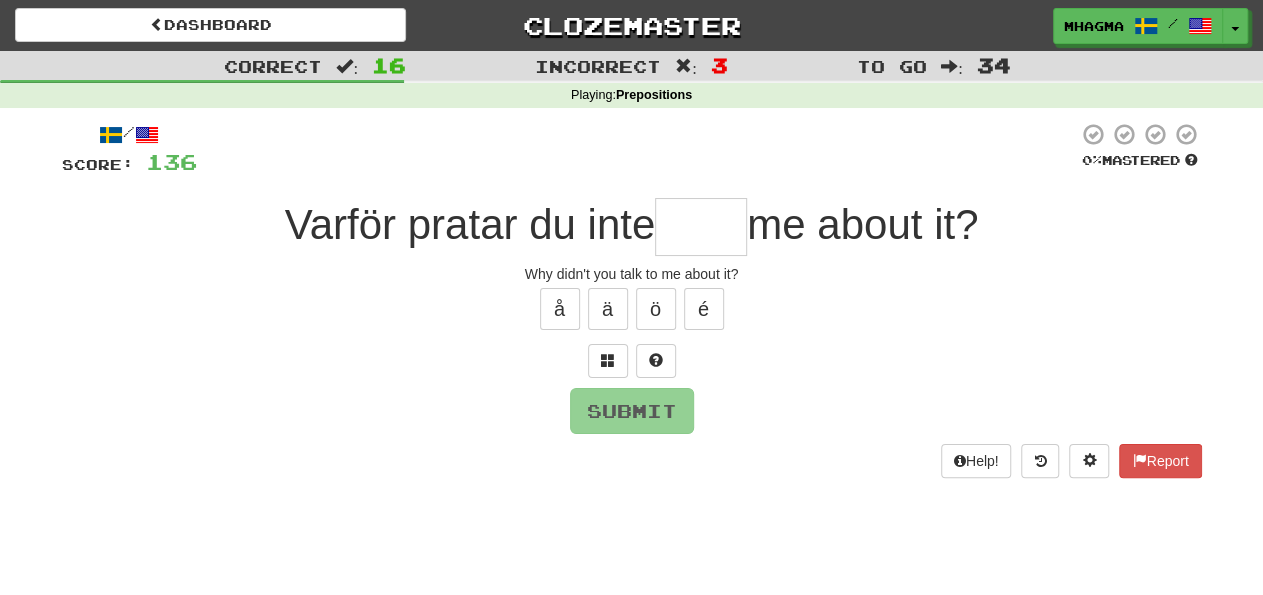 type on "*" 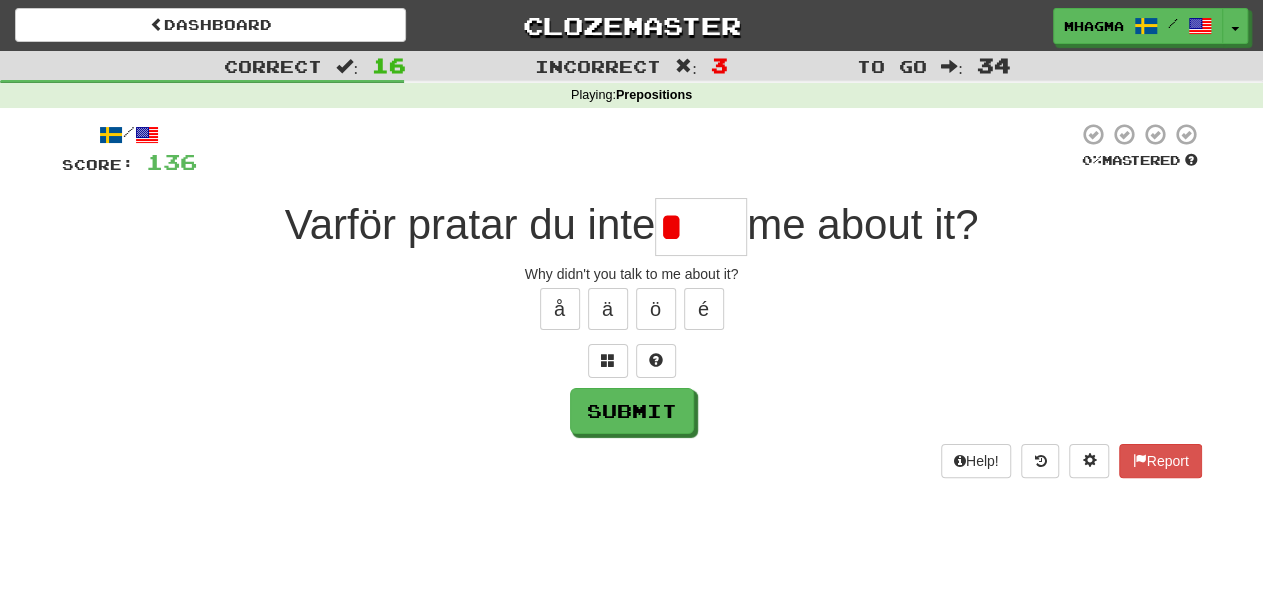 type on "***" 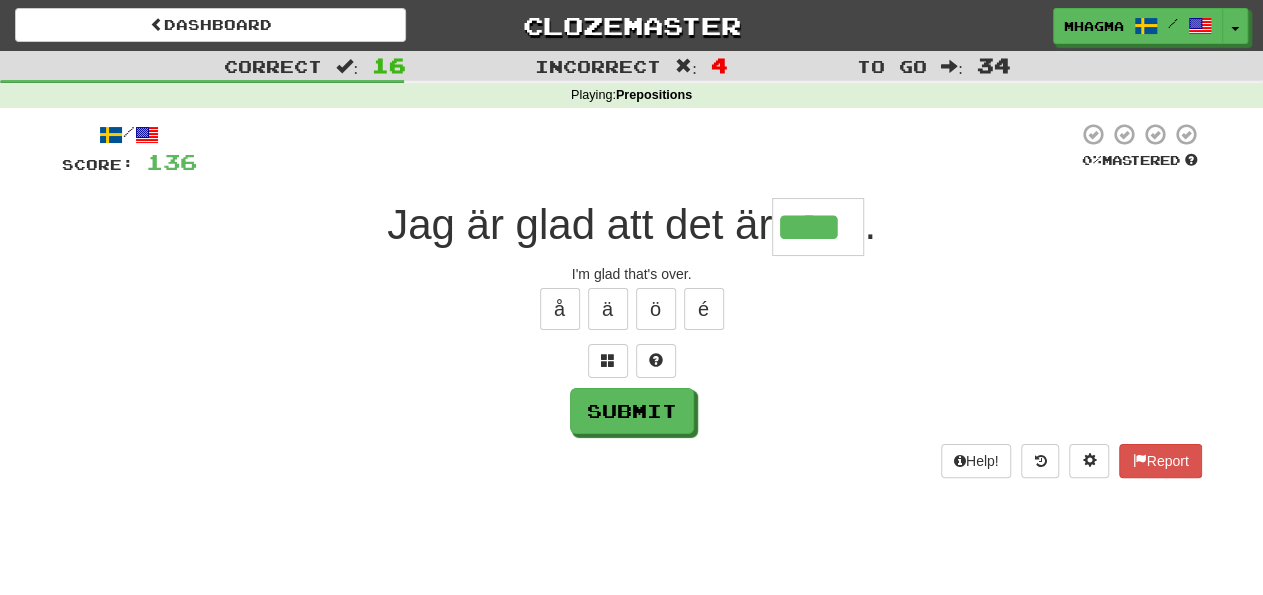 type on "****" 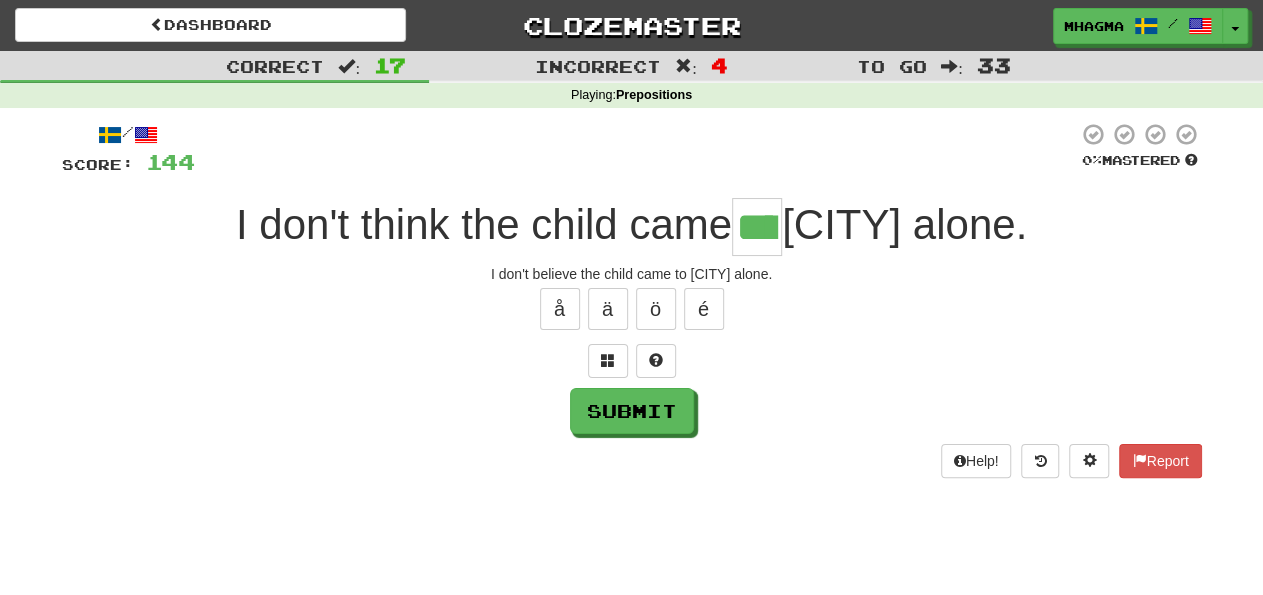 type on "****" 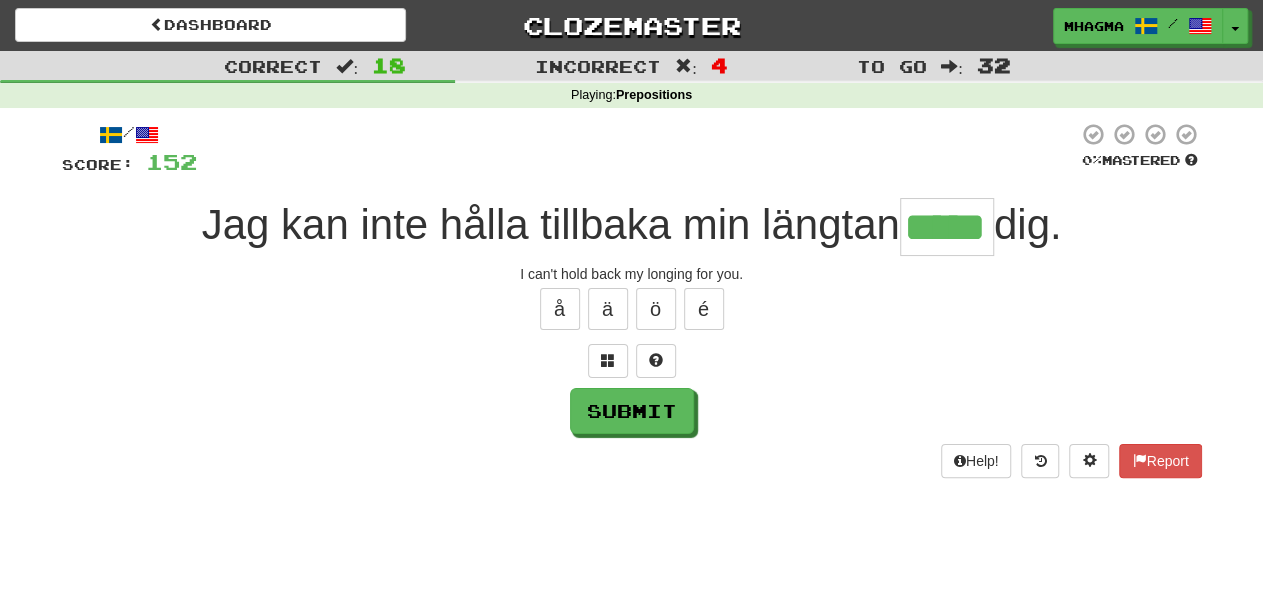 type on "*****" 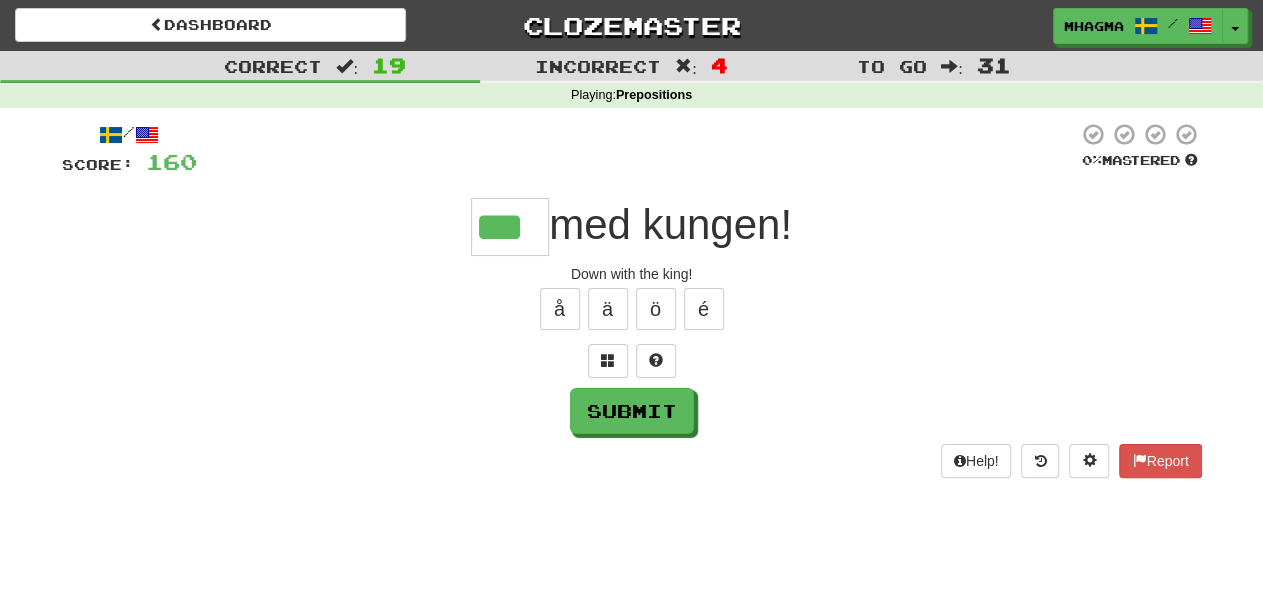 type on "***" 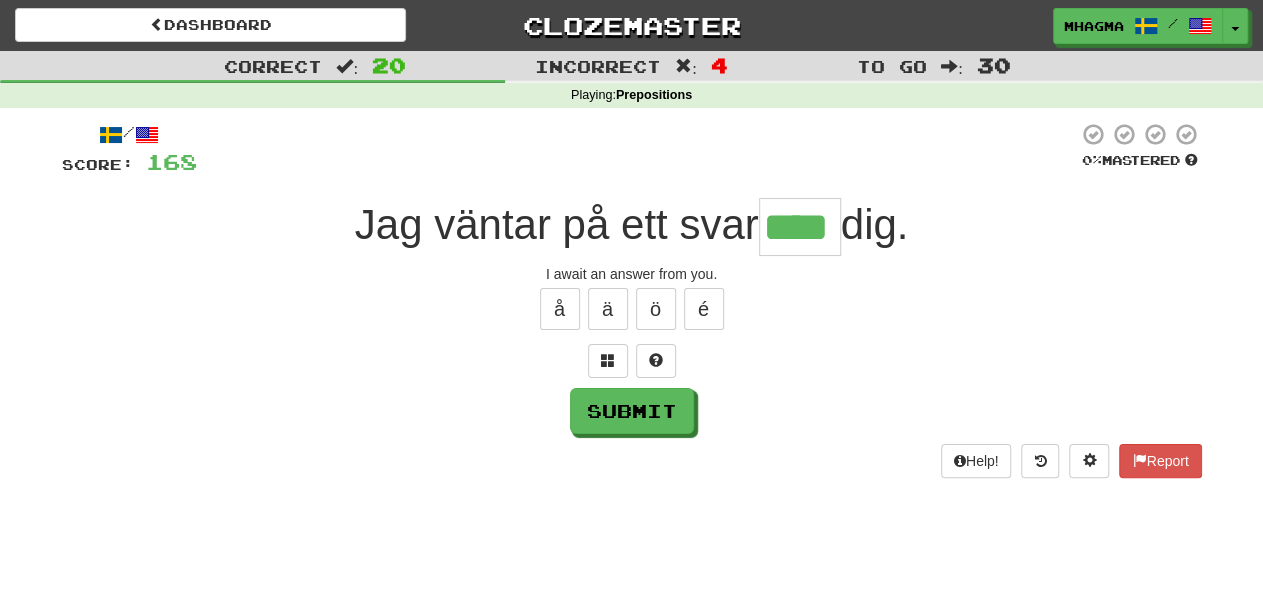 type on "****" 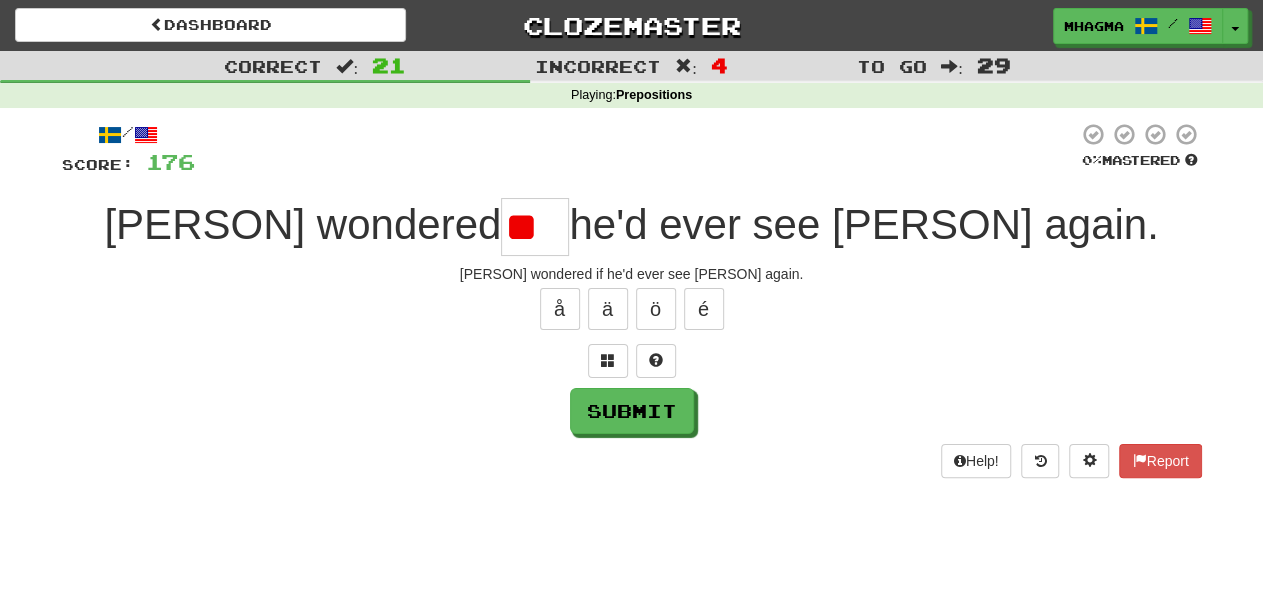 type on "*" 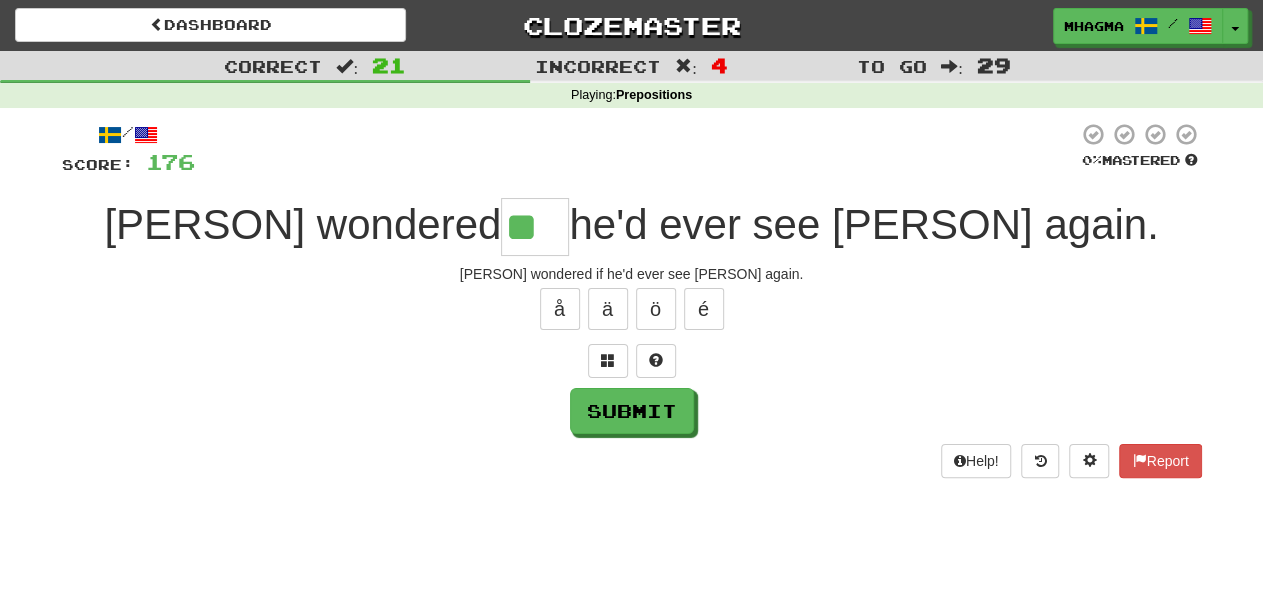 type on "**" 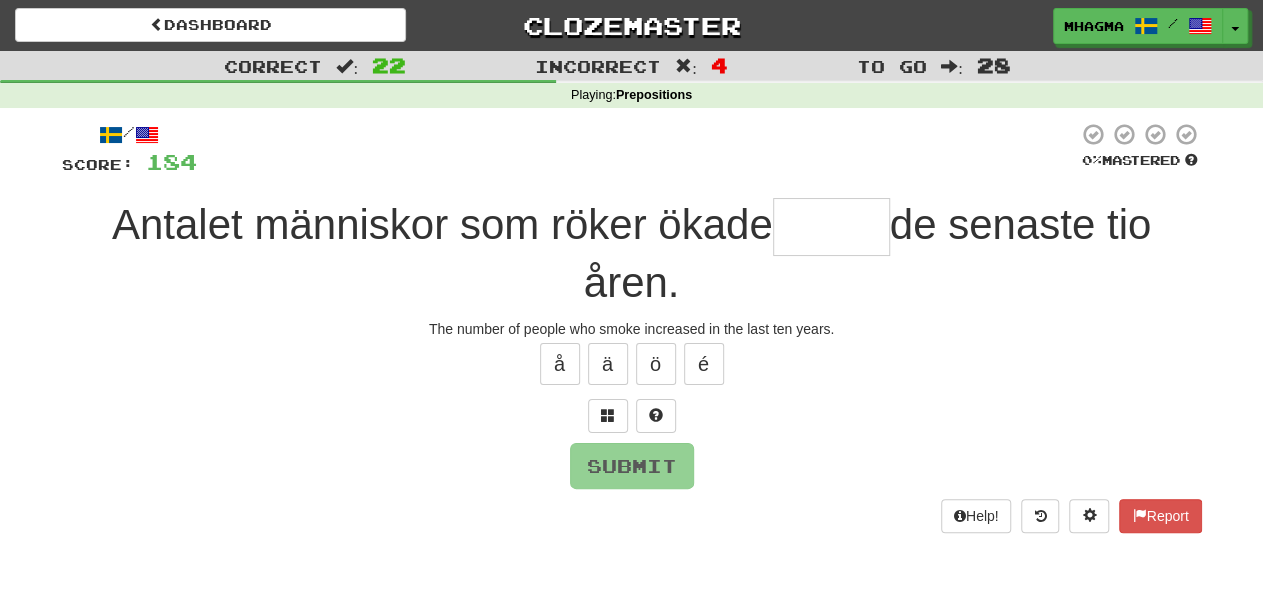type on "*" 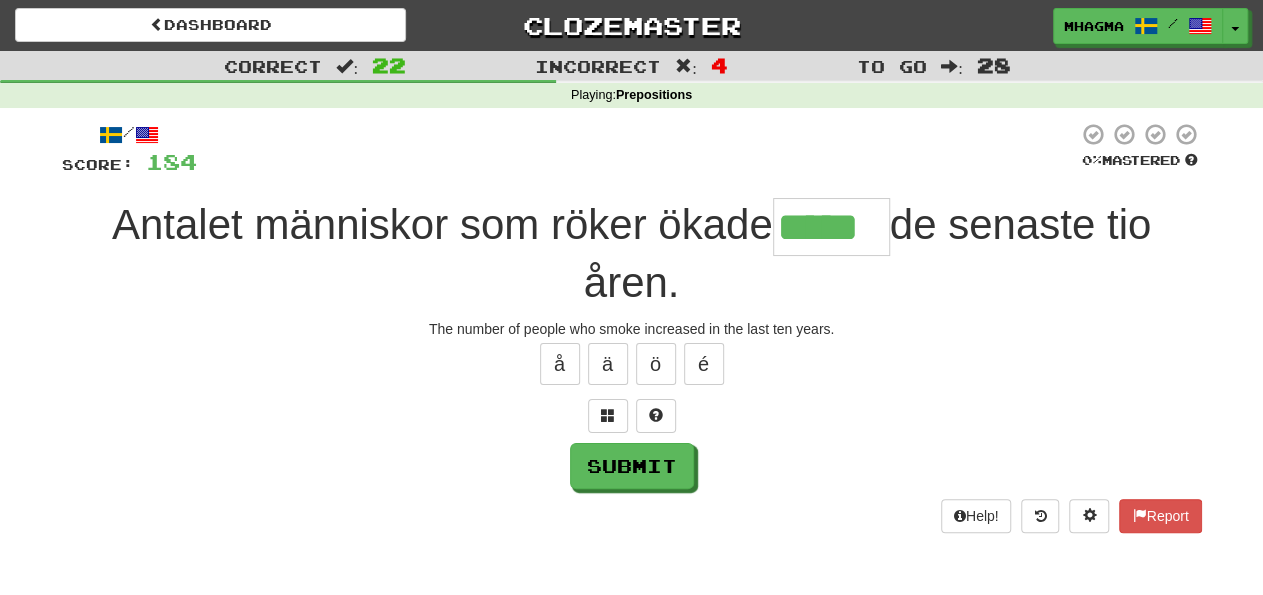 type on "*****" 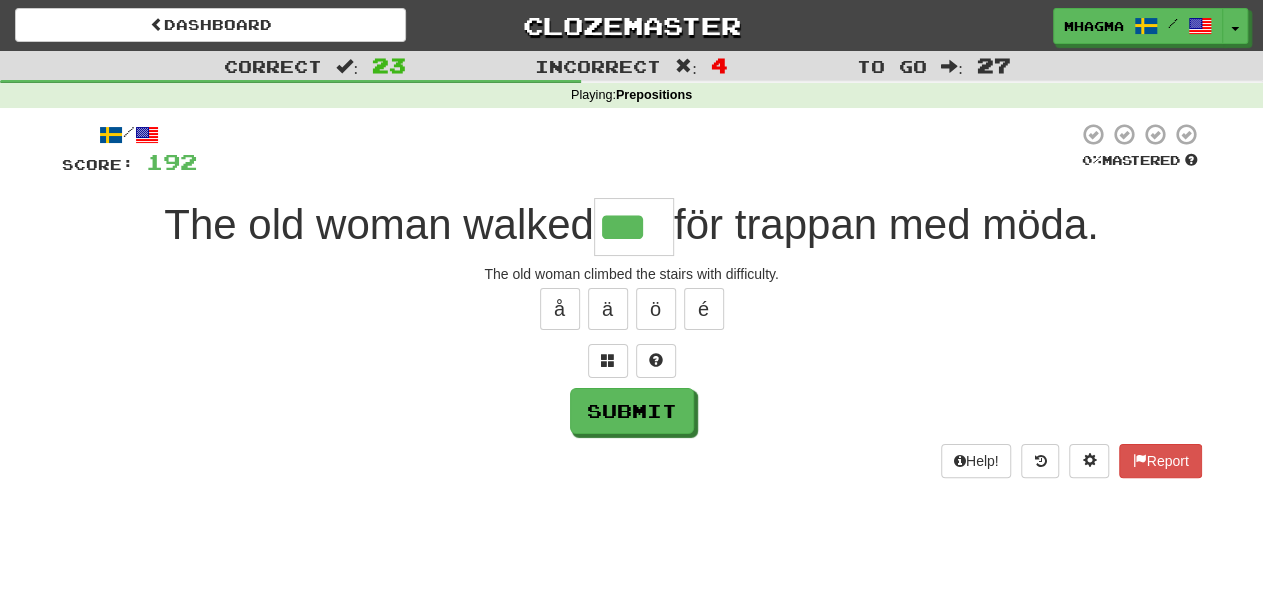 type on "***" 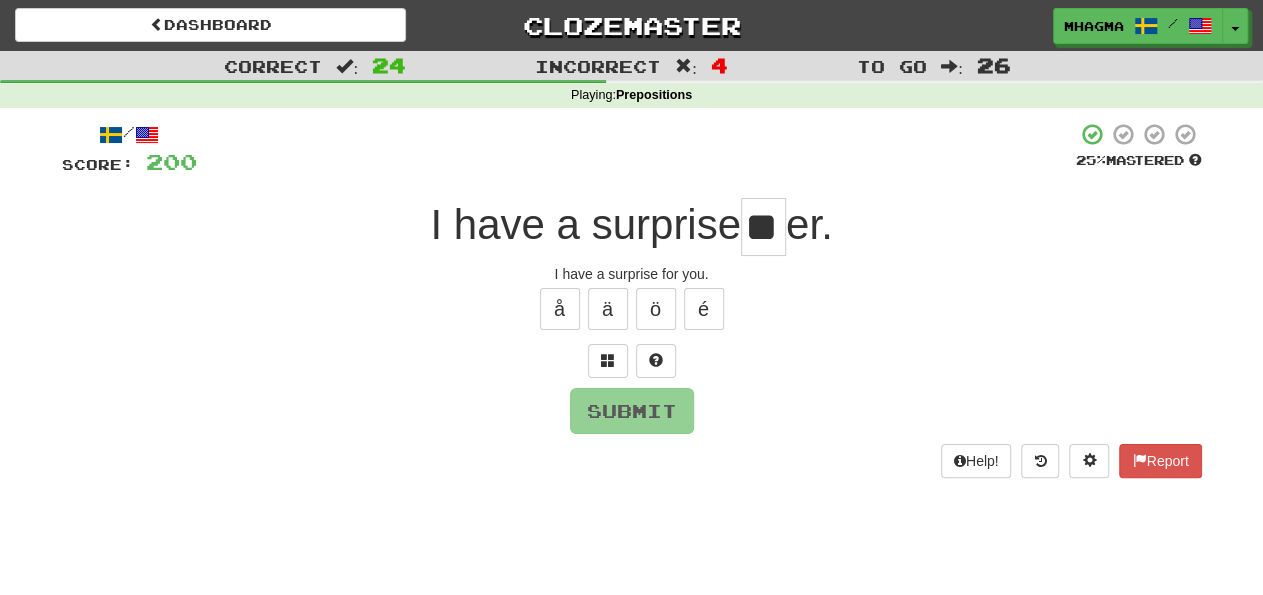 scroll, scrollTop: 0, scrollLeft: 7, axis: horizontal 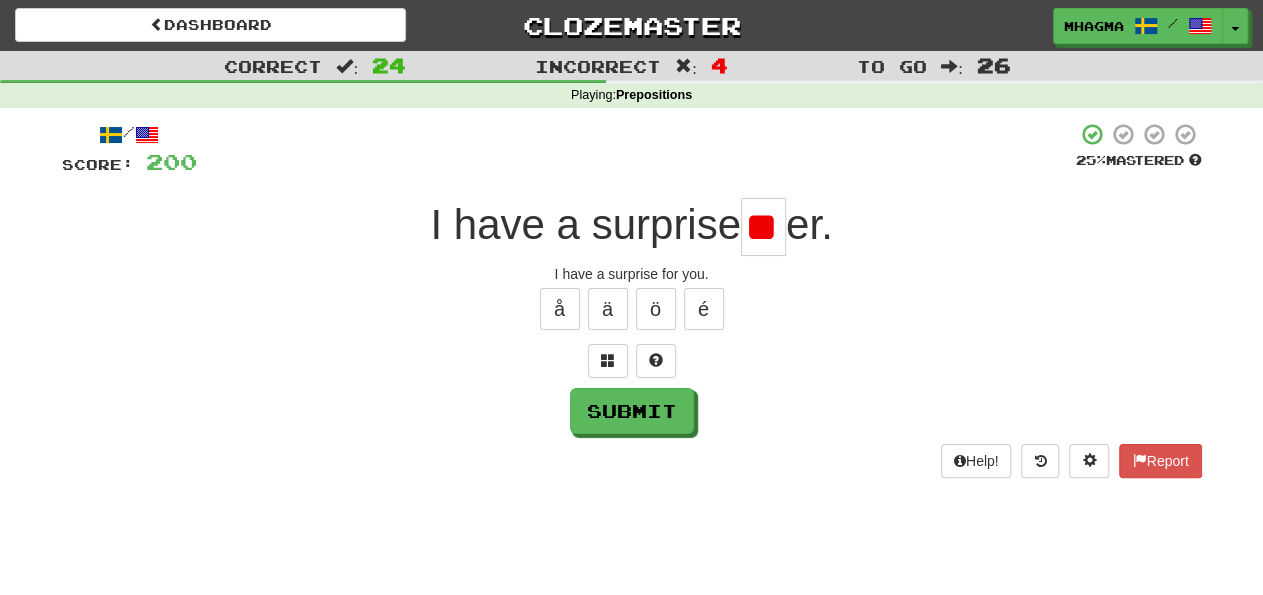 type on "*" 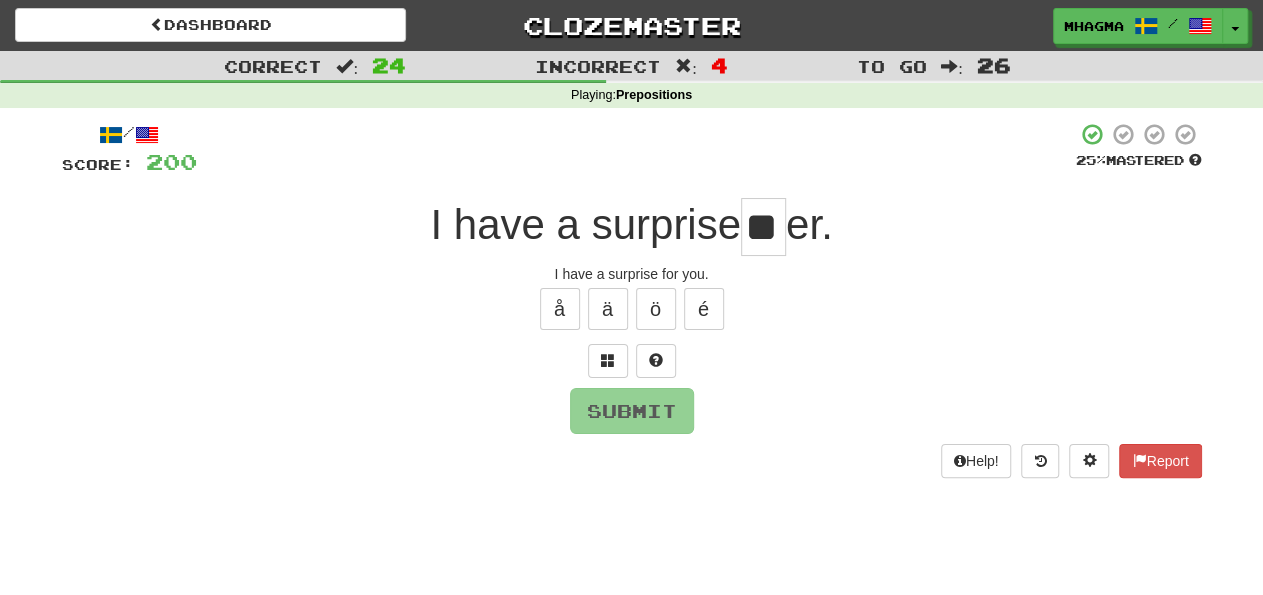 scroll, scrollTop: 0, scrollLeft: 7, axis: horizontal 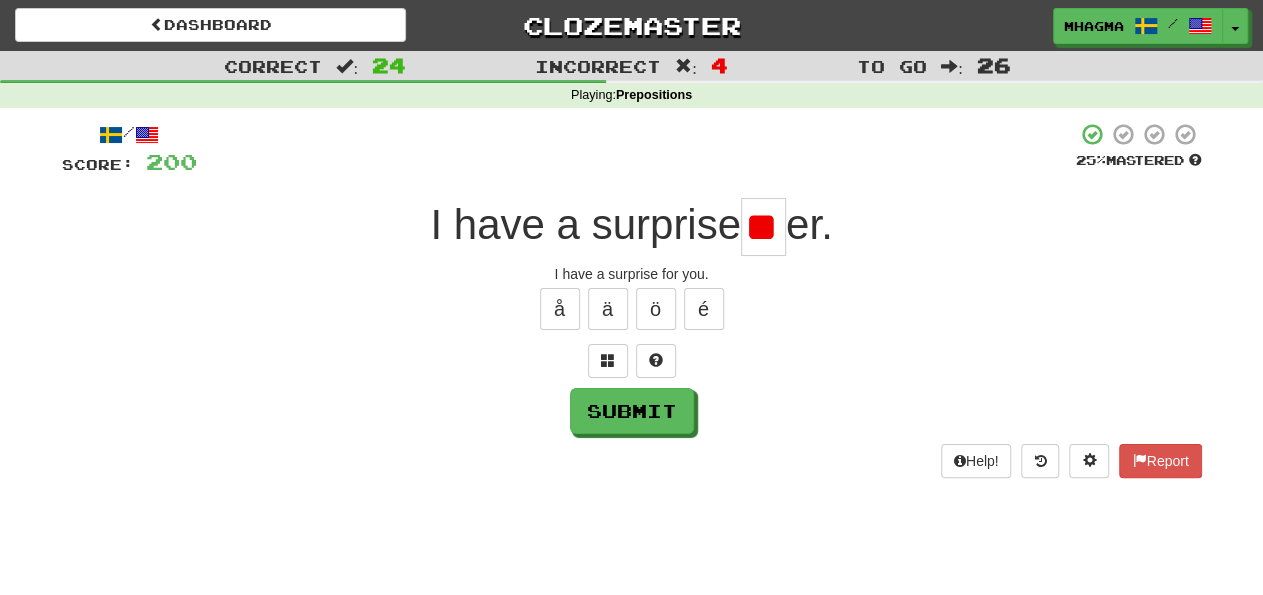 type on "*" 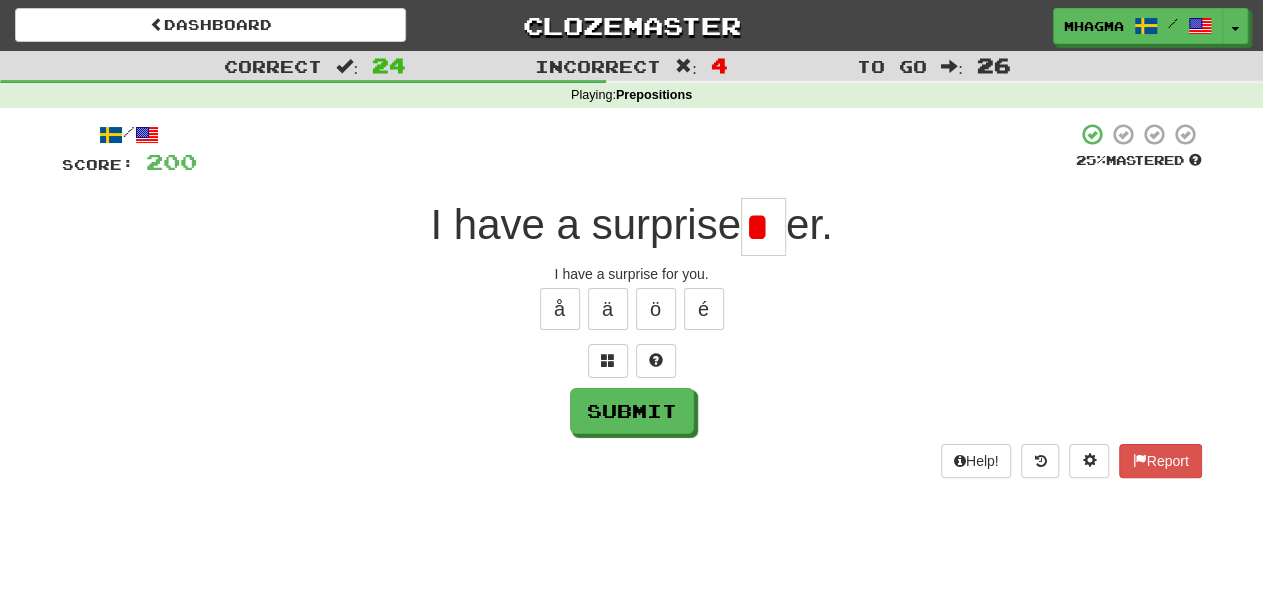 scroll, scrollTop: 0, scrollLeft: 0, axis: both 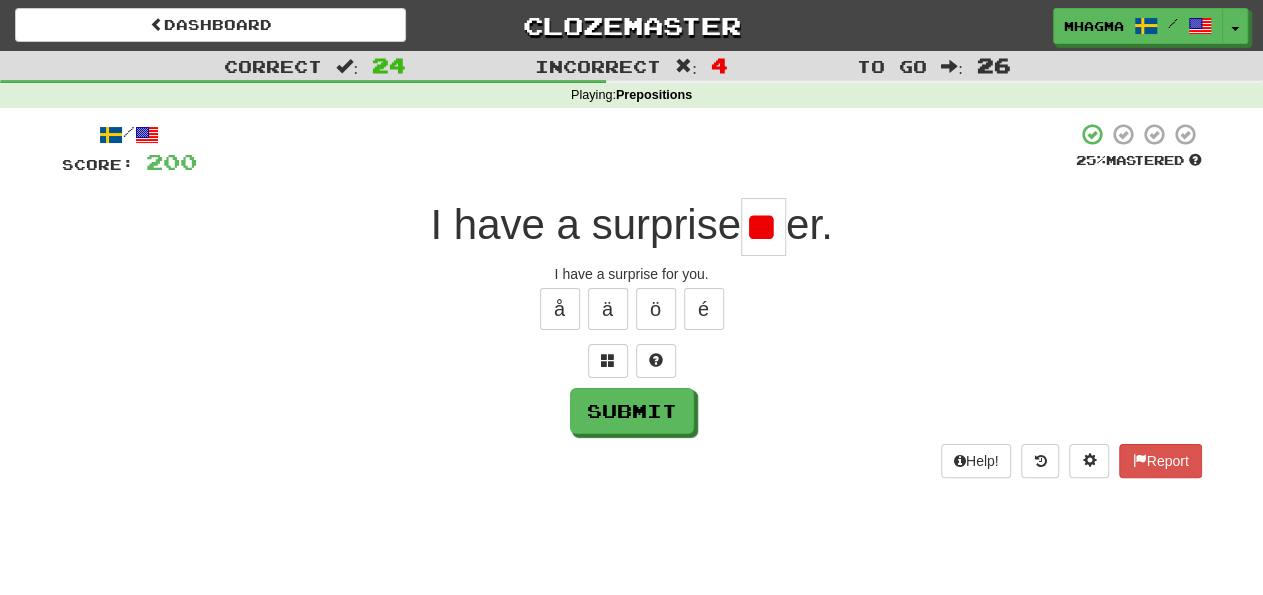 type on "*" 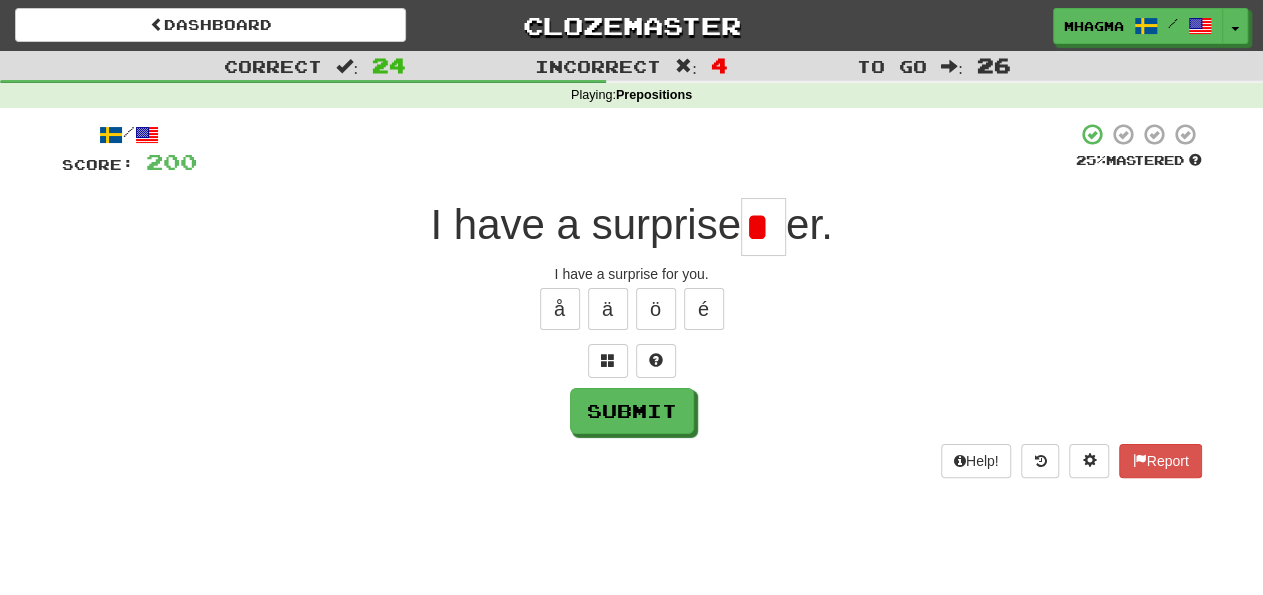 scroll, scrollTop: 0, scrollLeft: 0, axis: both 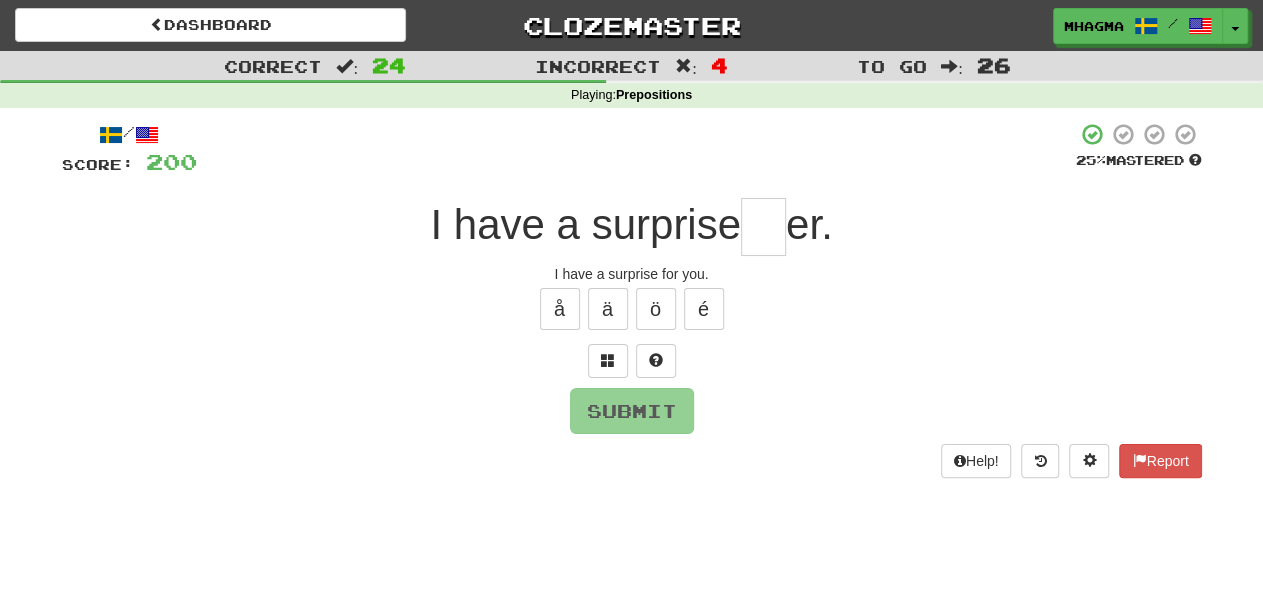 type on "*" 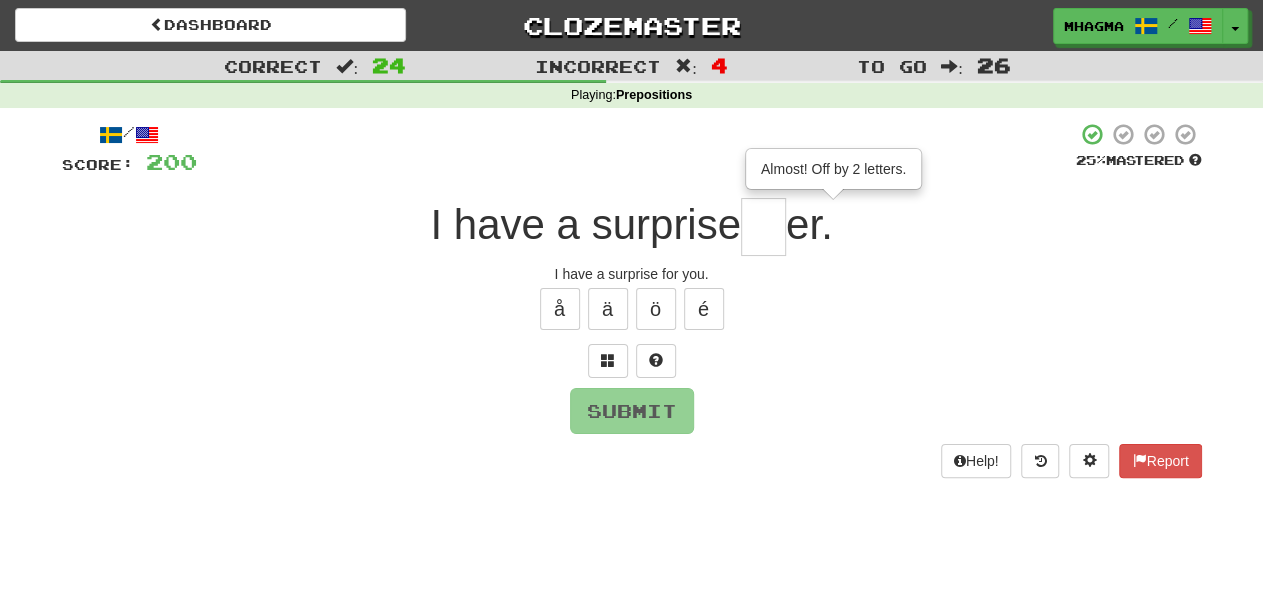 type on "**" 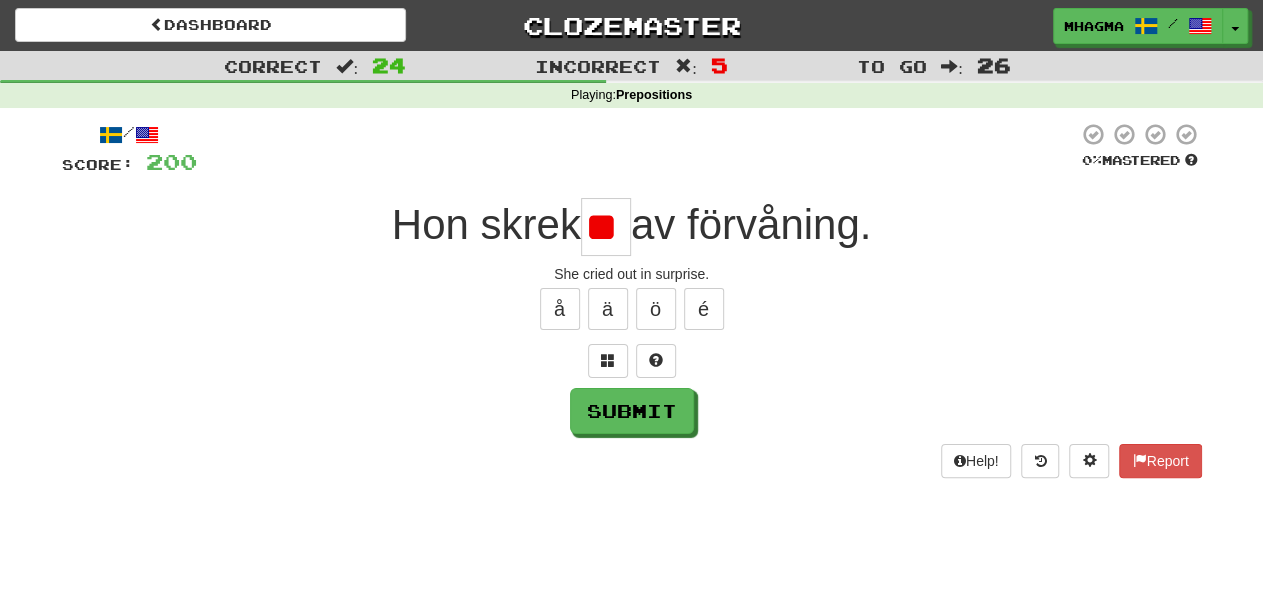 type on "*" 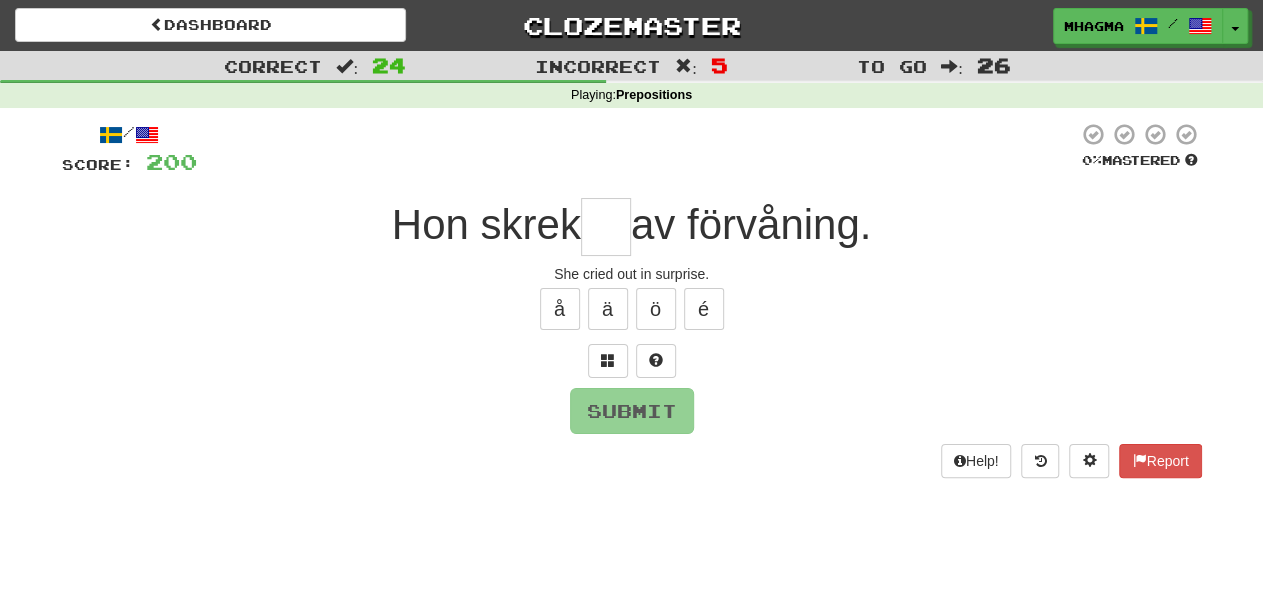 type on "****" 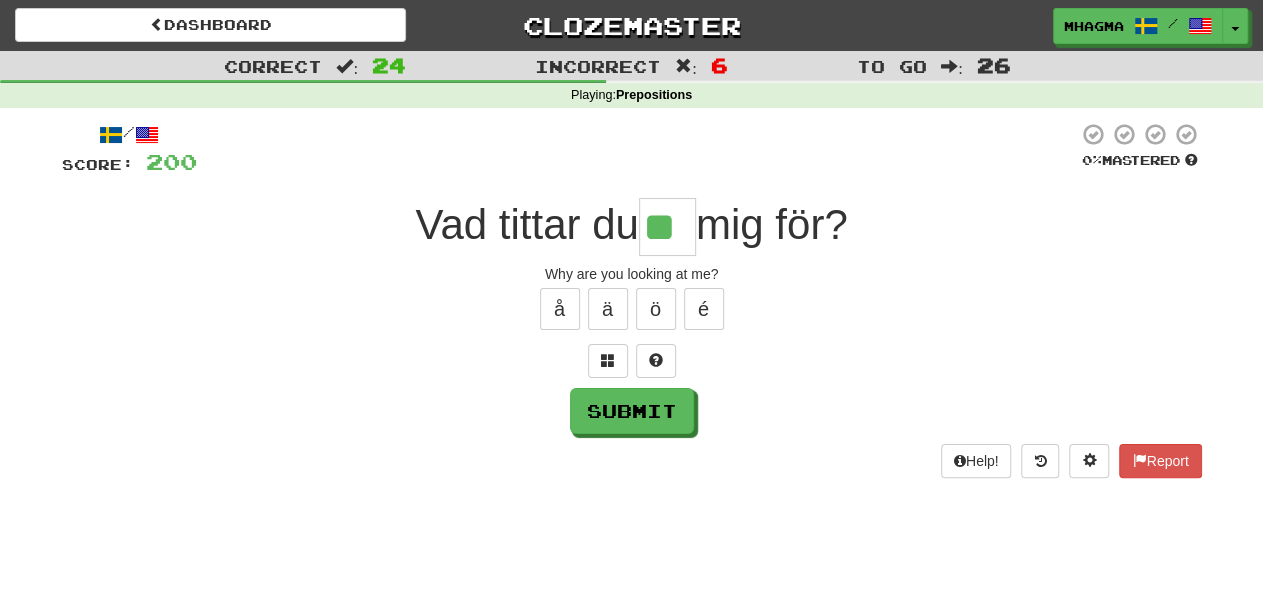 type on "**" 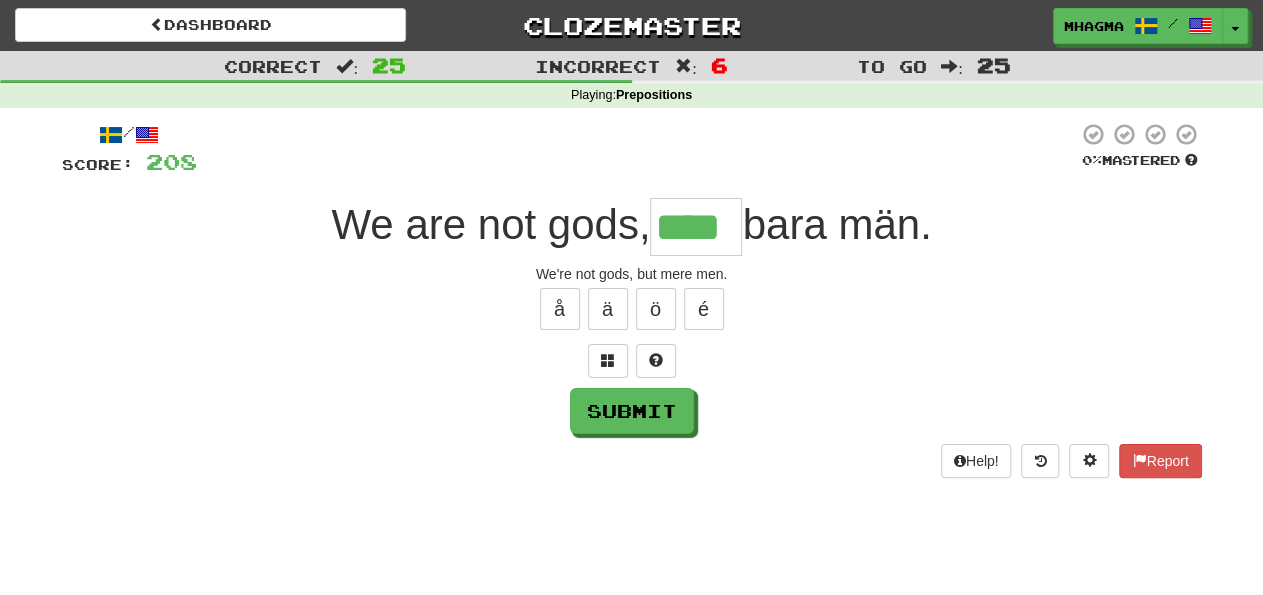 type on "****" 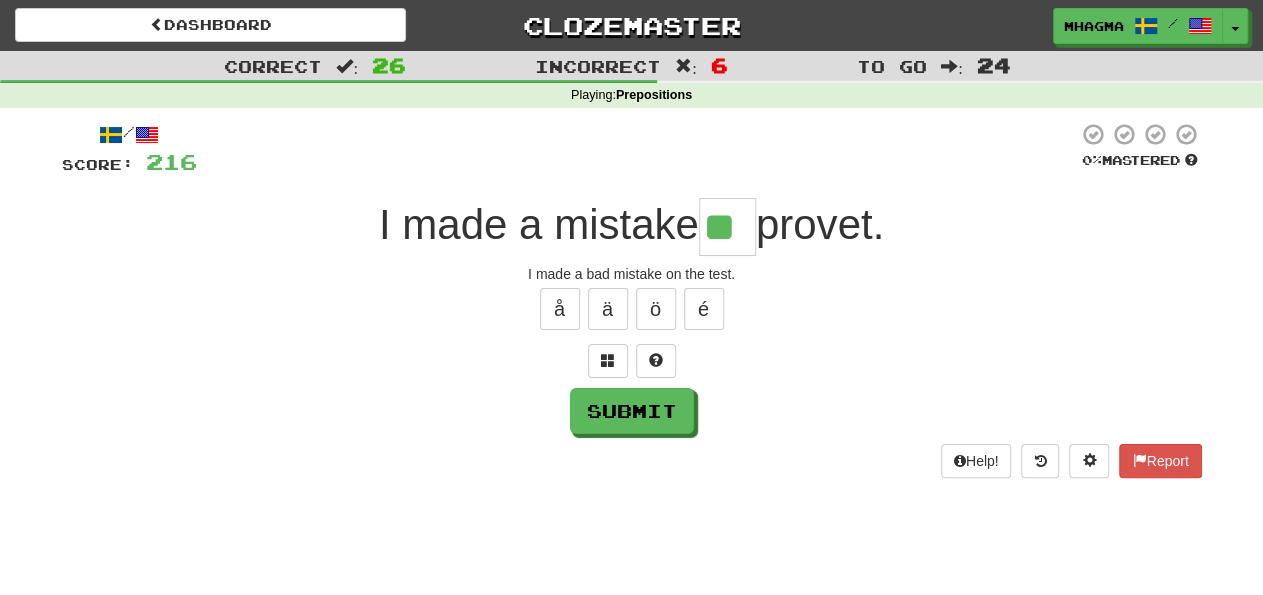 type on "**" 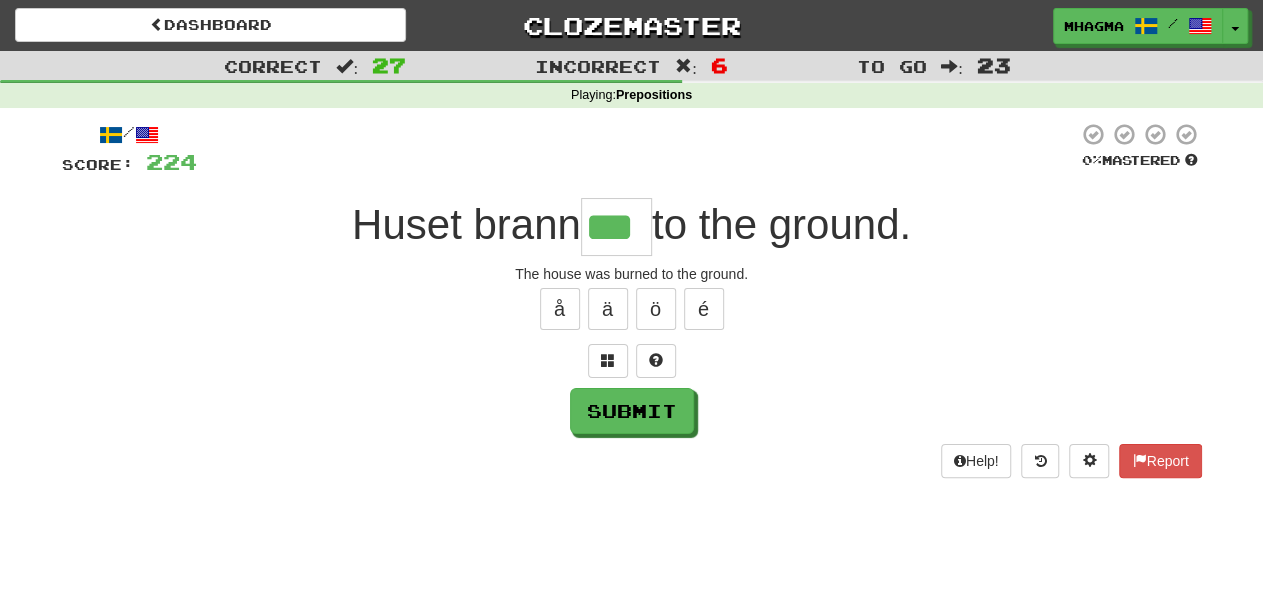 type on "***" 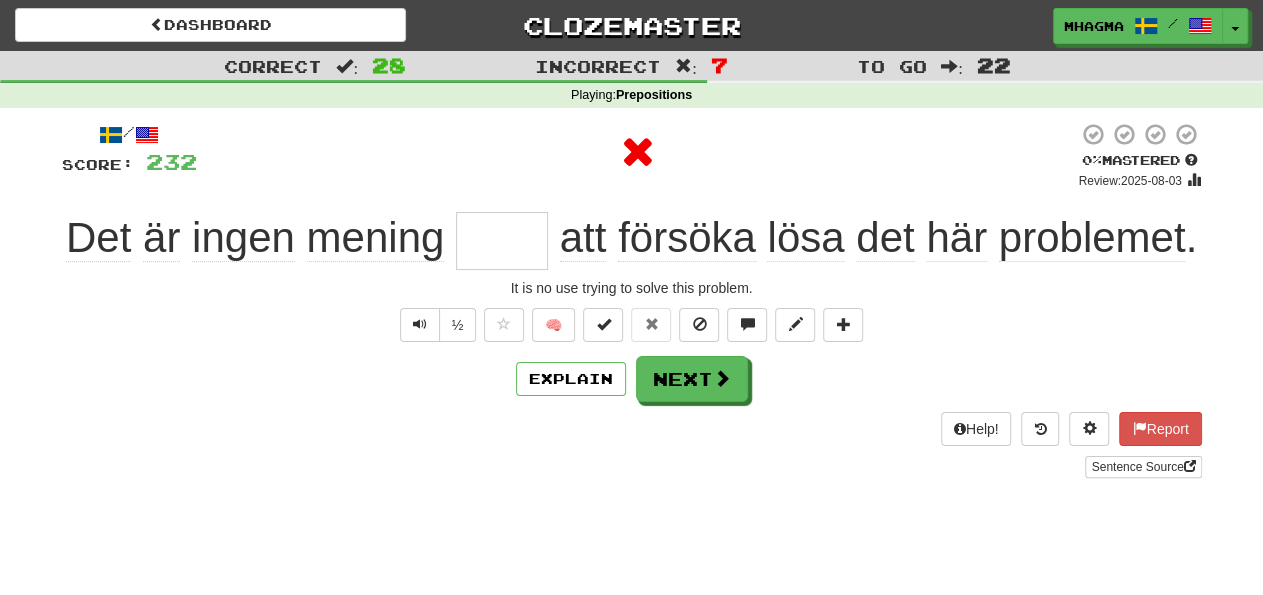 type on "***" 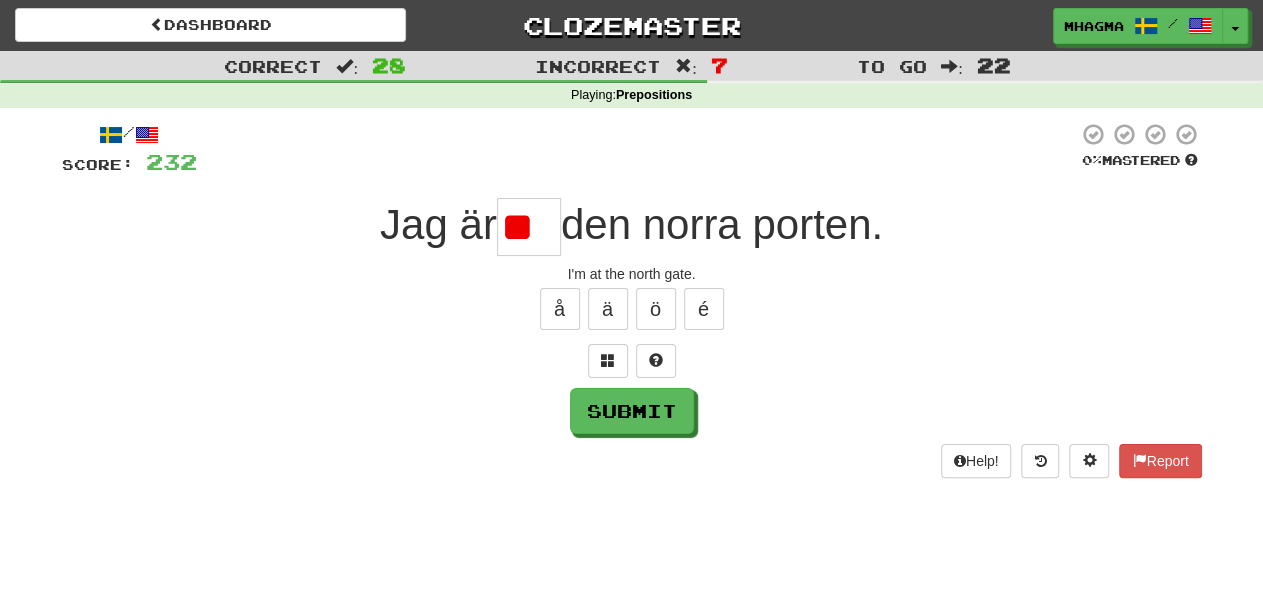 type on "*" 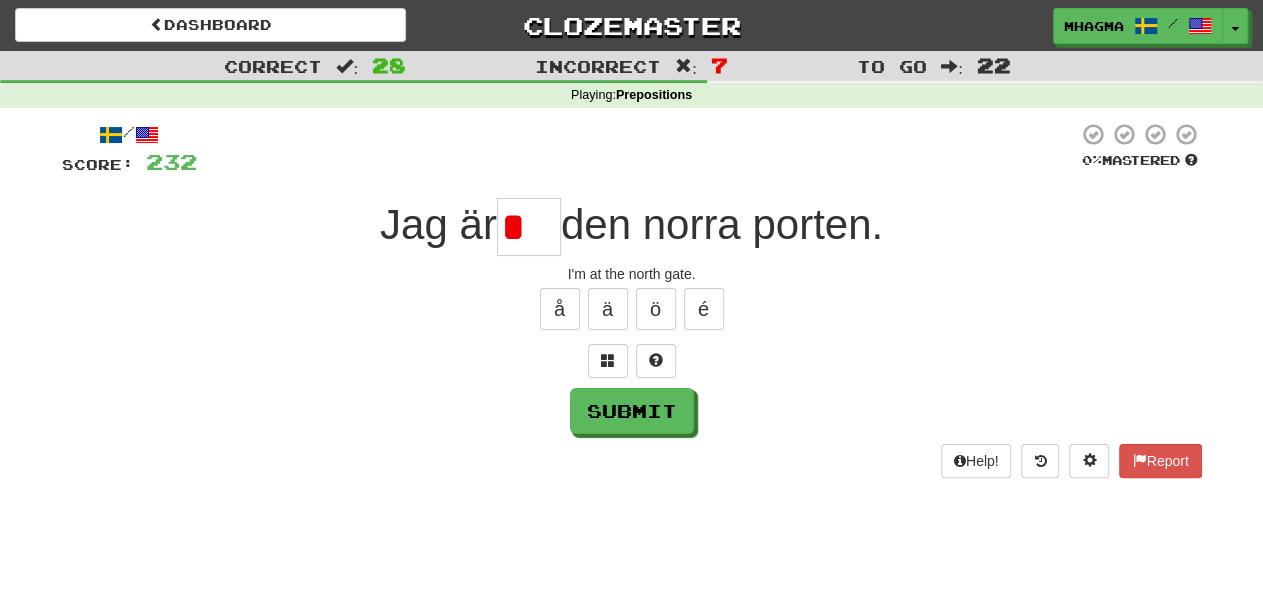 scroll, scrollTop: 0, scrollLeft: 0, axis: both 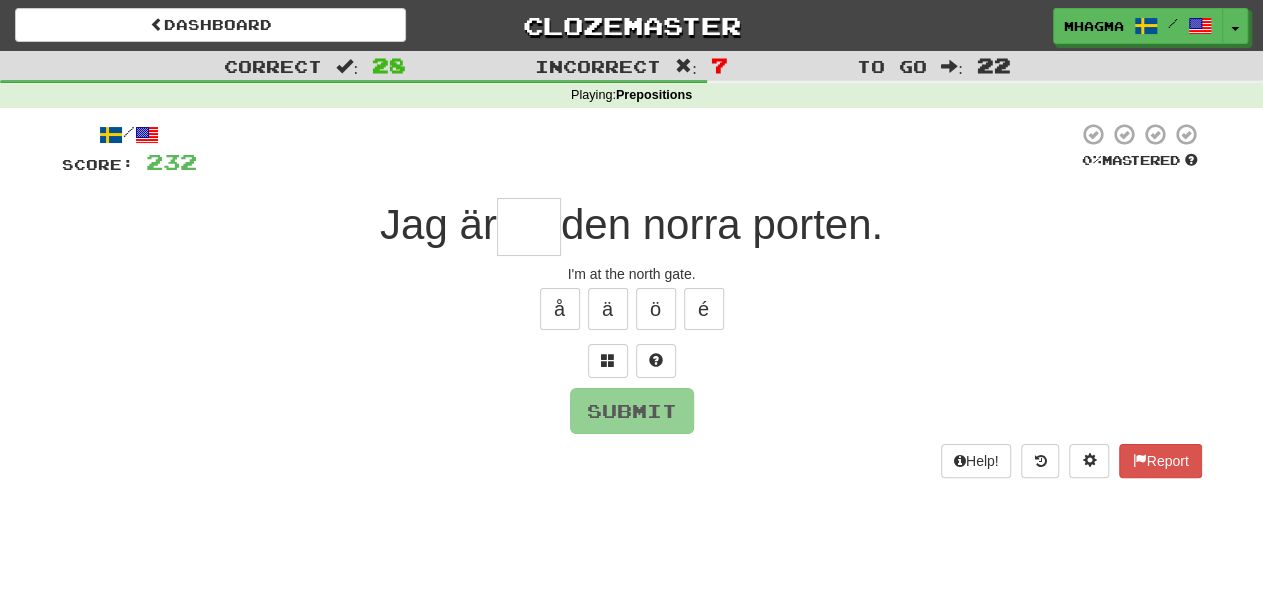 type on "***" 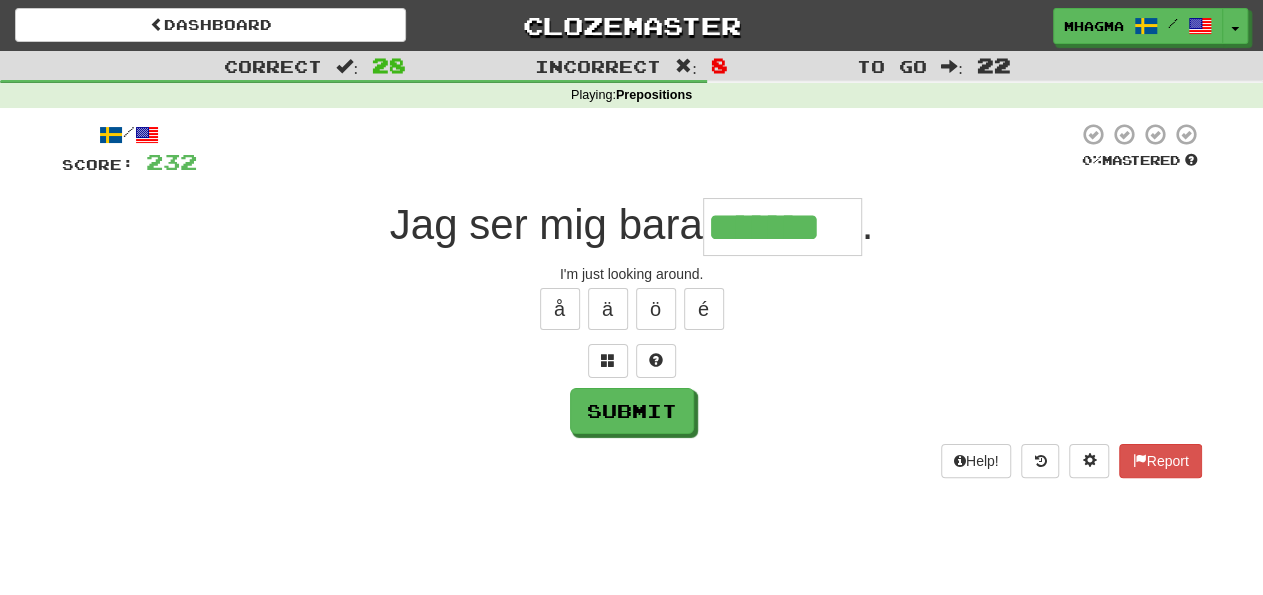 type on "*******" 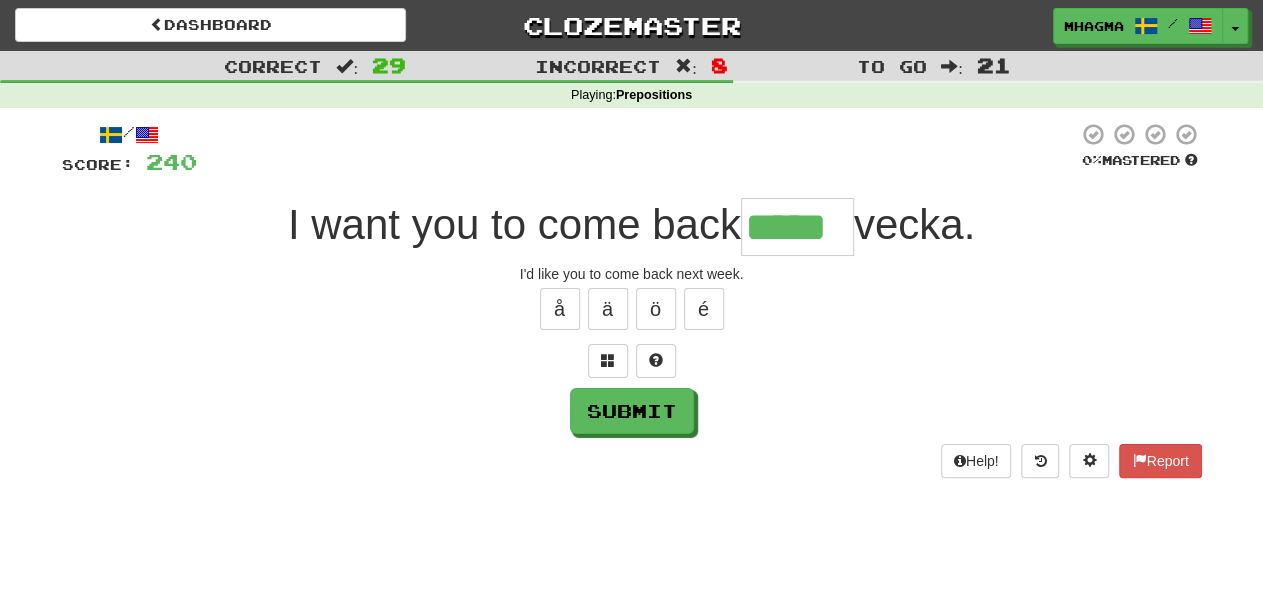 type on "*****" 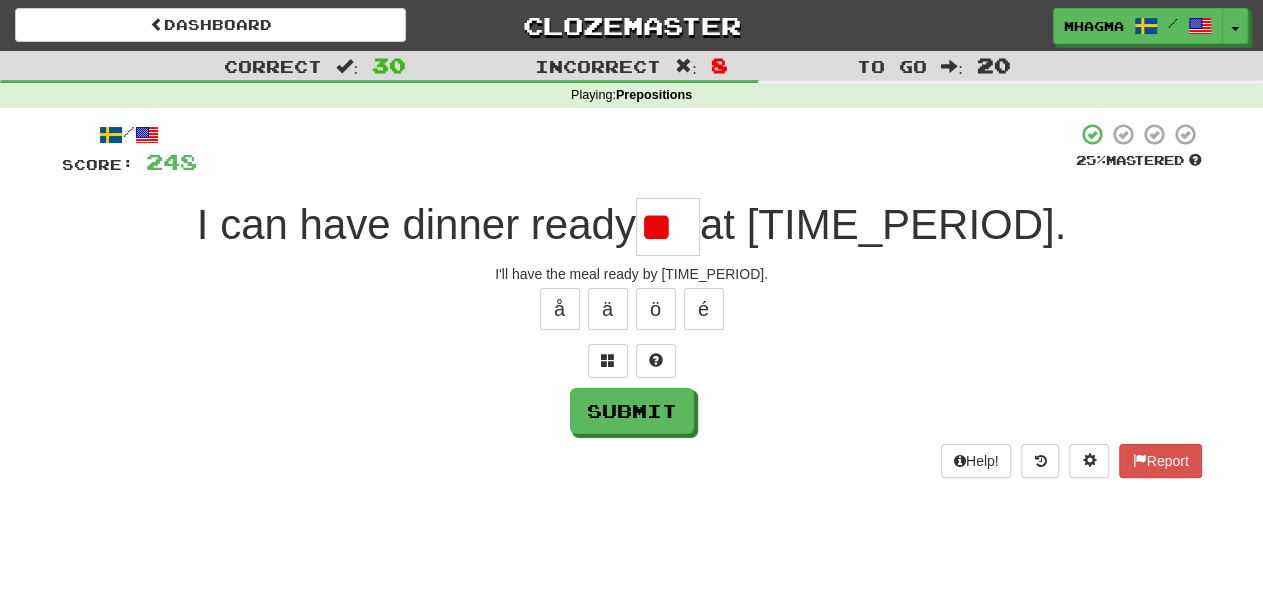 type on "*" 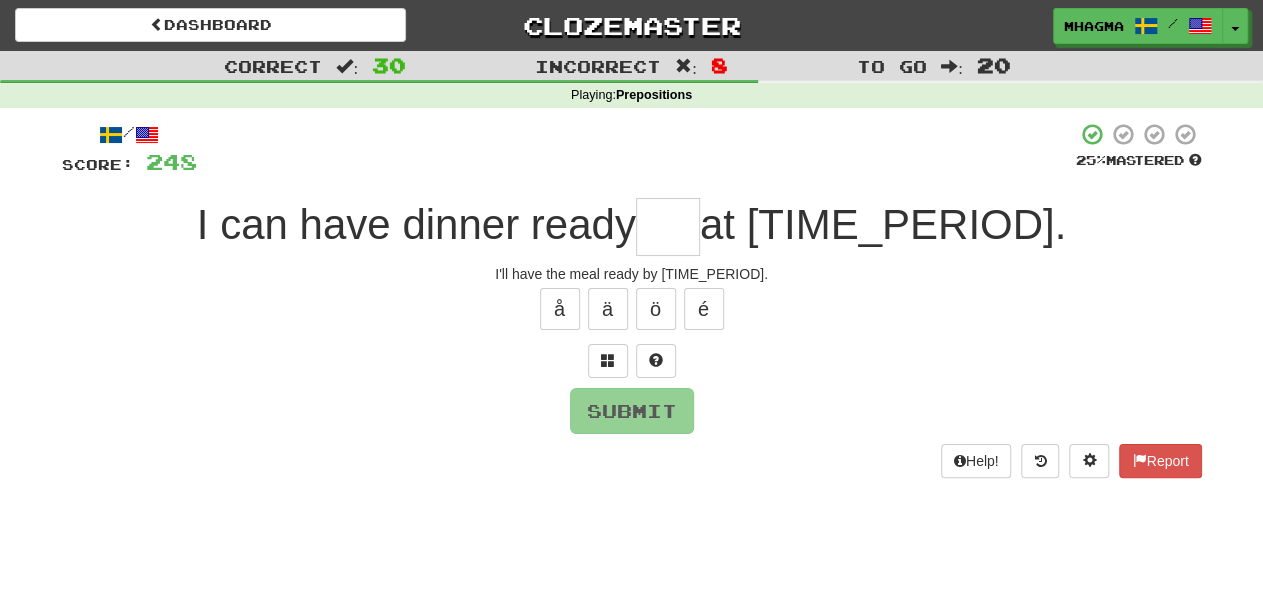 type on "*" 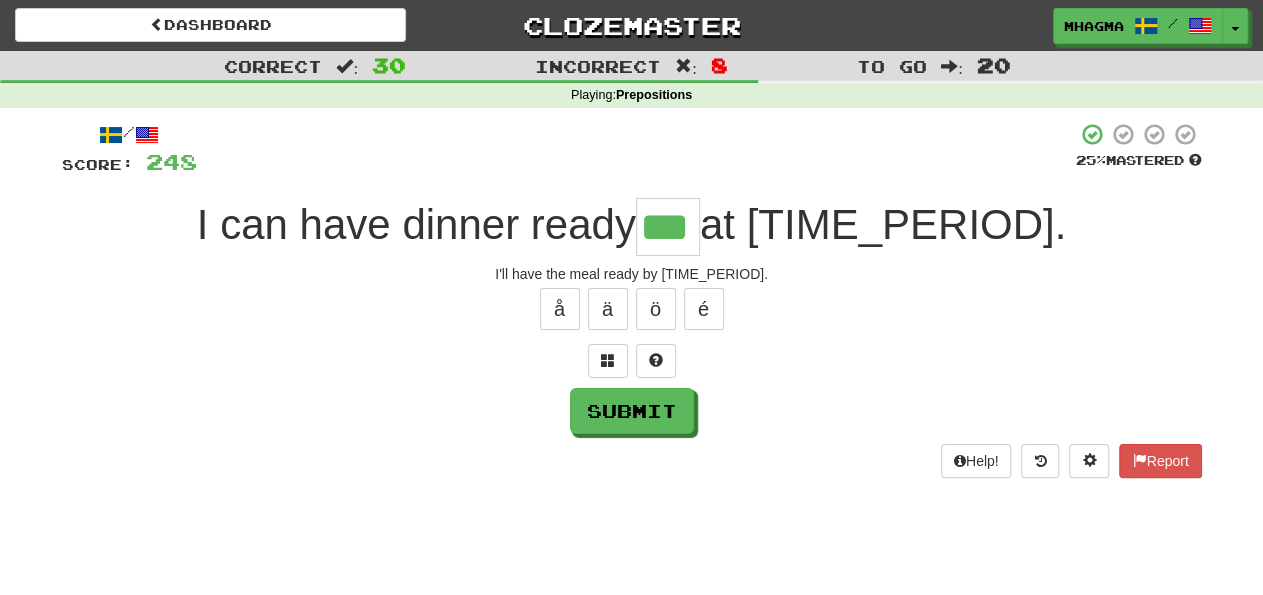 type on "***" 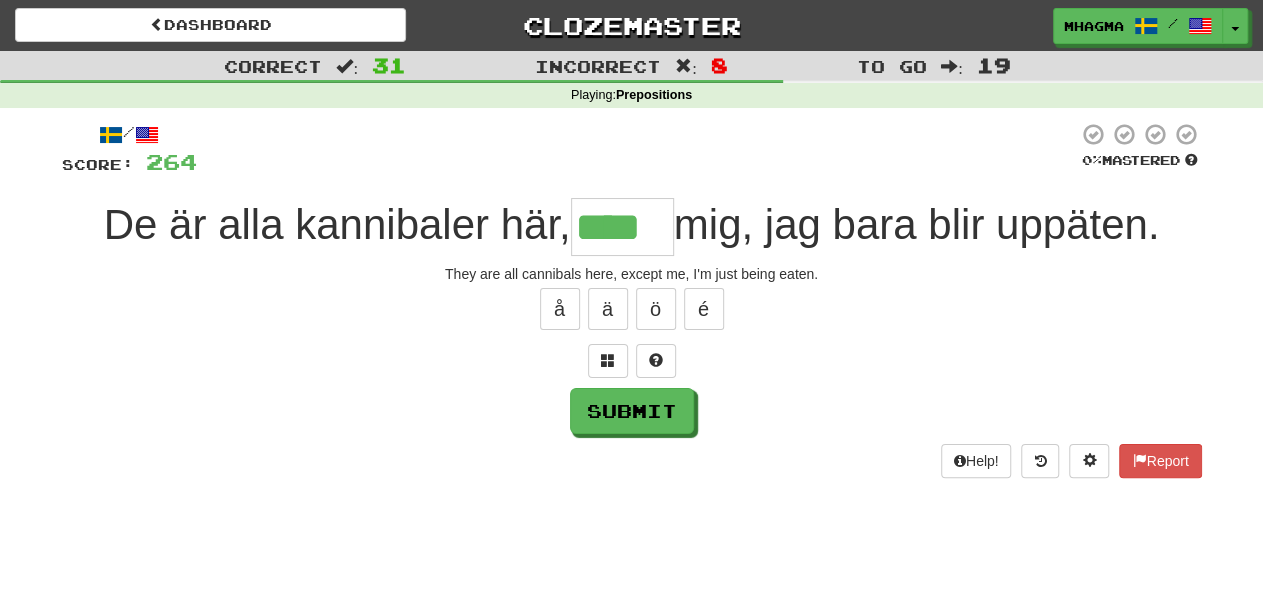 type on "****" 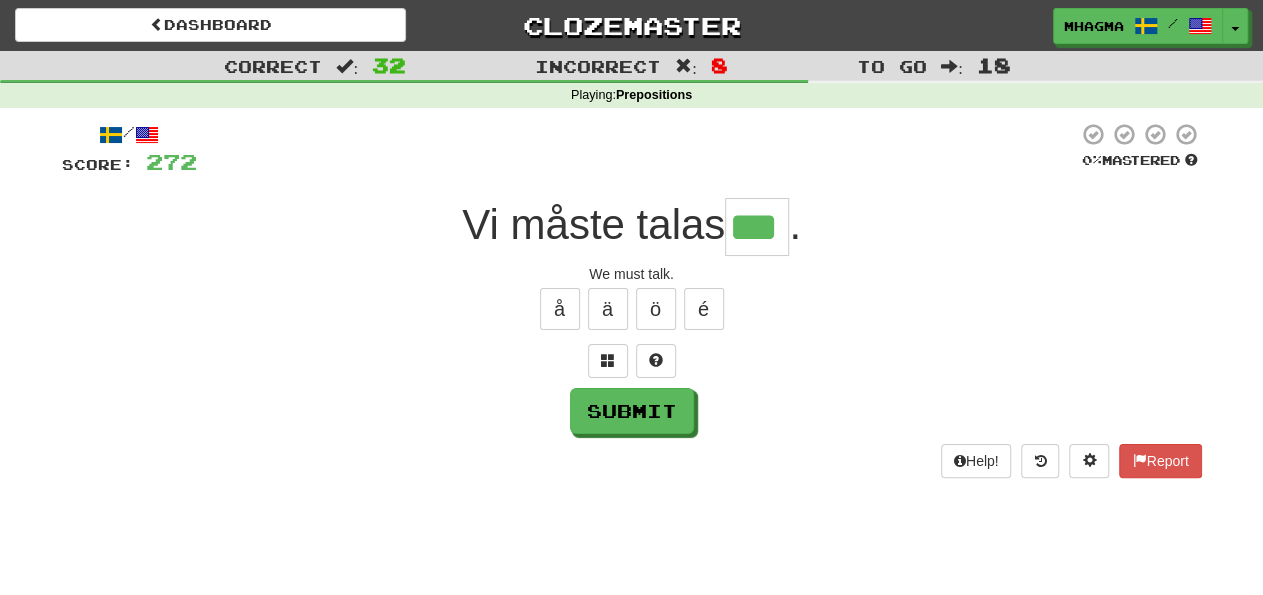 type on "***" 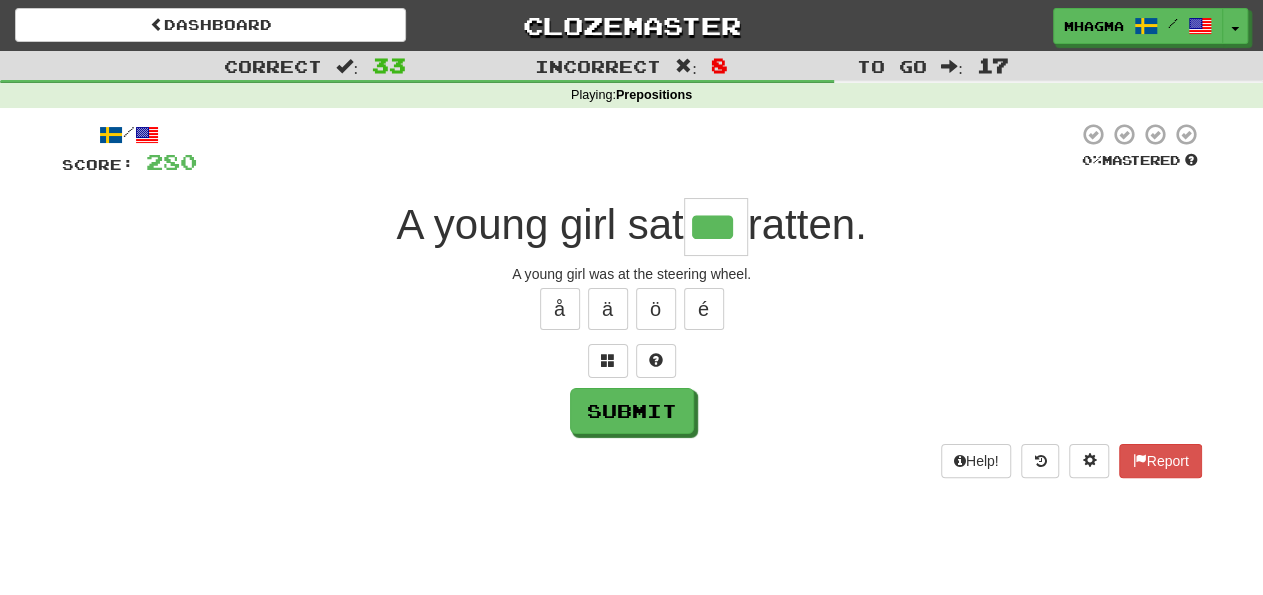 type on "***" 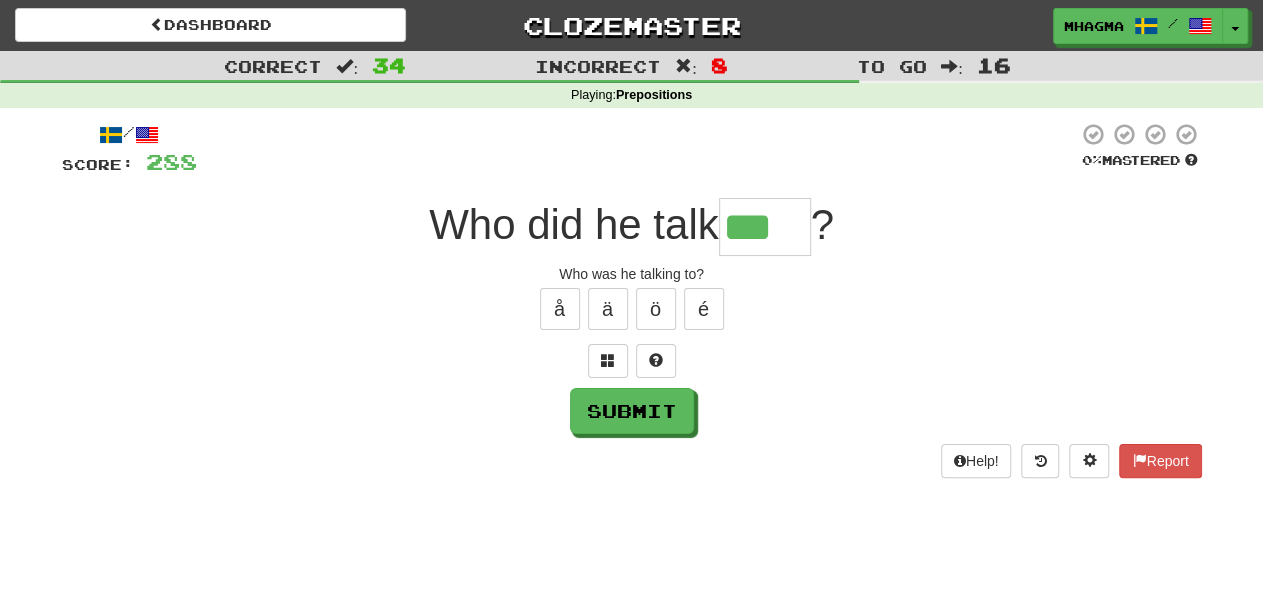type on "***" 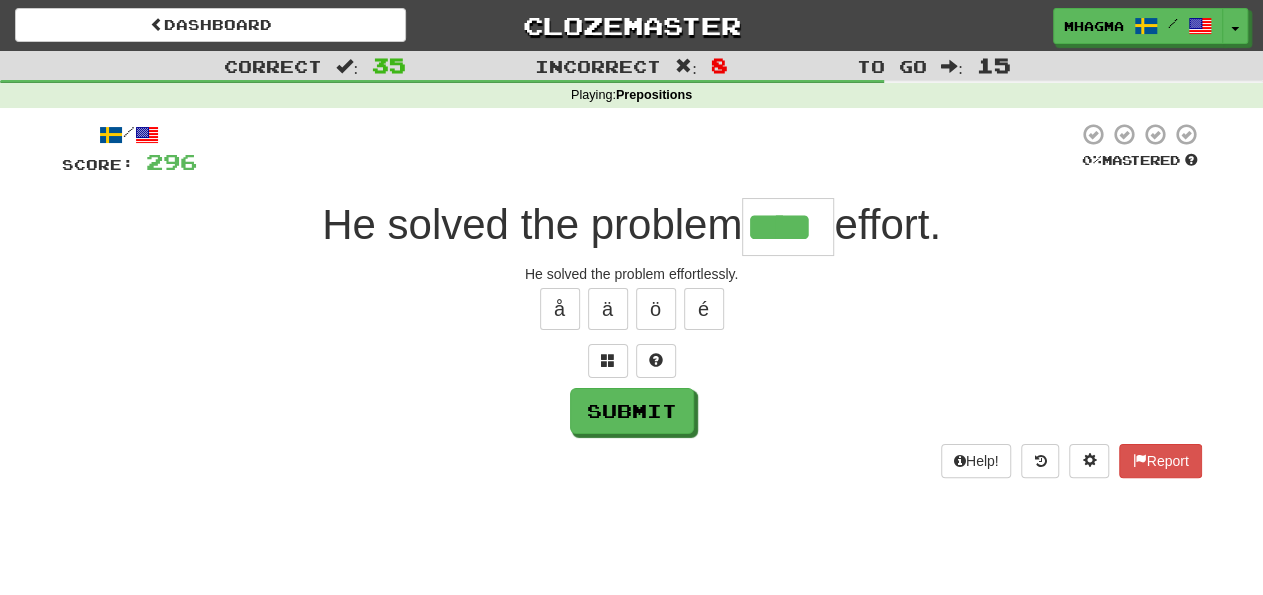 type on "****" 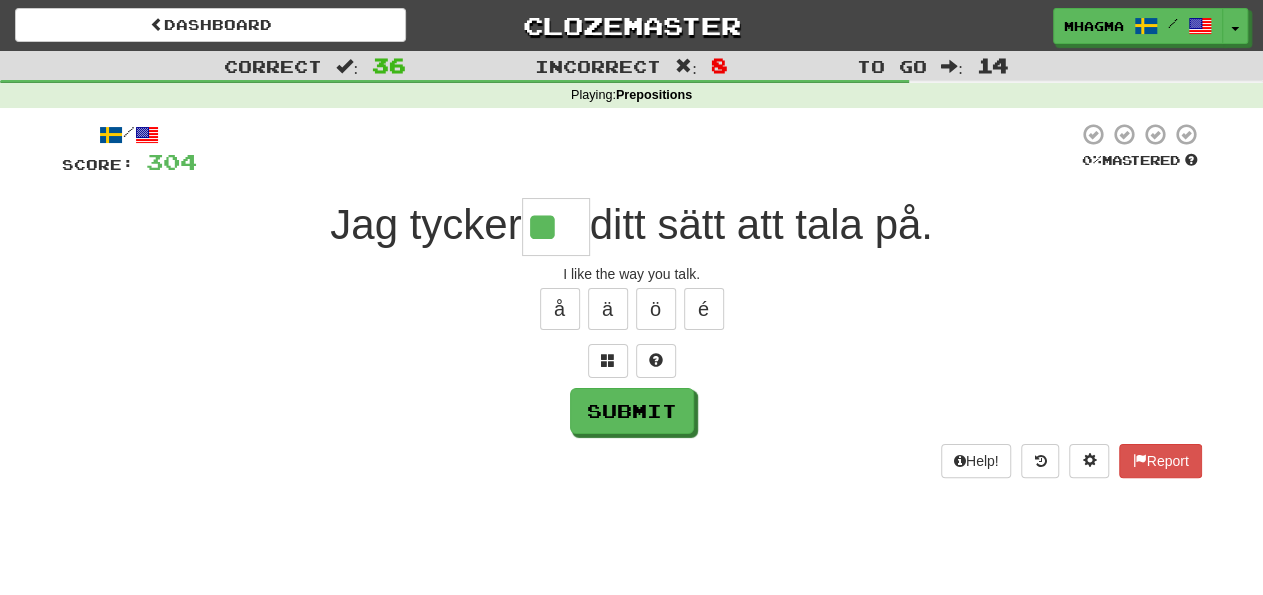 type on "**" 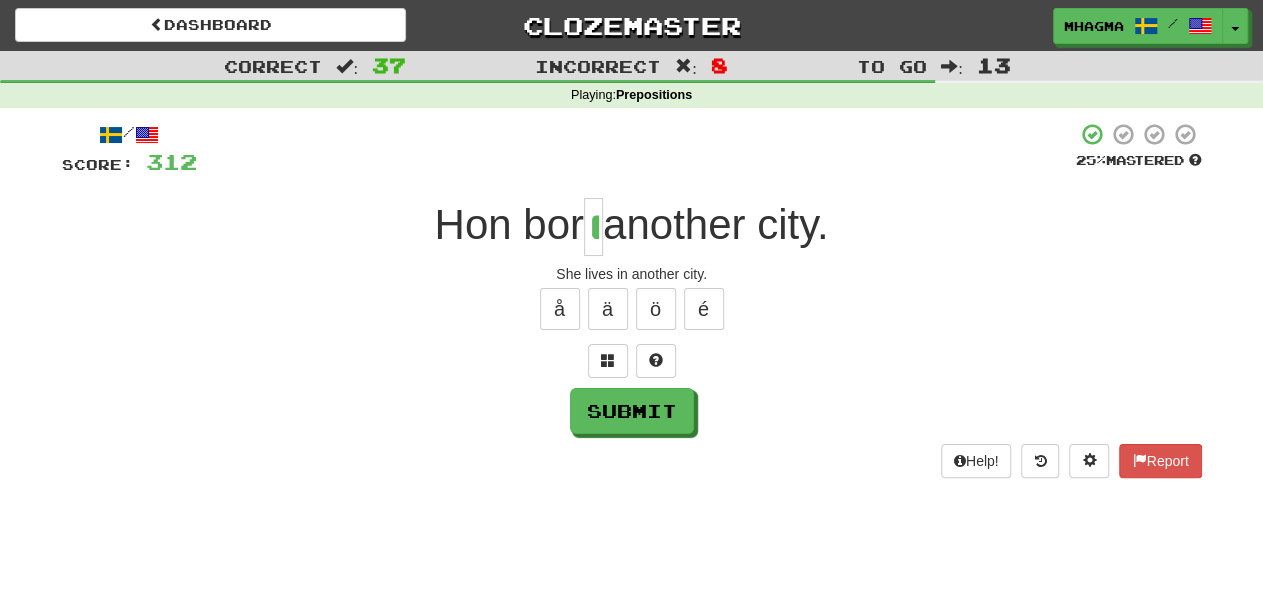 type on "*" 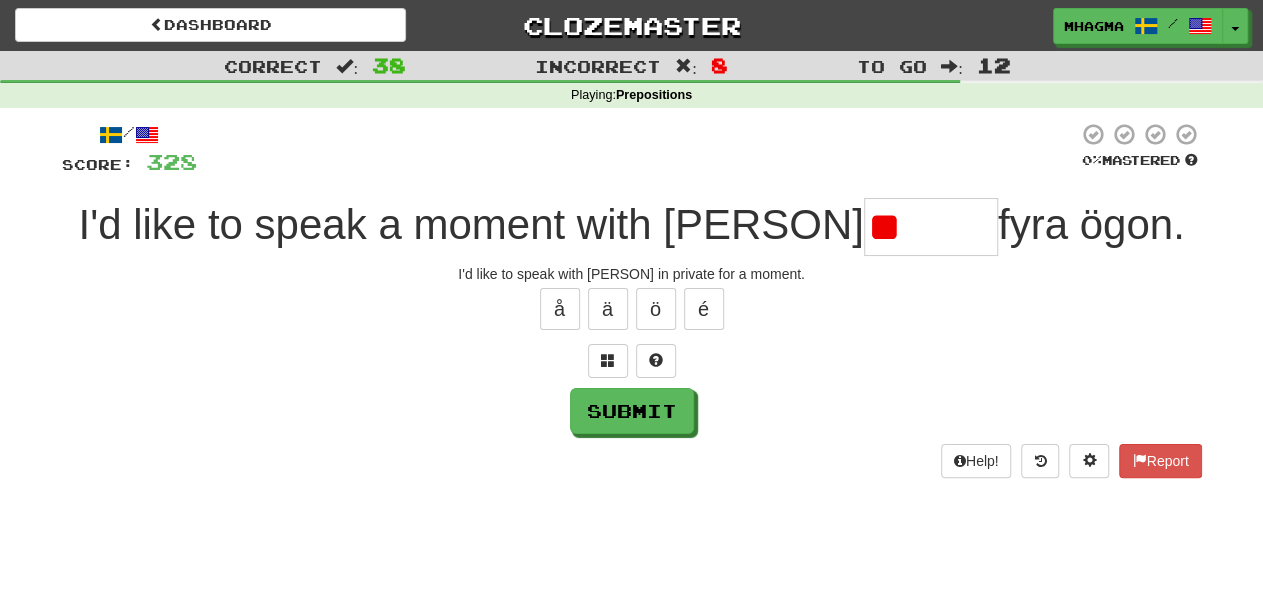 type on "*" 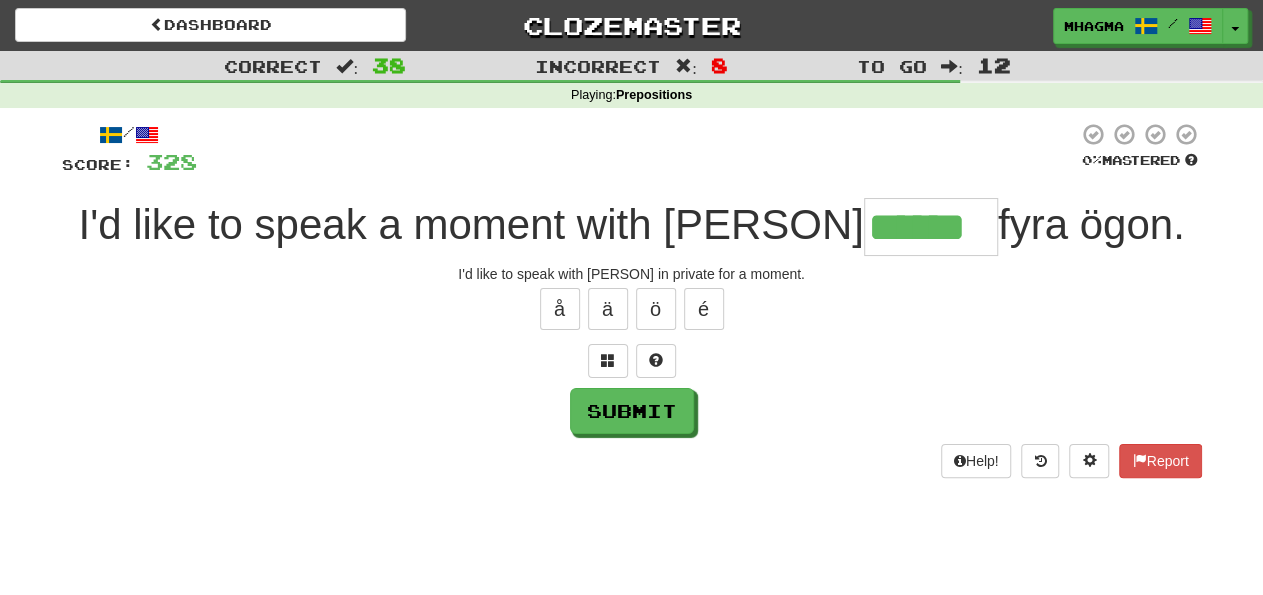 type on "******" 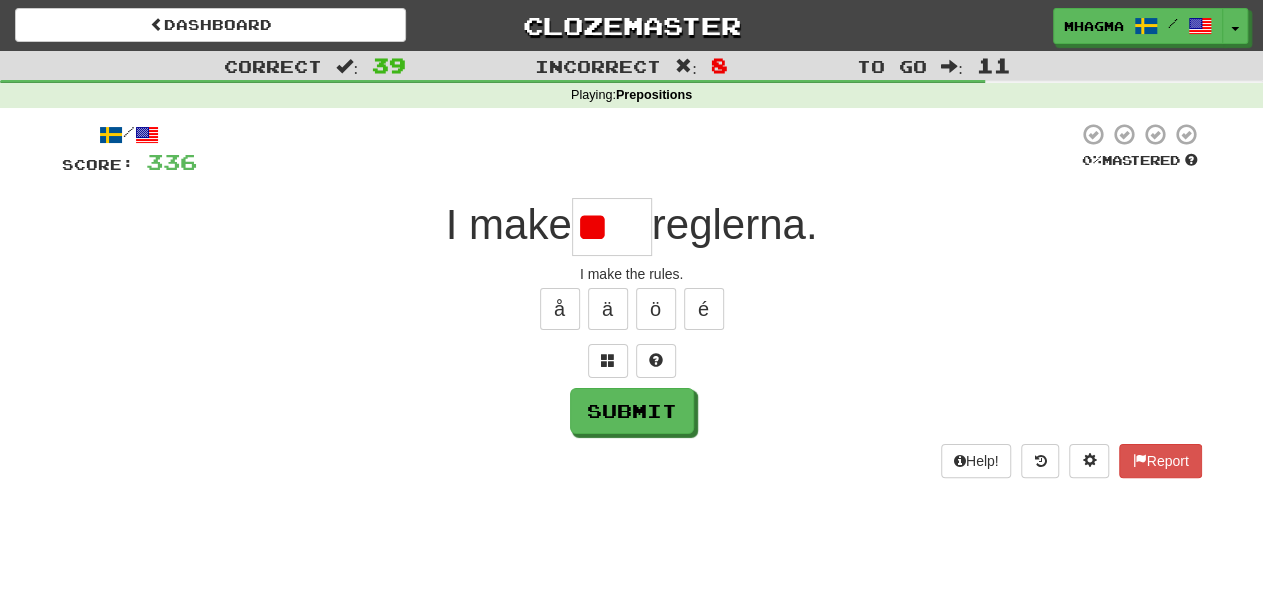 type on "*" 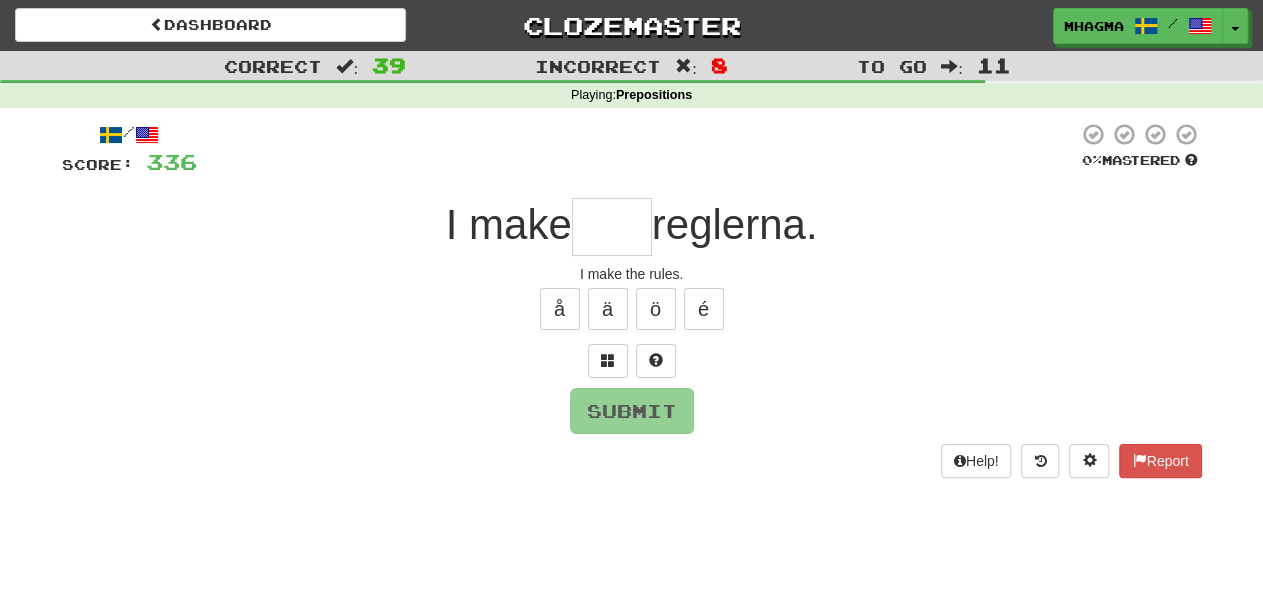 type on "***" 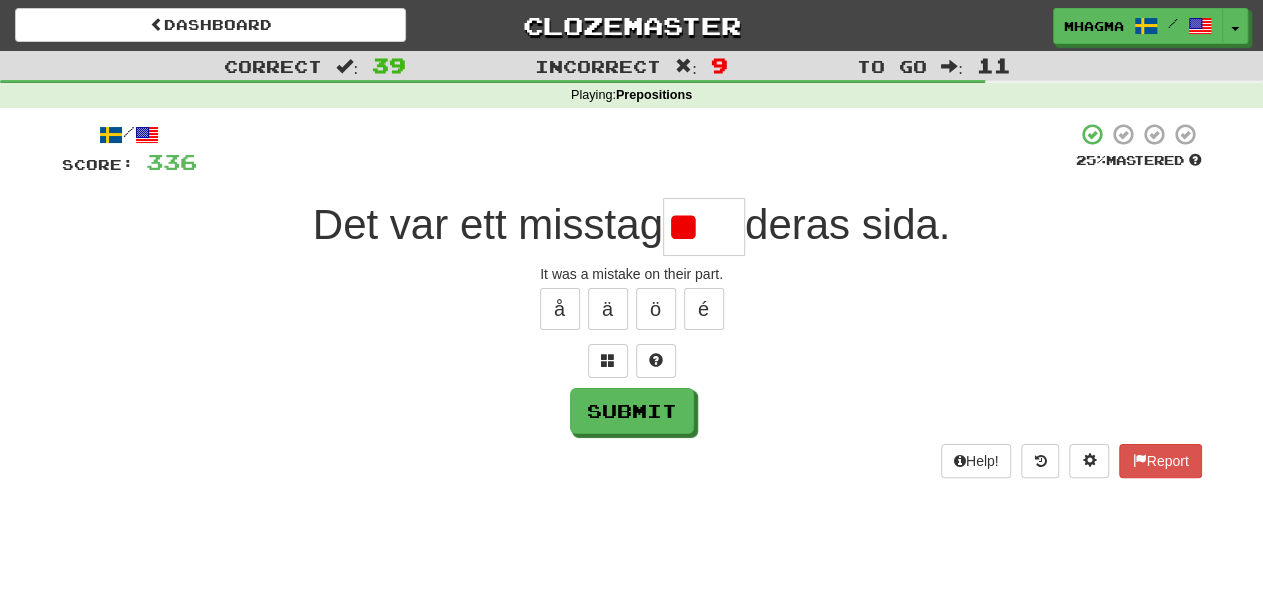 type on "*" 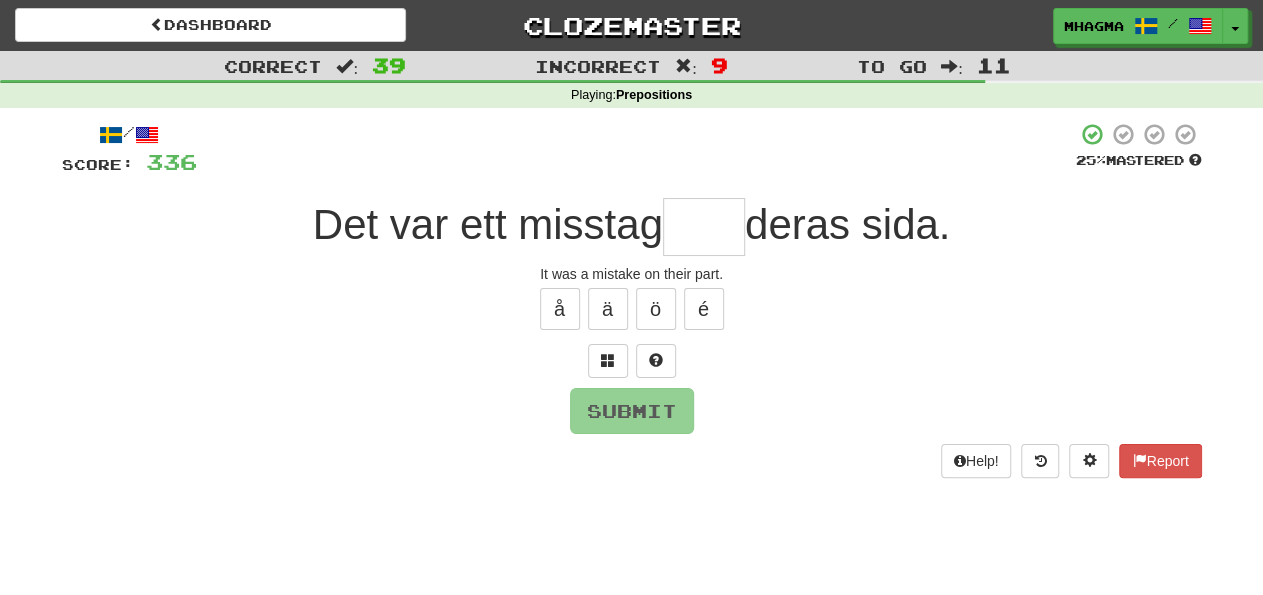 type on "*" 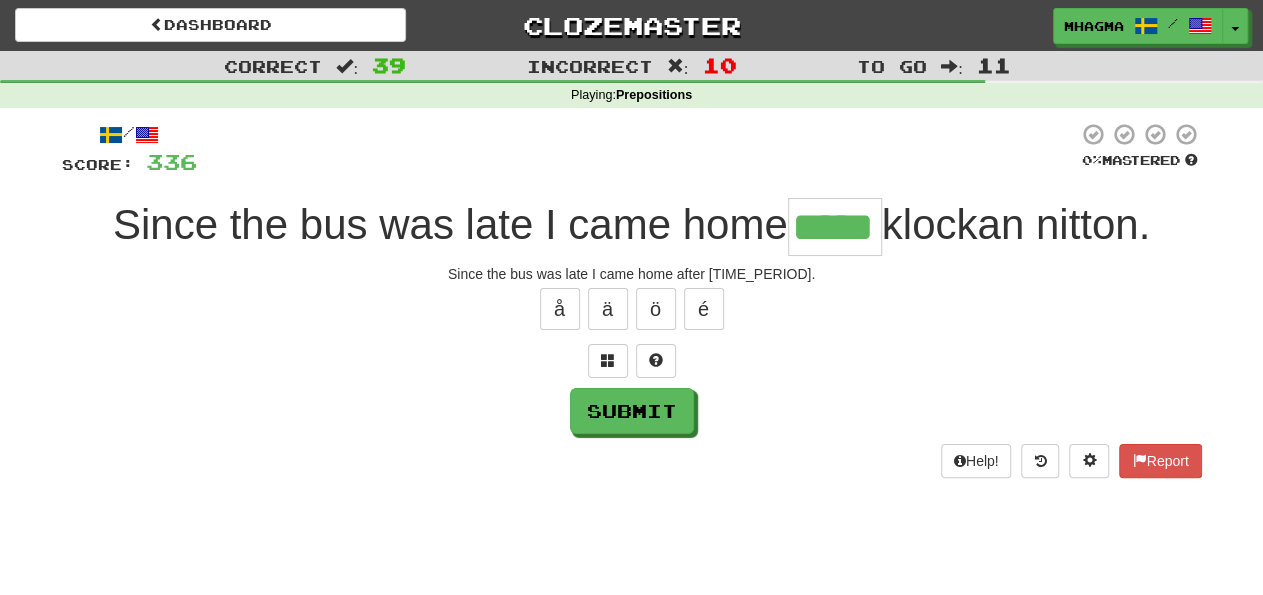 type on "*****" 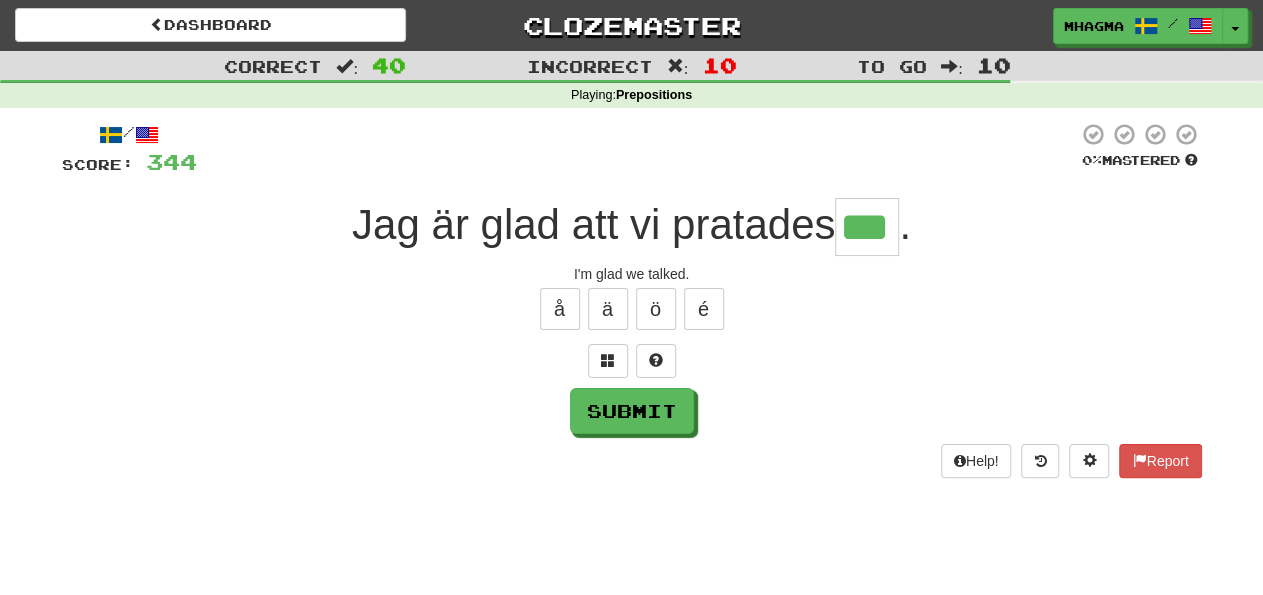 type on "***" 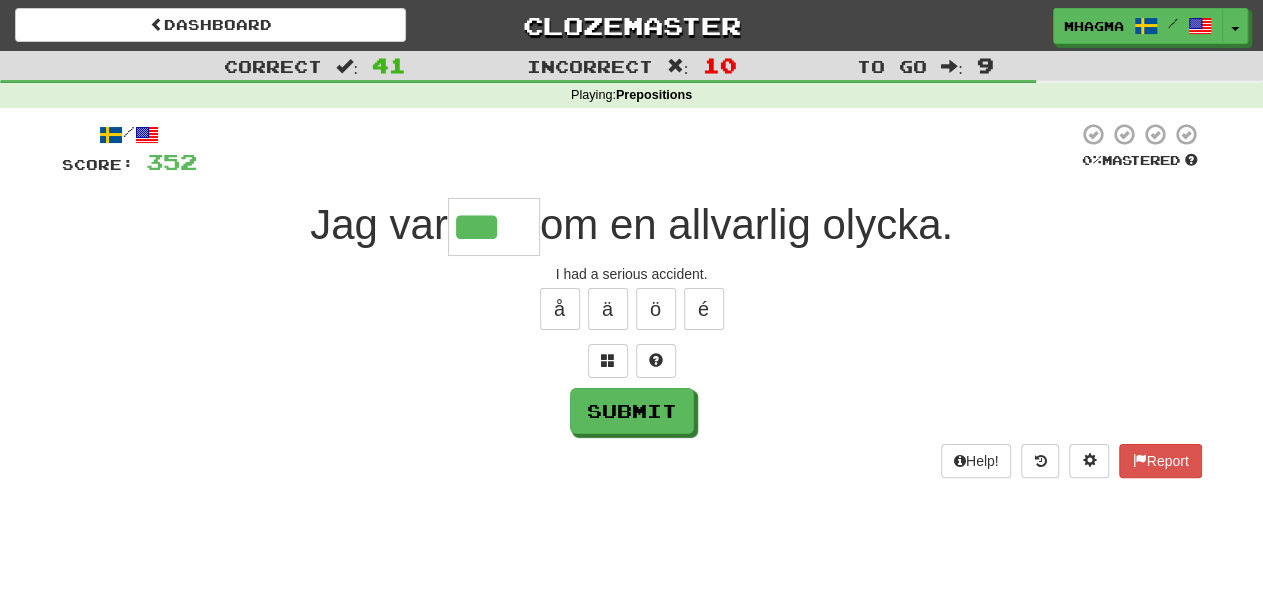 type on "***" 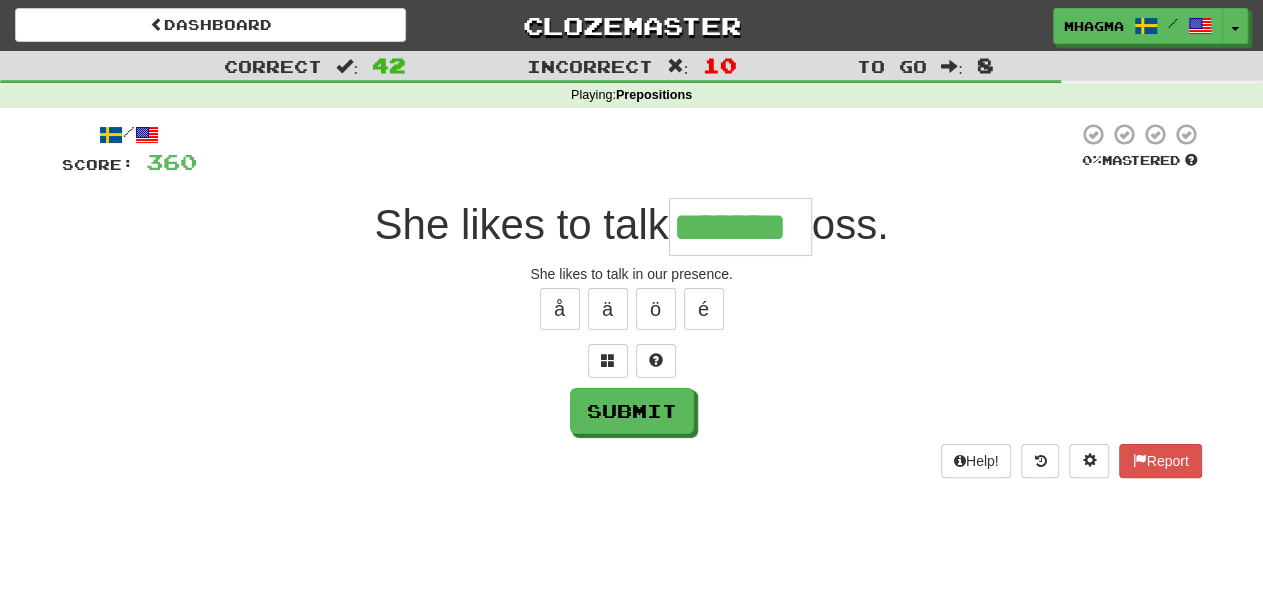 type on "*******" 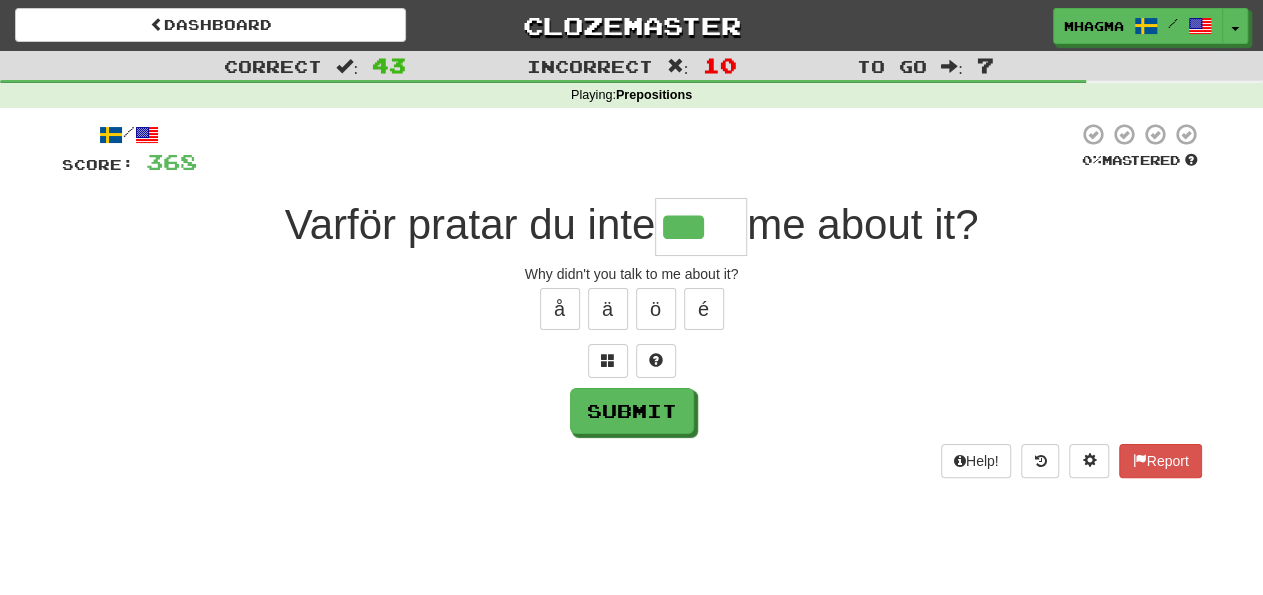 type on "***" 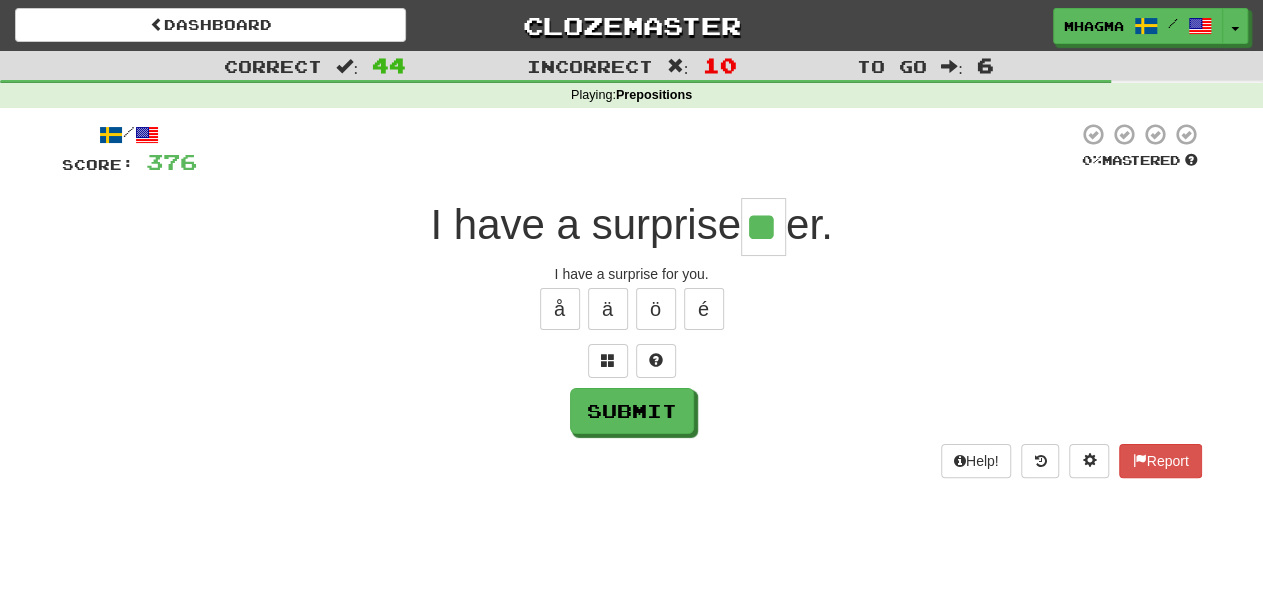 type on "**" 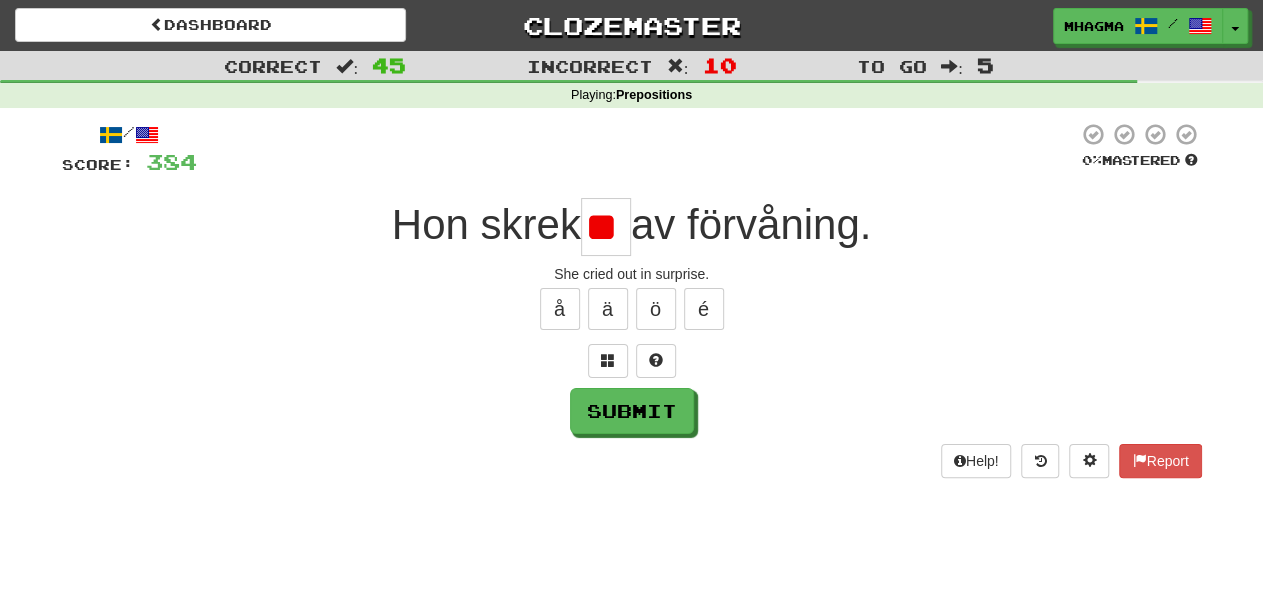 scroll, scrollTop: 0, scrollLeft: 4, axis: horizontal 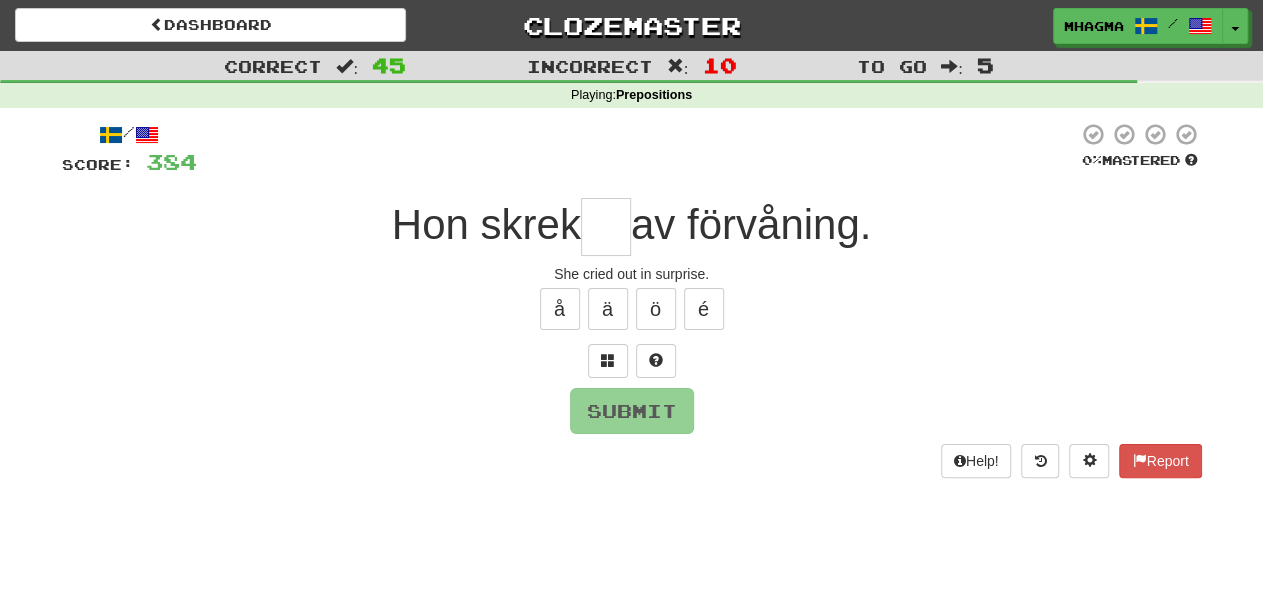 type on "****" 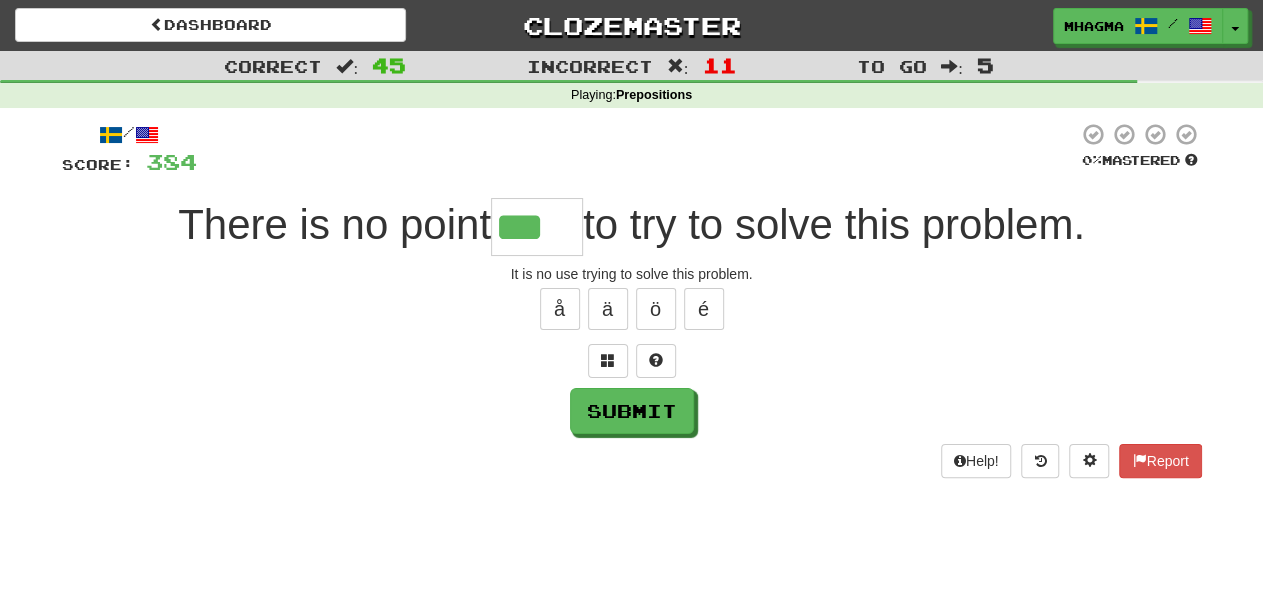 type on "***" 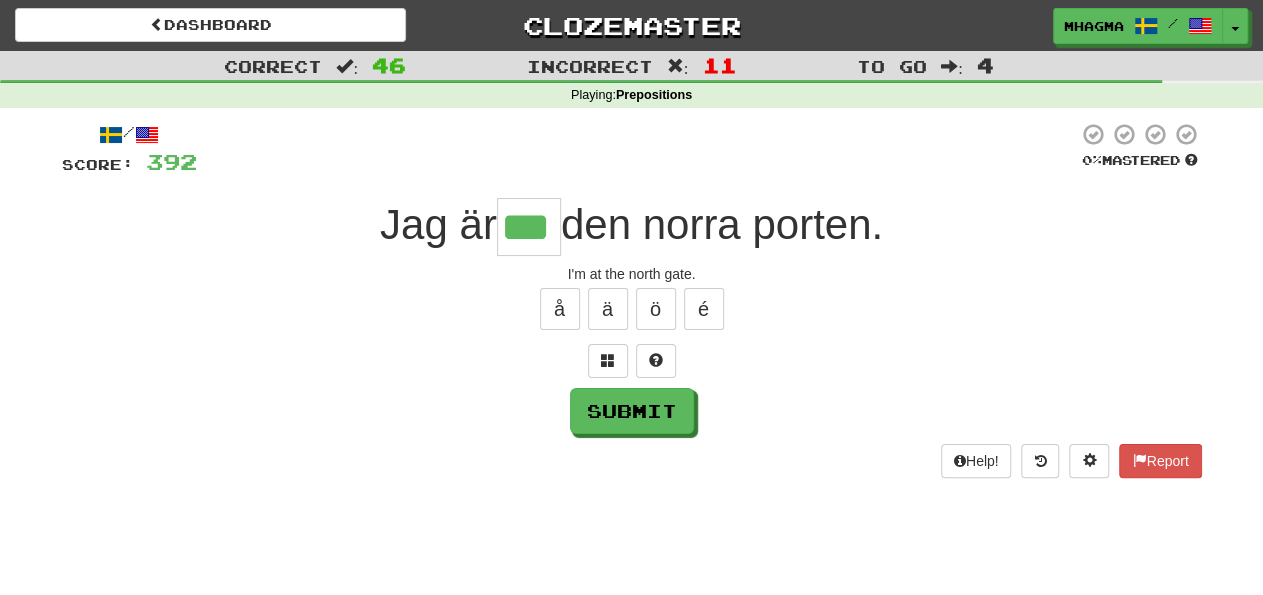 type on "***" 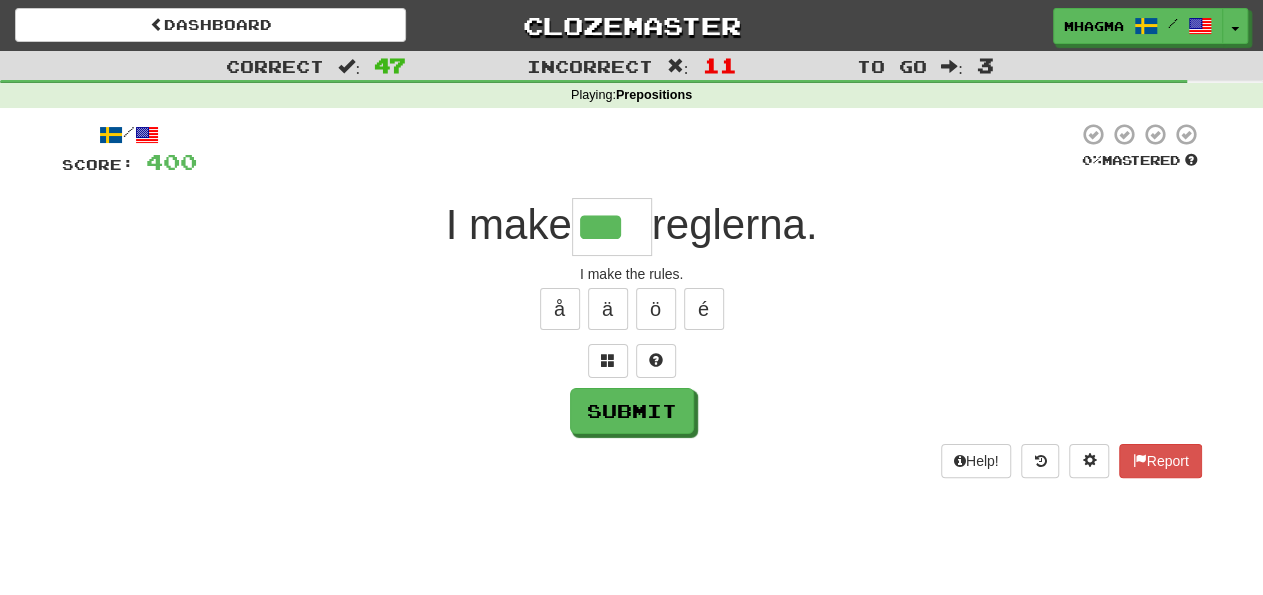 type on "***" 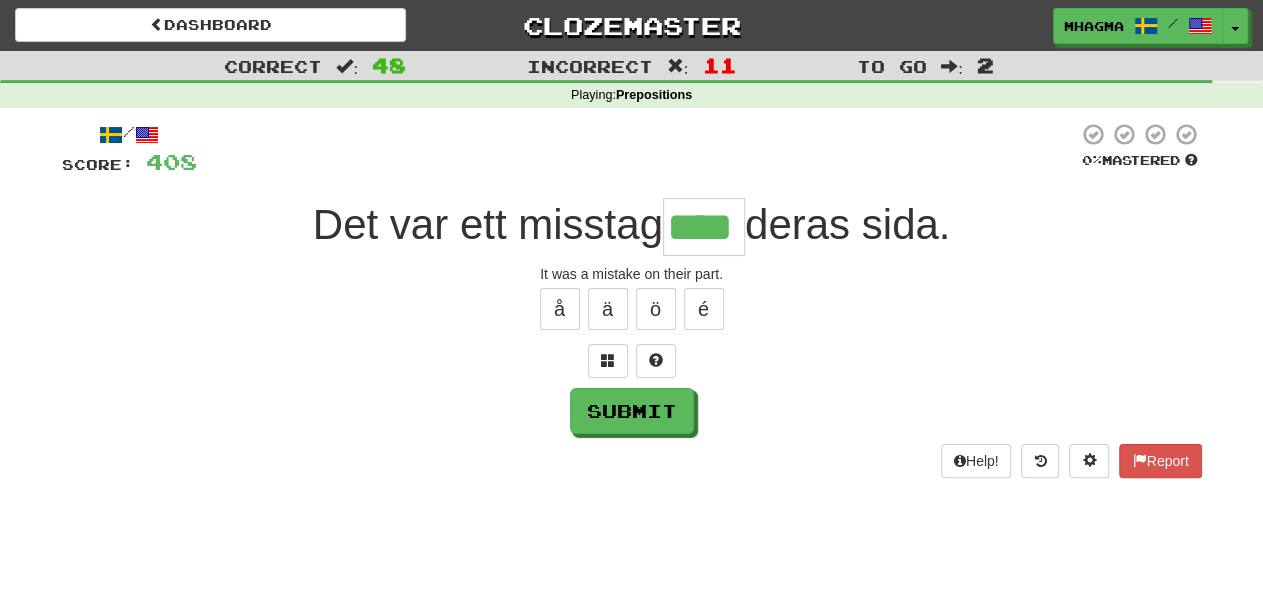 type on "****" 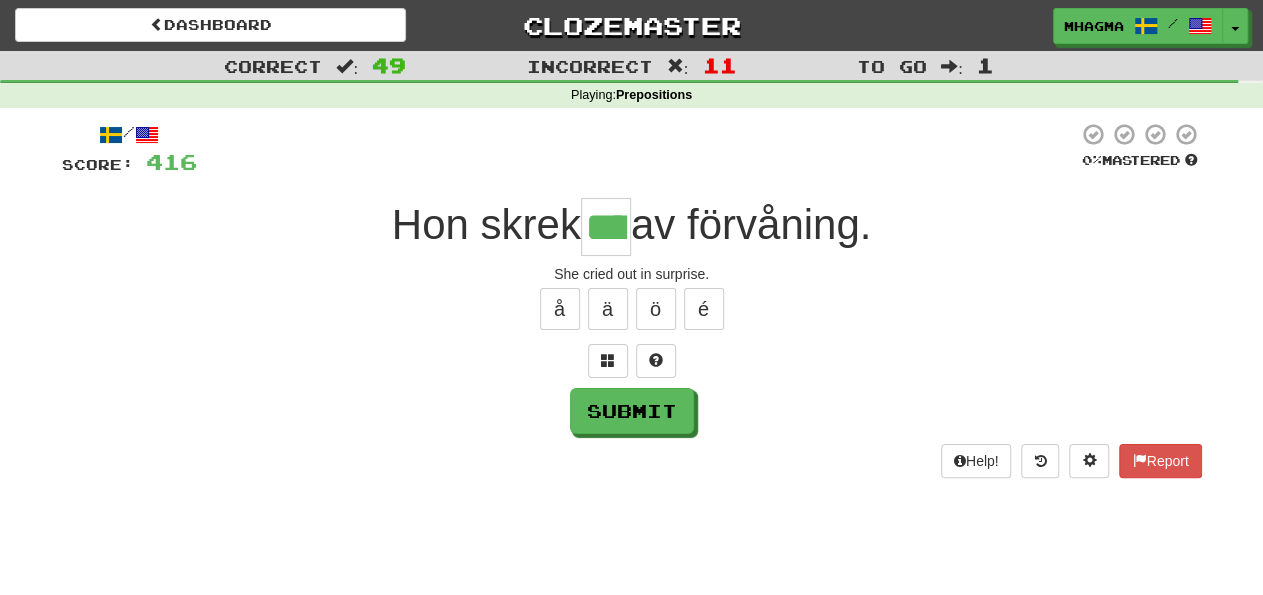 type on "****" 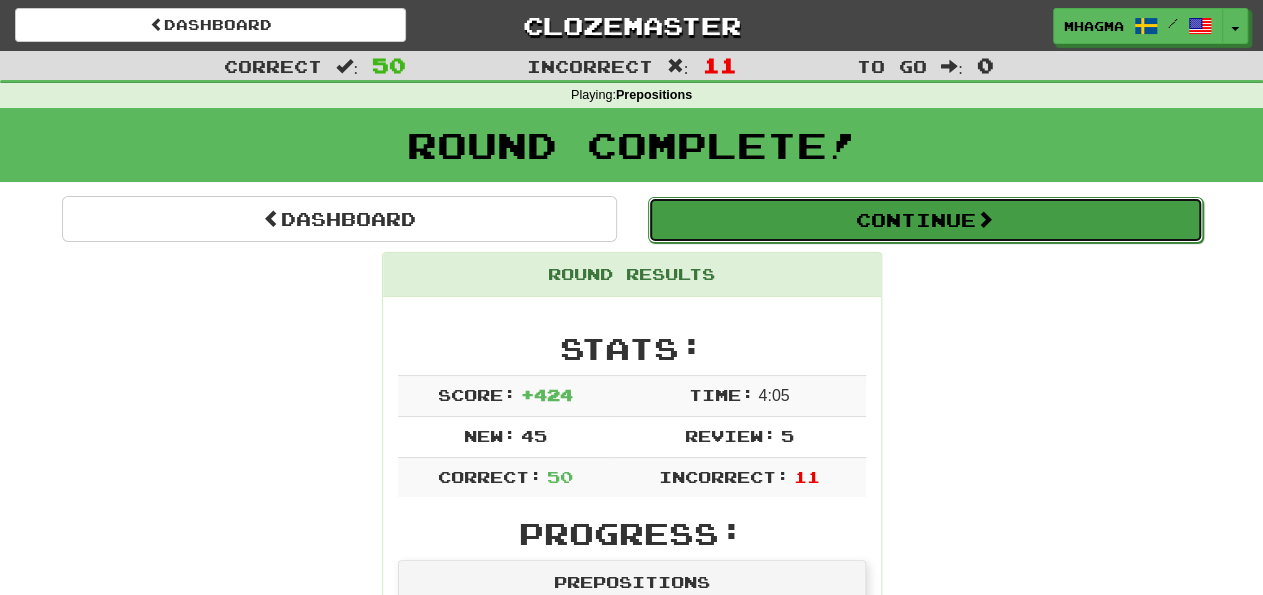 click on "Continue" at bounding box center [925, 220] 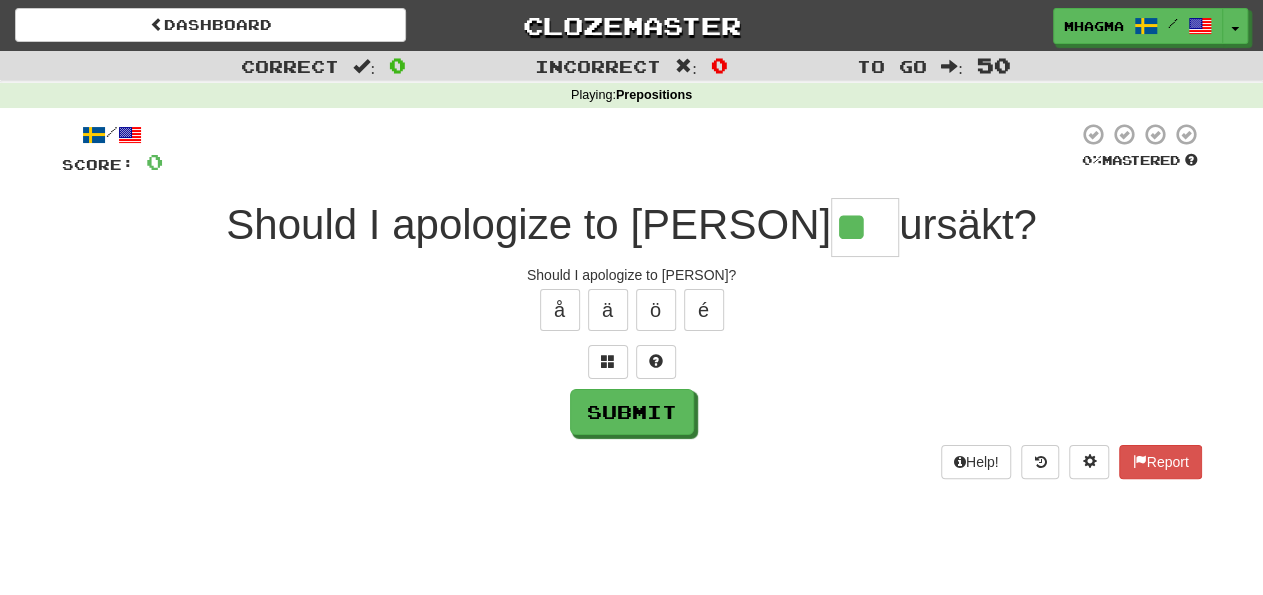 type on "**" 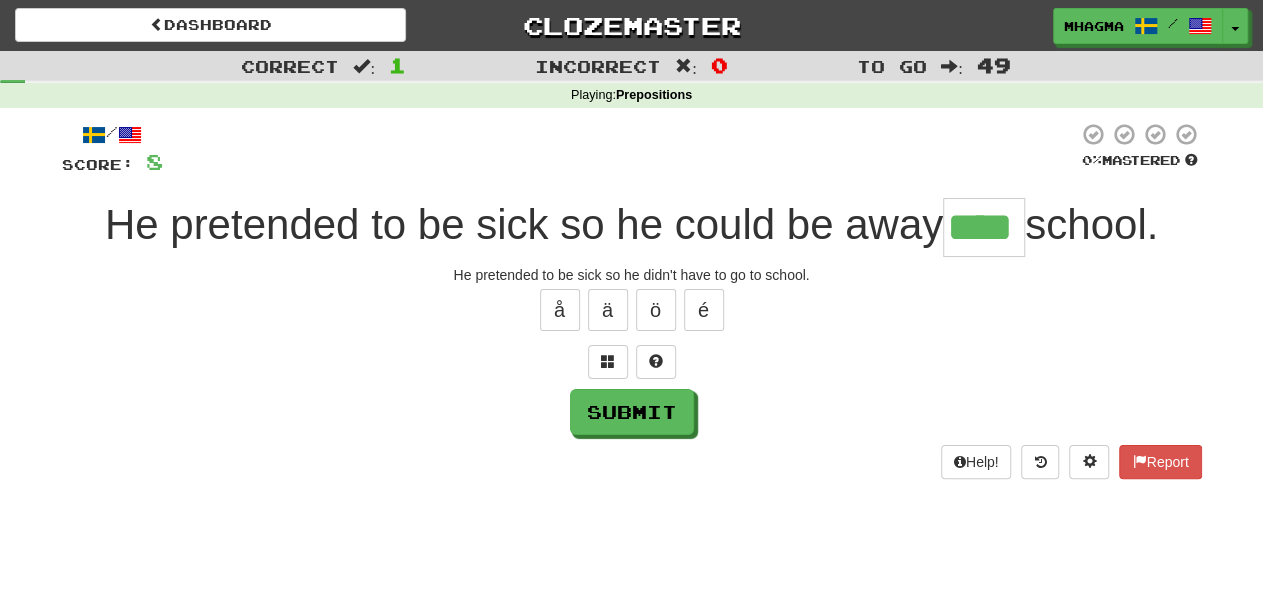 type on "****" 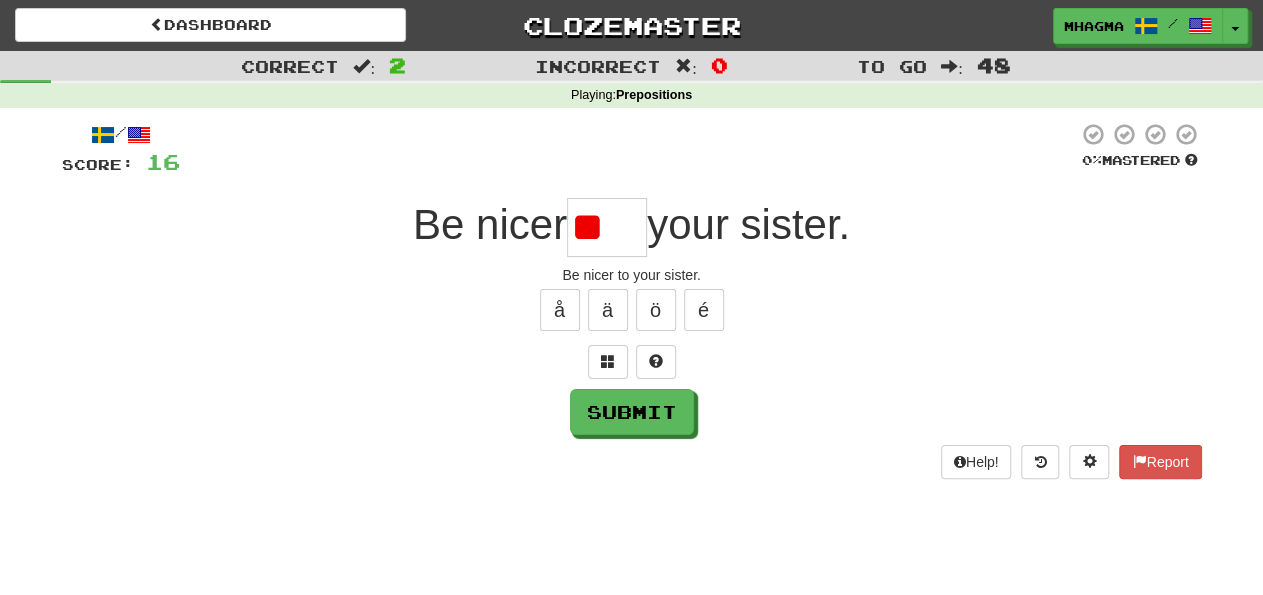 type on "*" 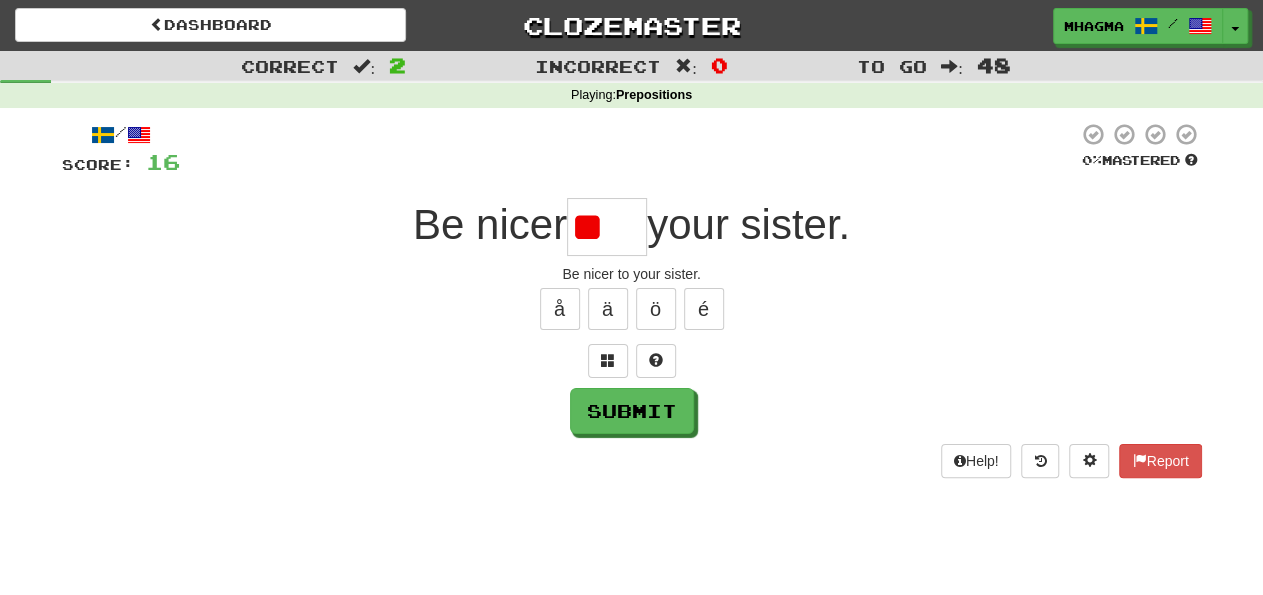scroll, scrollTop: 0, scrollLeft: 0, axis: both 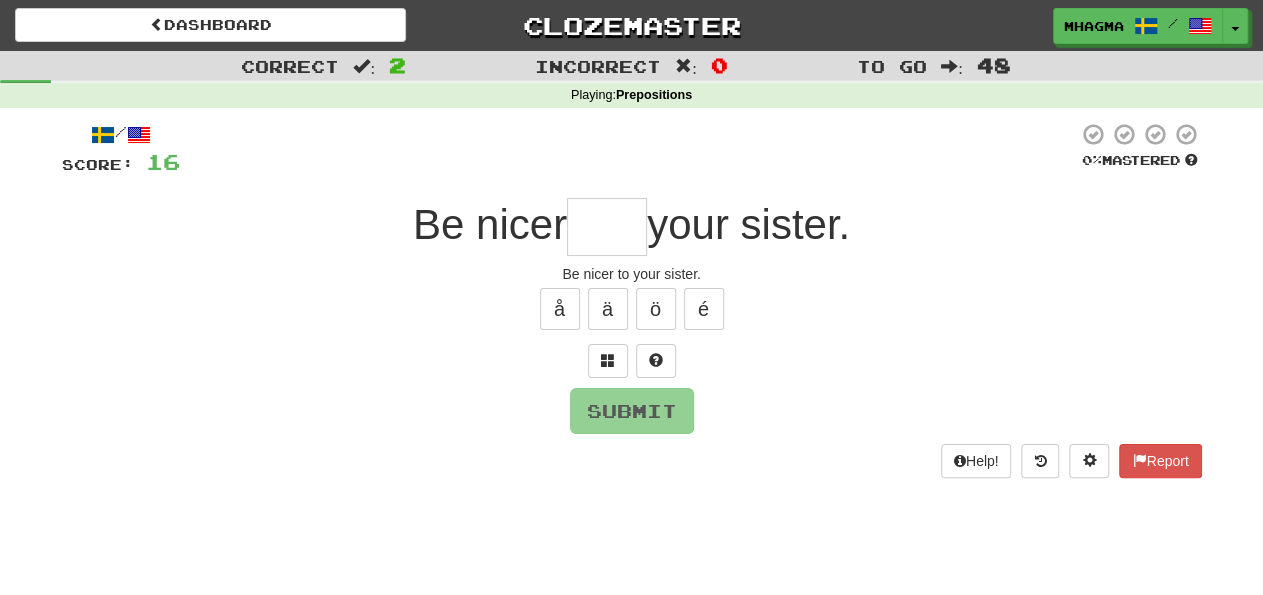 type on "*" 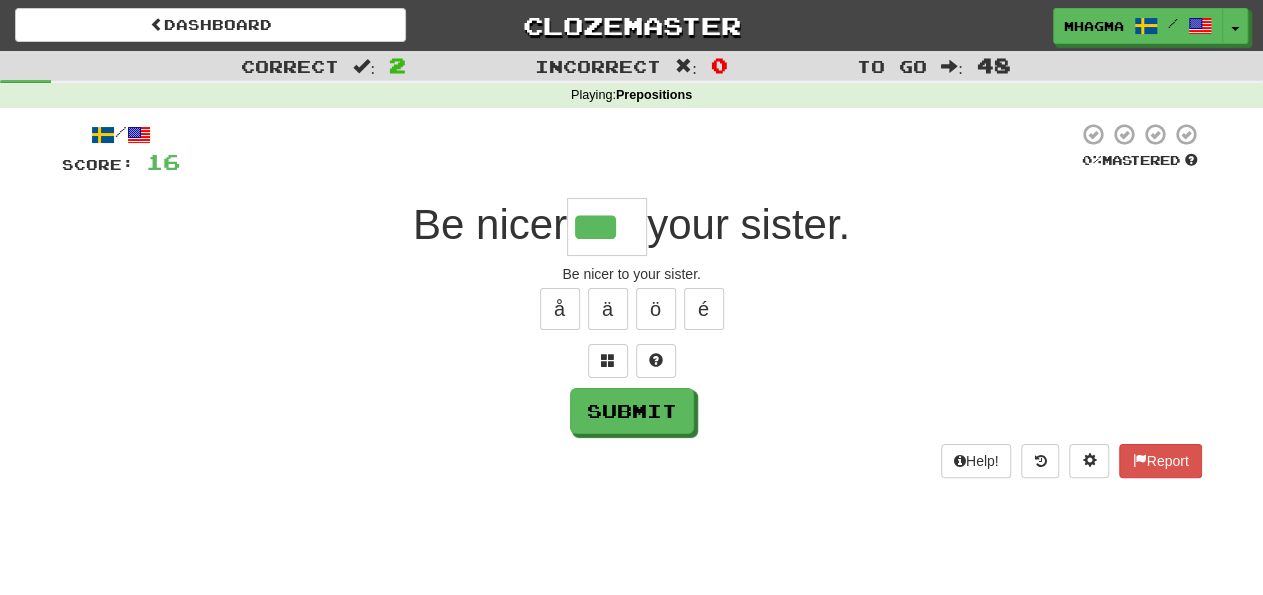type on "***" 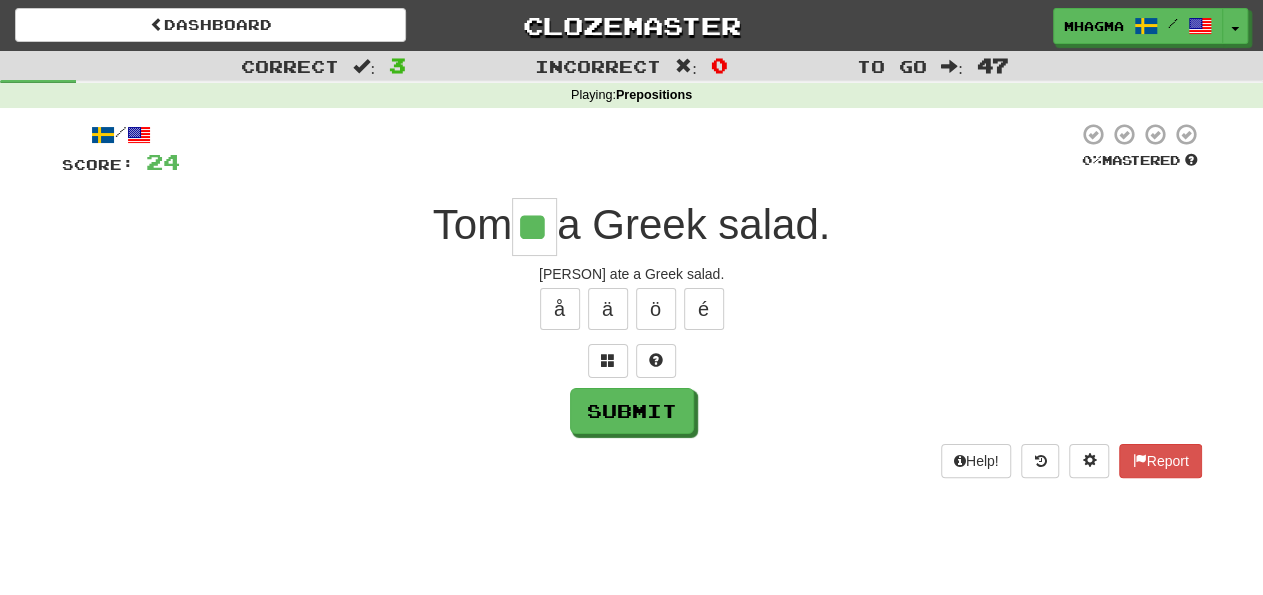 type on "**" 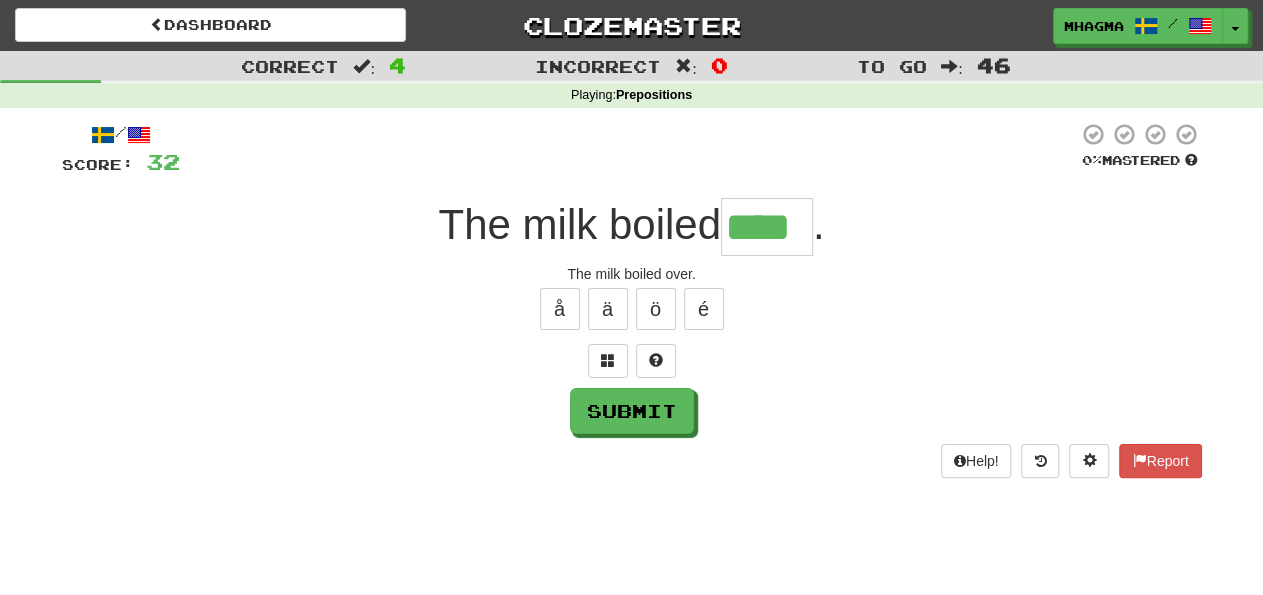 type on "****" 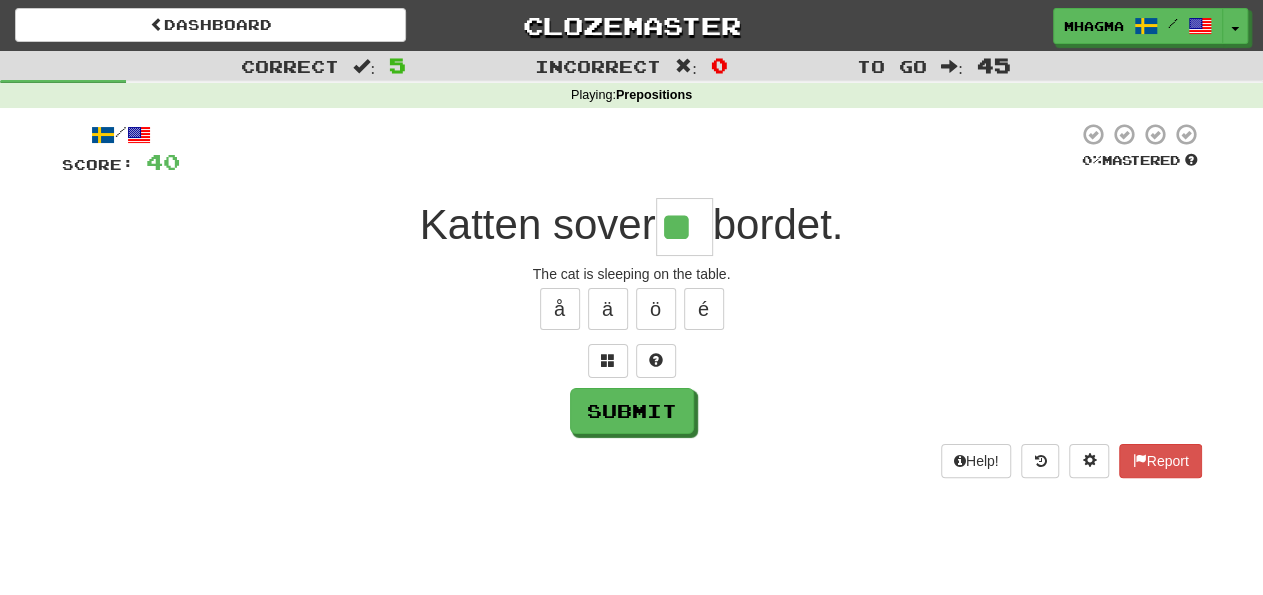 type on "**" 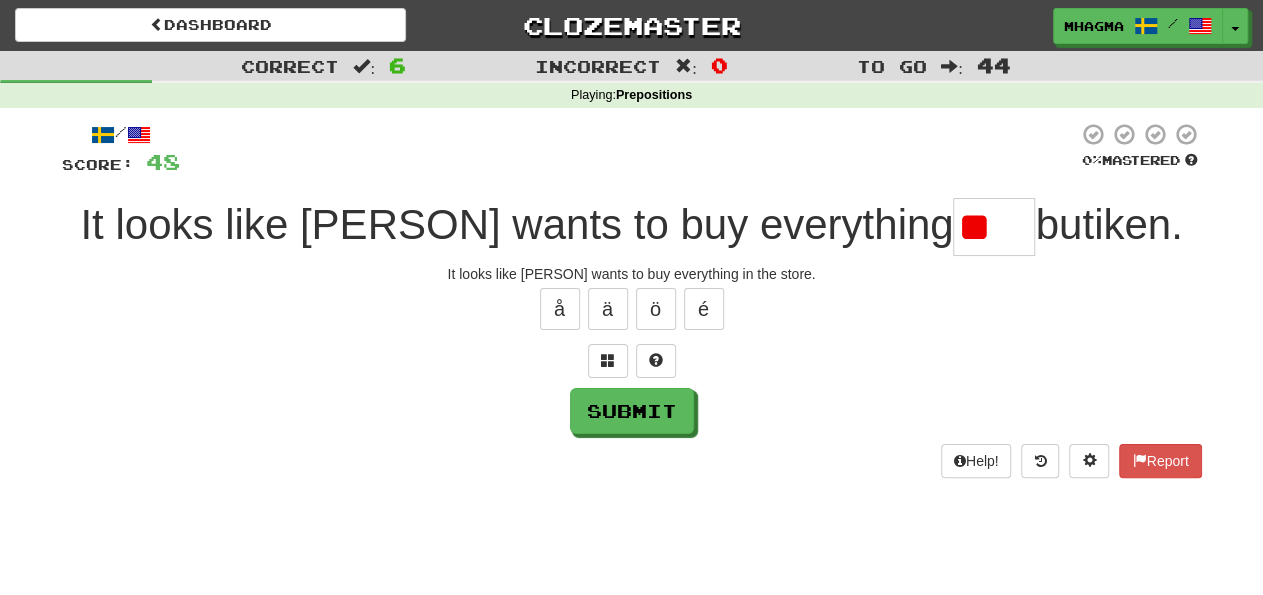 type on "*" 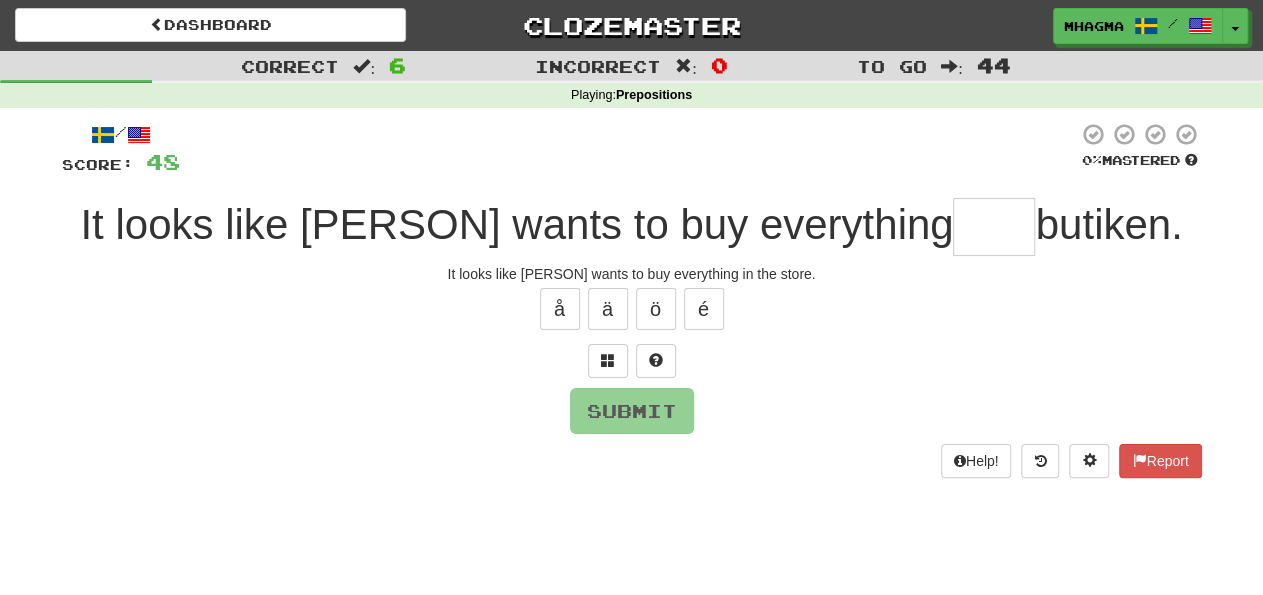 type on "****" 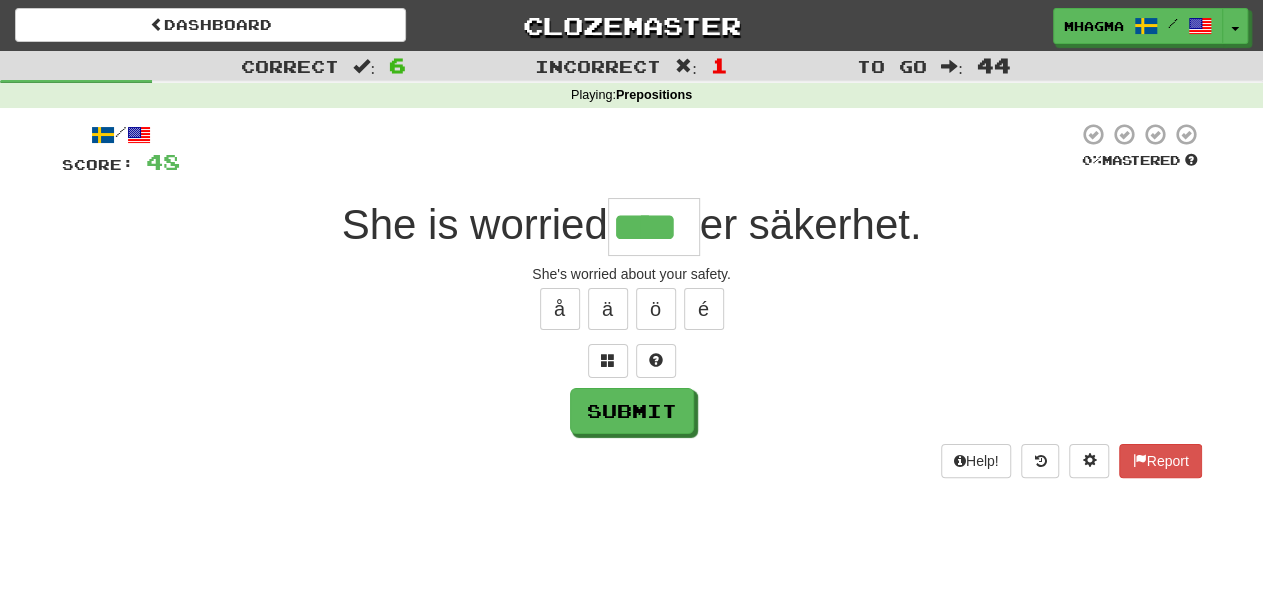 type on "****" 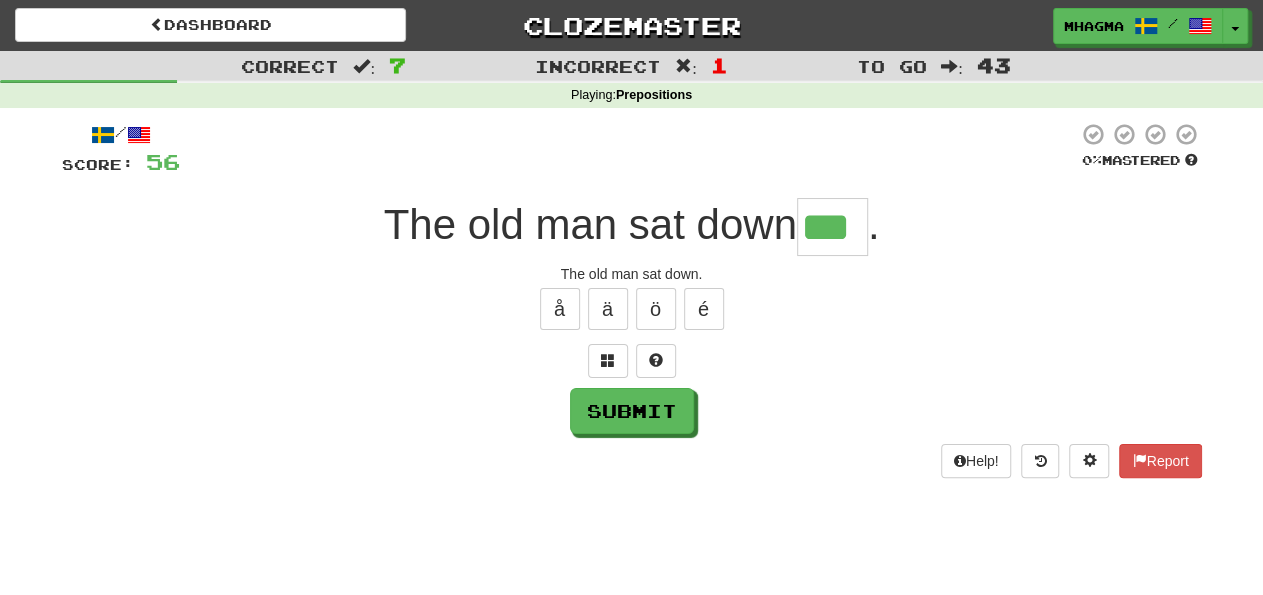 type on "***" 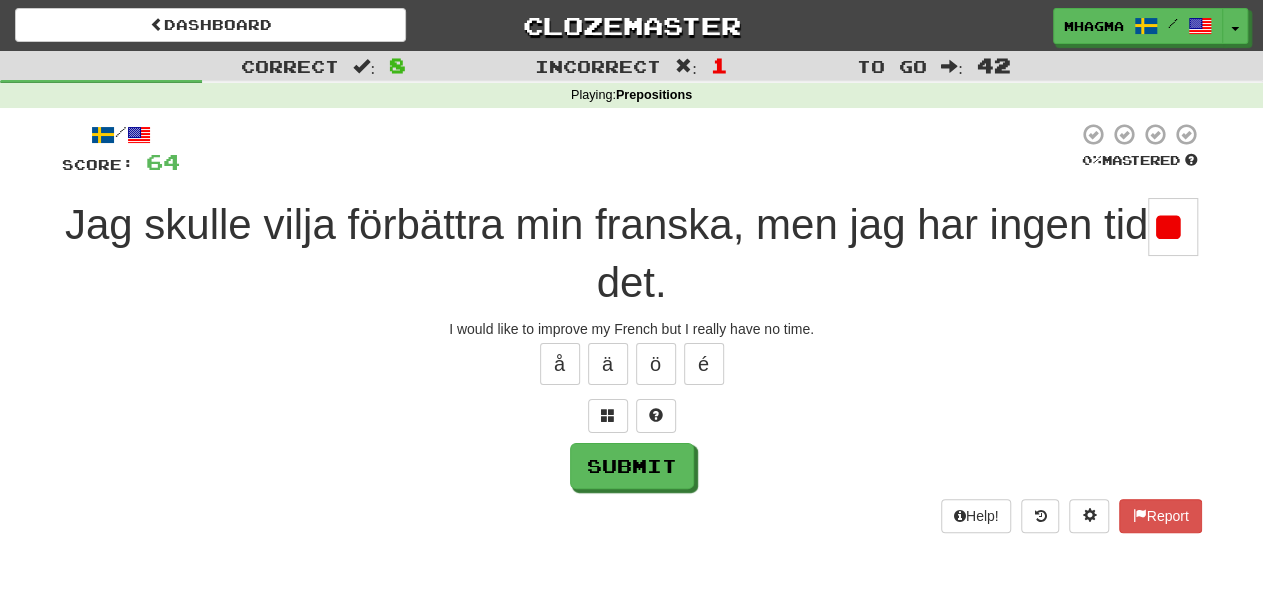type on "*" 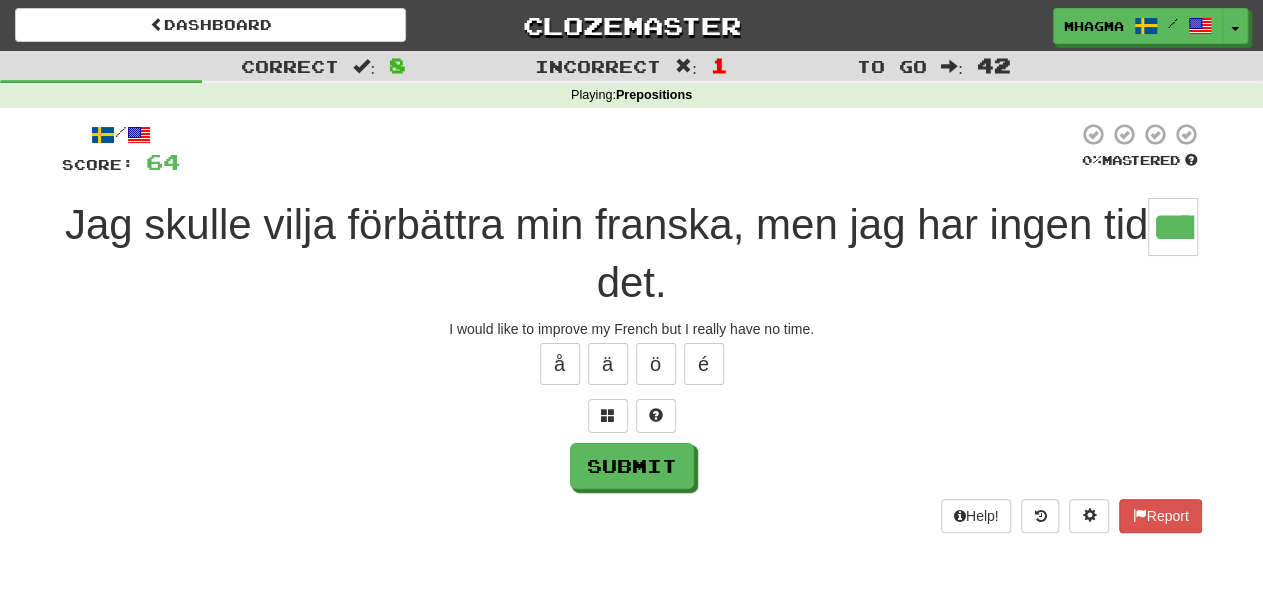 type on "****" 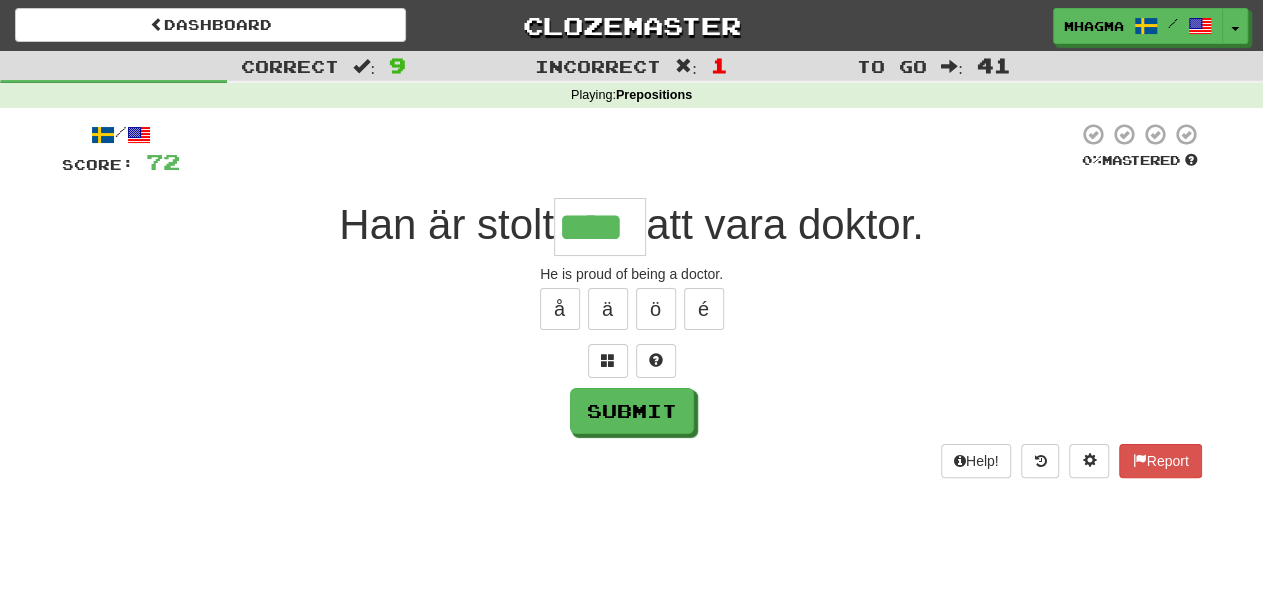 type on "****" 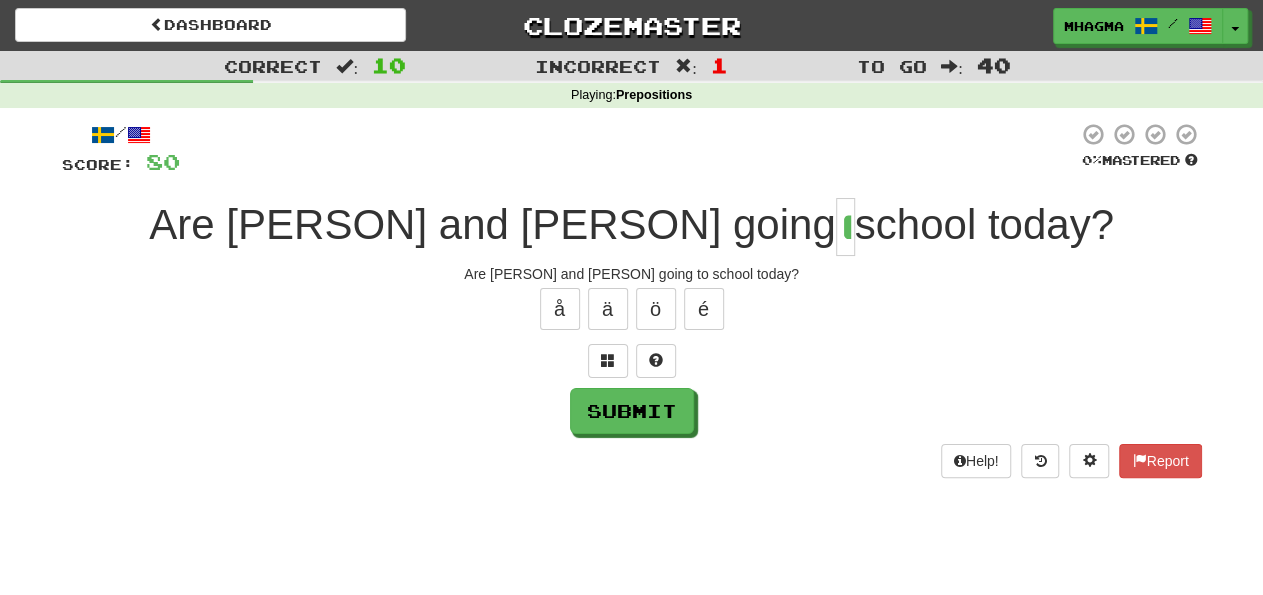 type on "*" 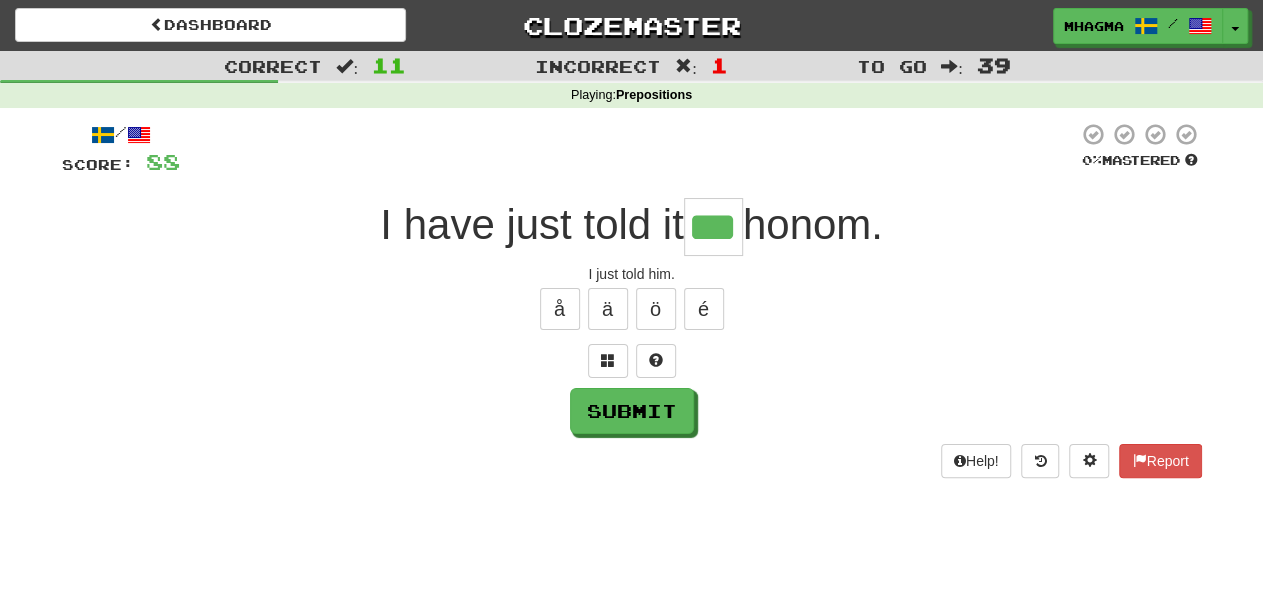 type on "***" 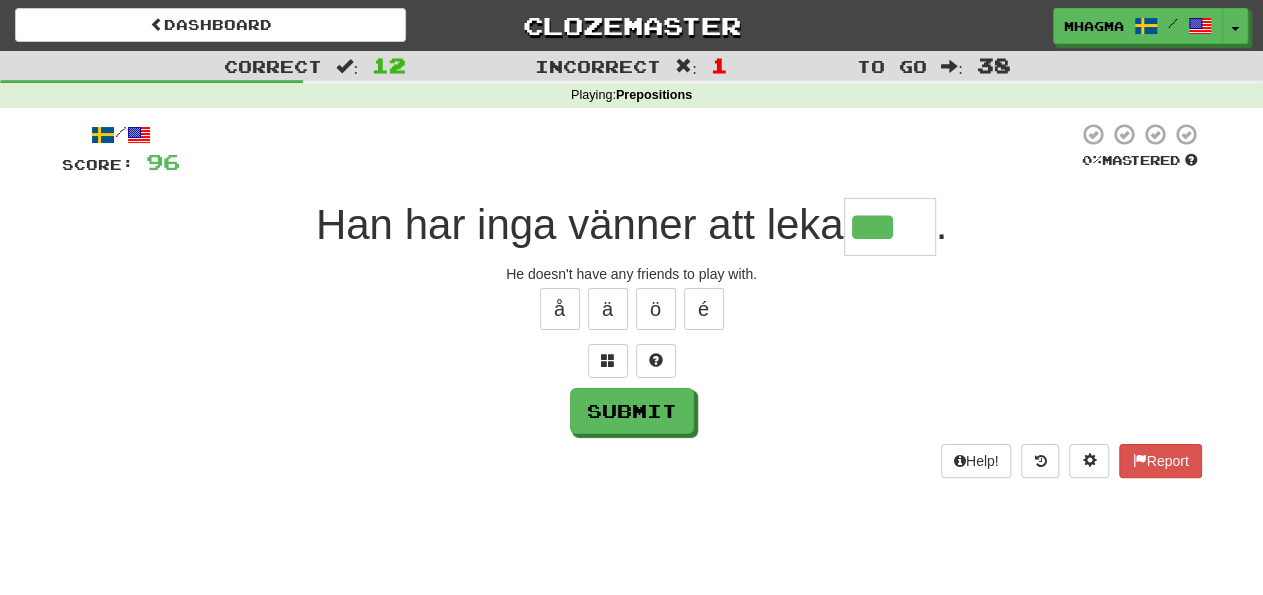 type on "***" 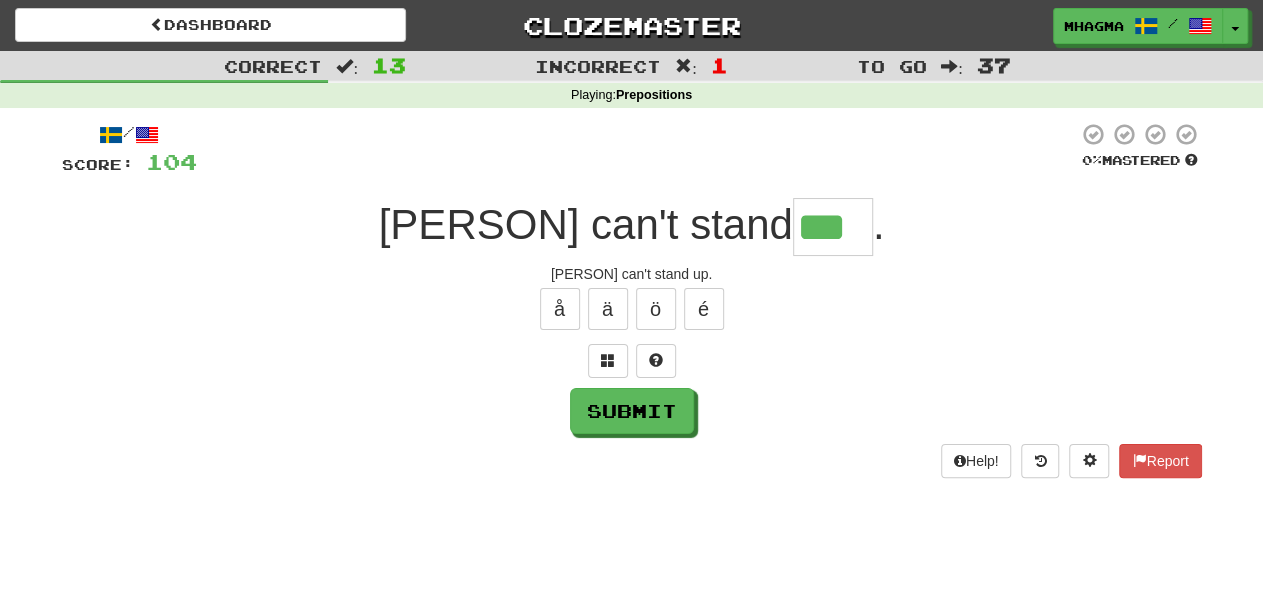 type on "***" 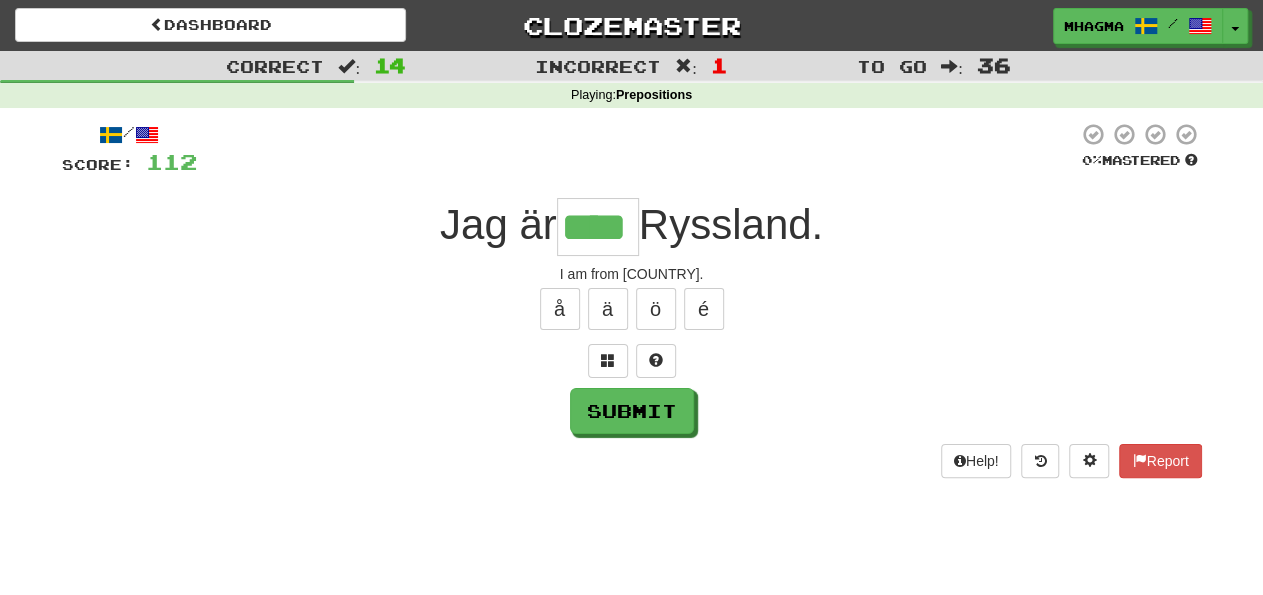 type on "****" 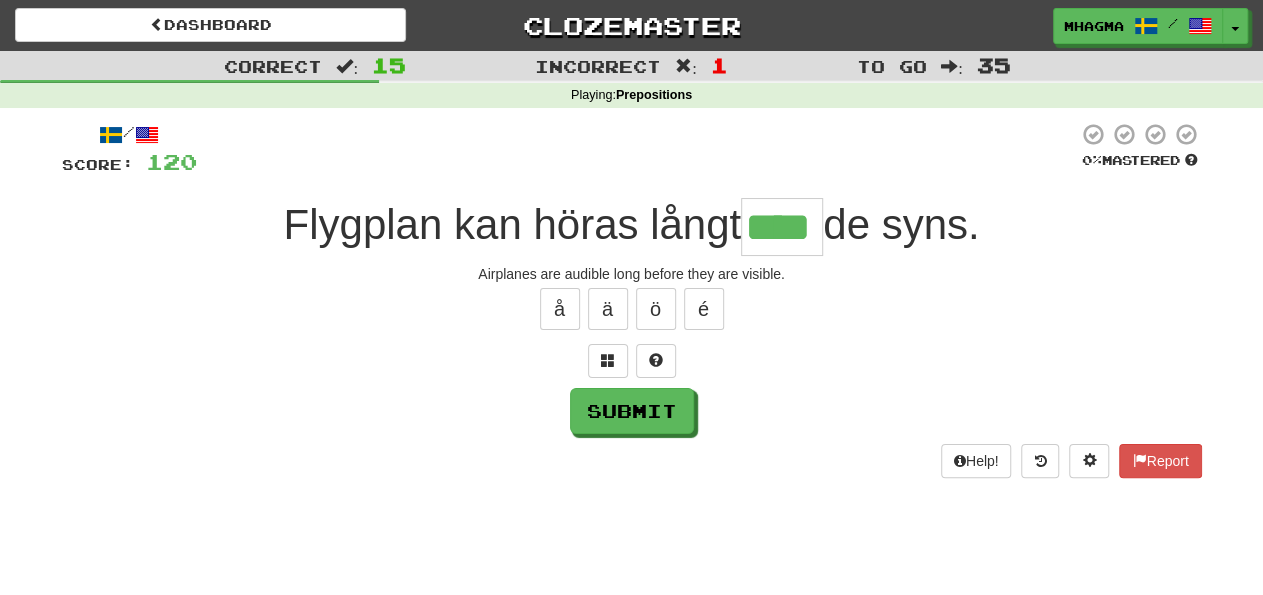 type on "****" 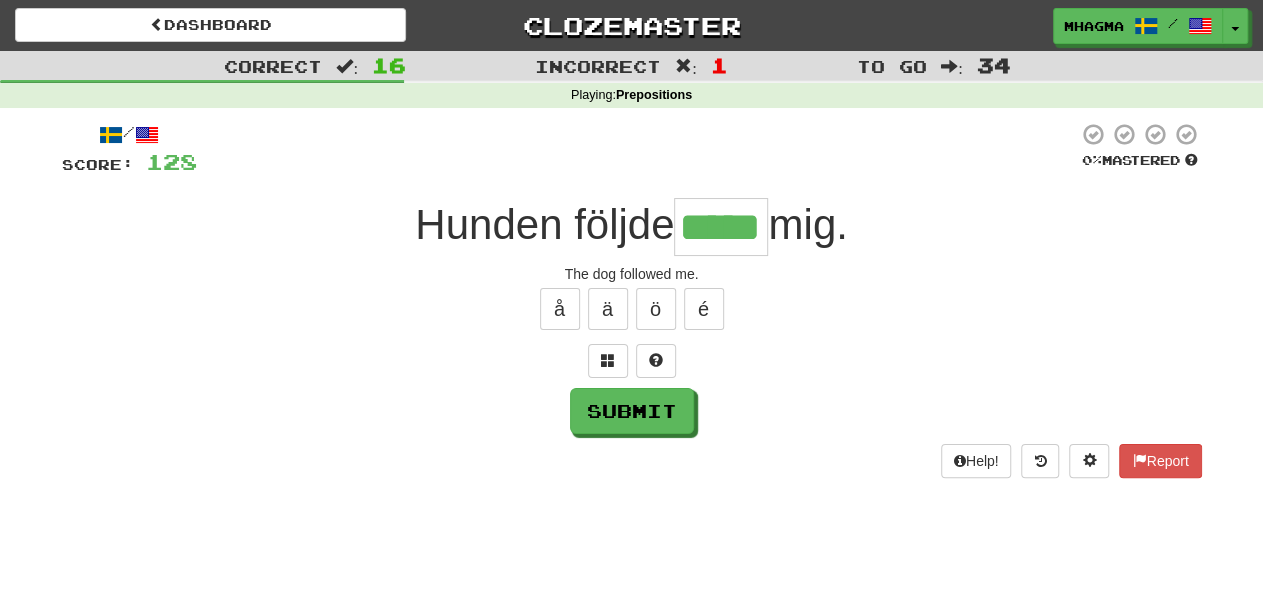 type on "*****" 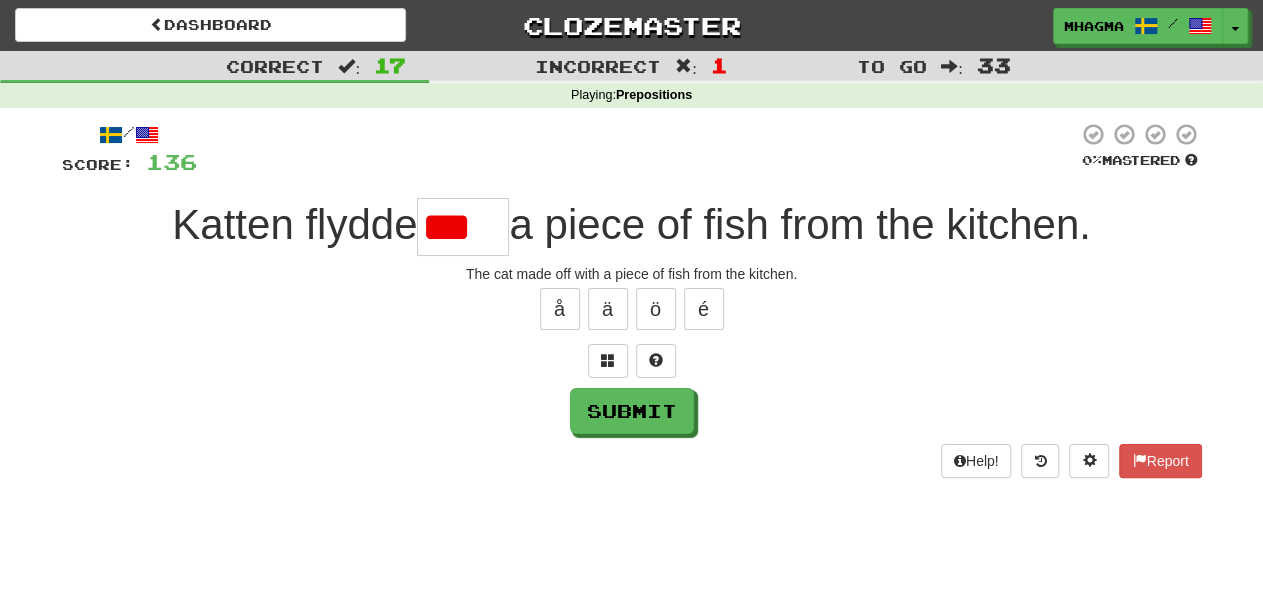 type on "***" 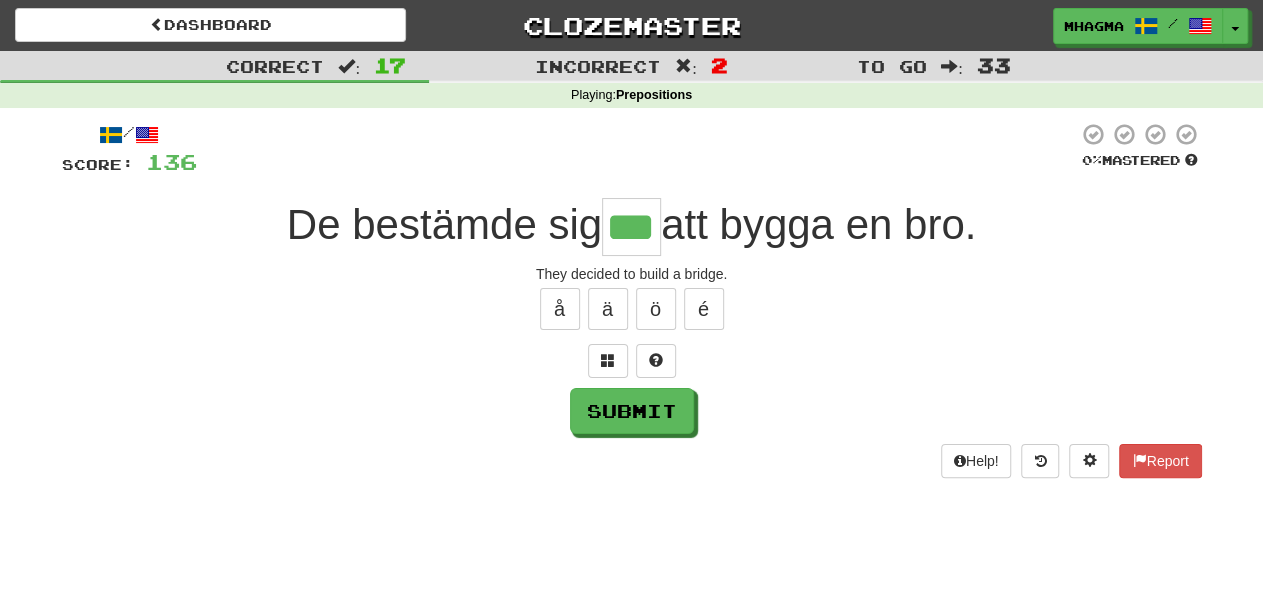 type on "***" 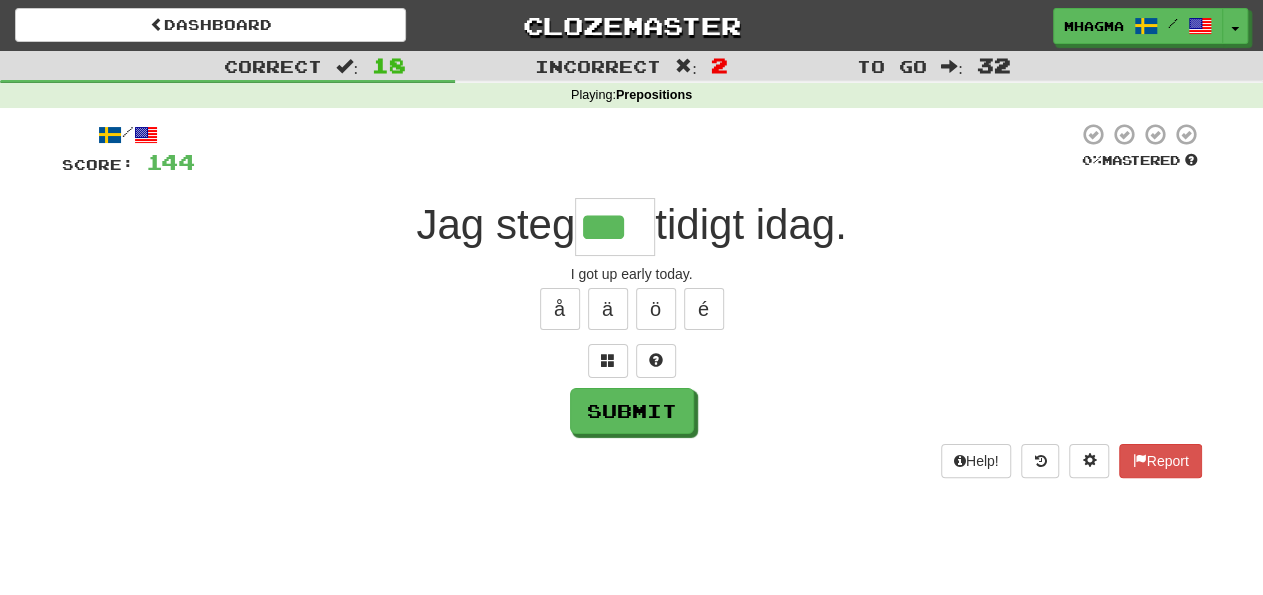 type on "***" 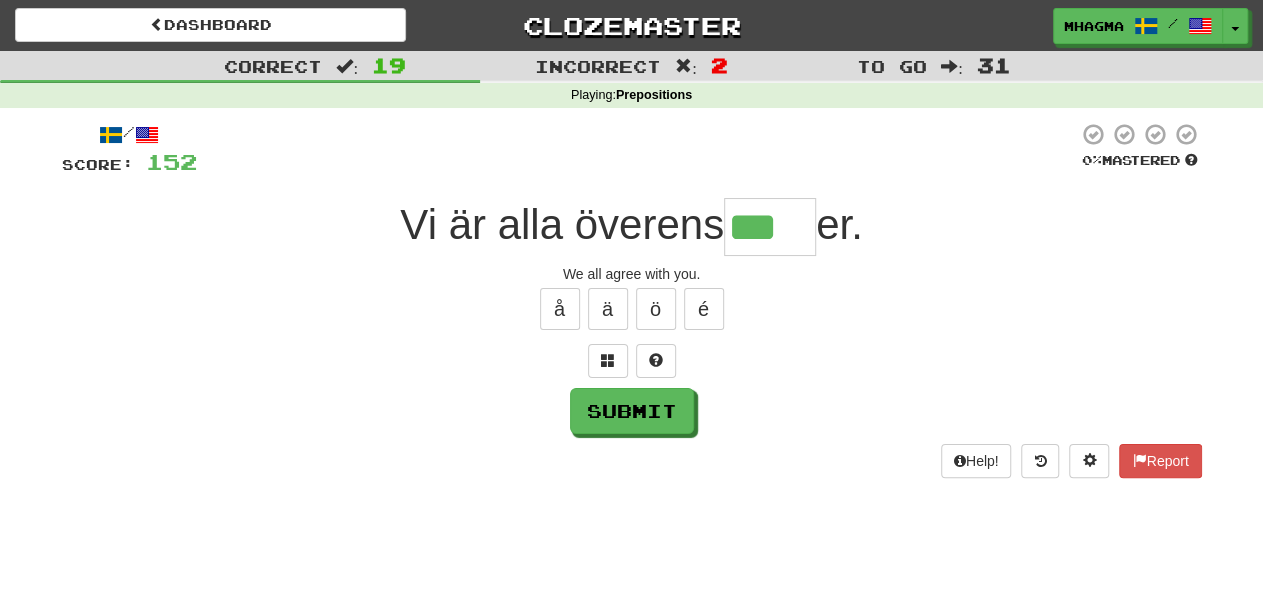 type on "***" 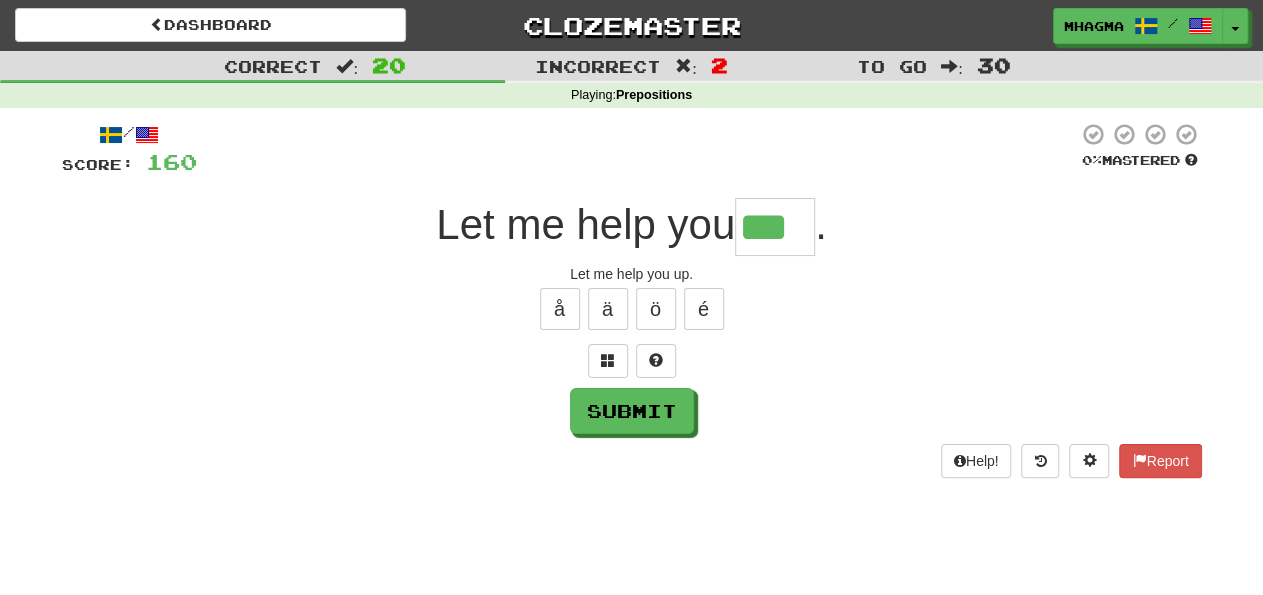 type on "***" 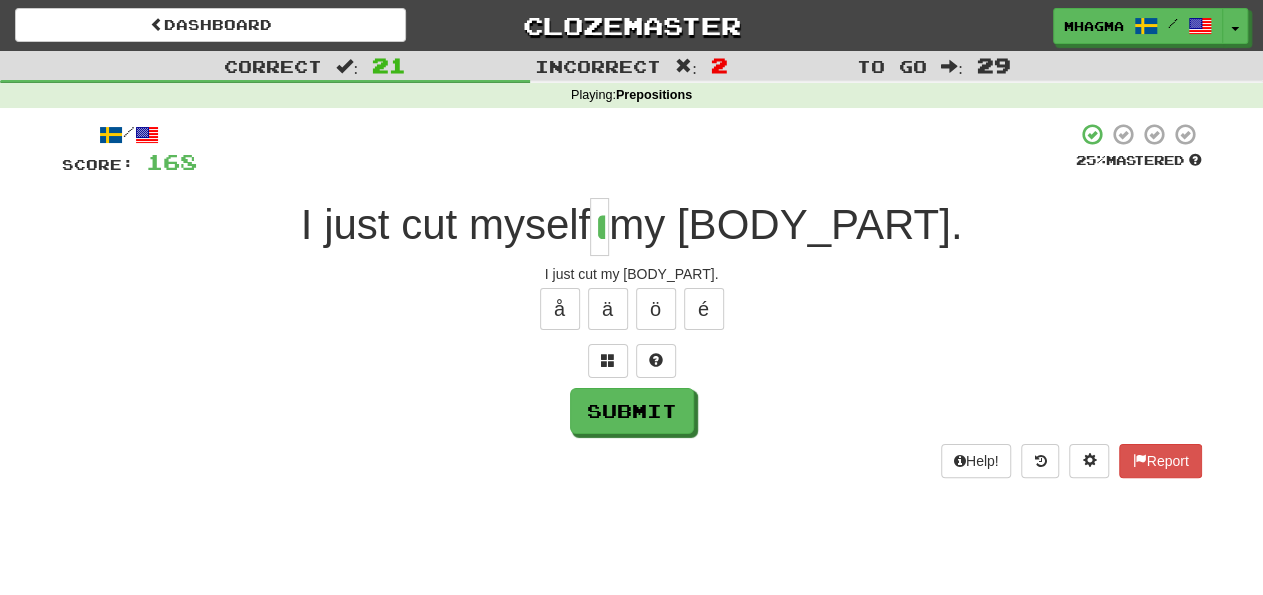type on "*" 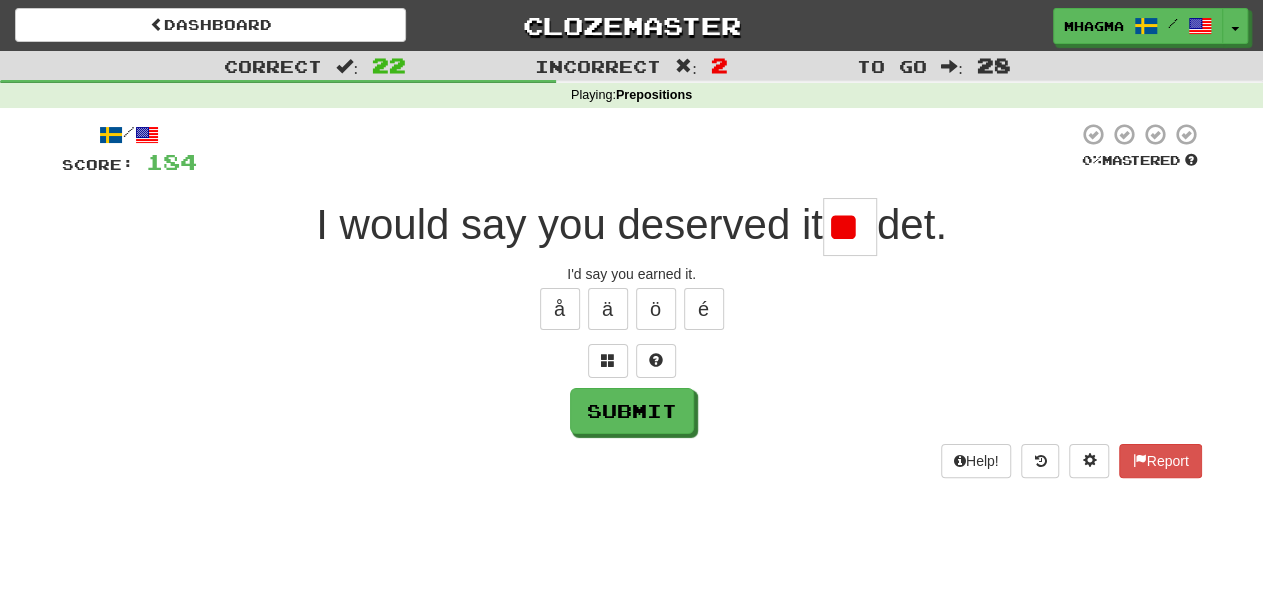 scroll, scrollTop: 0, scrollLeft: 11, axis: horizontal 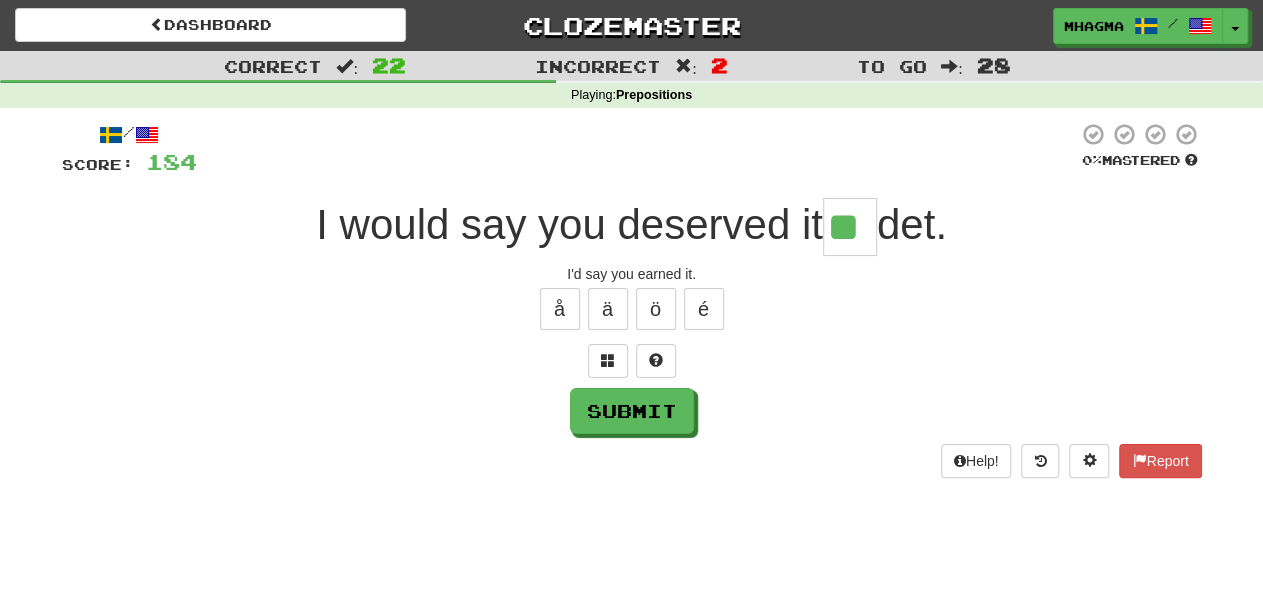 type on "**" 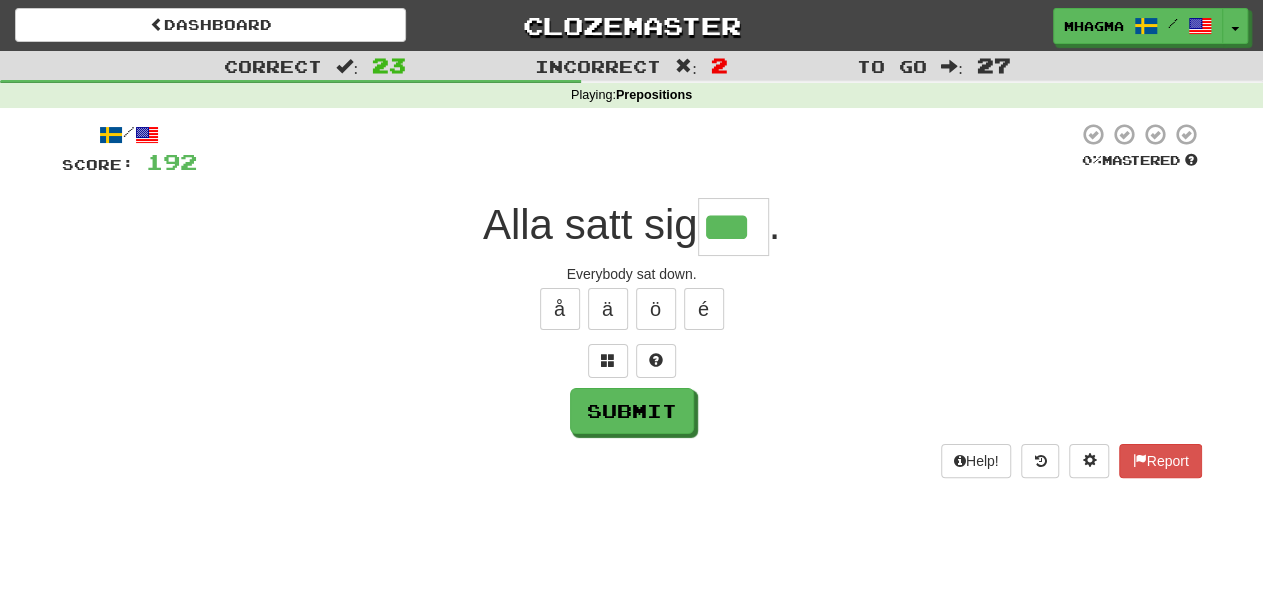 type on "***" 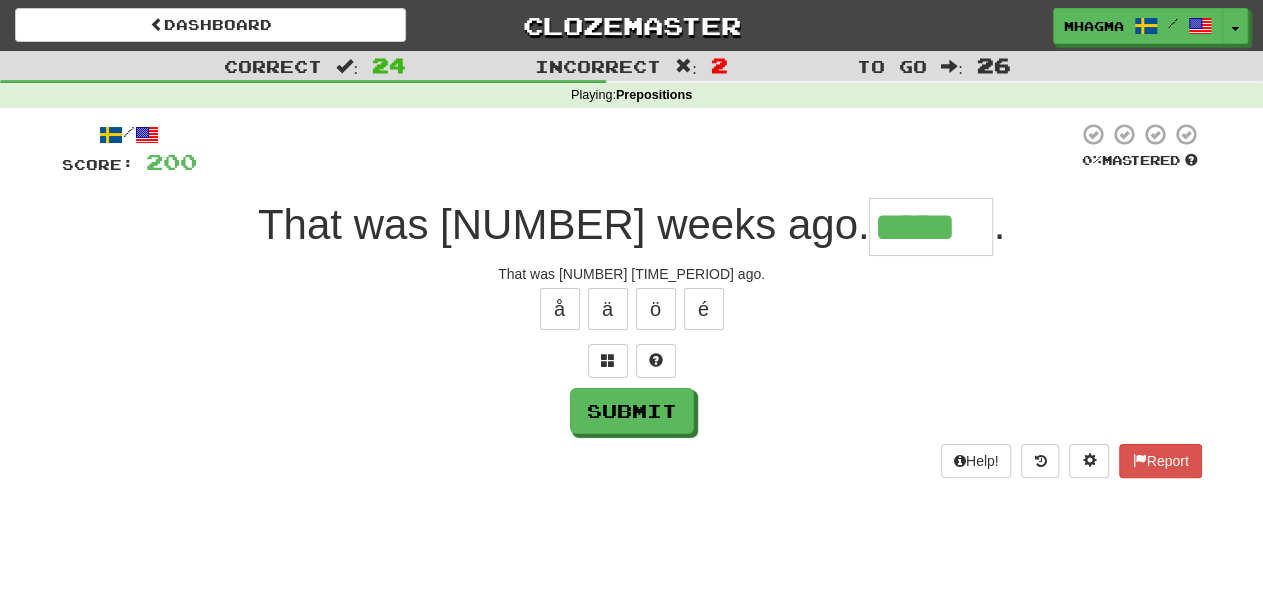 type on "*****" 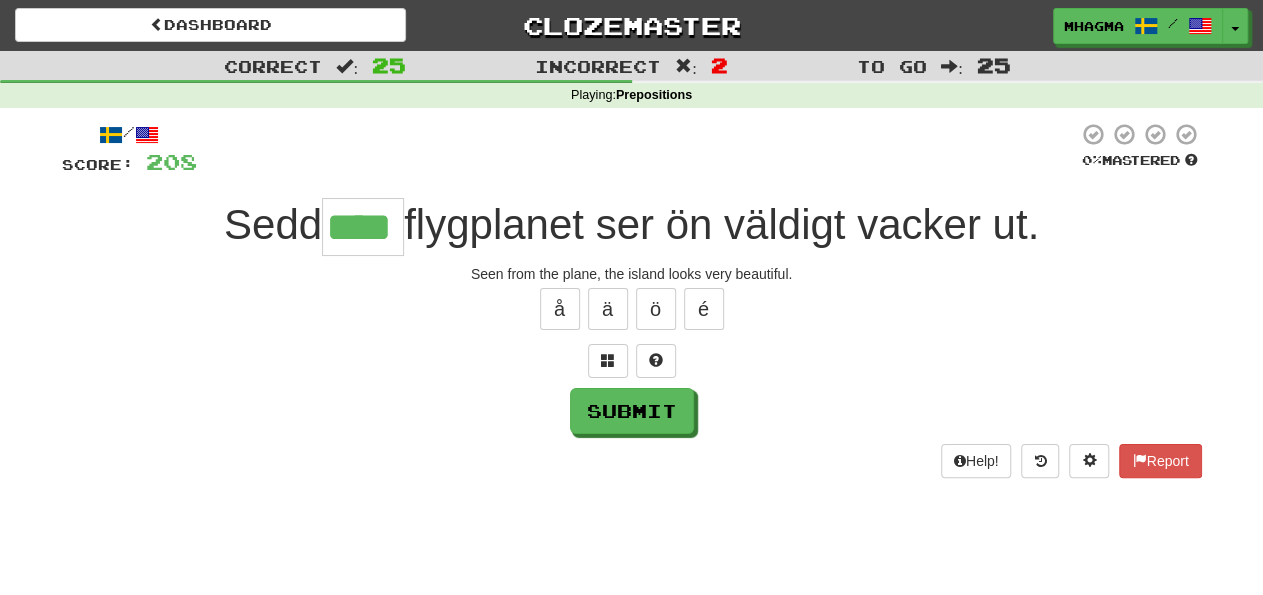 type on "****" 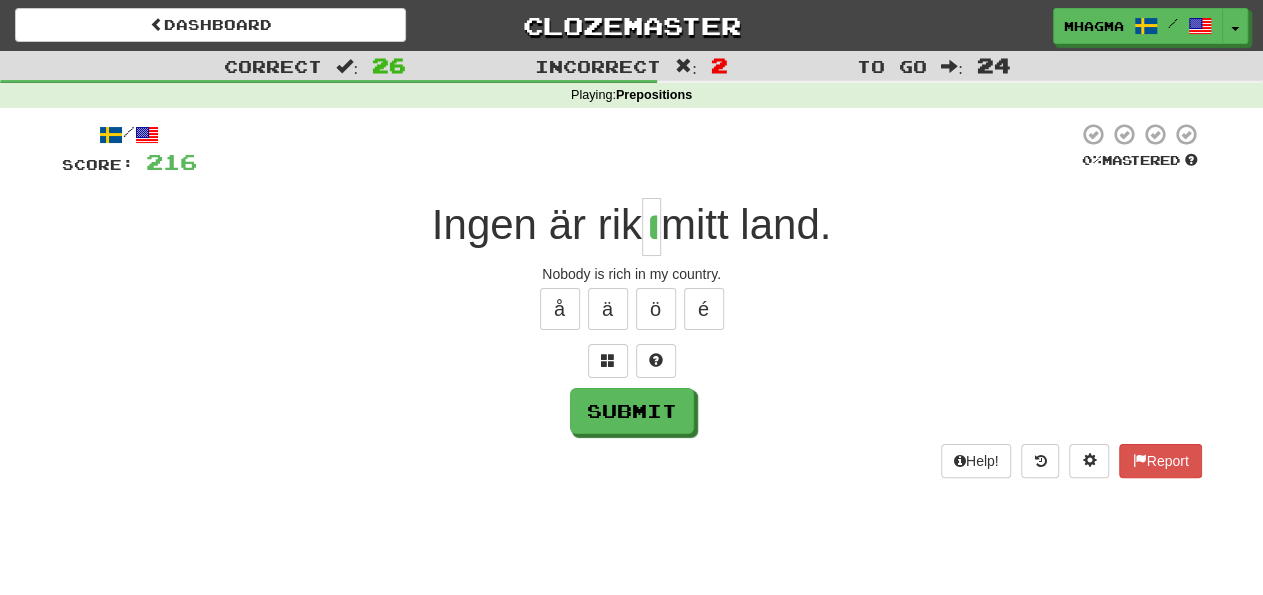 type on "*" 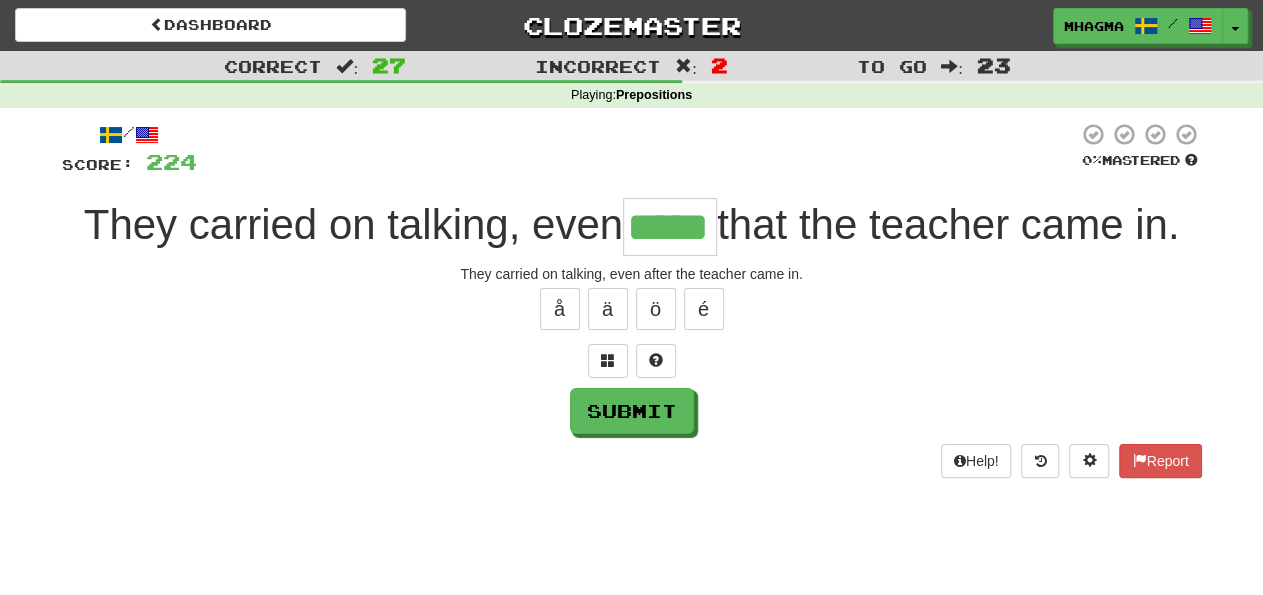 type on "*****" 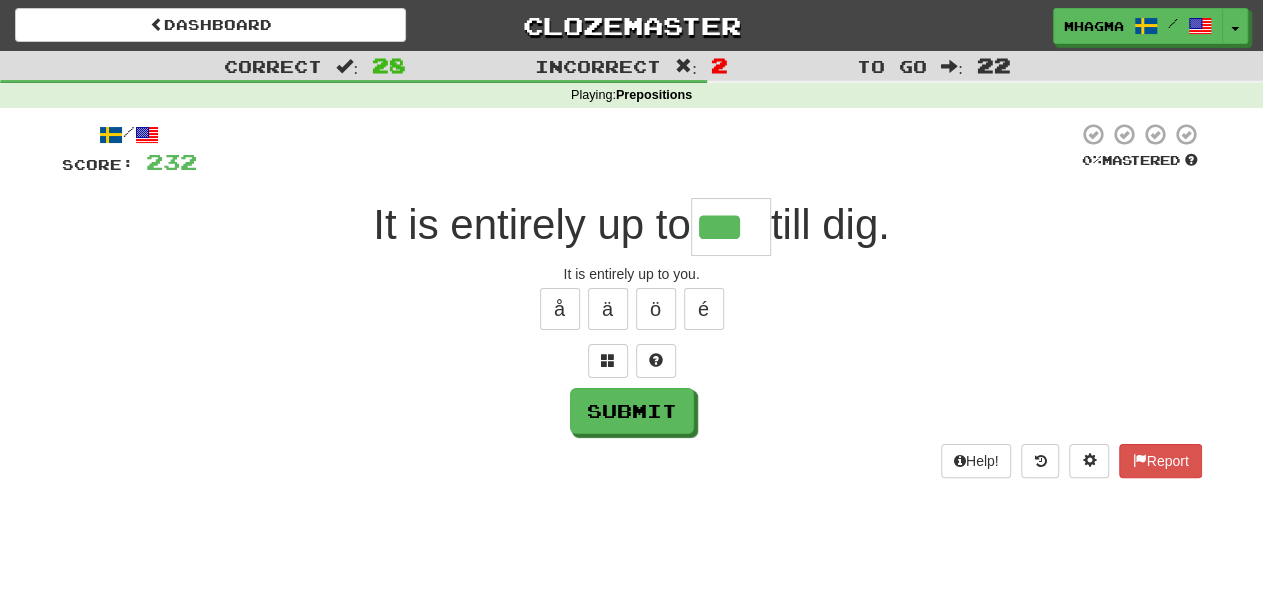 type on "***" 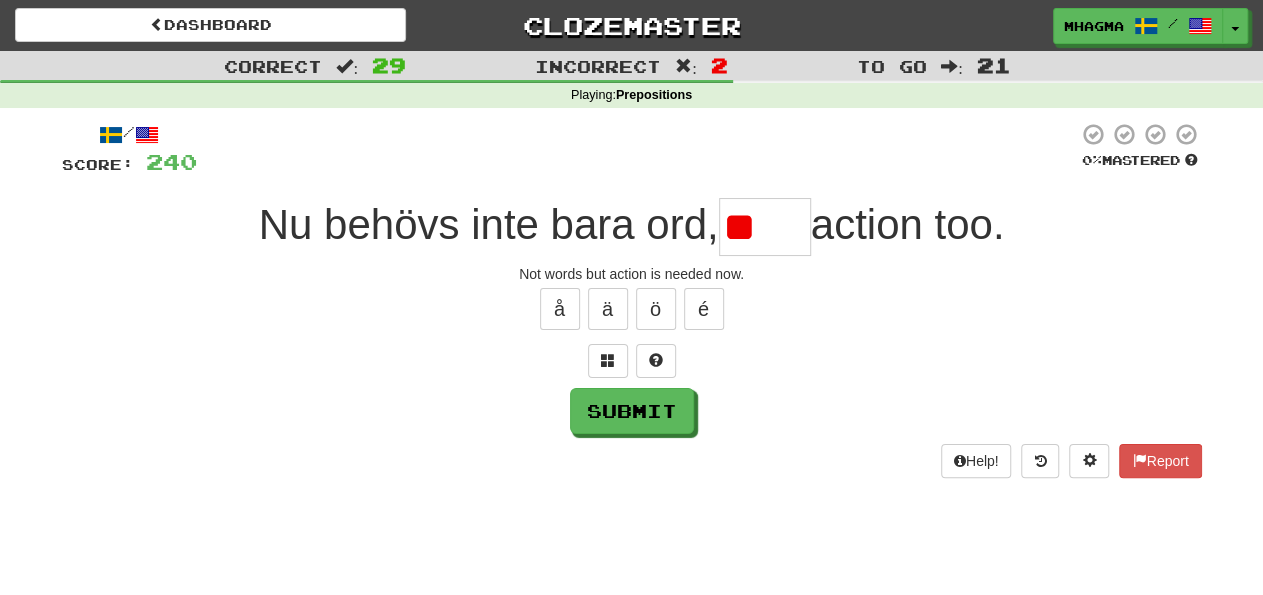 type on "*" 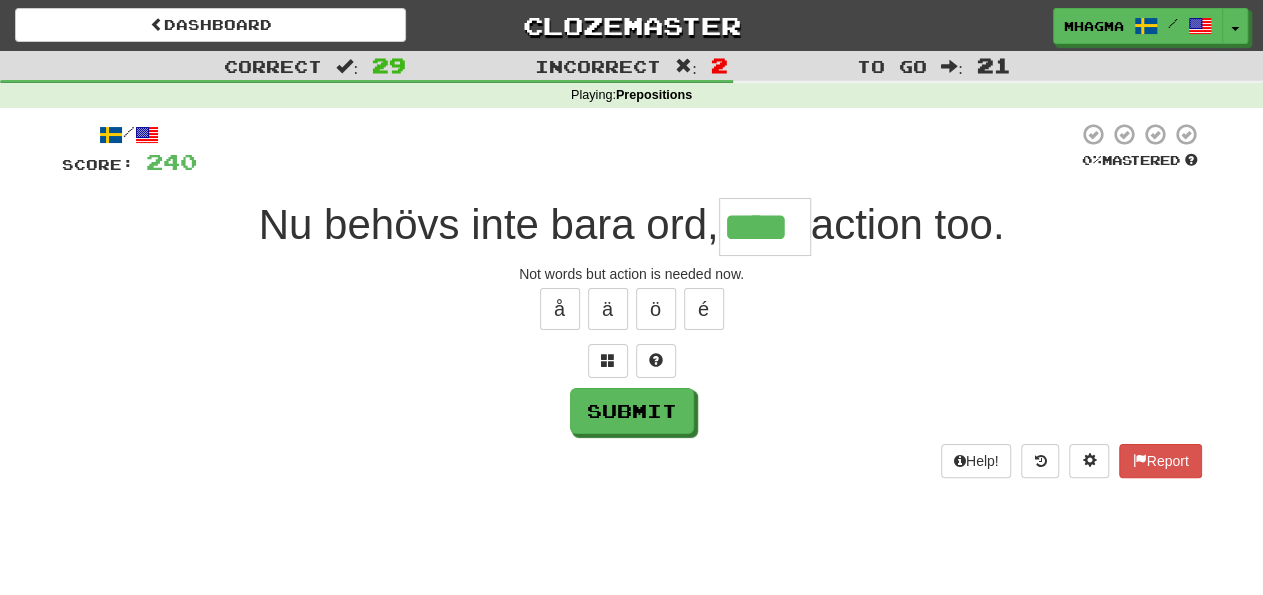 type on "****" 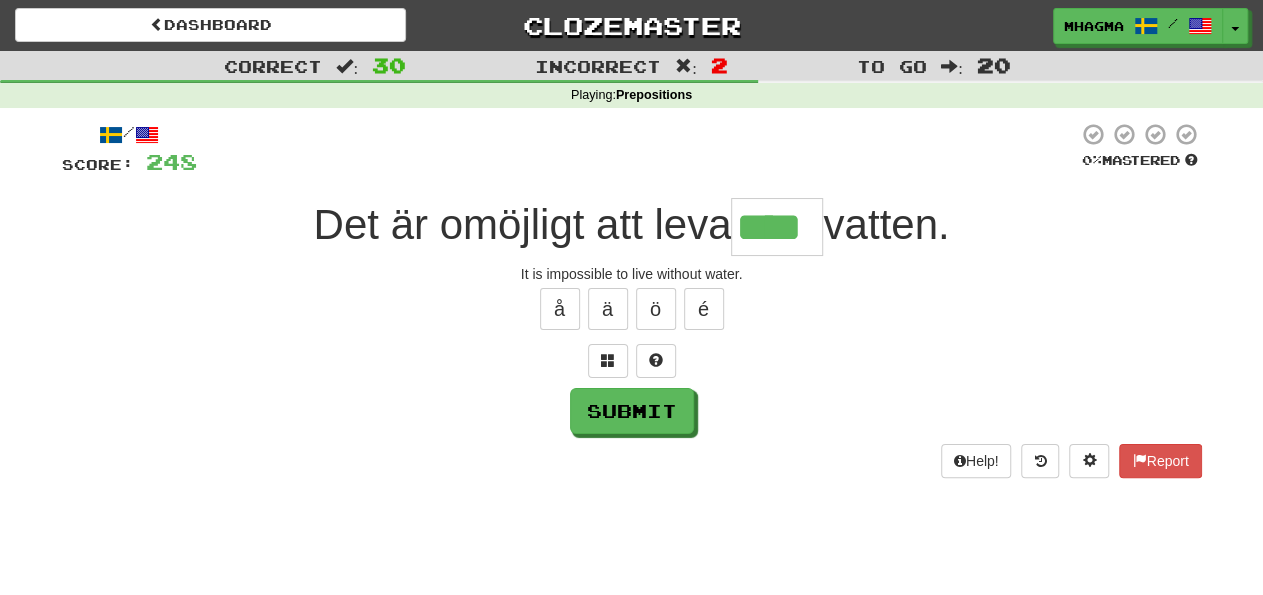 type on "****" 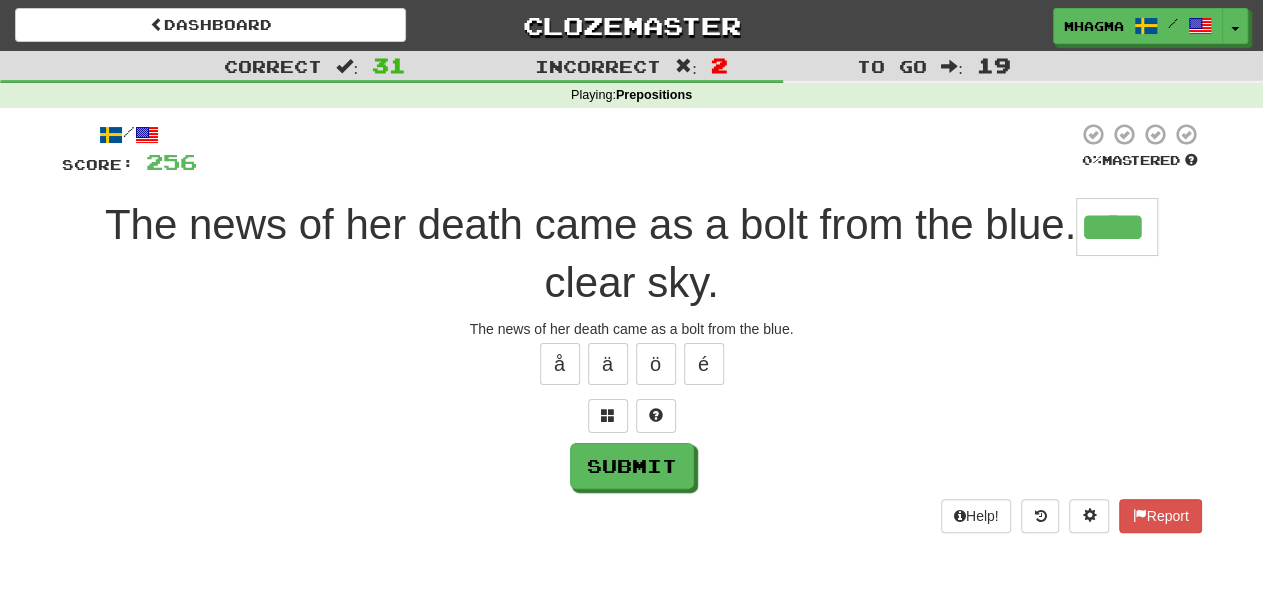 type on "****" 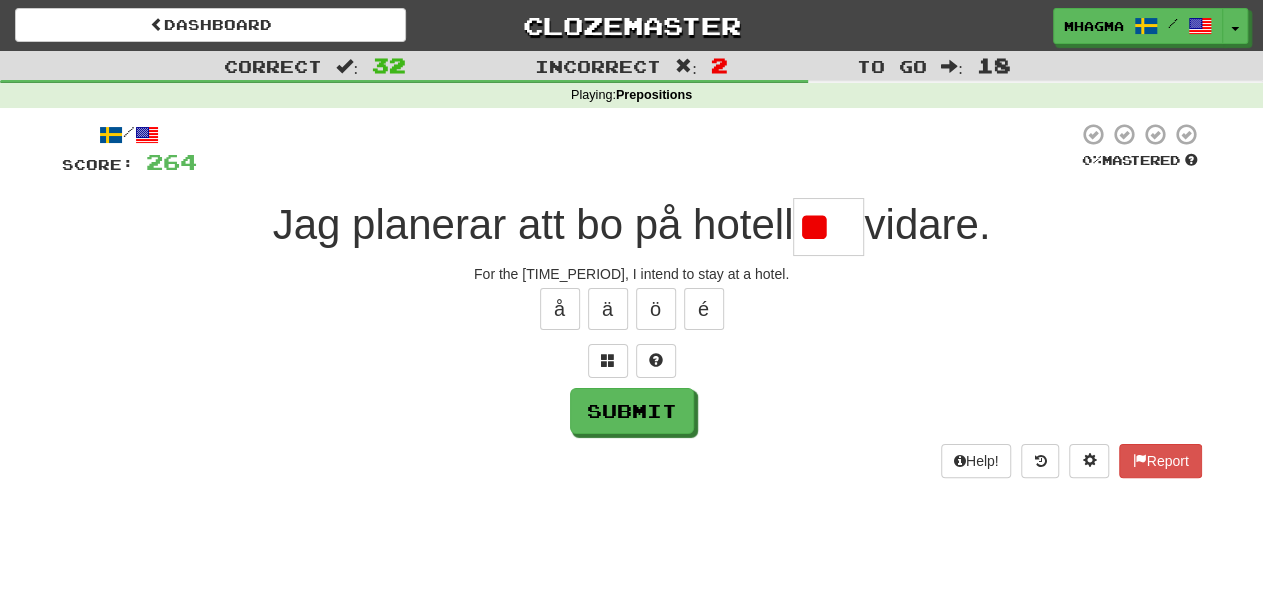 type on "*" 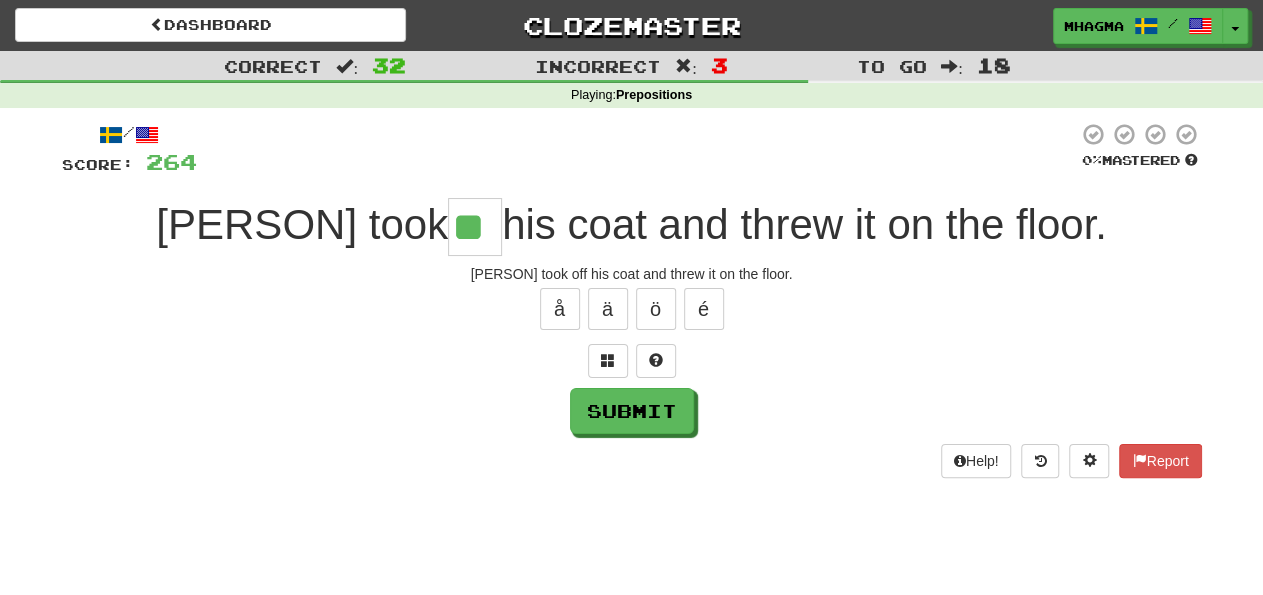 type on "**" 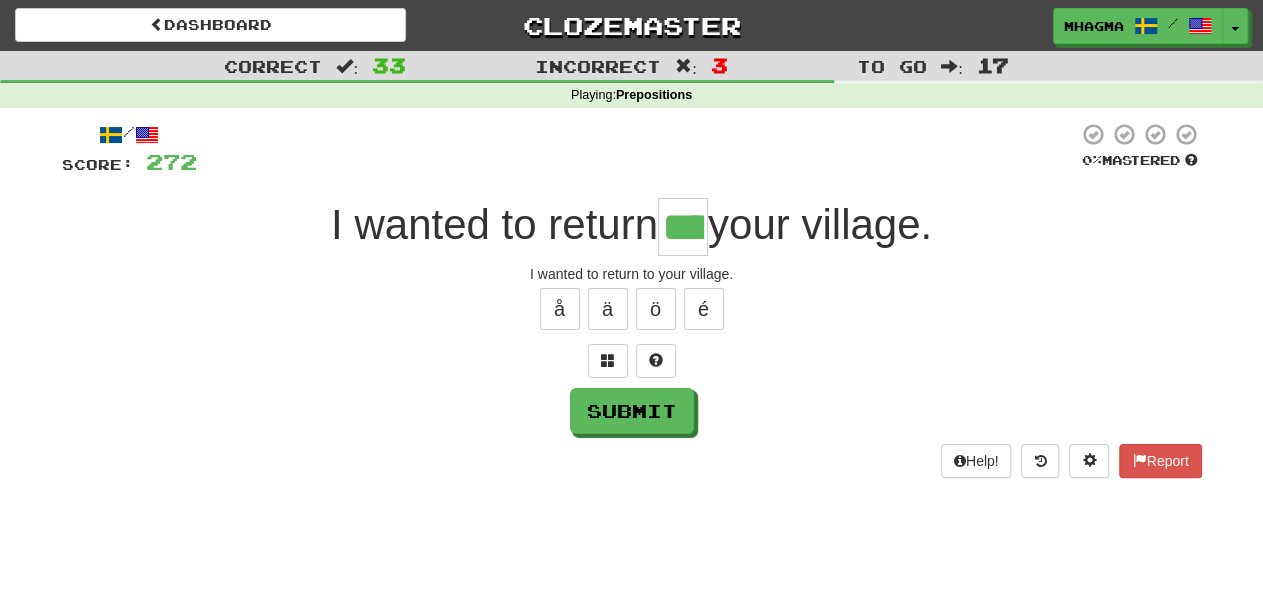 type on "****" 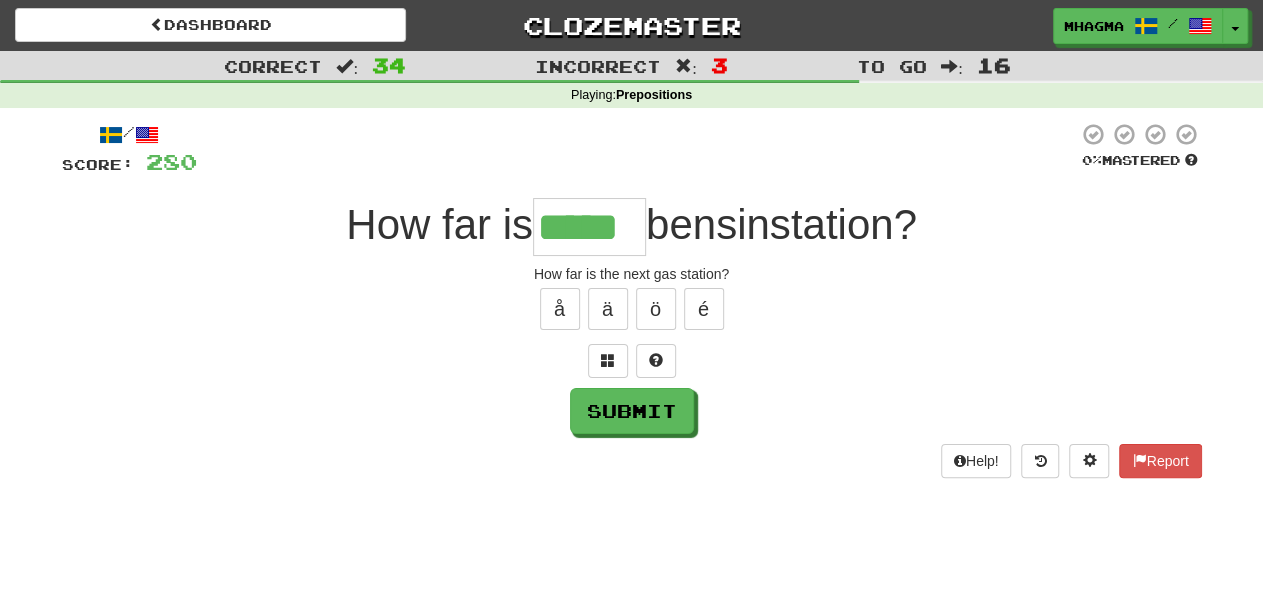 type on "*****" 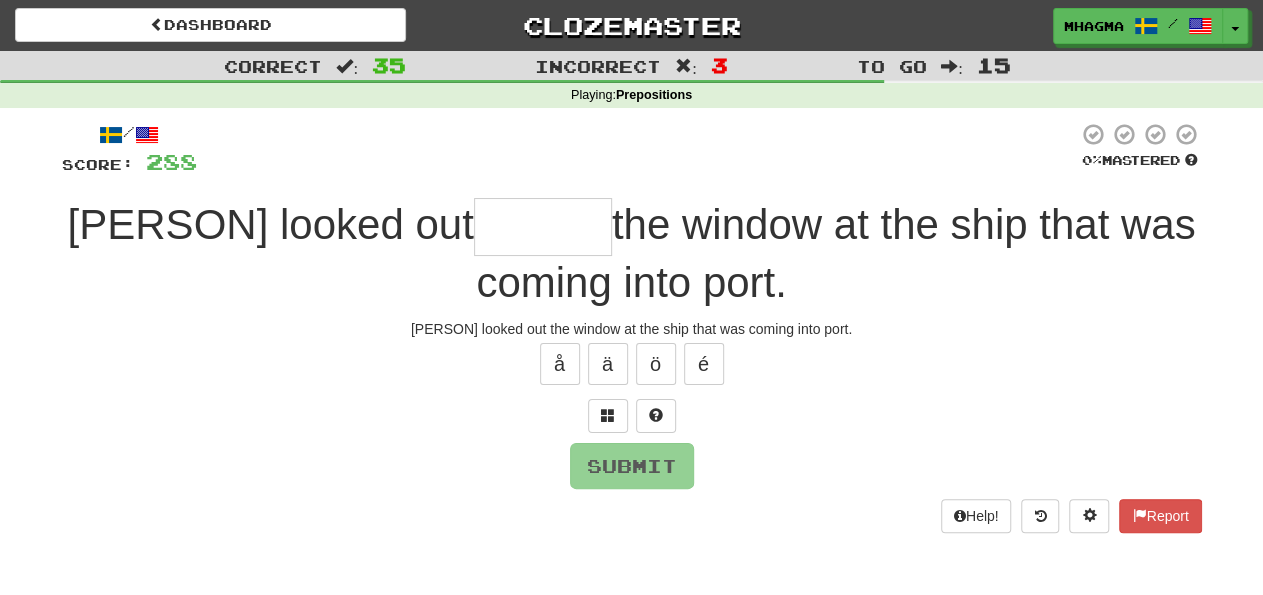 type on "*****" 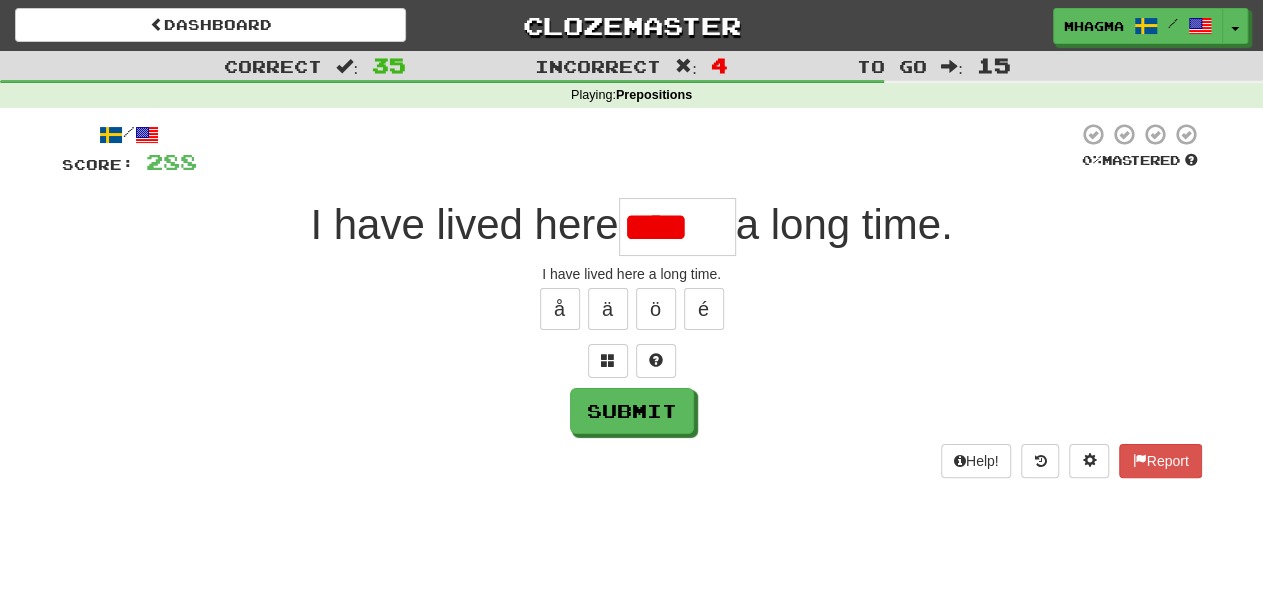 scroll, scrollTop: 0, scrollLeft: 0, axis: both 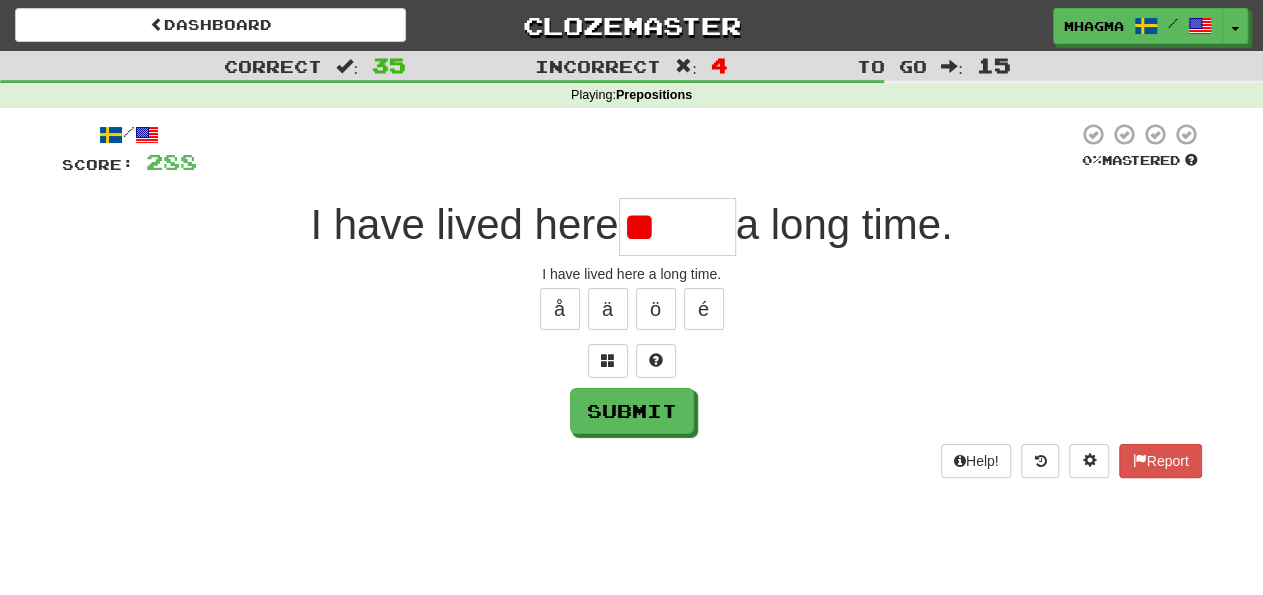 type on "*" 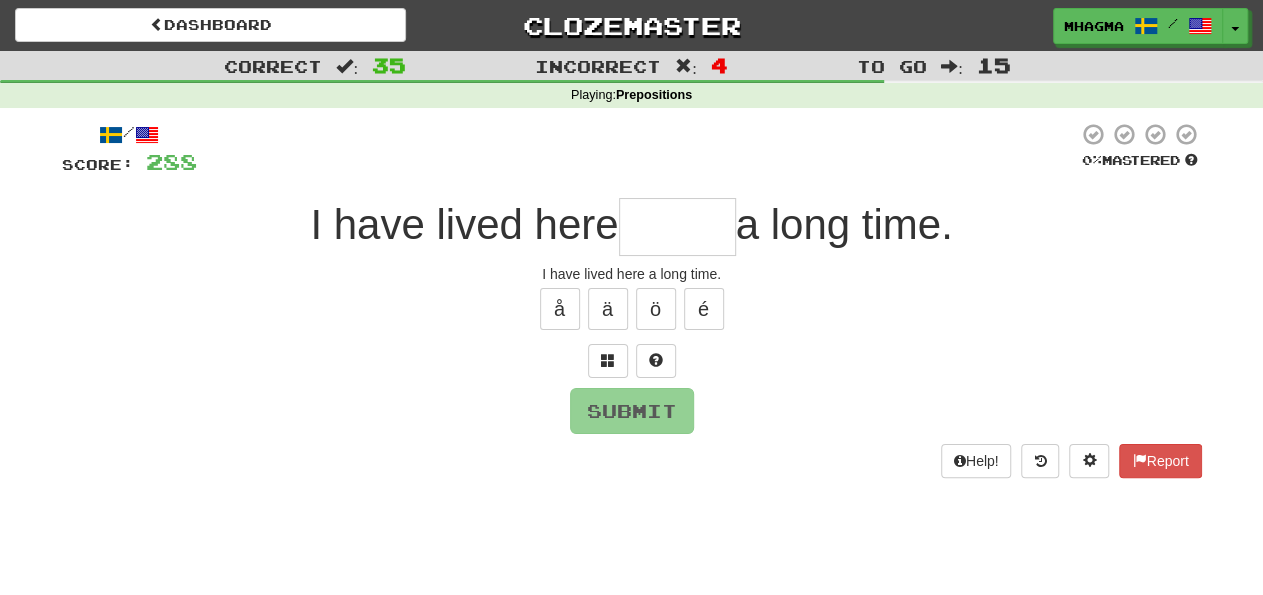 type on "*****" 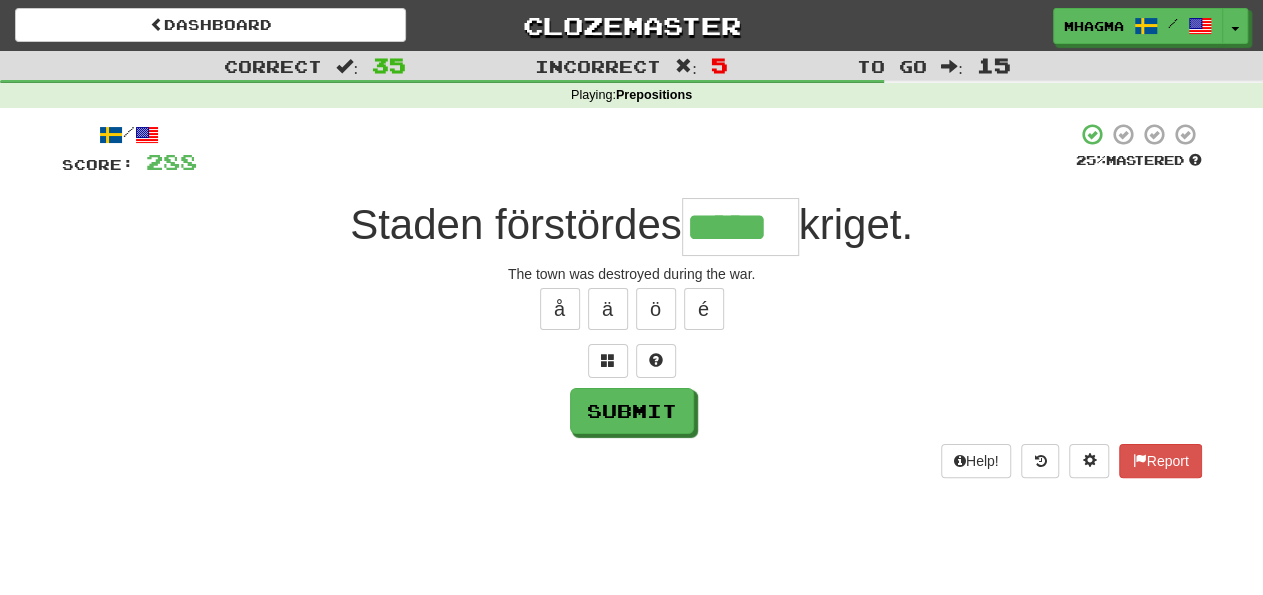 type on "*****" 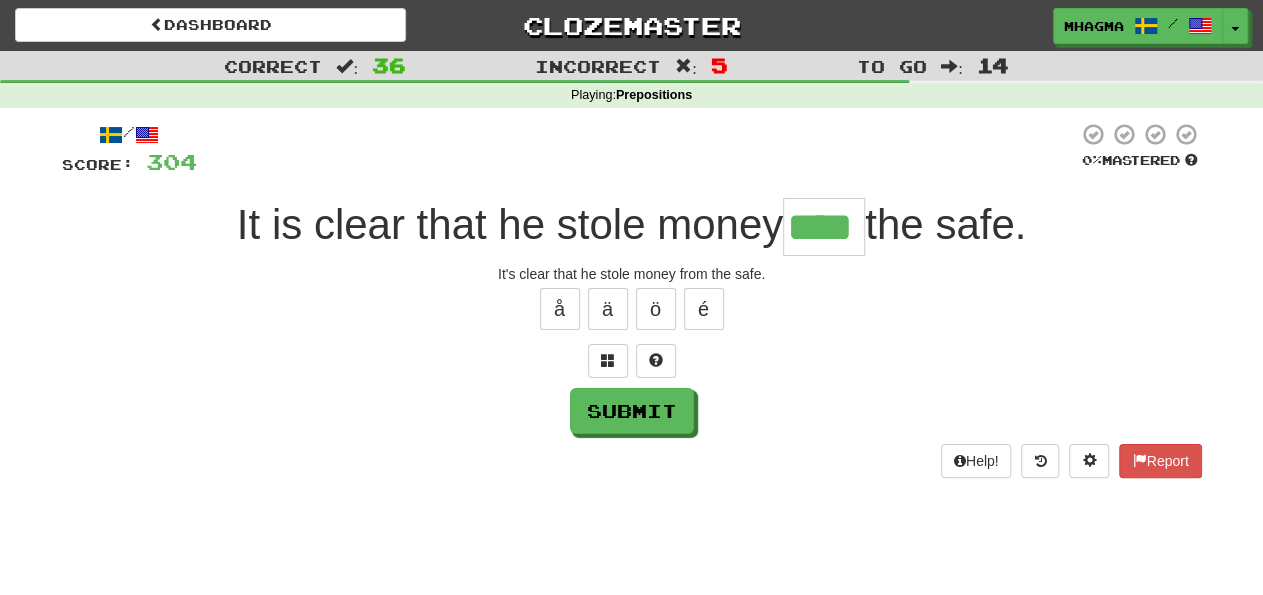 type on "****" 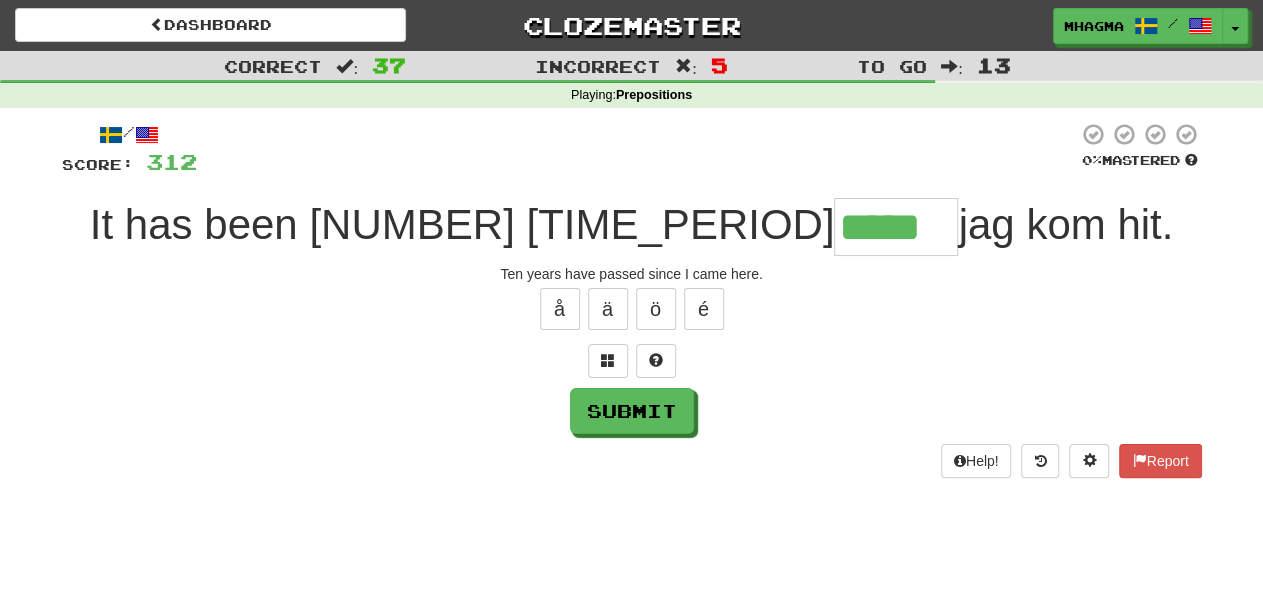 type on "*****" 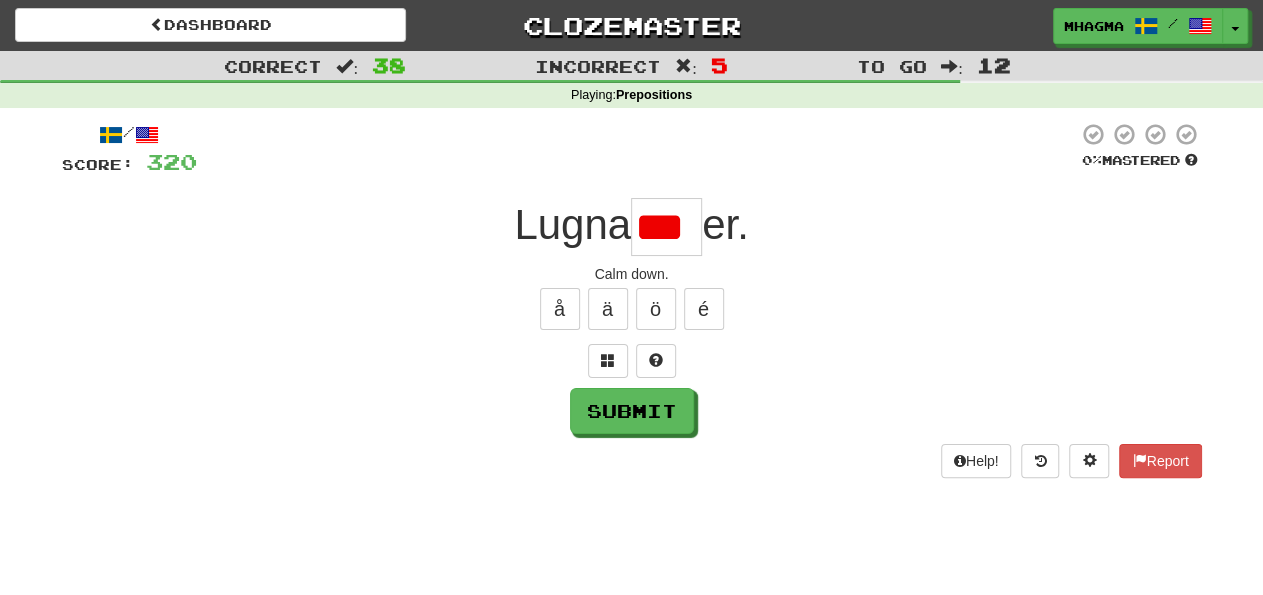 scroll, scrollTop: 0, scrollLeft: 0, axis: both 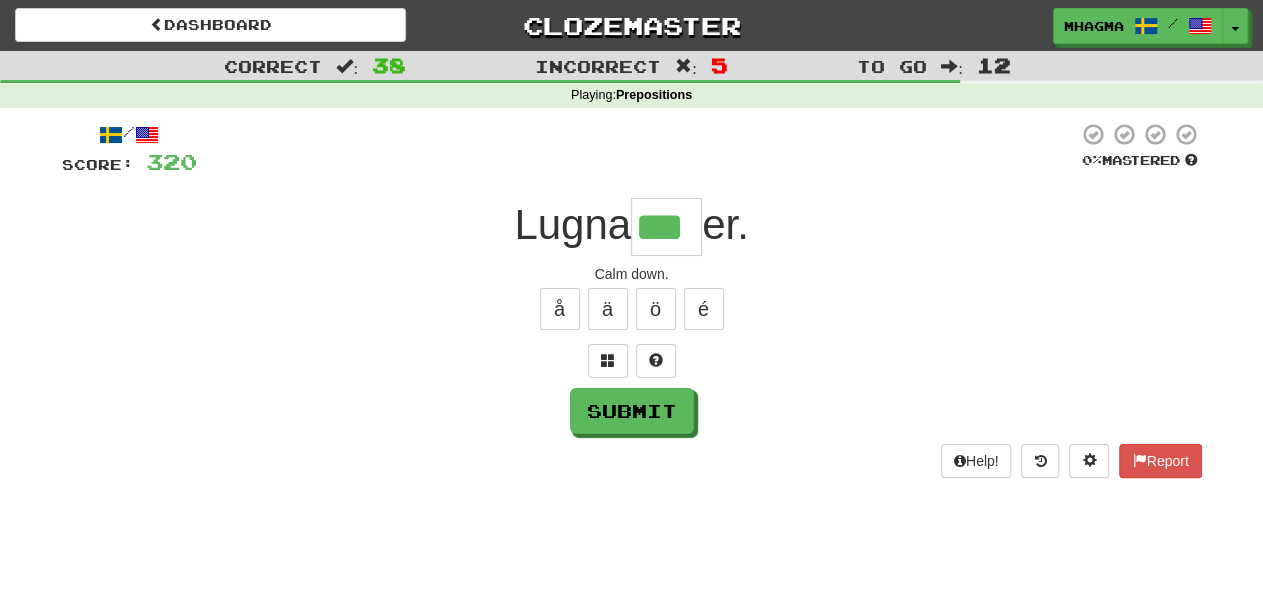 type on "***" 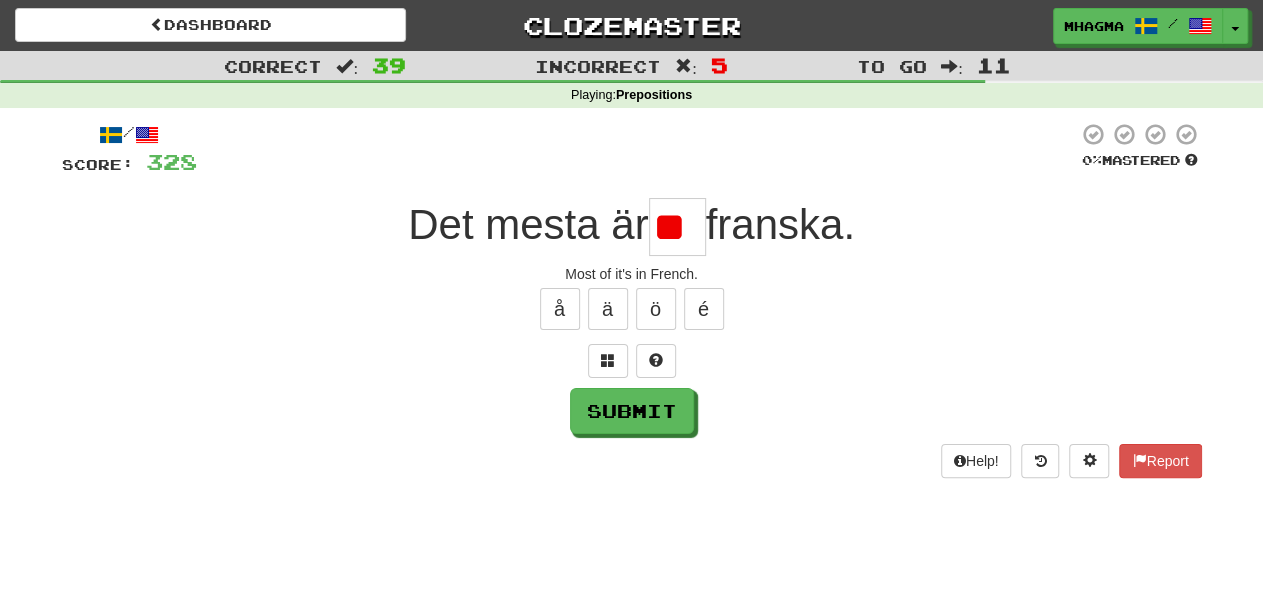type on "*" 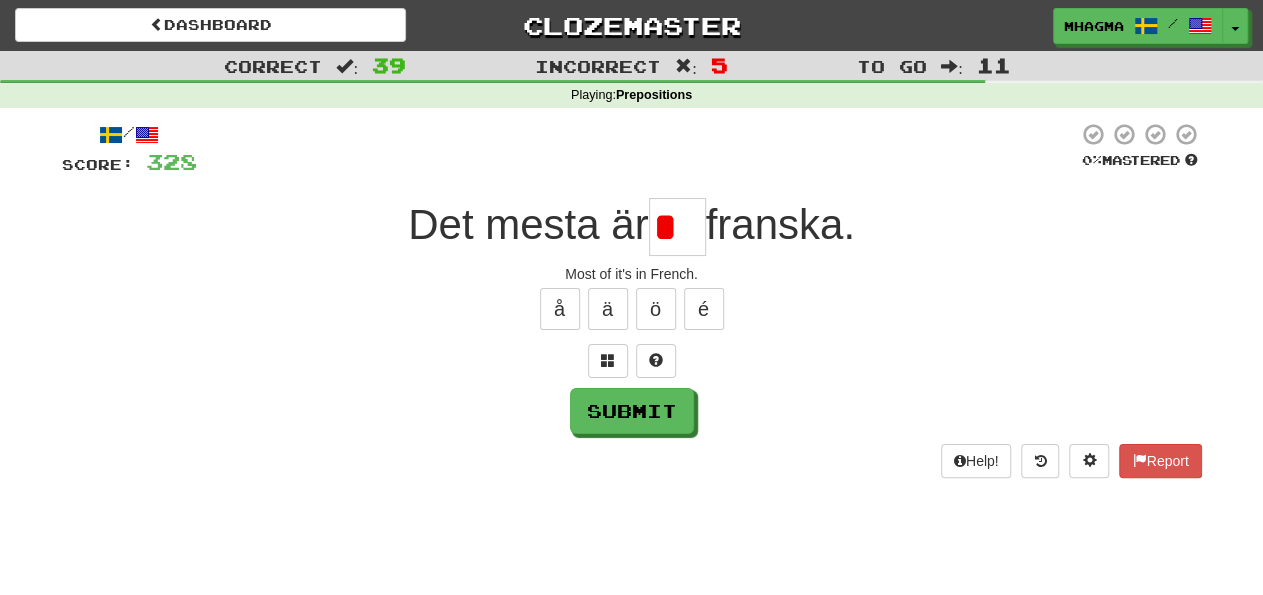 scroll, scrollTop: 0, scrollLeft: 0, axis: both 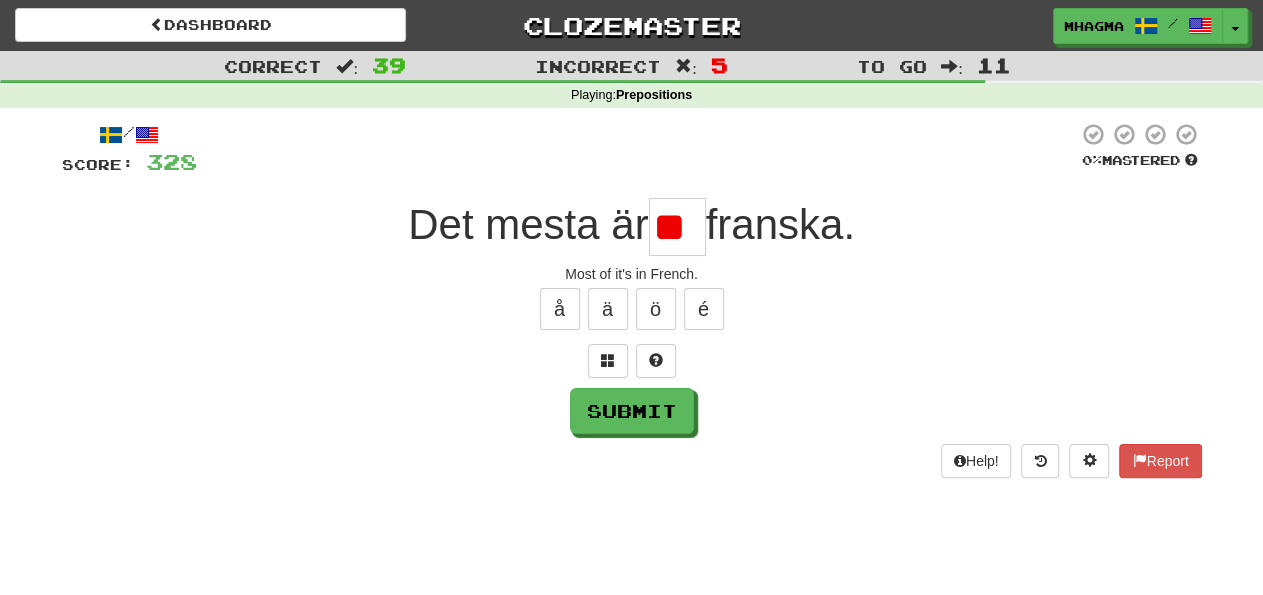 type on "*" 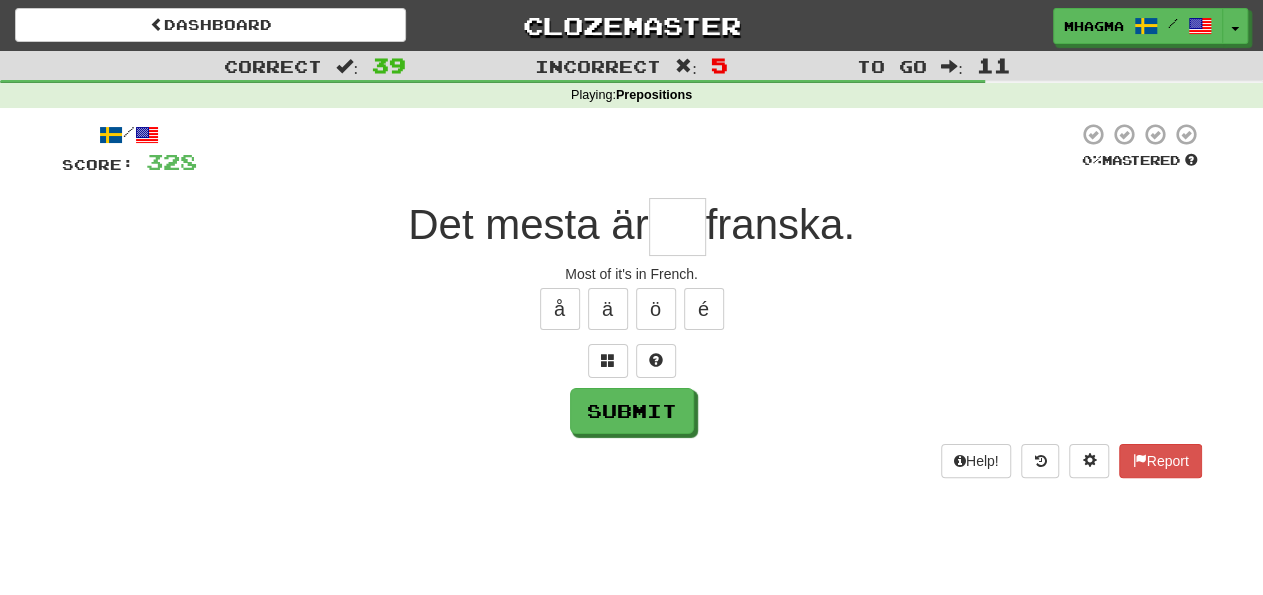 type on "*" 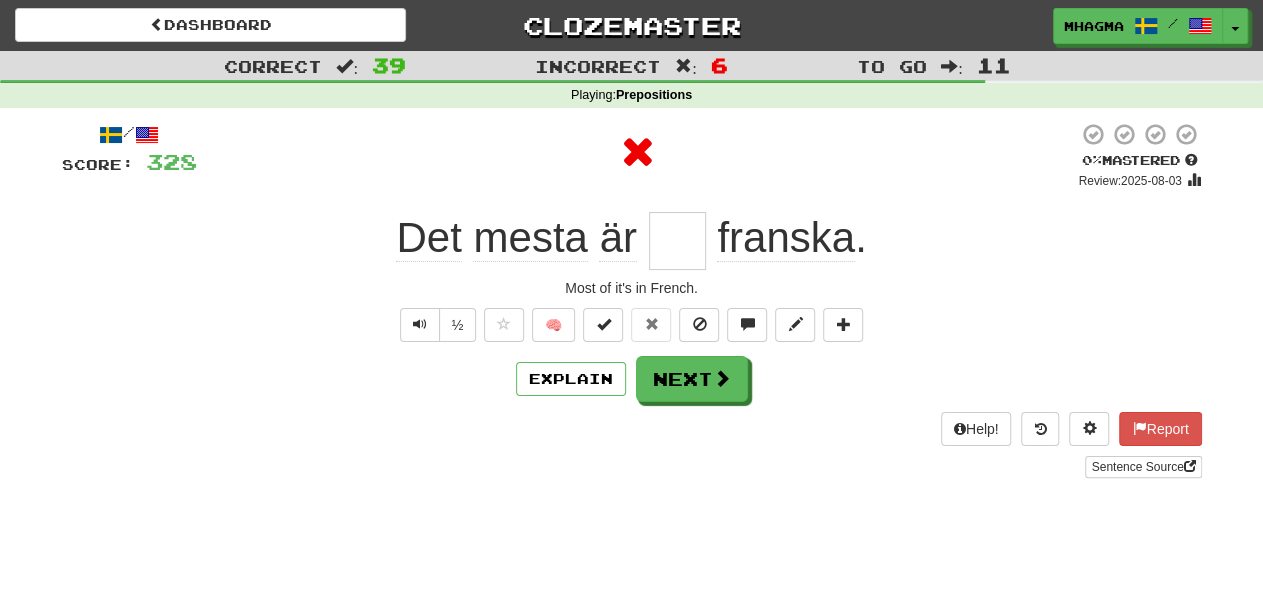 type on "**" 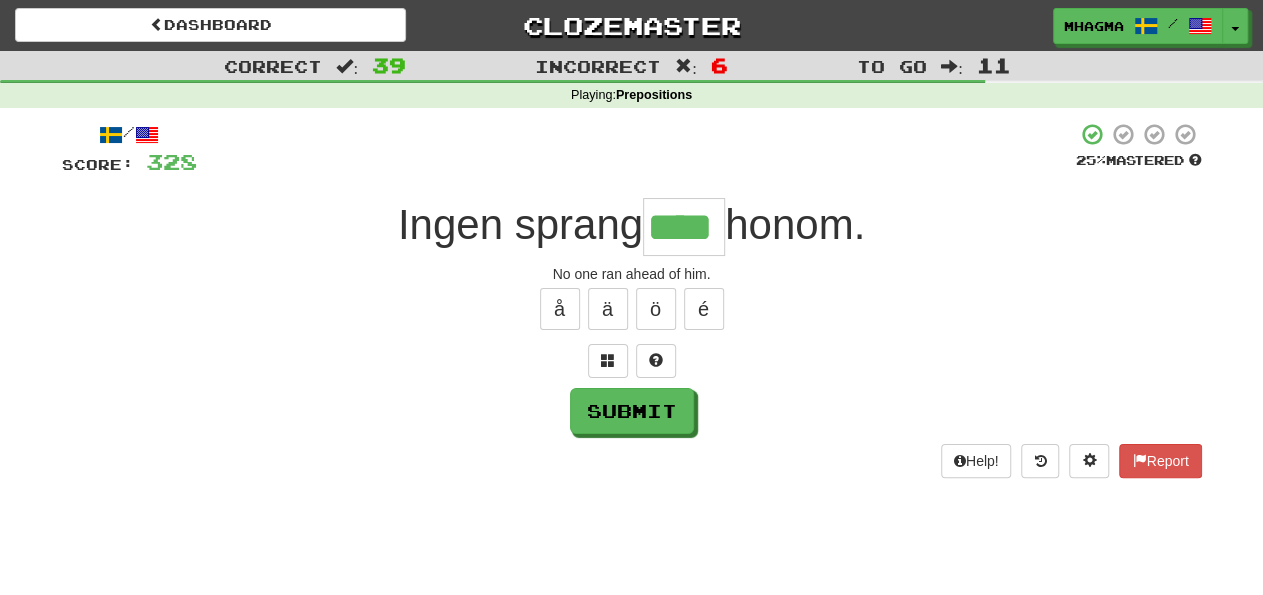 type on "****" 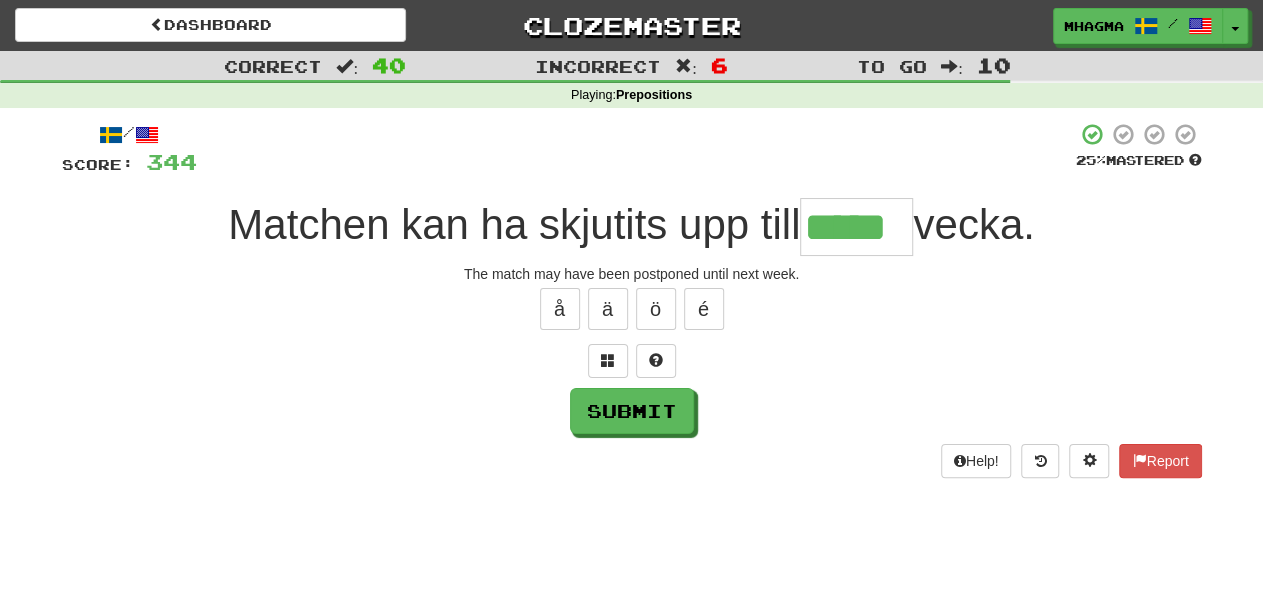 type on "*****" 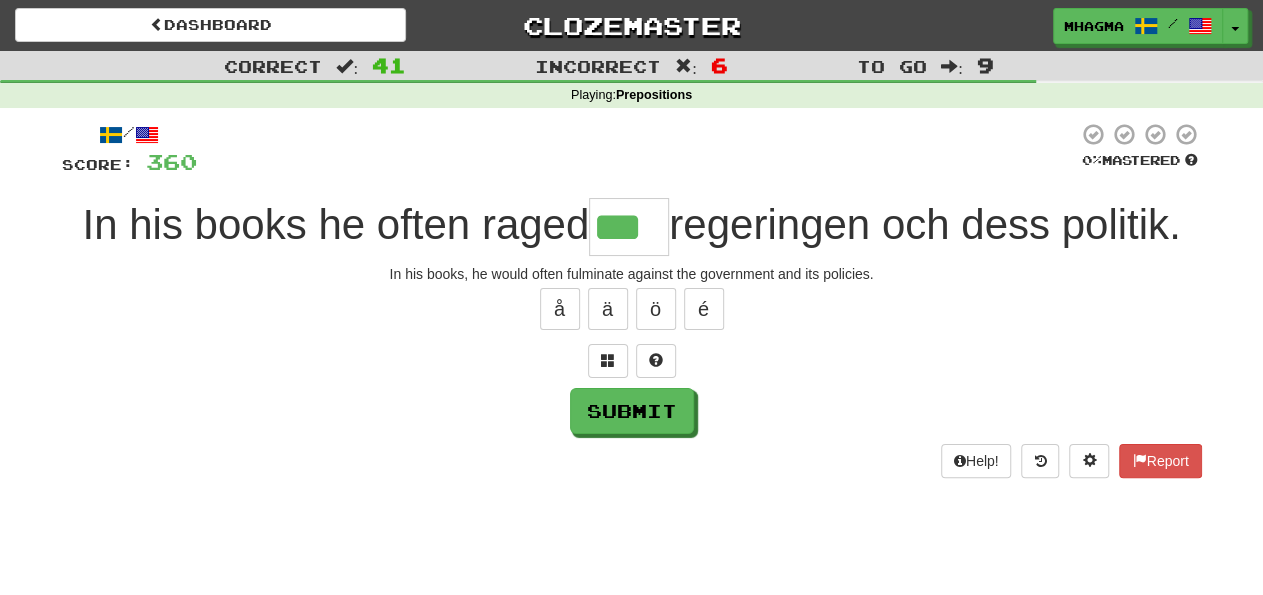 type on "***" 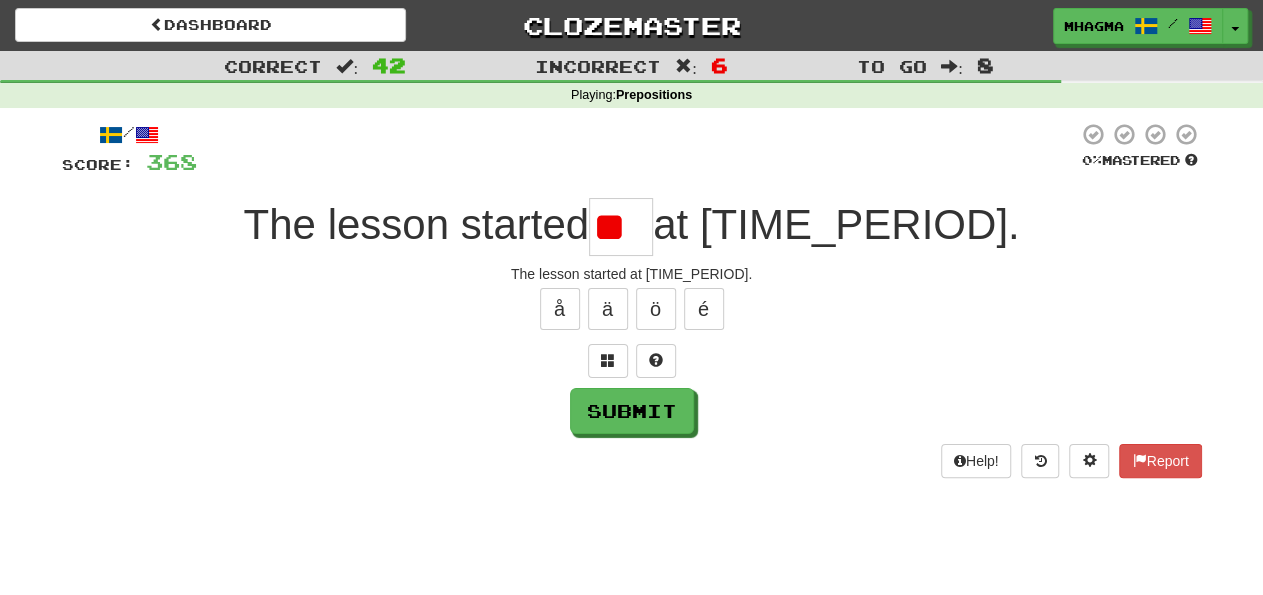 type on "*" 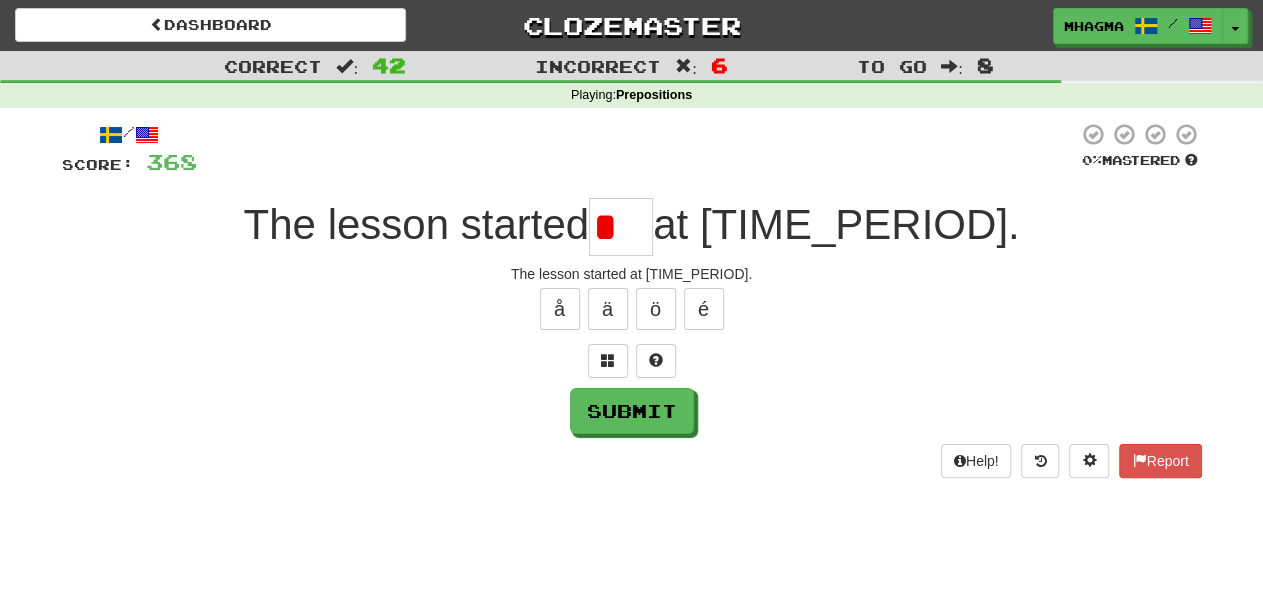 scroll, scrollTop: 0, scrollLeft: 0, axis: both 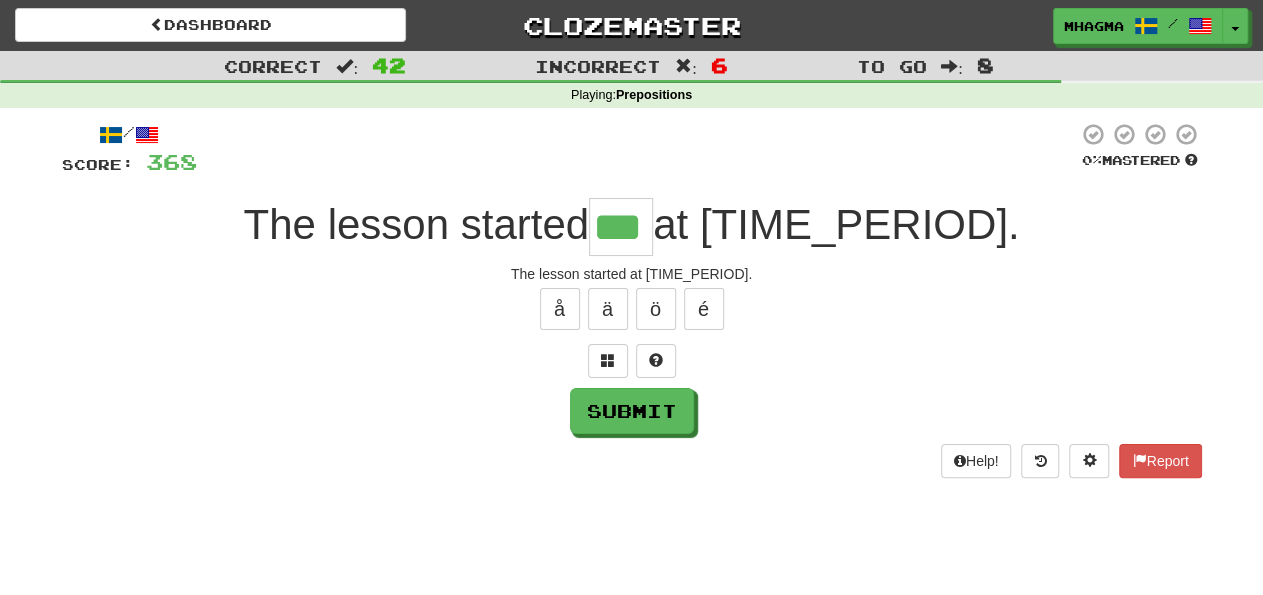 type on "***" 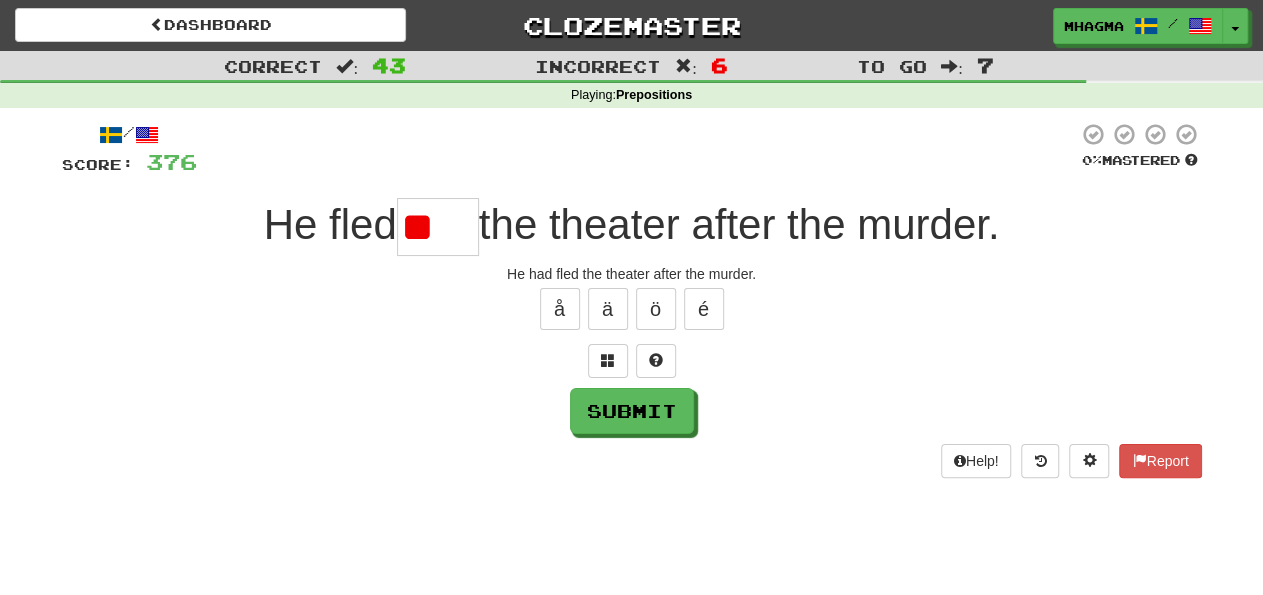 type on "*" 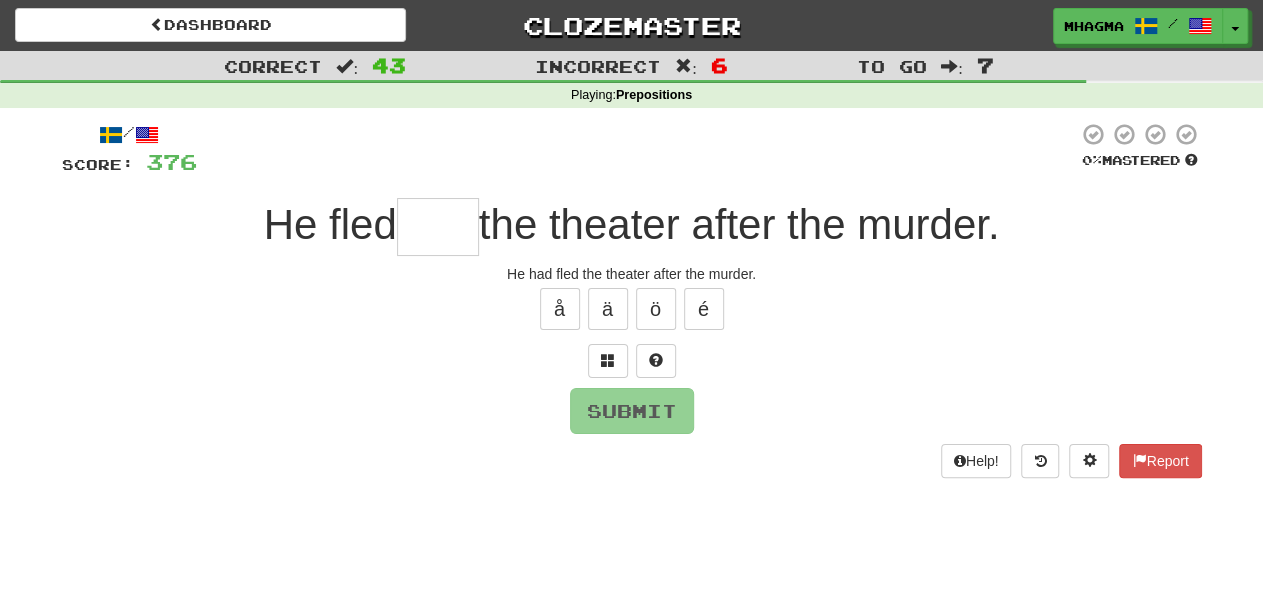 type on "*" 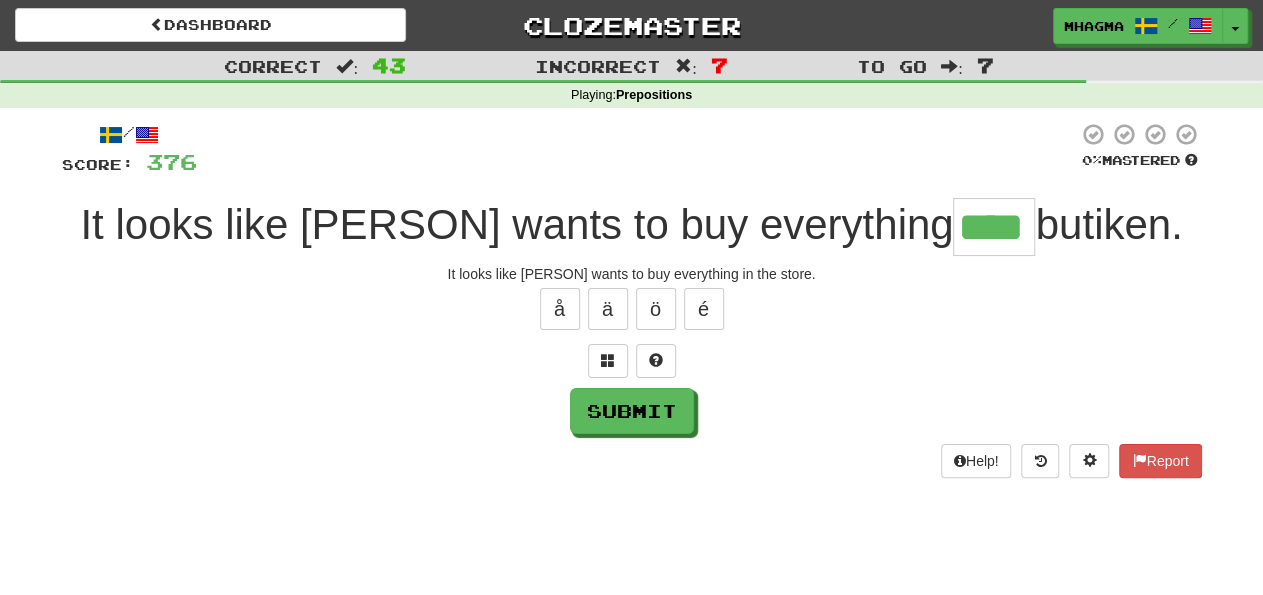 type on "****" 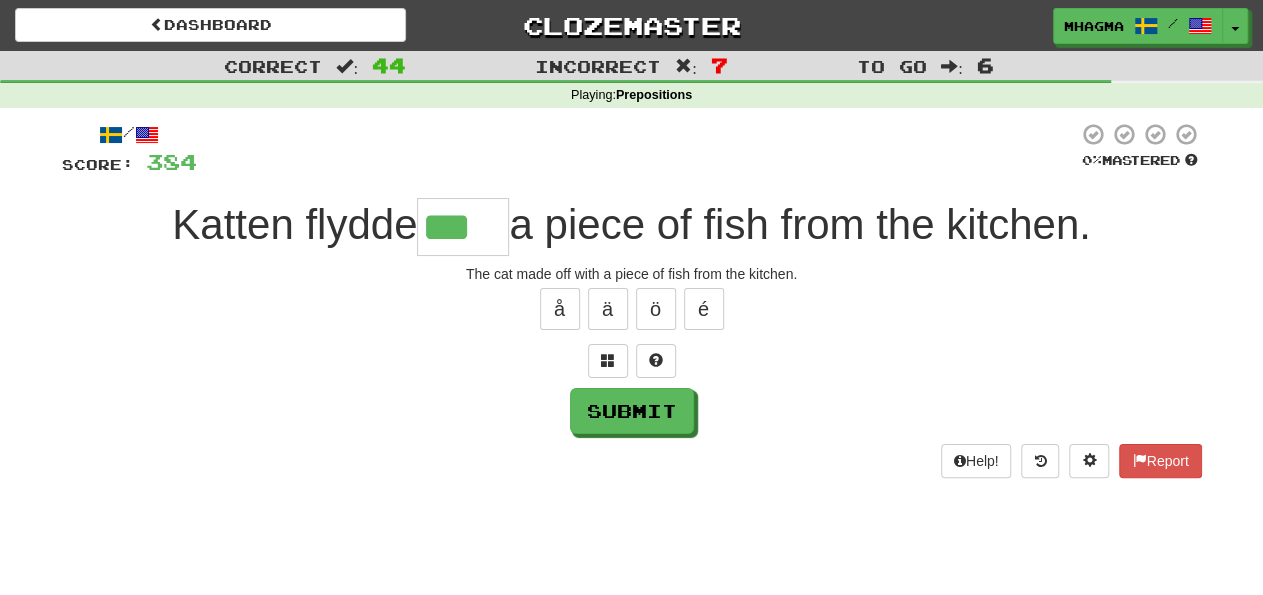 type on "***" 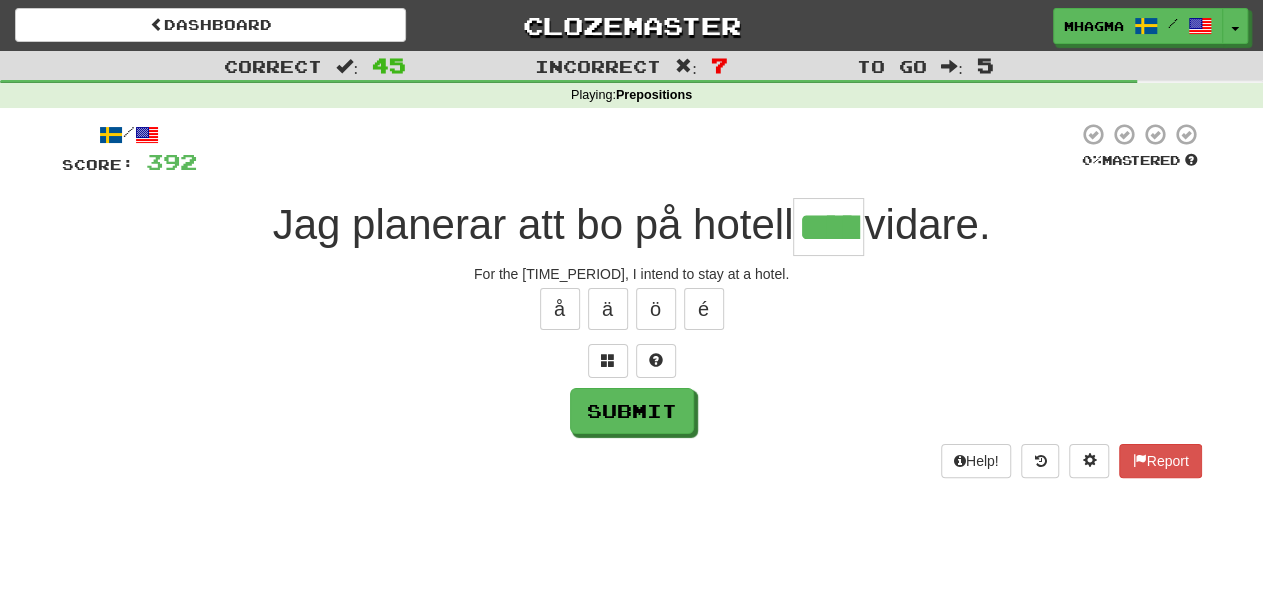 type on "*****" 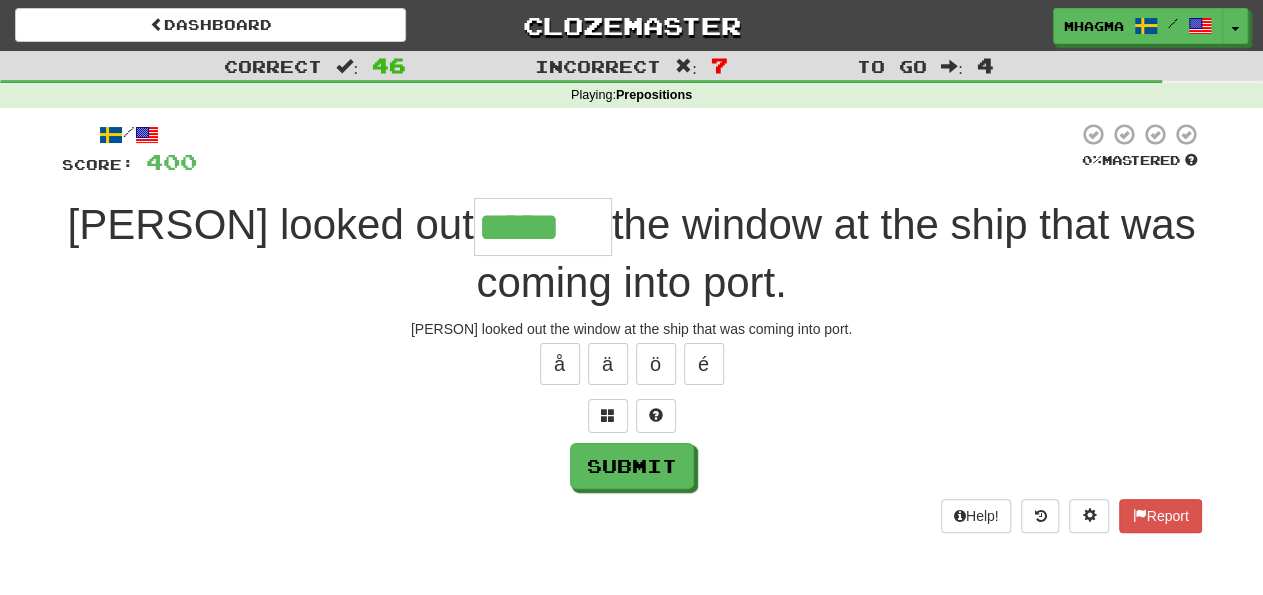 type on "*****" 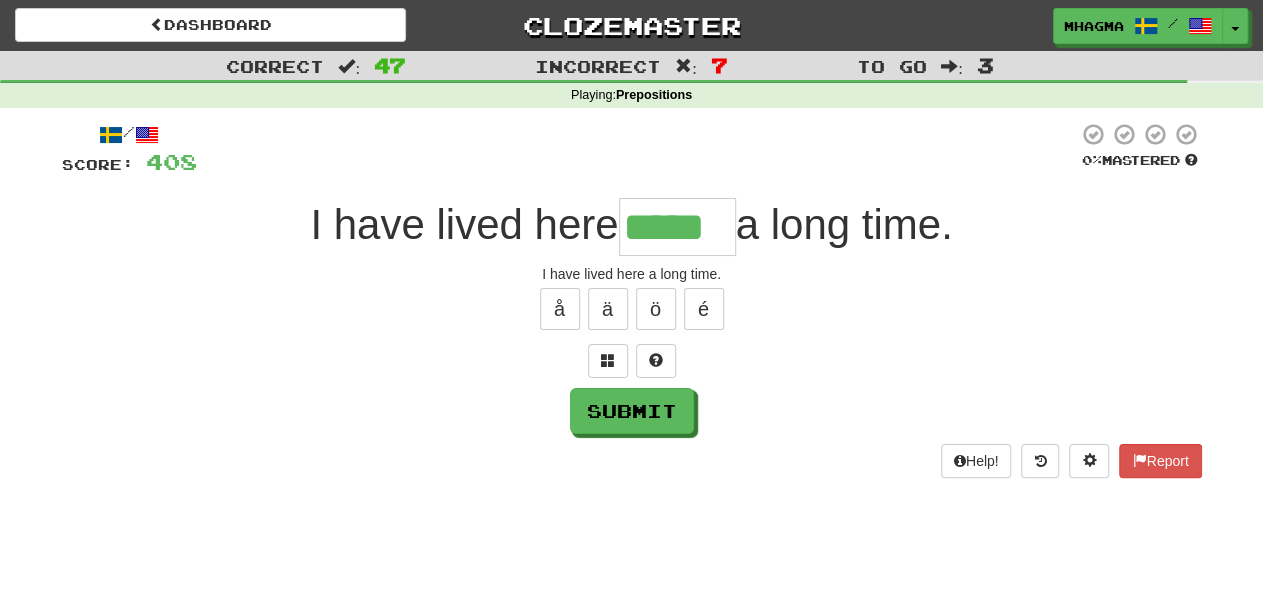 type on "*****" 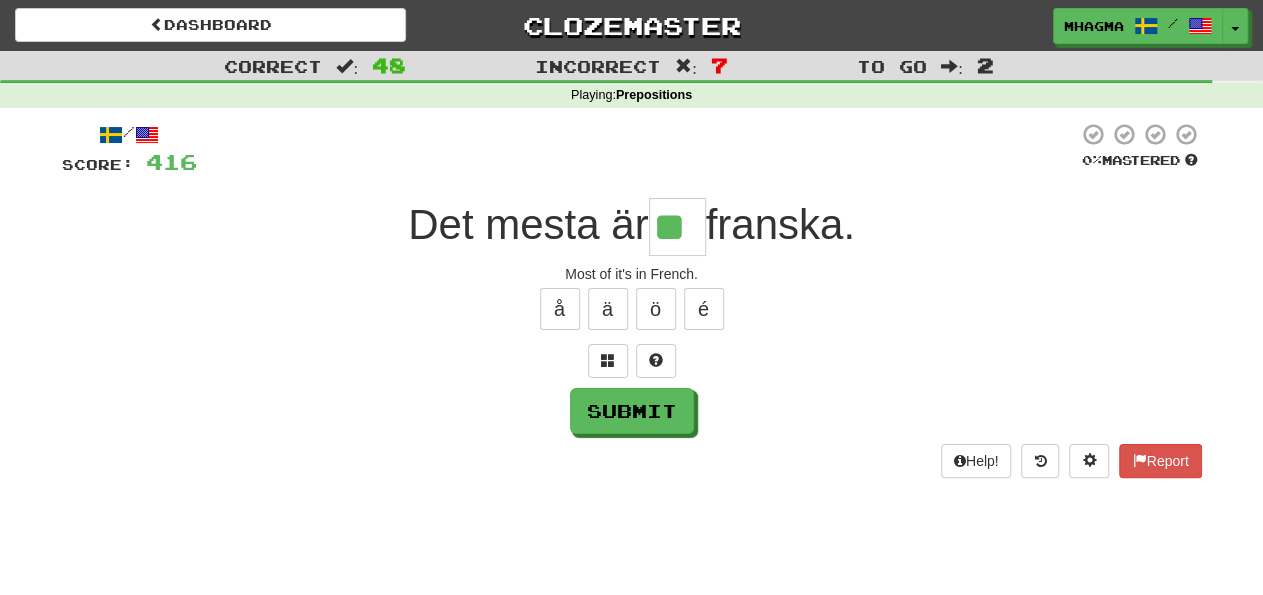type on "**" 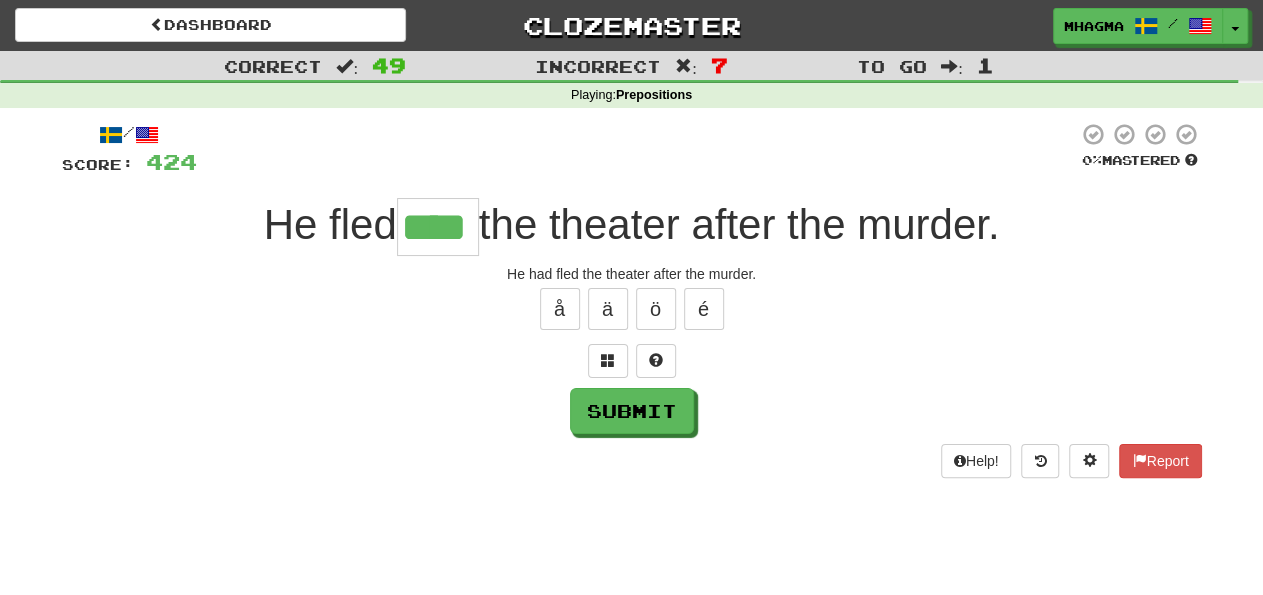type on "****" 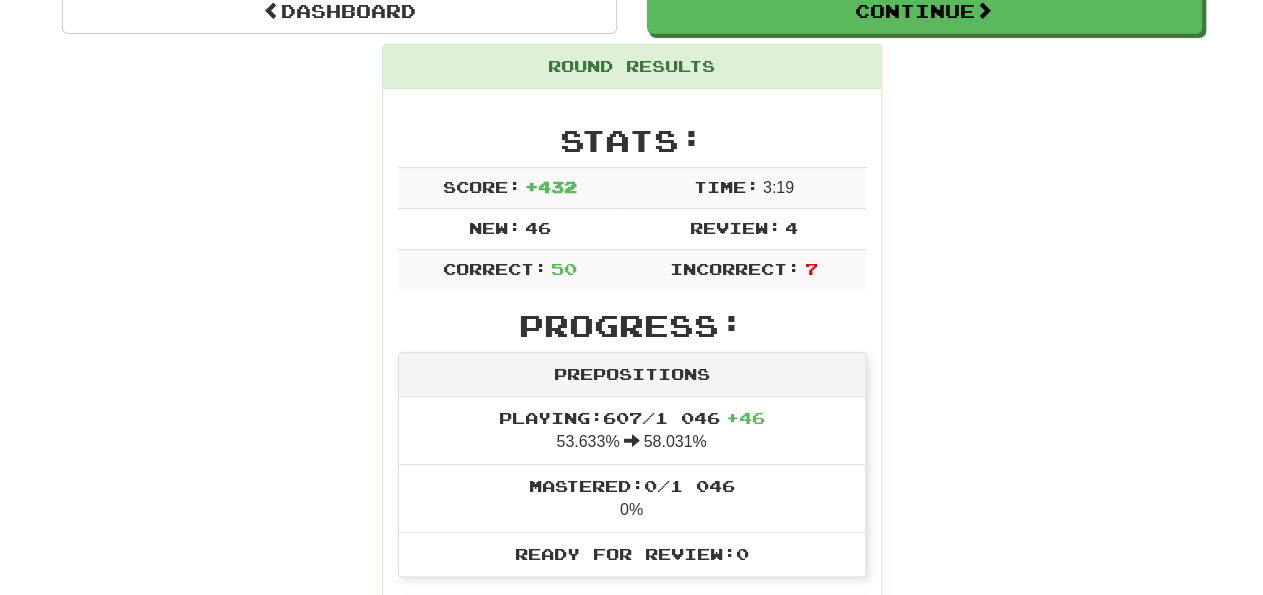 scroll, scrollTop: 104, scrollLeft: 0, axis: vertical 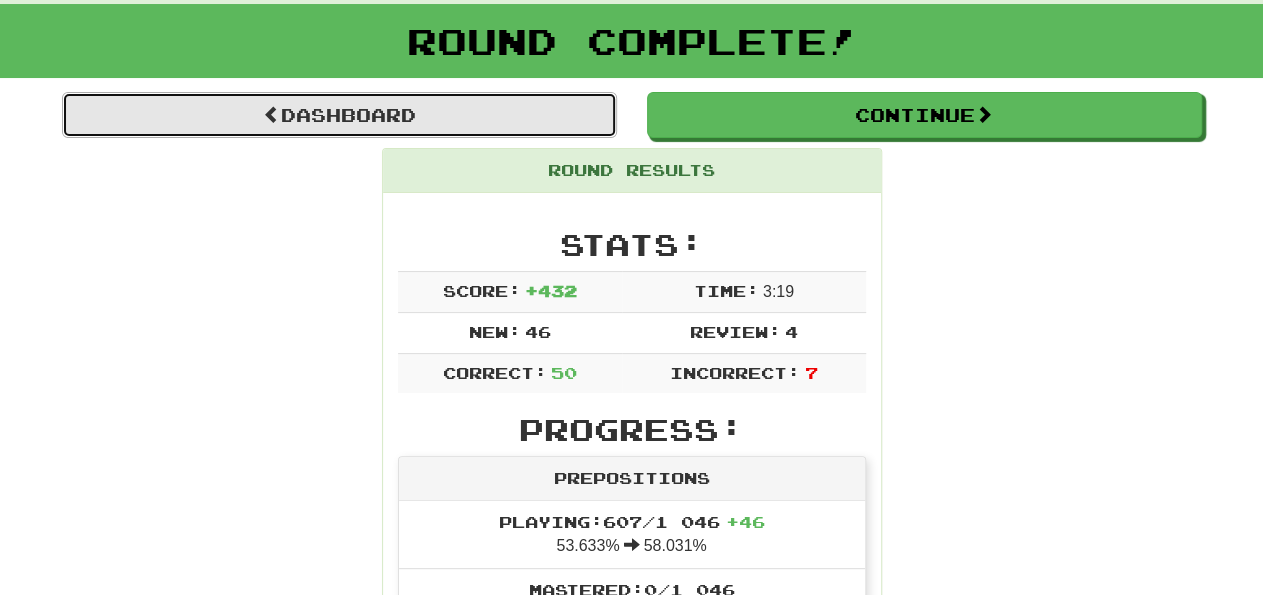 click on "Dashboard" at bounding box center (339, 115) 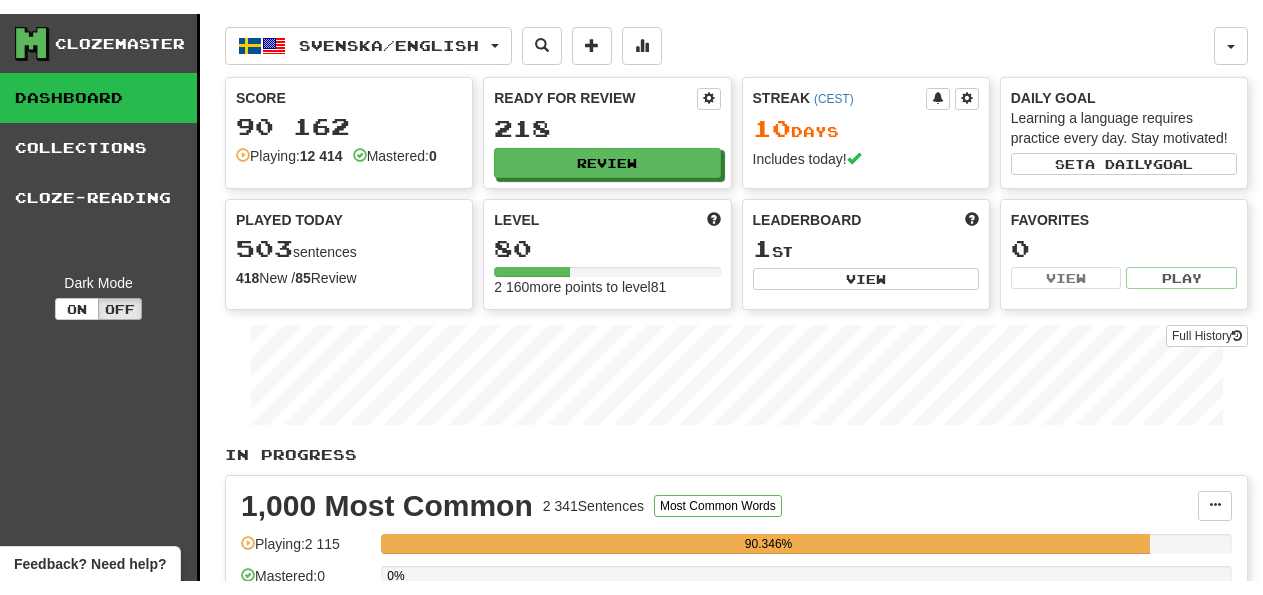 scroll, scrollTop: 0, scrollLeft: 0, axis: both 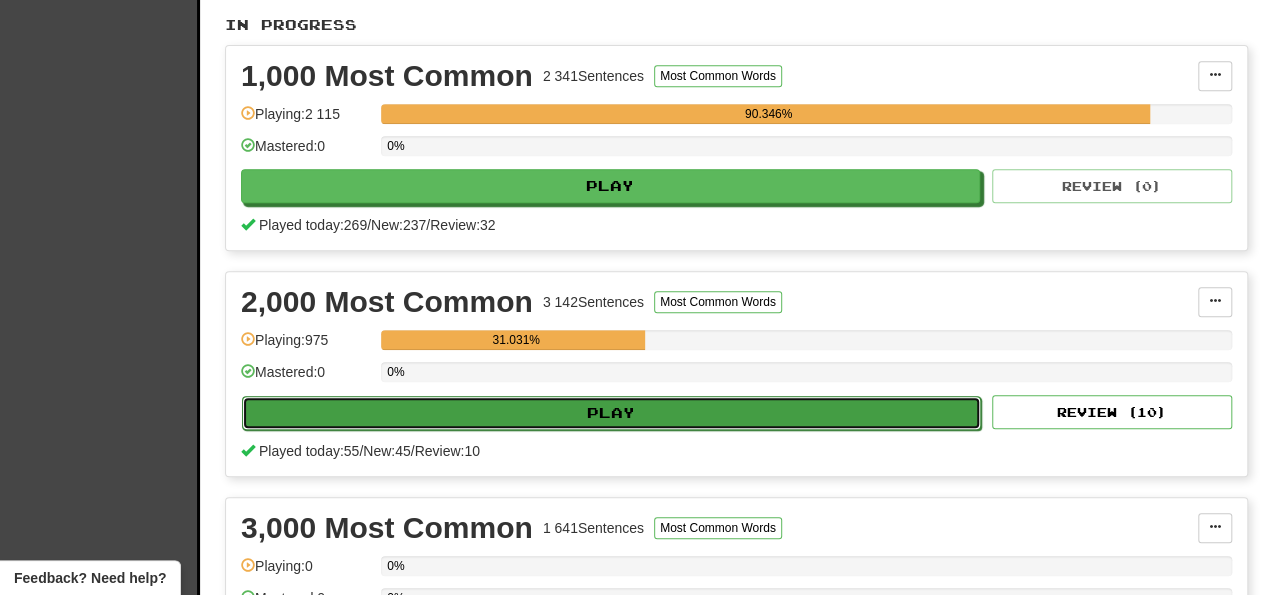 click on "Play" at bounding box center [611, 413] 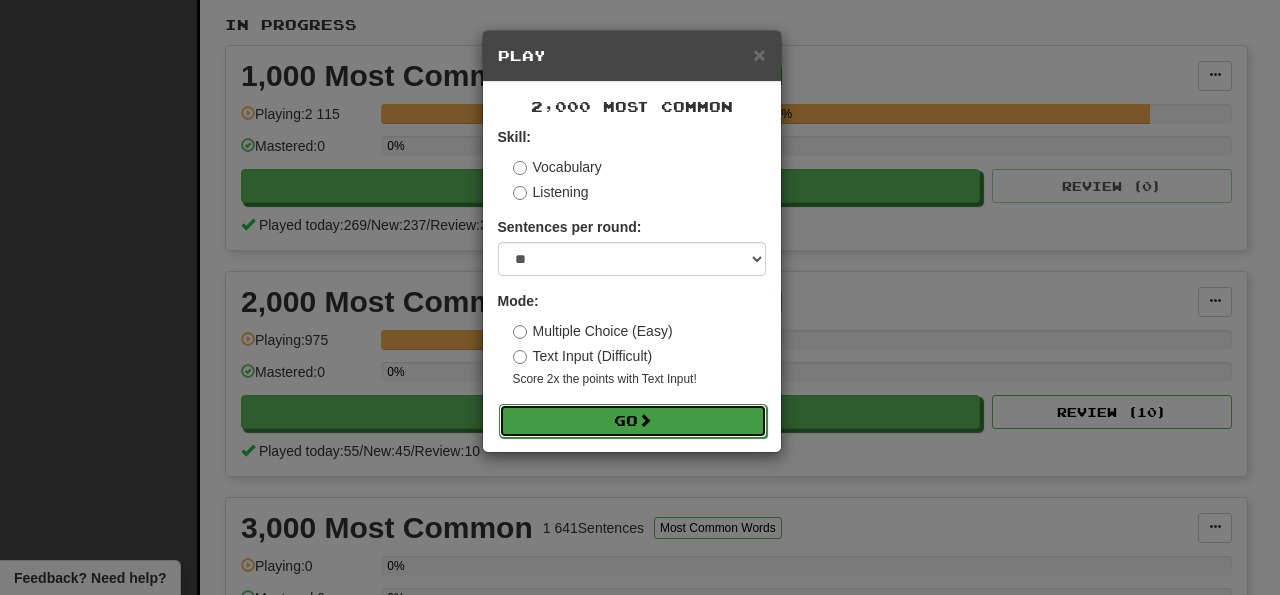 click on "Go" at bounding box center (633, 421) 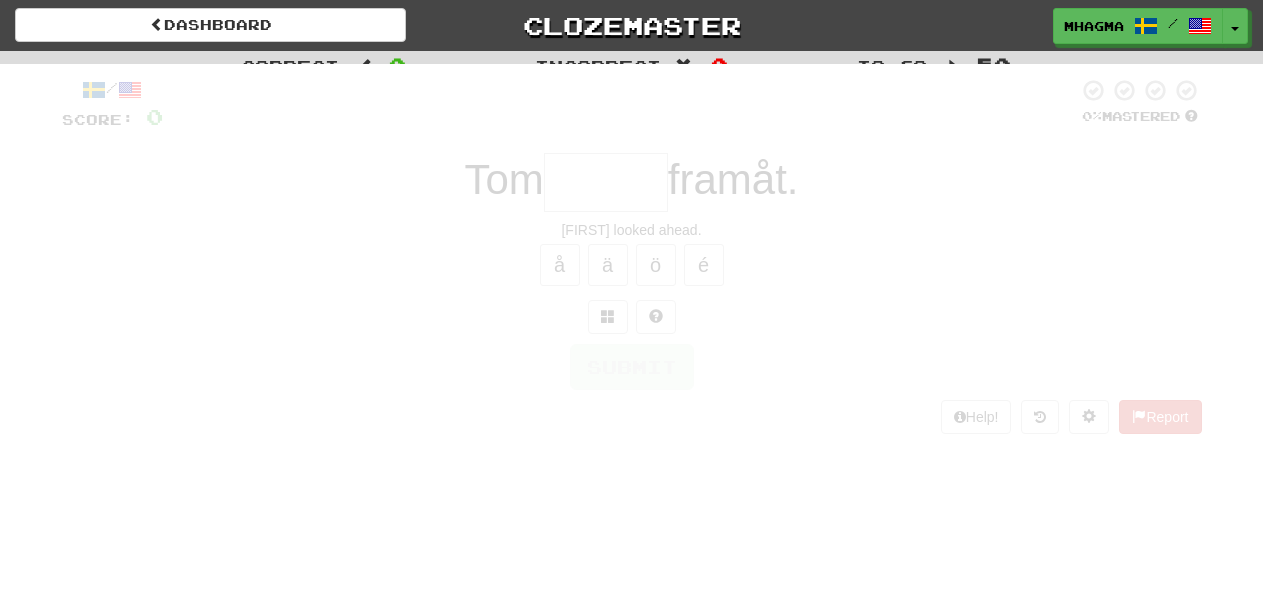 scroll, scrollTop: 0, scrollLeft: 0, axis: both 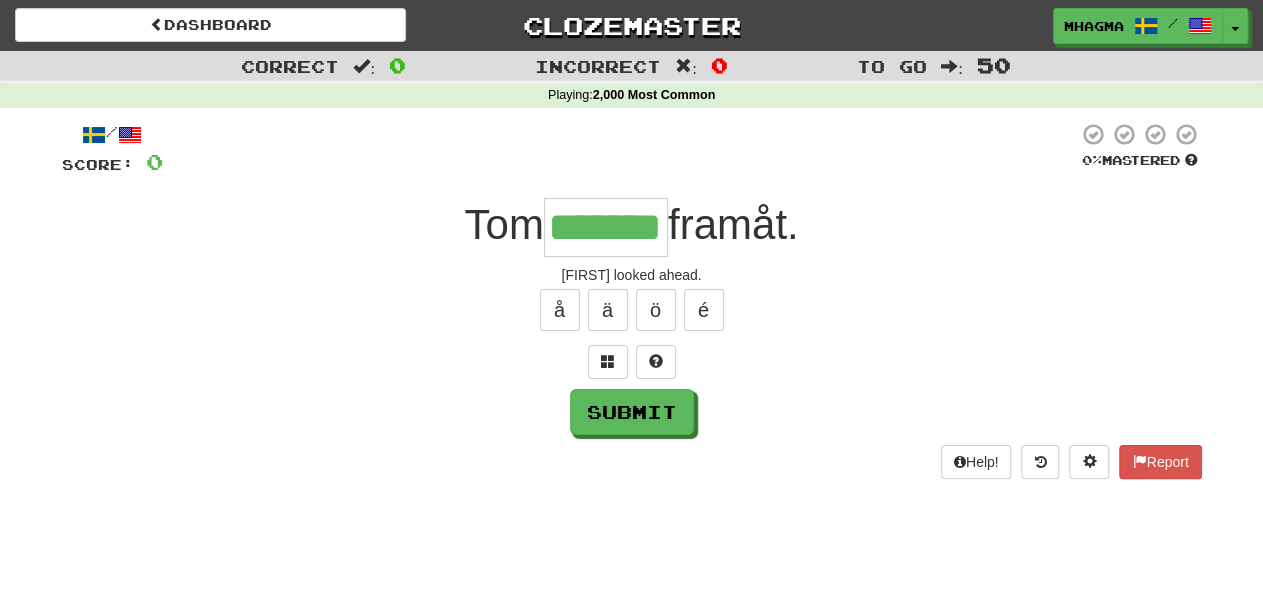 type on "*******" 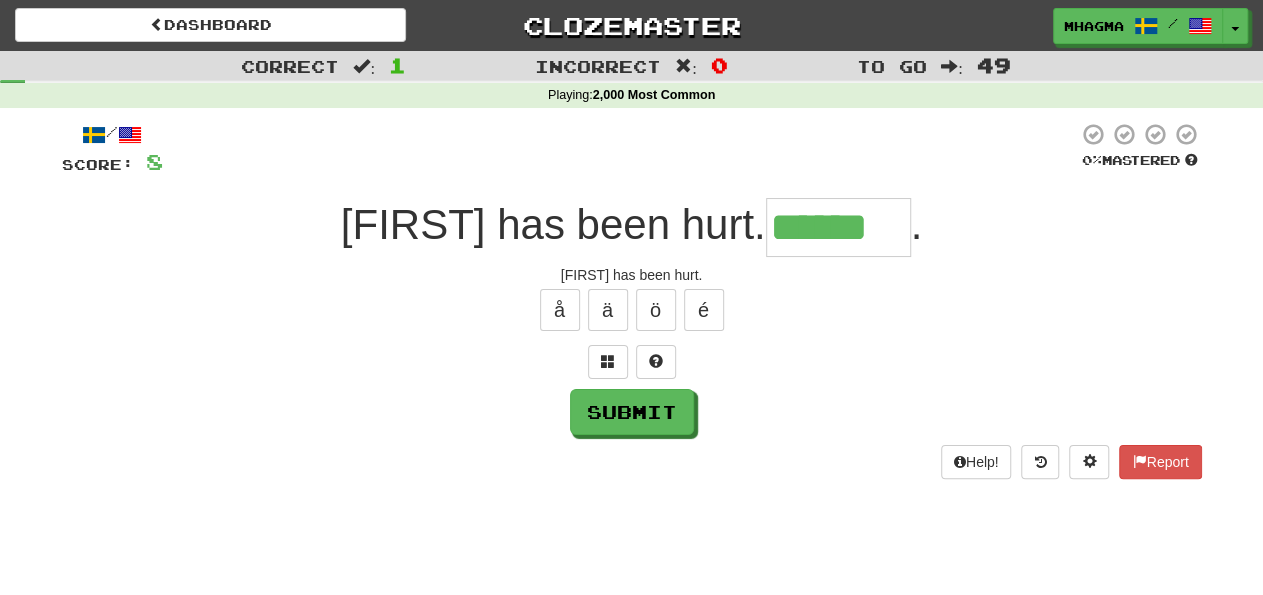 type on "******" 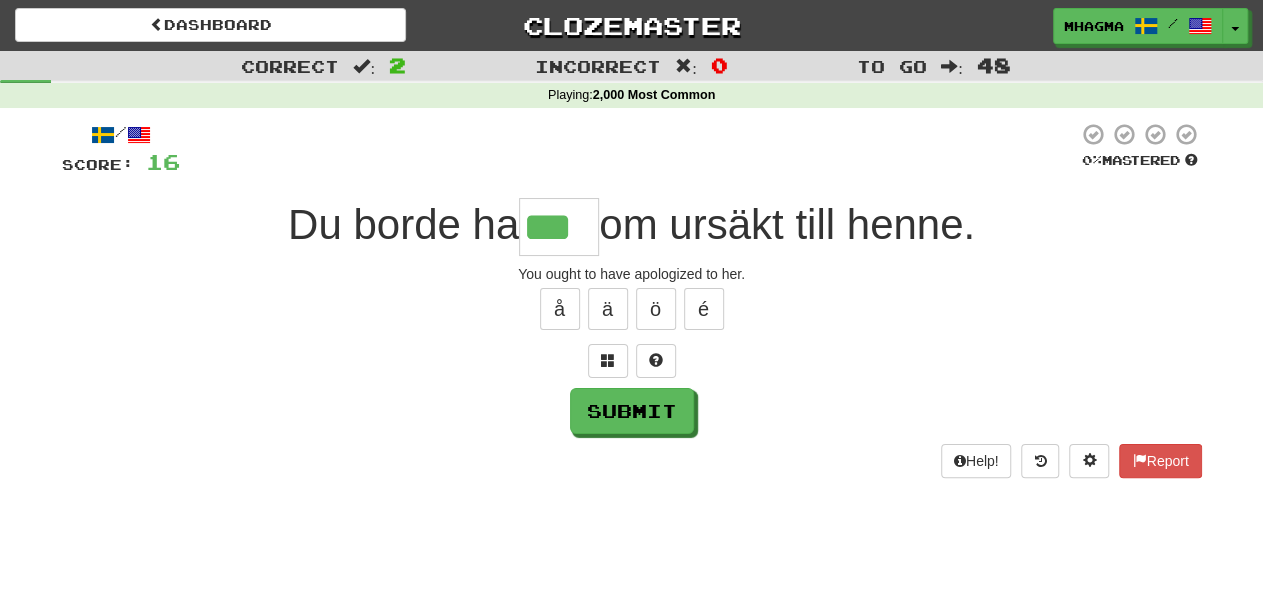 scroll, scrollTop: 0, scrollLeft: 0, axis: both 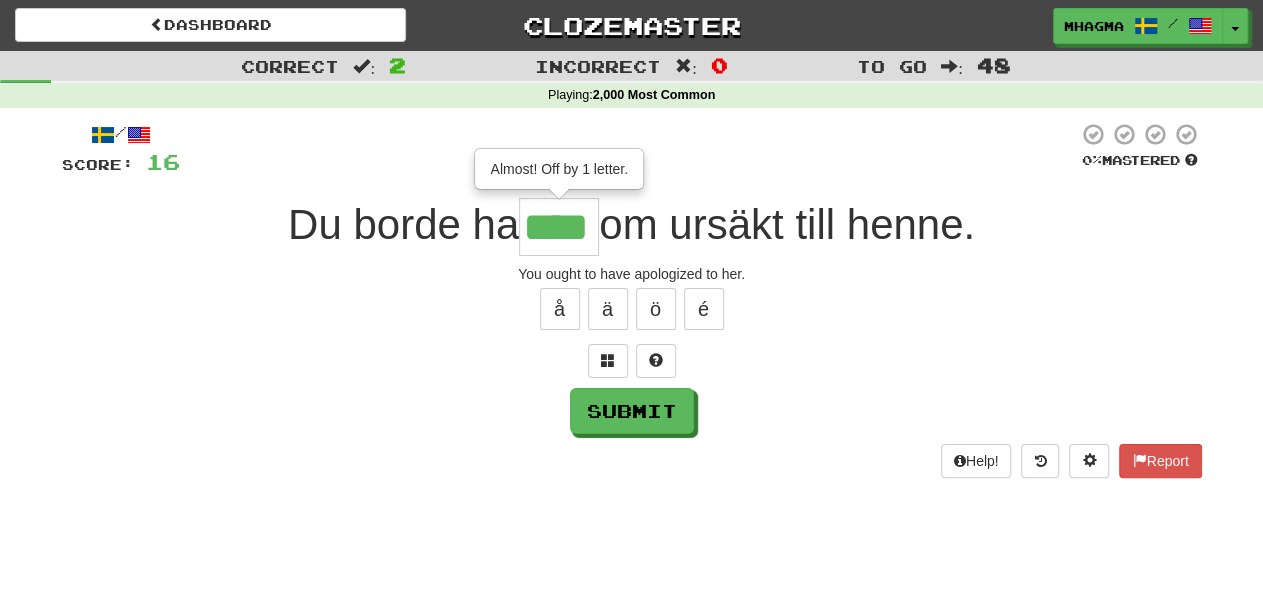 type on "****" 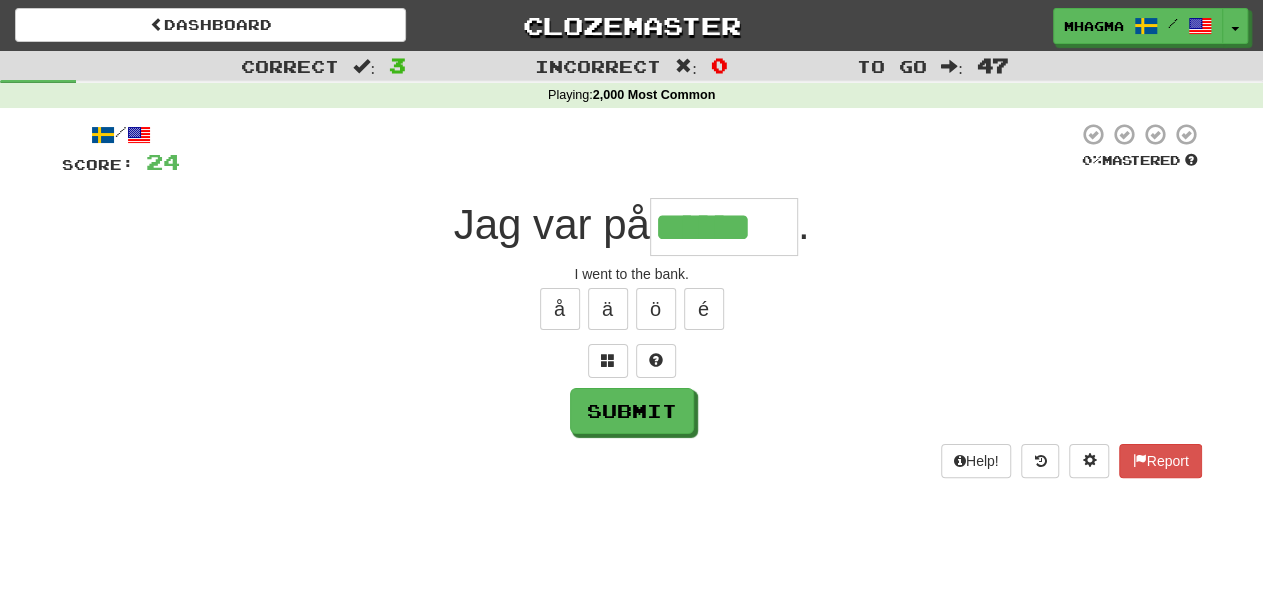 type on "******" 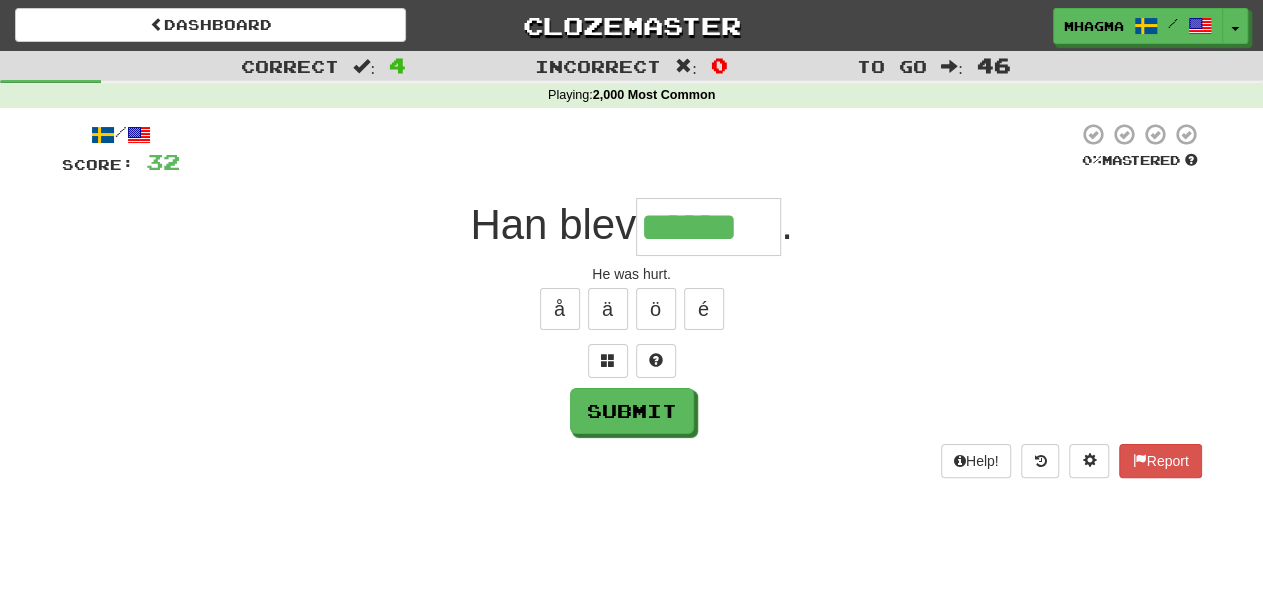 type on "******" 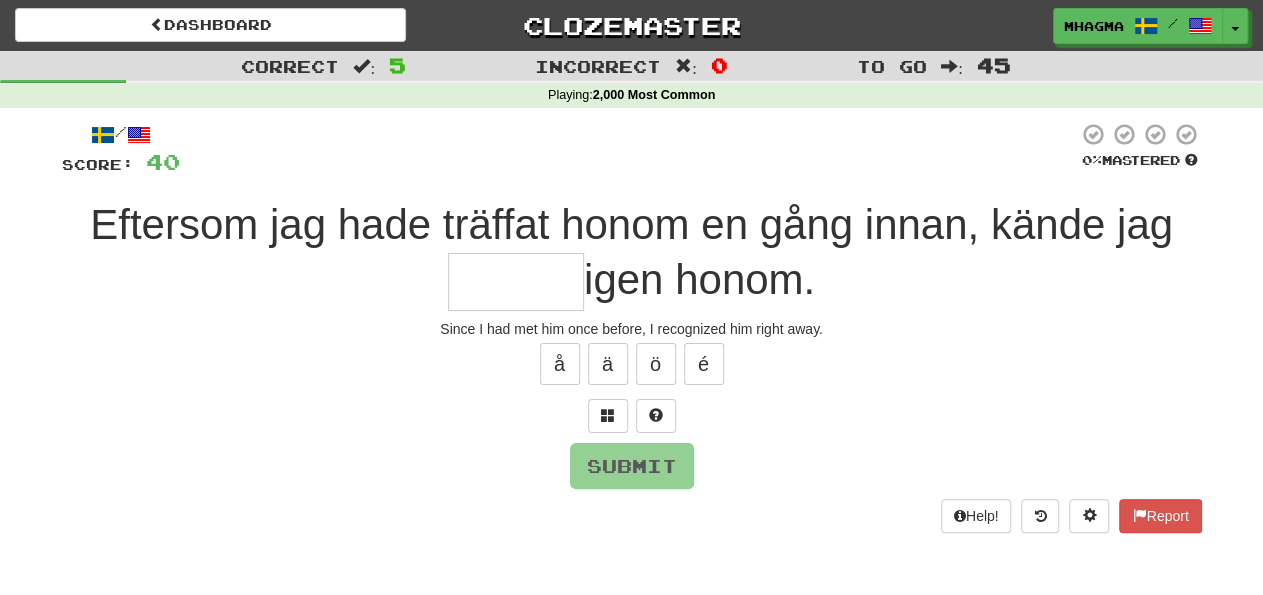 type on "******" 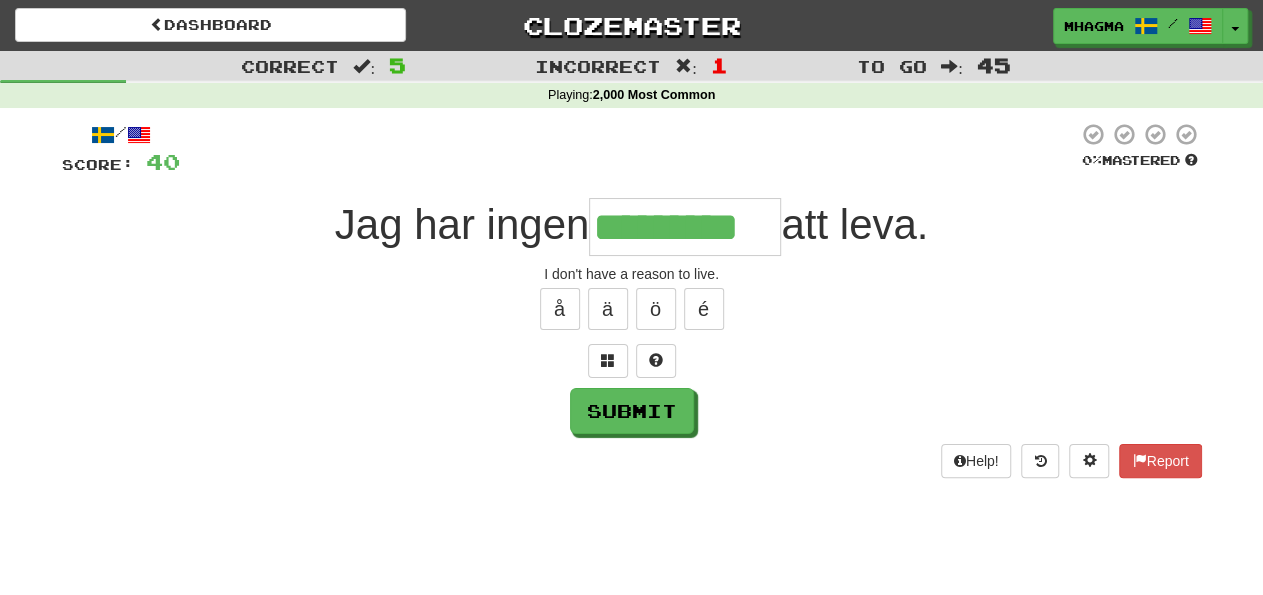 type on "*********" 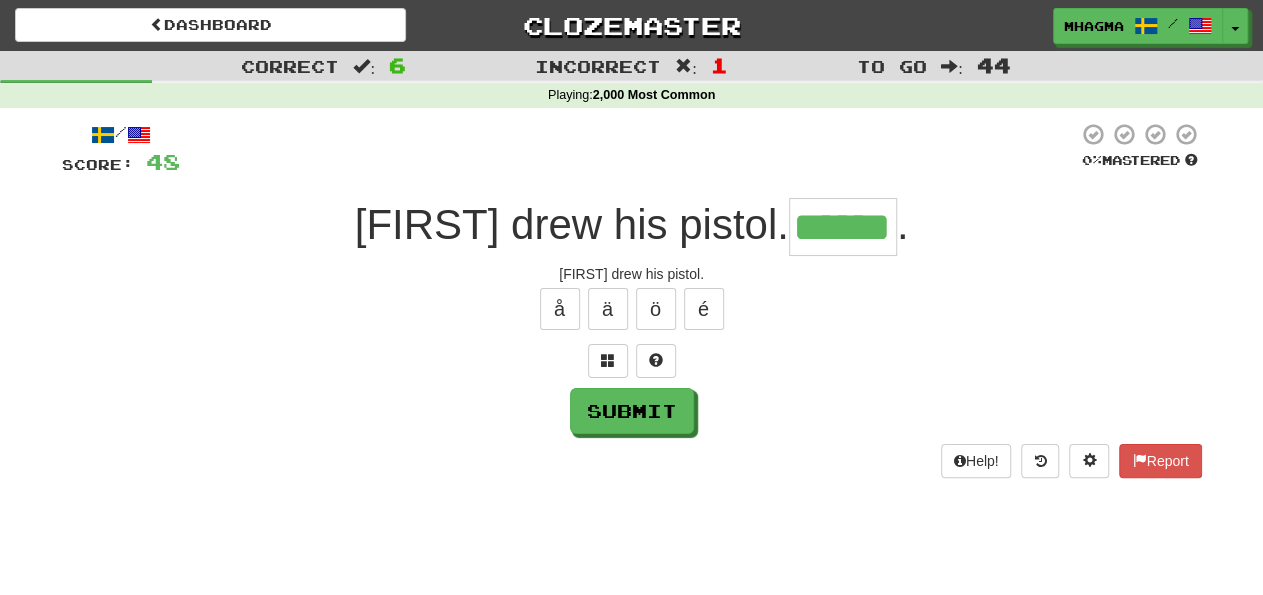 type on "******" 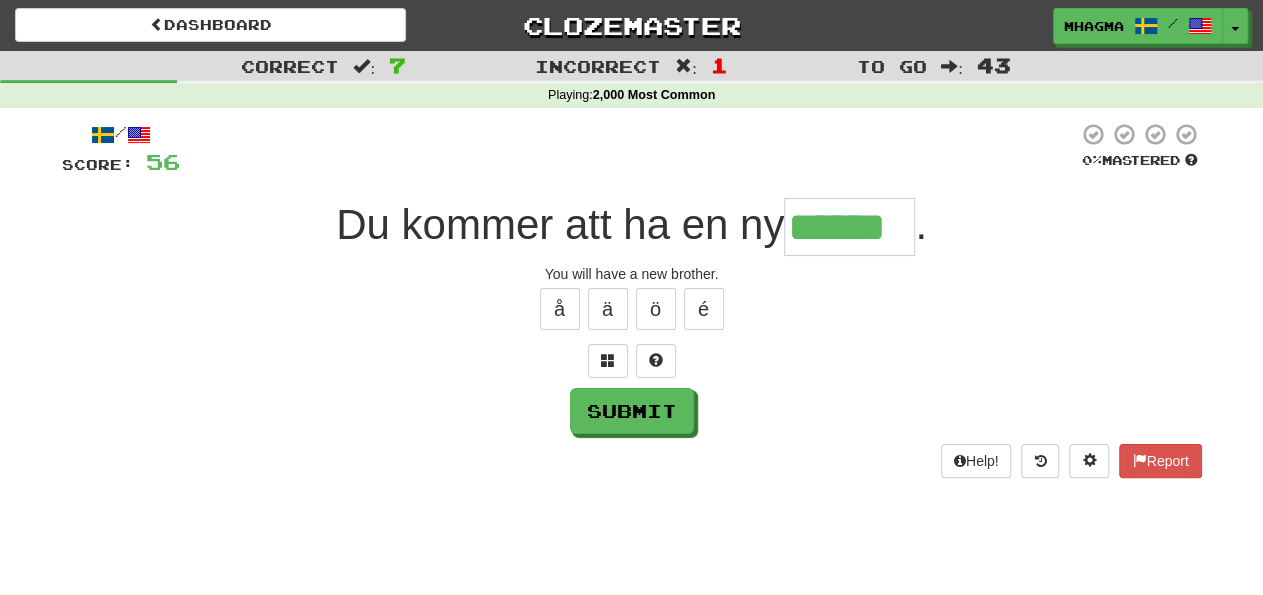 type on "******" 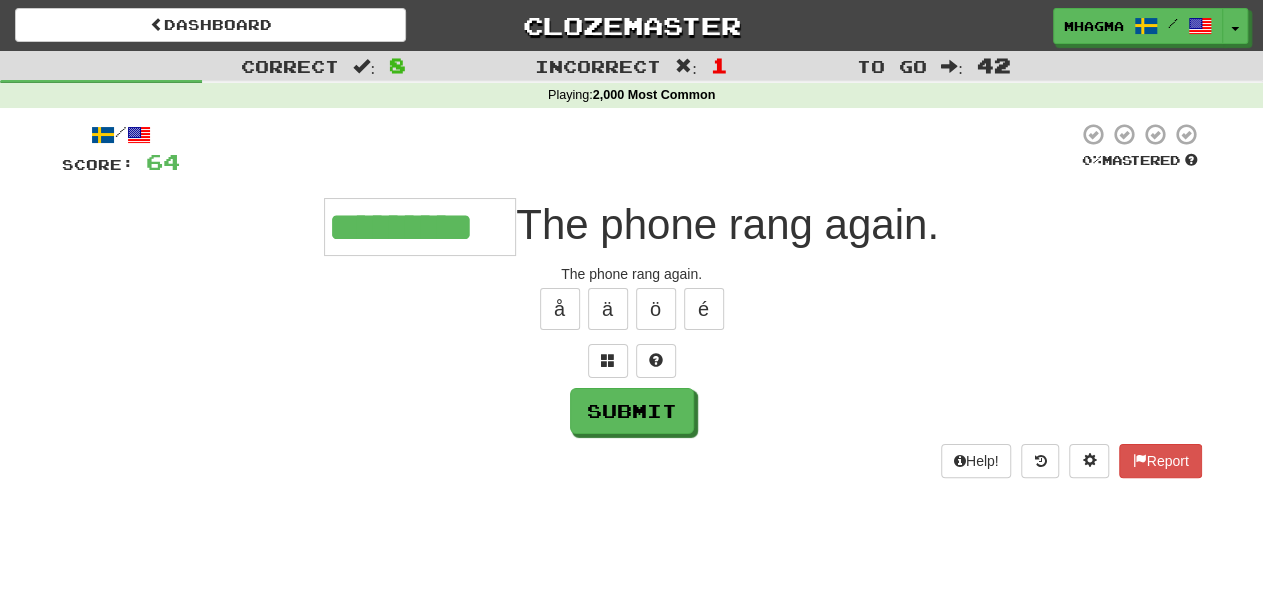 type on "*********" 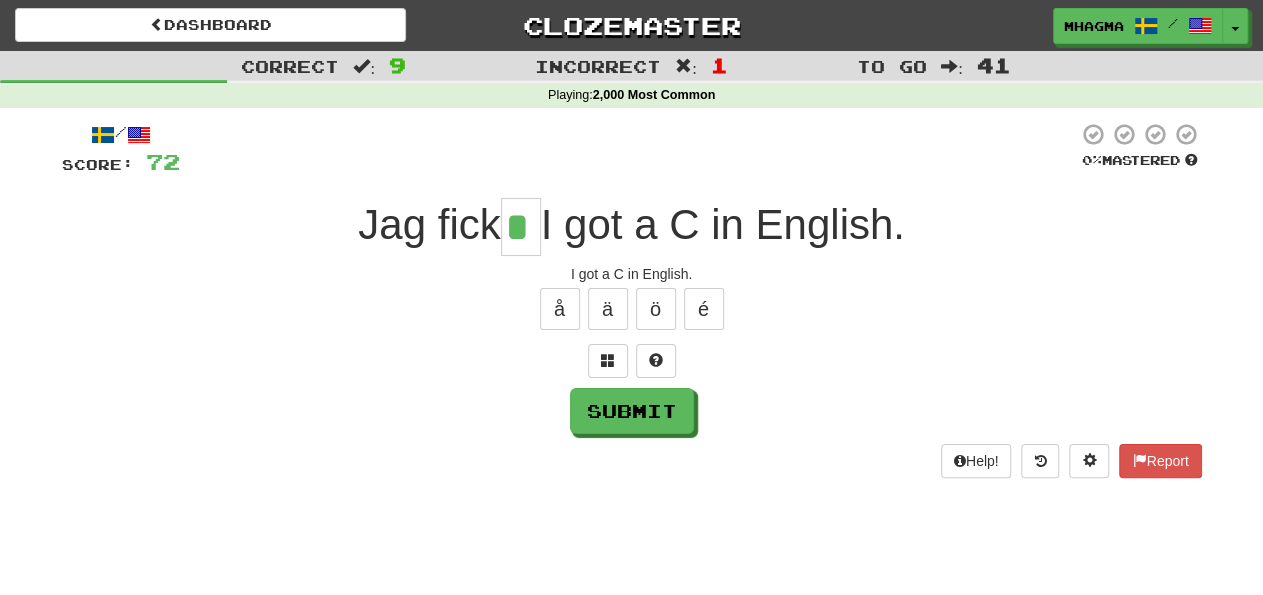 type on "*" 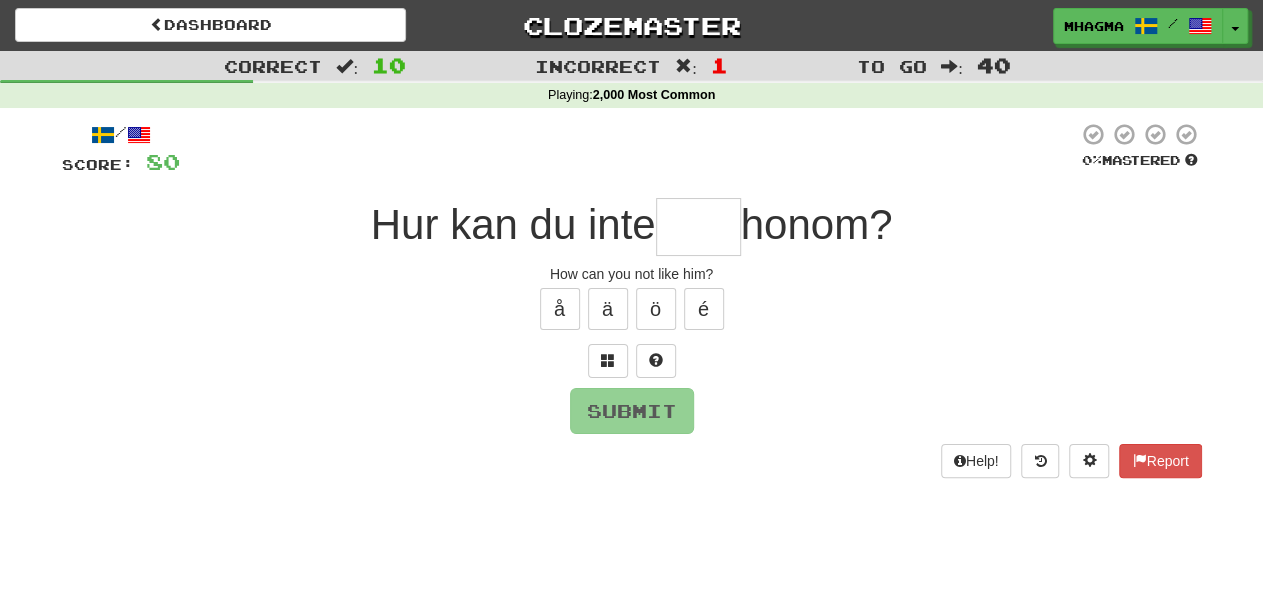 type on "*" 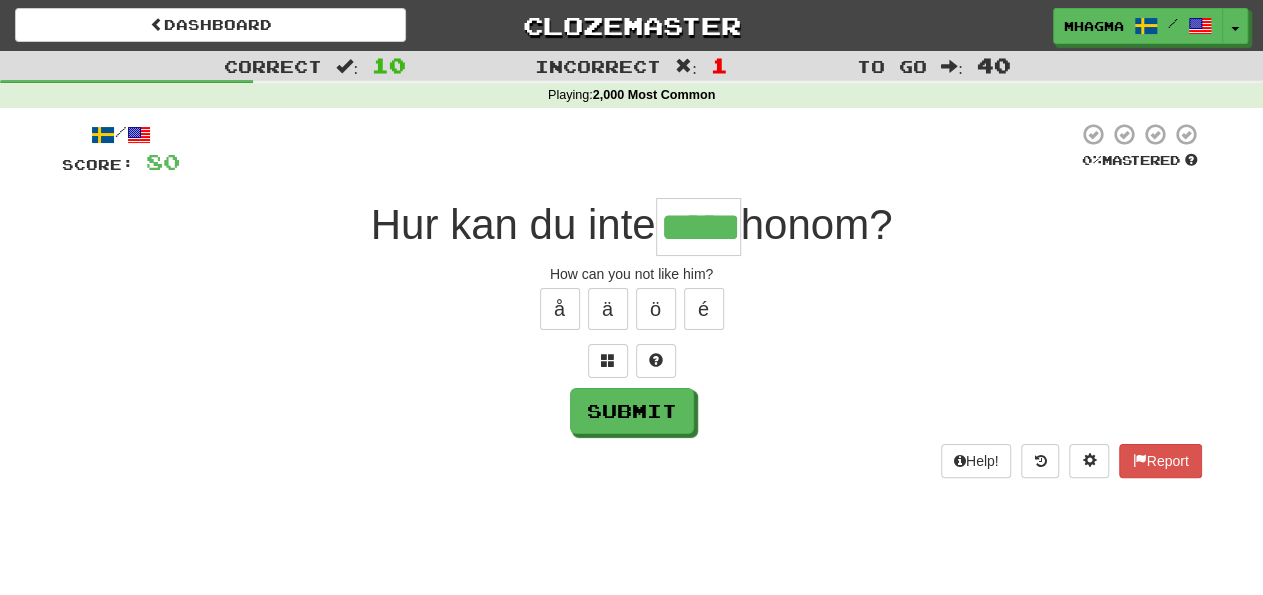type on "*****" 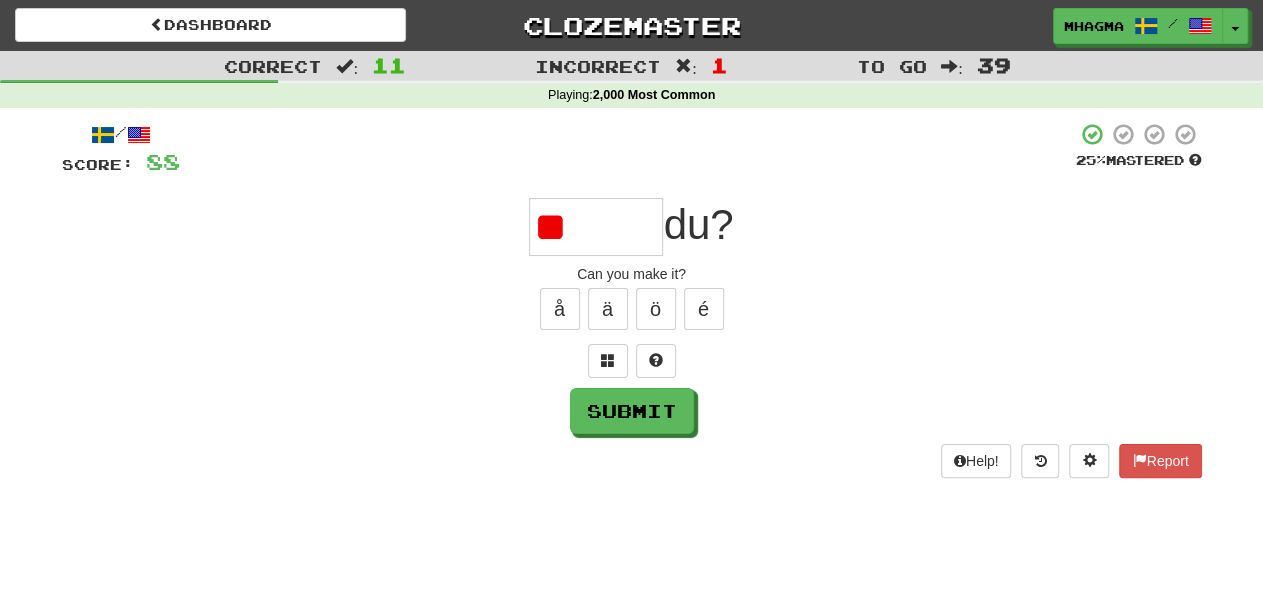 type on "*" 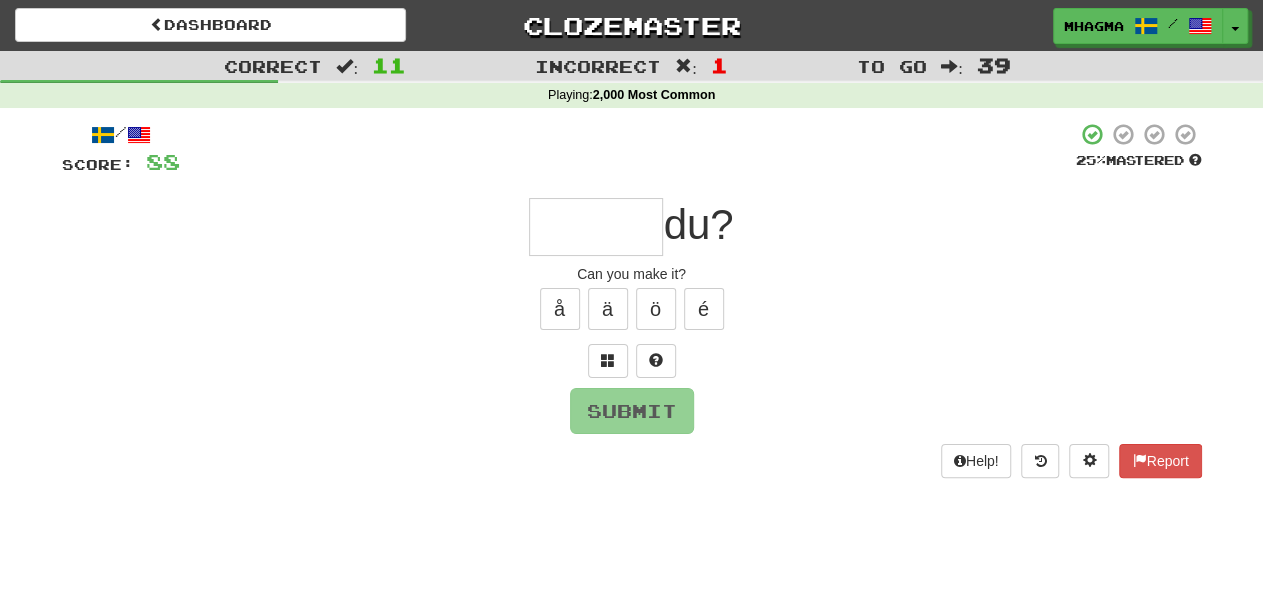 type on "*" 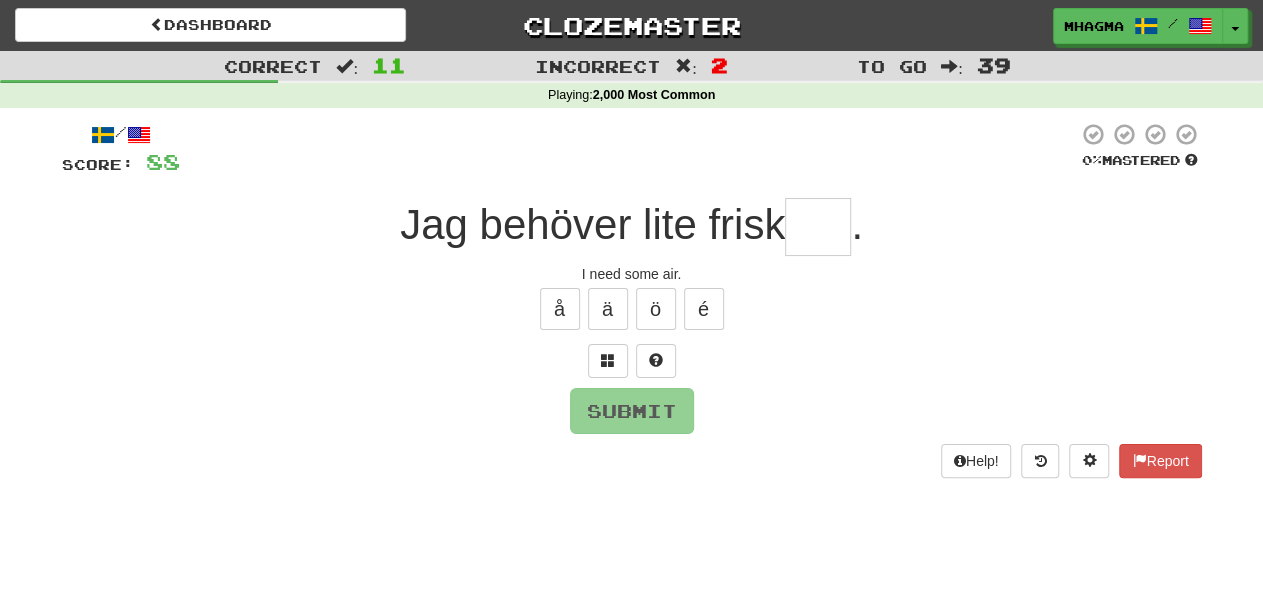 type on "*" 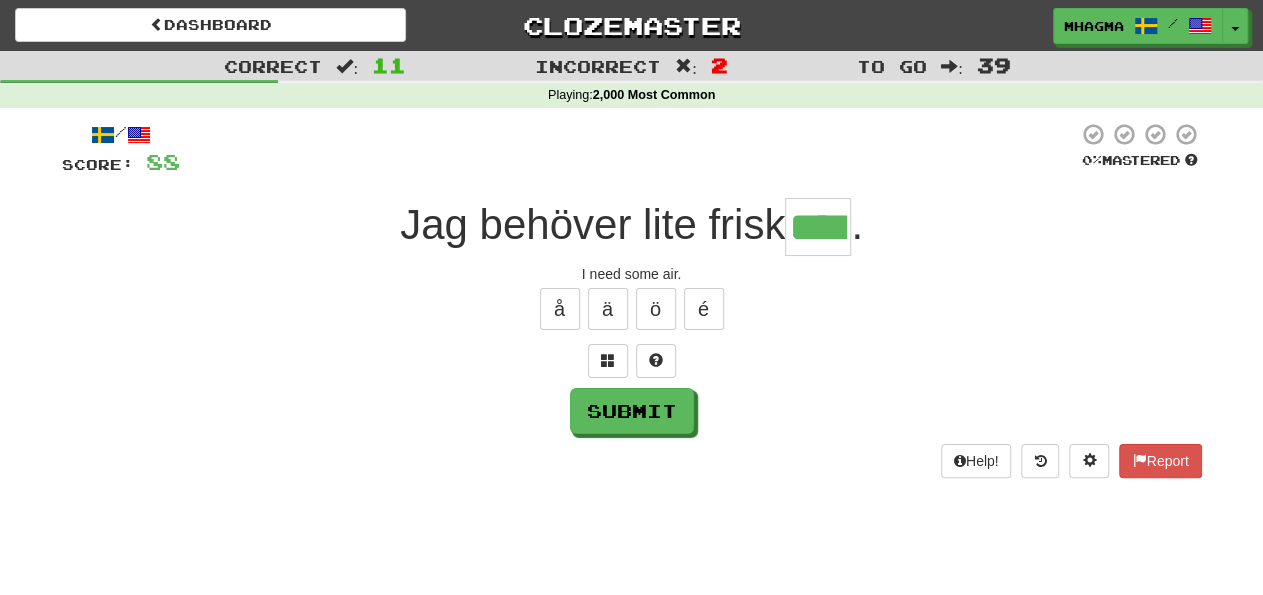 type on "****" 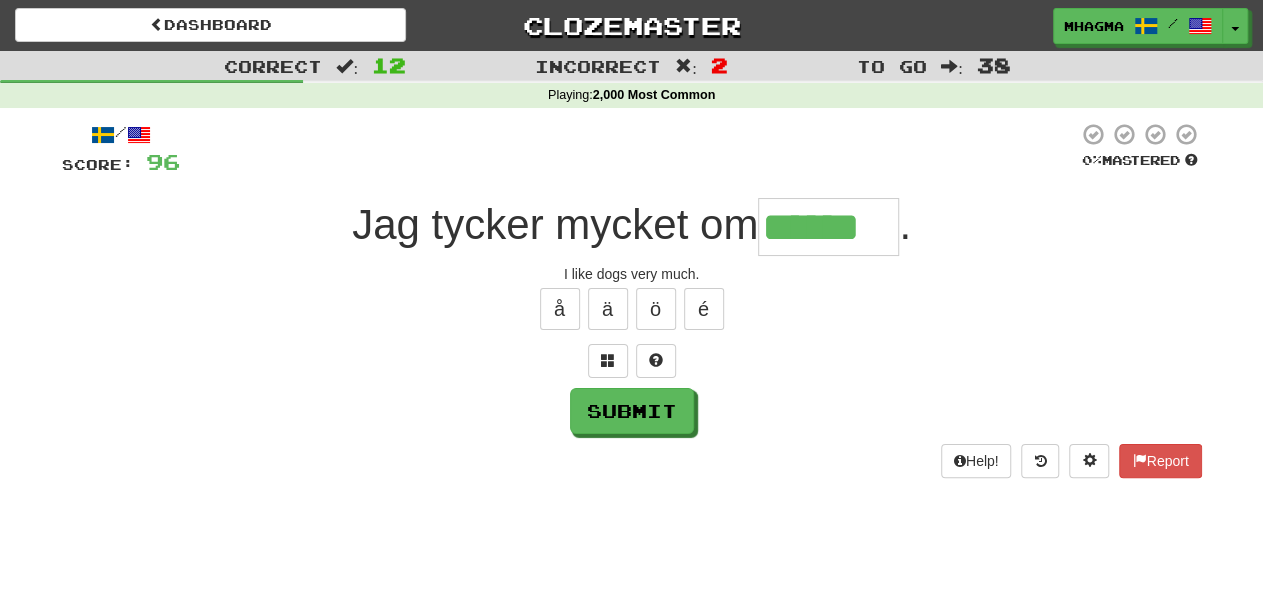 type on "******" 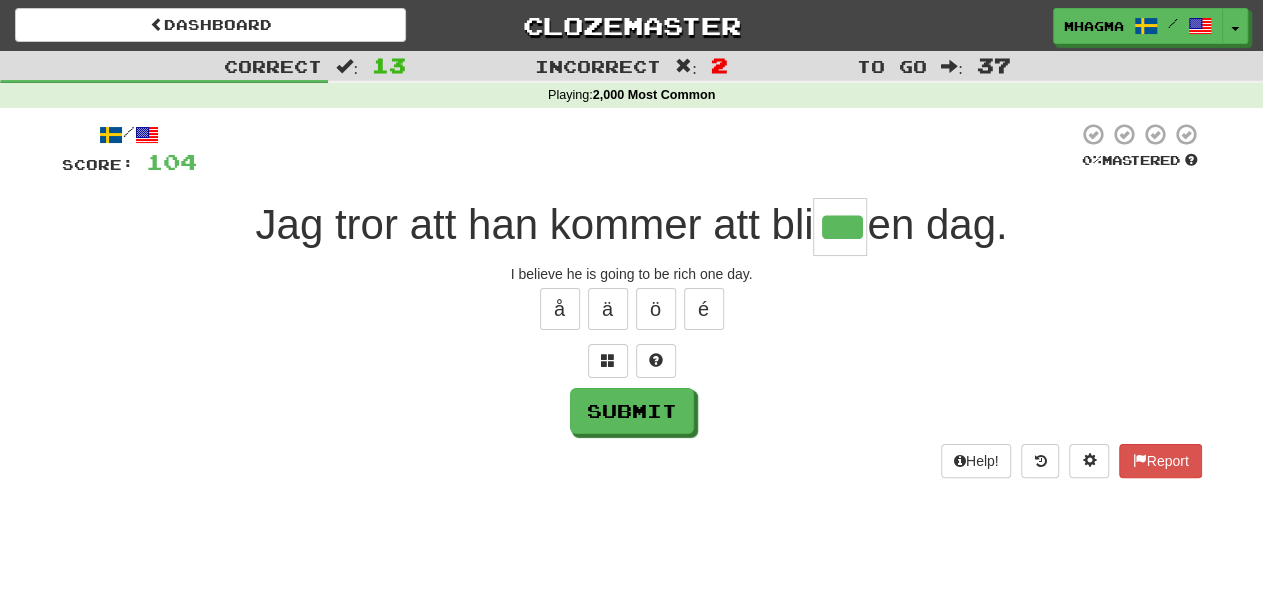 type on "***" 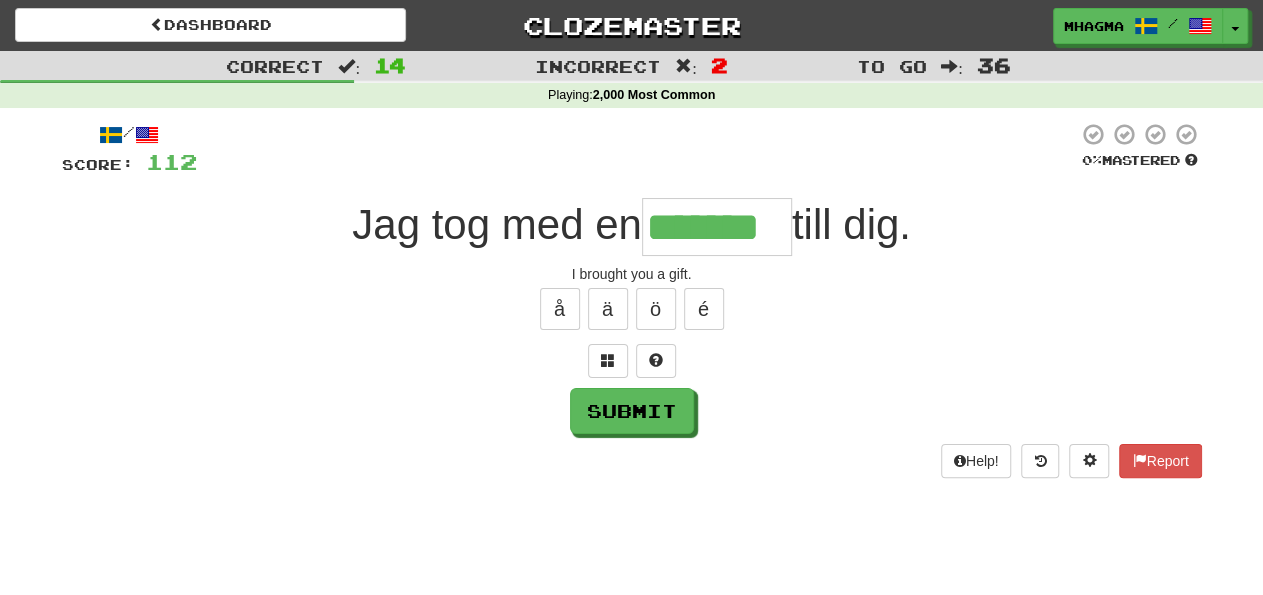 type on "*******" 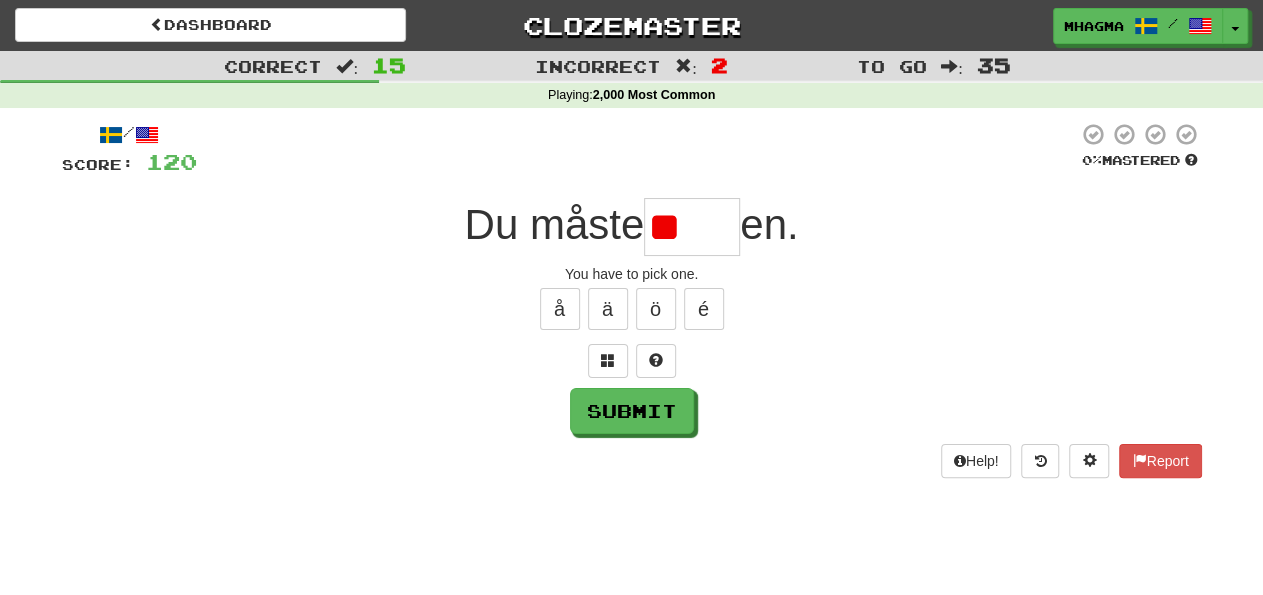 type on "*" 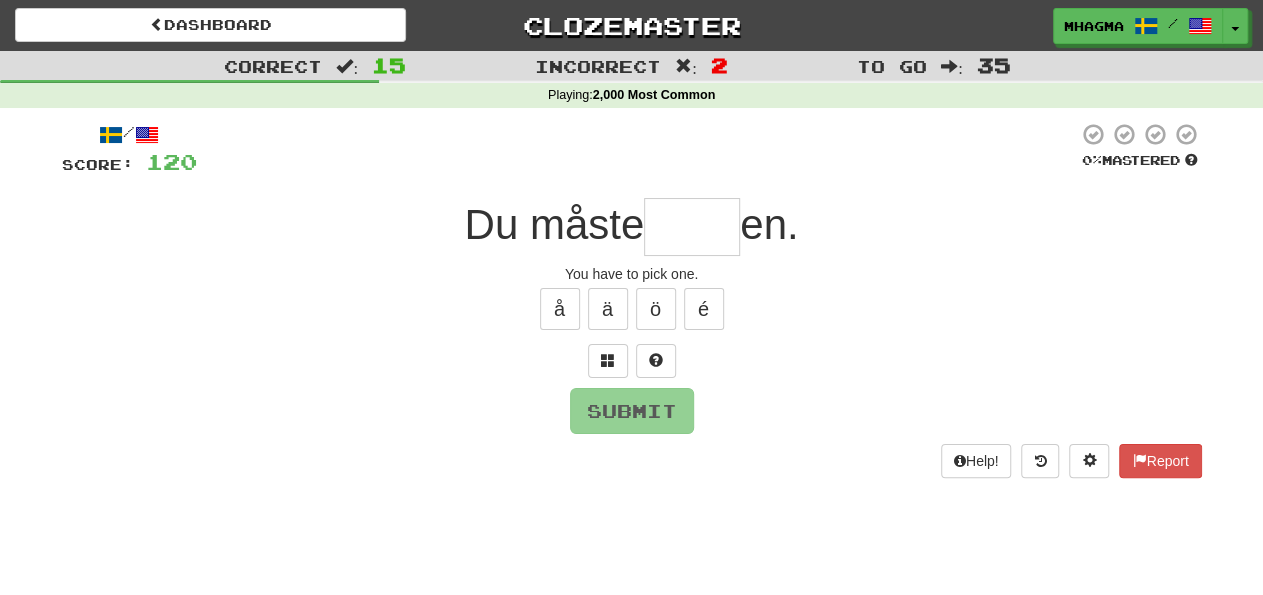 type on "*****" 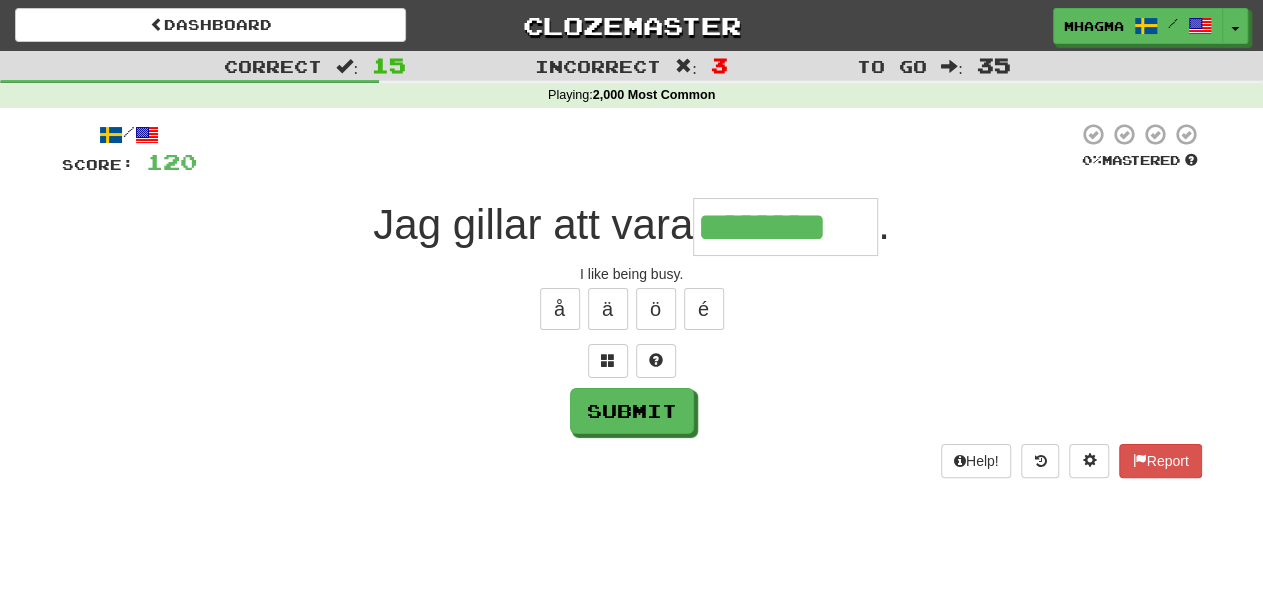 type on "********" 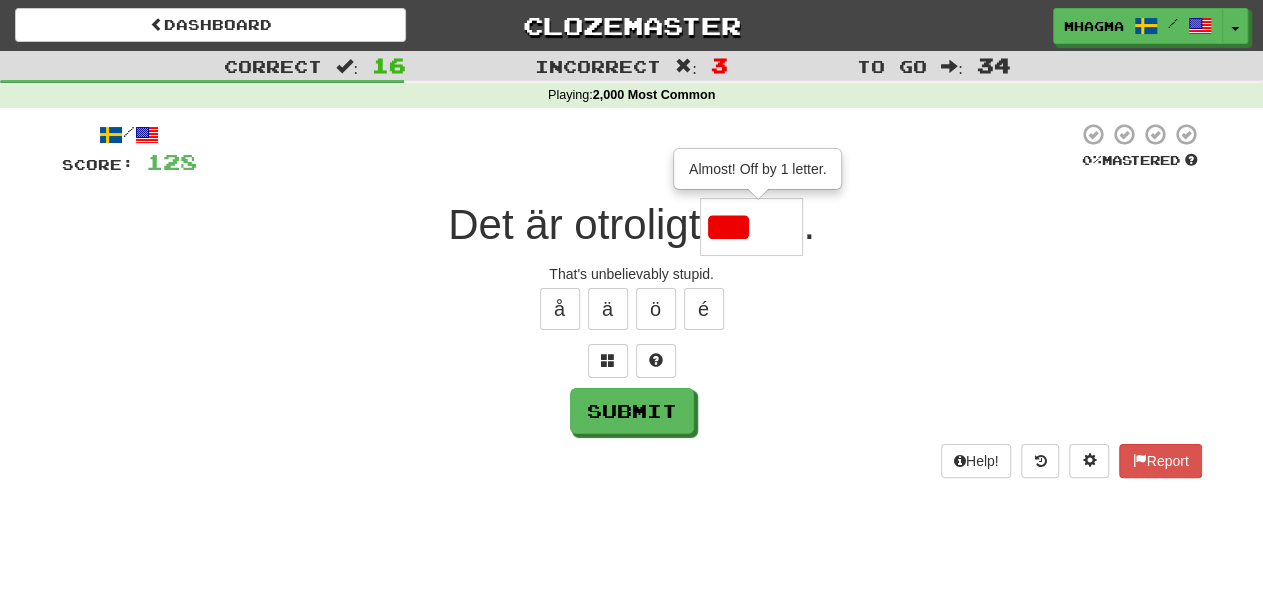 scroll, scrollTop: 0, scrollLeft: 0, axis: both 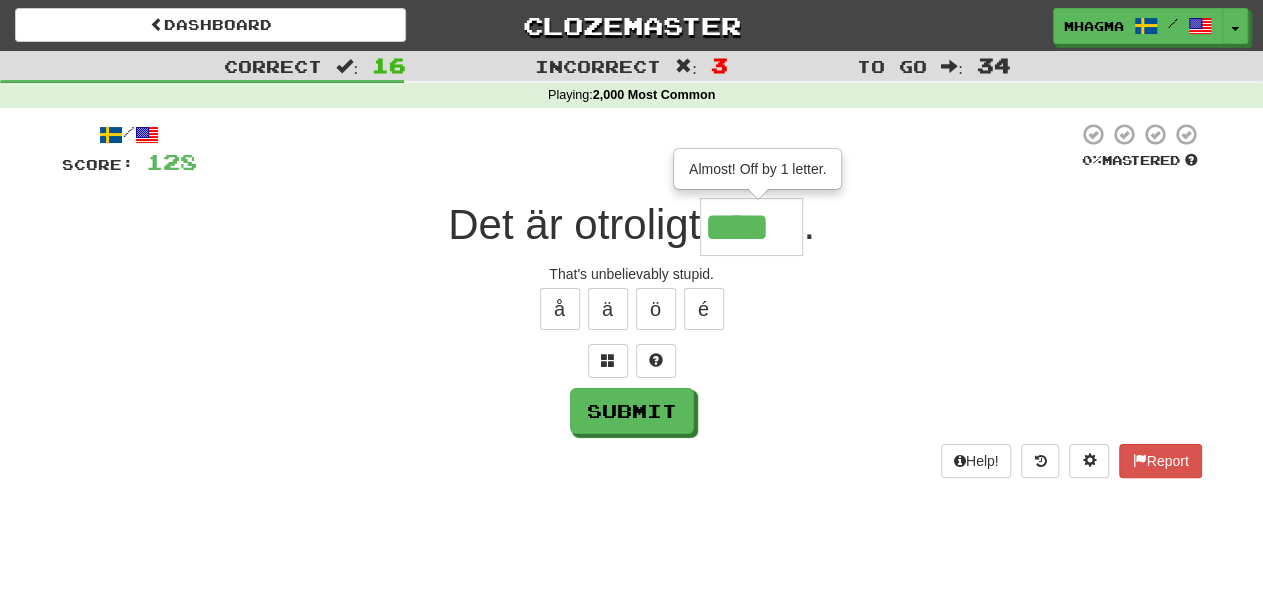 type on "****" 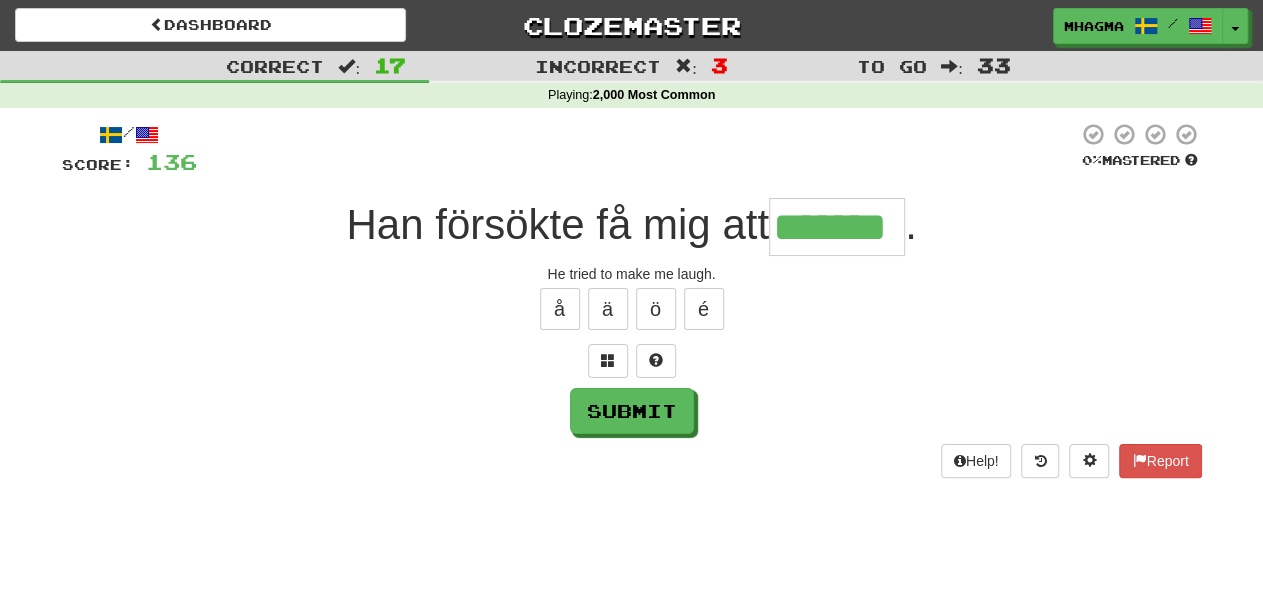 type on "*******" 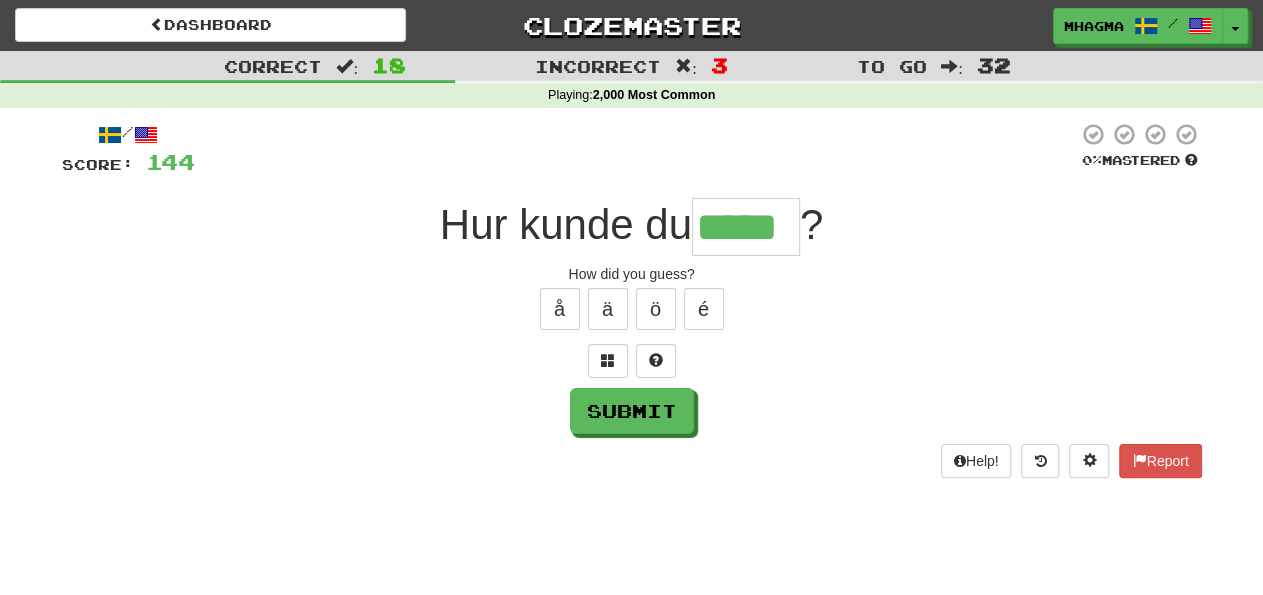 type on "*****" 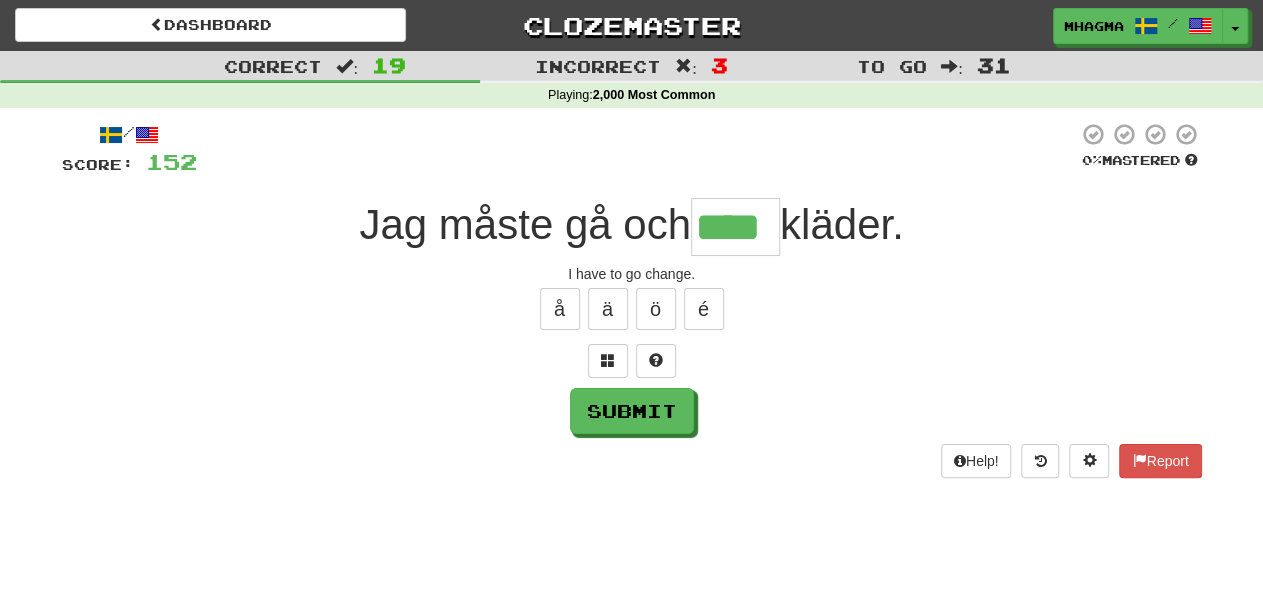 type on "****" 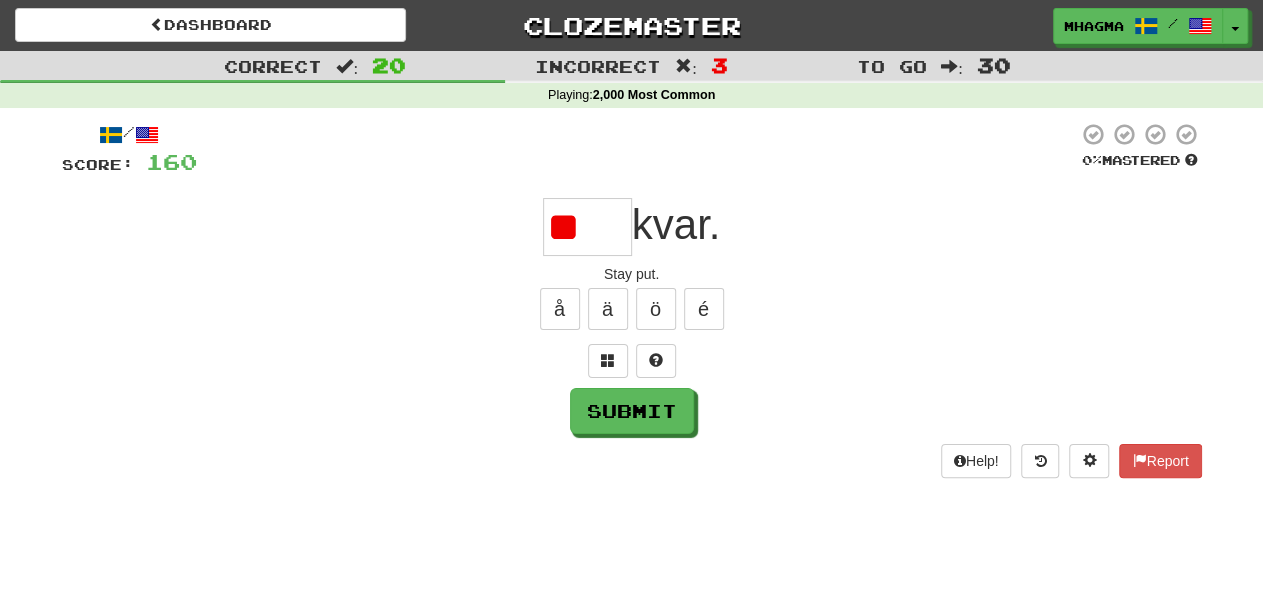type on "*" 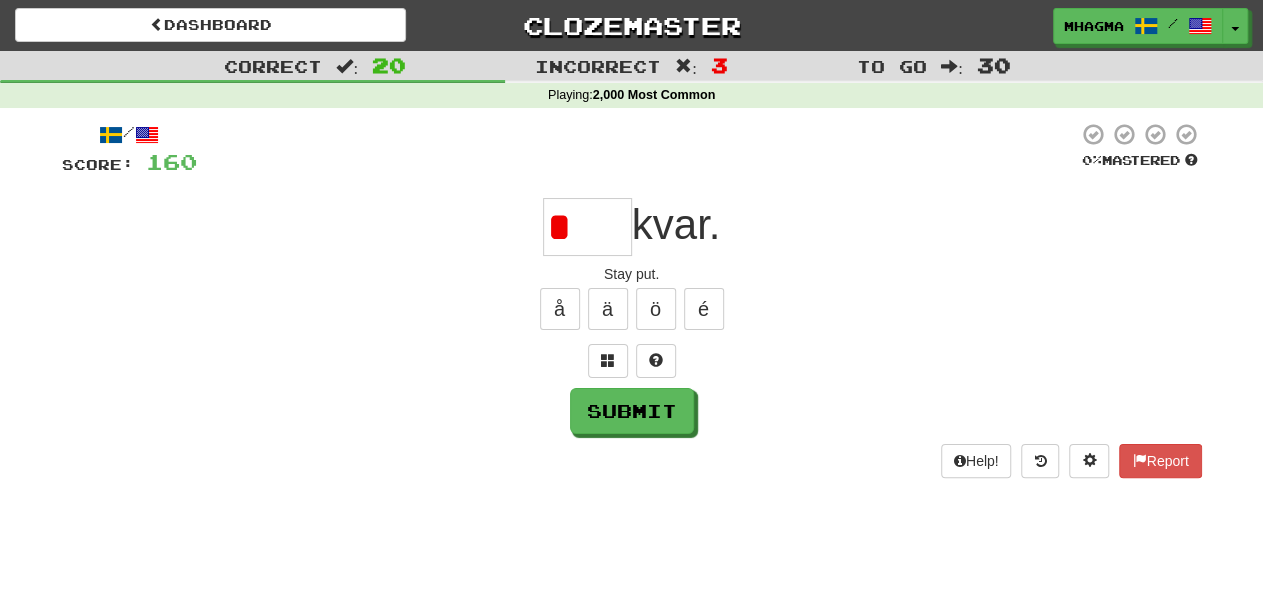 type on "****" 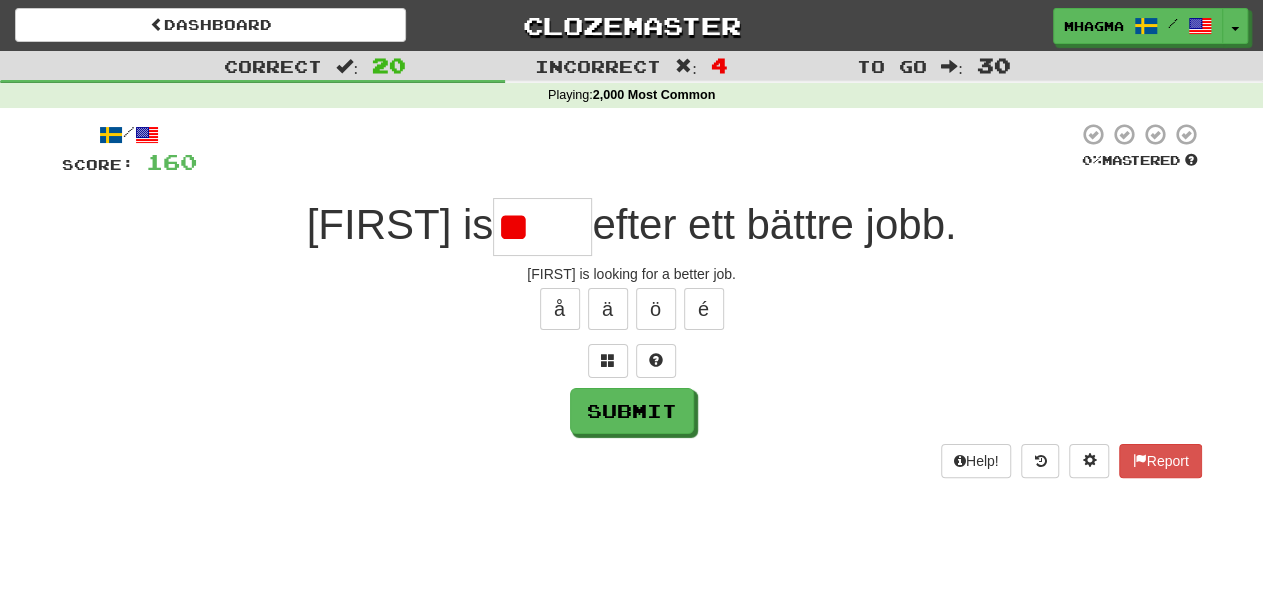 type on "*" 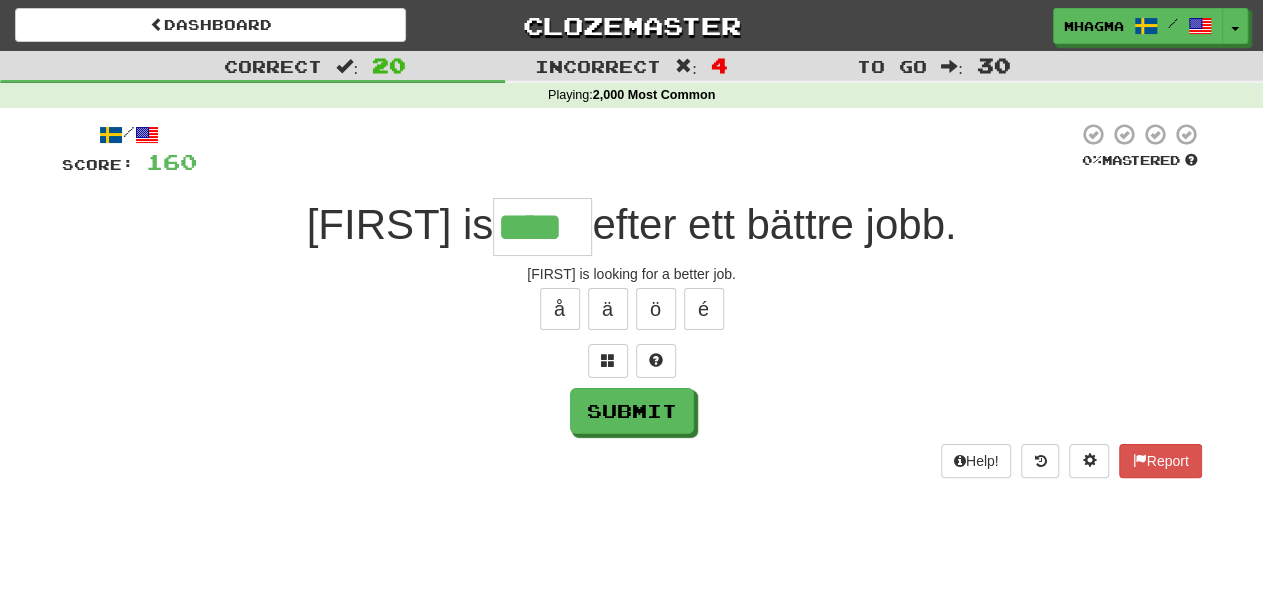 type on "****" 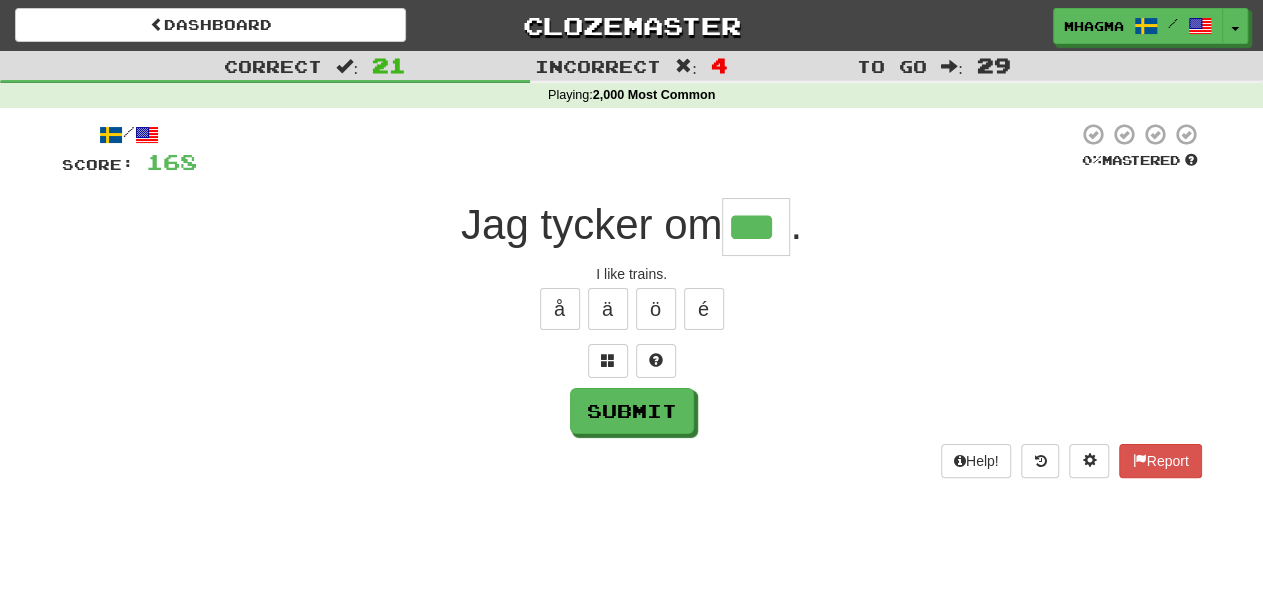 type on "***" 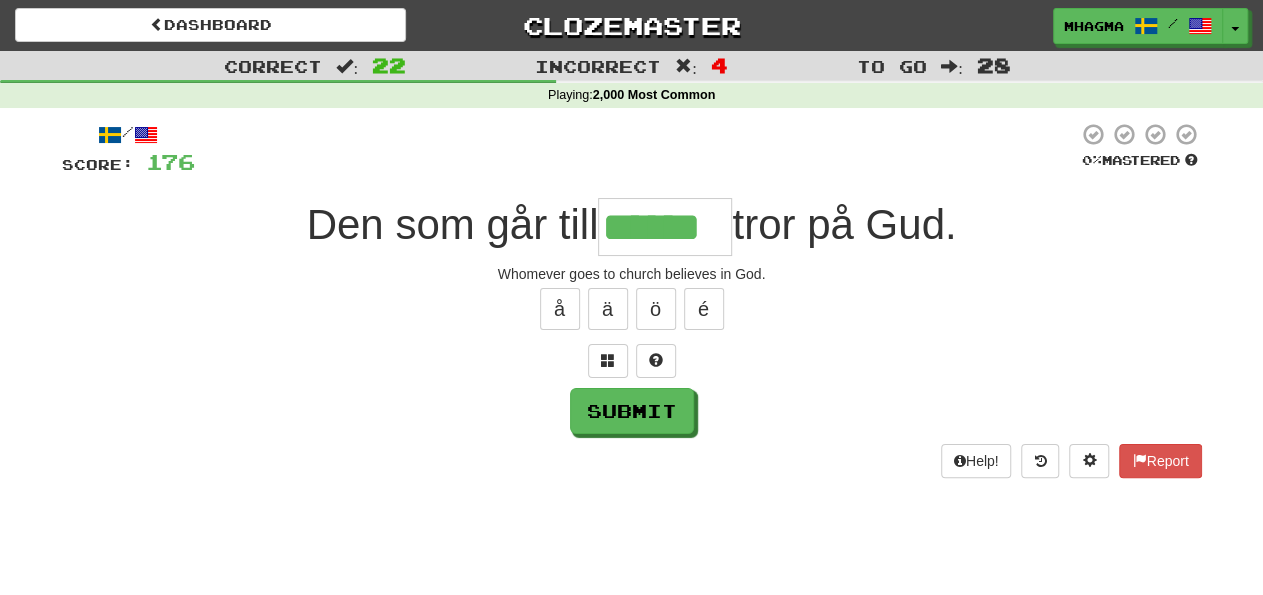type on "******" 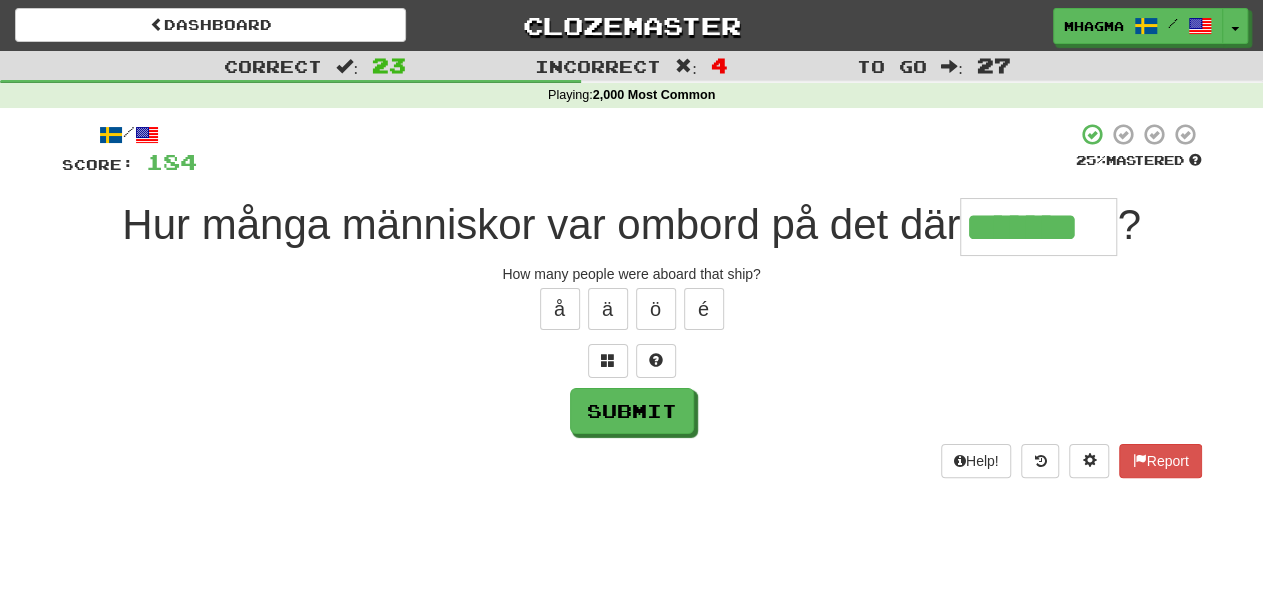 type on "*******" 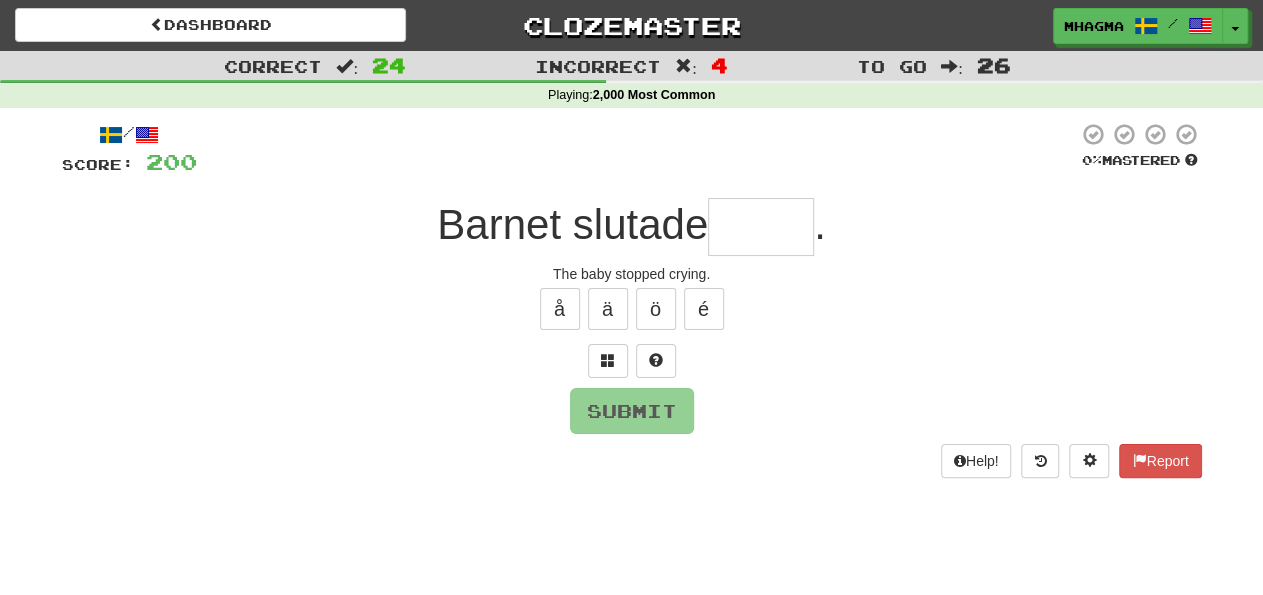 type on "*" 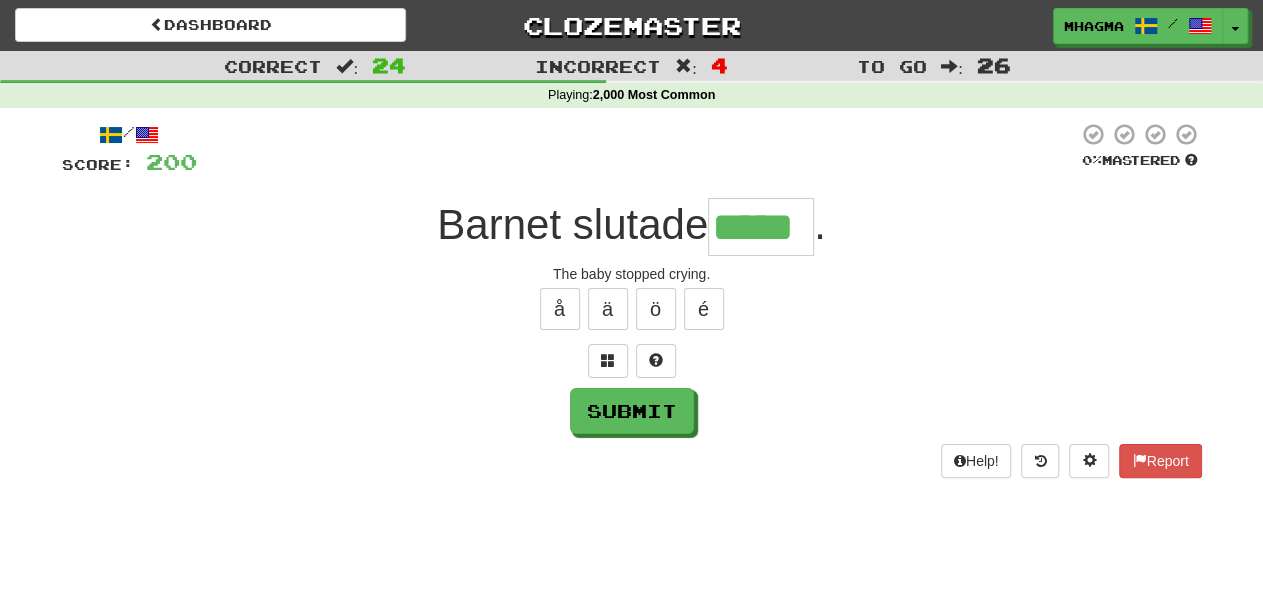 type on "*****" 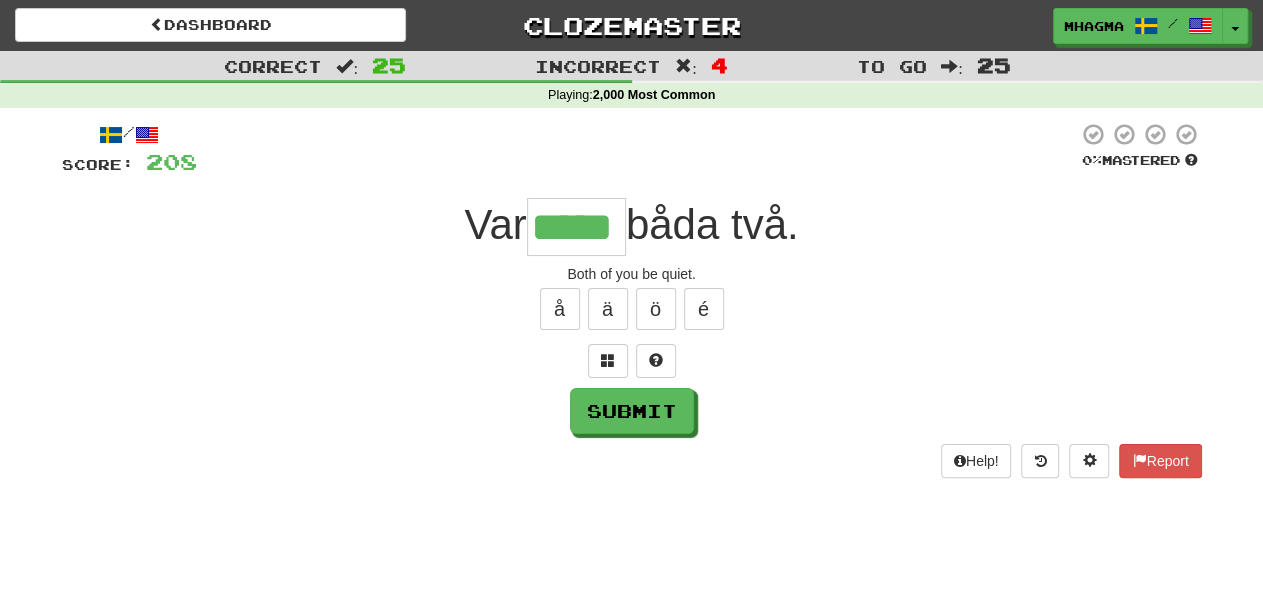 type on "*****" 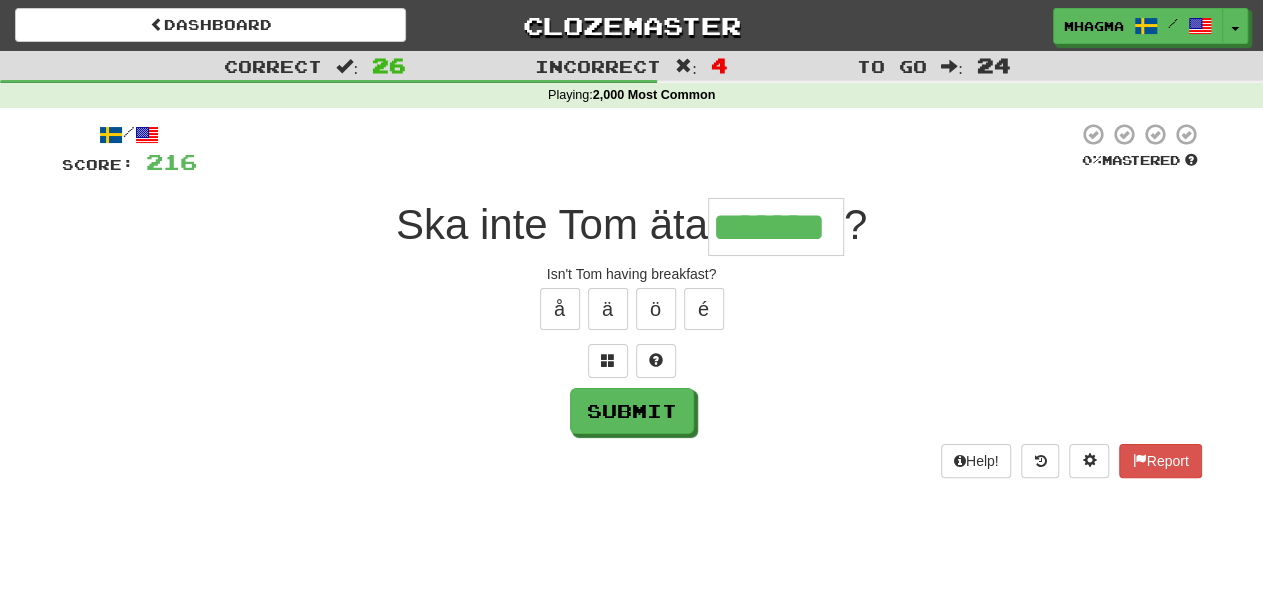 type on "*******" 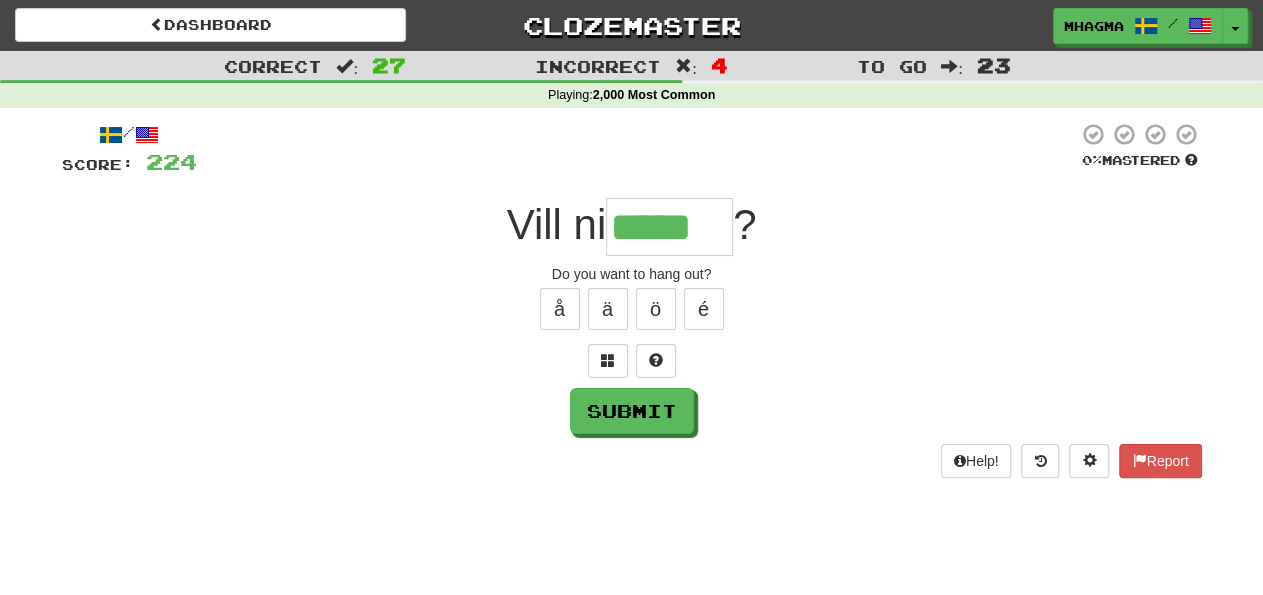 type on "*****" 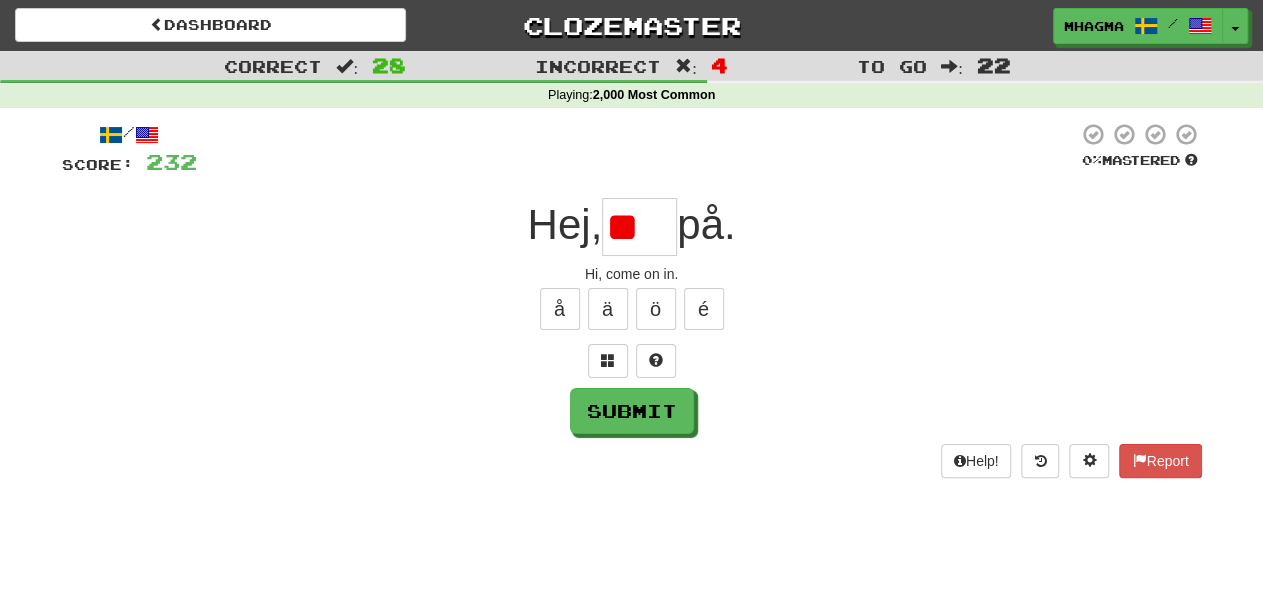 scroll, scrollTop: 0, scrollLeft: 0, axis: both 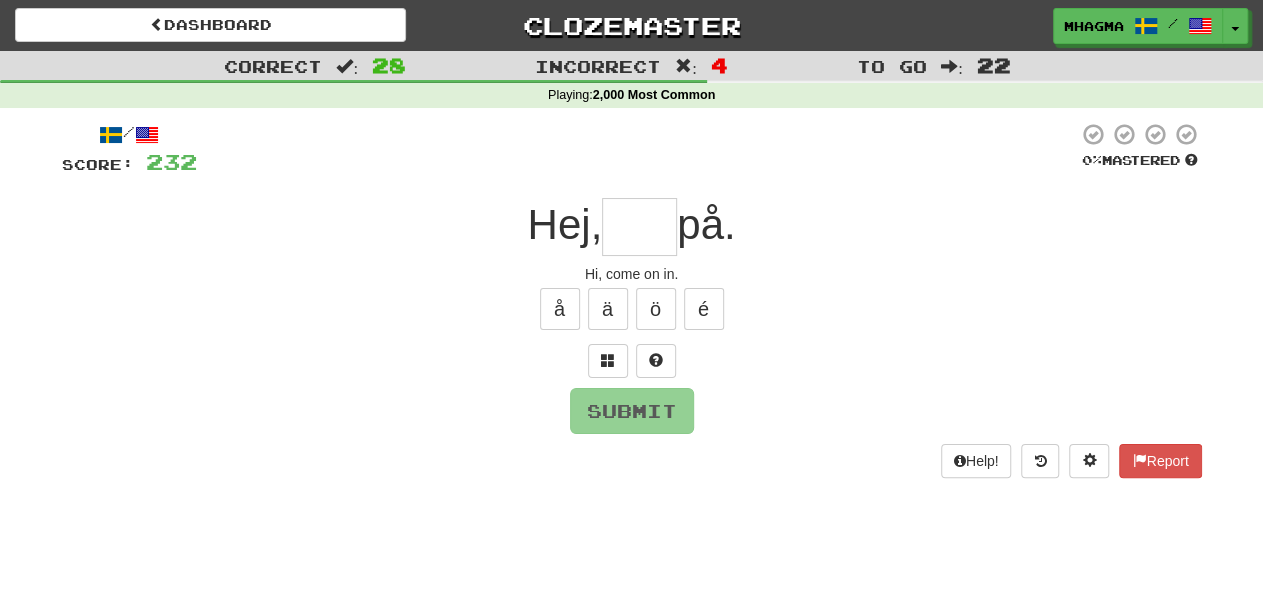 type on "****" 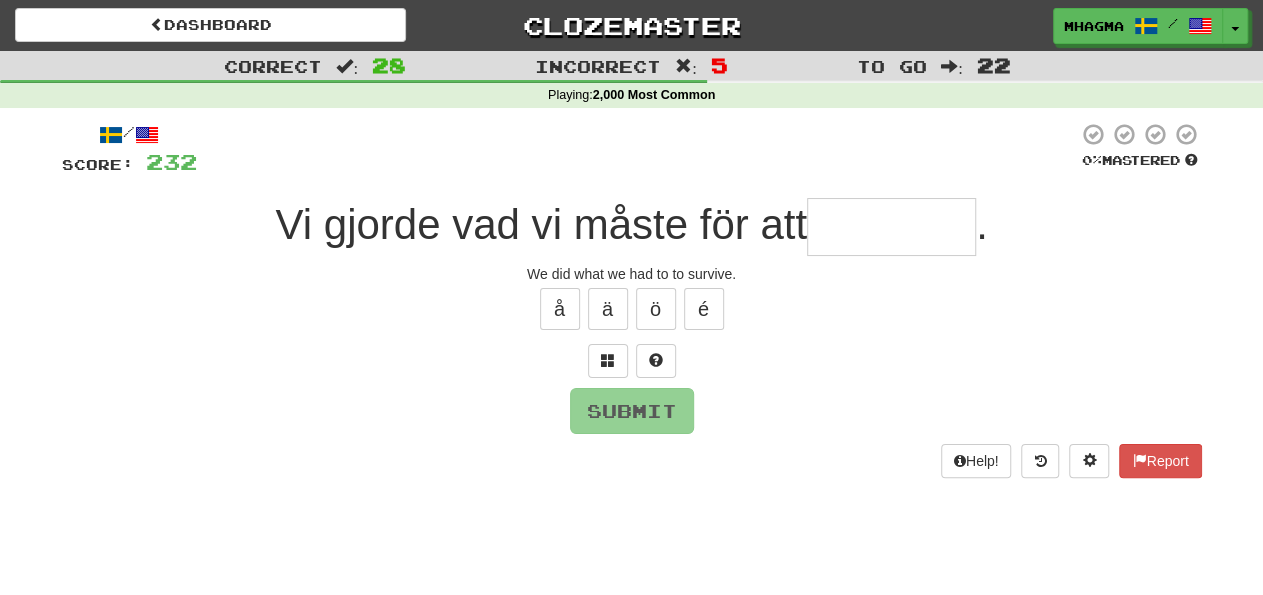type on "*" 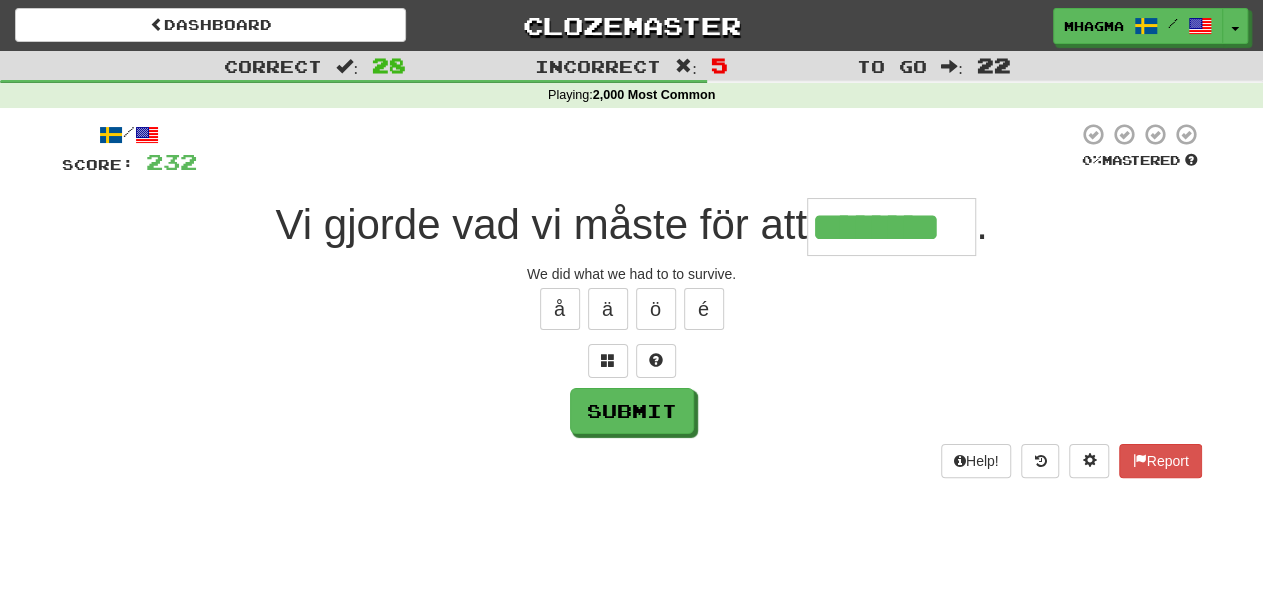 type on "********" 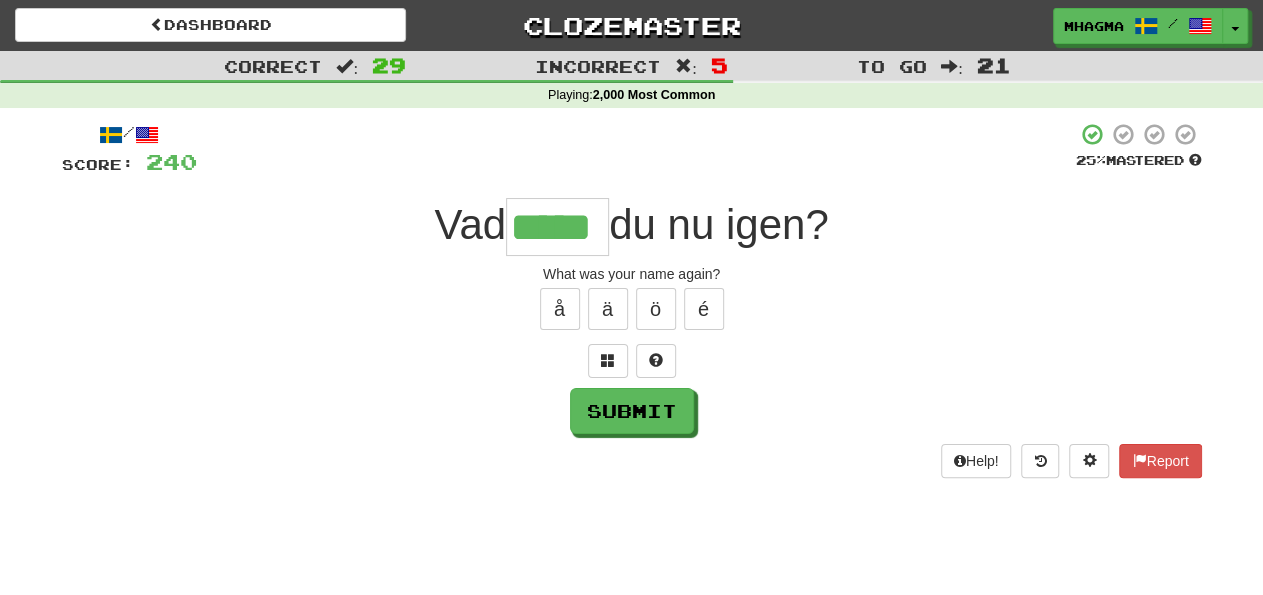 type on "*****" 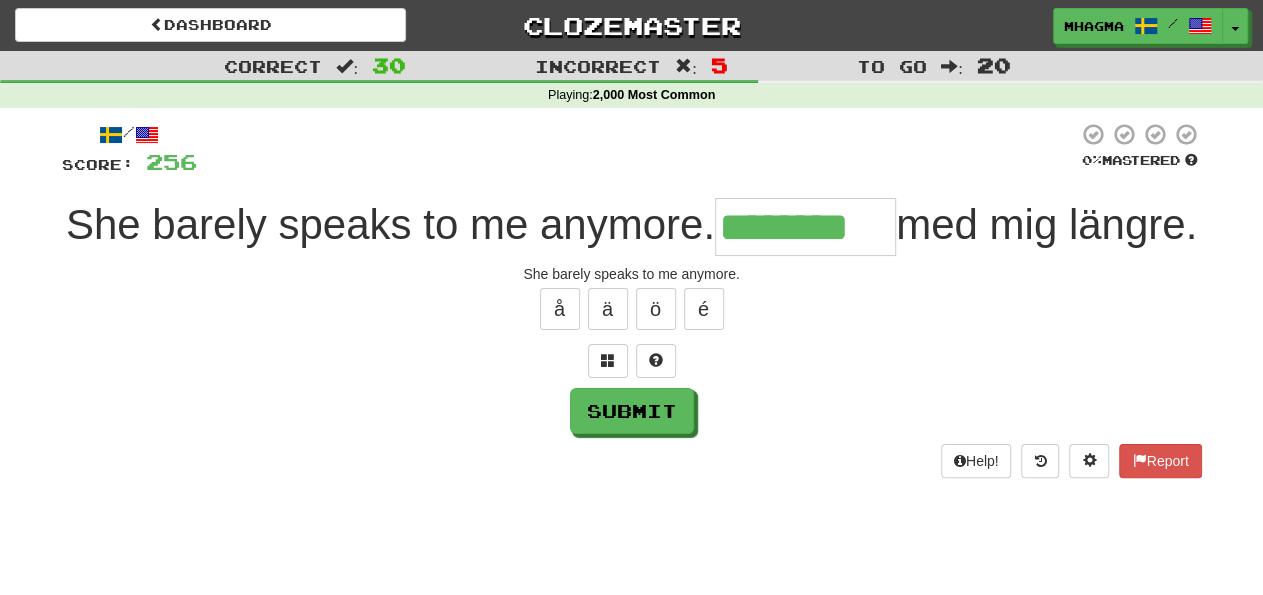 type on "********" 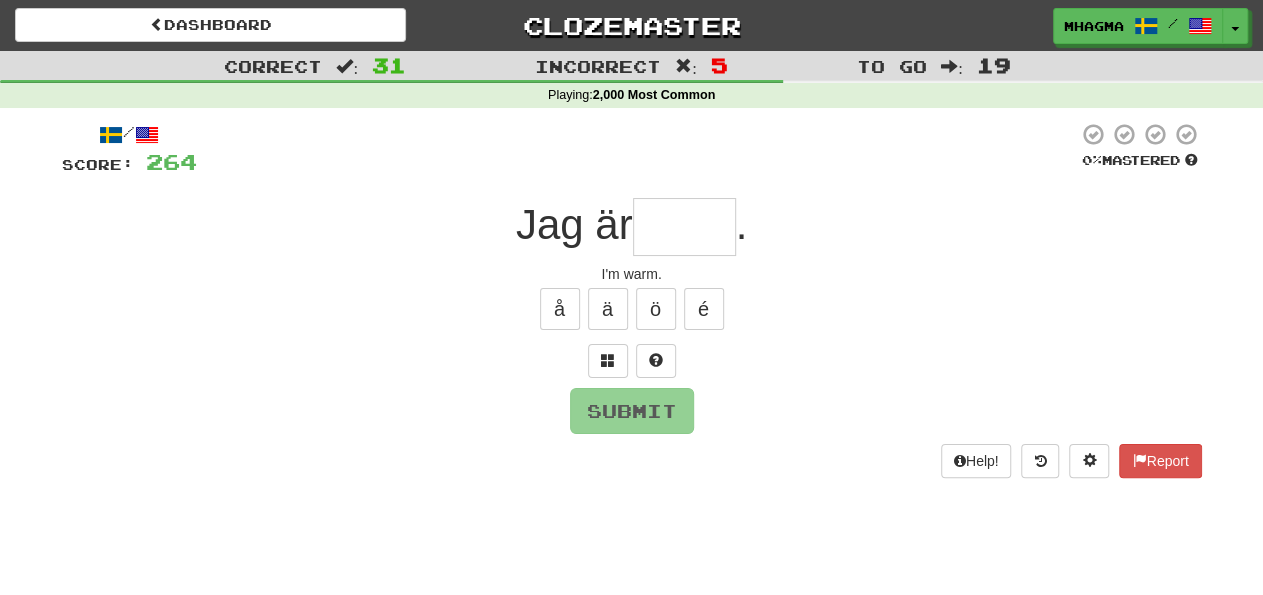 type on "*" 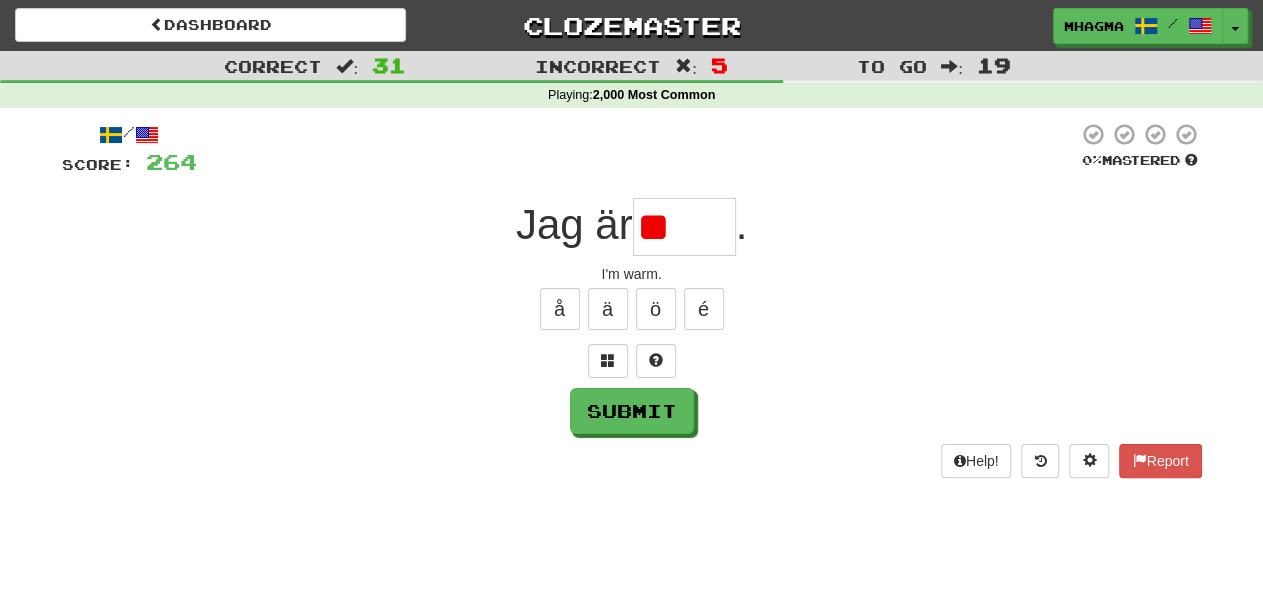 type on "*" 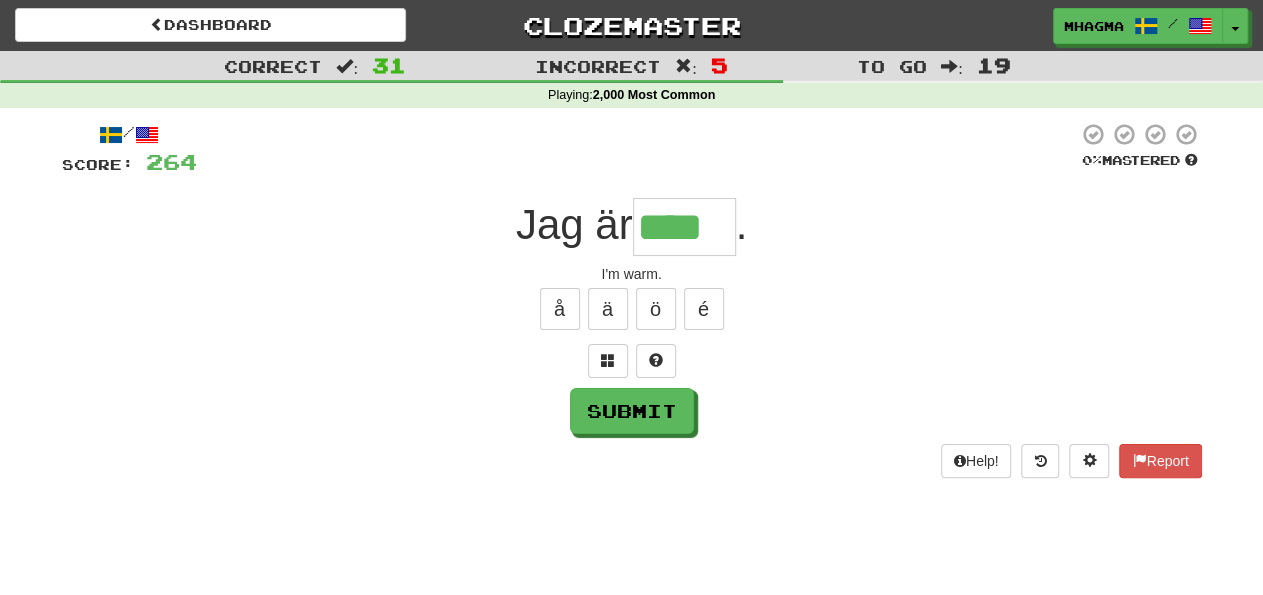 type on "****" 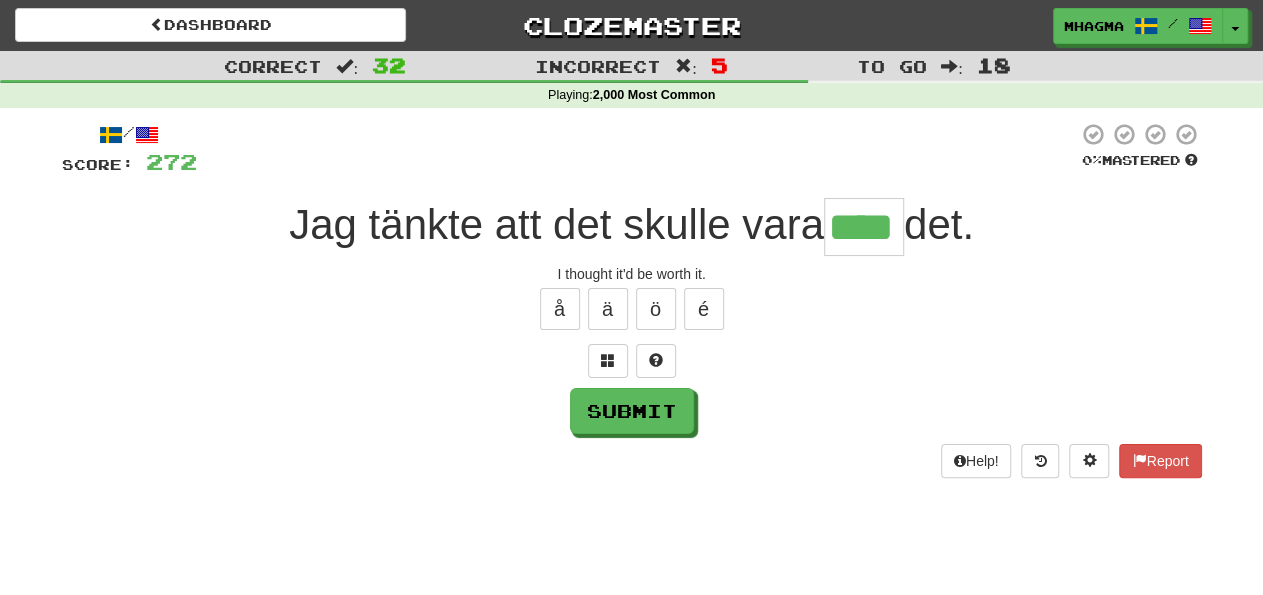 scroll, scrollTop: 0, scrollLeft: 9, axis: horizontal 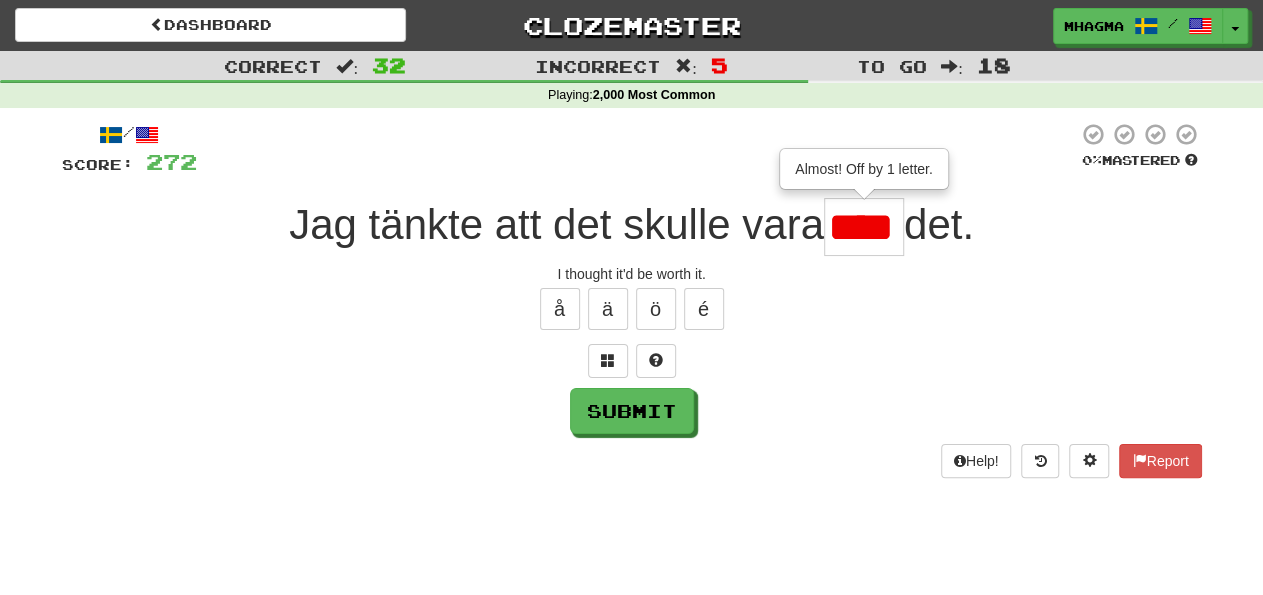 type on "****" 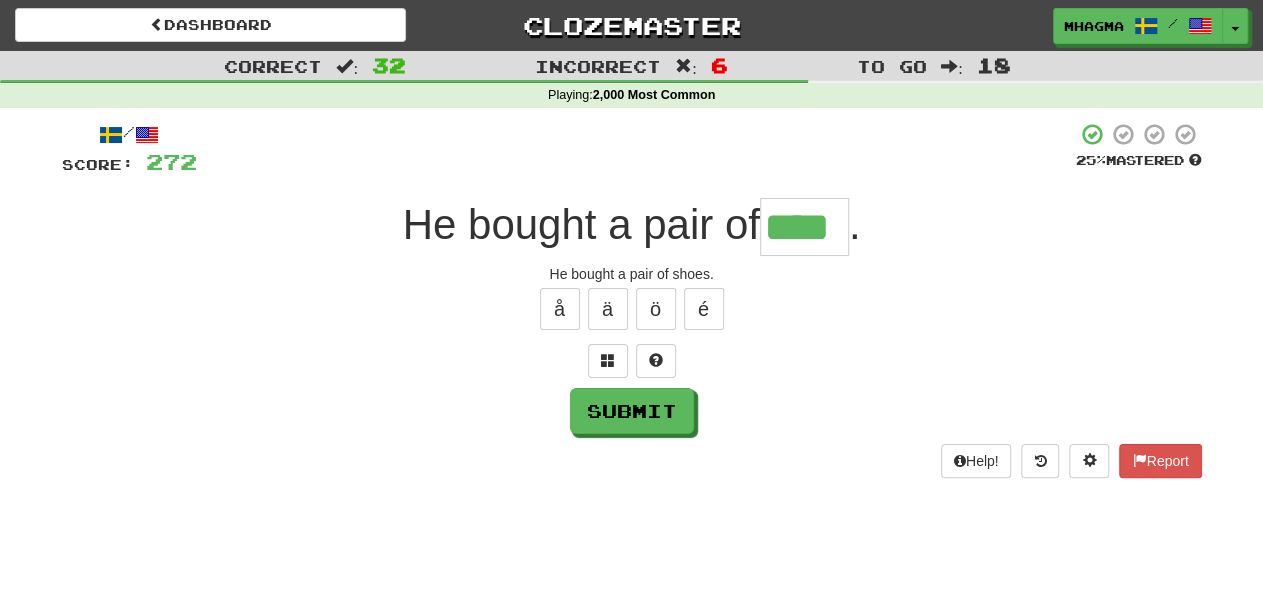 type on "****" 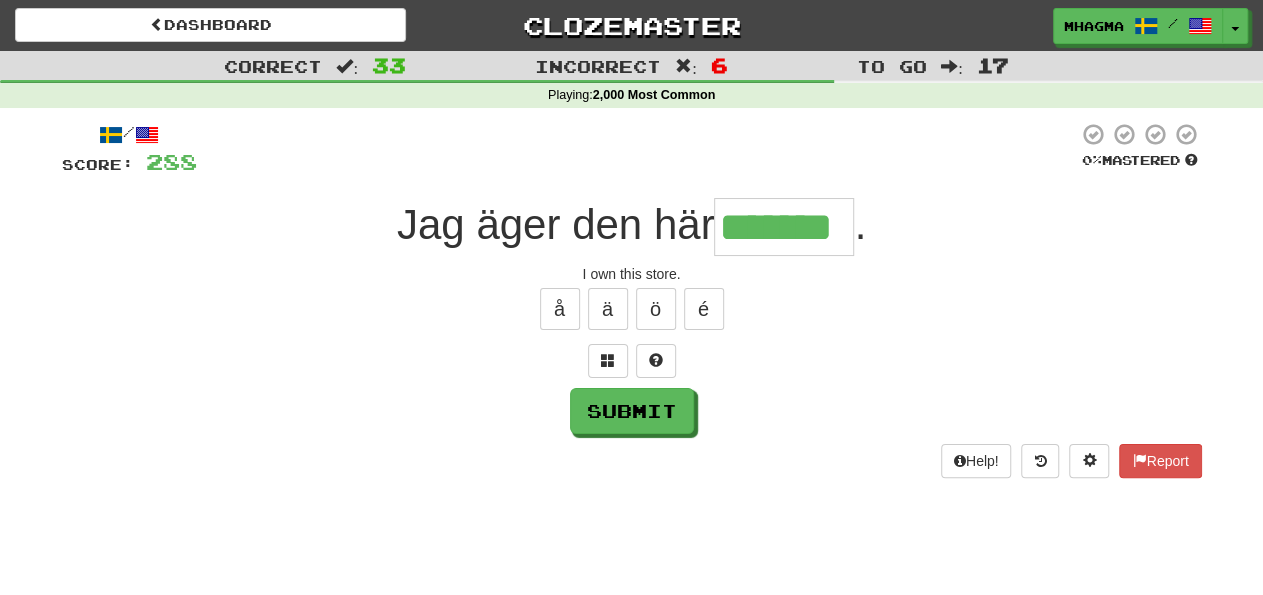 type on "*******" 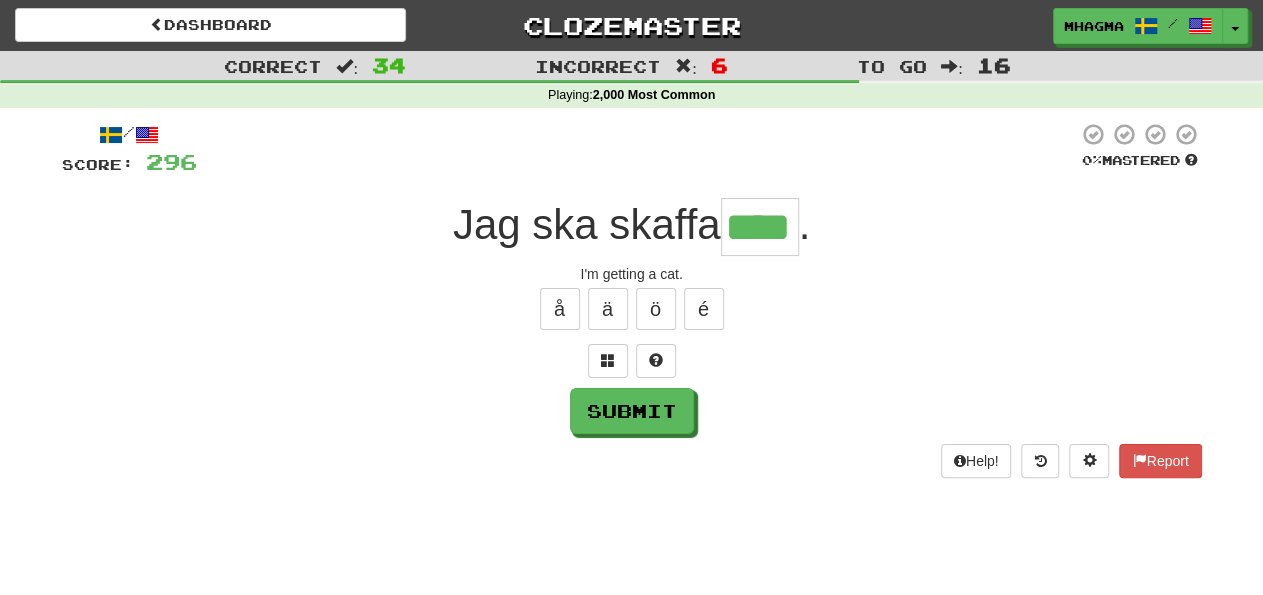 type on "****" 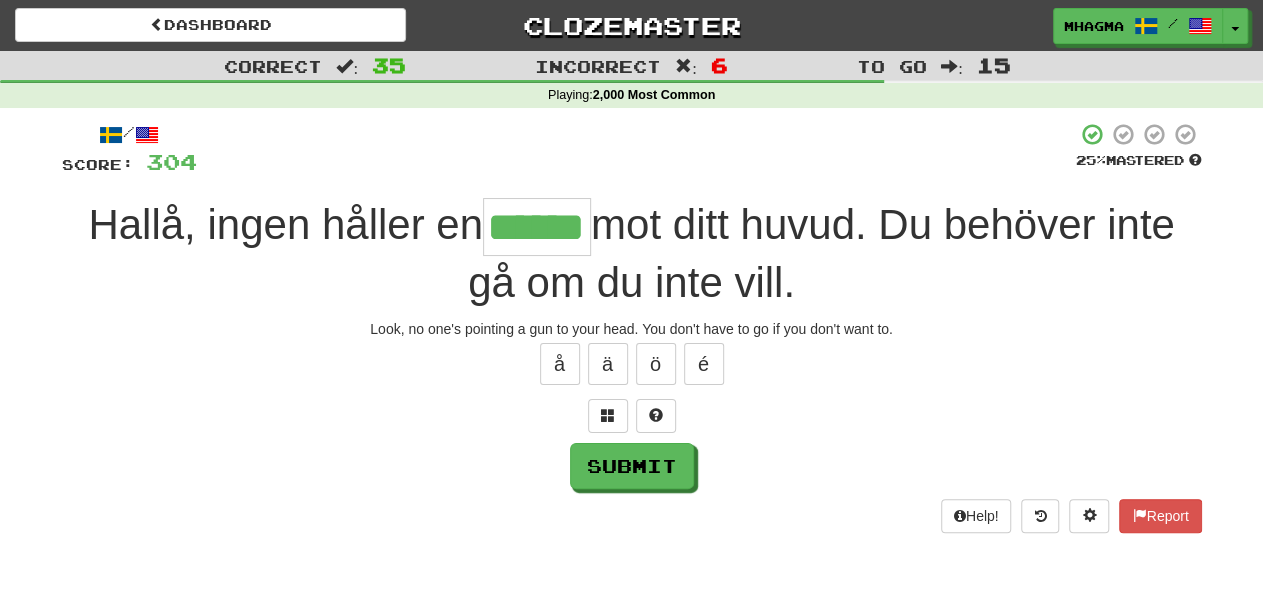 type on "******" 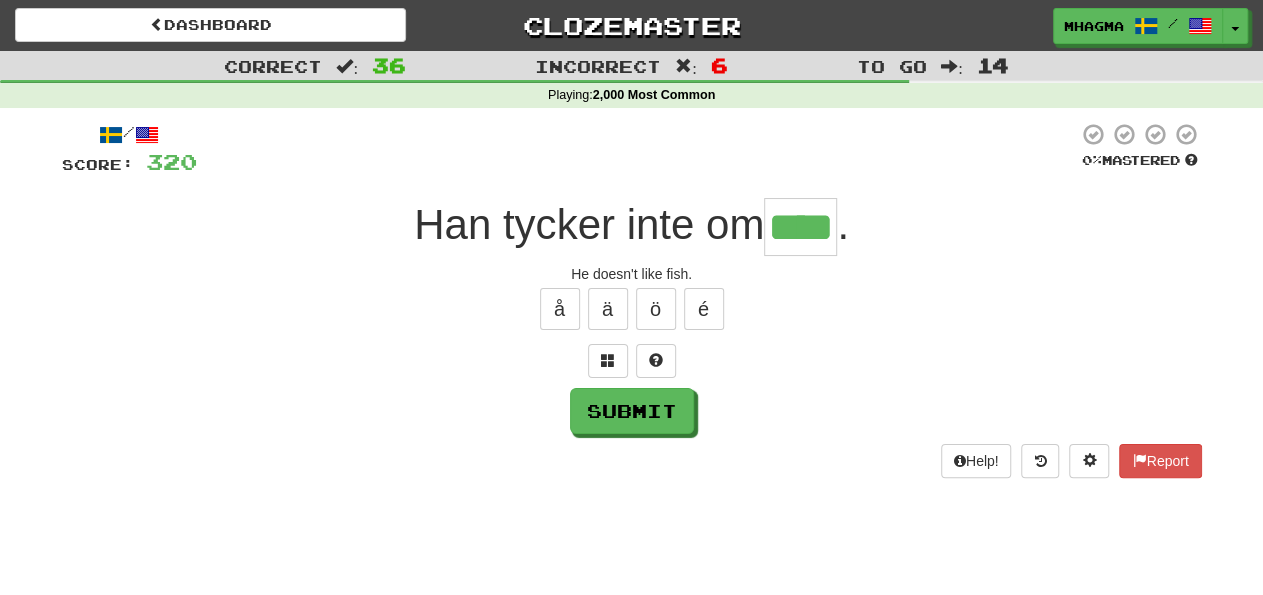 type on "****" 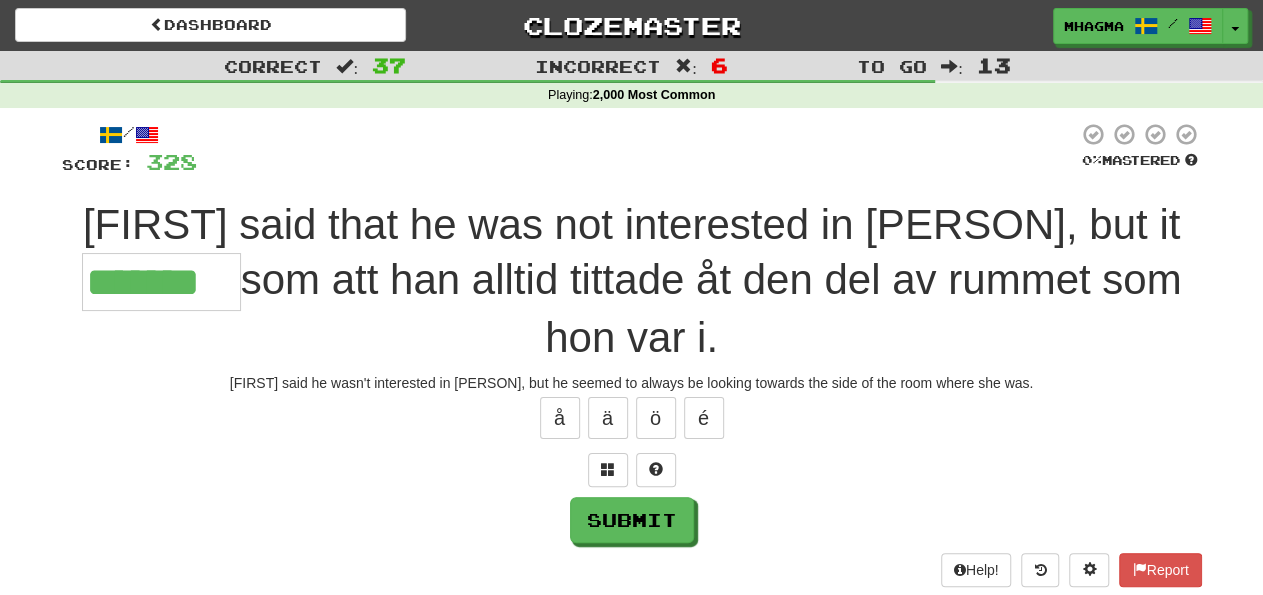 type on "*******" 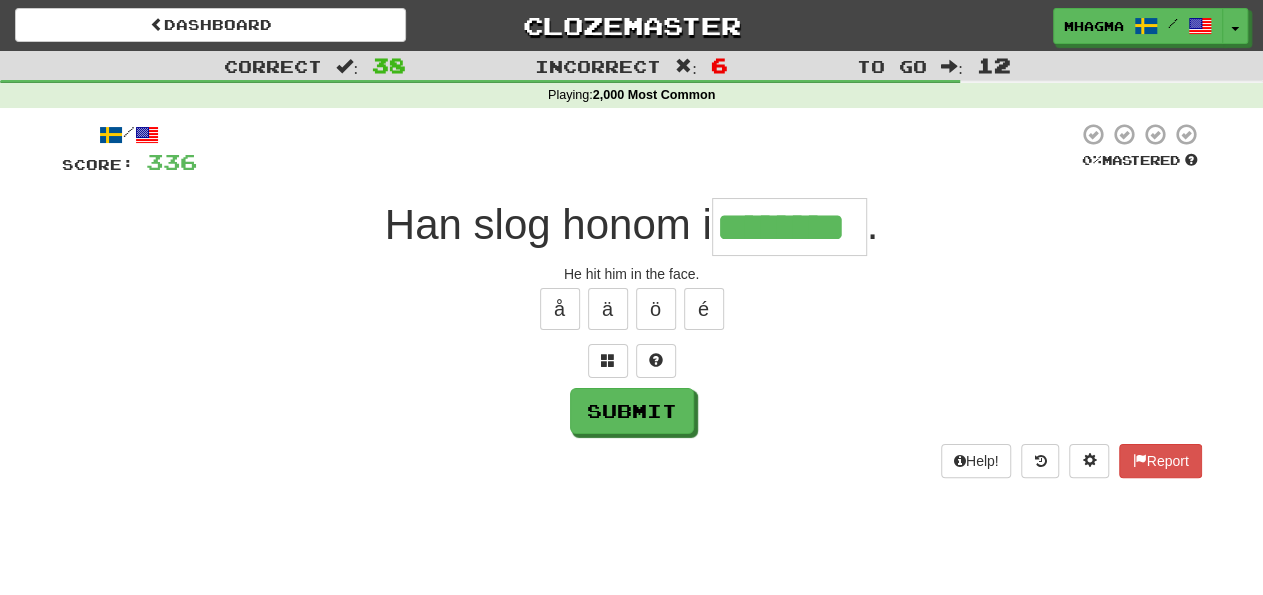 type on "********" 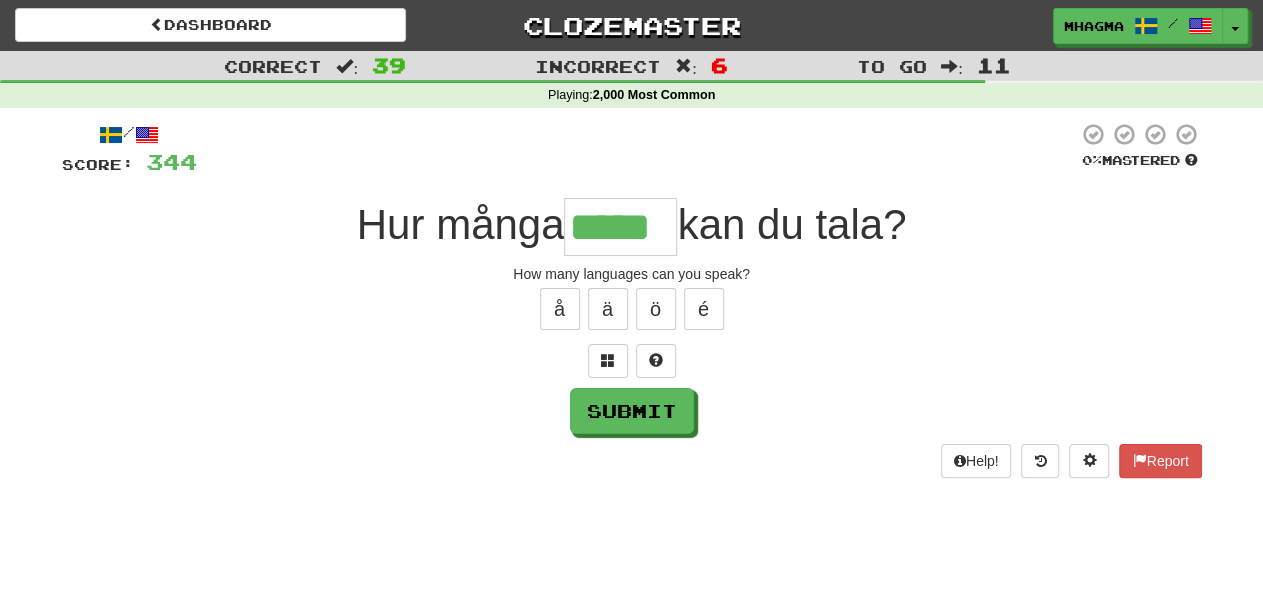 type on "*****" 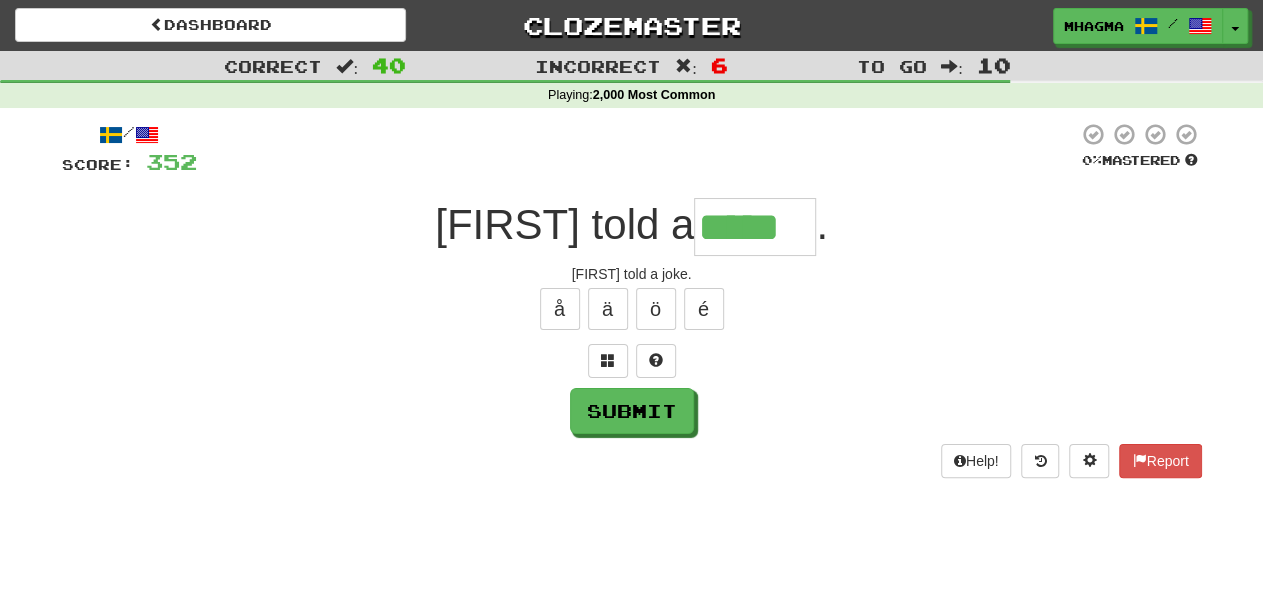 type on "*****" 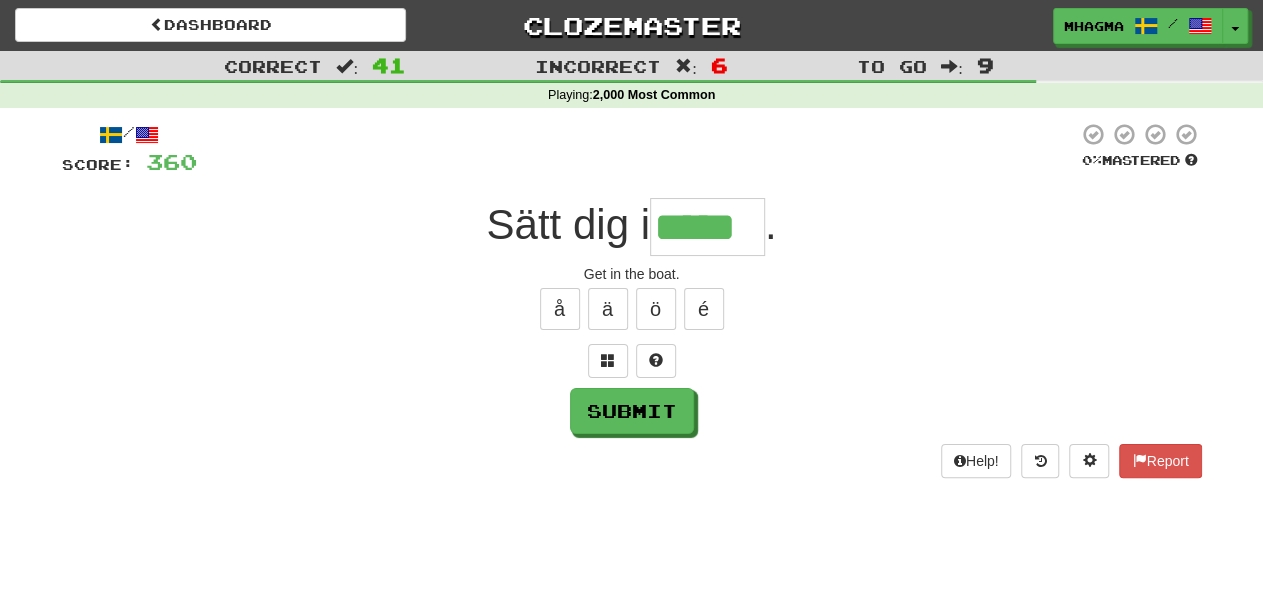 type on "*****" 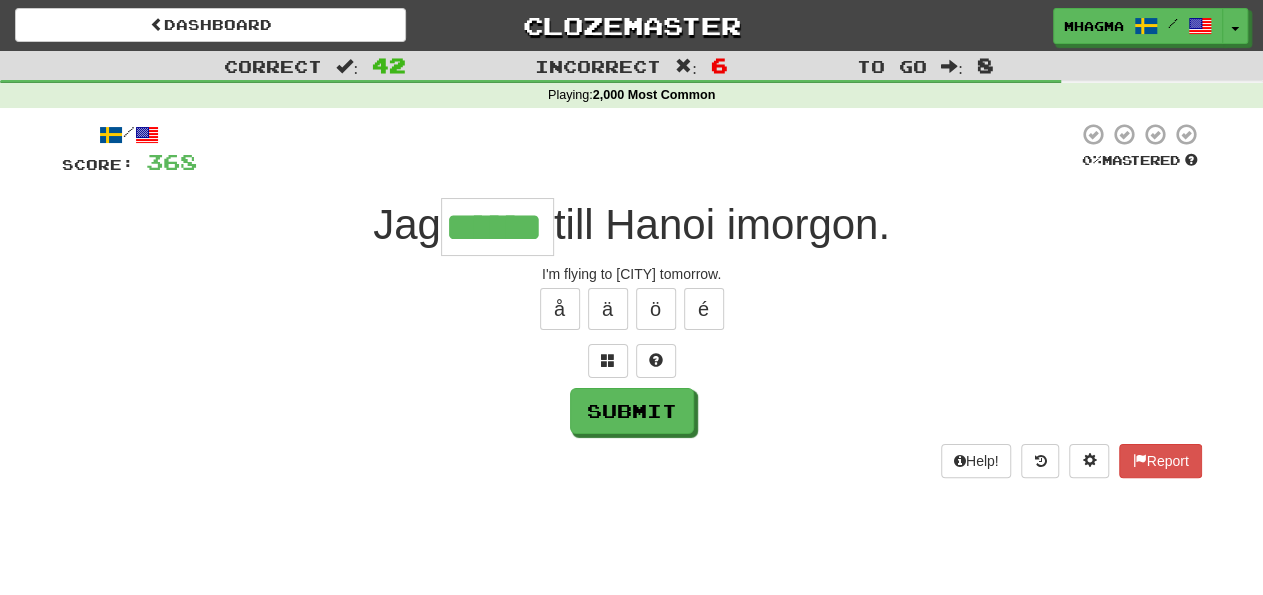 type on "******" 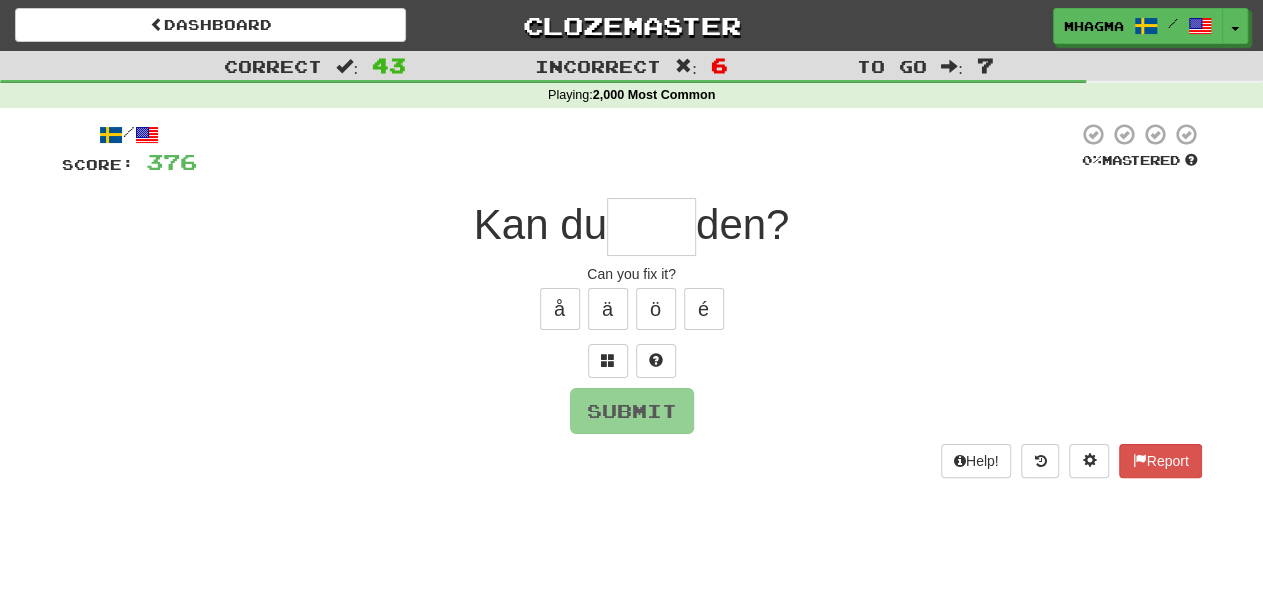 type on "*" 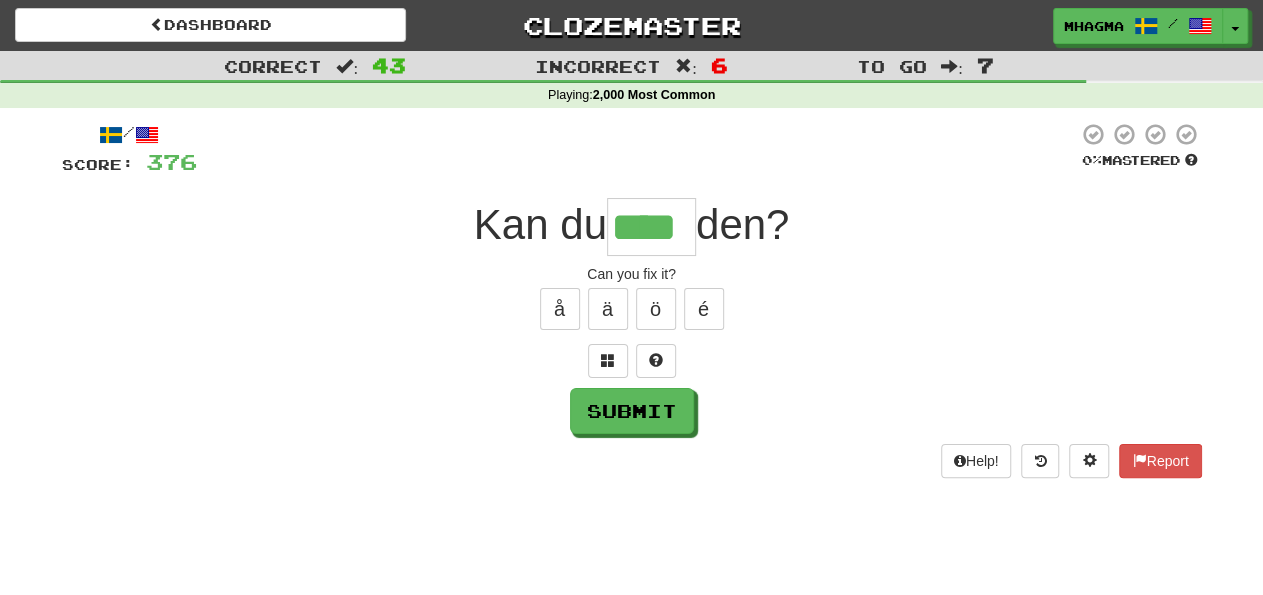 type on "****" 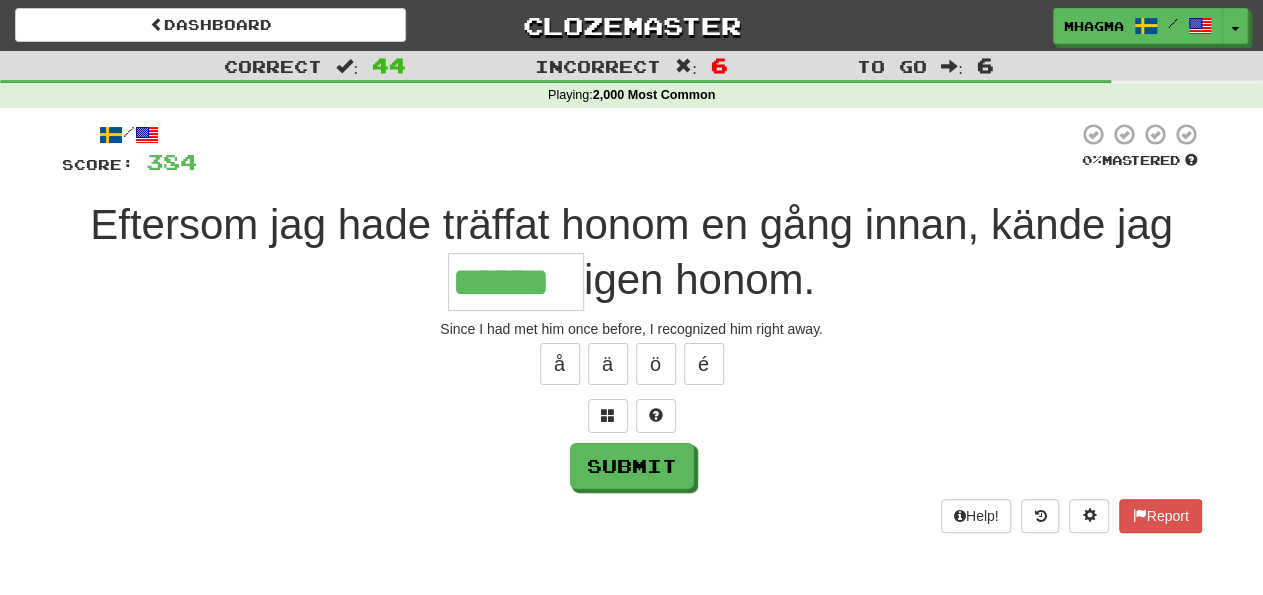 type on "******" 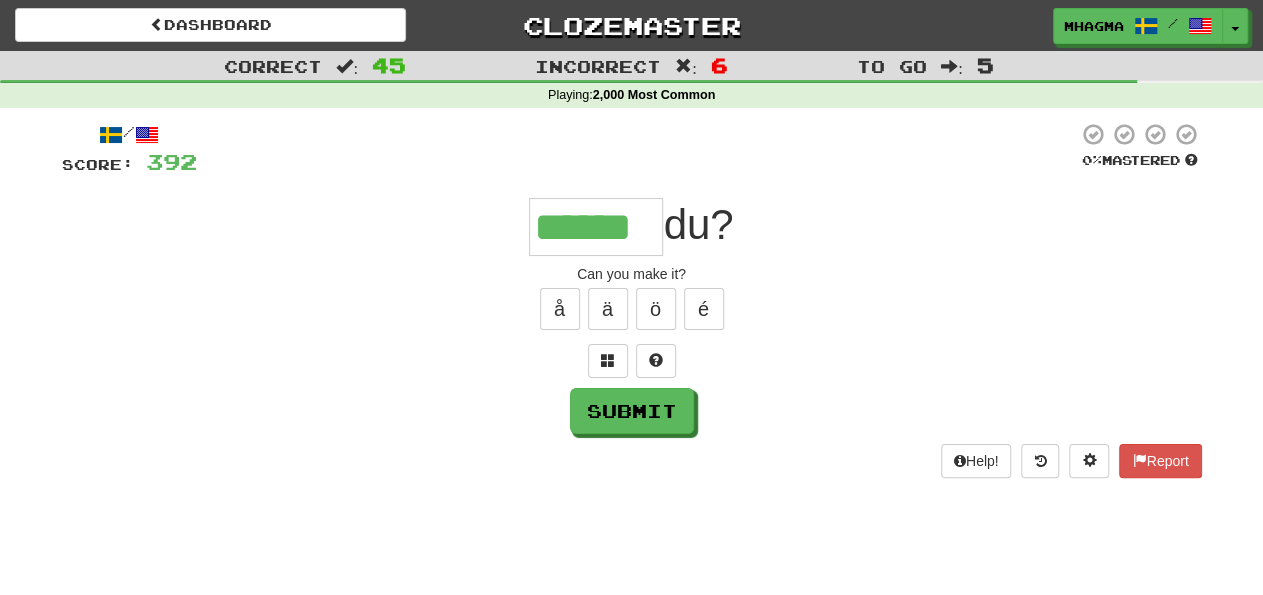 type on "******" 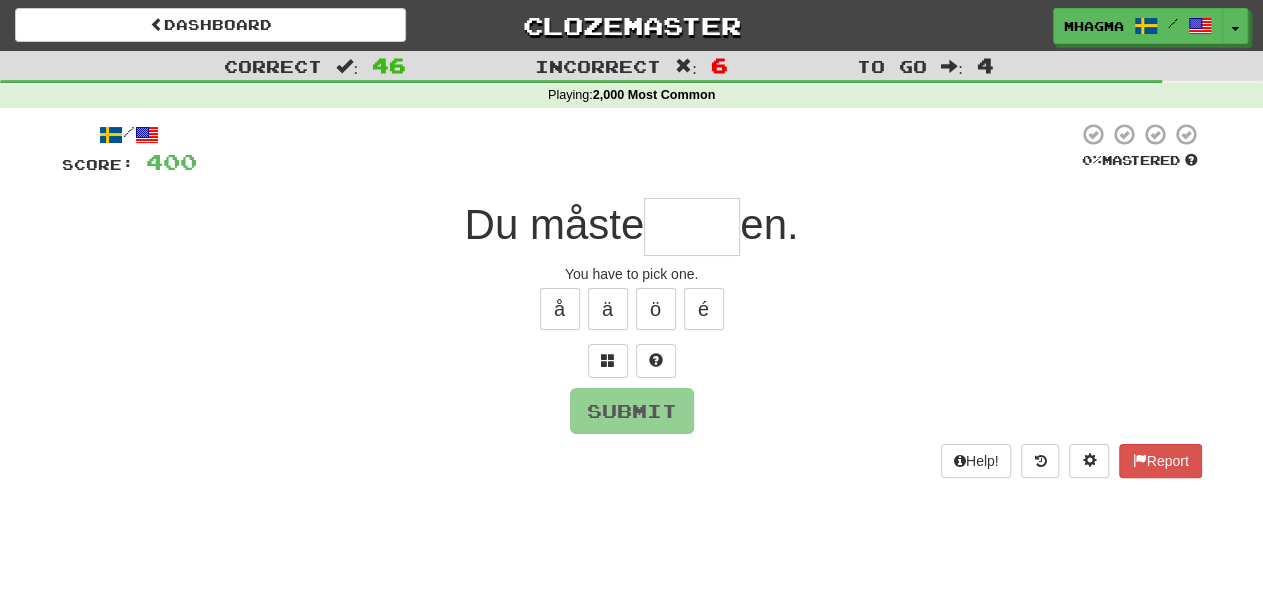 type on "*" 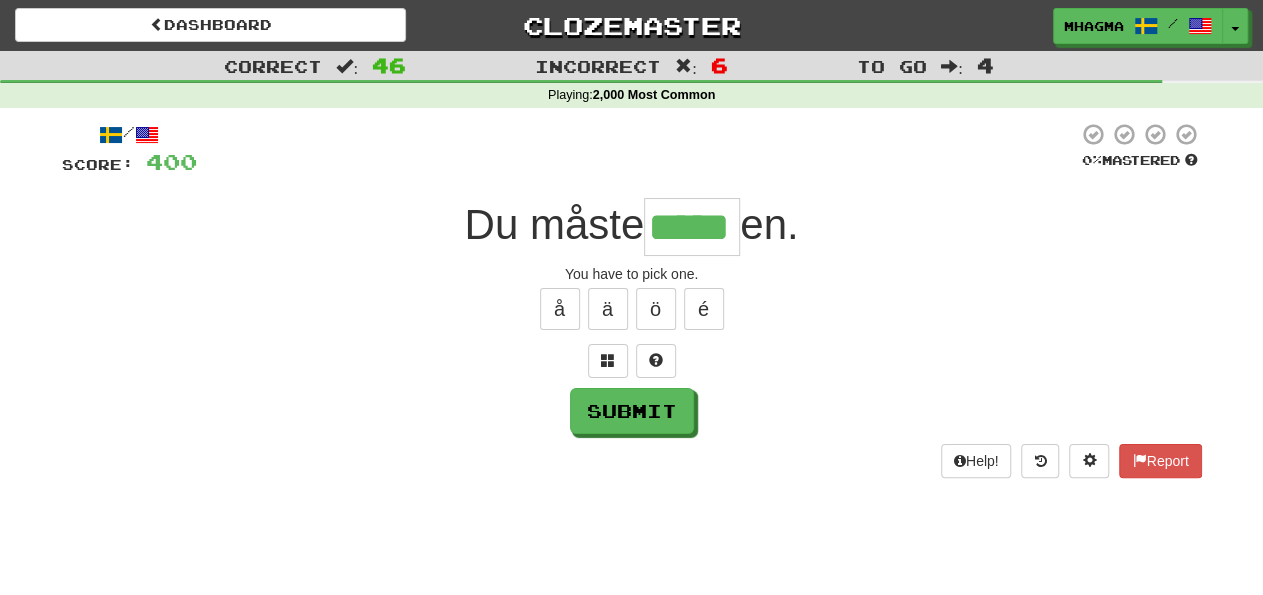 type on "*****" 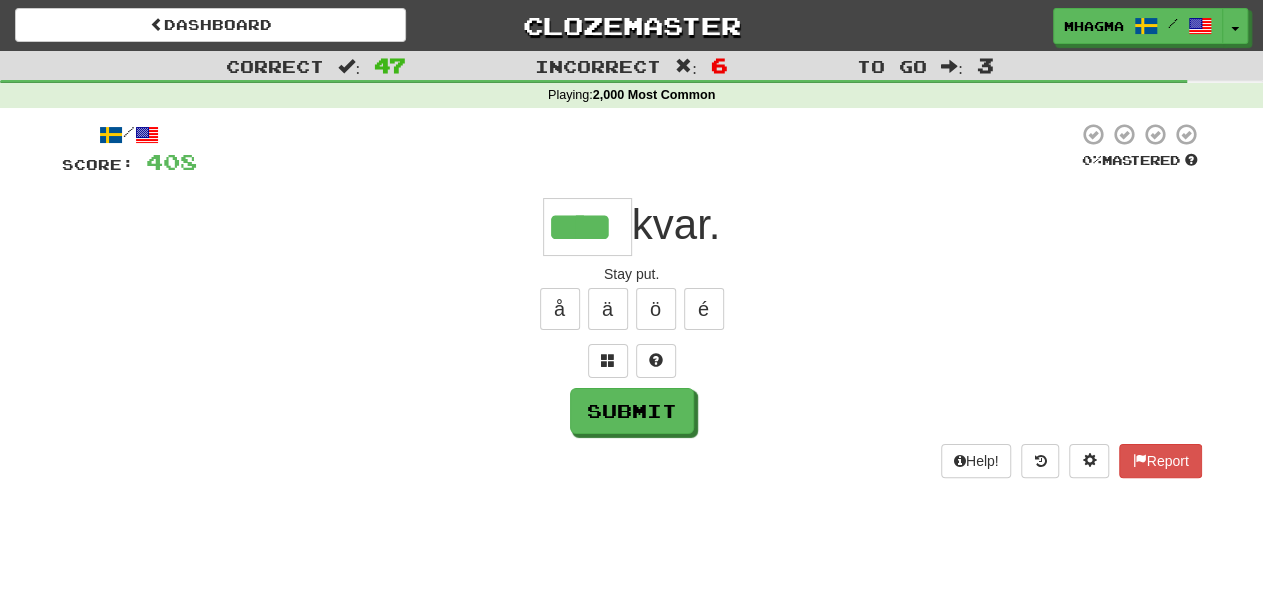 type on "****" 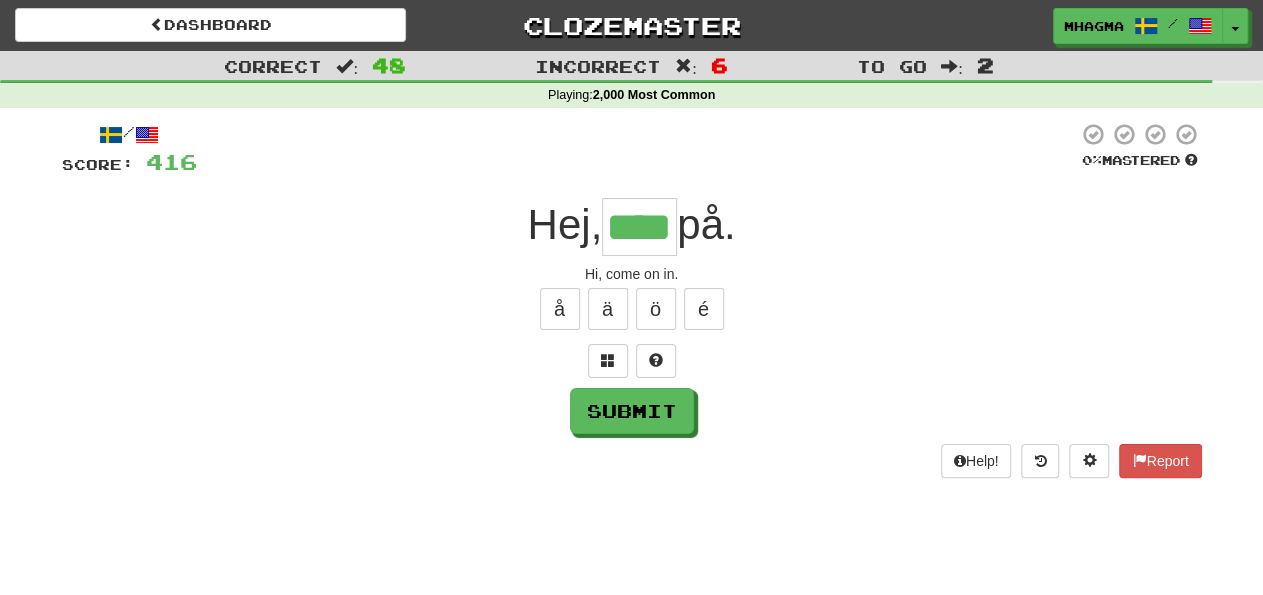 type on "****" 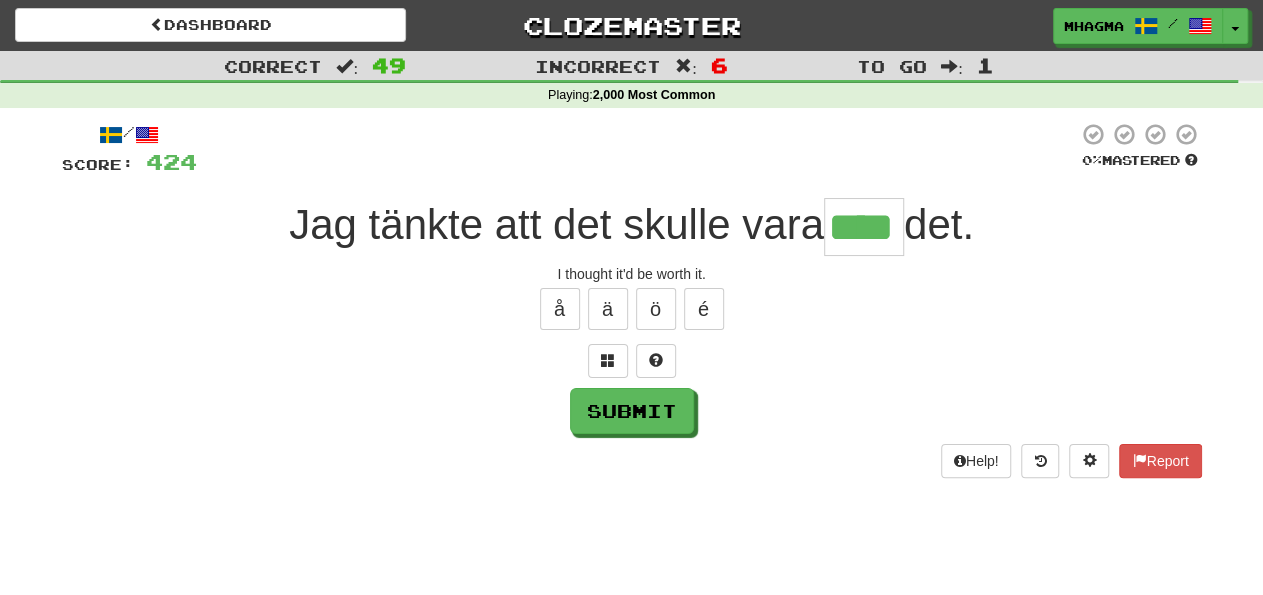 type on "****" 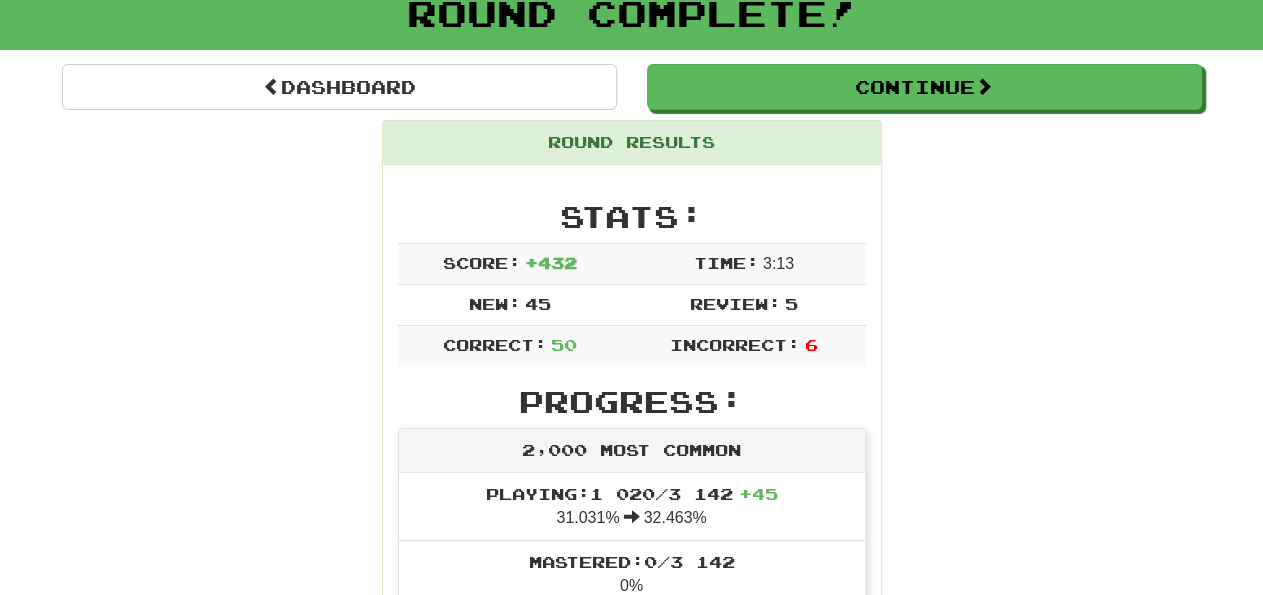 scroll, scrollTop: 0, scrollLeft: 0, axis: both 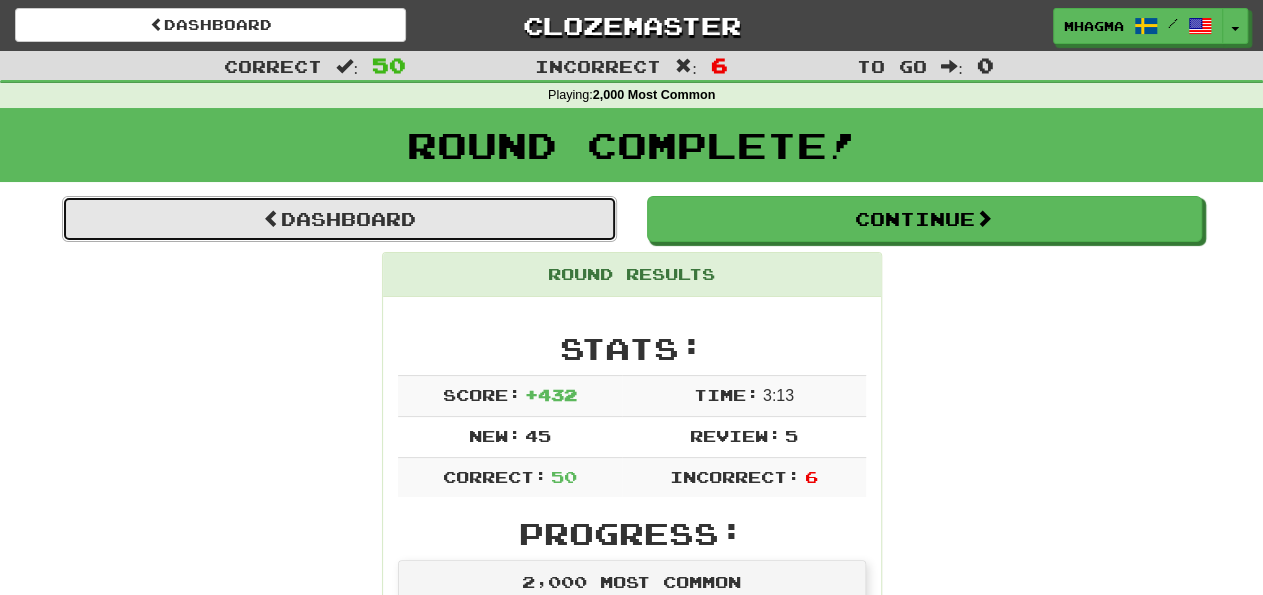 click on "Dashboard" at bounding box center [339, 219] 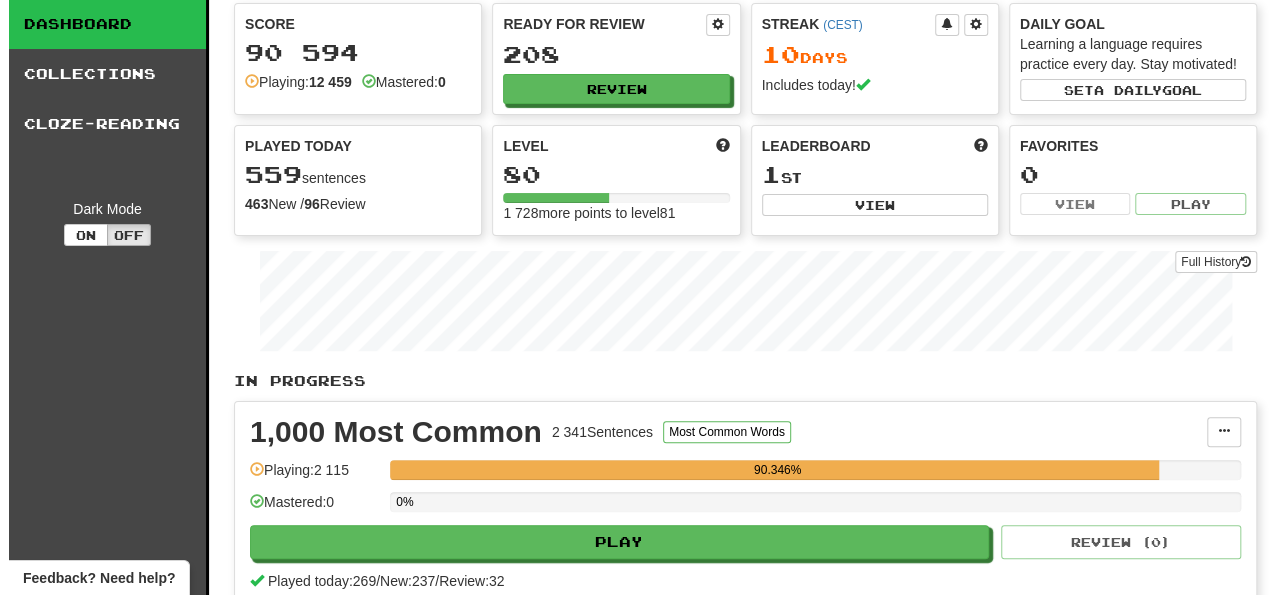 scroll, scrollTop: 312, scrollLeft: 0, axis: vertical 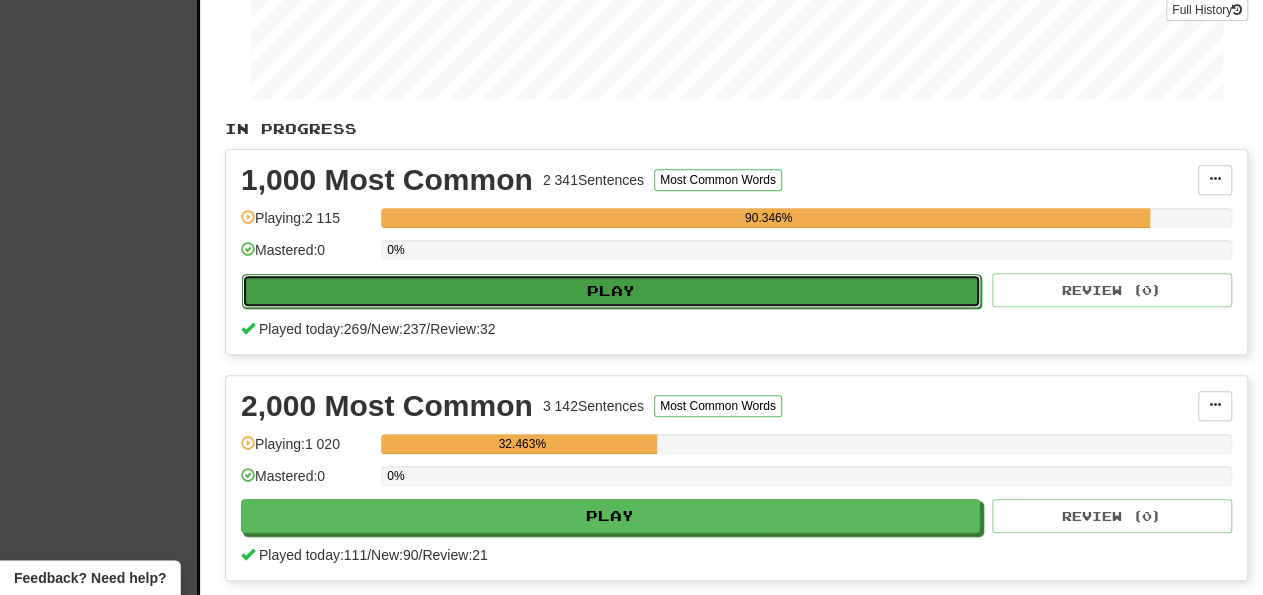 click on "Play" at bounding box center [611, 291] 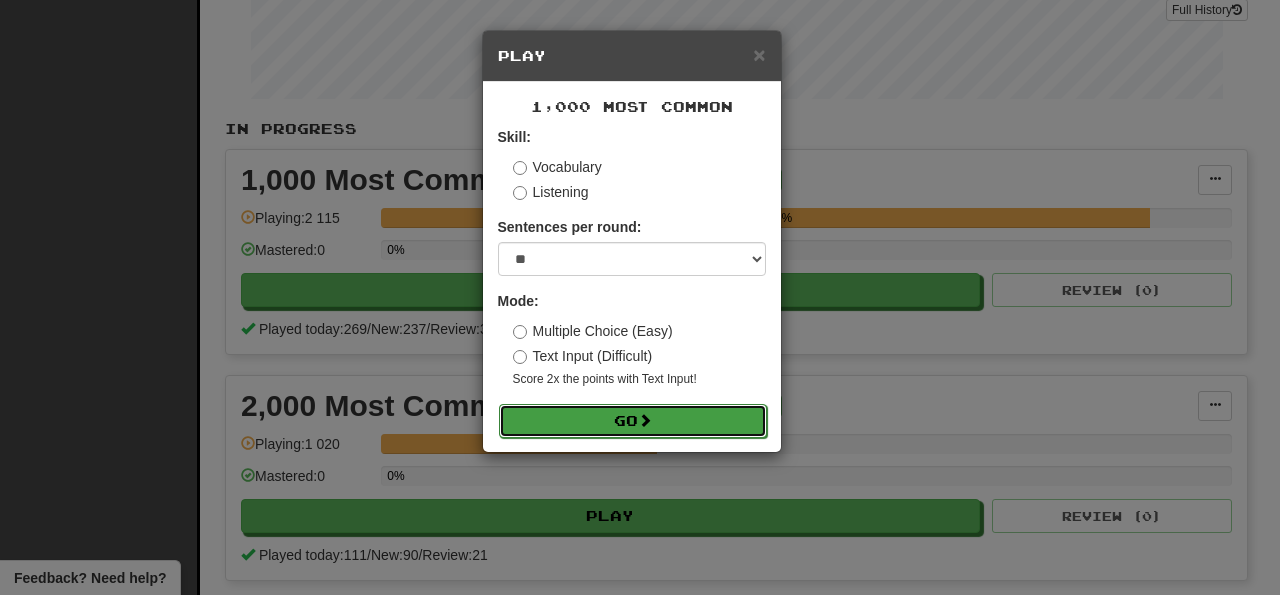 click on "Go" at bounding box center (633, 421) 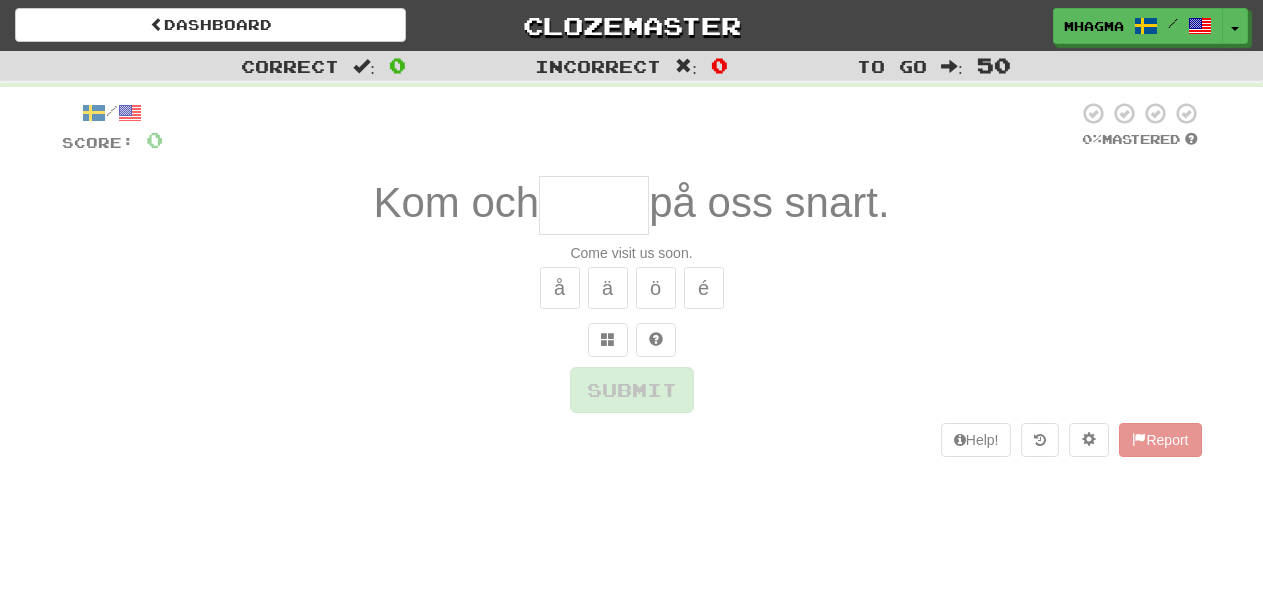 scroll, scrollTop: 0, scrollLeft: 0, axis: both 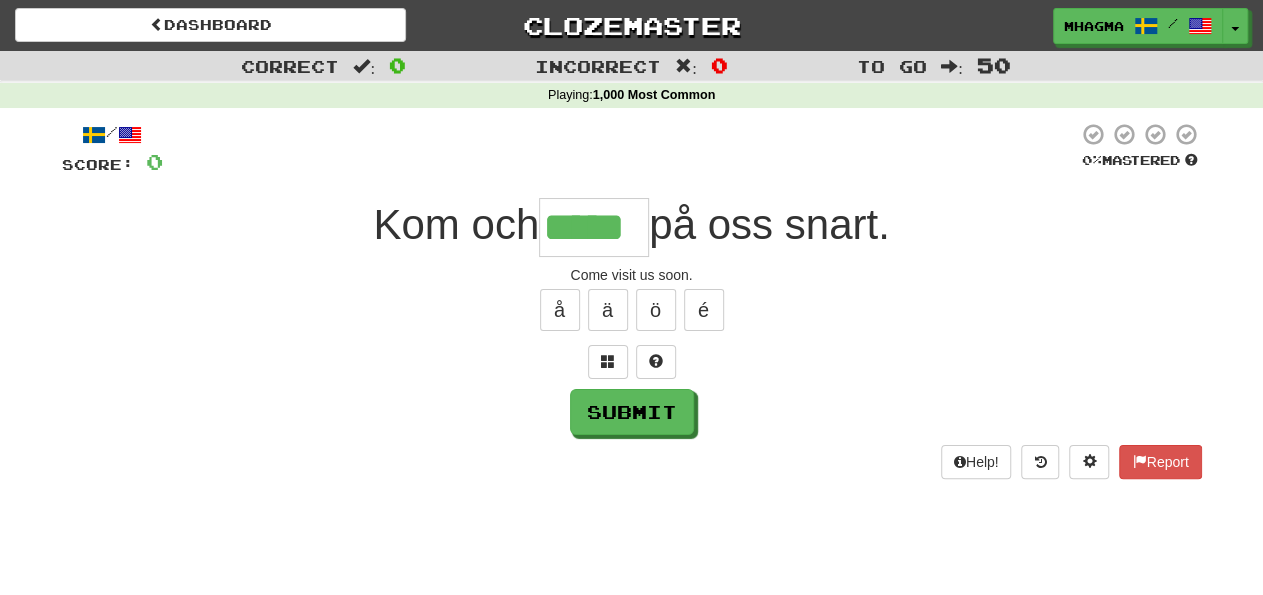 type on "*****" 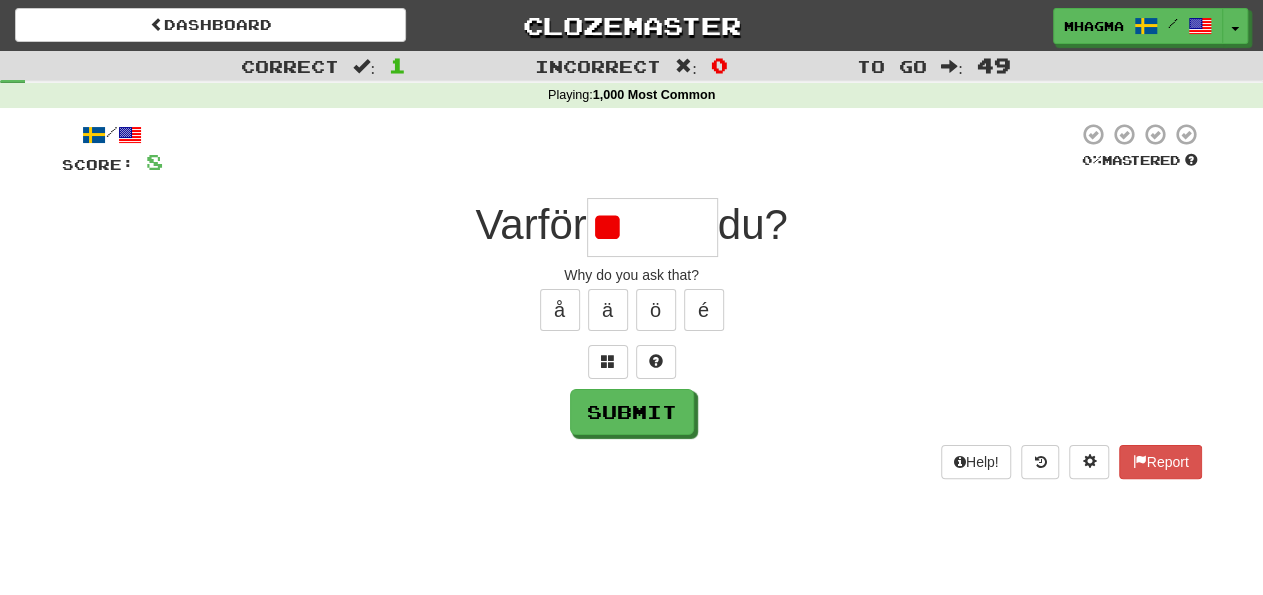 type on "*" 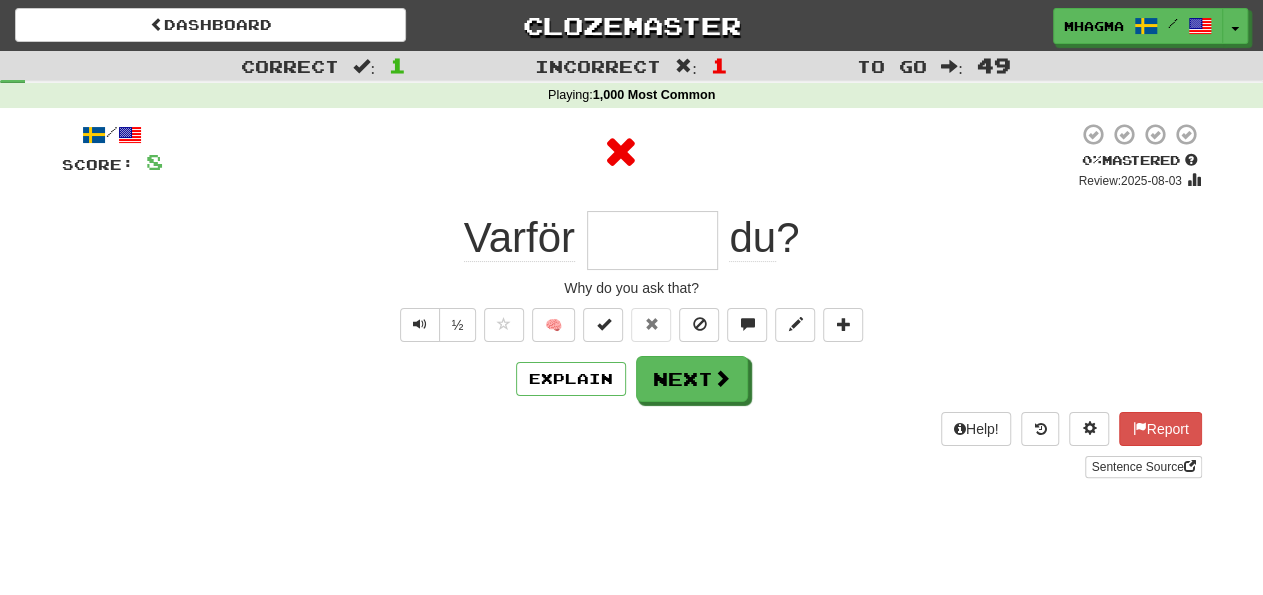 type on "******" 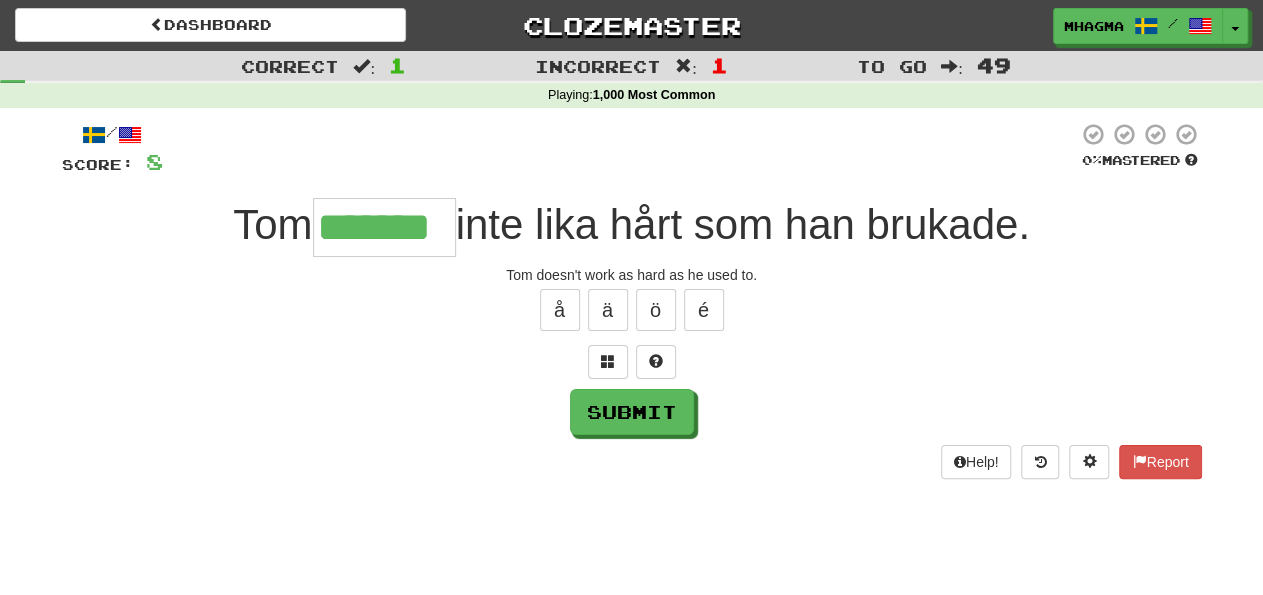 type on "*******" 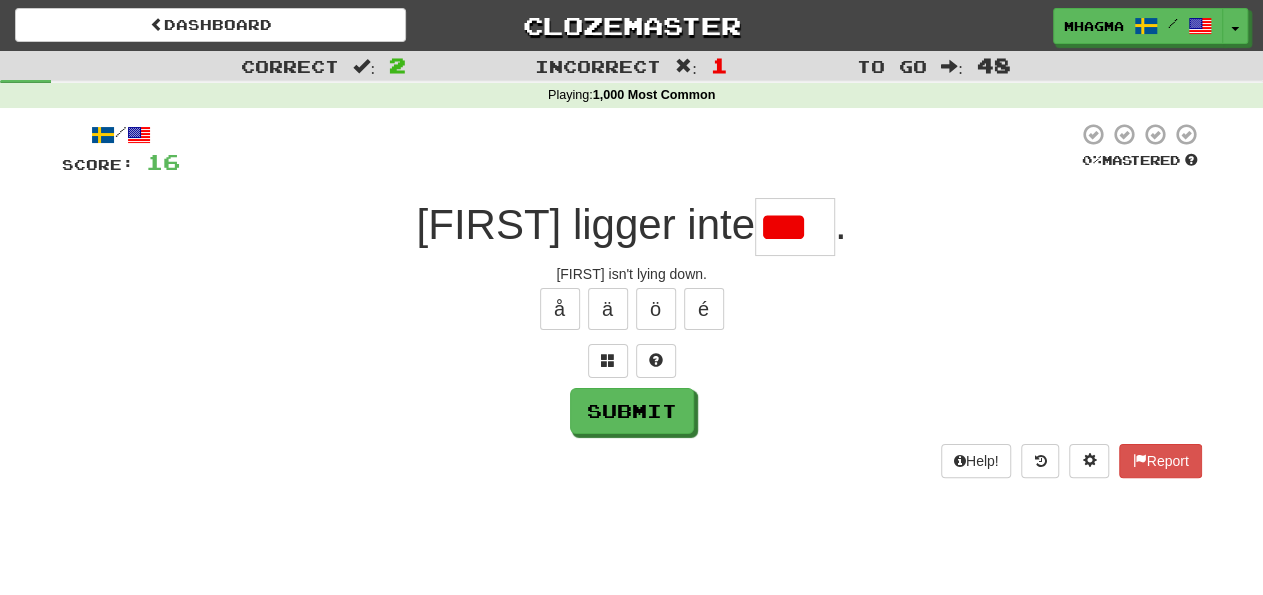scroll, scrollTop: 0, scrollLeft: 0, axis: both 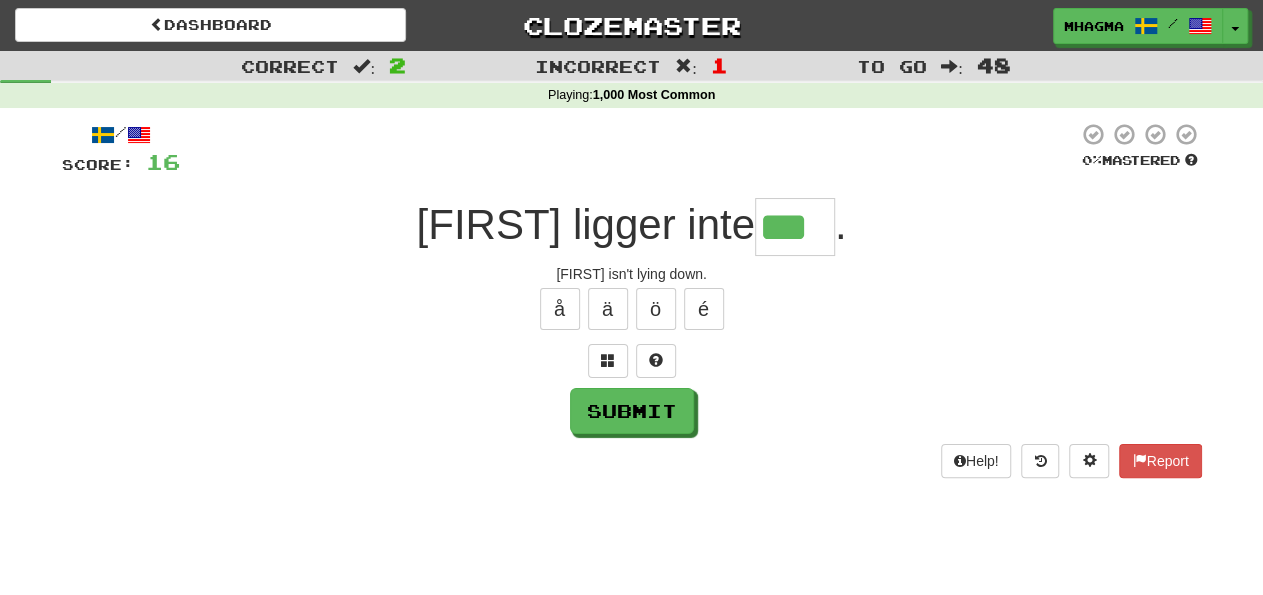 type on "***" 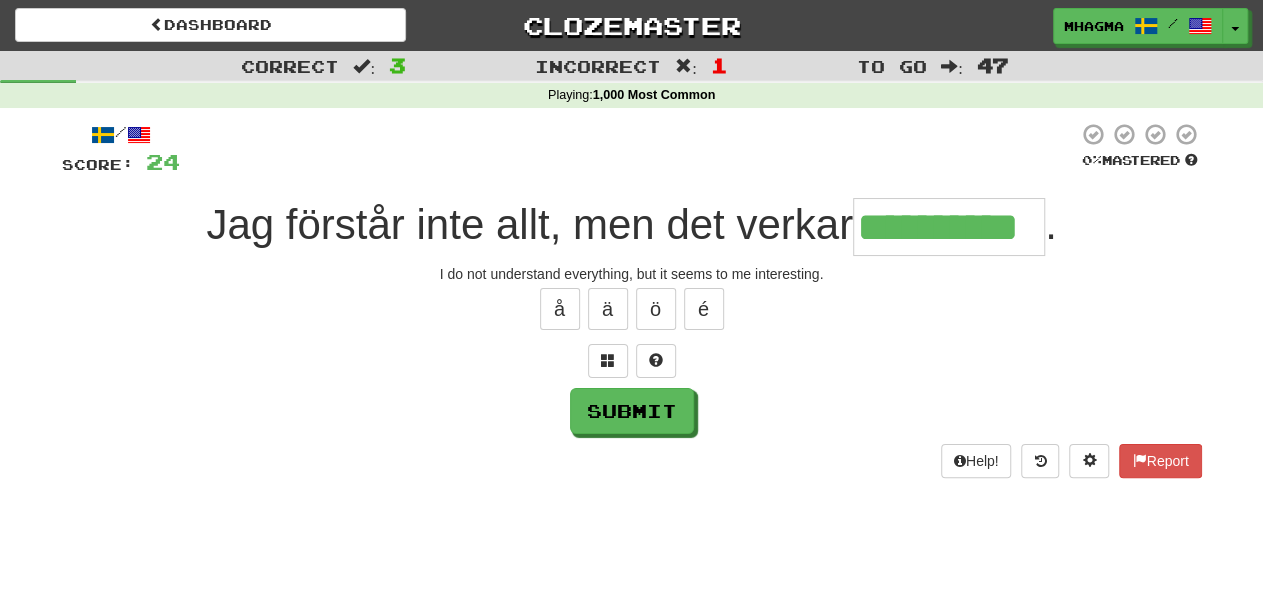 type on "**********" 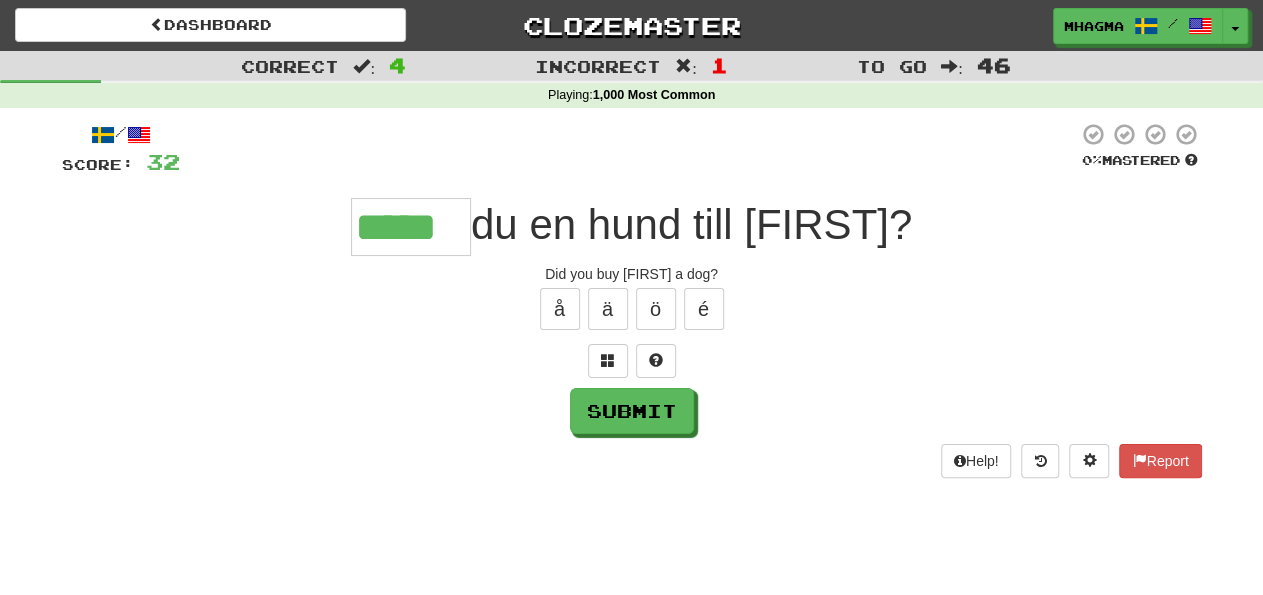 type on "*****" 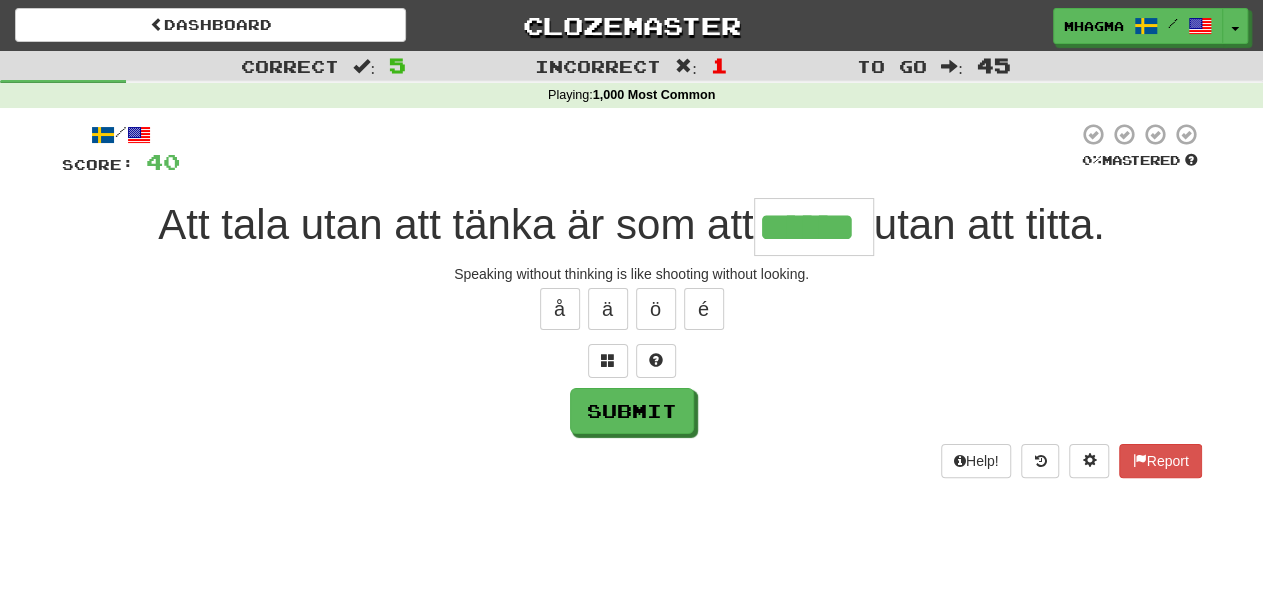 type on "******" 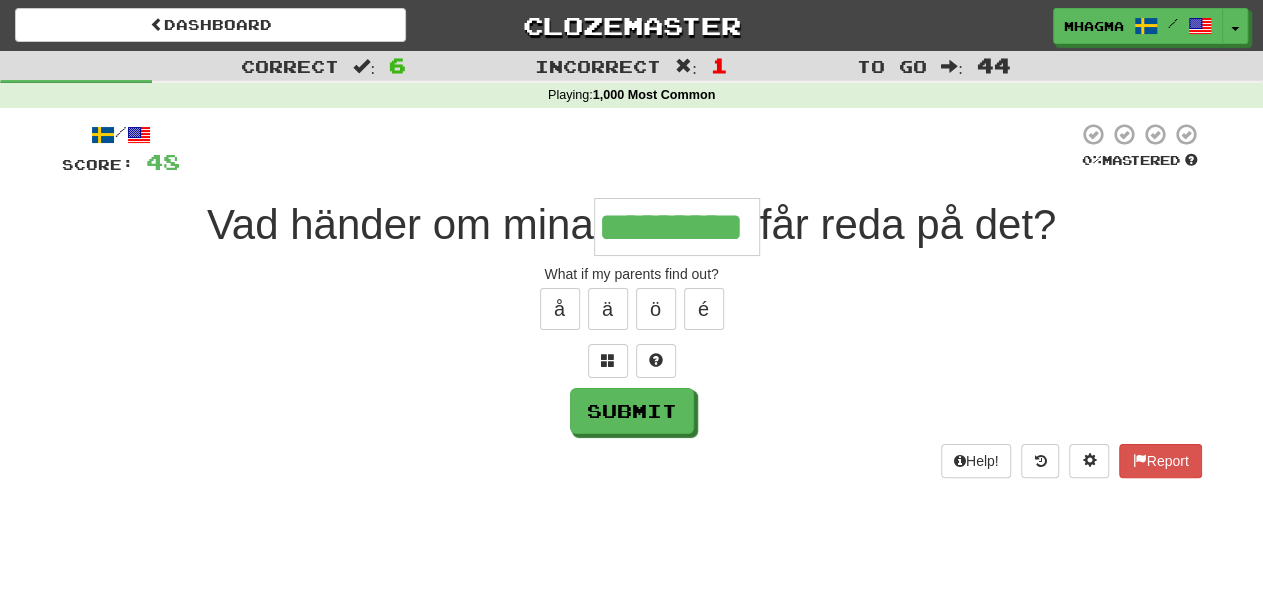 type on "*********" 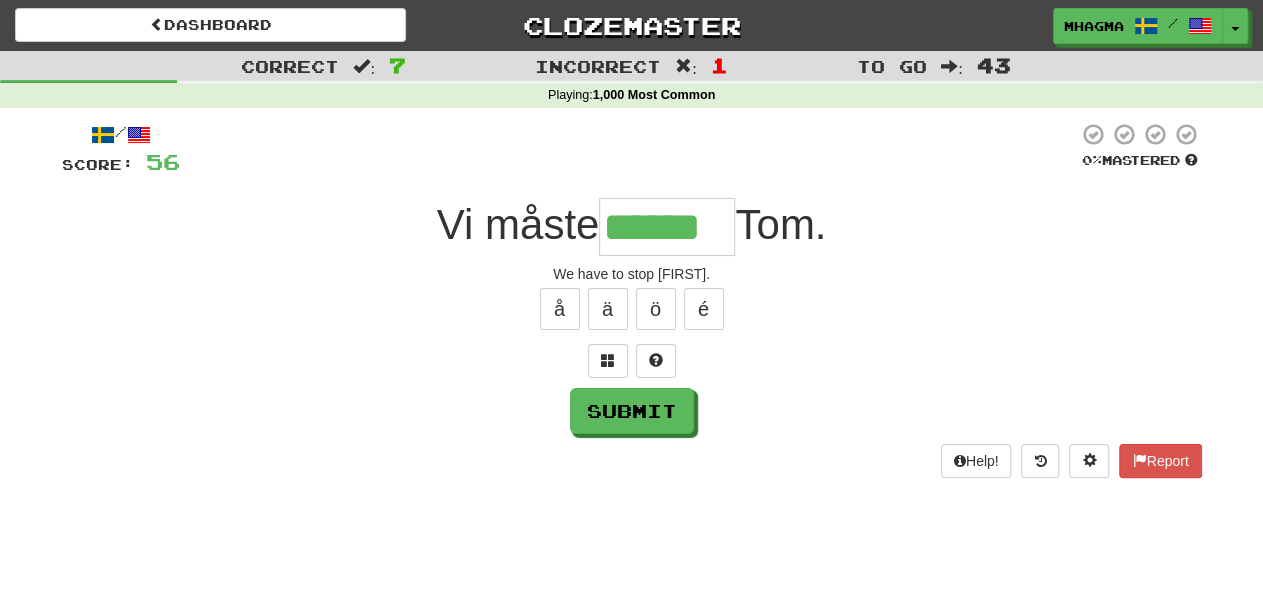 type on "******" 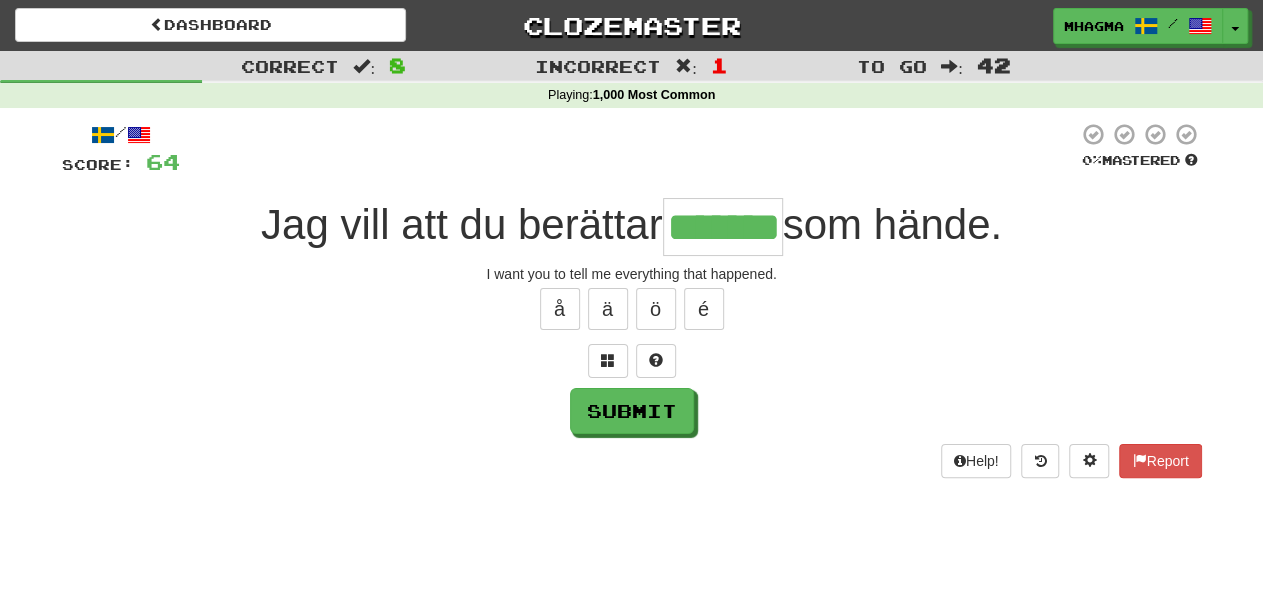 type on "*******" 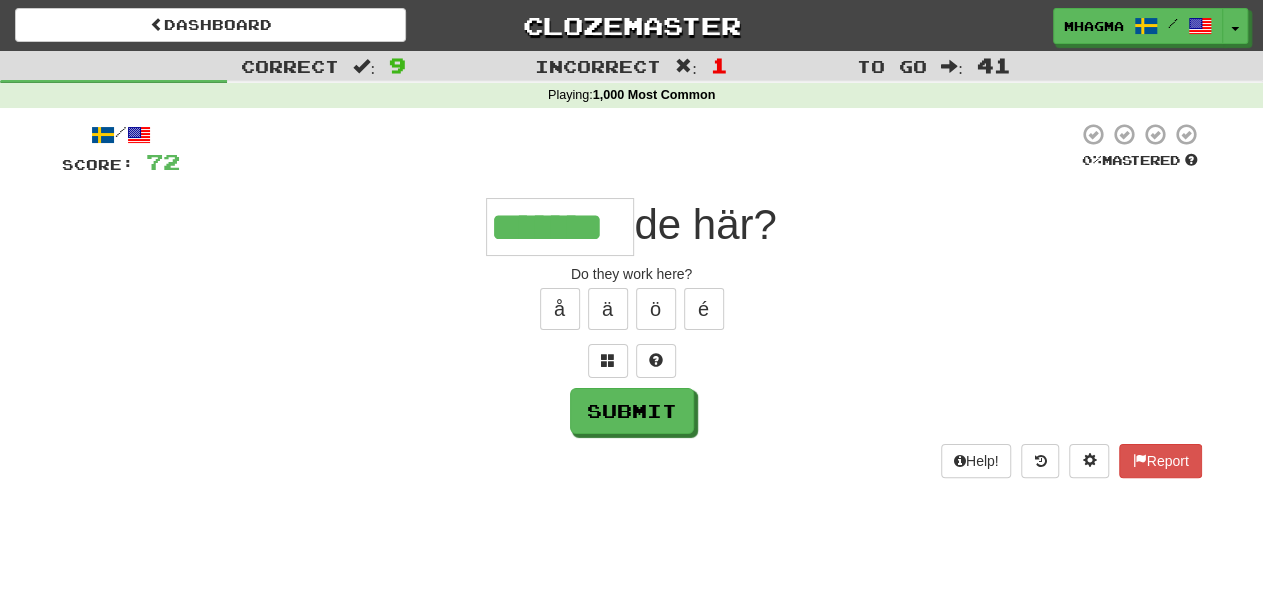 type on "*******" 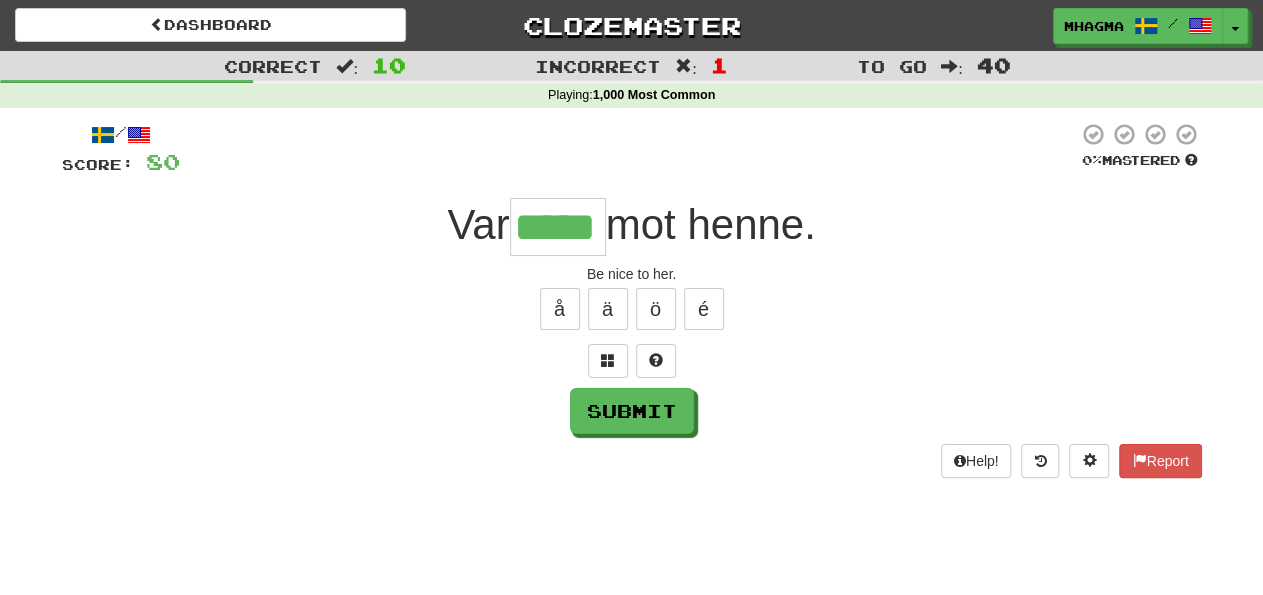 type on "*****" 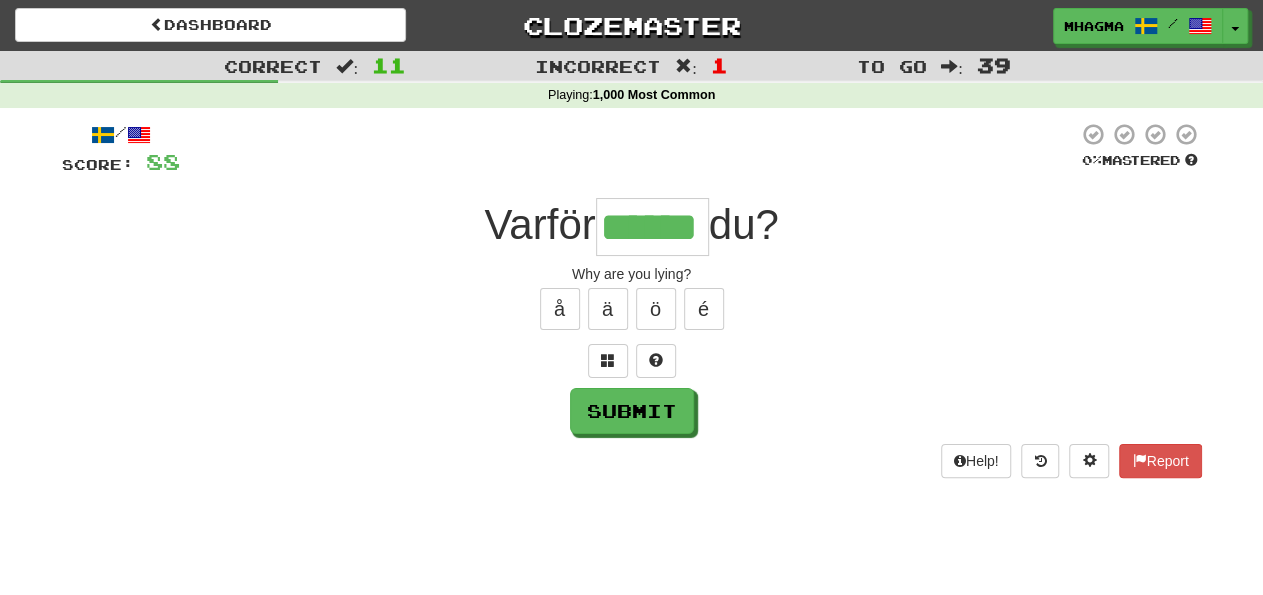 type on "******" 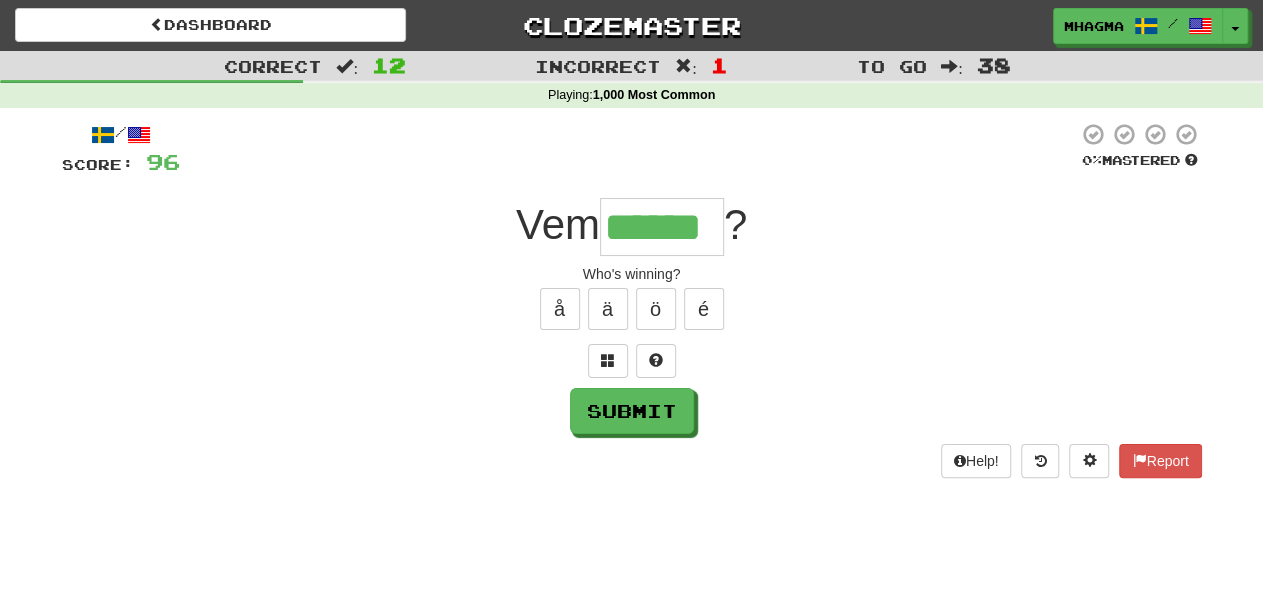 type on "******" 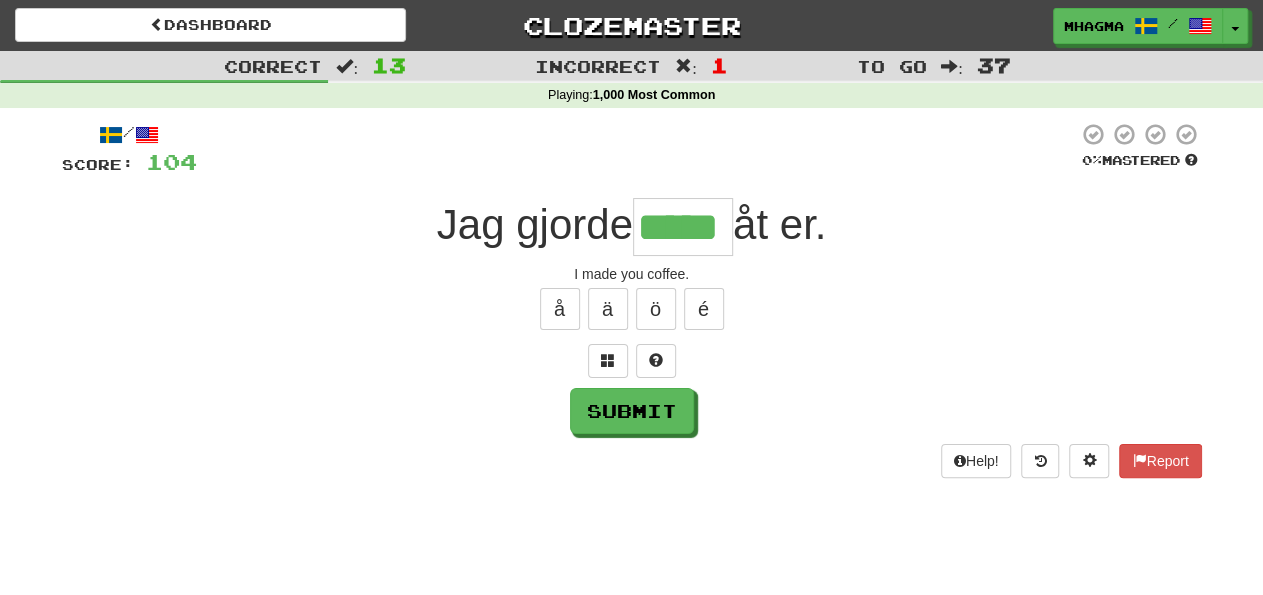 type on "*****" 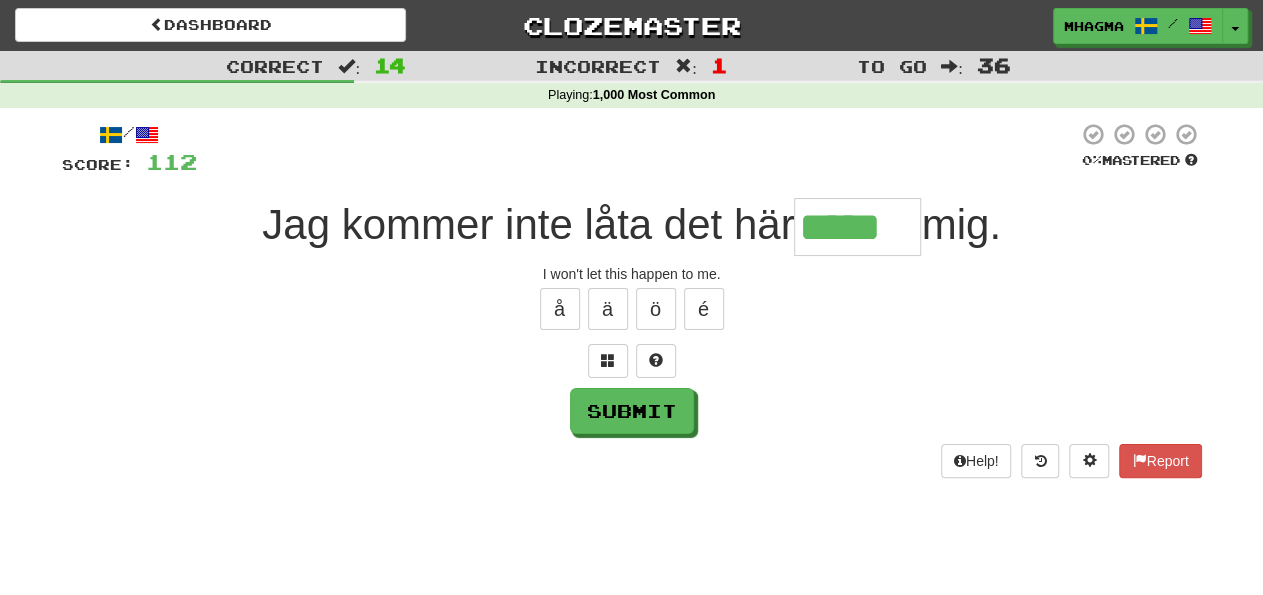 type on "*****" 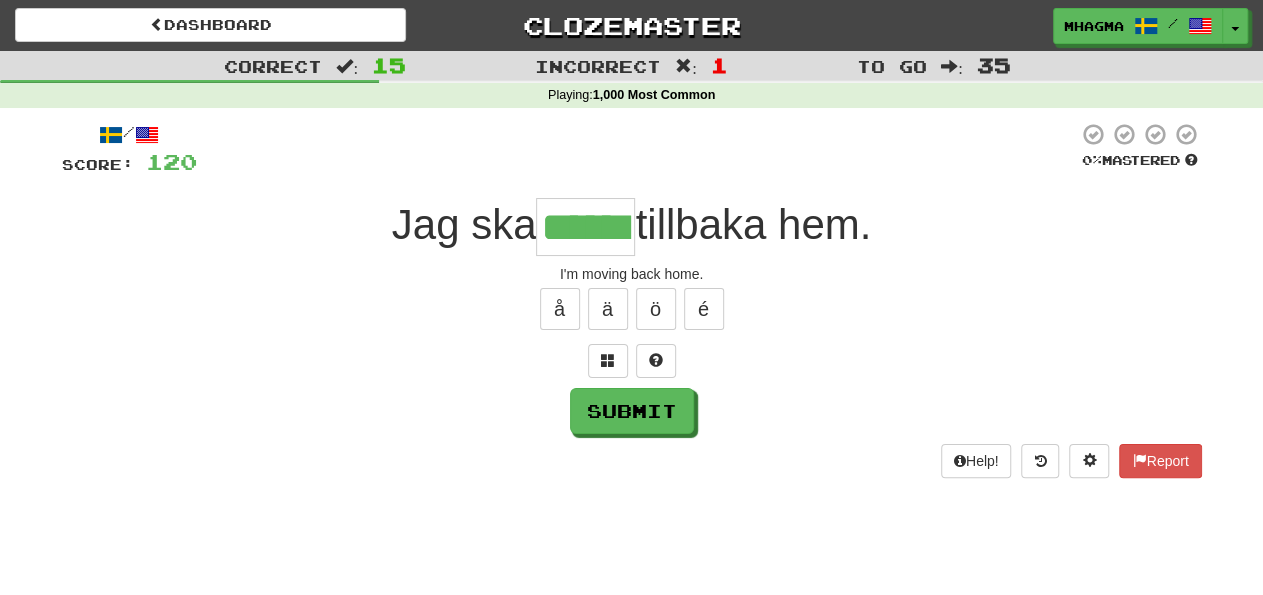 type on "******" 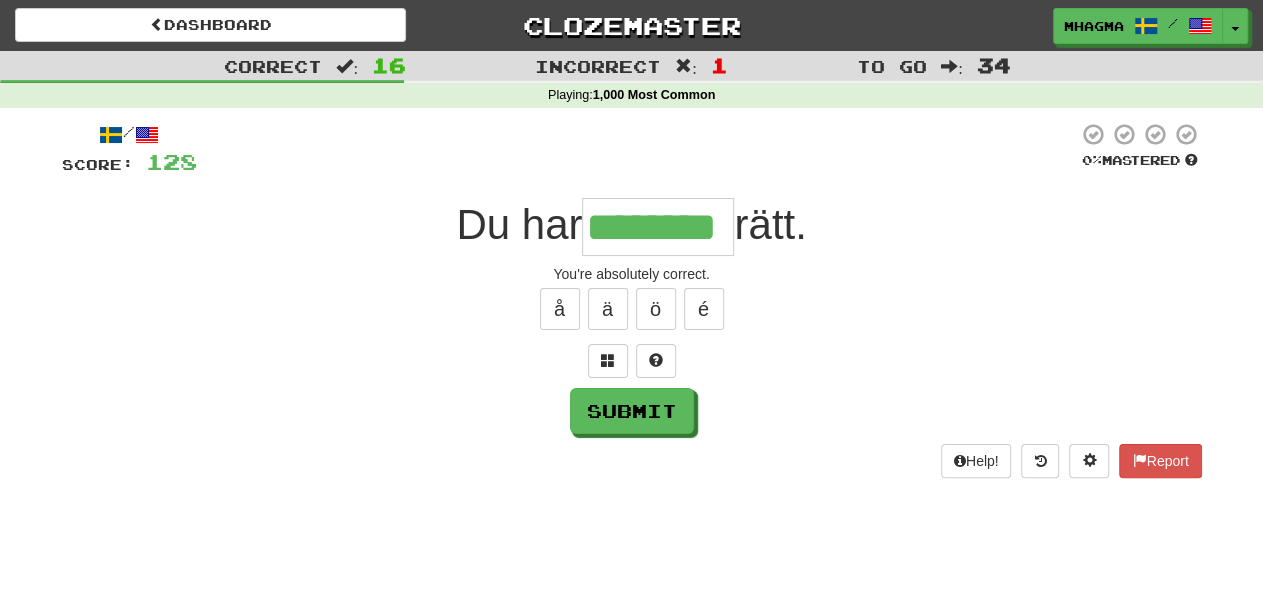 type on "********" 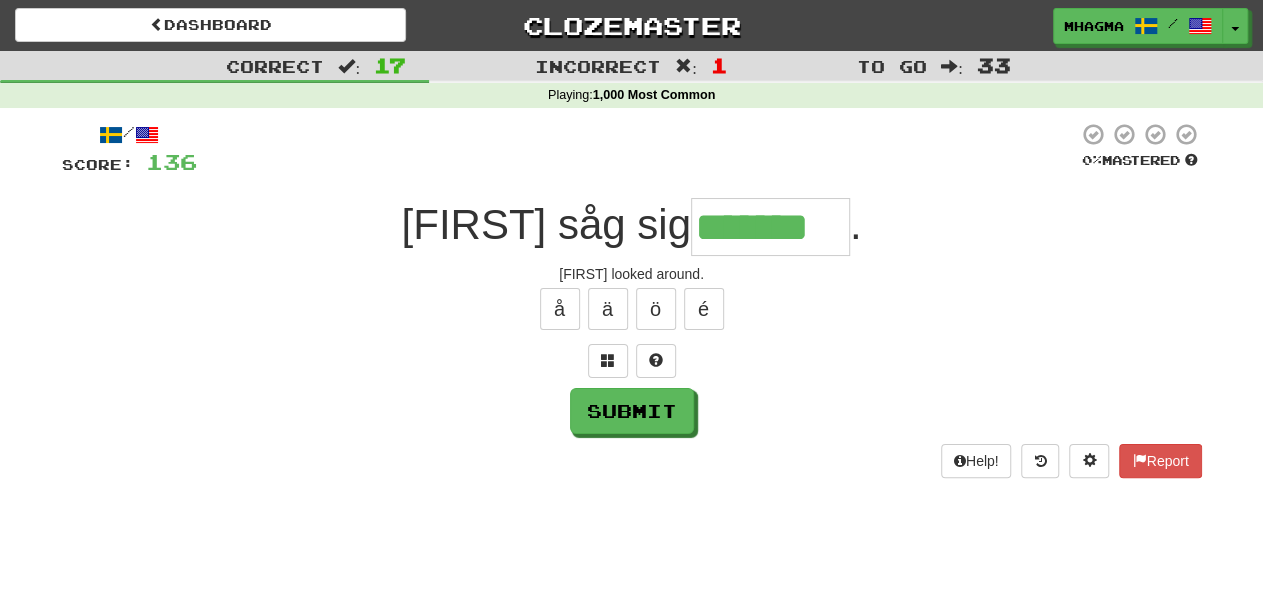 type on "*******" 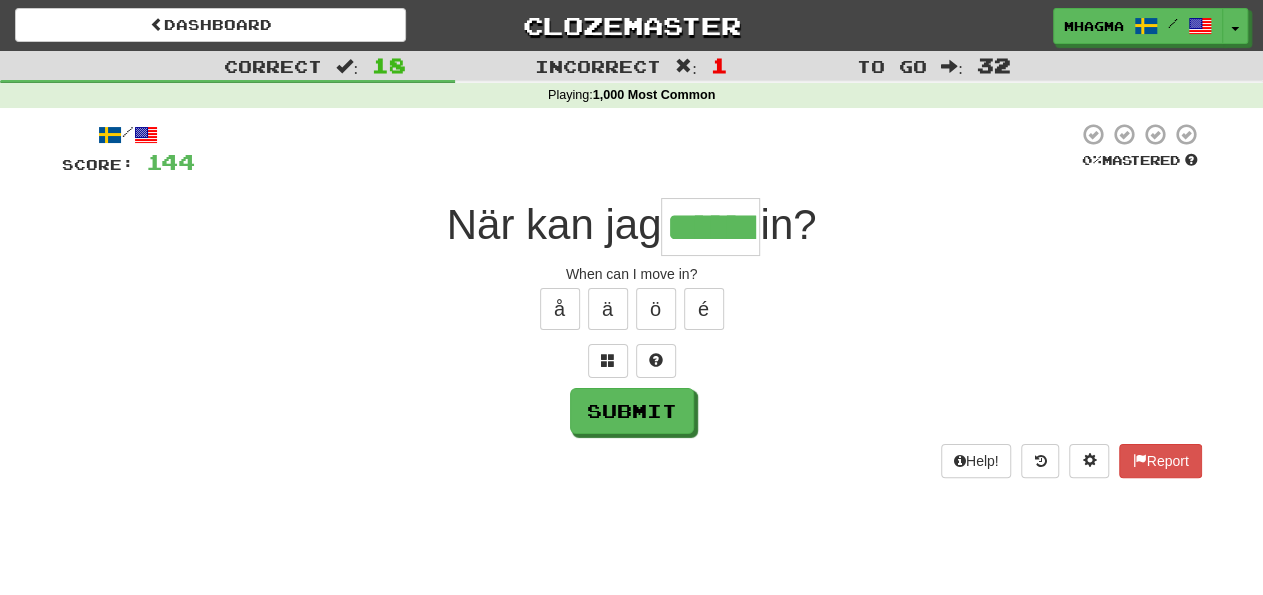type on "******" 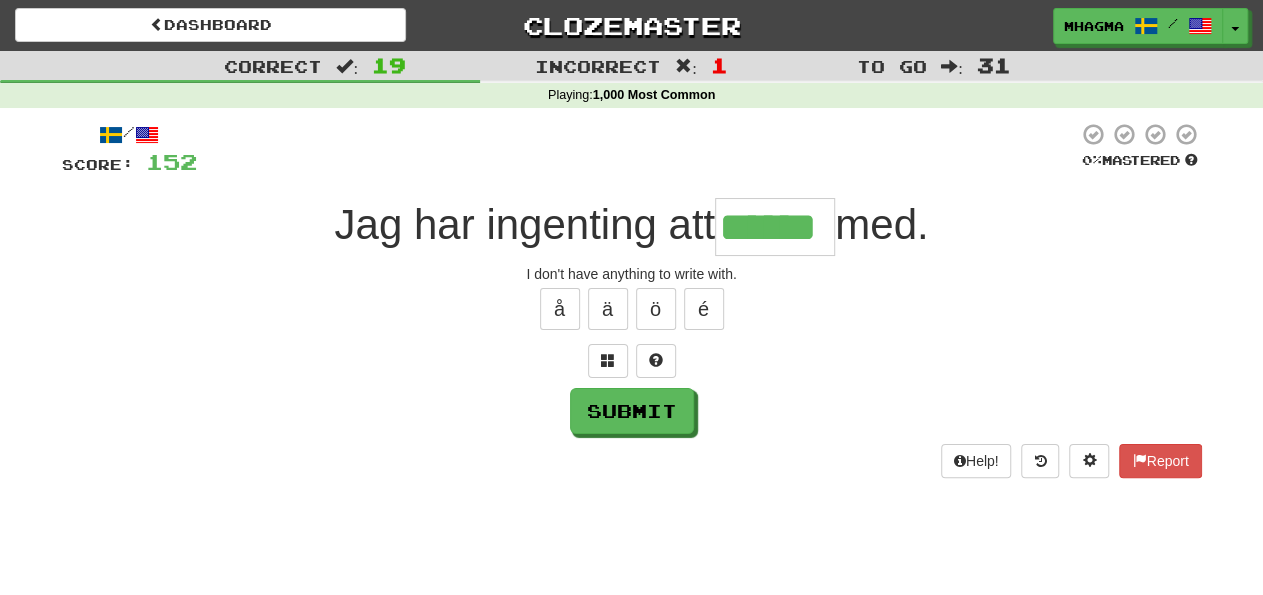 type on "******" 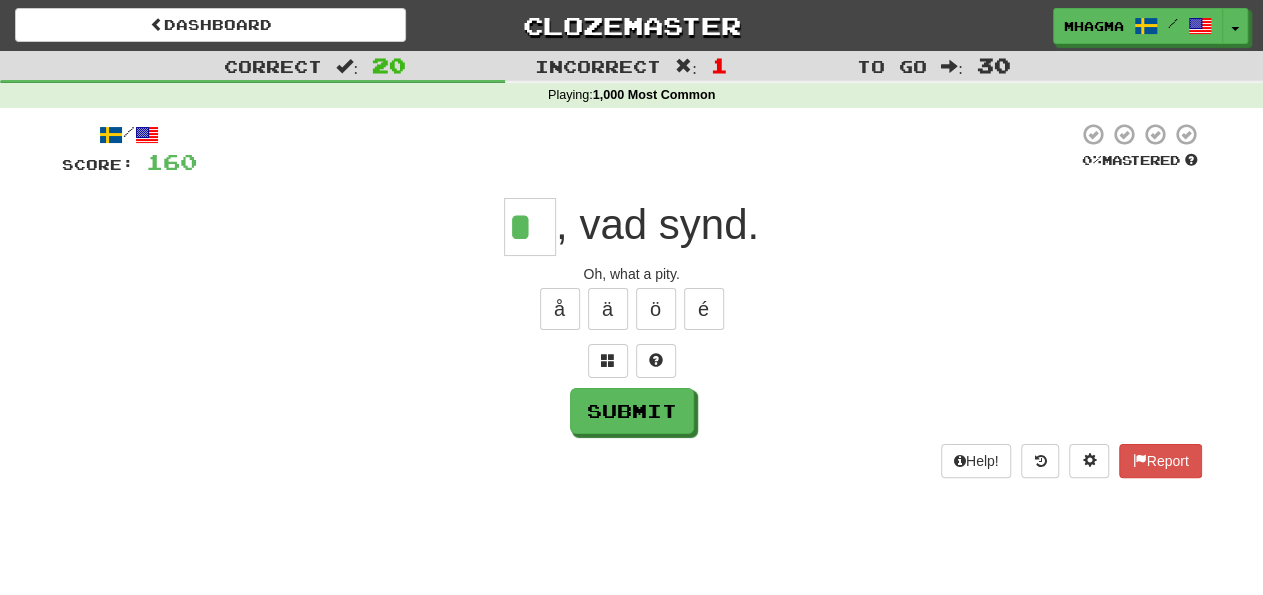scroll, scrollTop: 0, scrollLeft: 0, axis: both 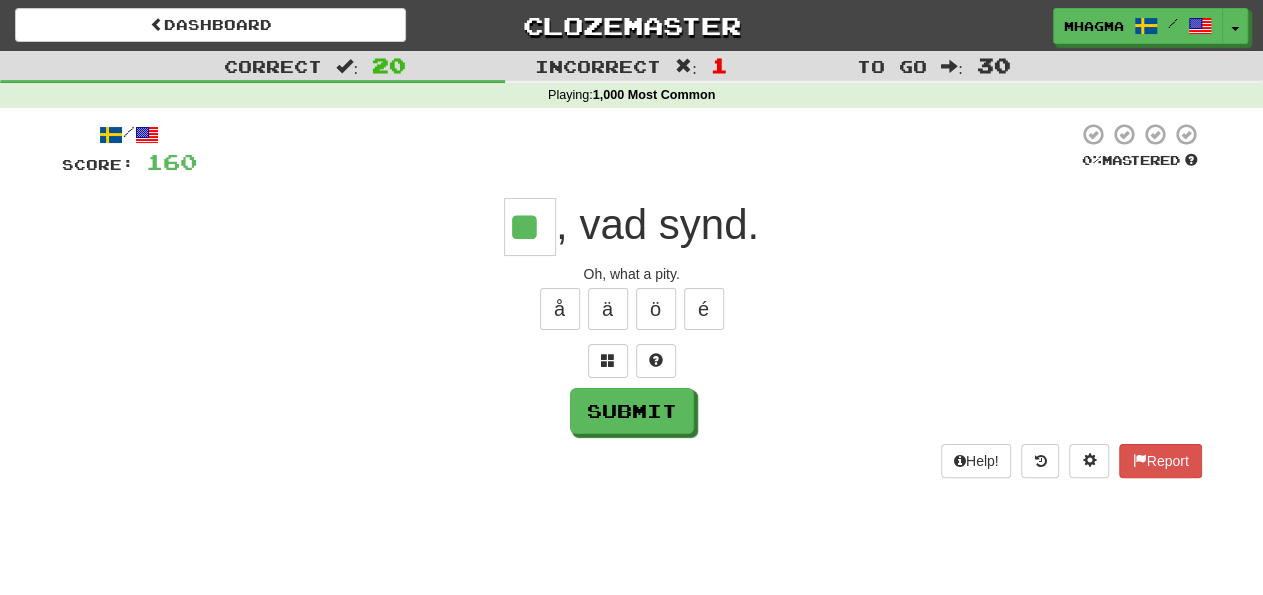 type on "**" 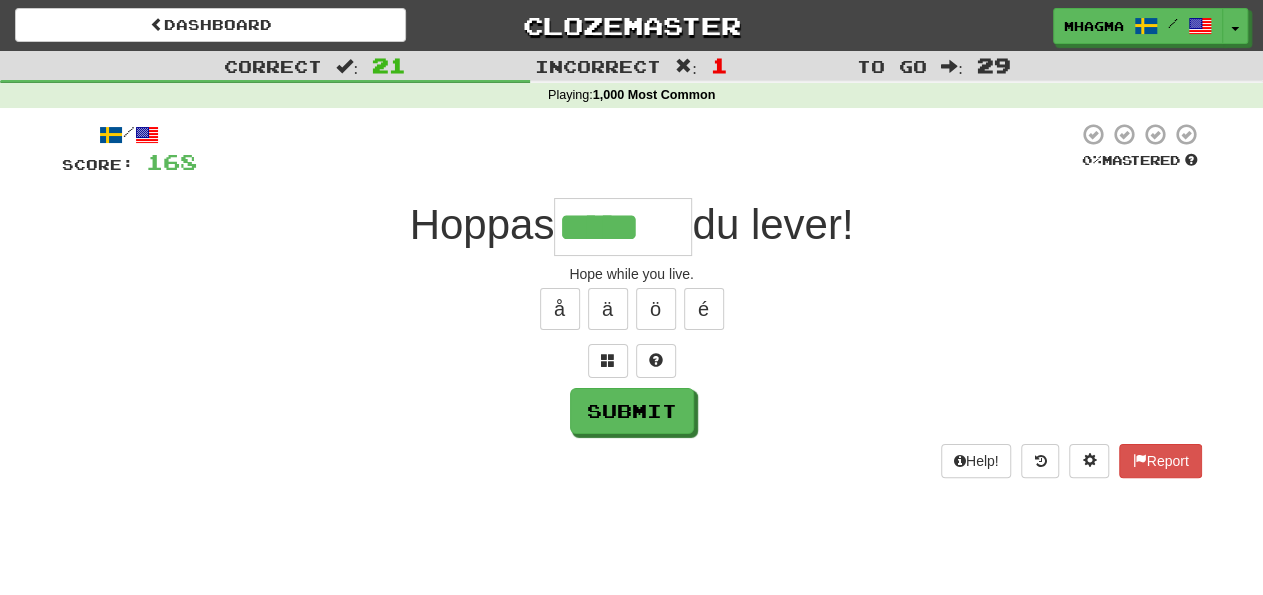 type on "*****" 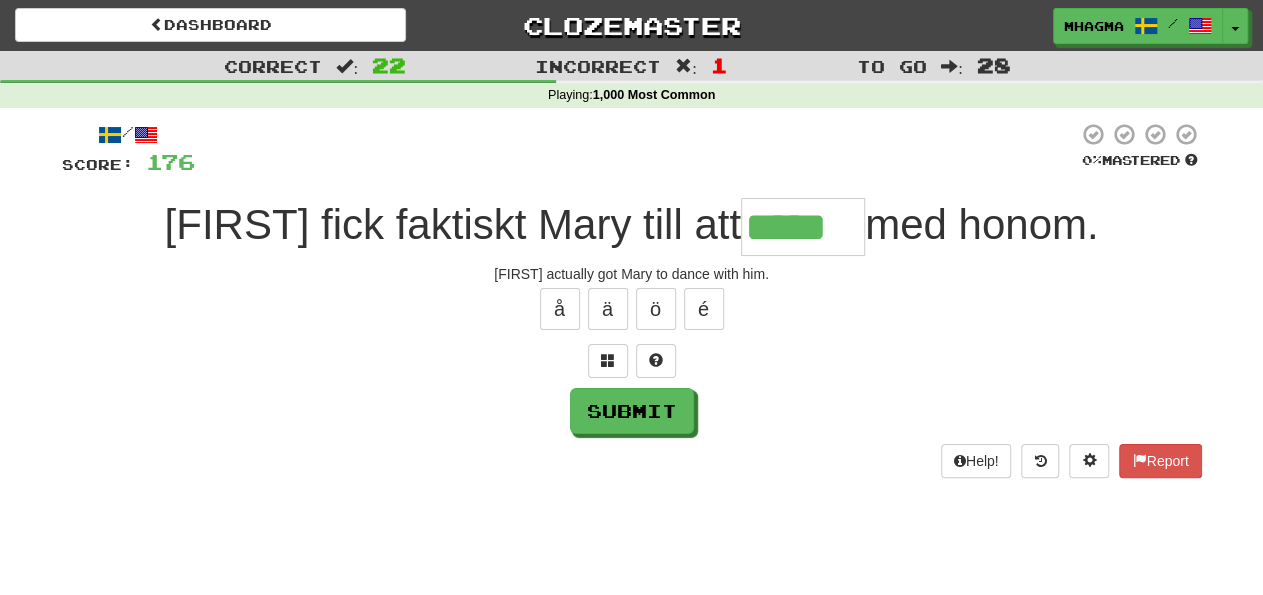 type on "*****" 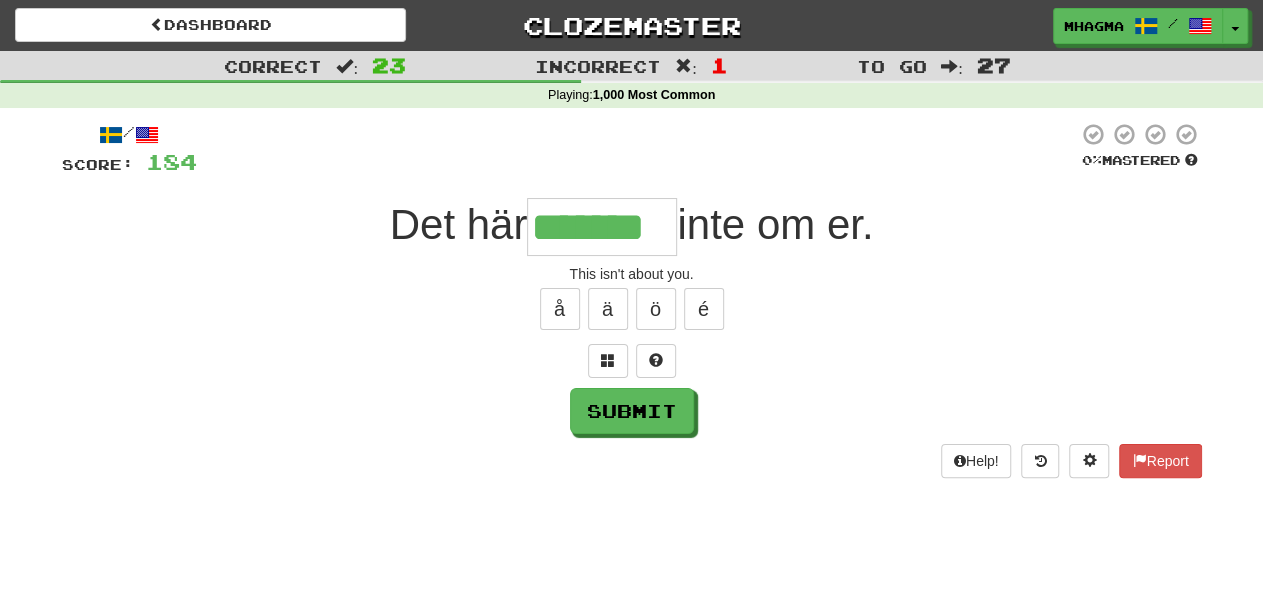 type on "*******" 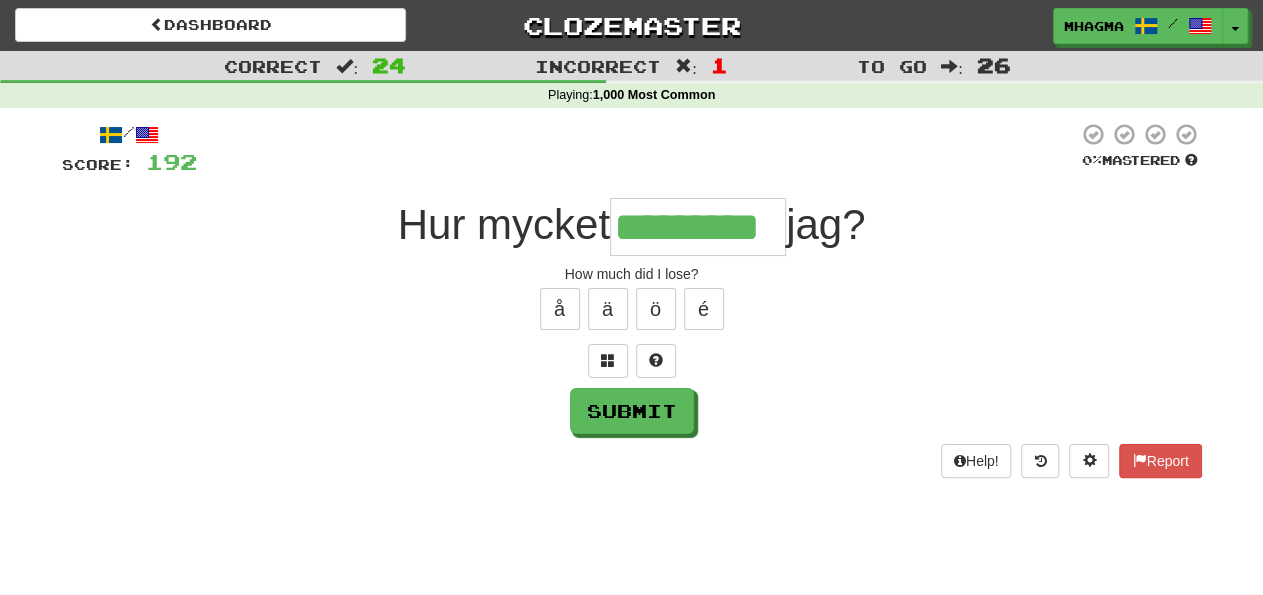 type on "*********" 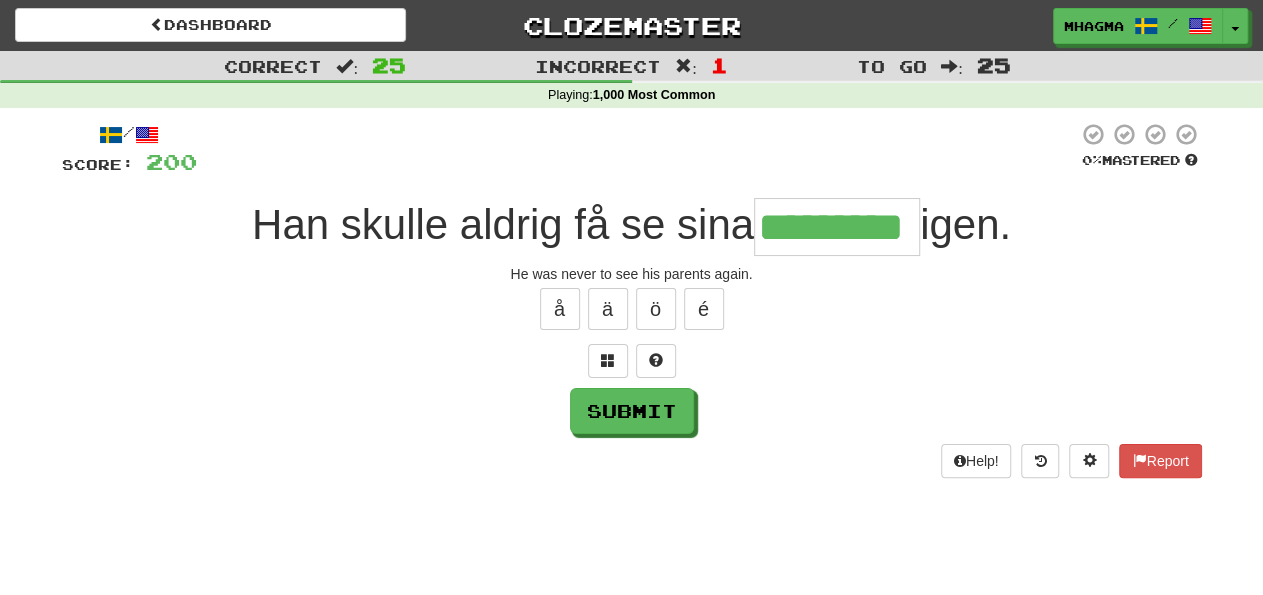type on "*********" 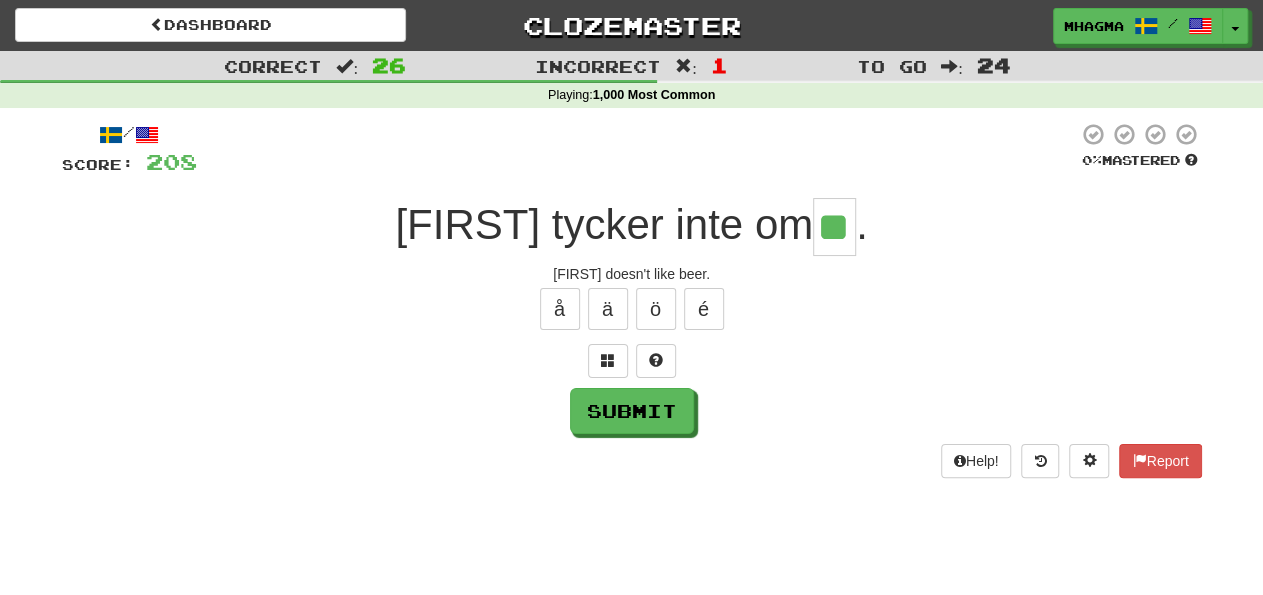 type on "**" 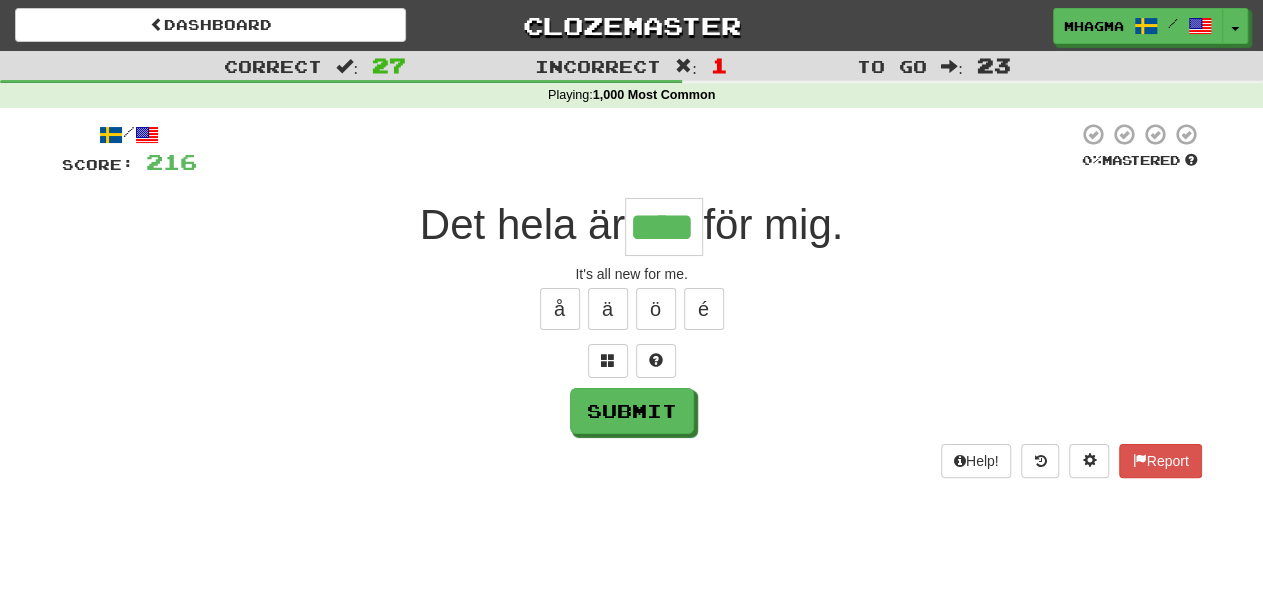type on "****" 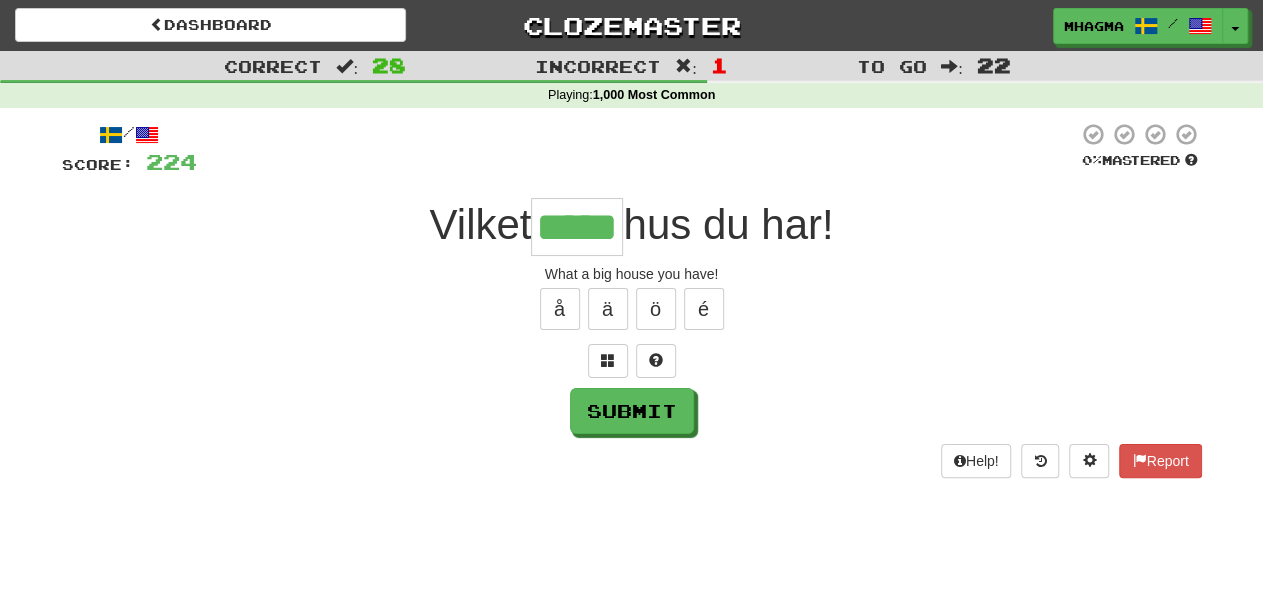 type on "*****" 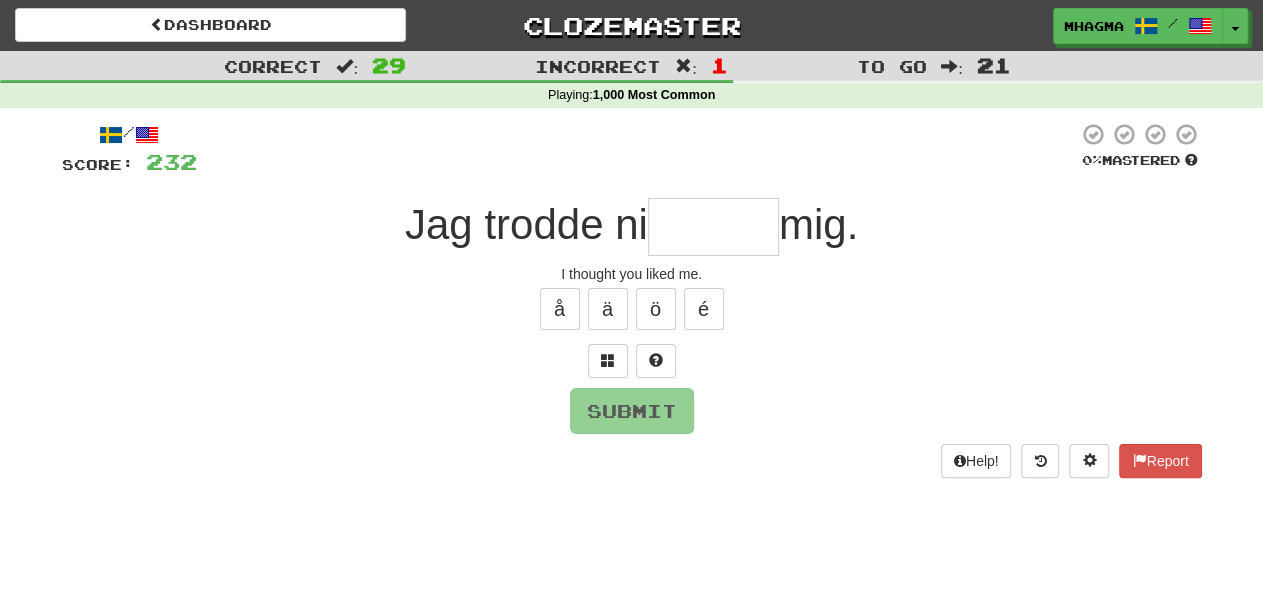 type on "*" 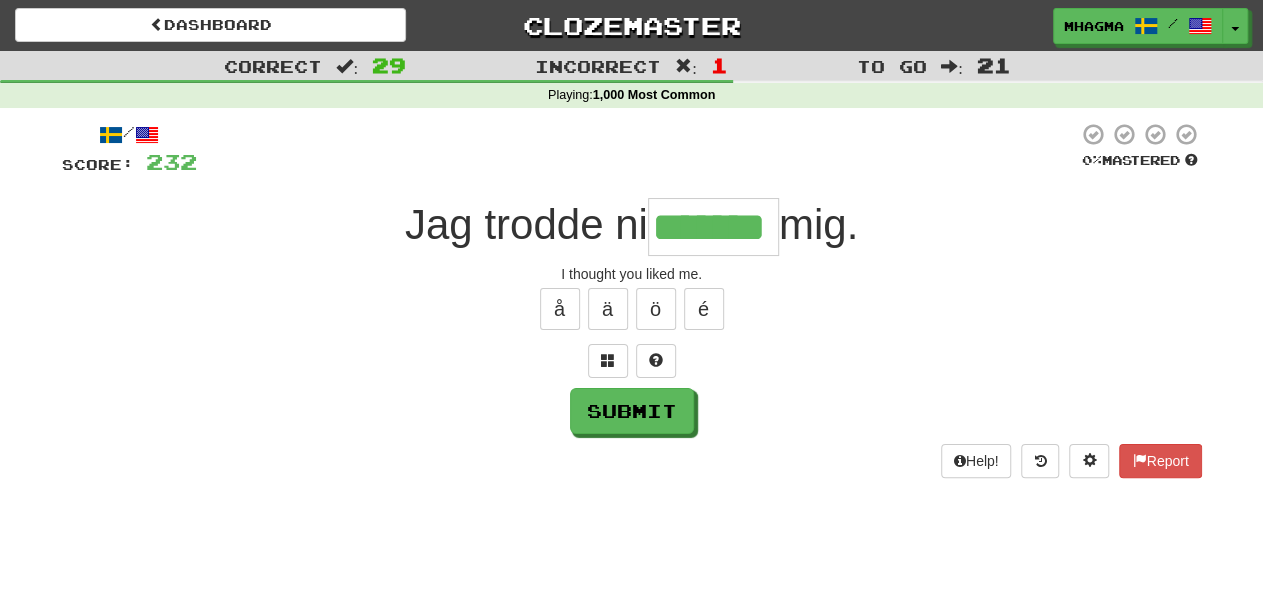 type on "*******" 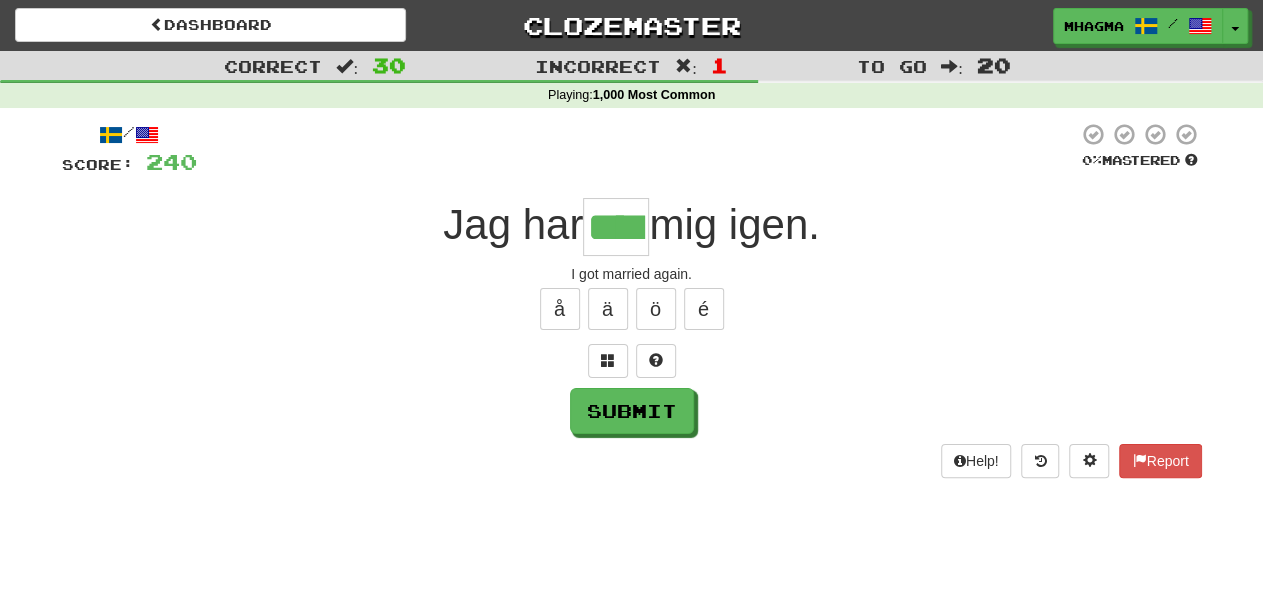 type on "****" 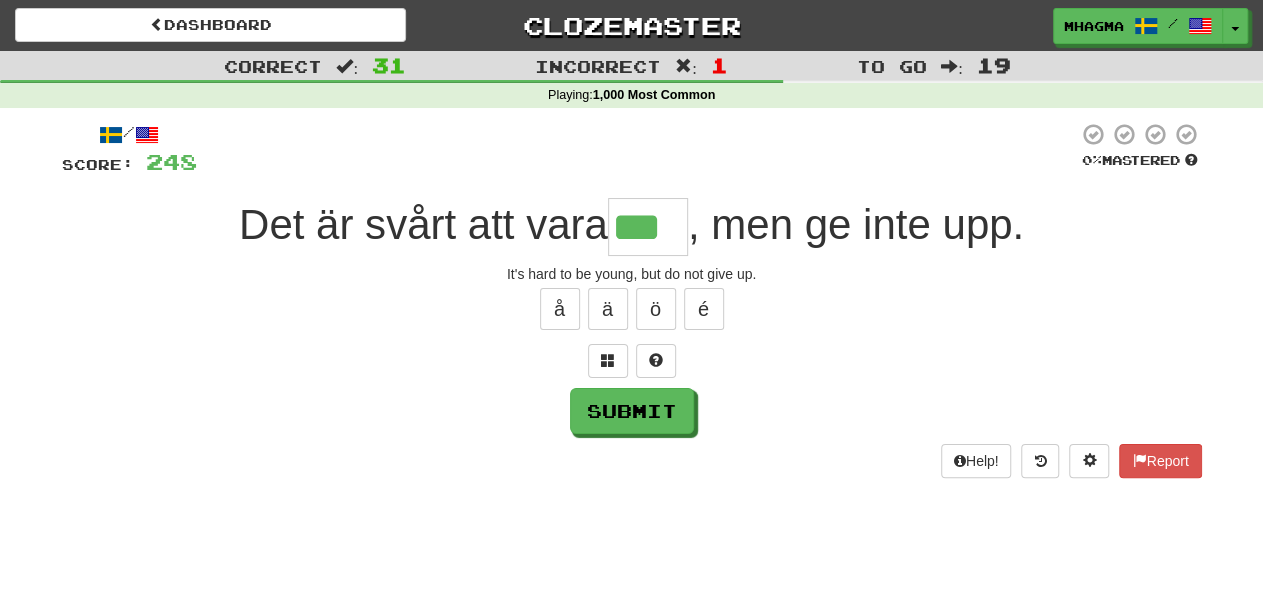 type on "***" 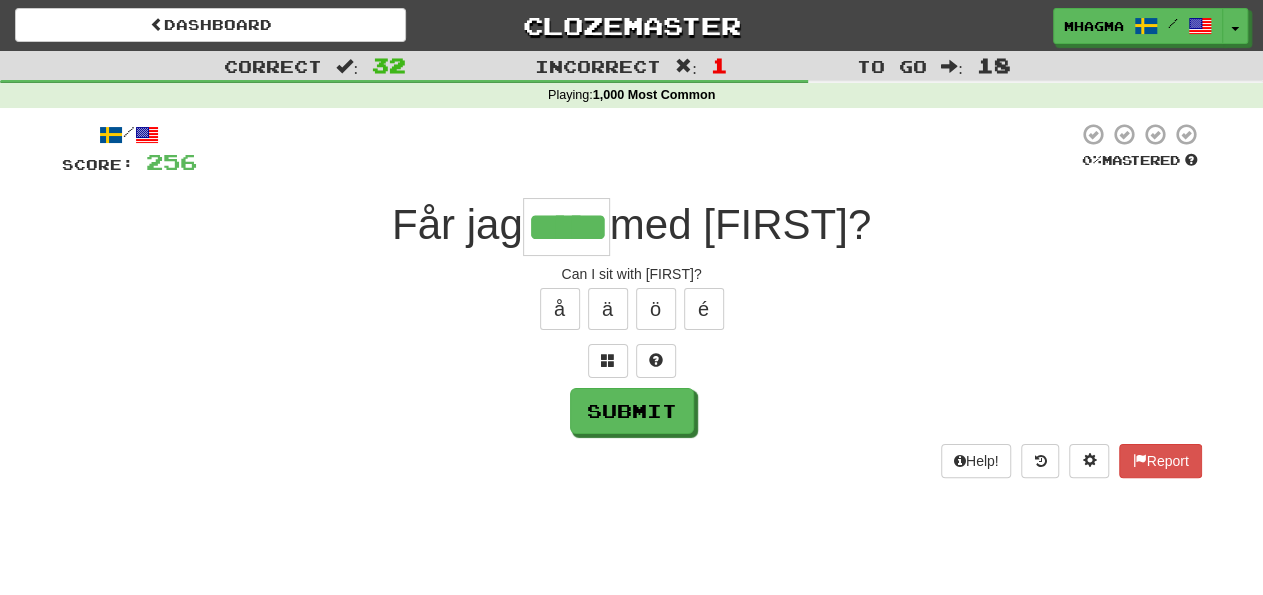 type on "*****" 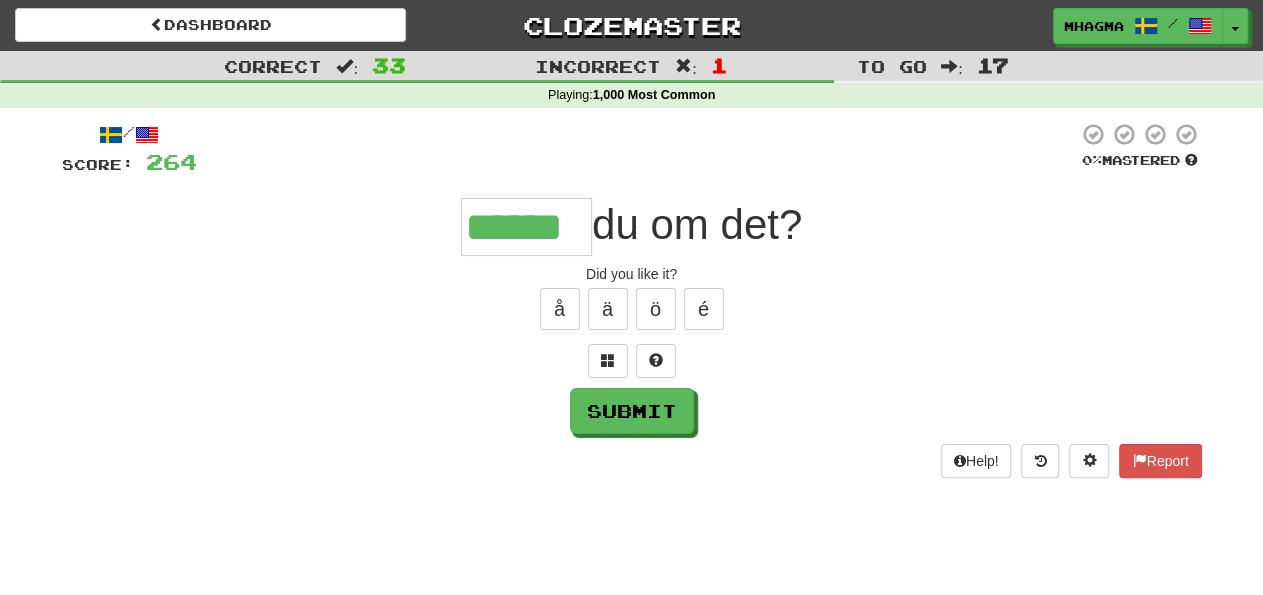 type on "******" 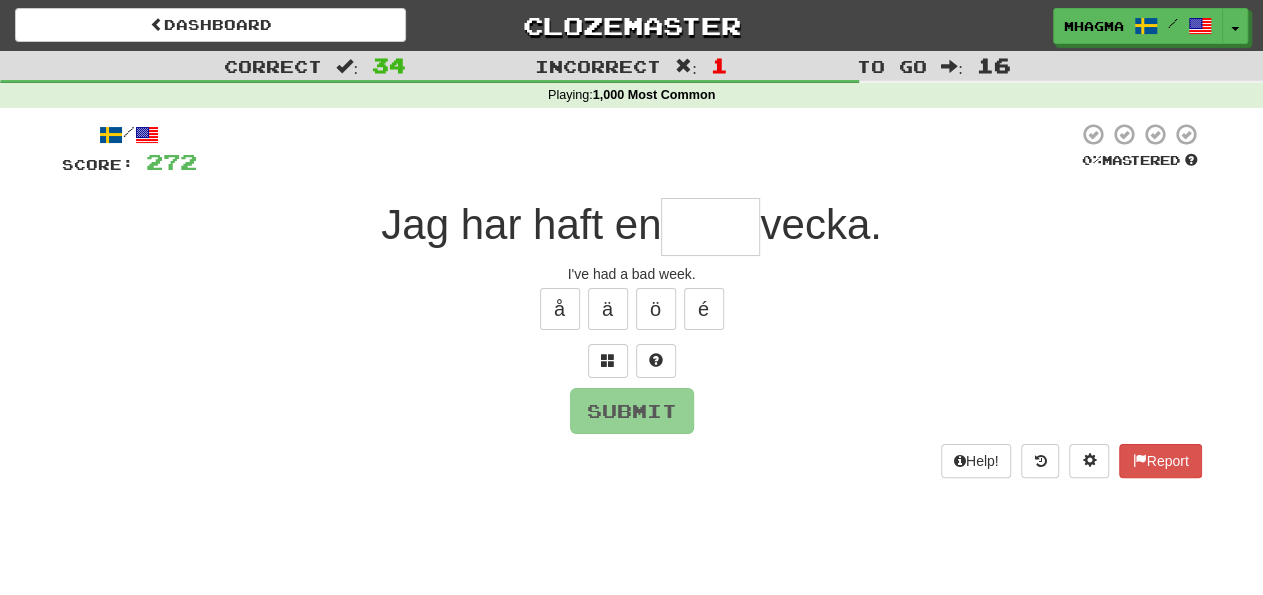 type on "*" 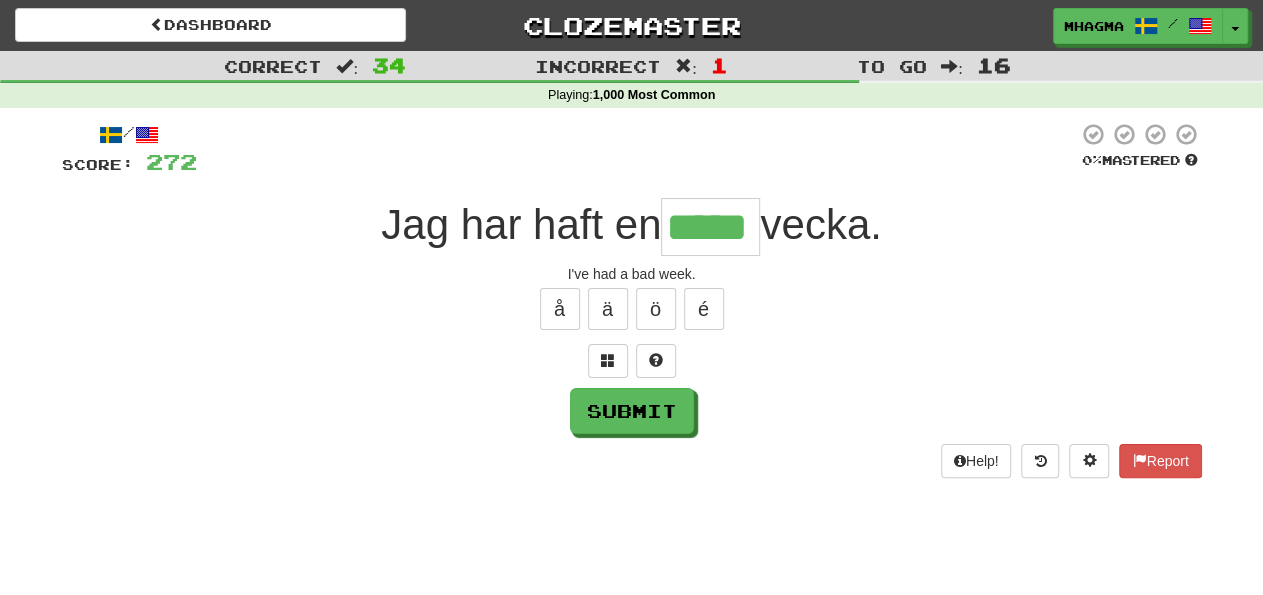 type on "*****" 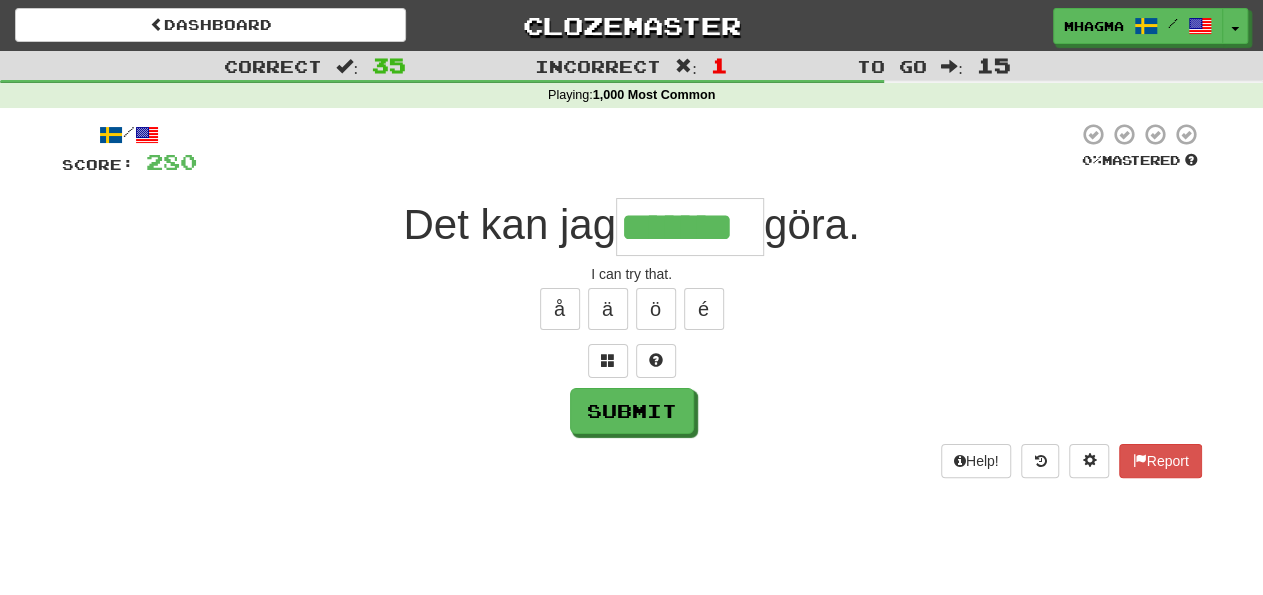 type on "*******" 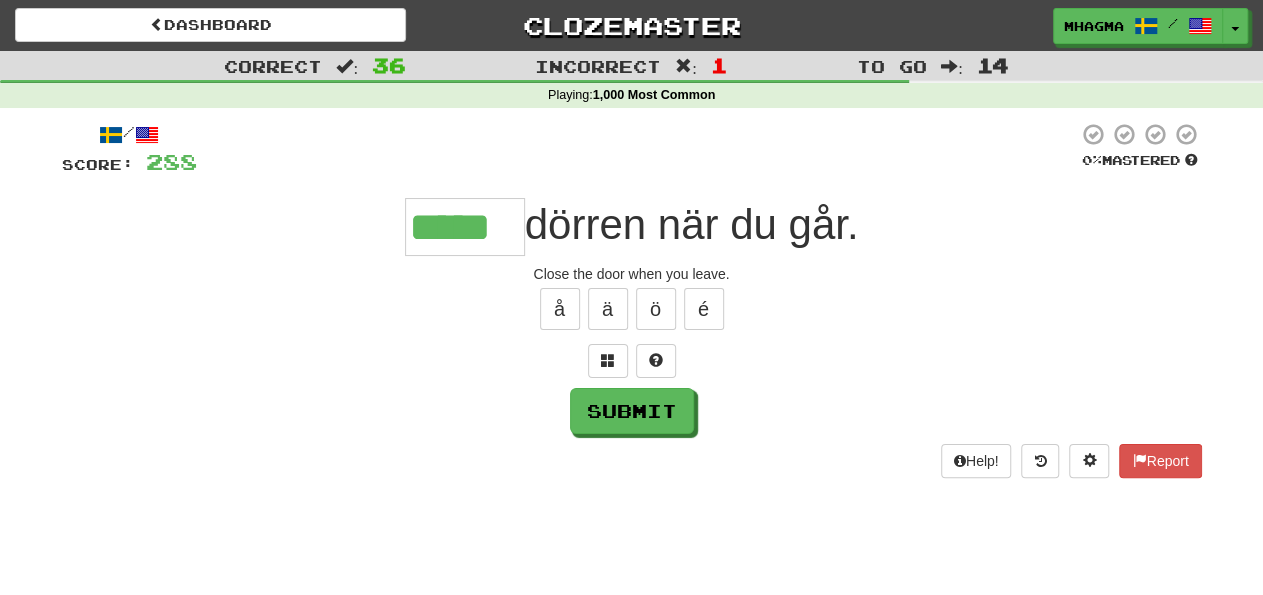 type on "*****" 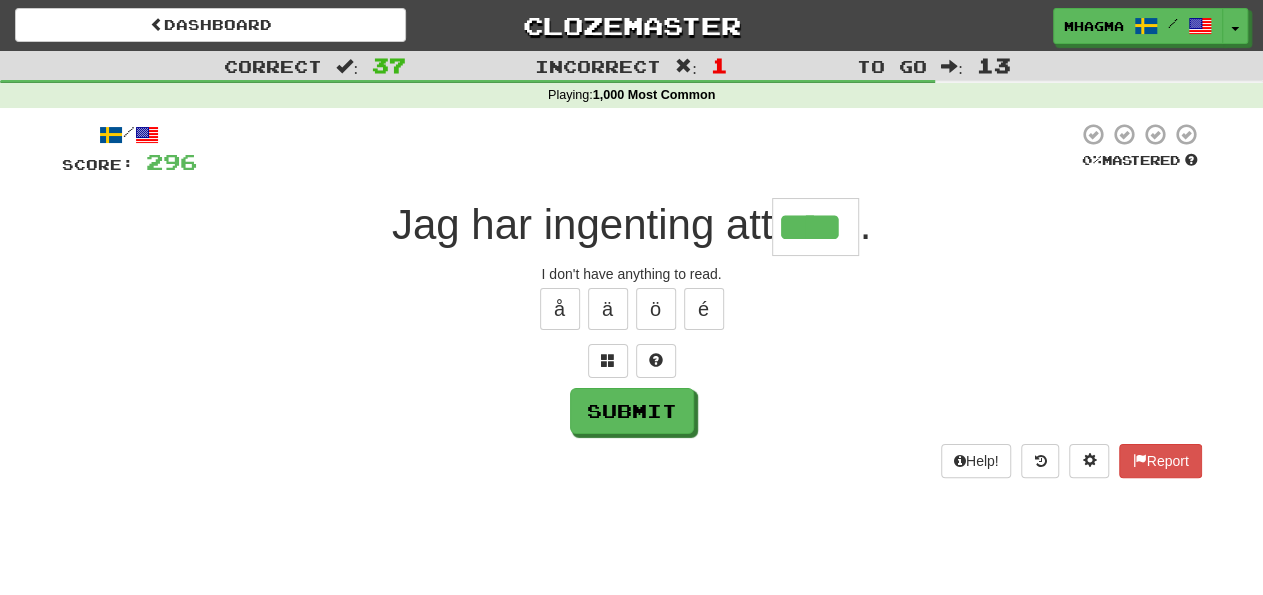 type on "****" 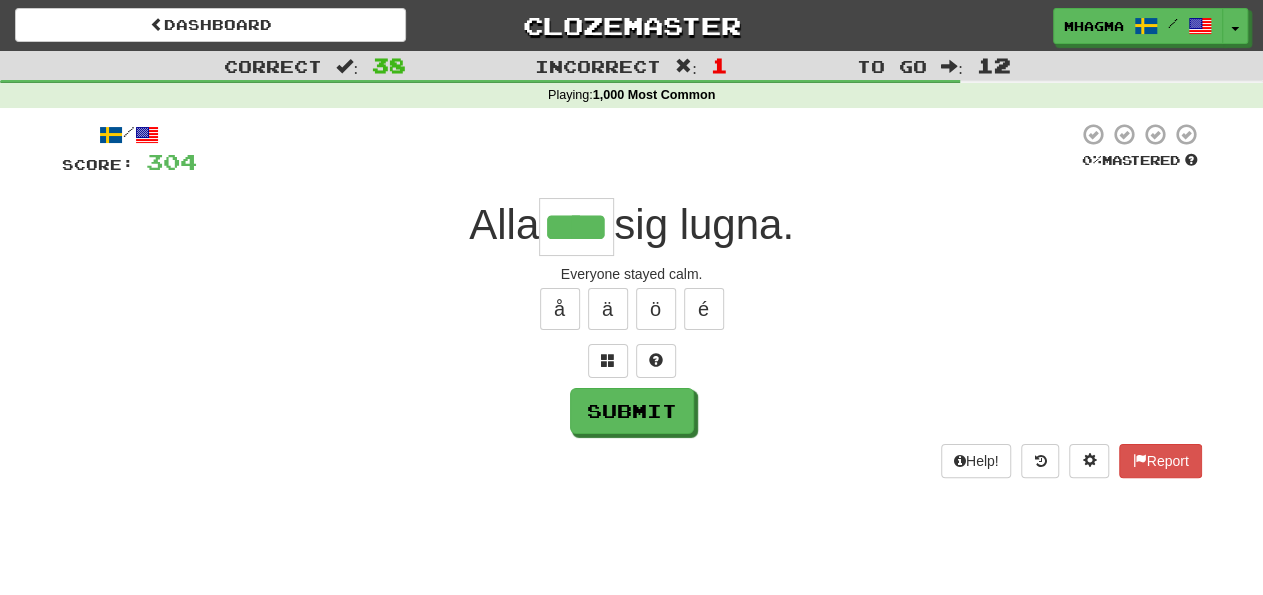 type on "****" 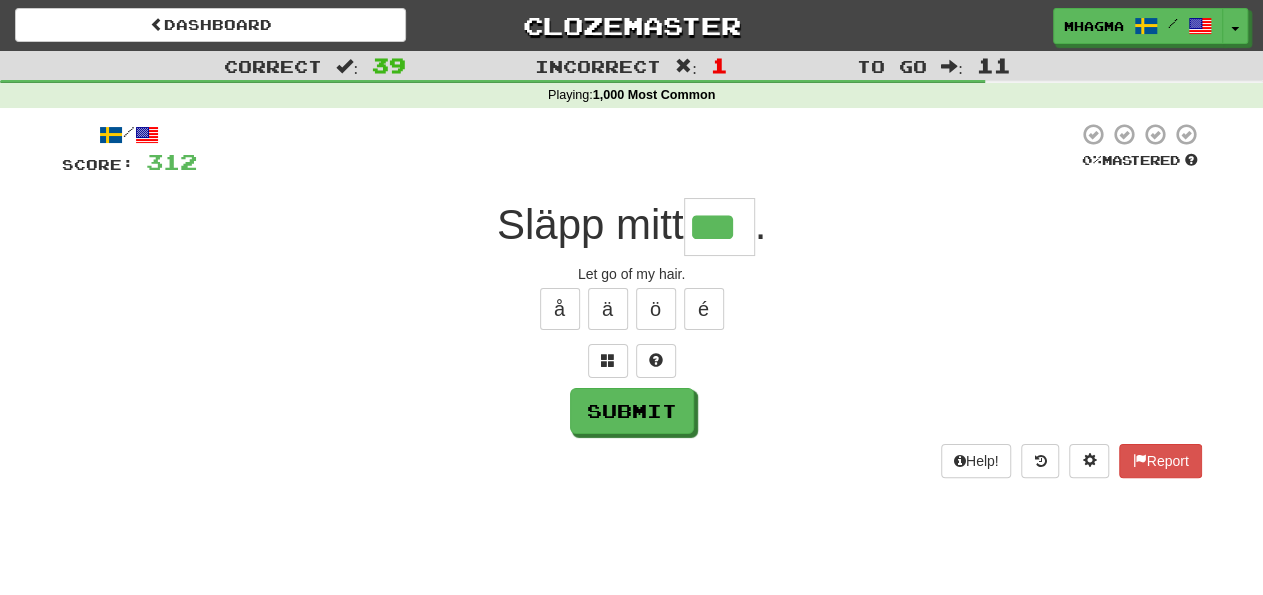 type on "***" 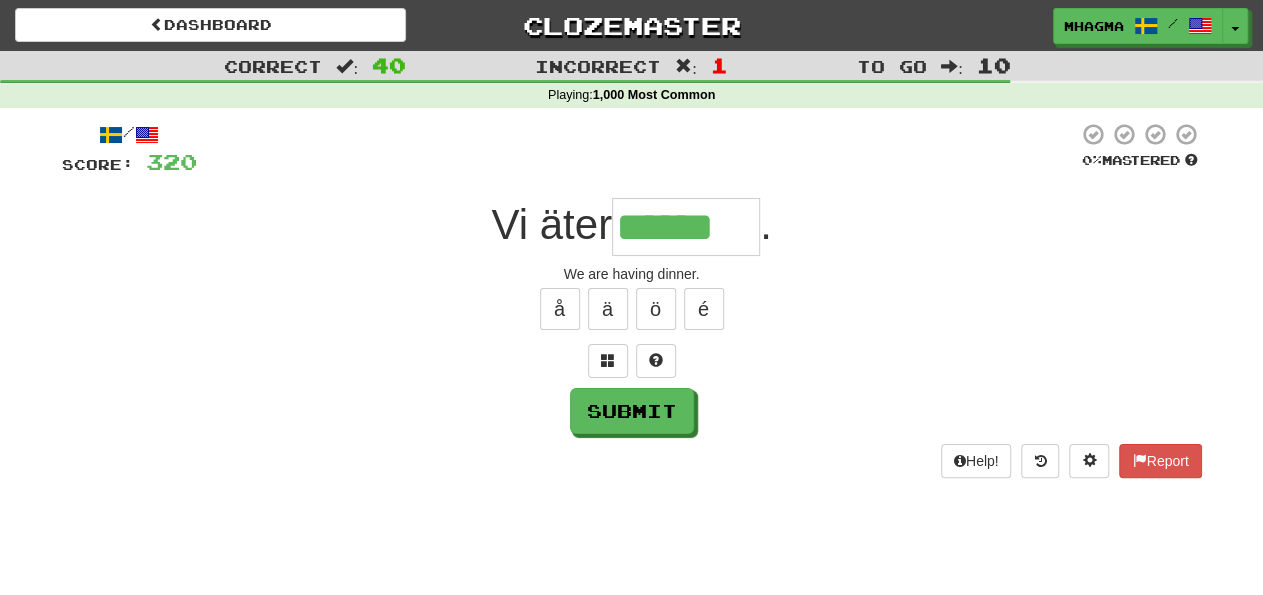 type on "******" 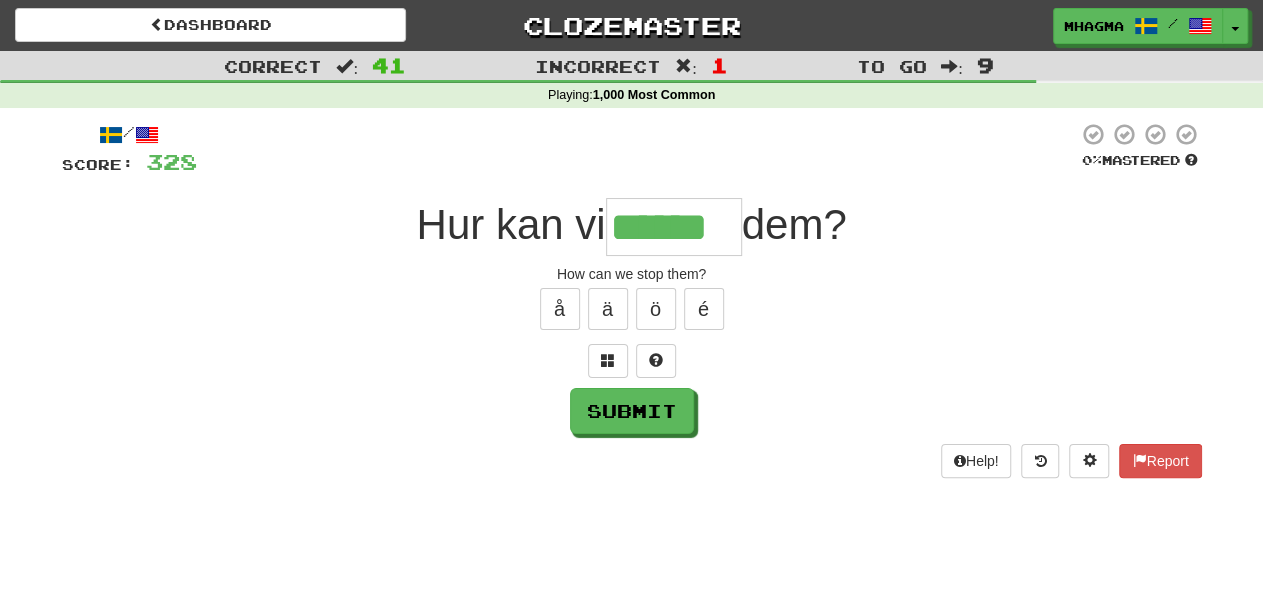 type on "******" 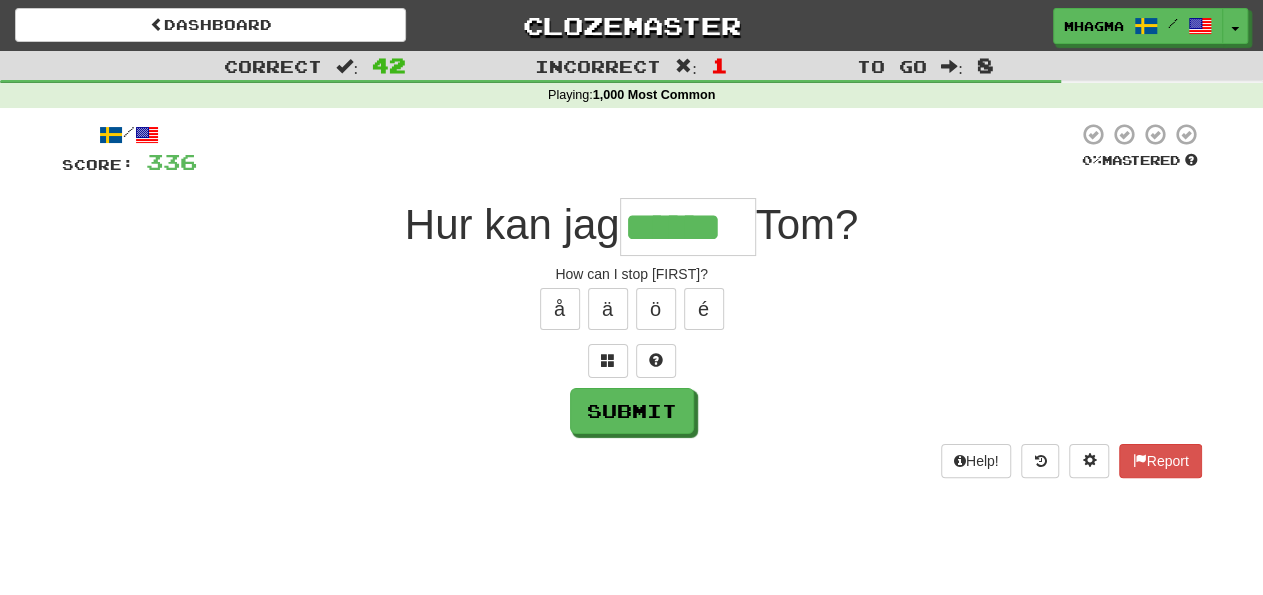 type on "******" 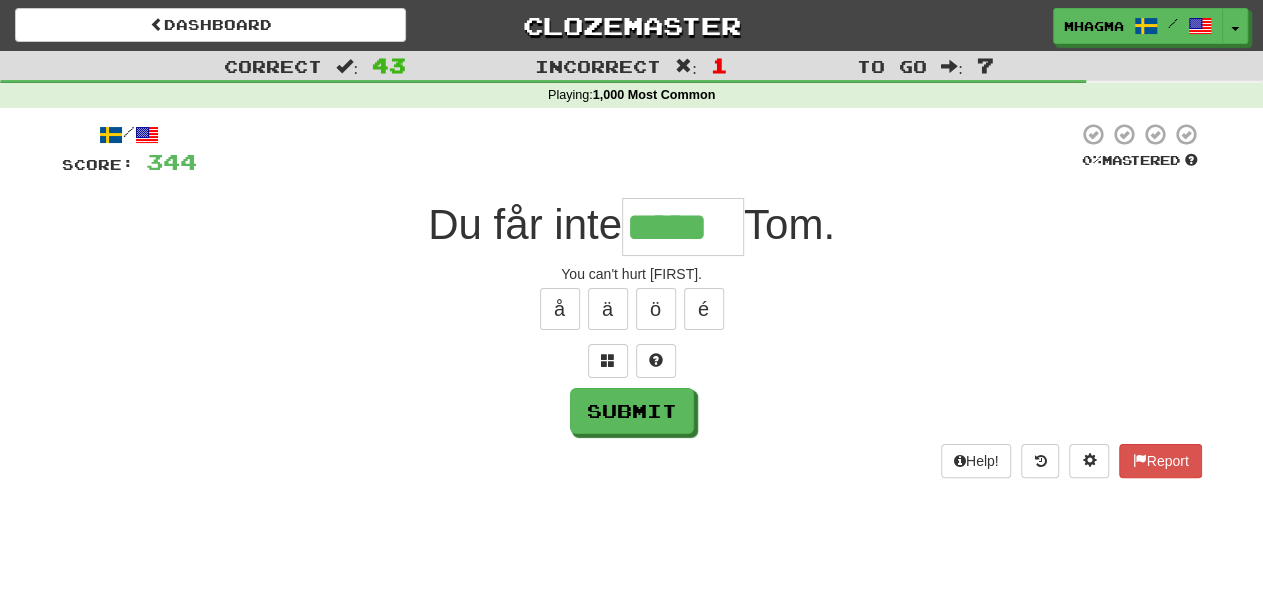 type on "*****" 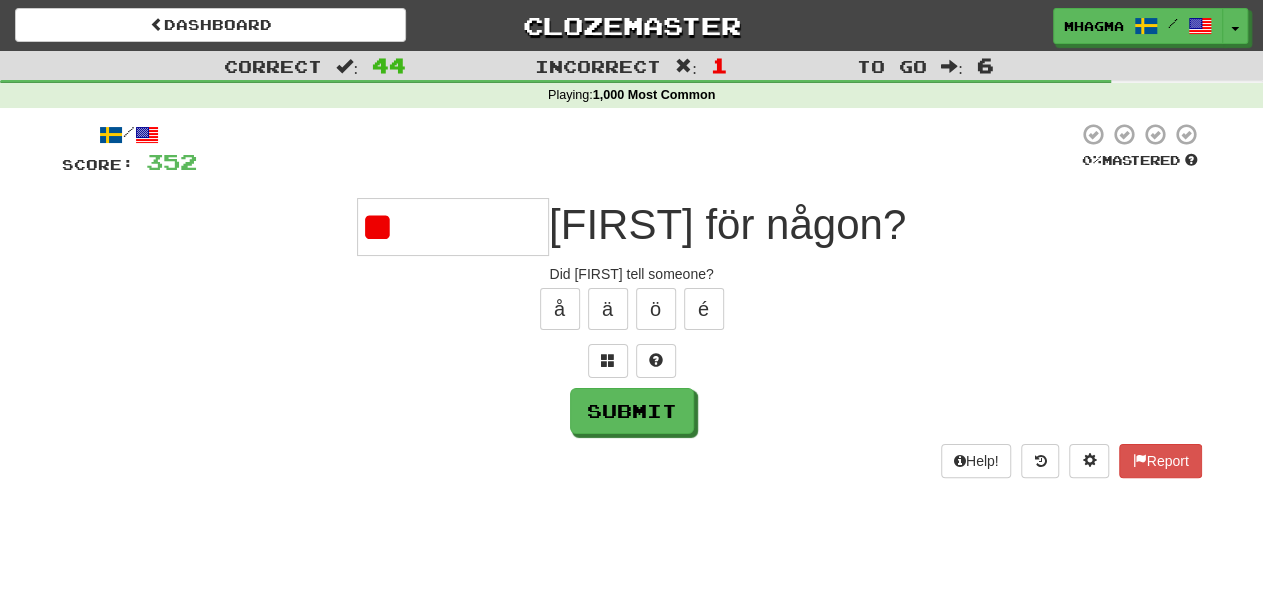 type on "*" 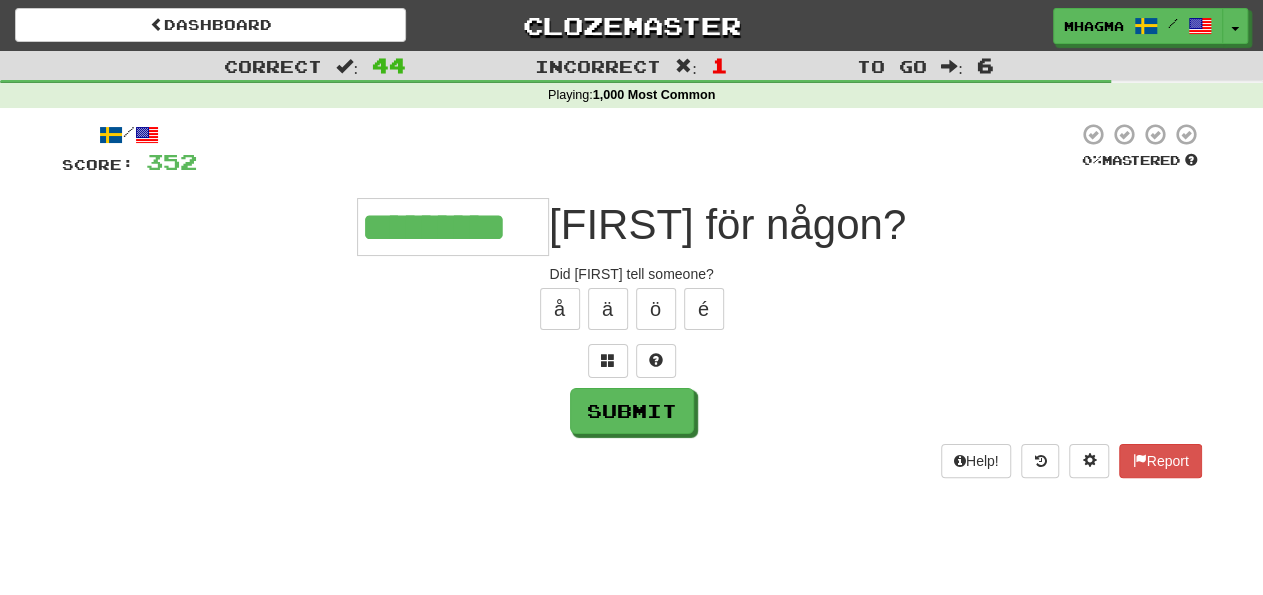 type on "*********" 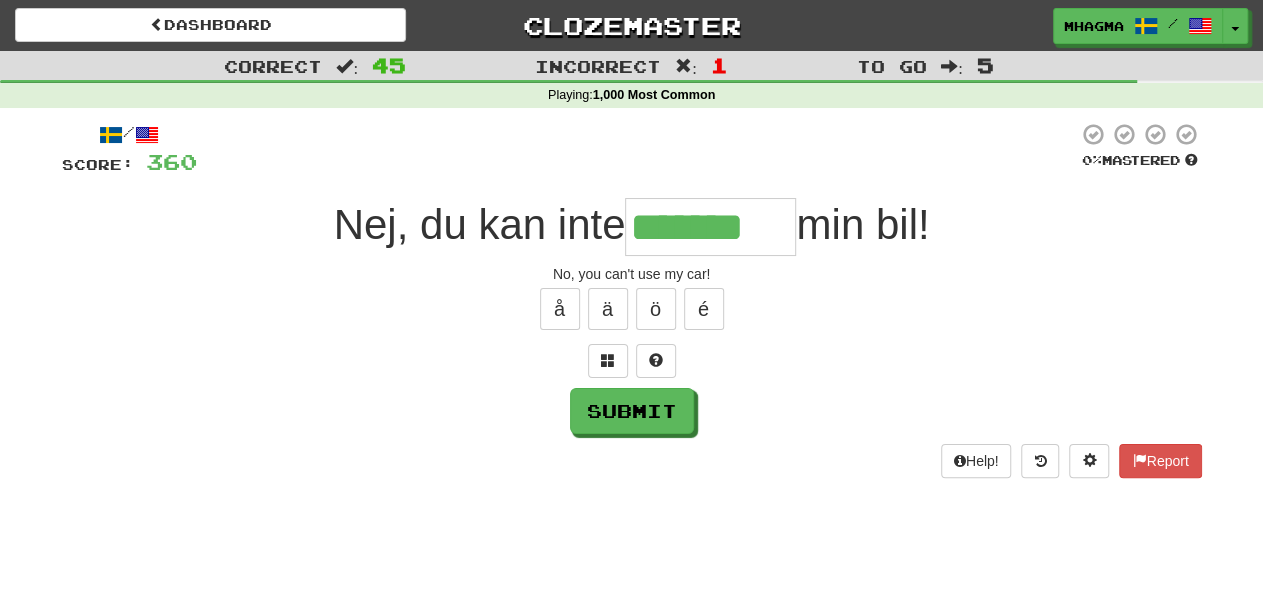 type on "*******" 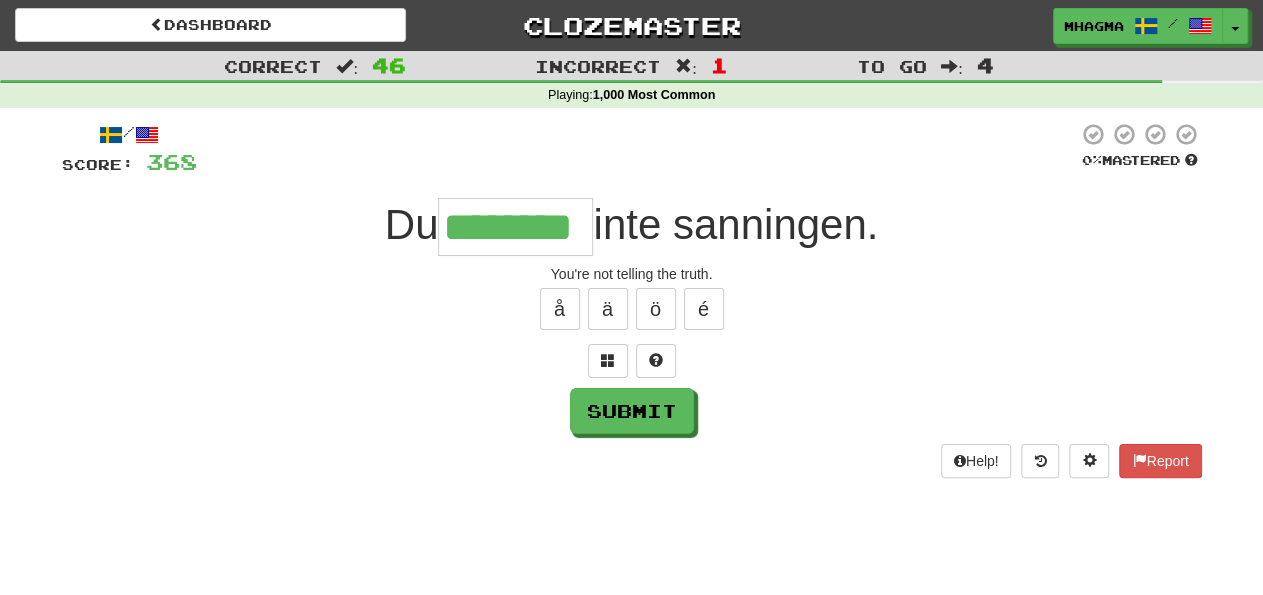 type on "********" 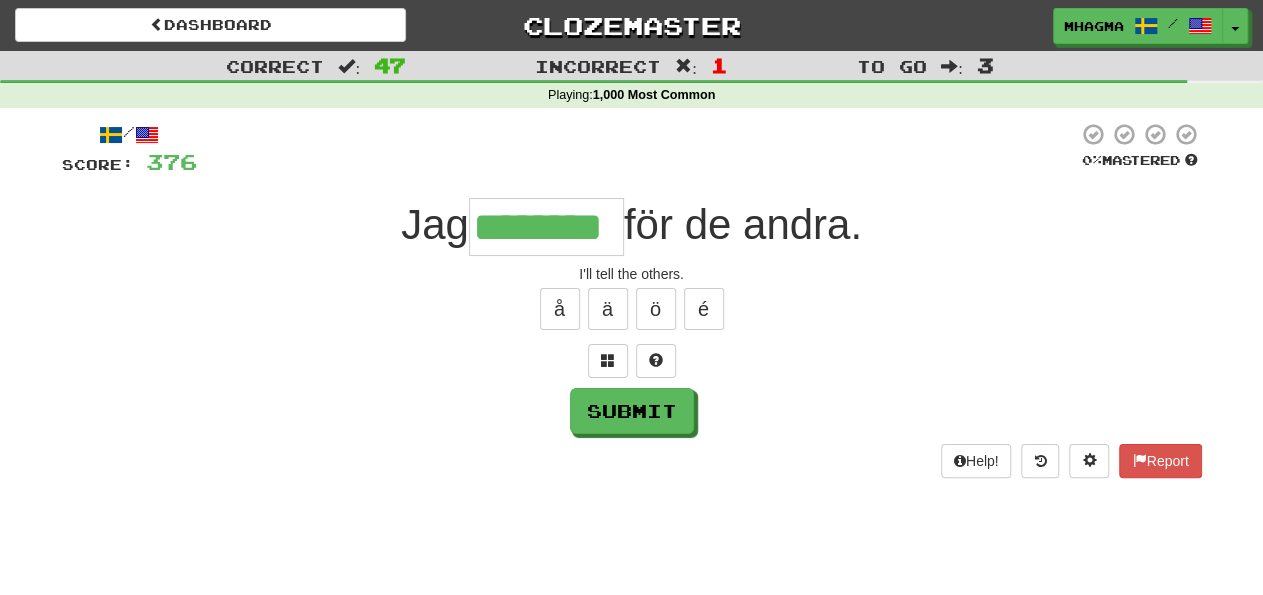 type on "********" 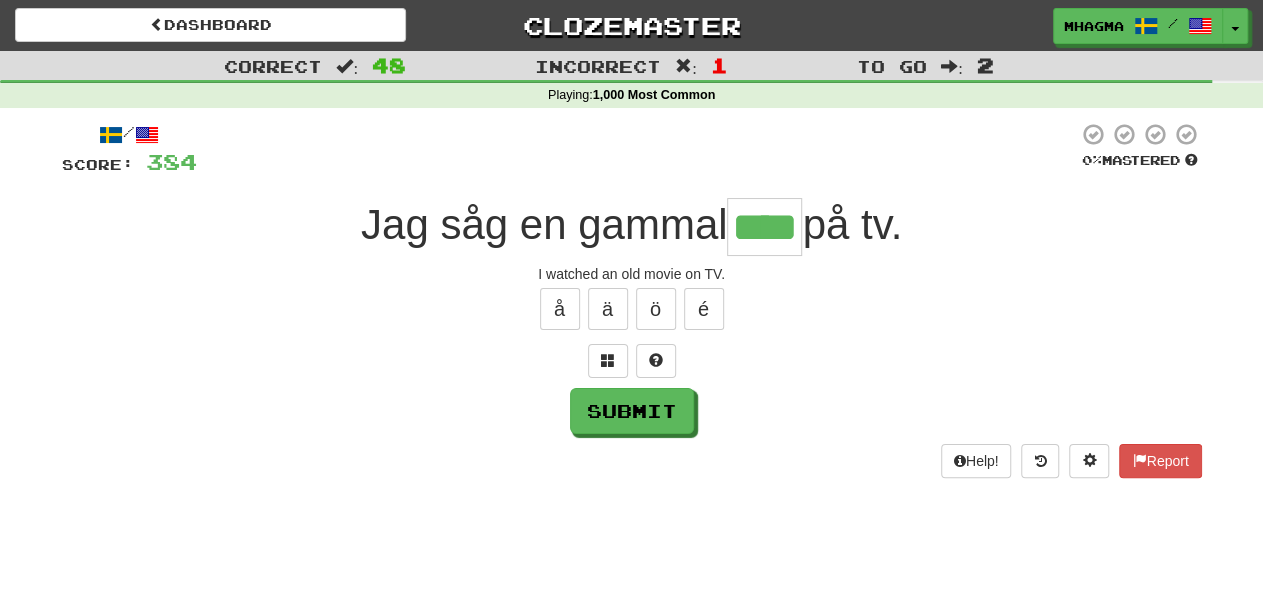 type on "****" 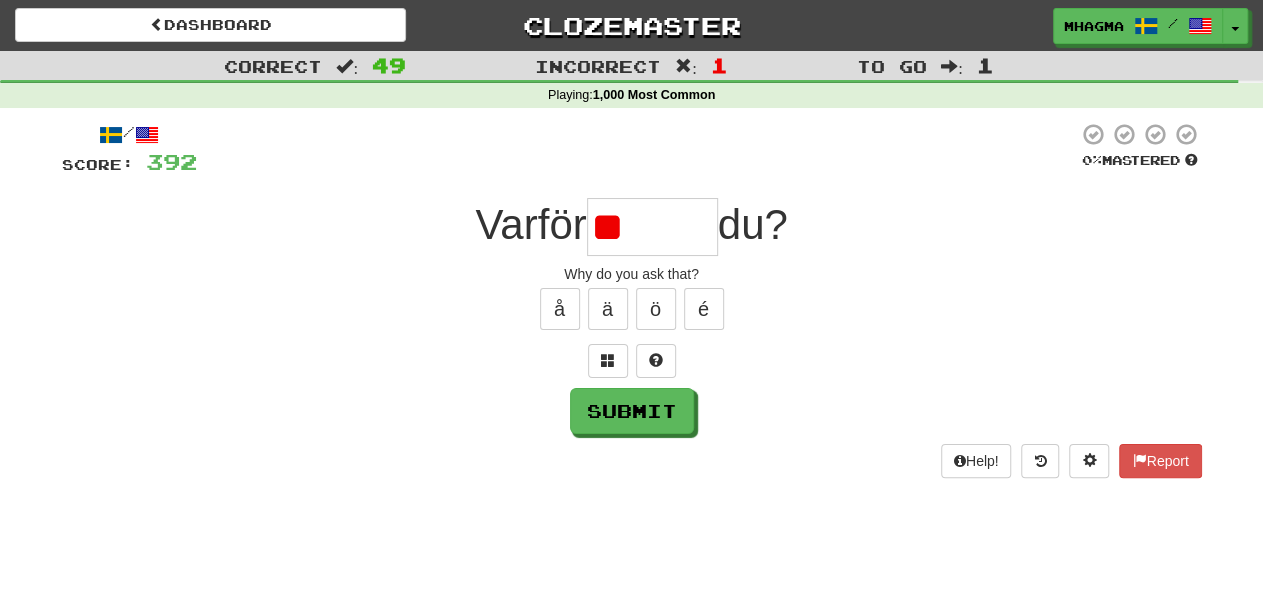 type on "*" 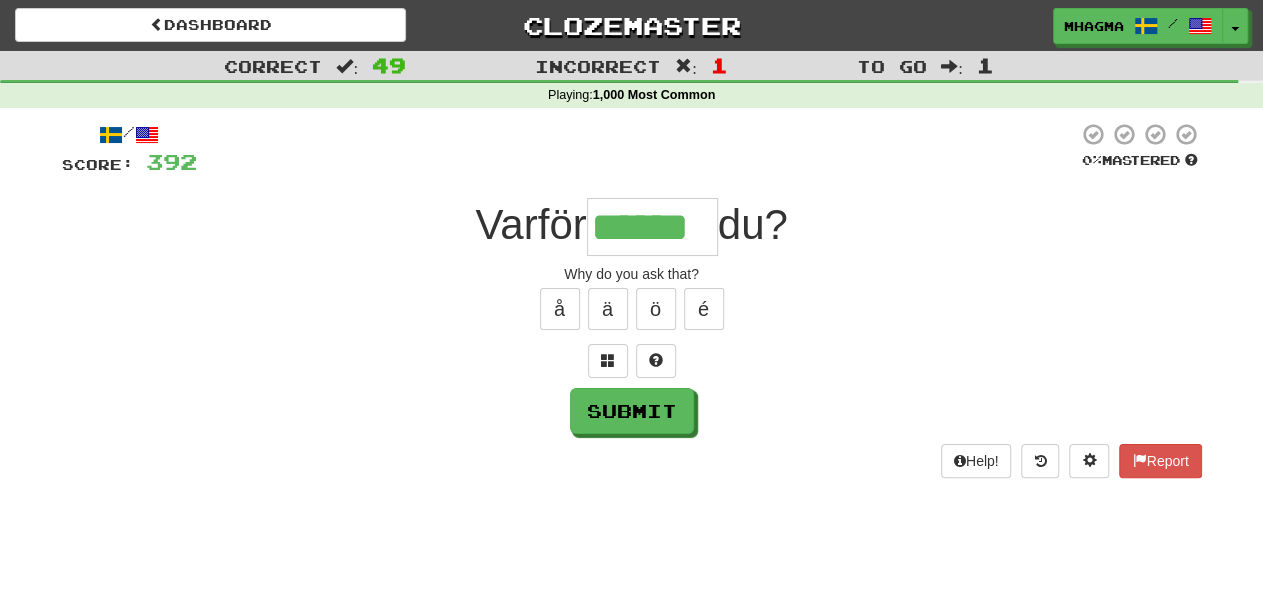 type on "******" 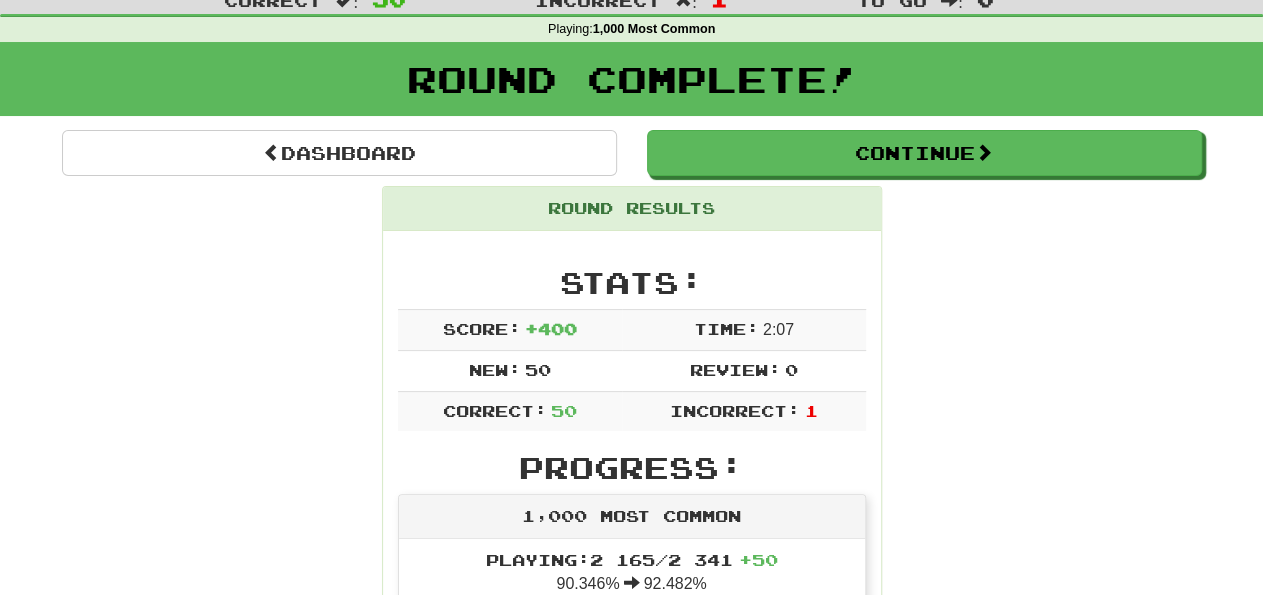 scroll, scrollTop: 0, scrollLeft: 0, axis: both 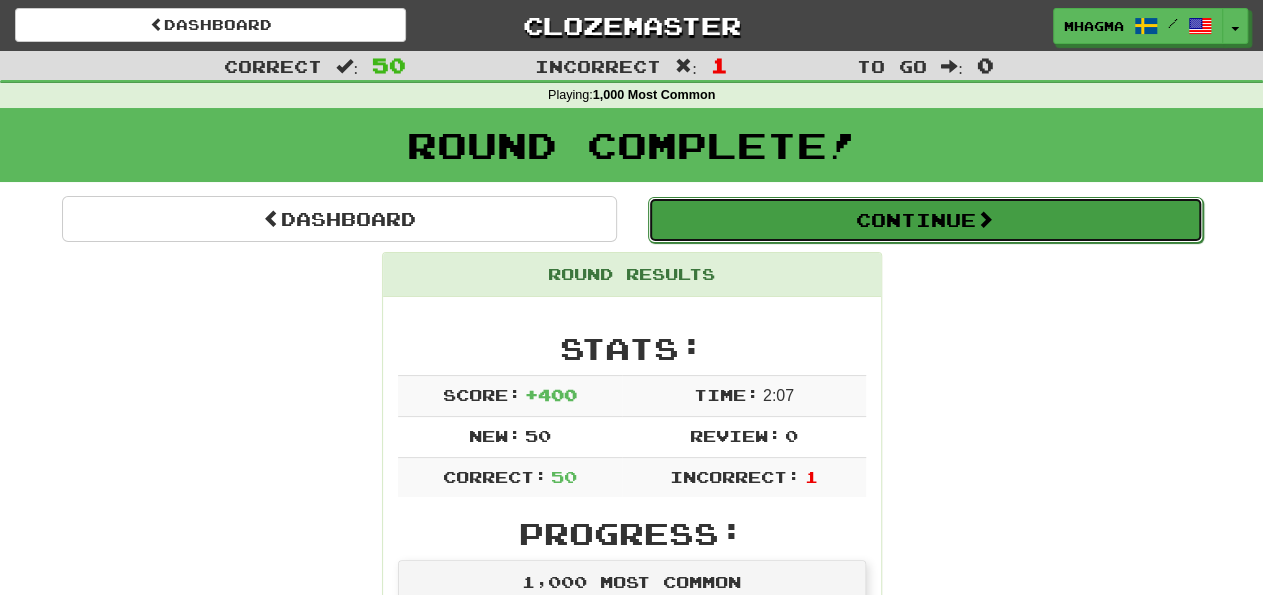 click on "Continue" at bounding box center (925, 220) 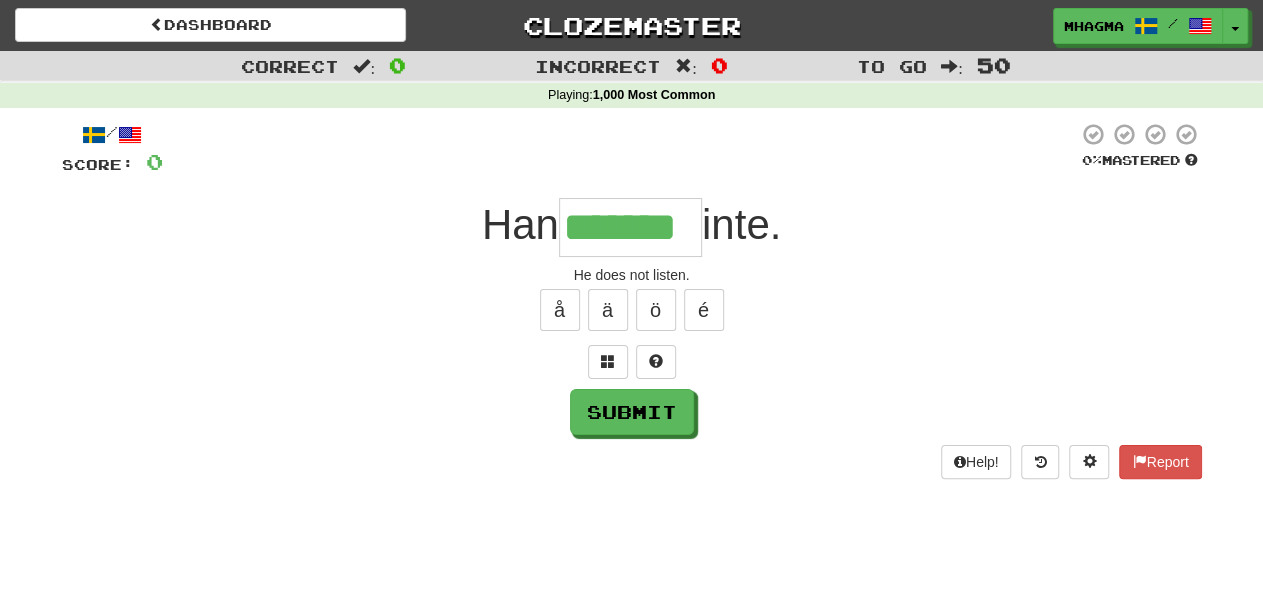 type on "*******" 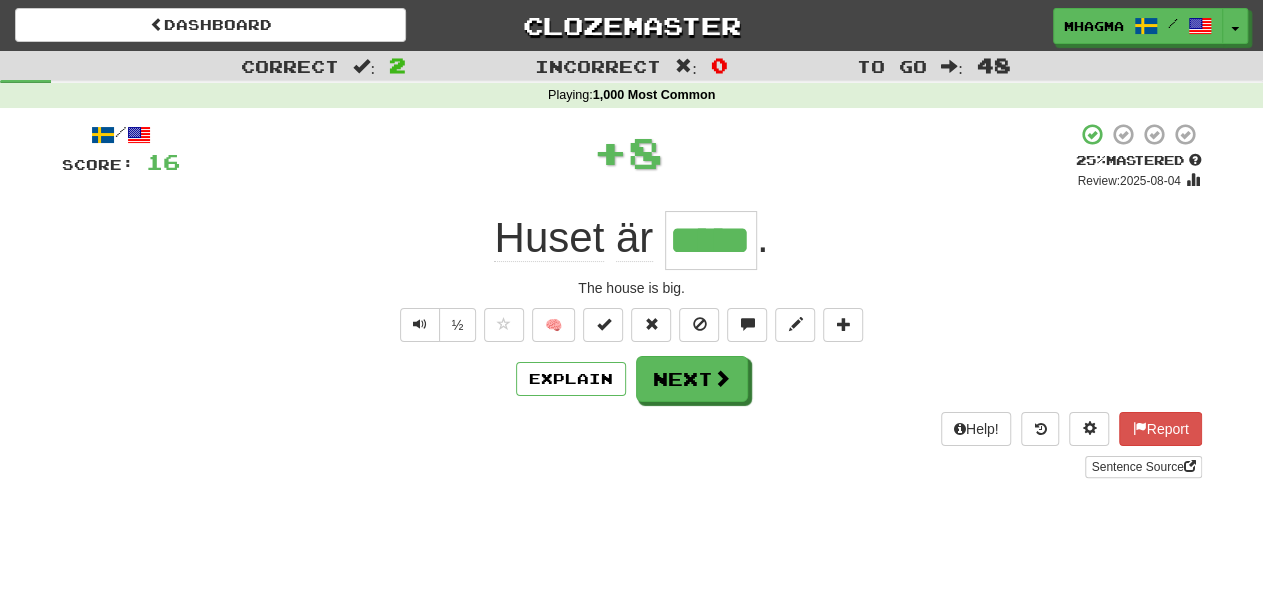 type on "*****" 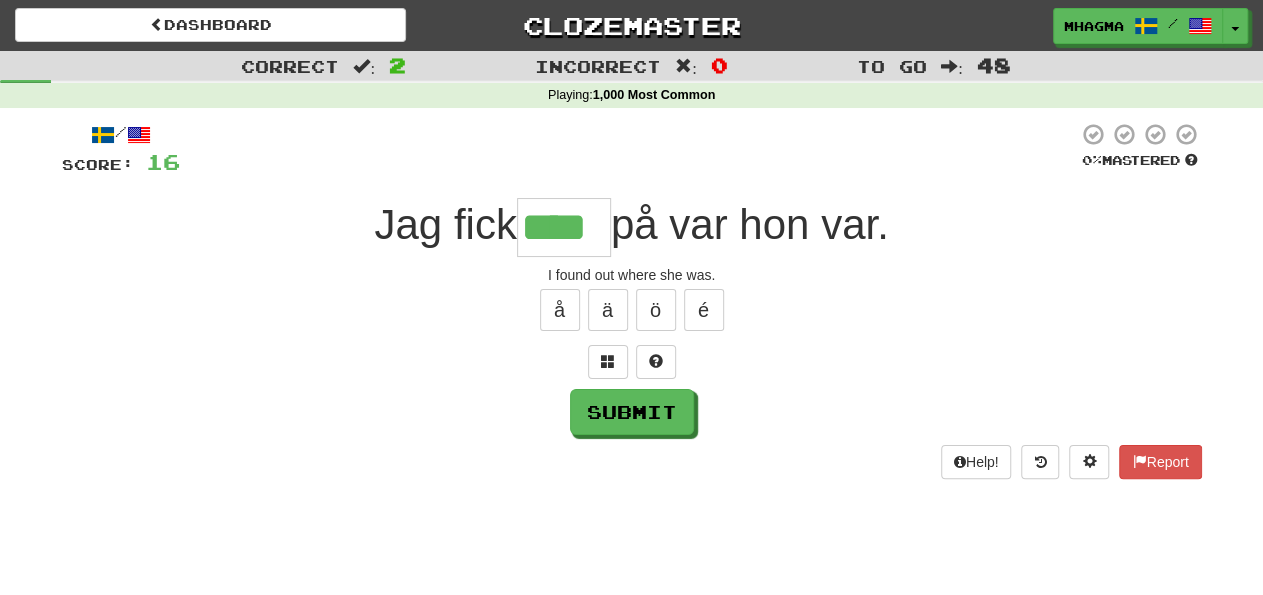 type on "****" 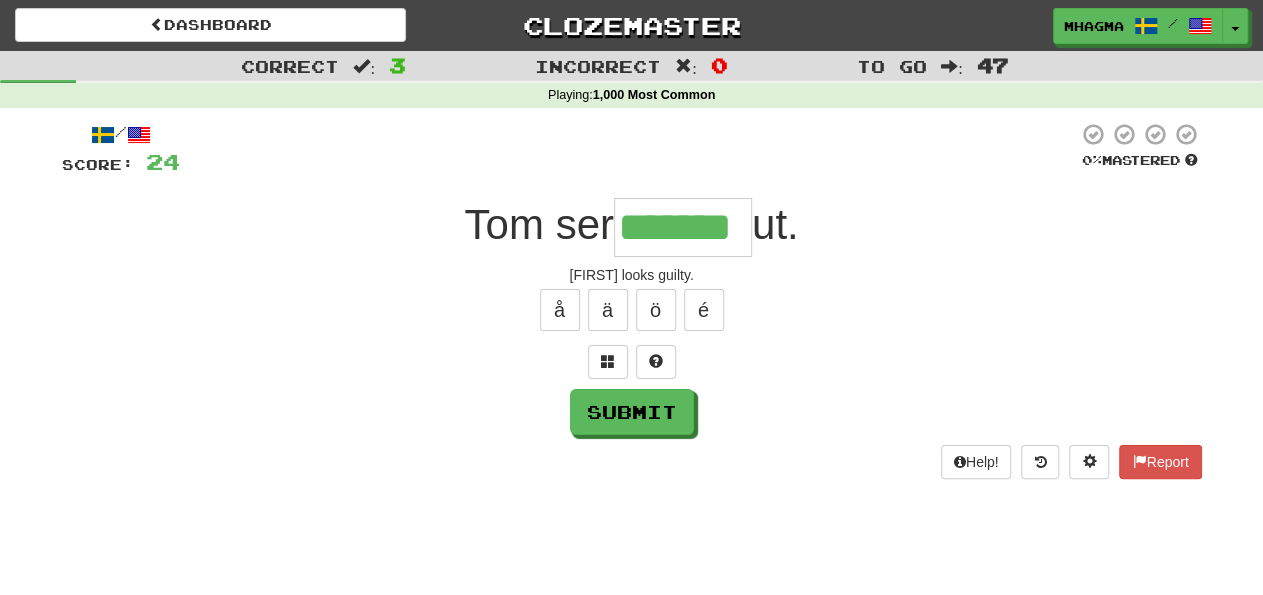 type on "*******" 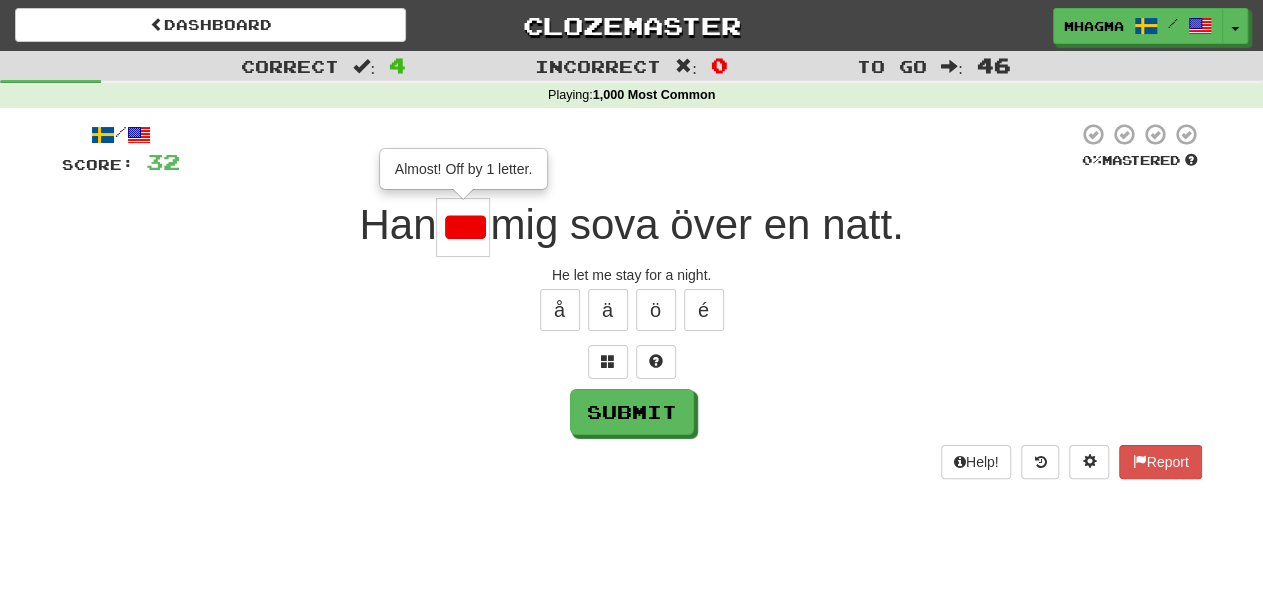 type on "***" 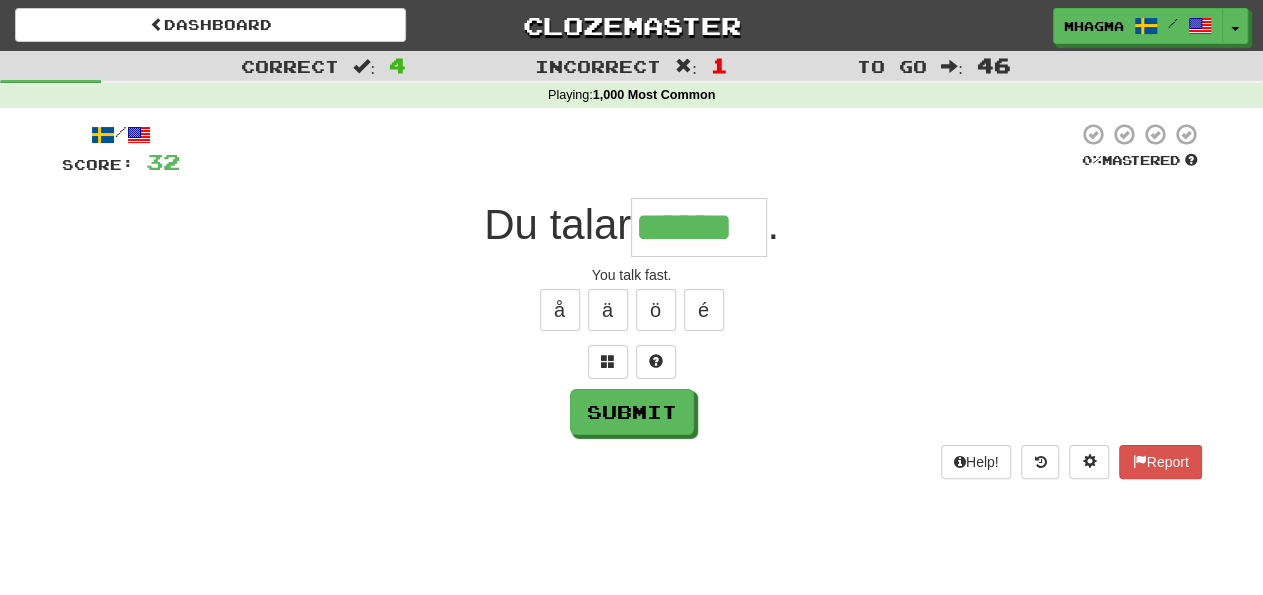 type on "******" 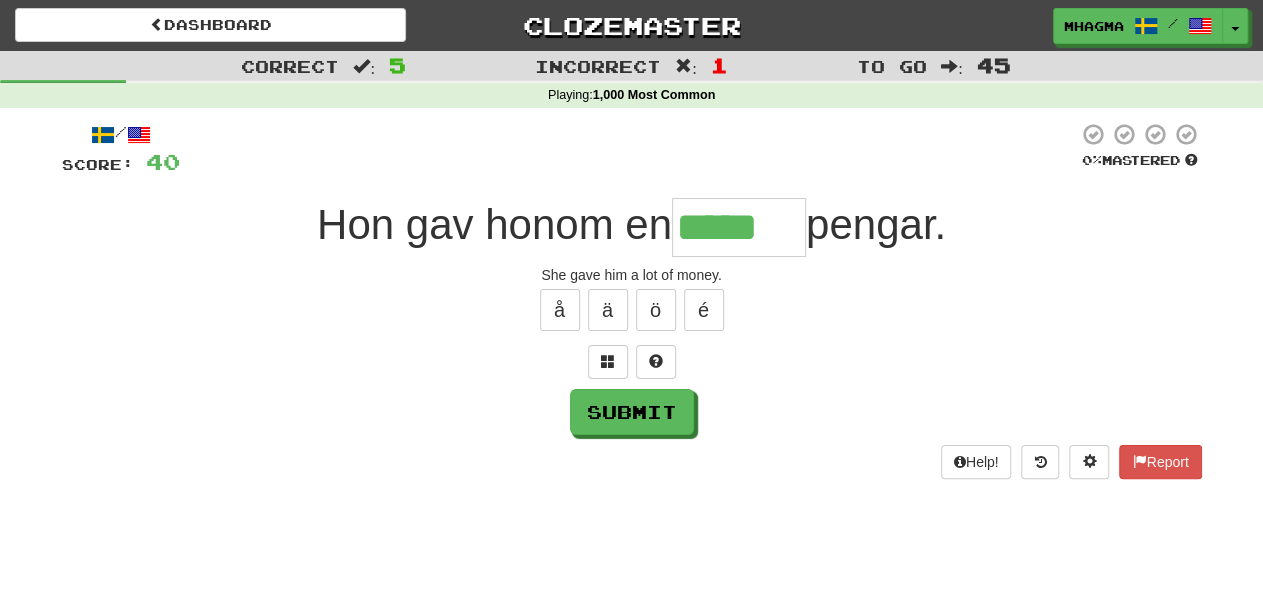 type on "*****" 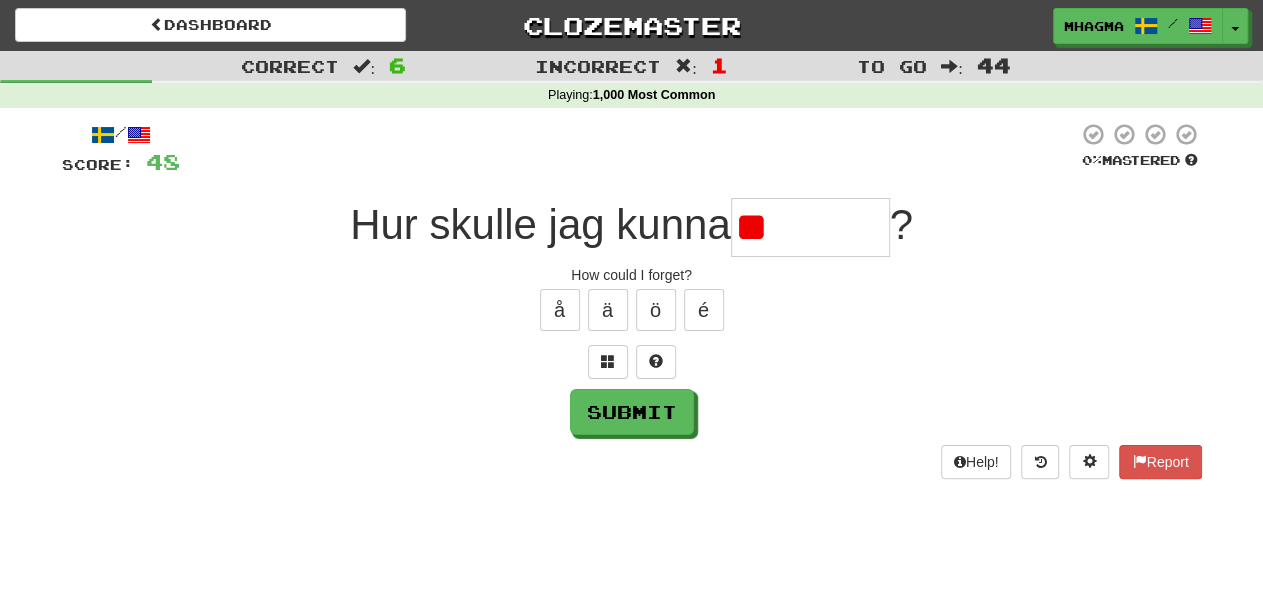 type on "*" 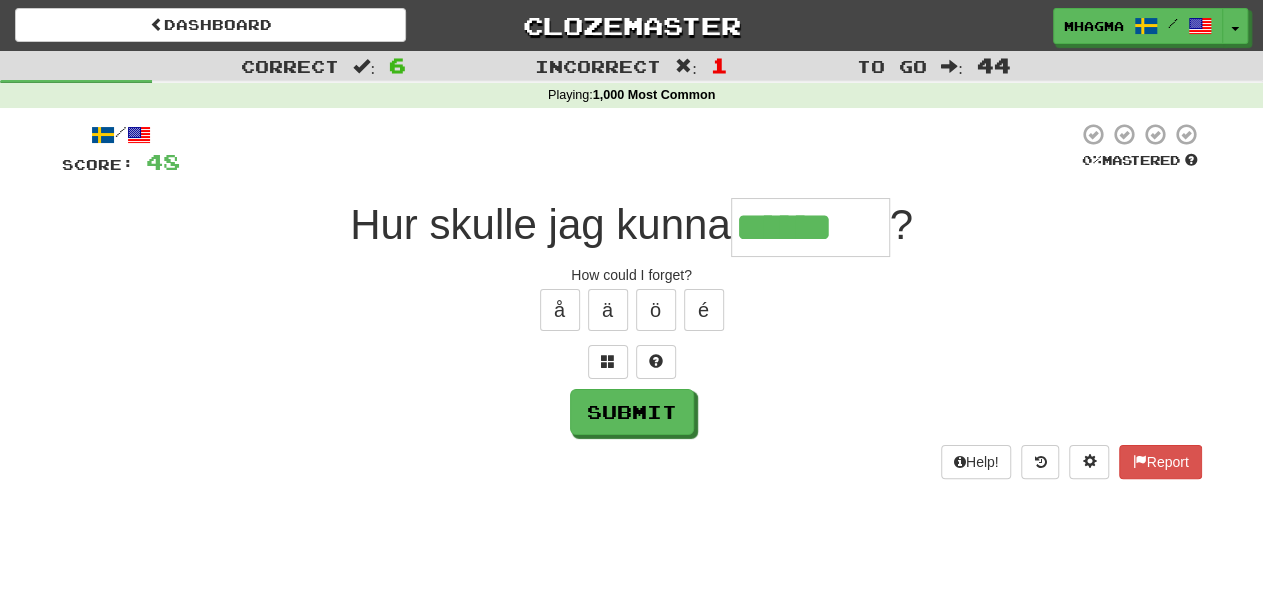 type on "******" 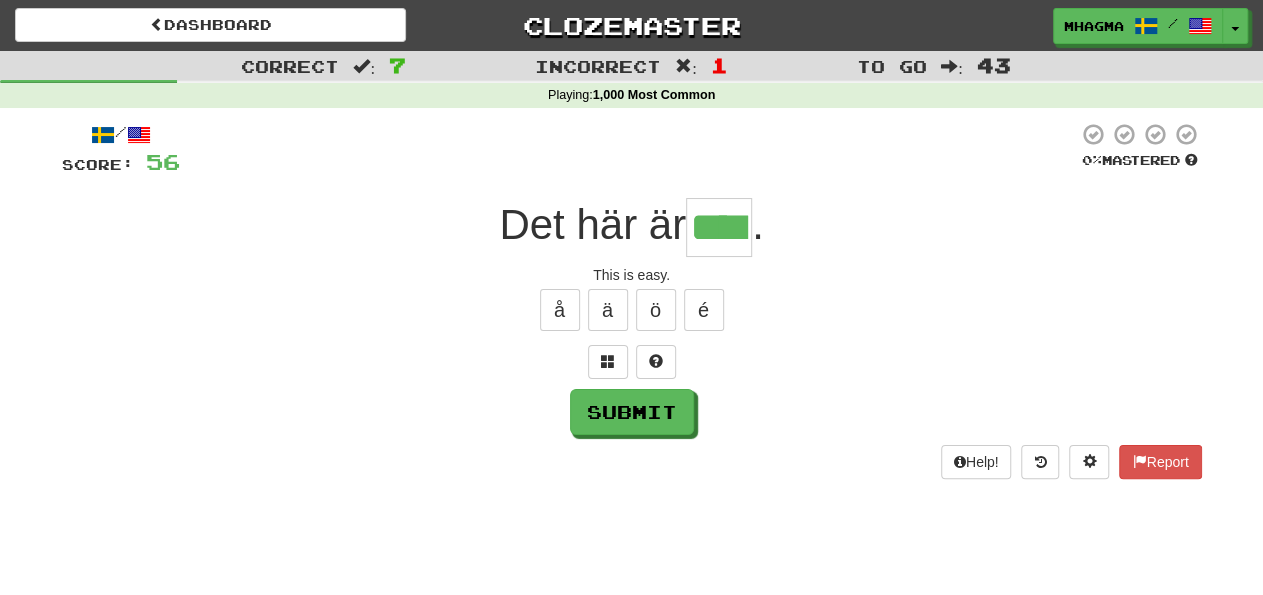 type on "****" 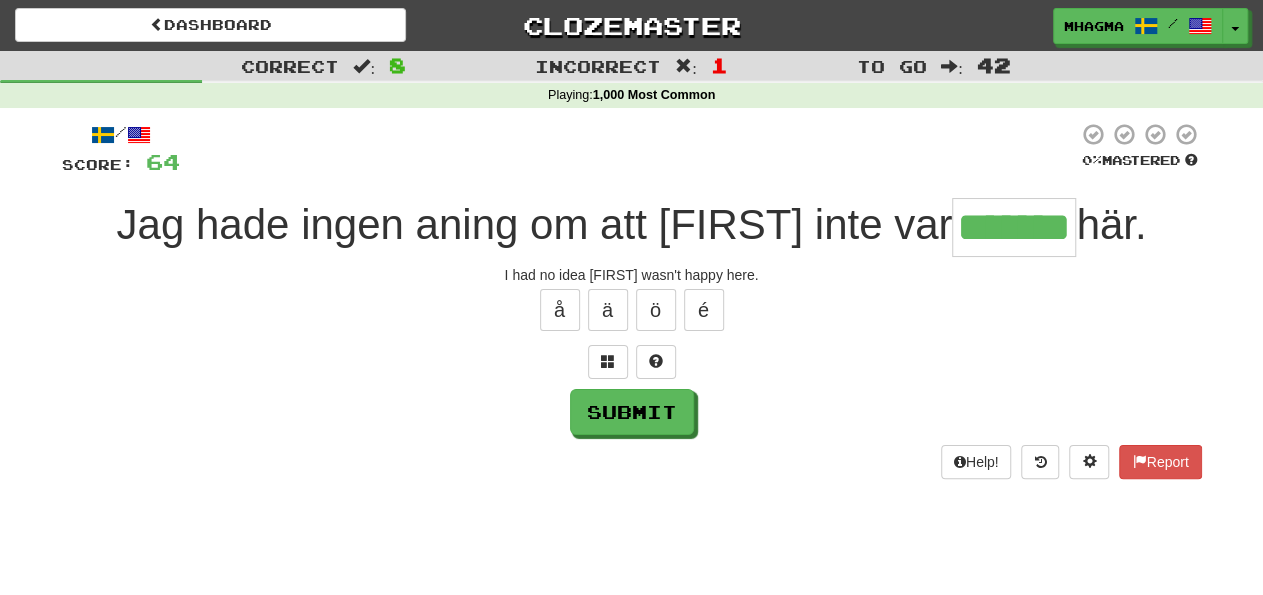 type on "*******" 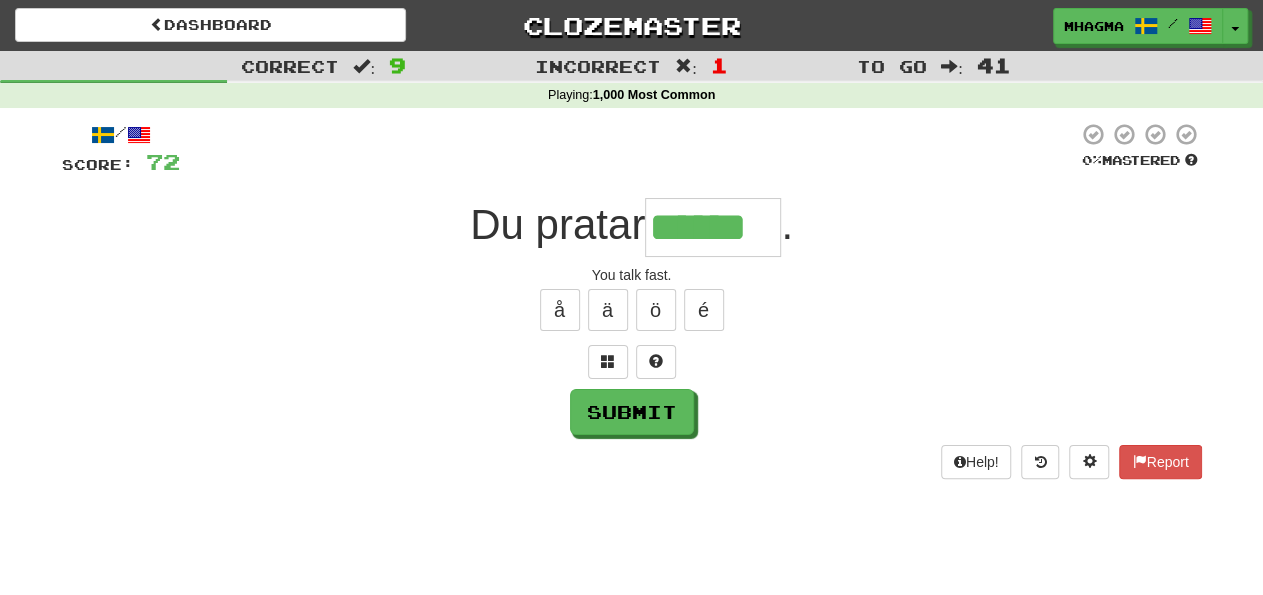 type on "******" 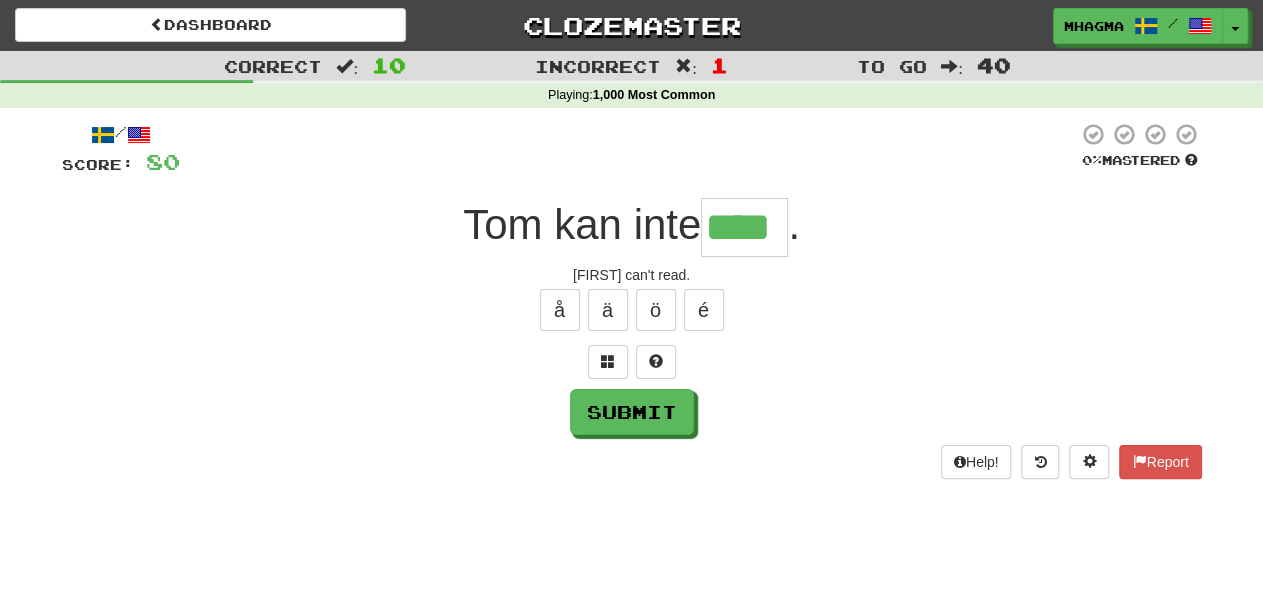 type on "****" 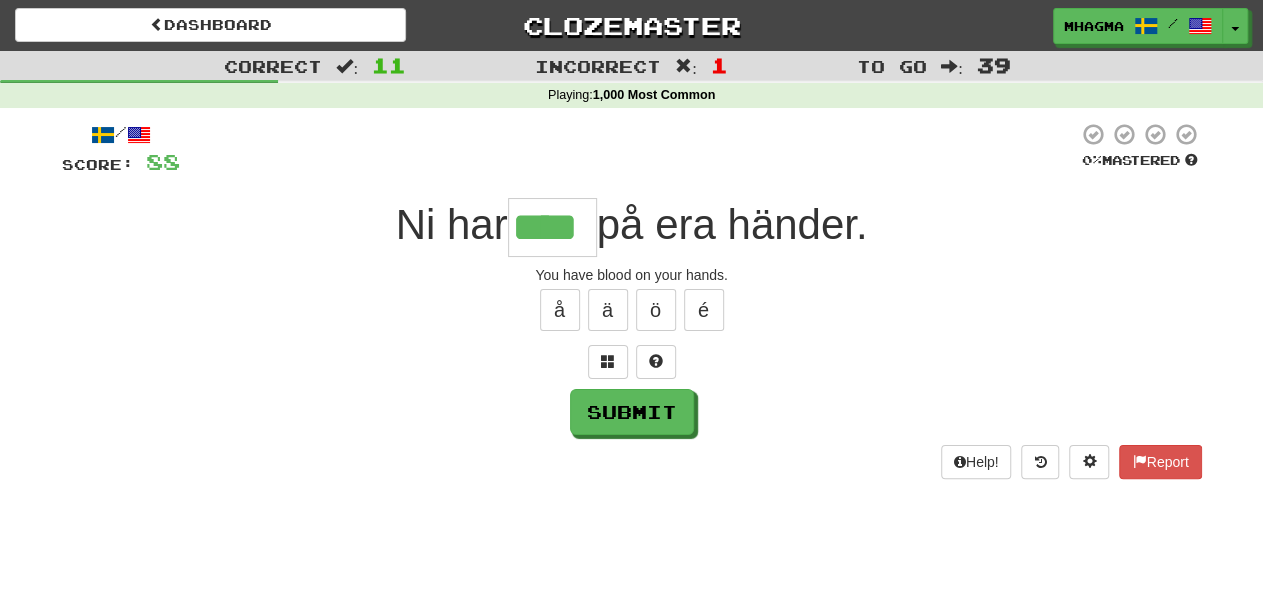 type on "****" 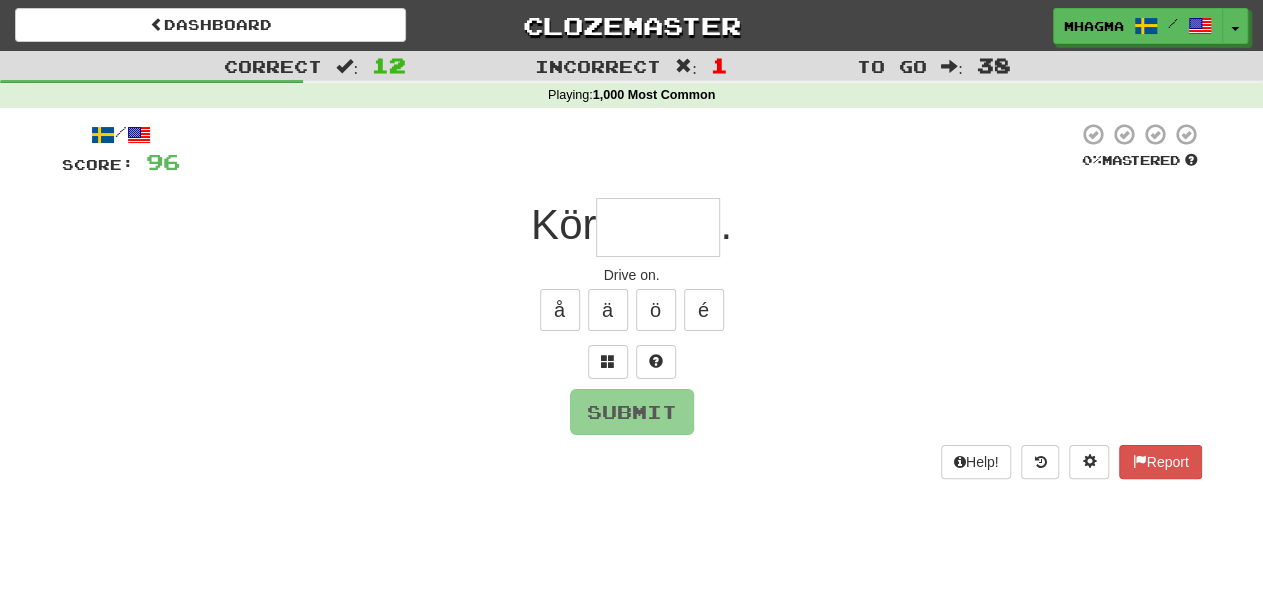 type on "*" 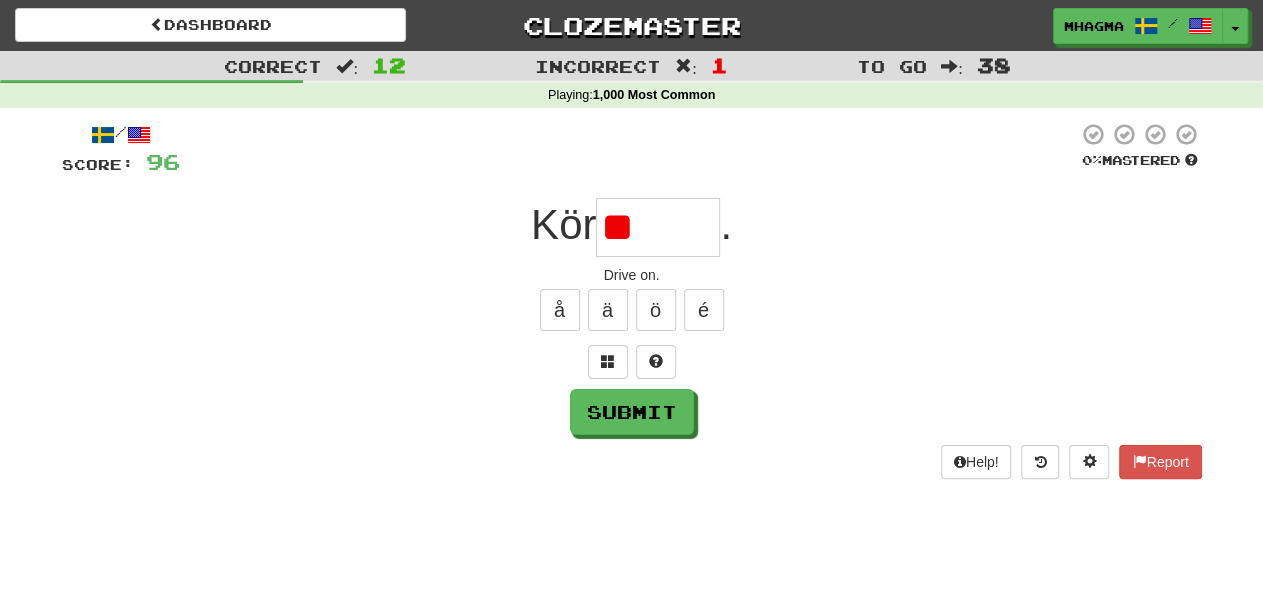 type on "*" 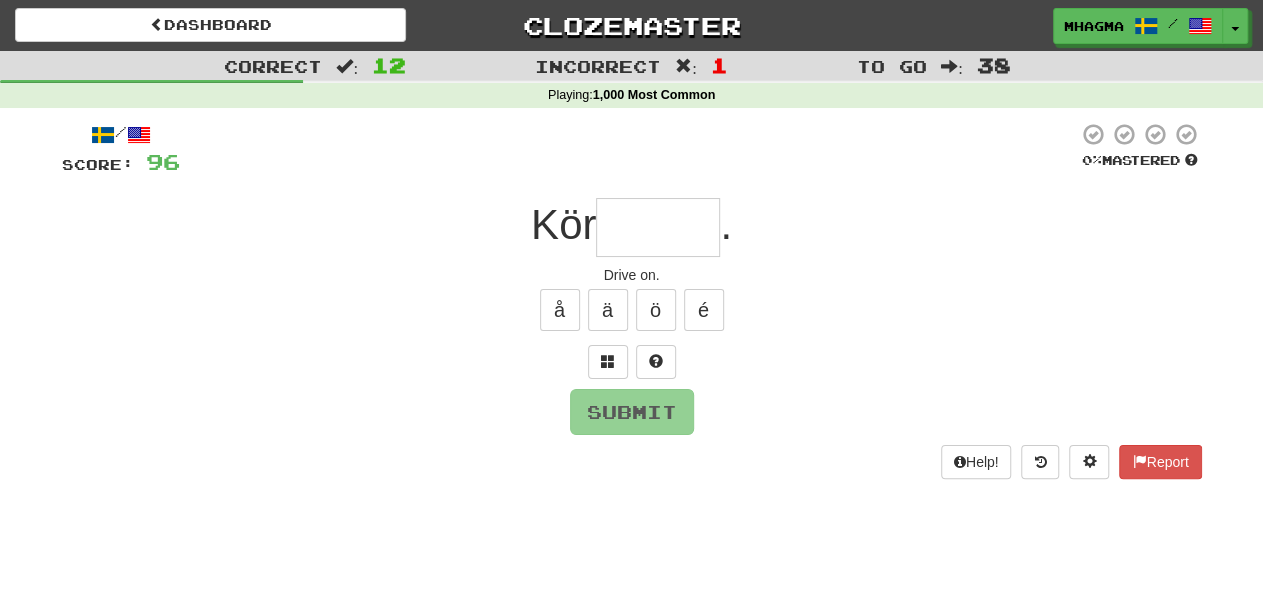type on "*" 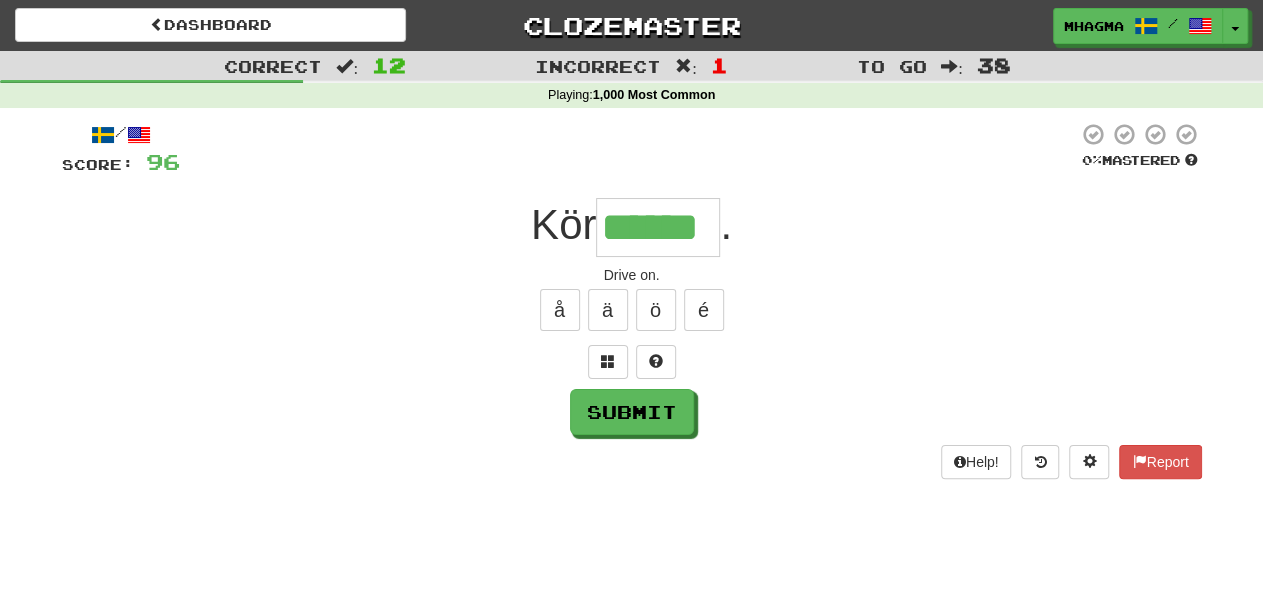 type on "******" 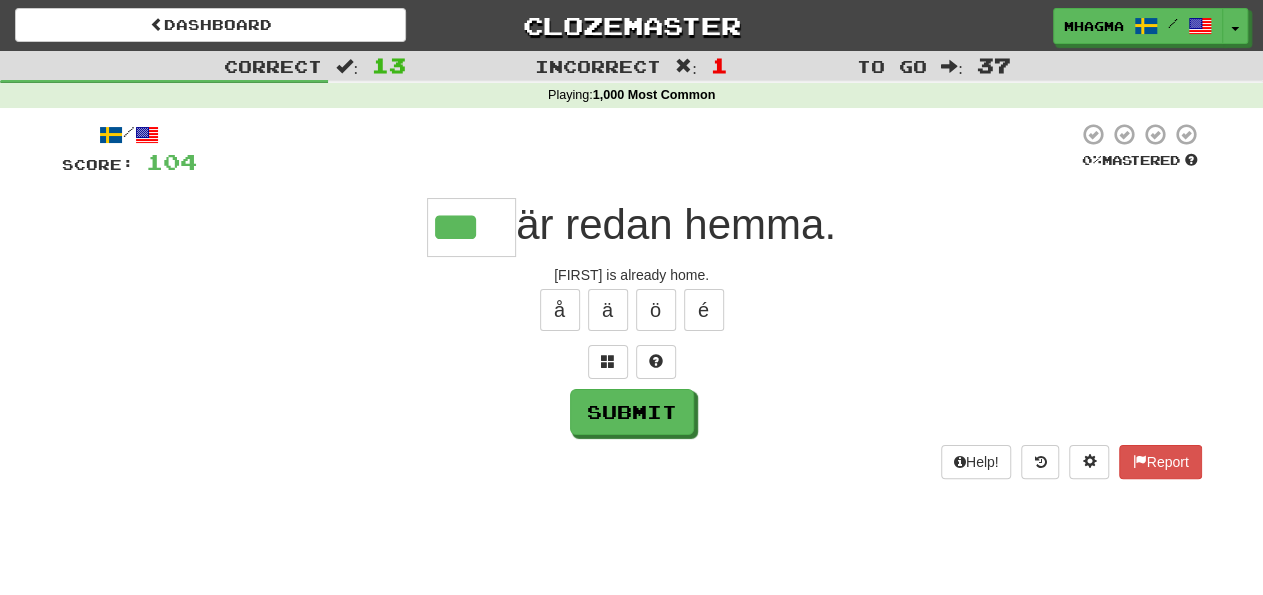 type on "***" 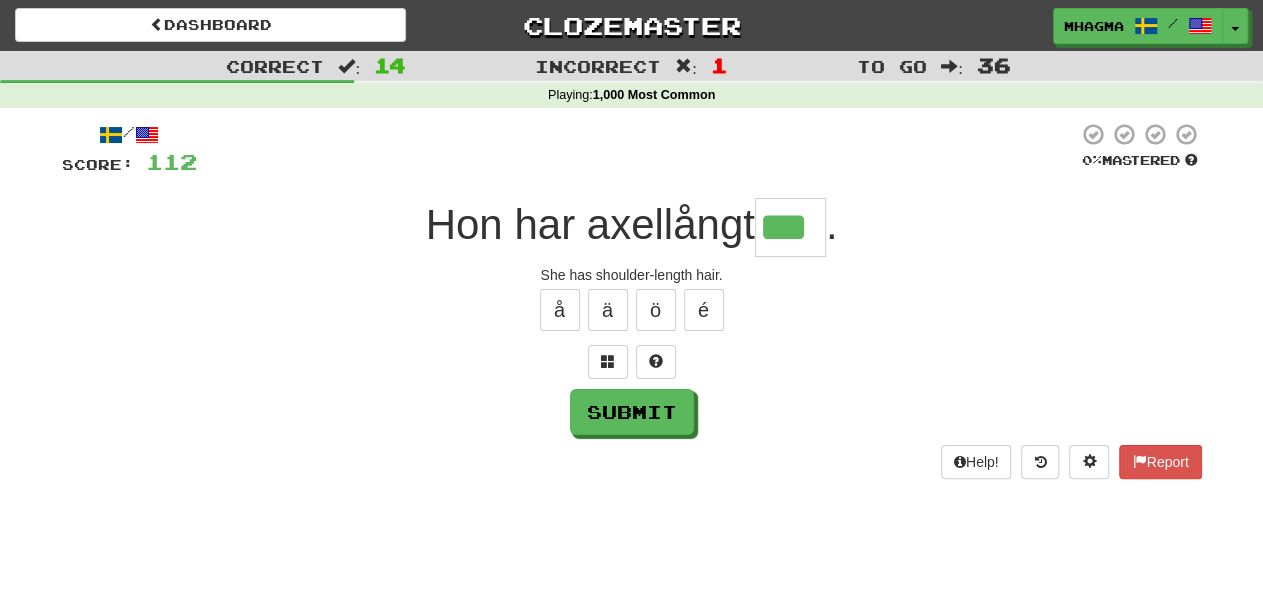 type on "***" 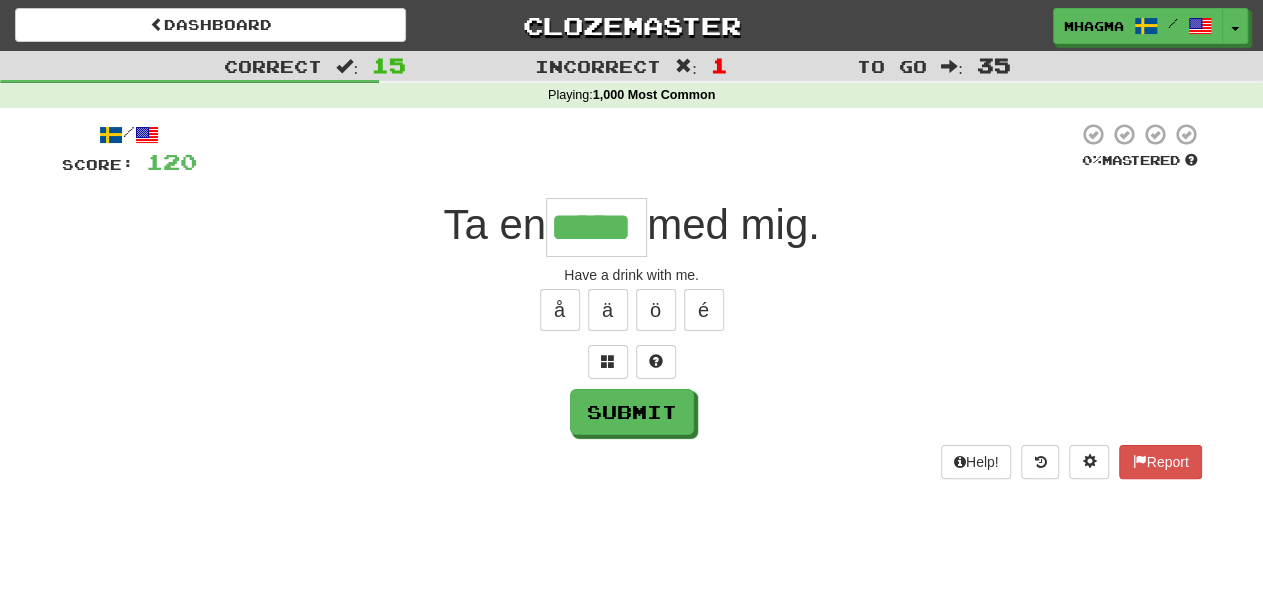 type on "*****" 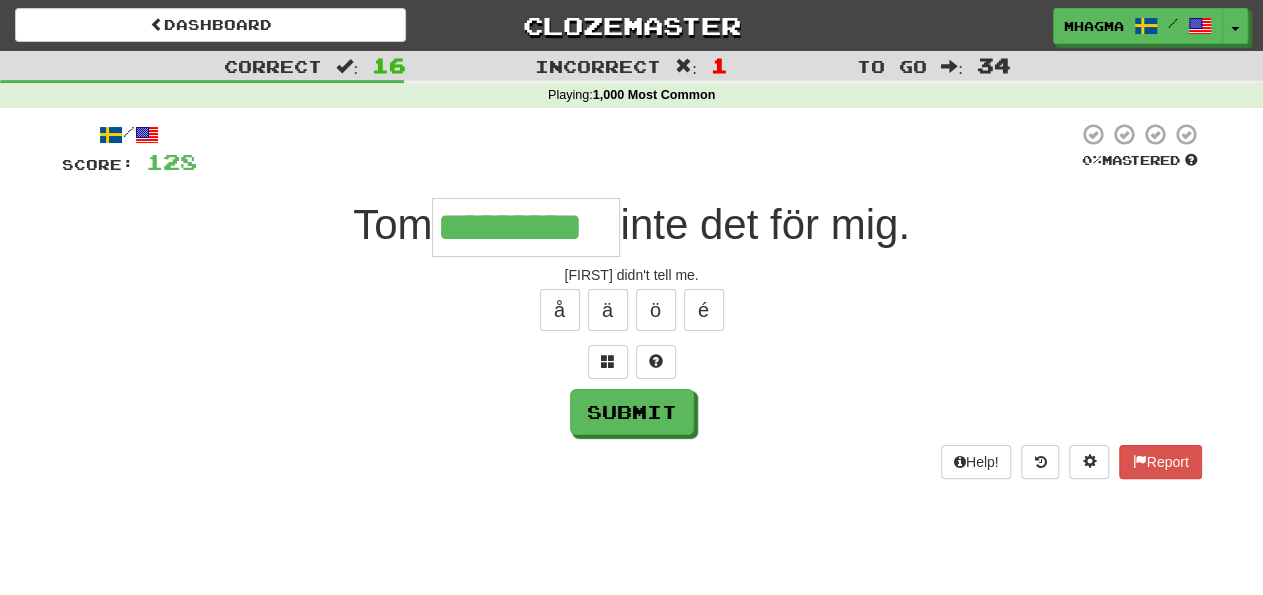 type on "*********" 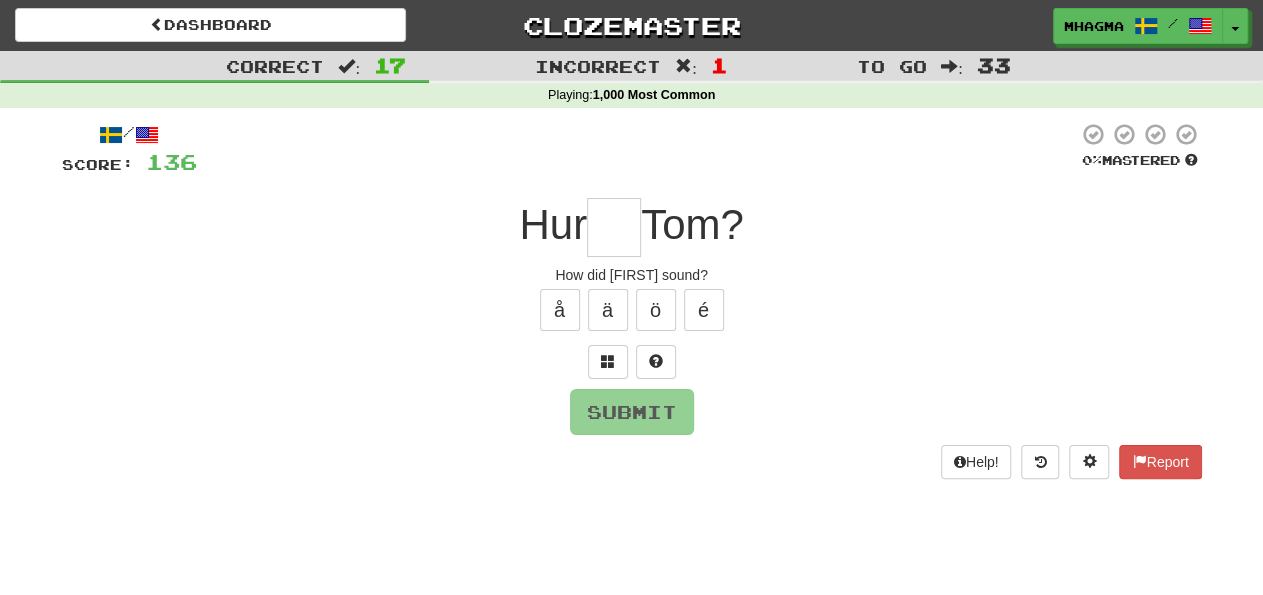 type on "***" 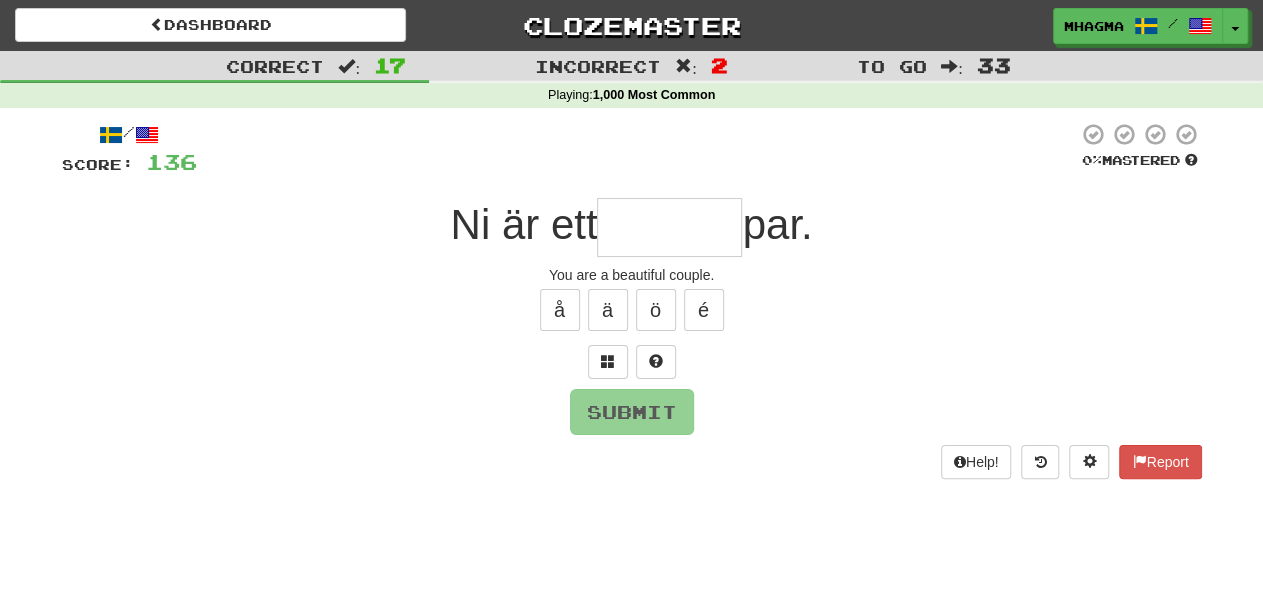 type on "*" 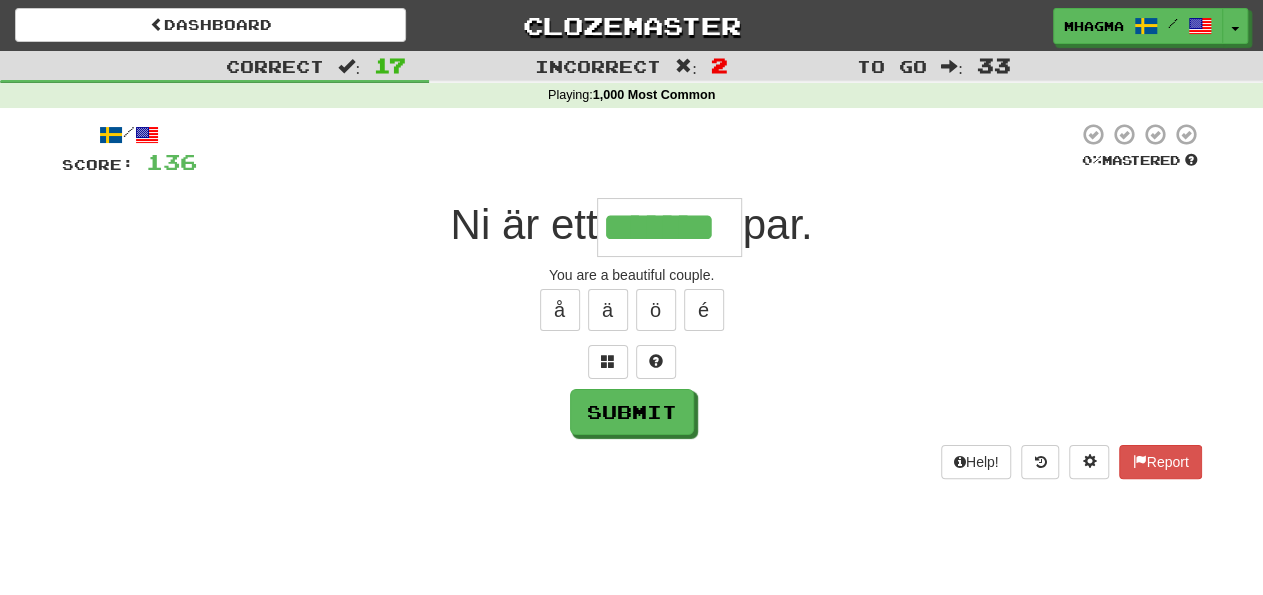 type on "*******" 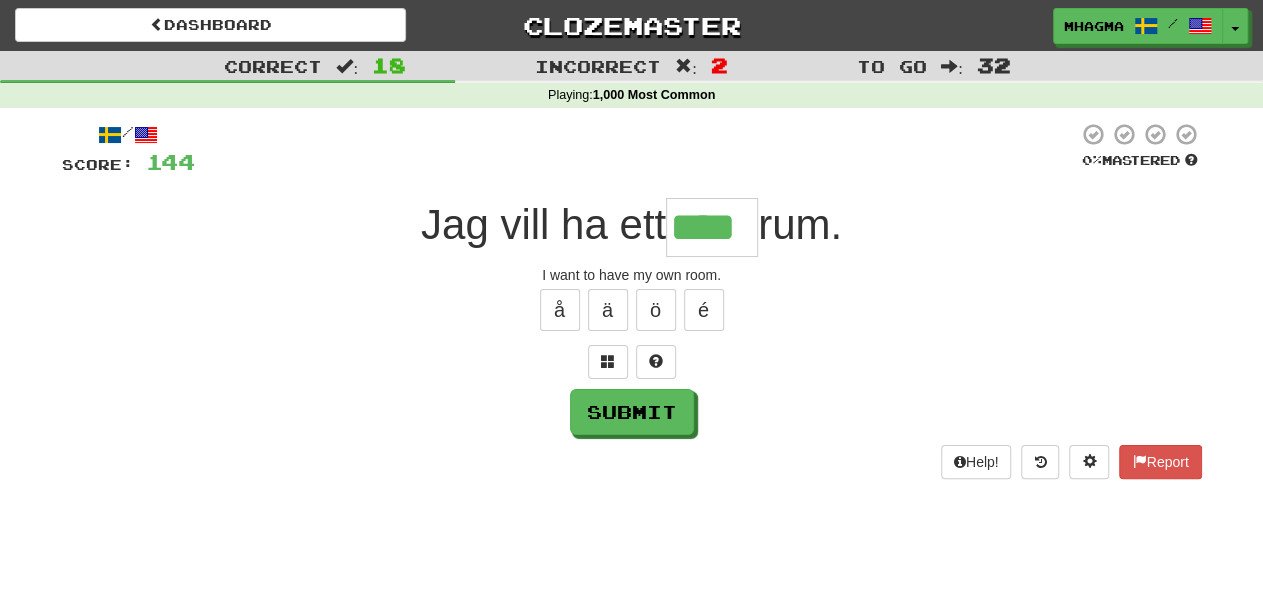 type on "****" 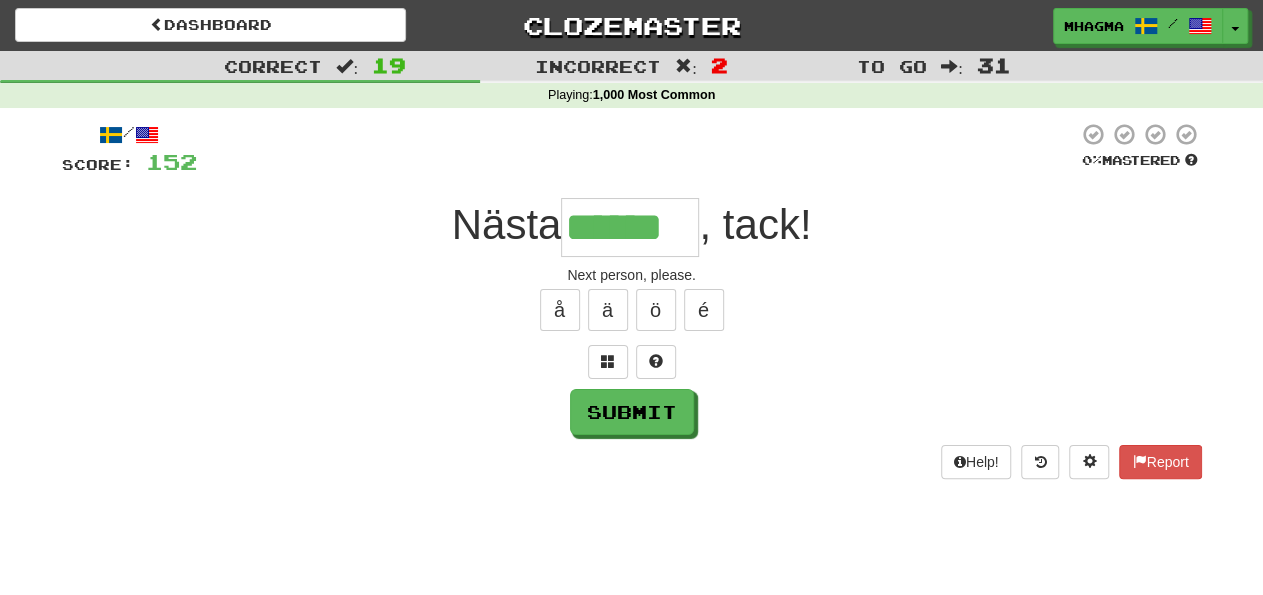type on "******" 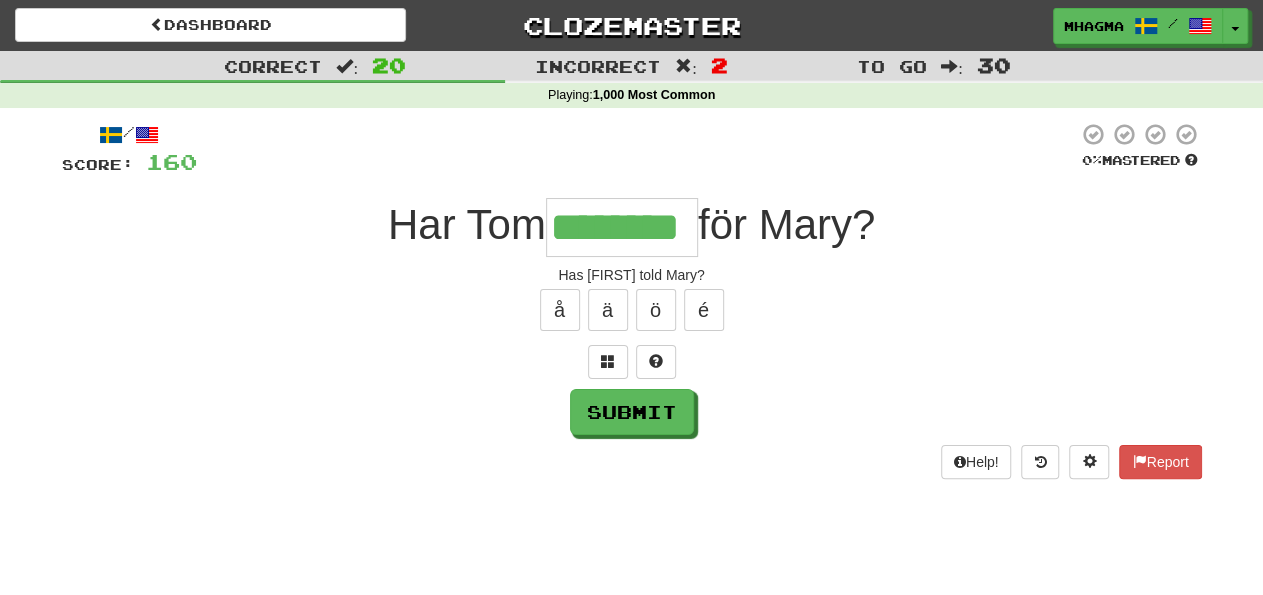 type on "********" 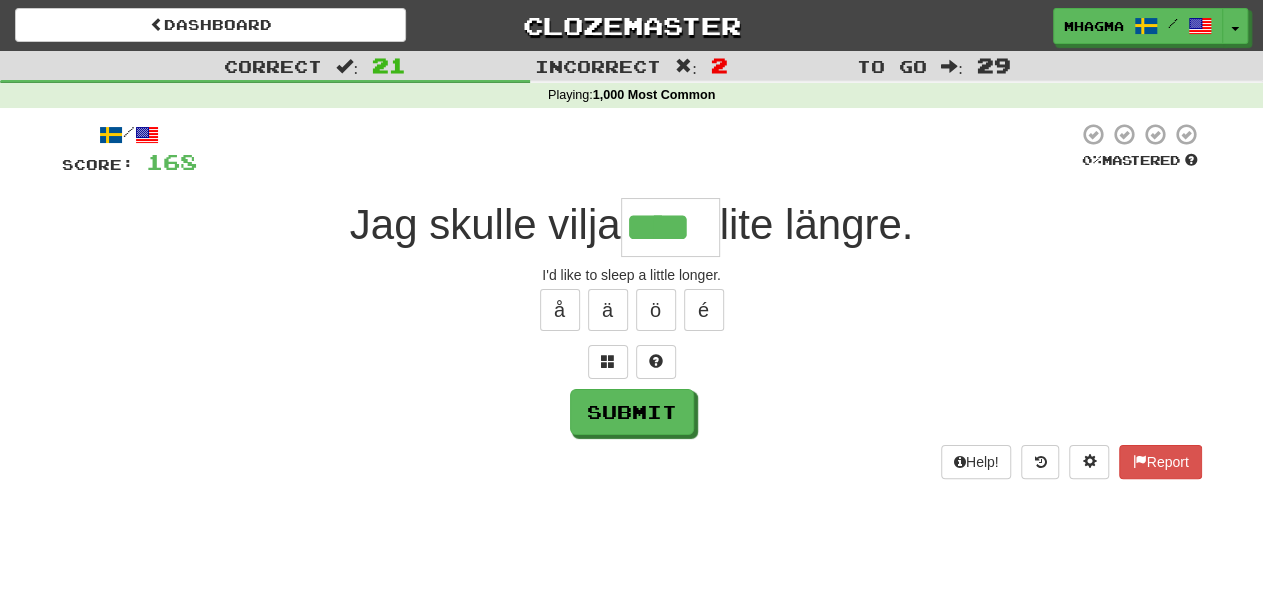 type on "****" 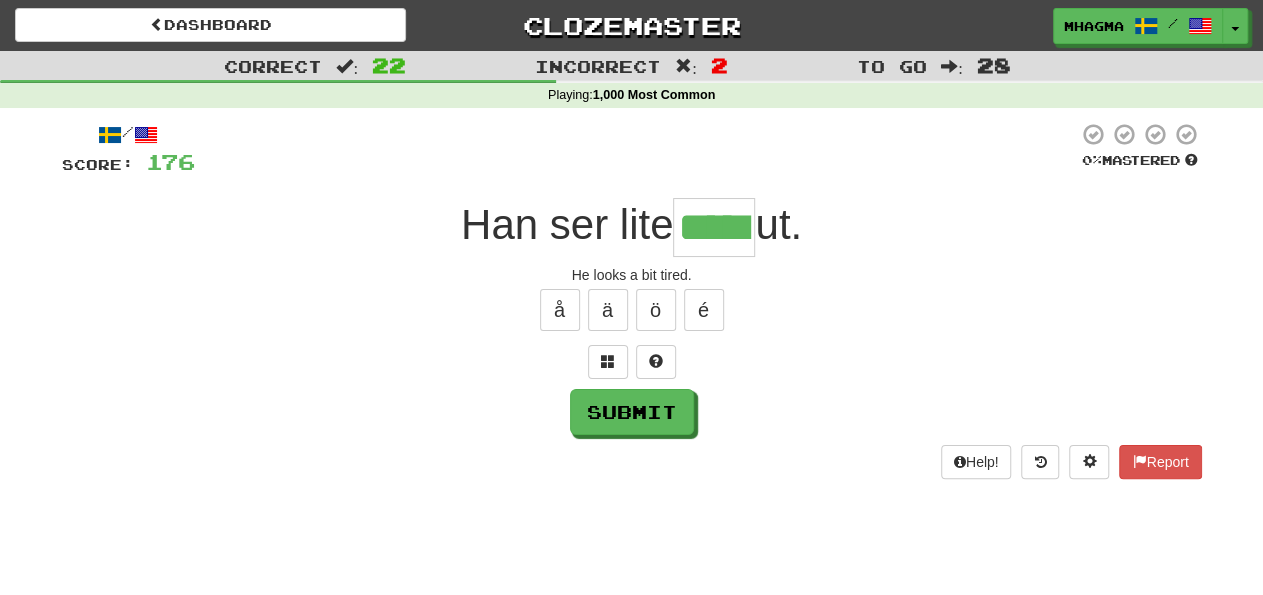 type on "*****" 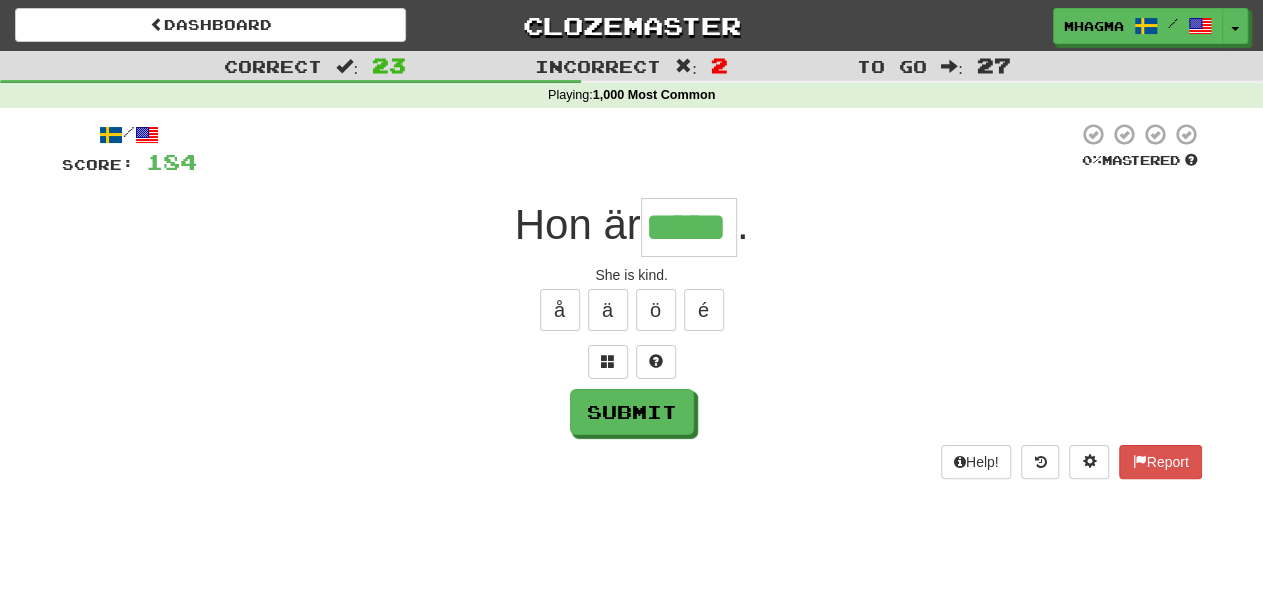 type on "*****" 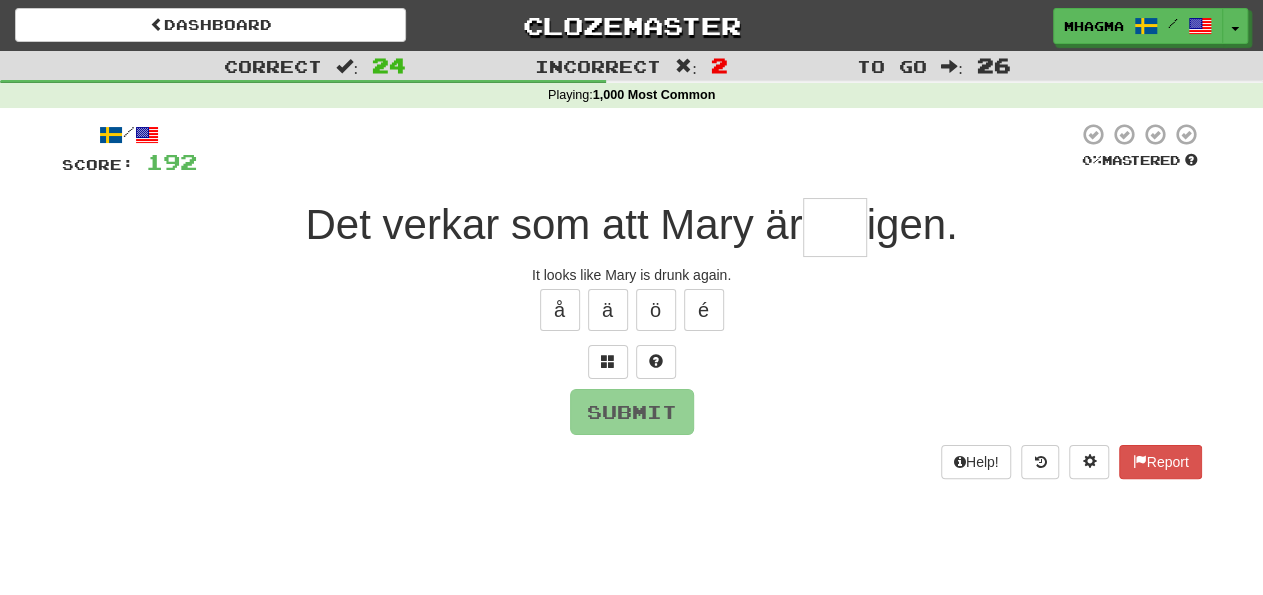 type on "*" 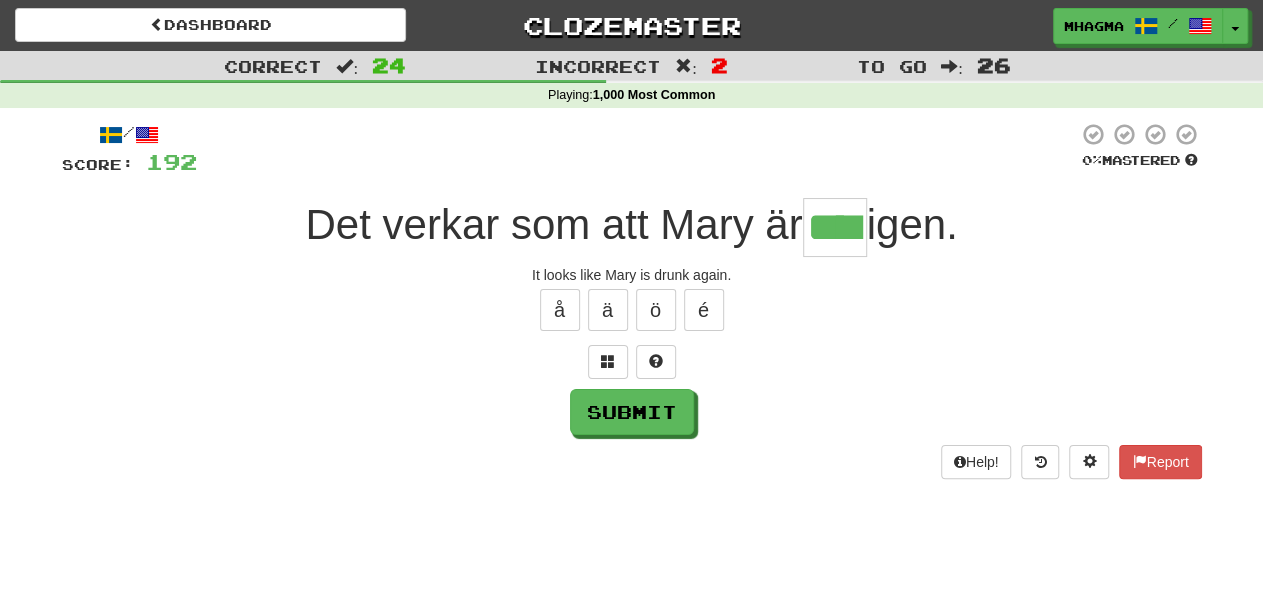 type on "****" 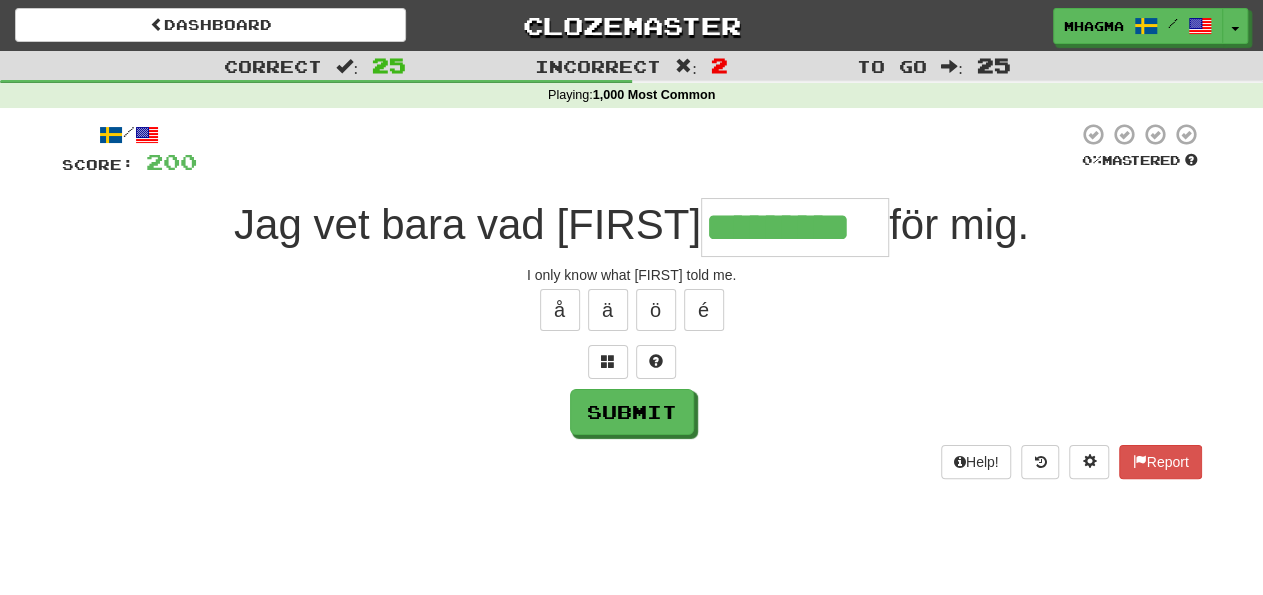 type on "*********" 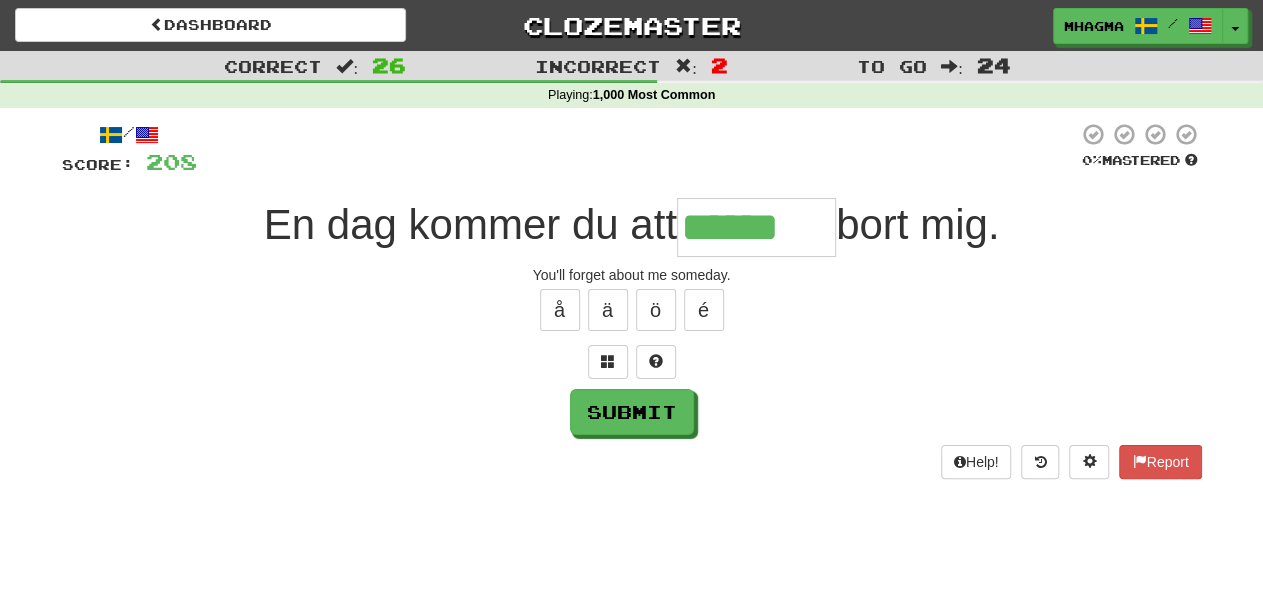 type on "******" 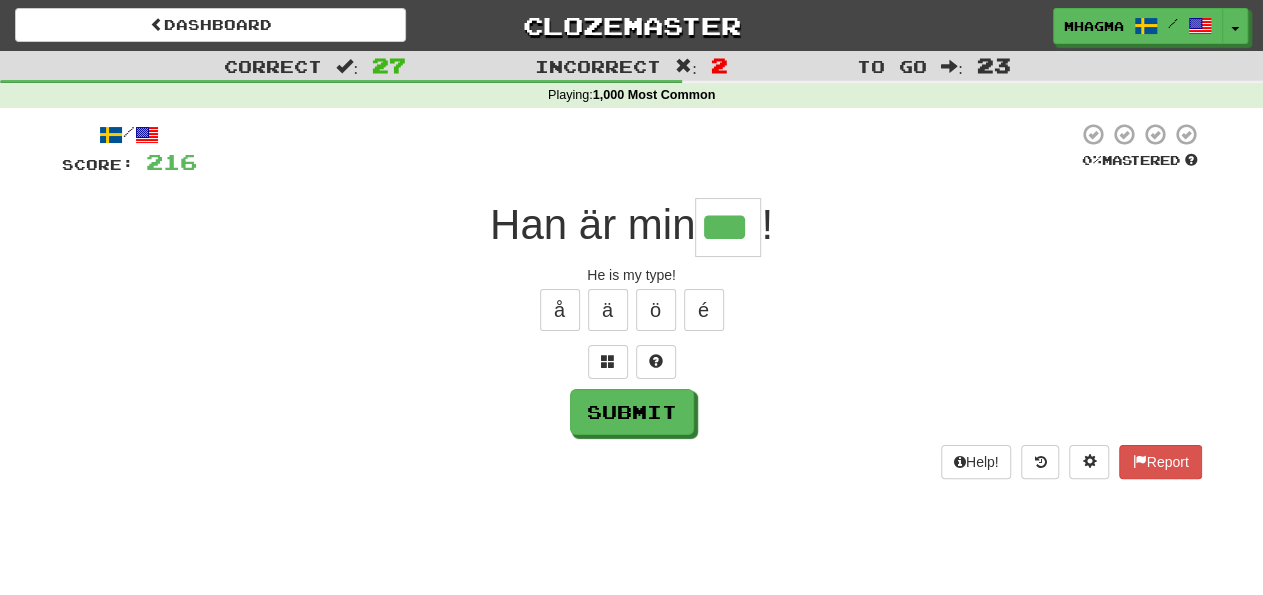 type on "***" 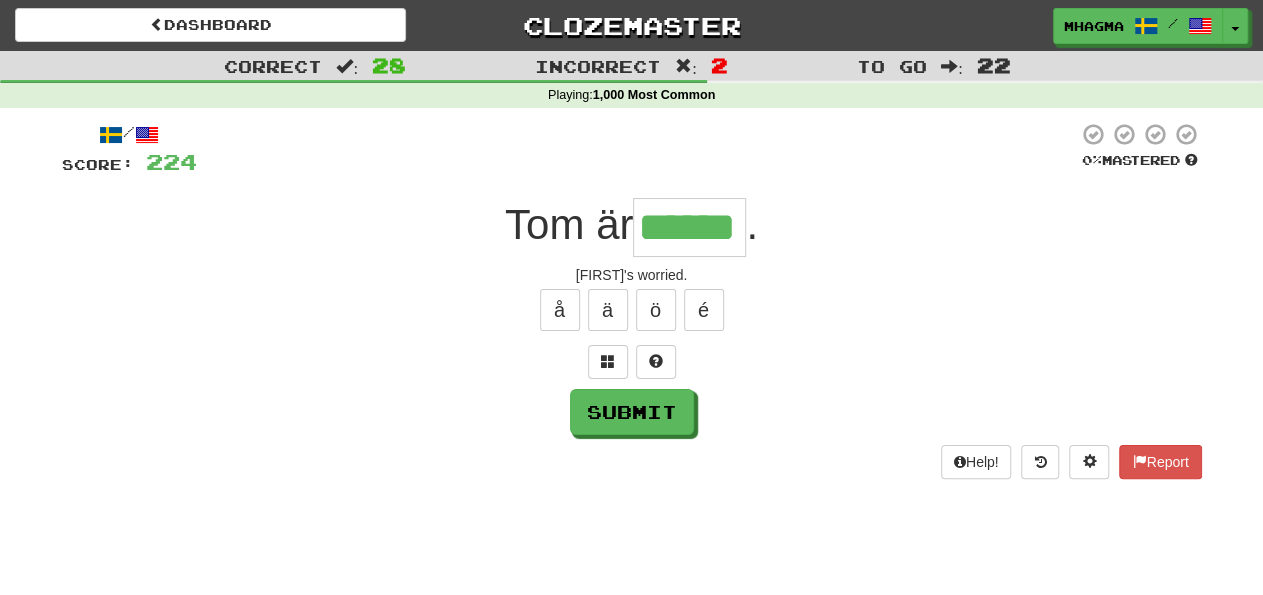 type on "******" 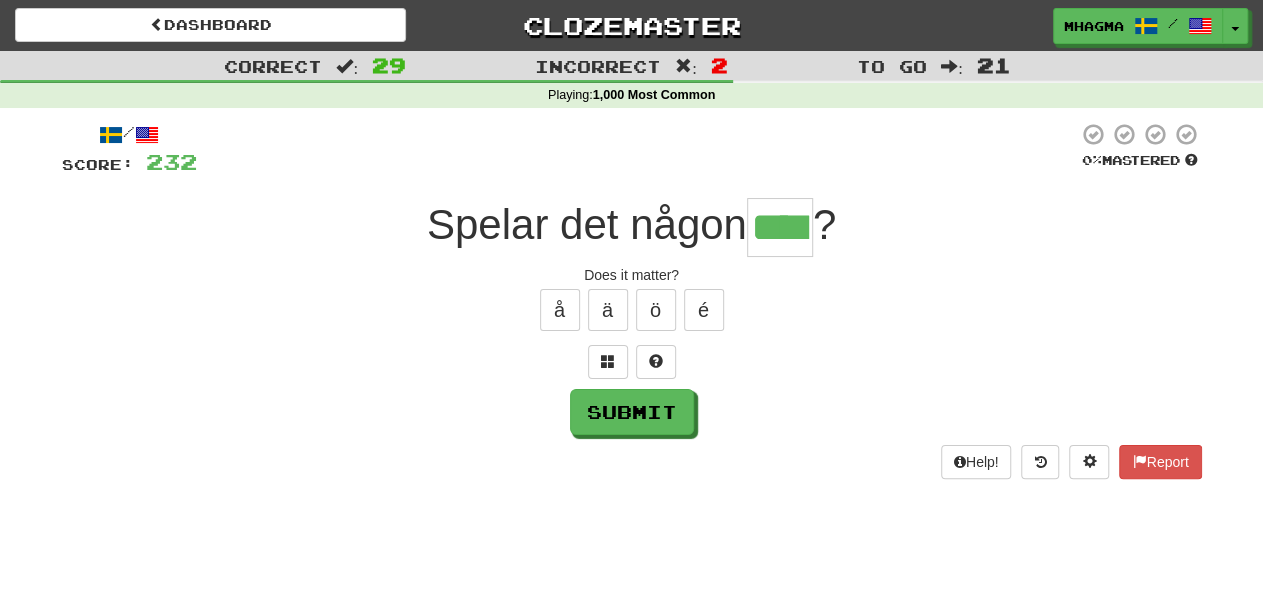 type on "****" 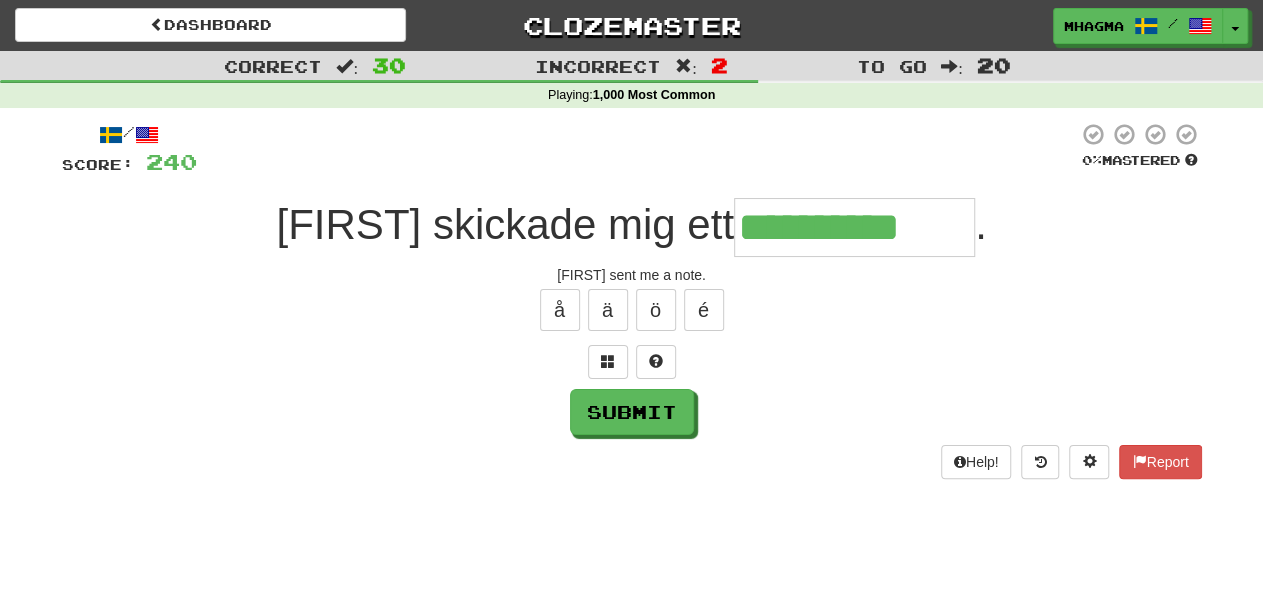 type on "**********" 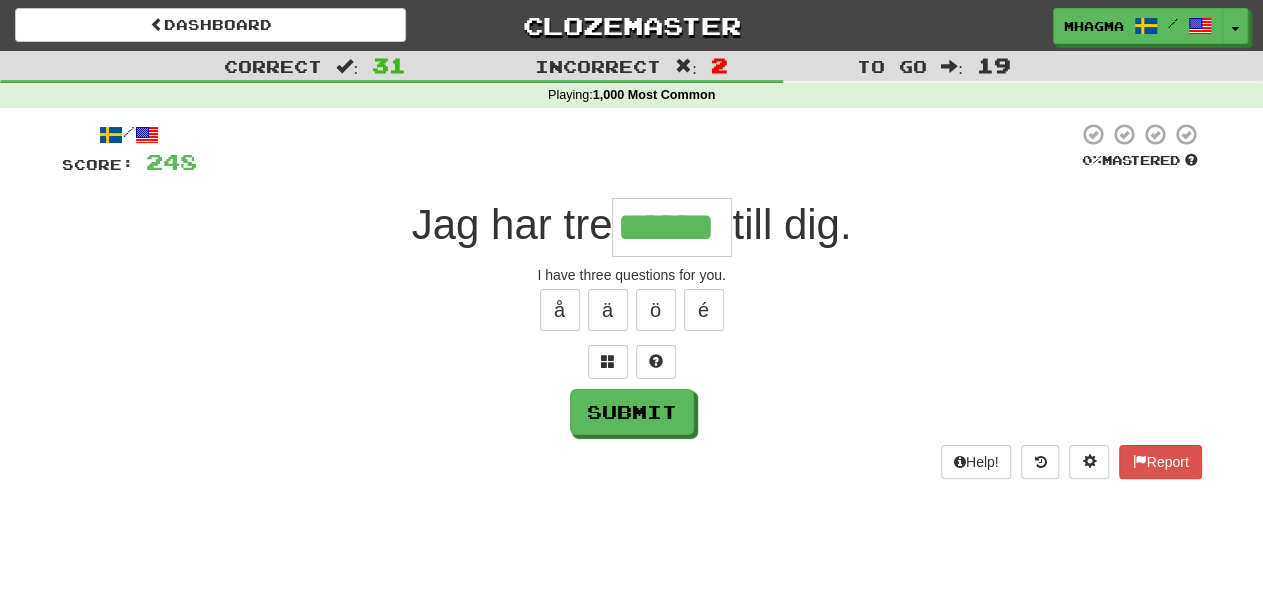 type on "******" 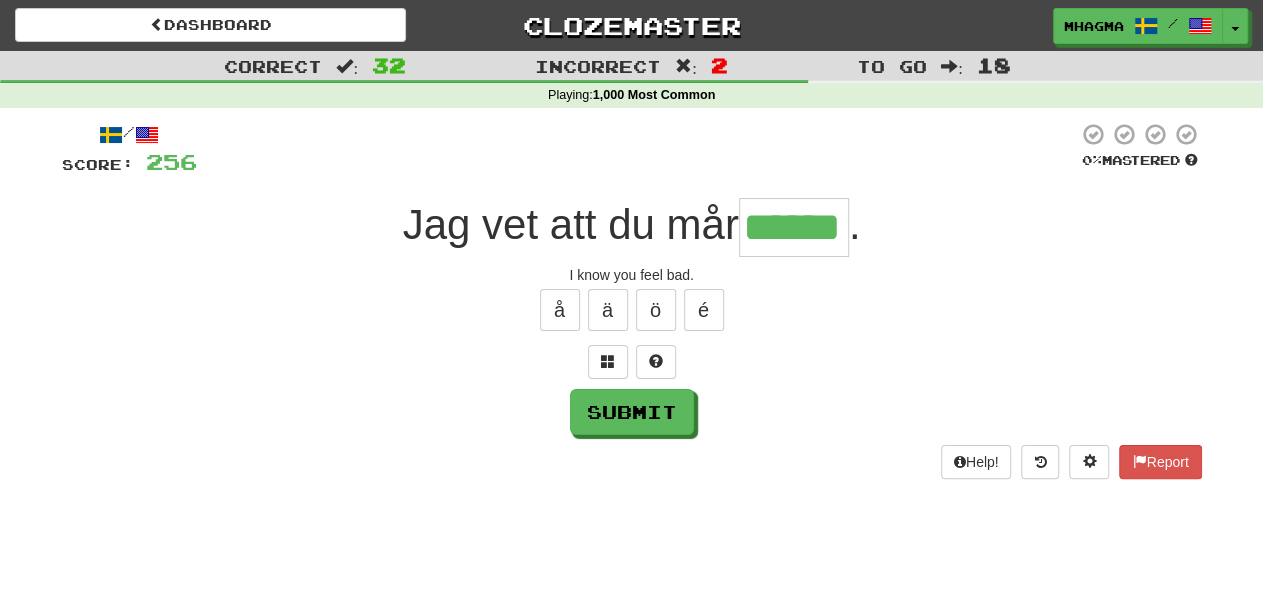 type on "******" 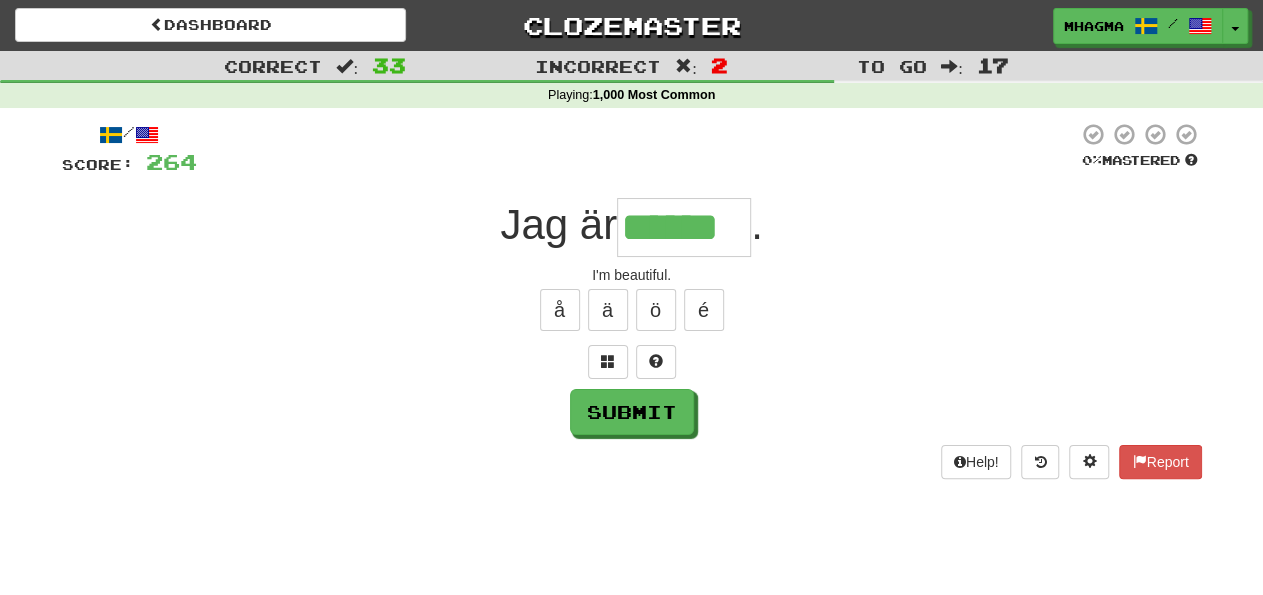 type on "******" 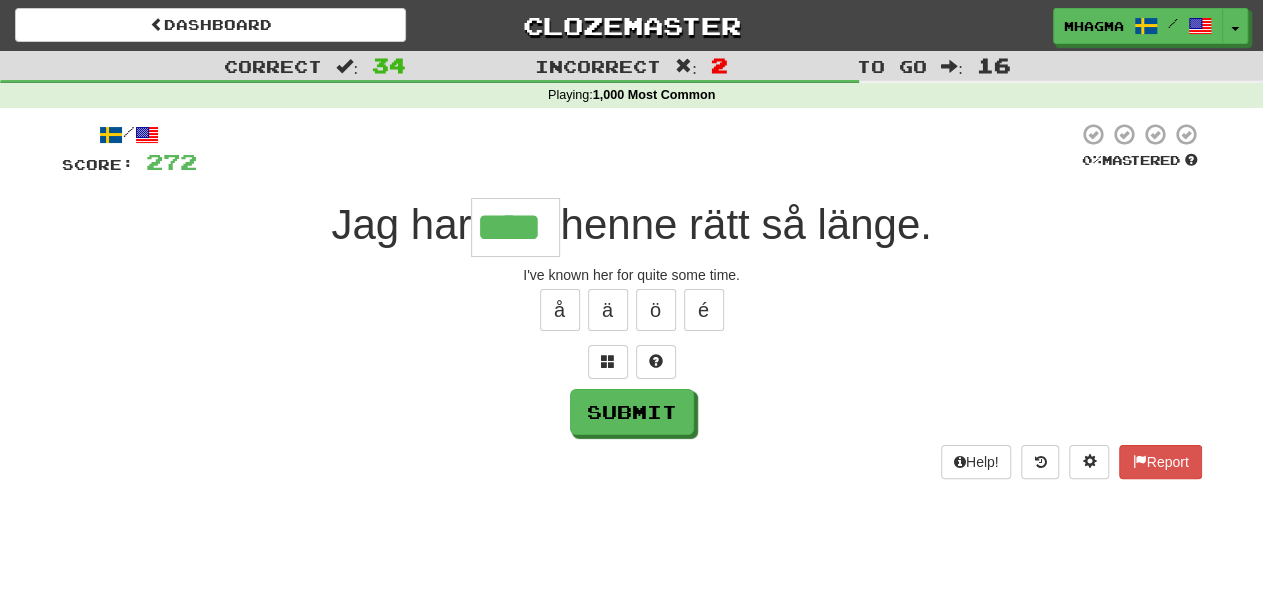 type on "****" 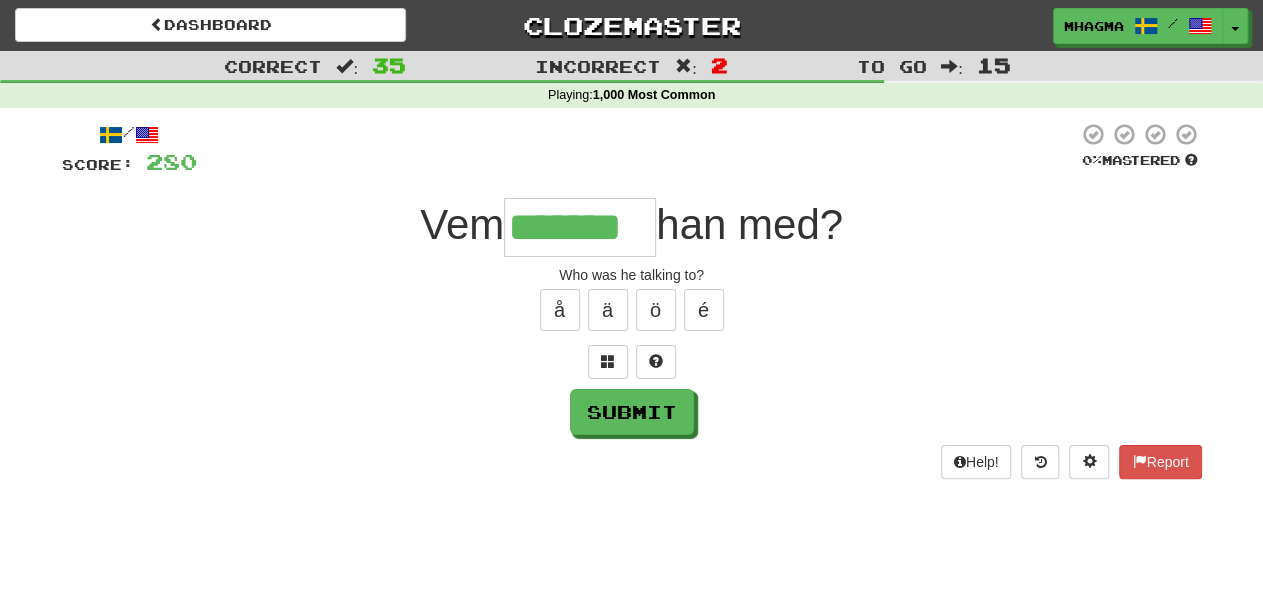 type on "*******" 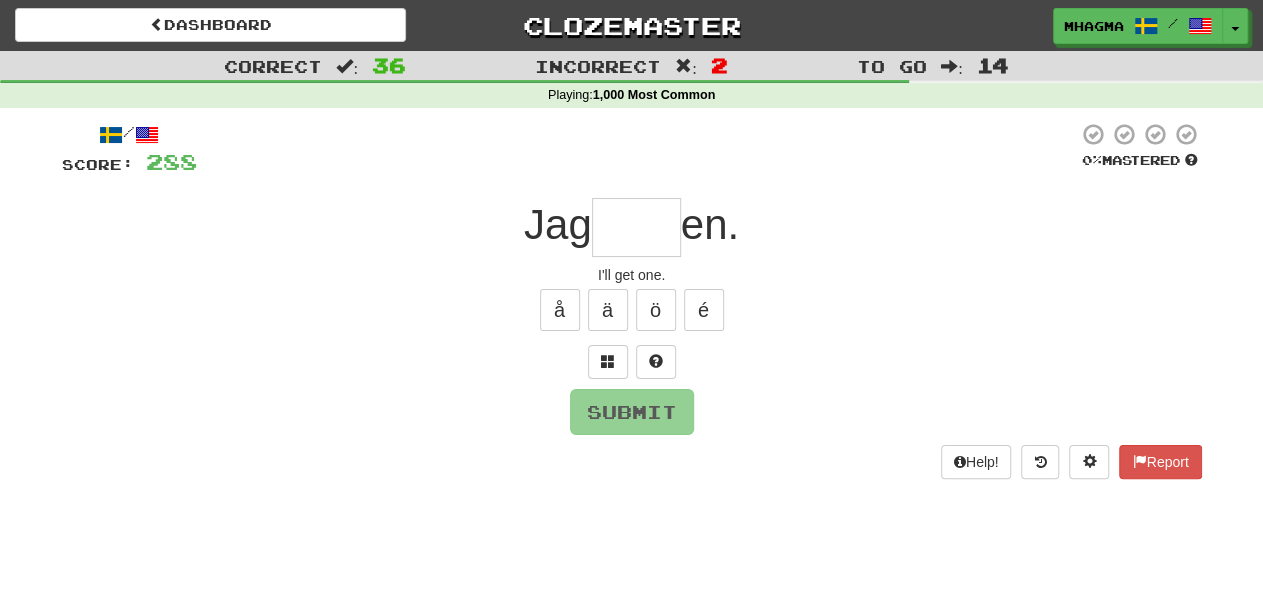 type on "*****" 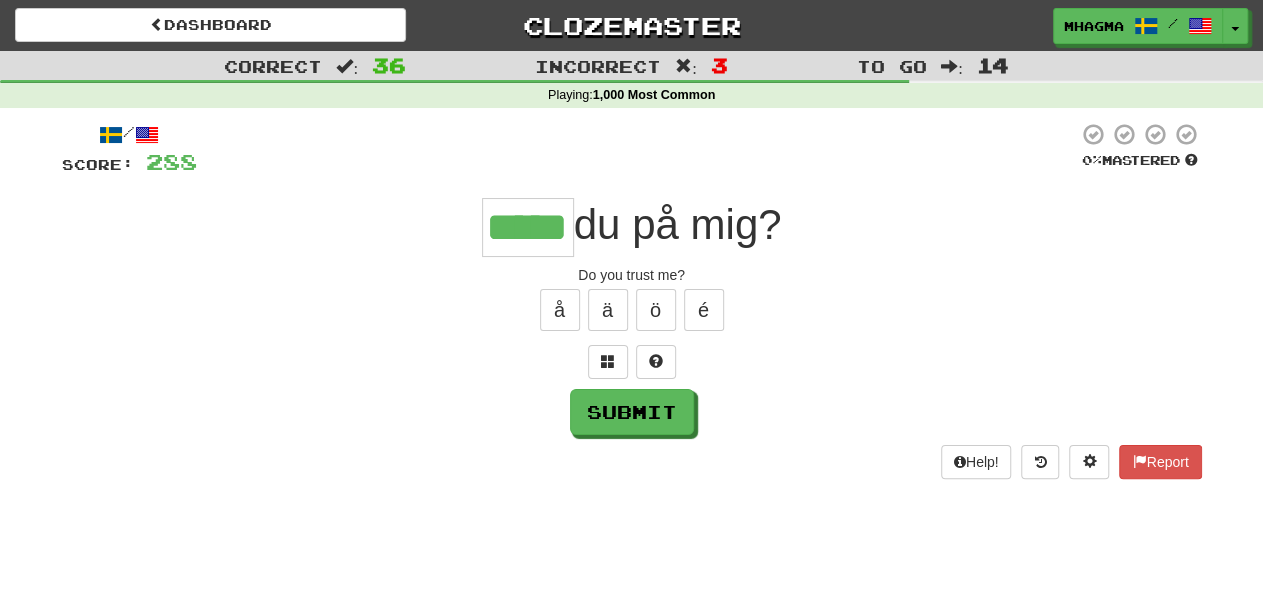 type on "*****" 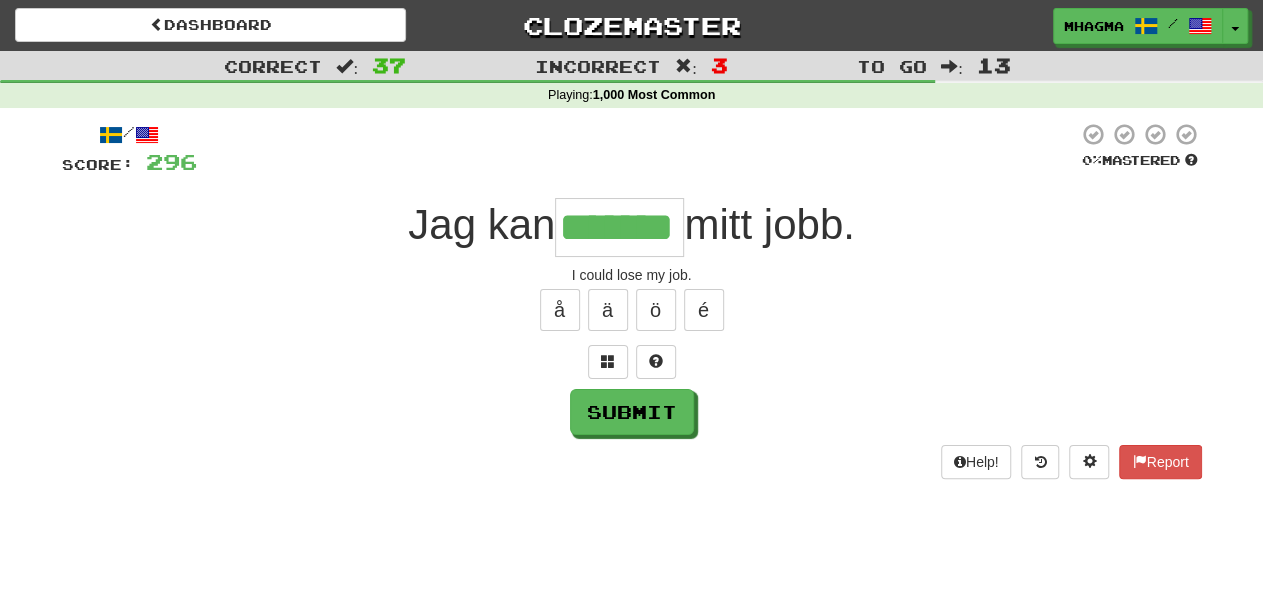type on "*******" 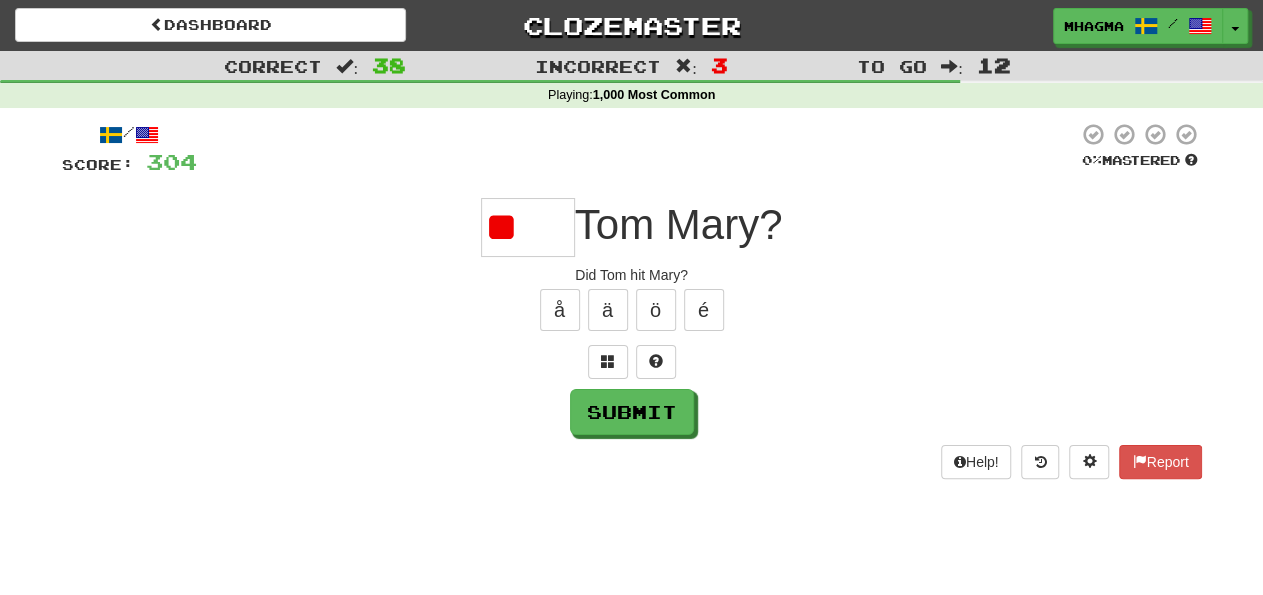 type on "*" 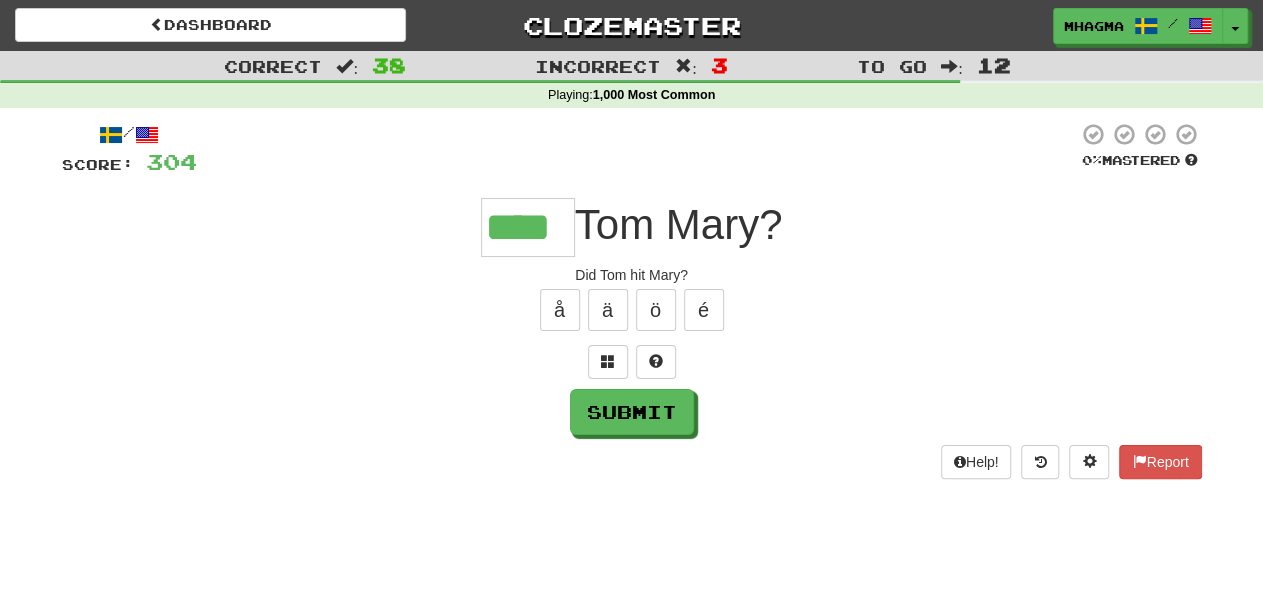 type on "****" 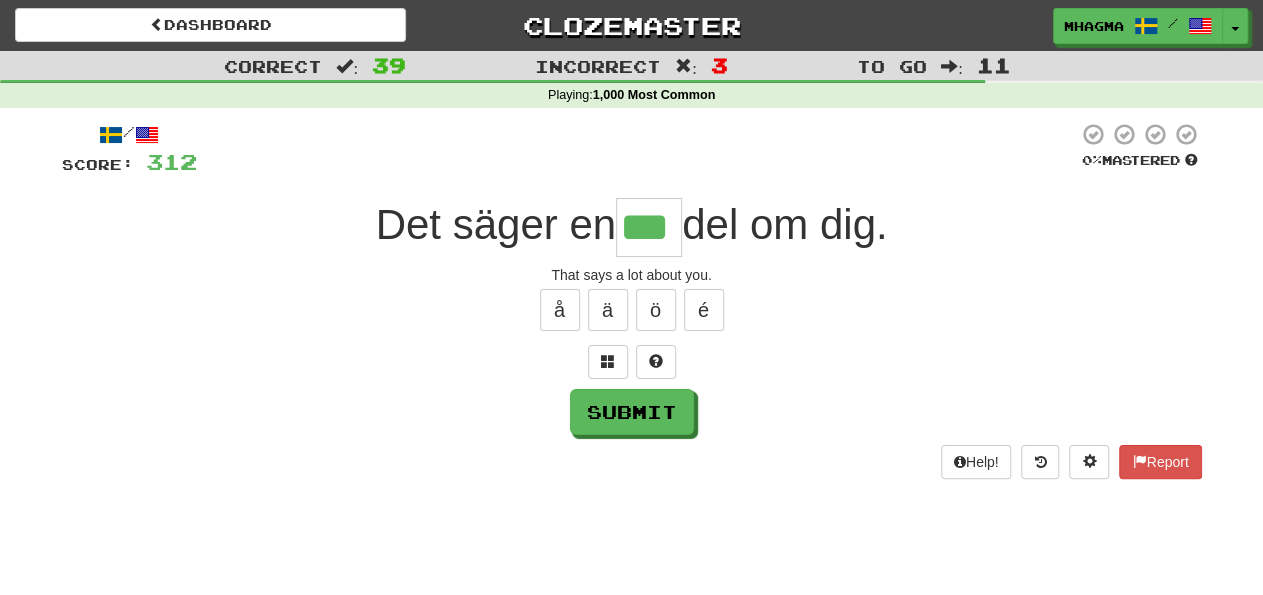 type on "***" 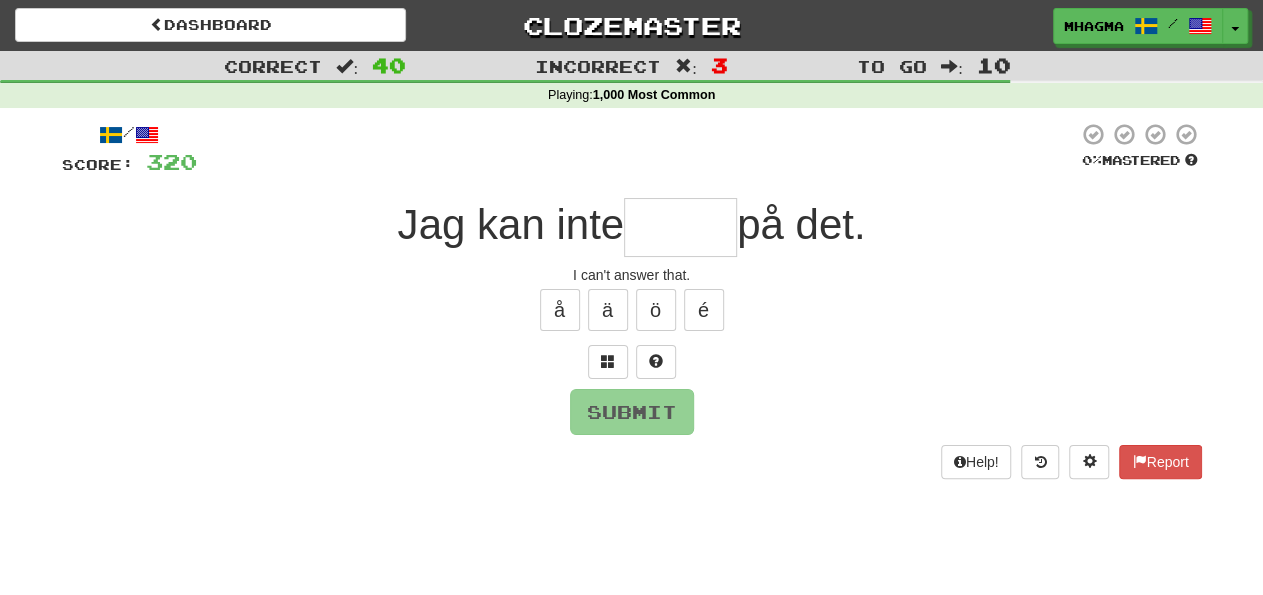 type on "*" 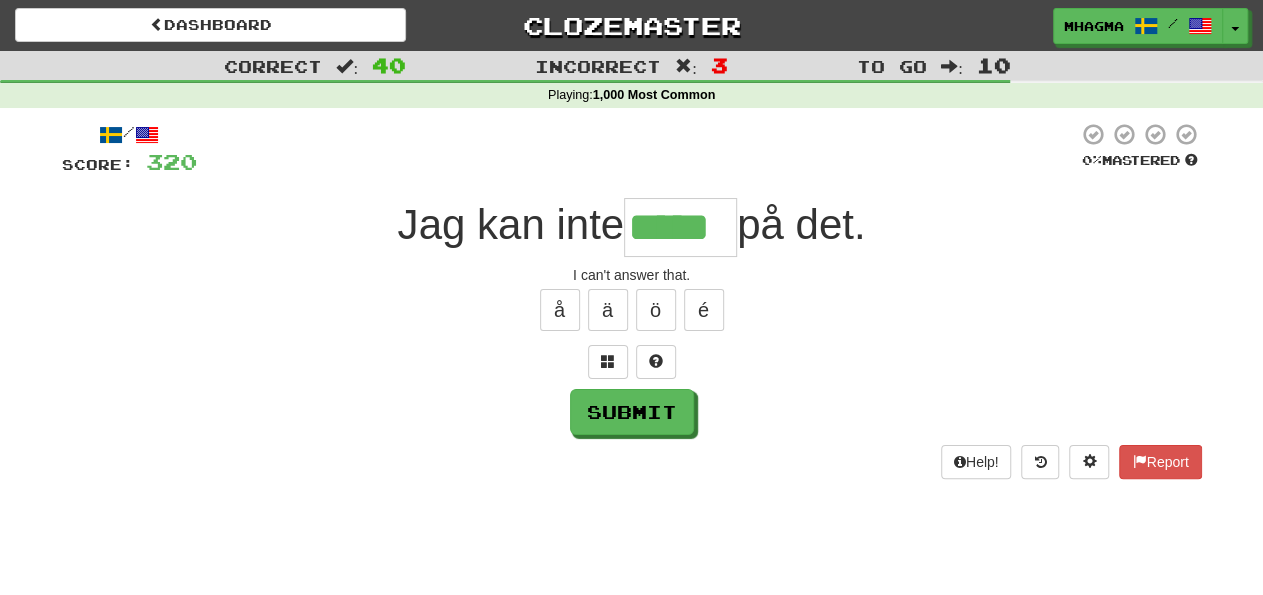 type on "*****" 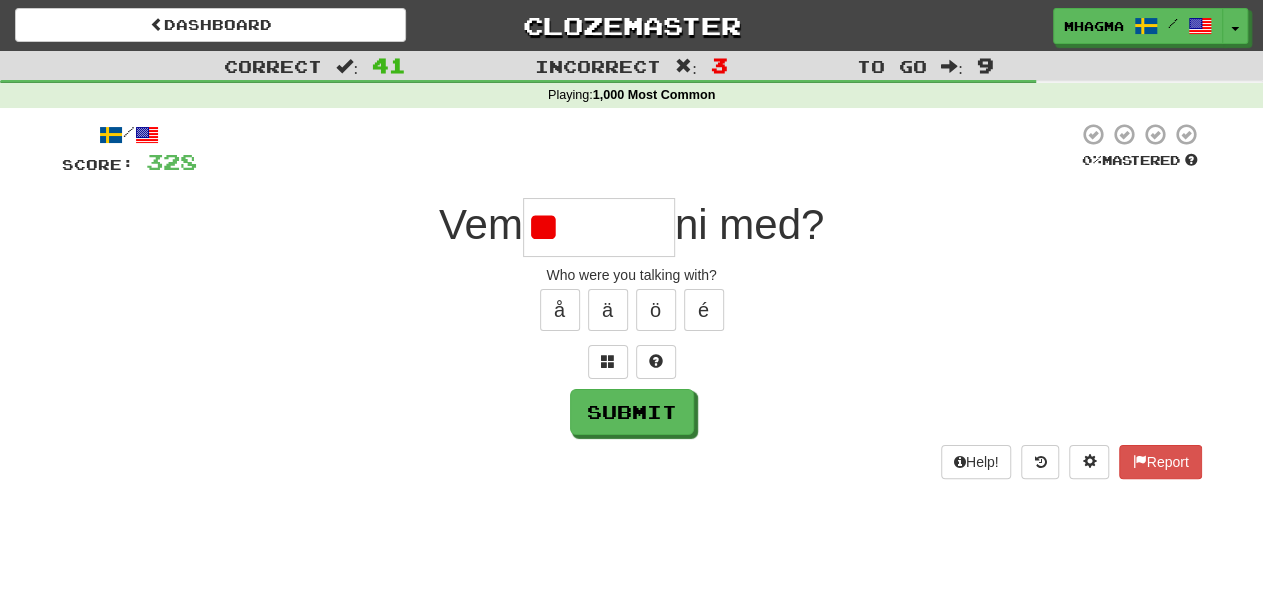 type on "*" 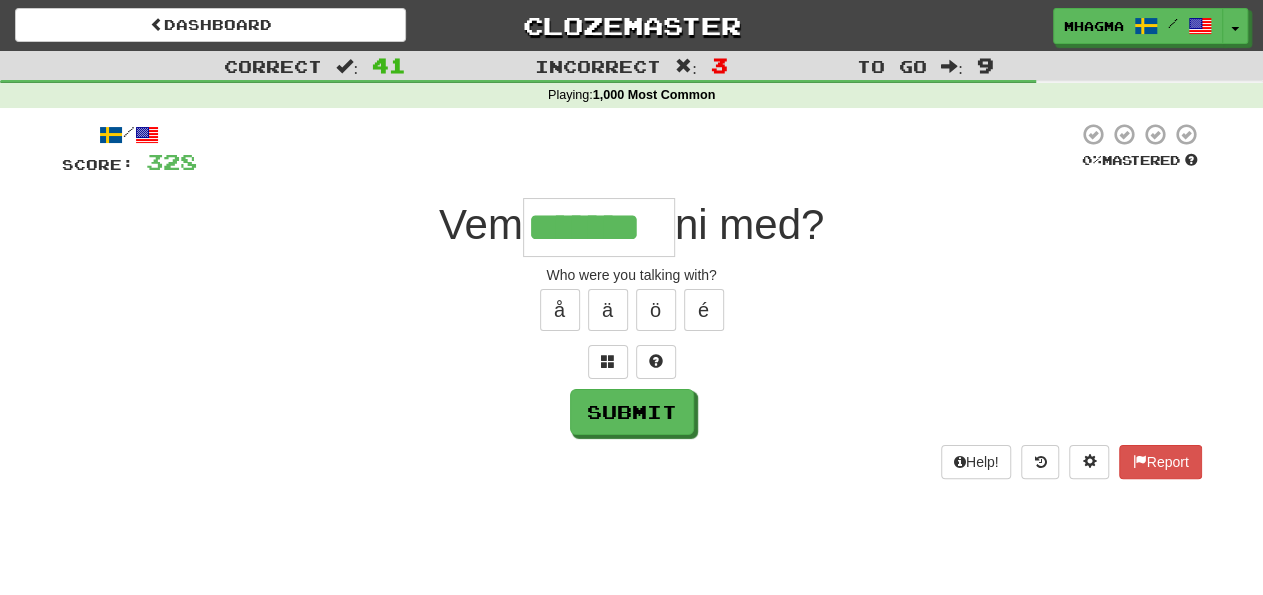 type on "*******" 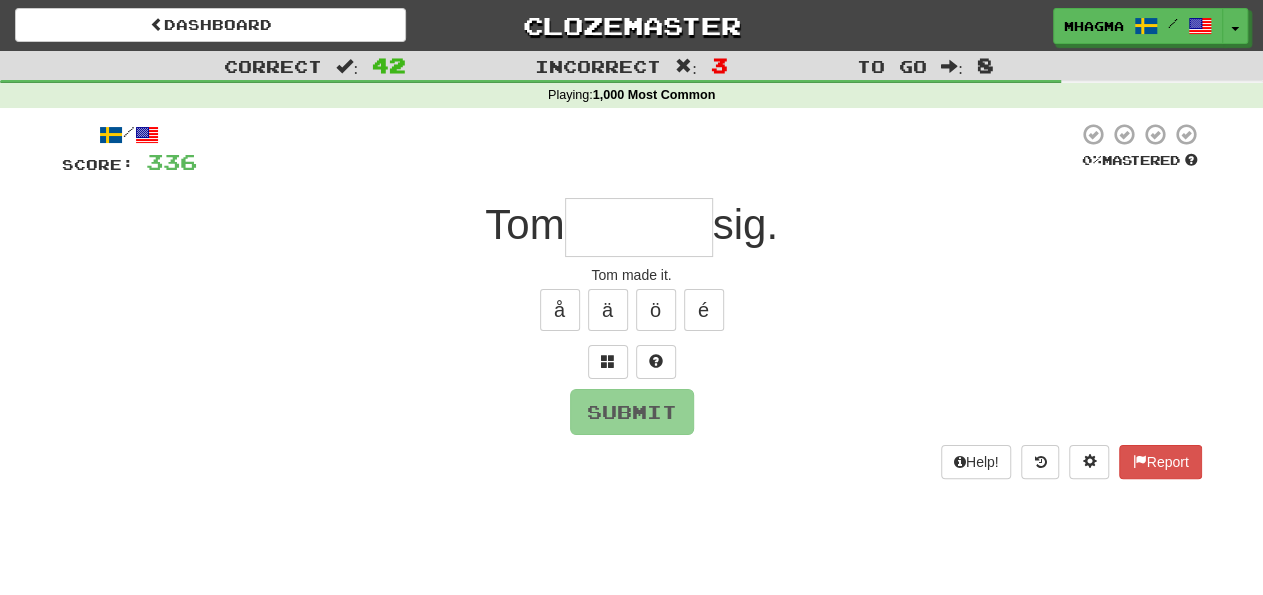 type on "*" 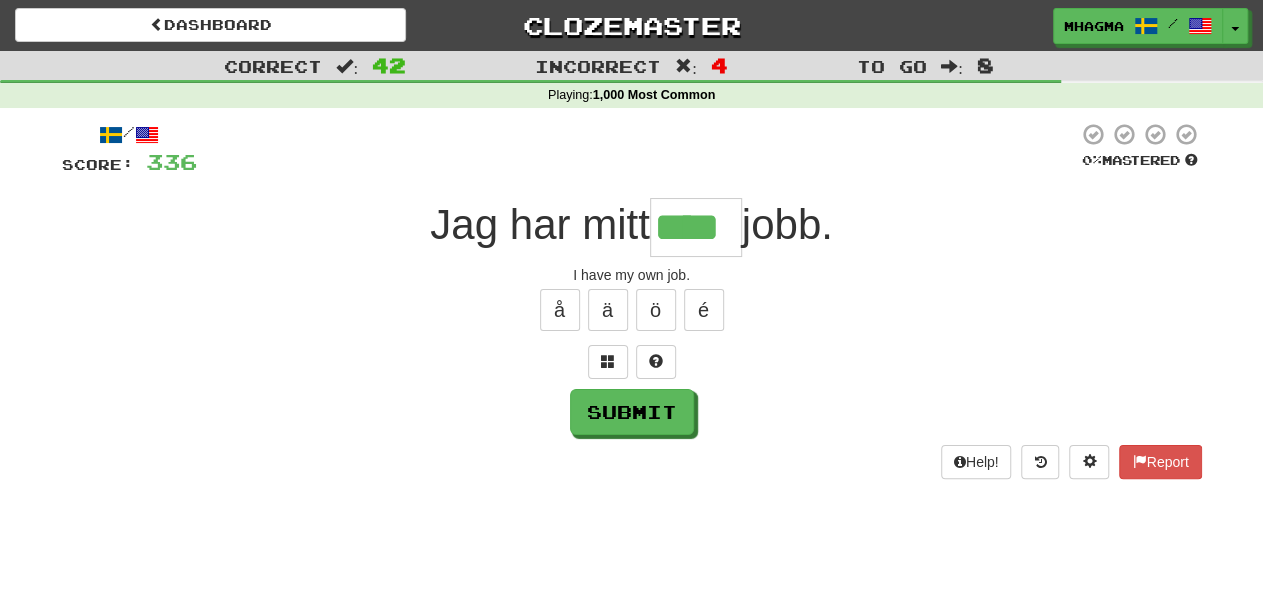 type on "****" 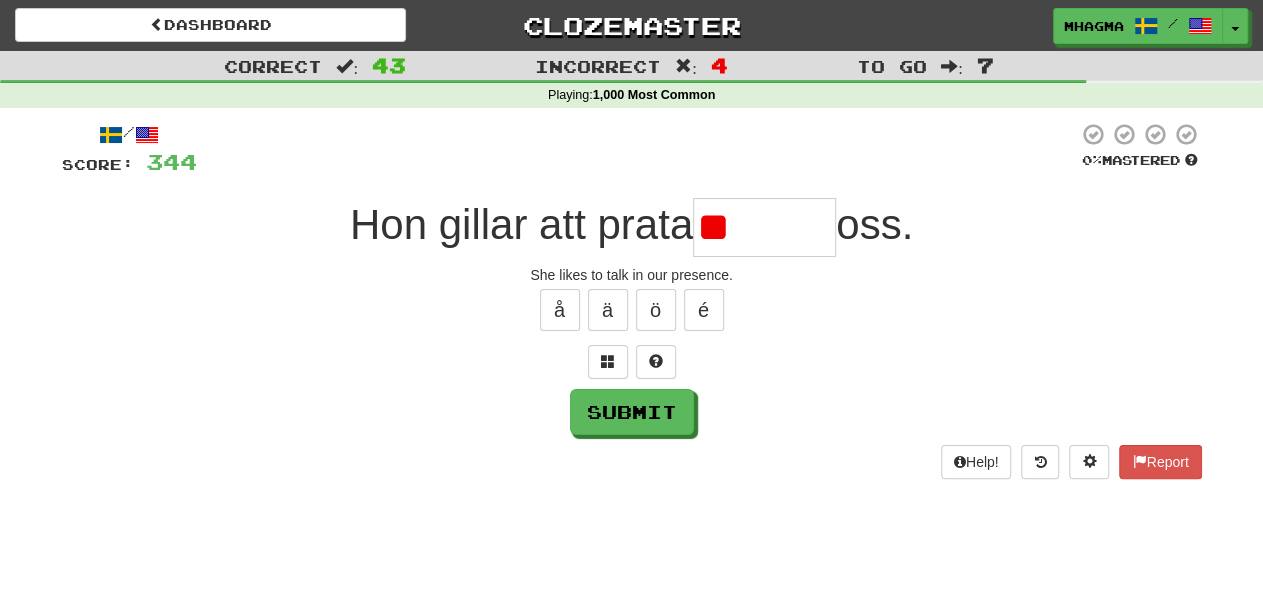 type on "*" 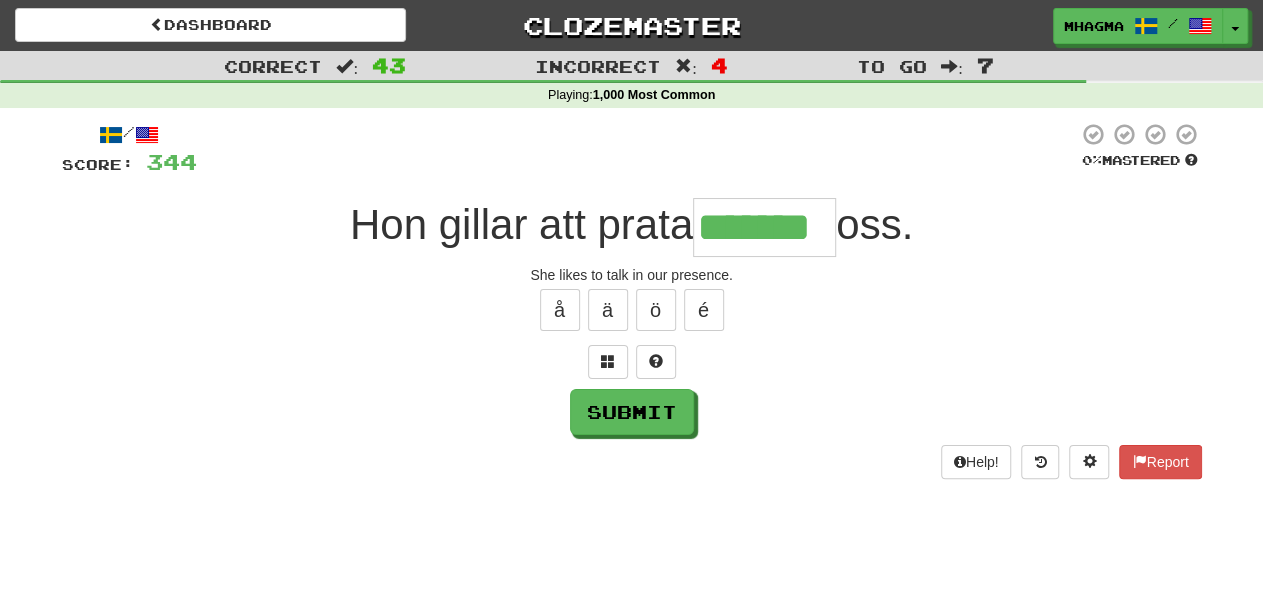type on "*******" 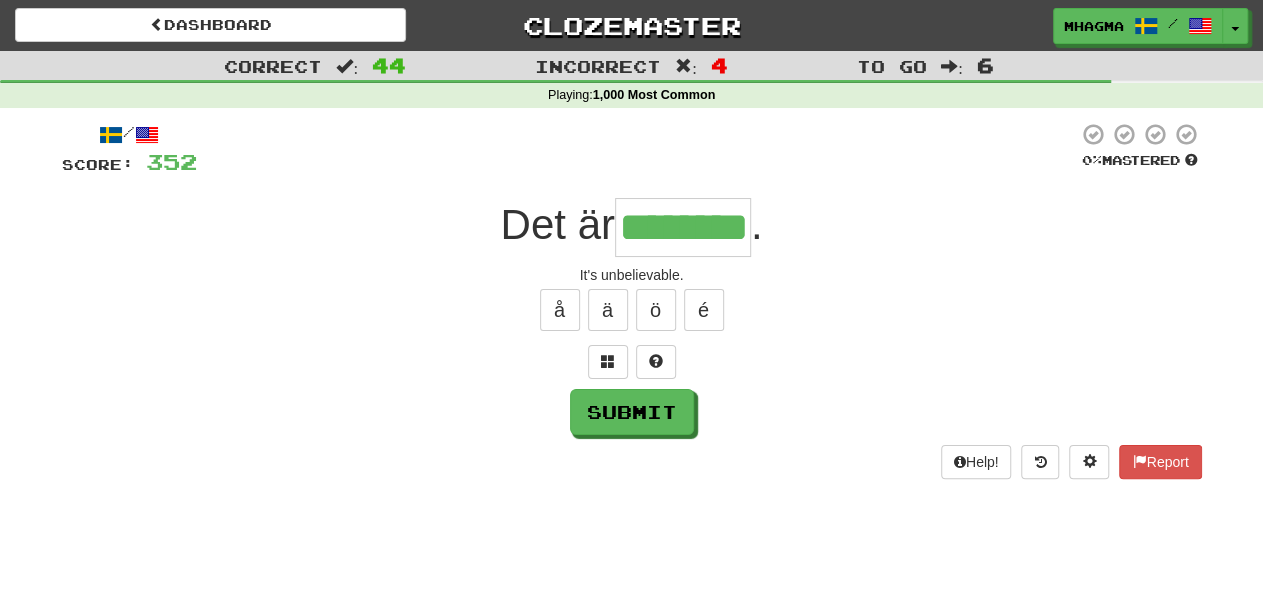 type on "********" 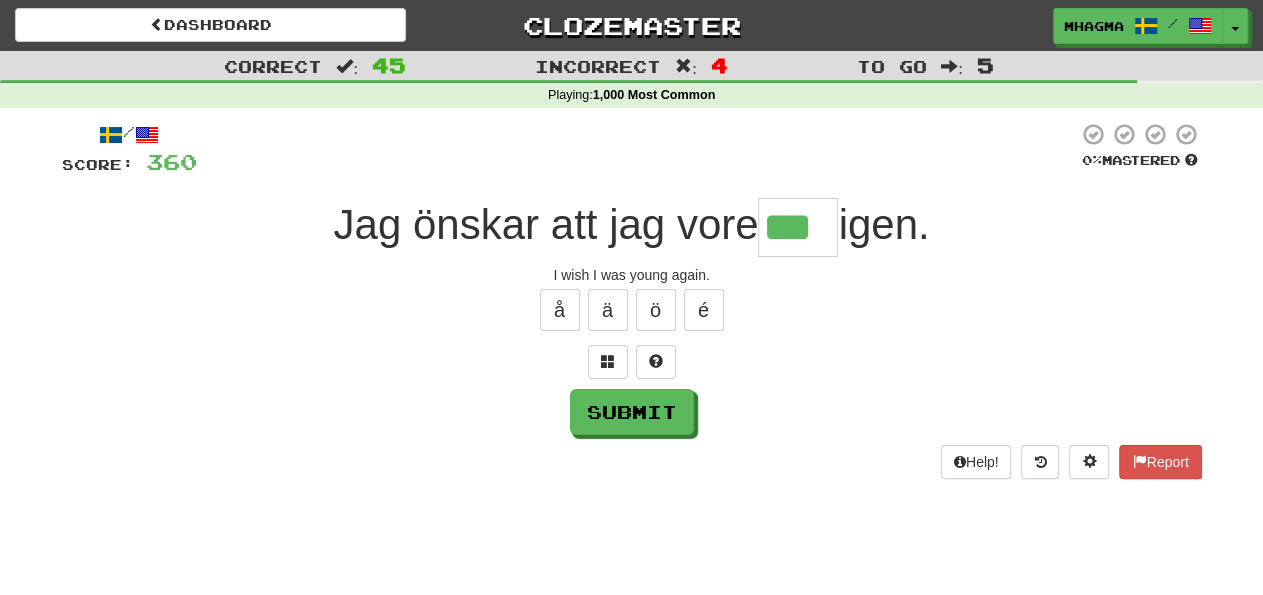 type on "***" 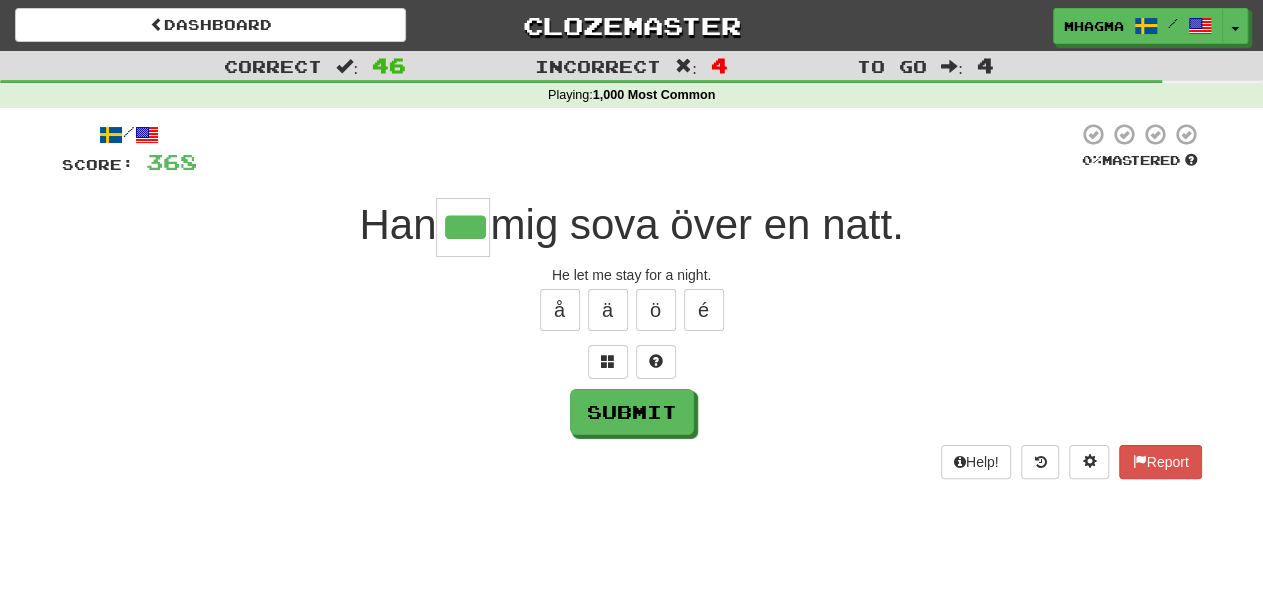 type on "***" 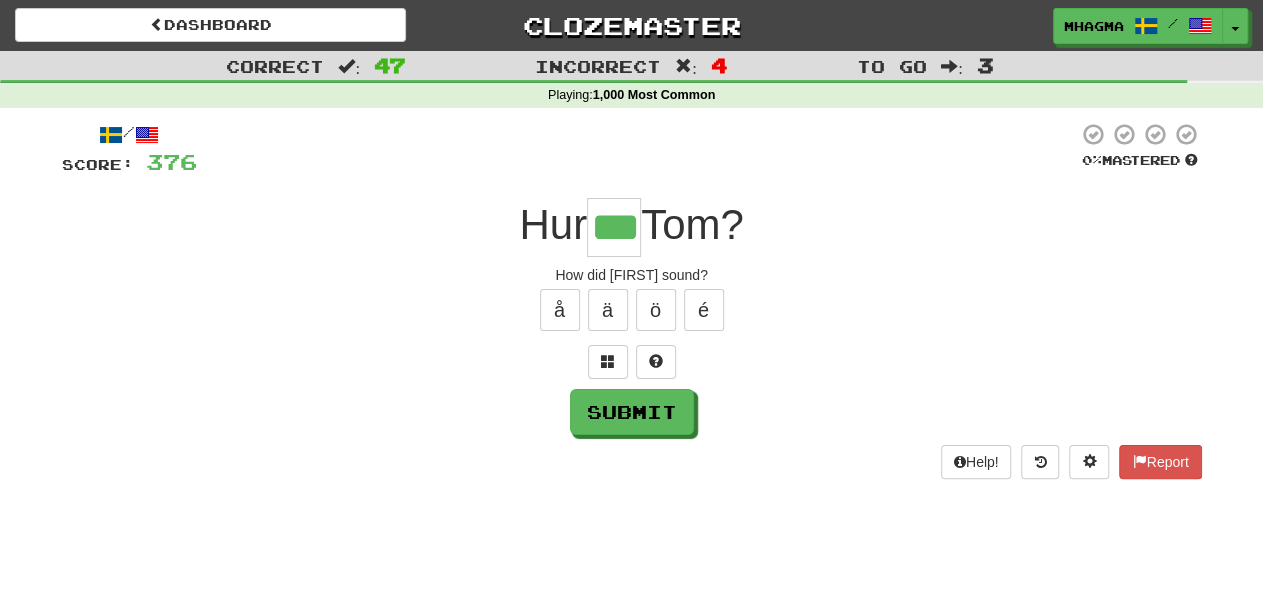 type on "***" 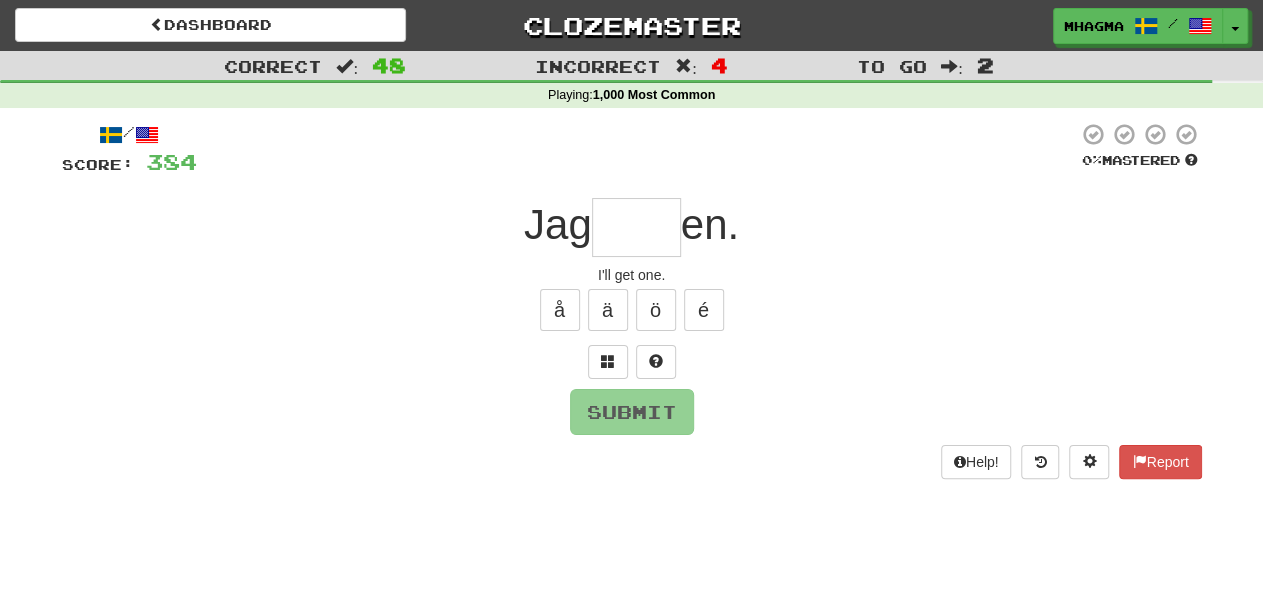 type on "*****" 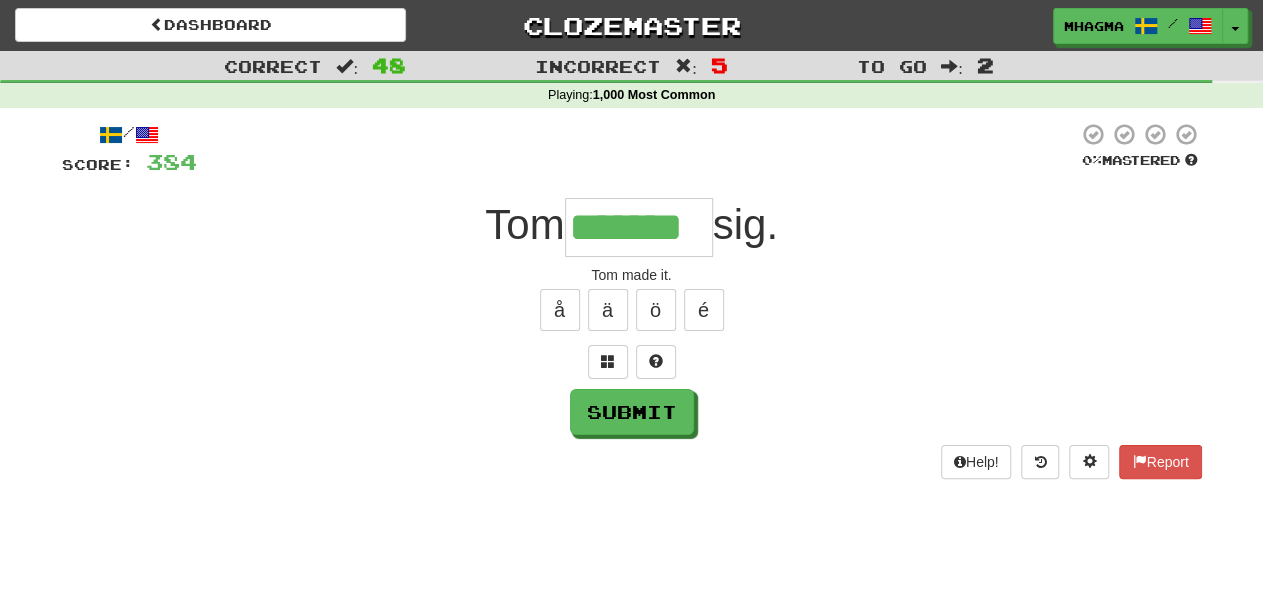 type on "*******" 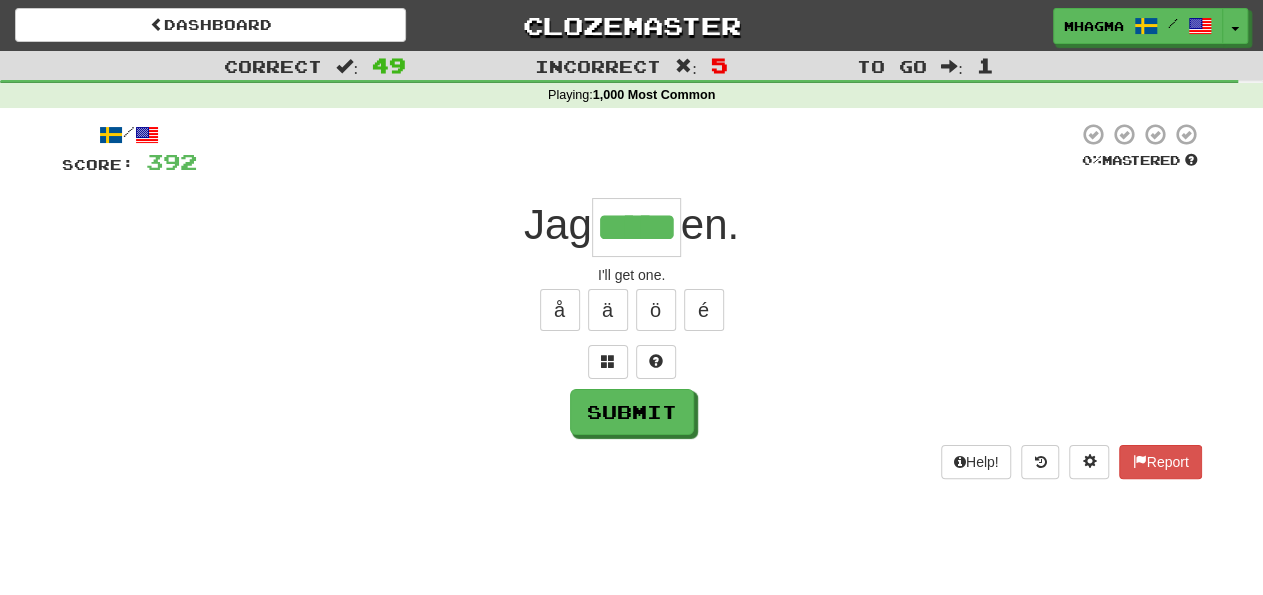 type on "*****" 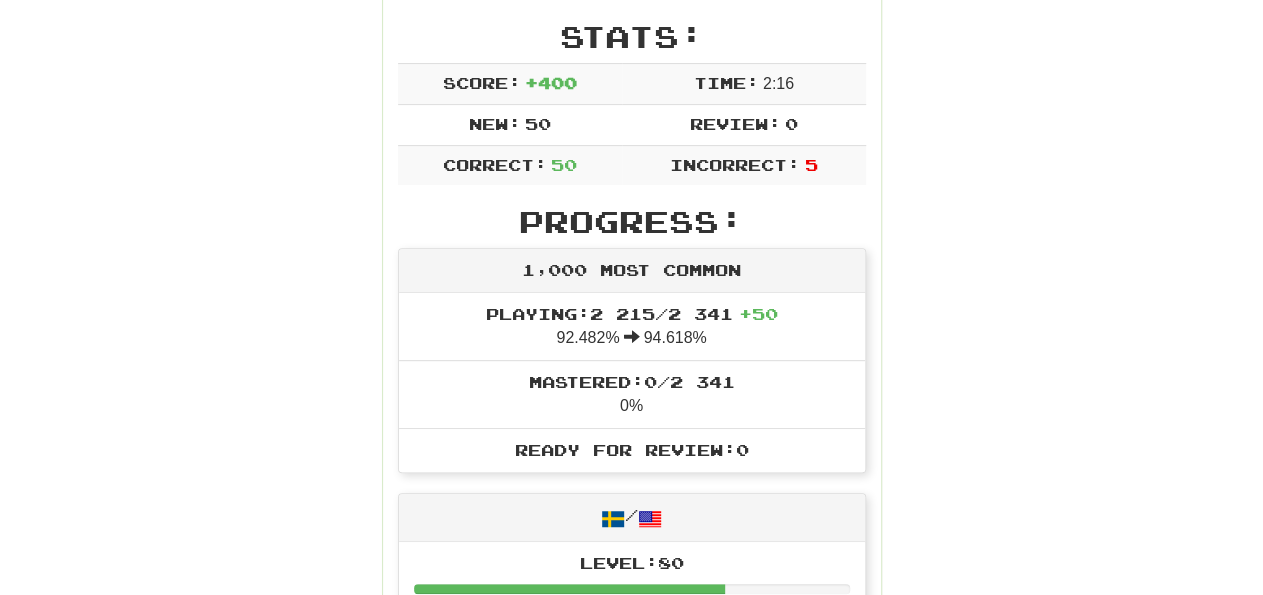 scroll, scrollTop: 104, scrollLeft: 0, axis: vertical 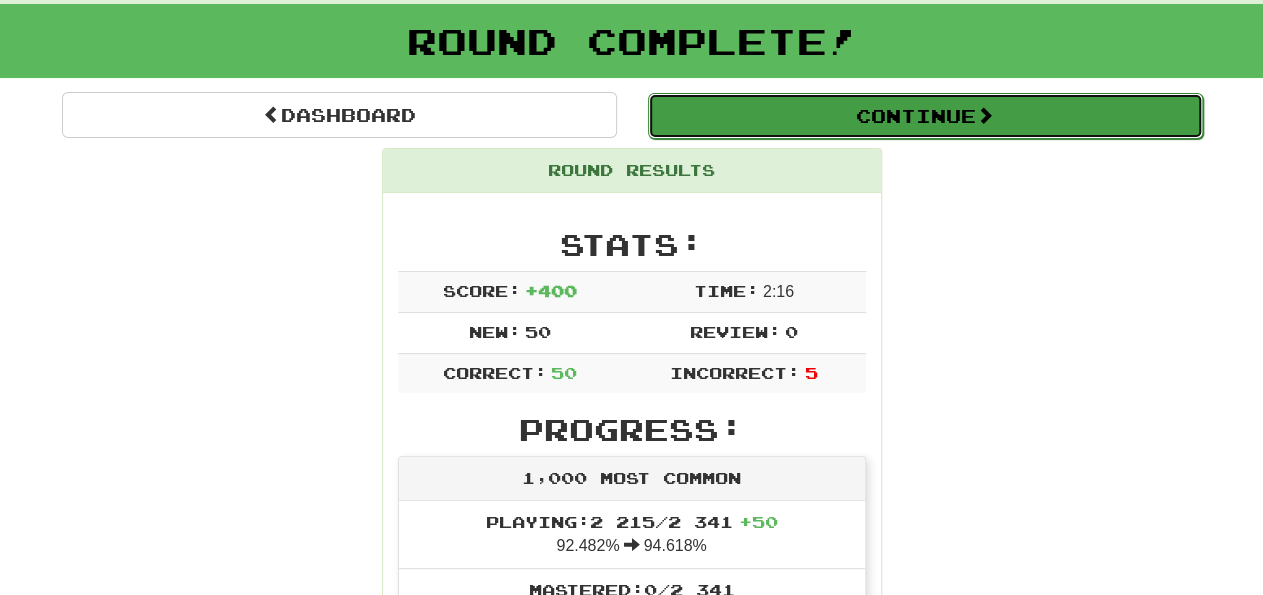 click on "Continue" at bounding box center (925, 116) 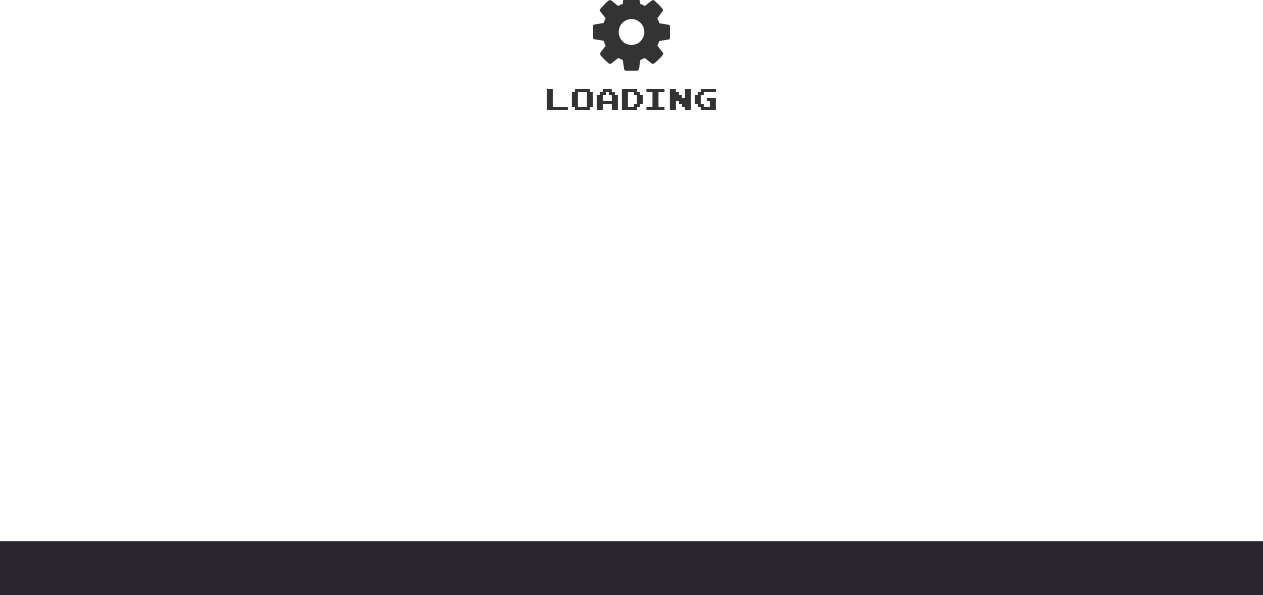 scroll, scrollTop: 144, scrollLeft: 0, axis: vertical 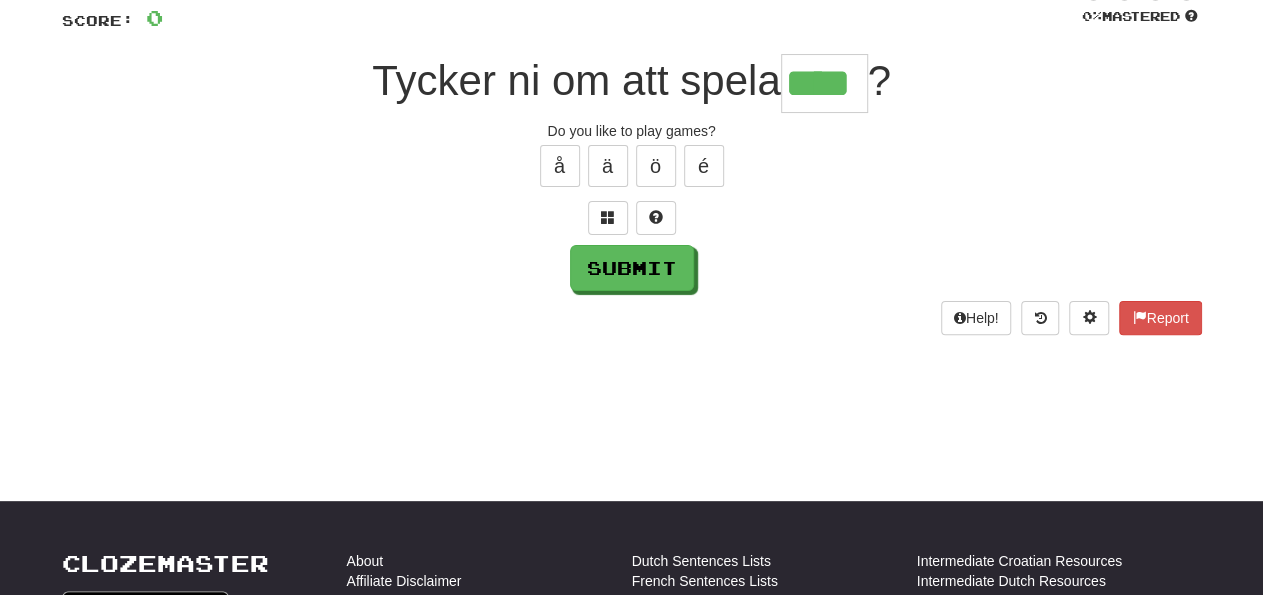 type on "****" 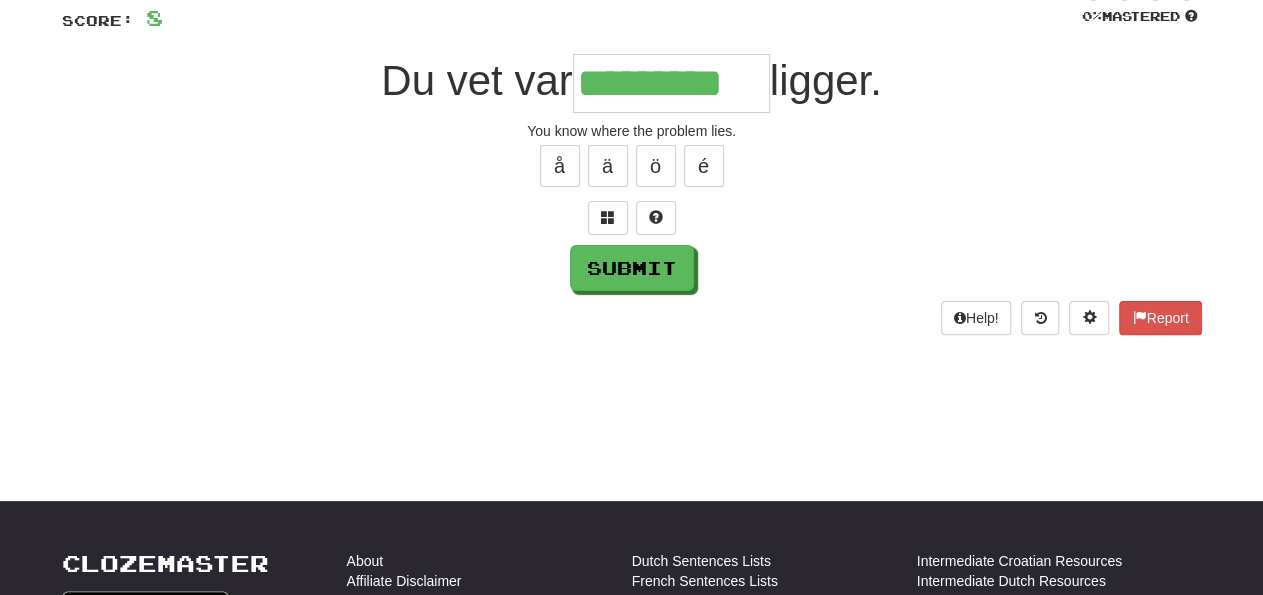 type on "*********" 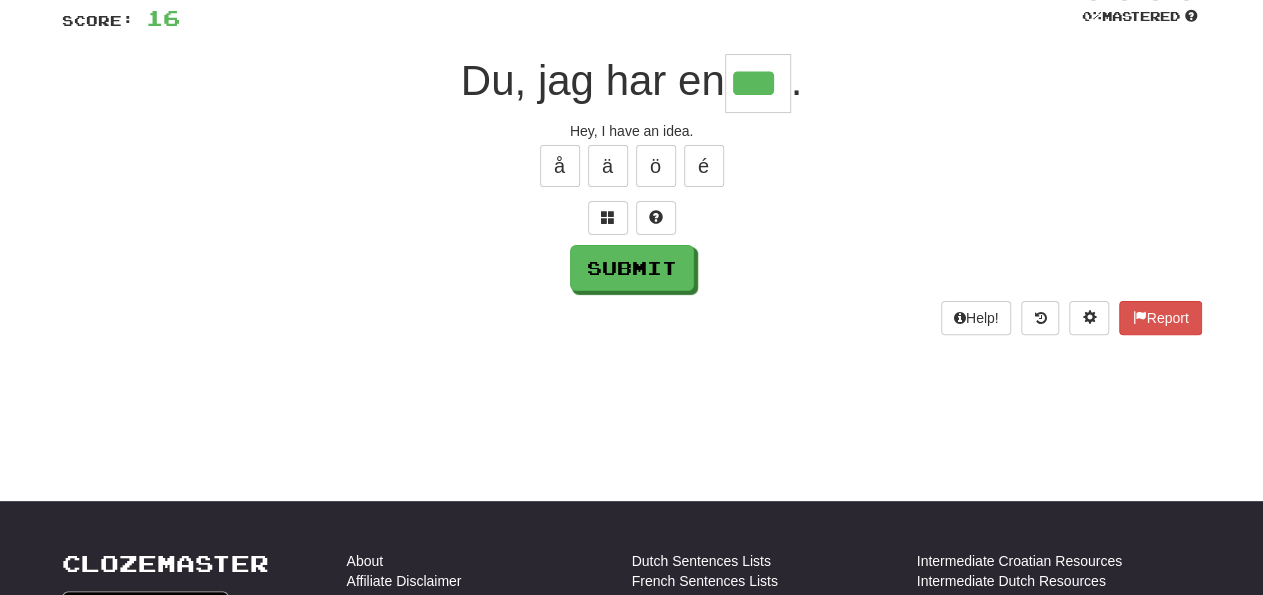 type on "***" 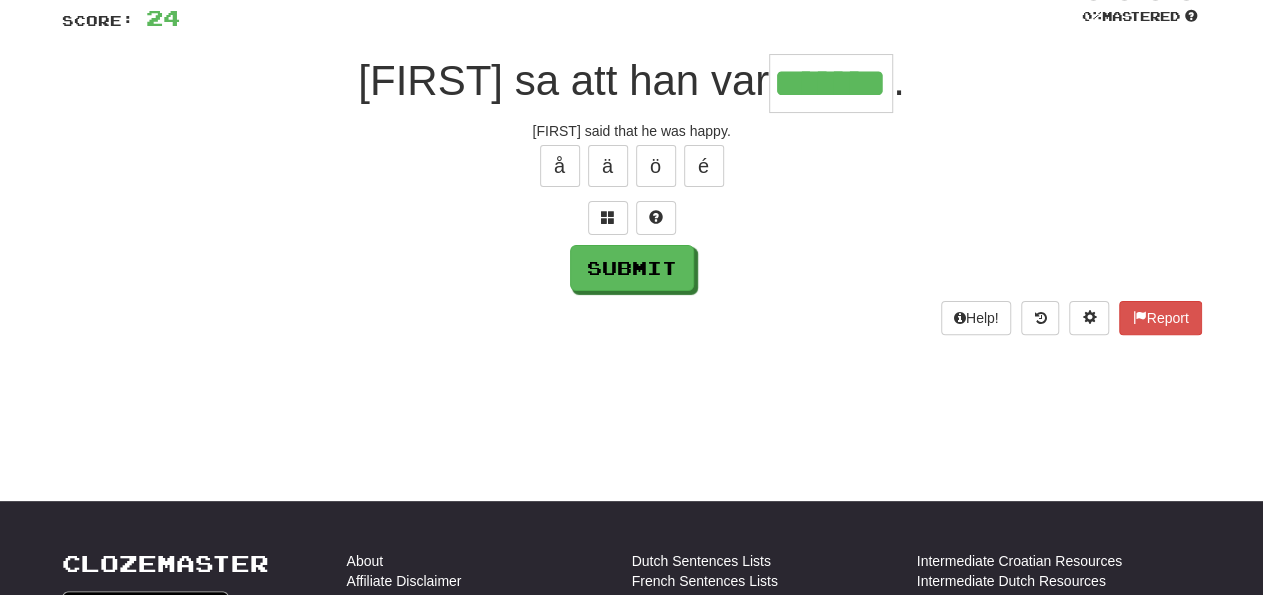 type on "*******" 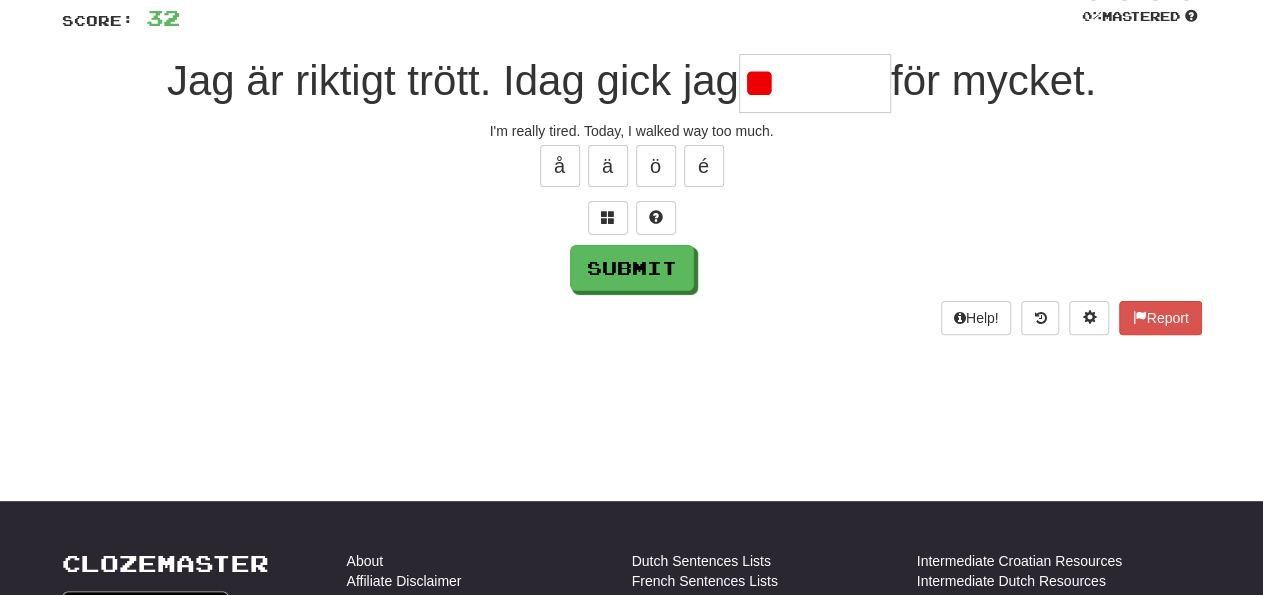 type on "*" 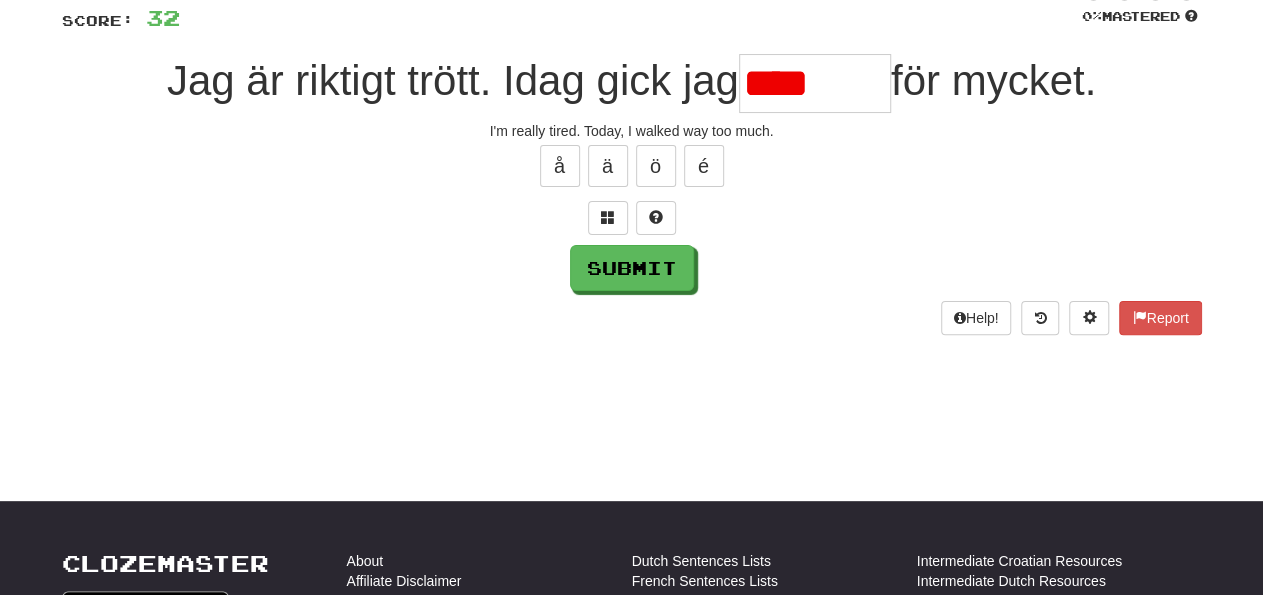 type on "********" 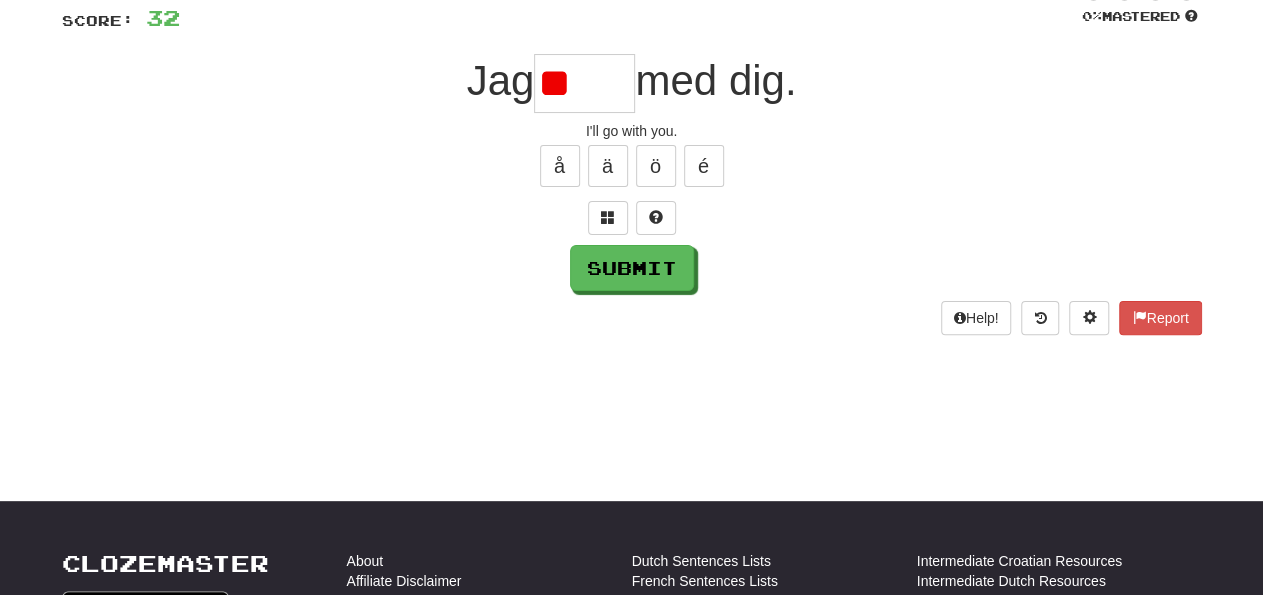 type on "*" 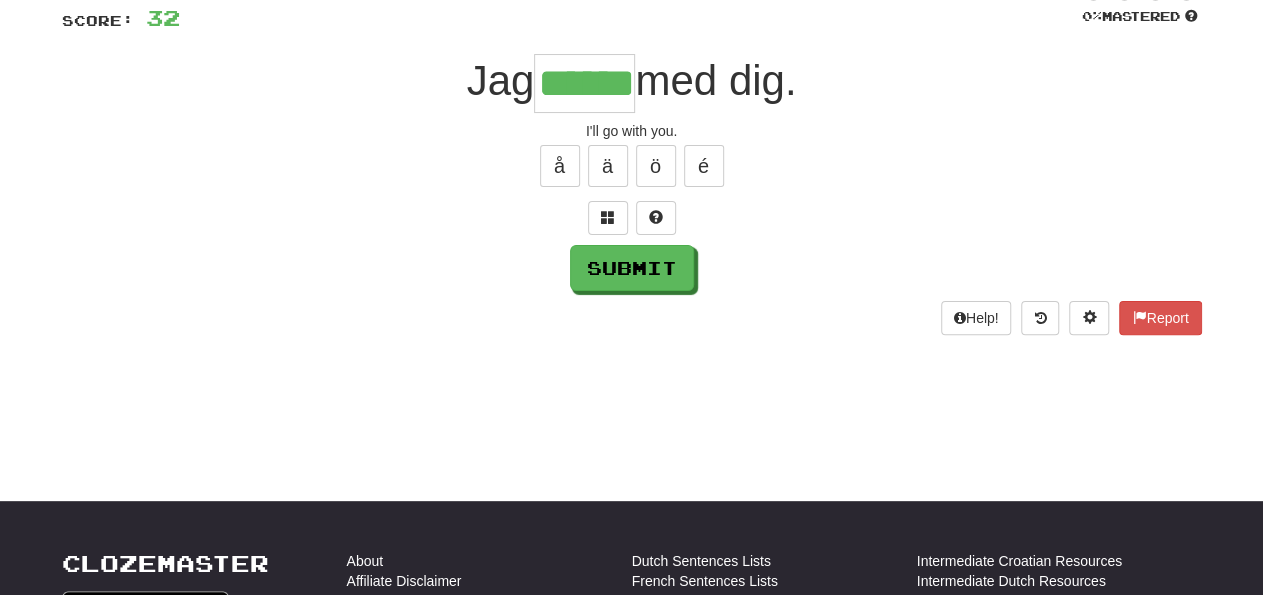 type on "******" 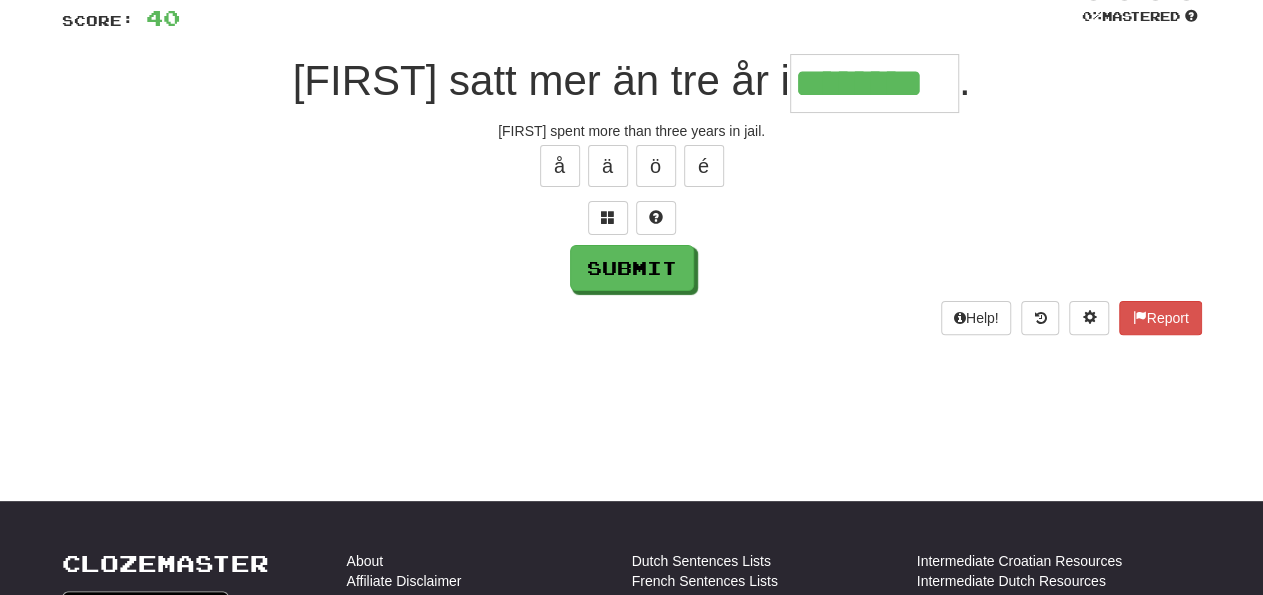 type on "********" 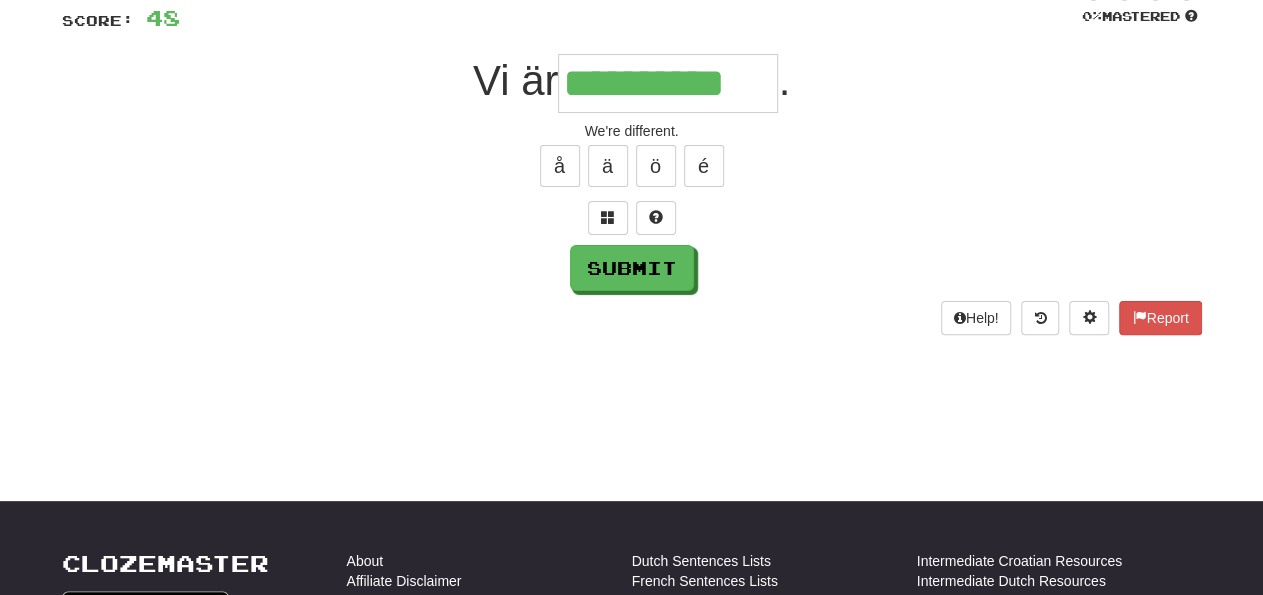 type on "**********" 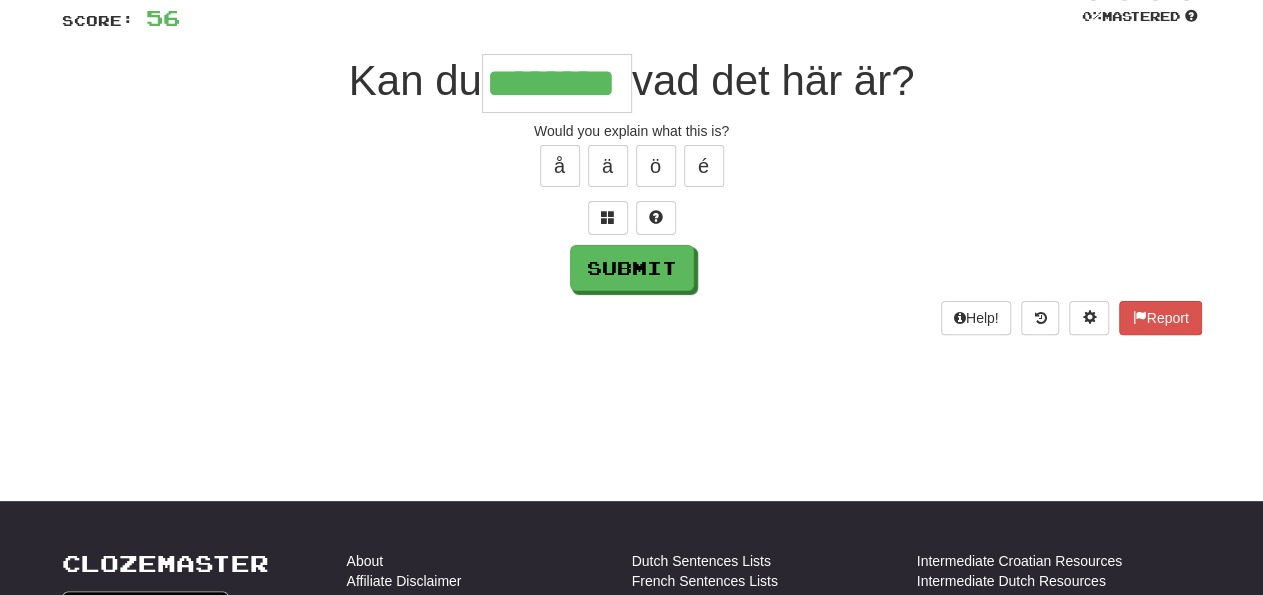 type on "********" 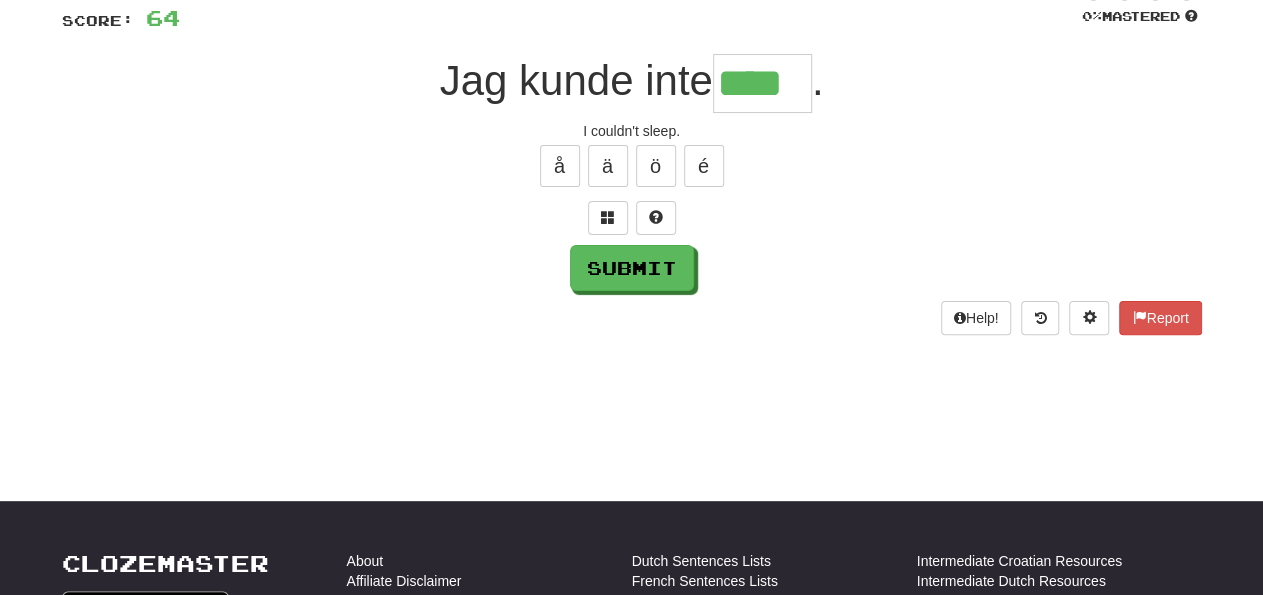 type on "****" 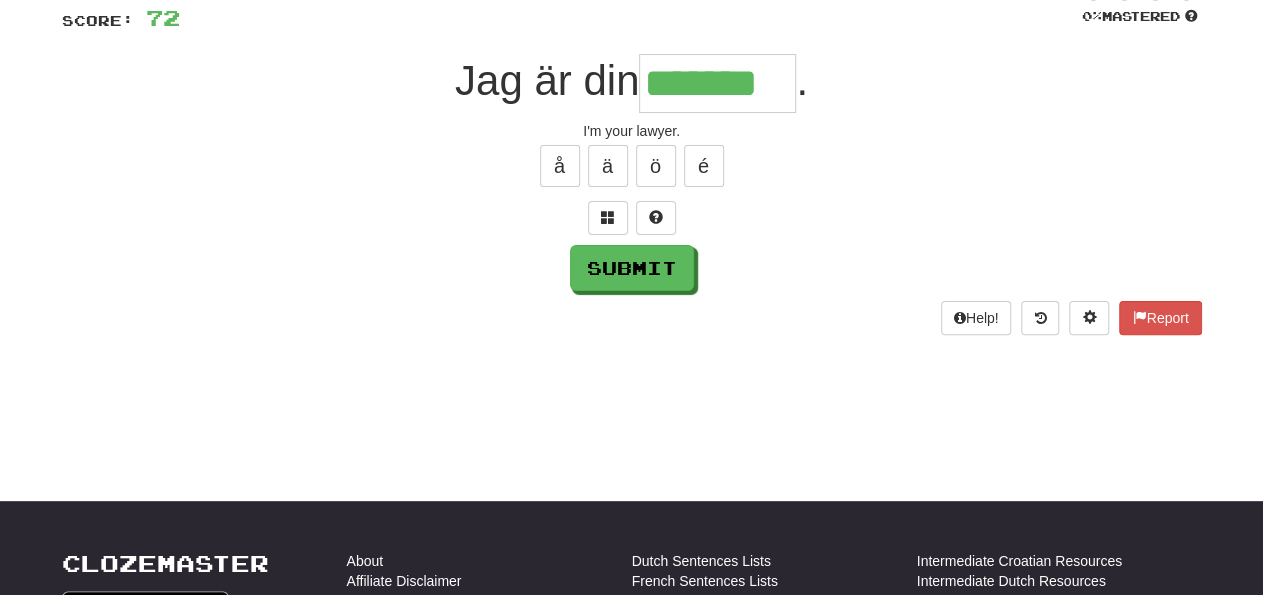 type on "*******" 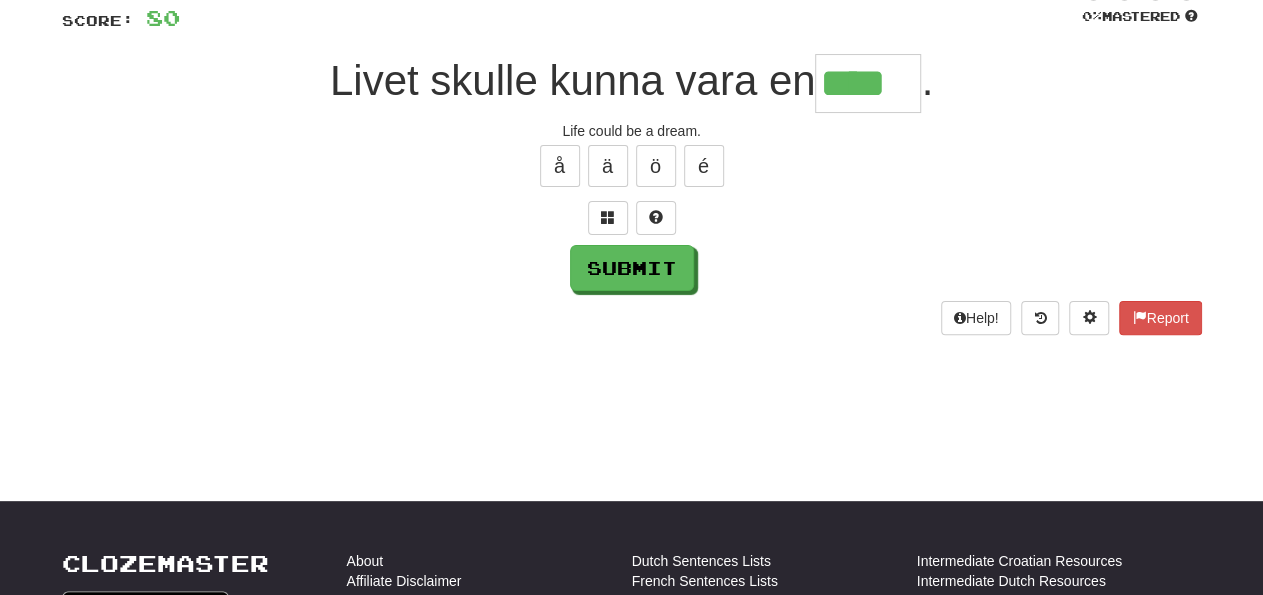 type on "****" 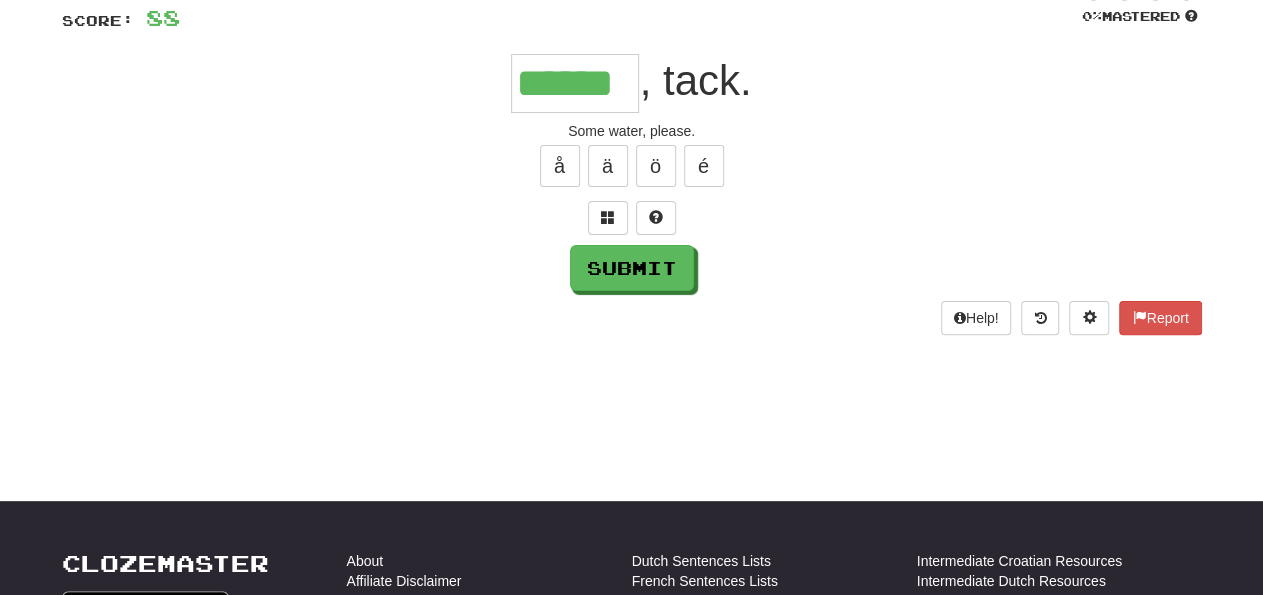 type on "******" 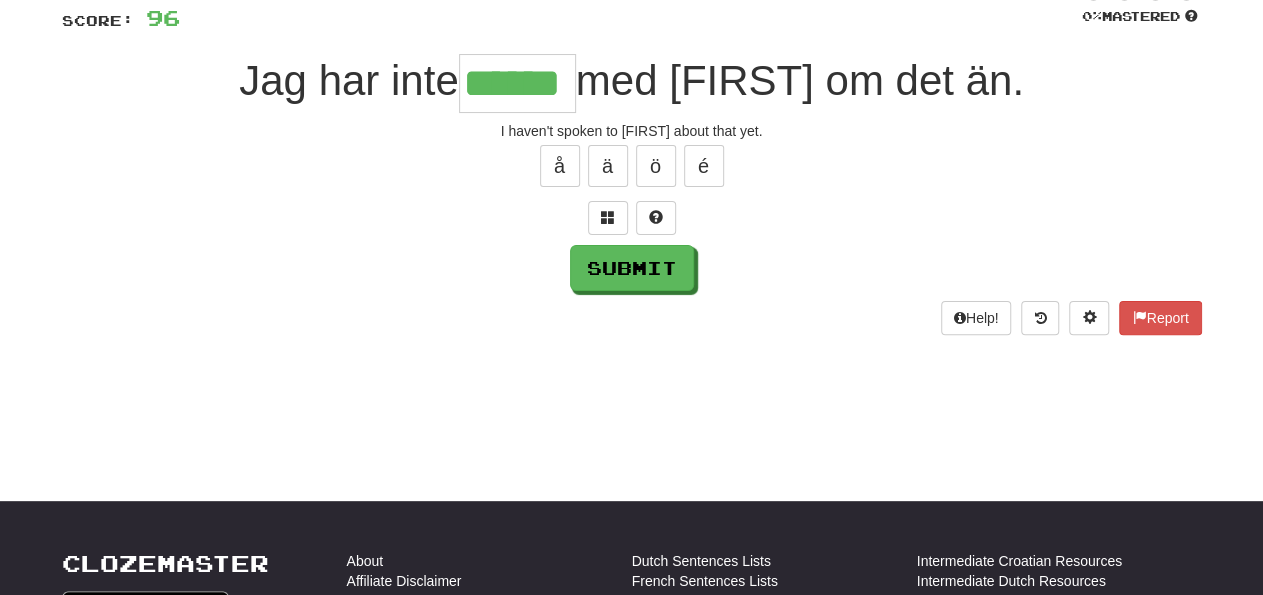 type on "******" 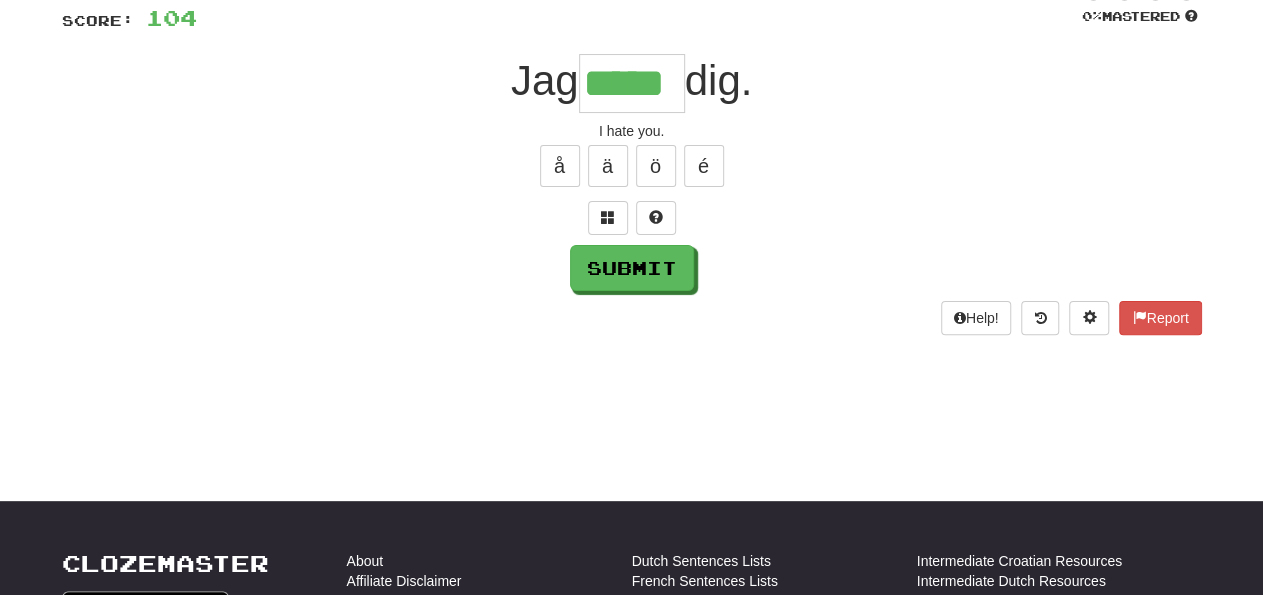 type on "*****" 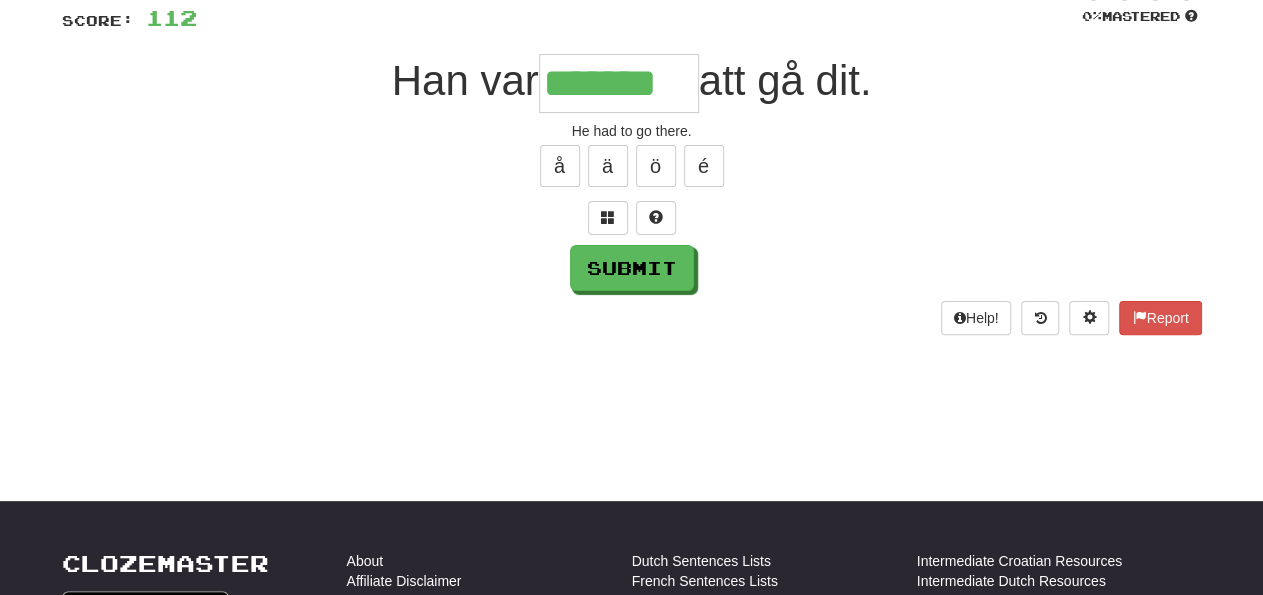 type on "*******" 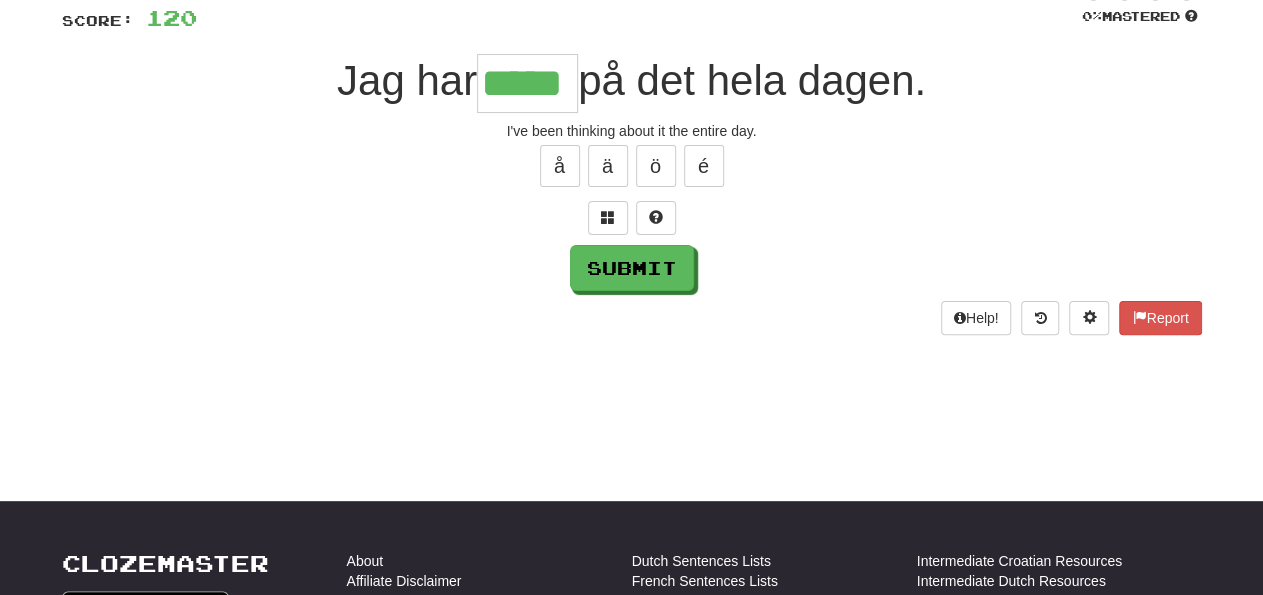 type on "*****" 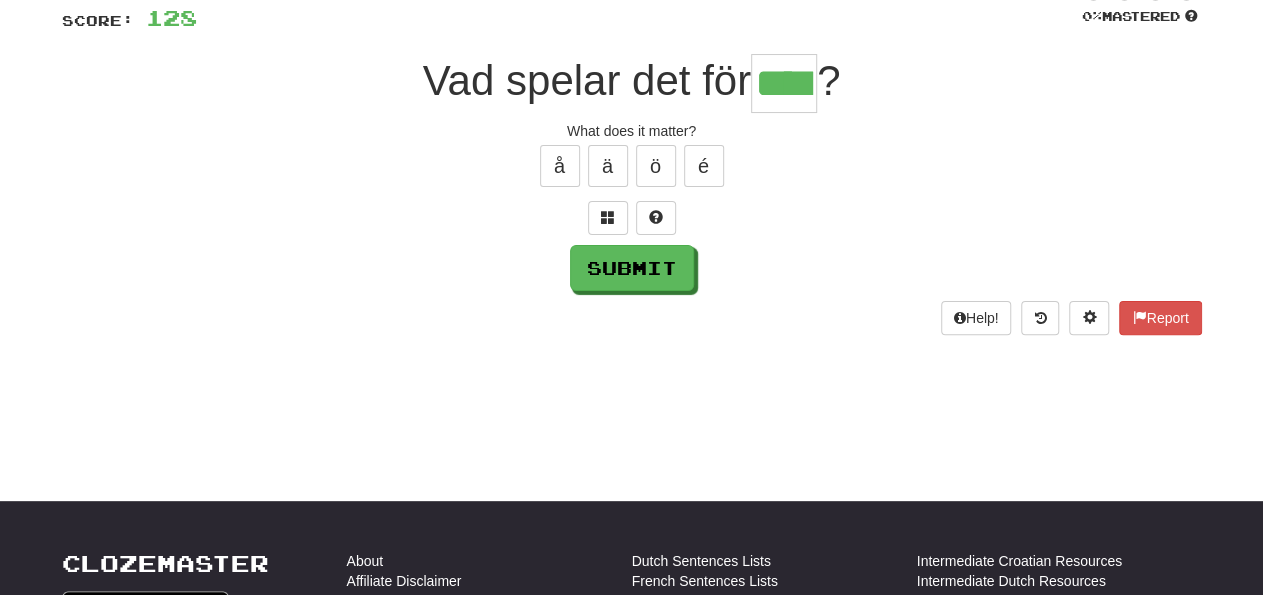 type on "****" 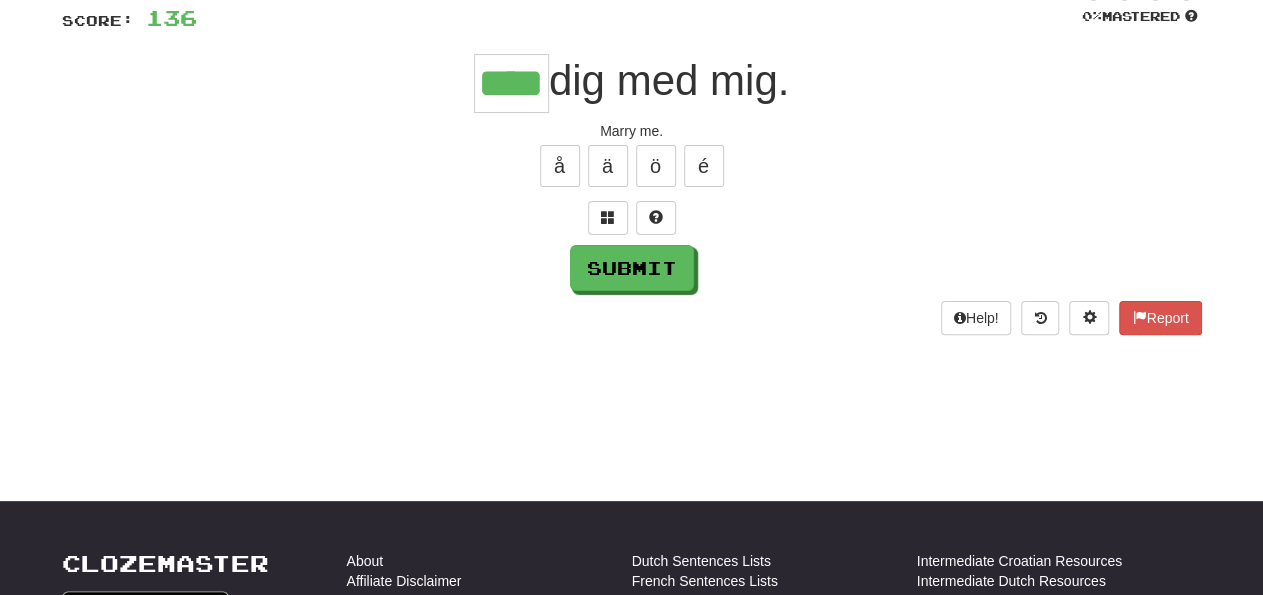 type on "****" 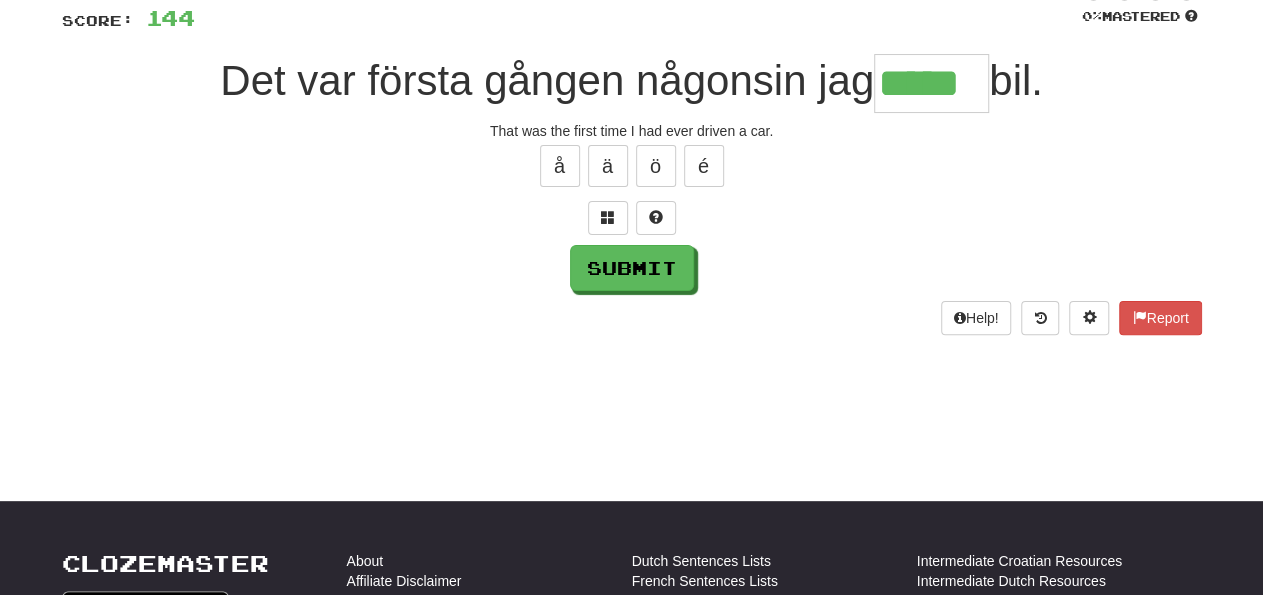 type on "*****" 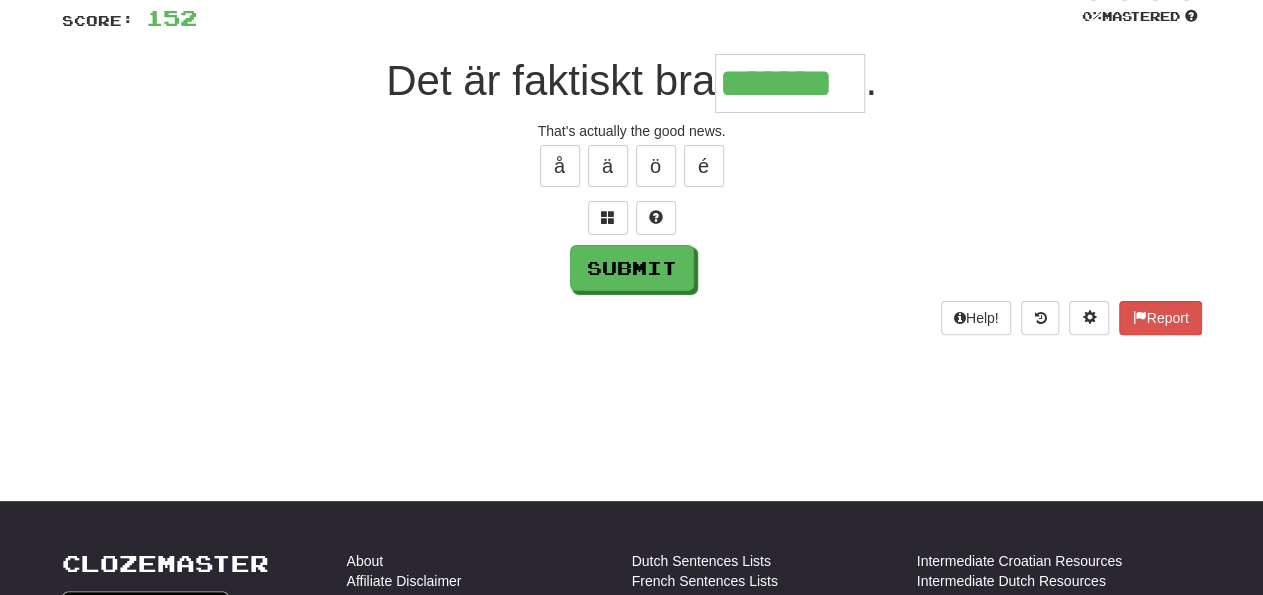 type on "*******" 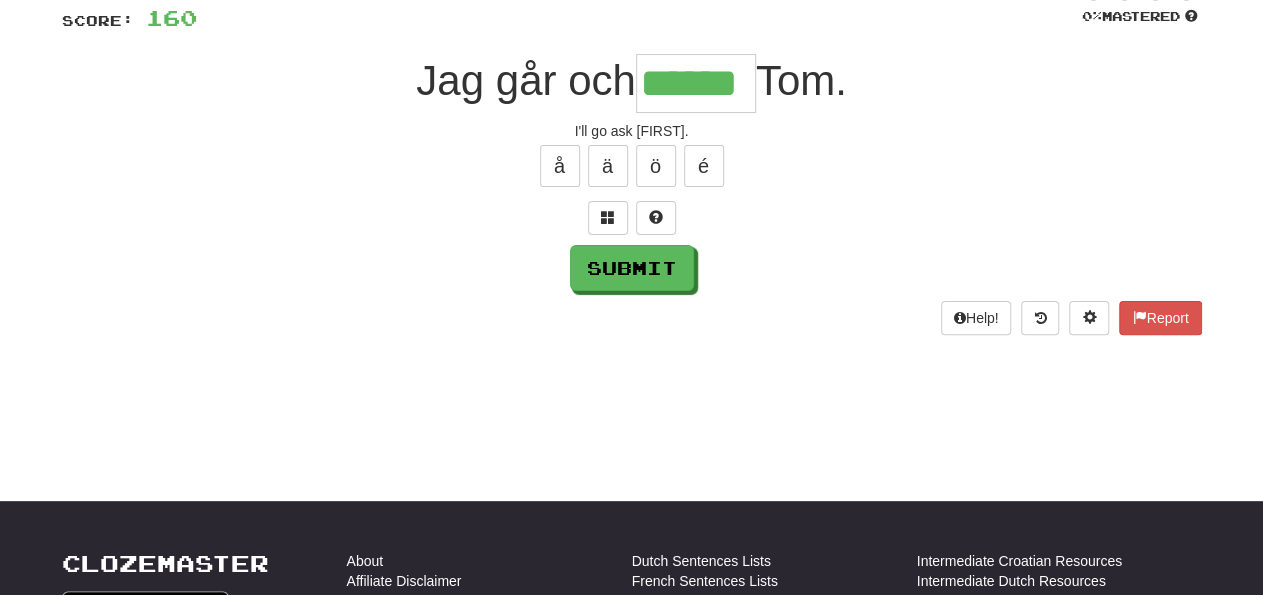 type on "******" 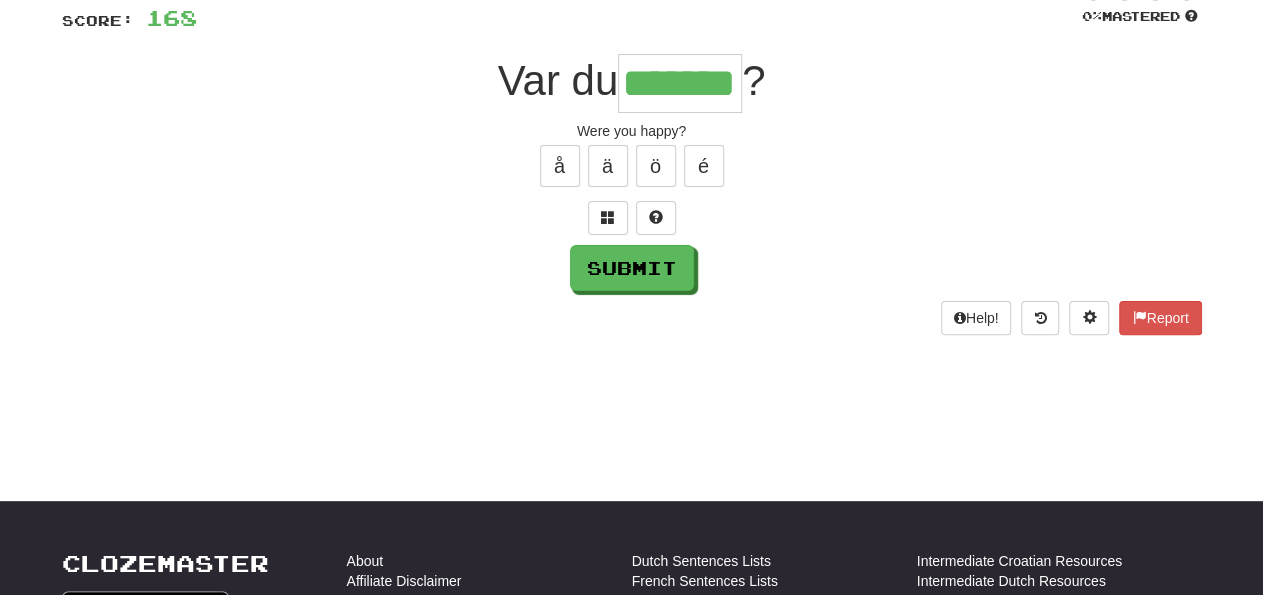 type on "*******" 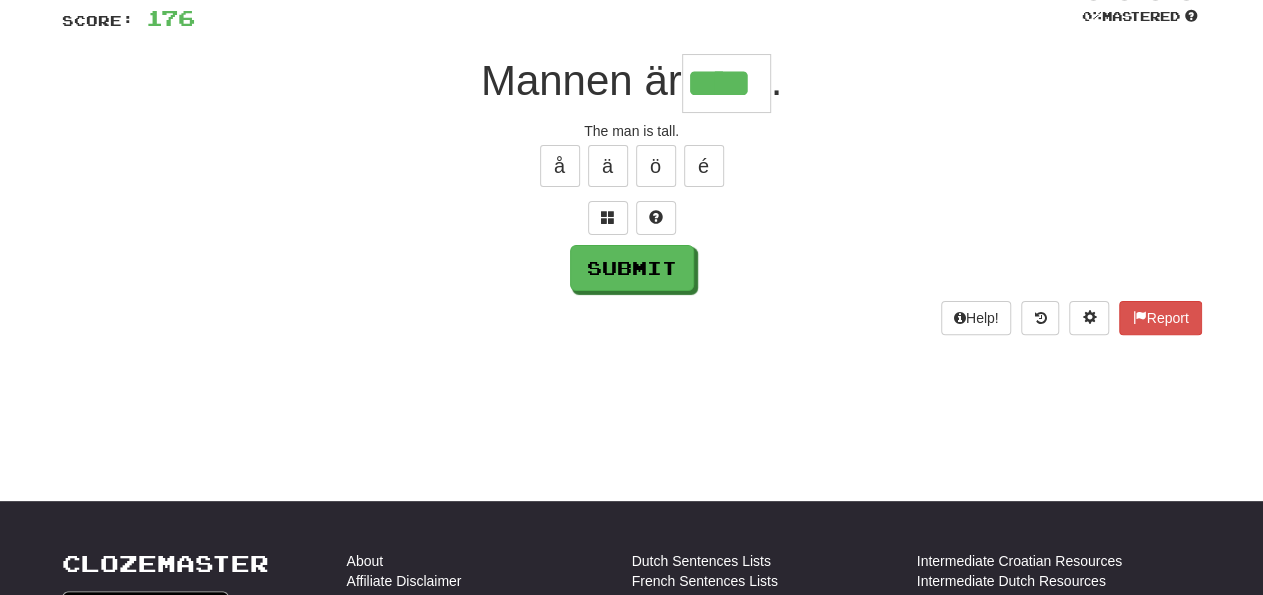 type on "****" 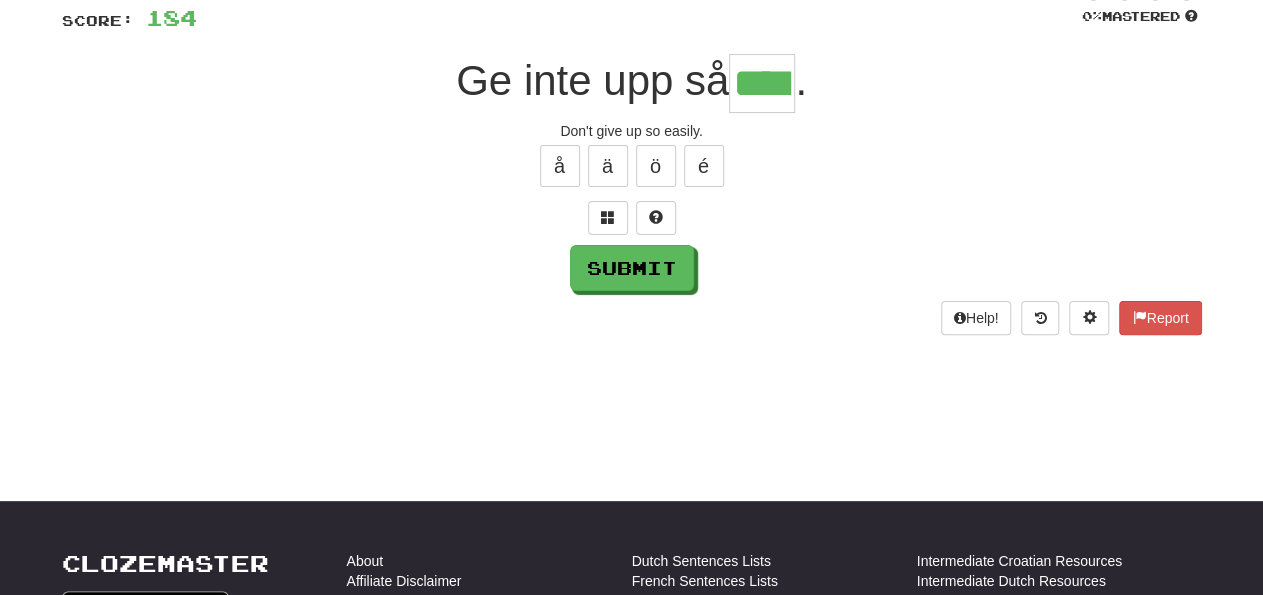 type on "****" 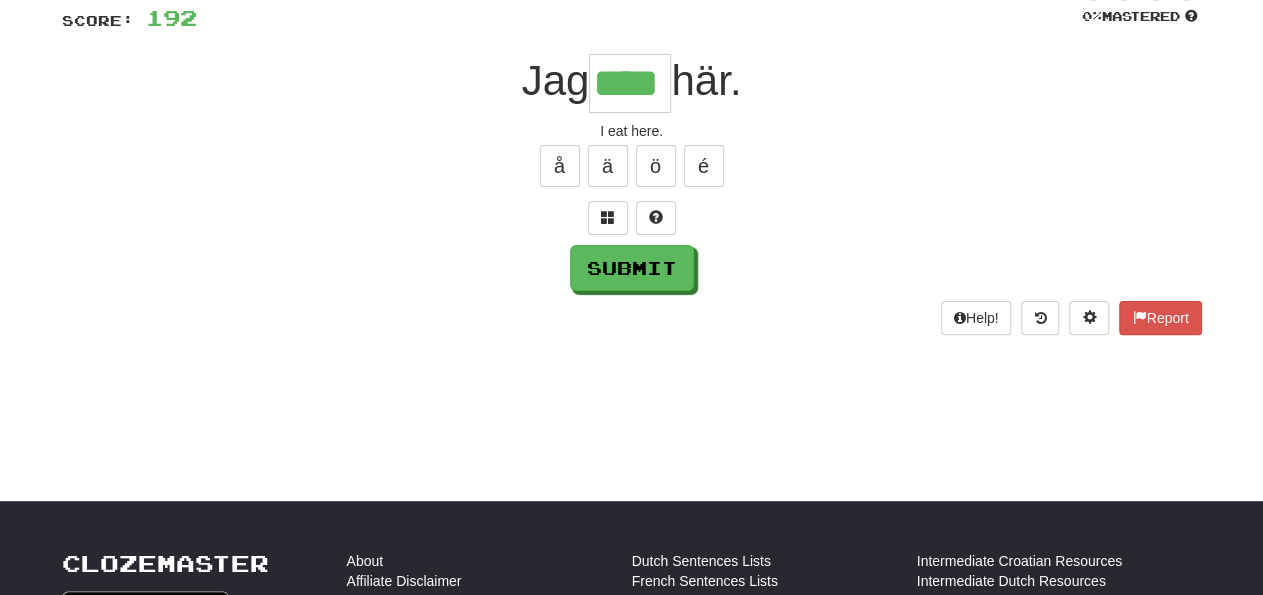 type on "****" 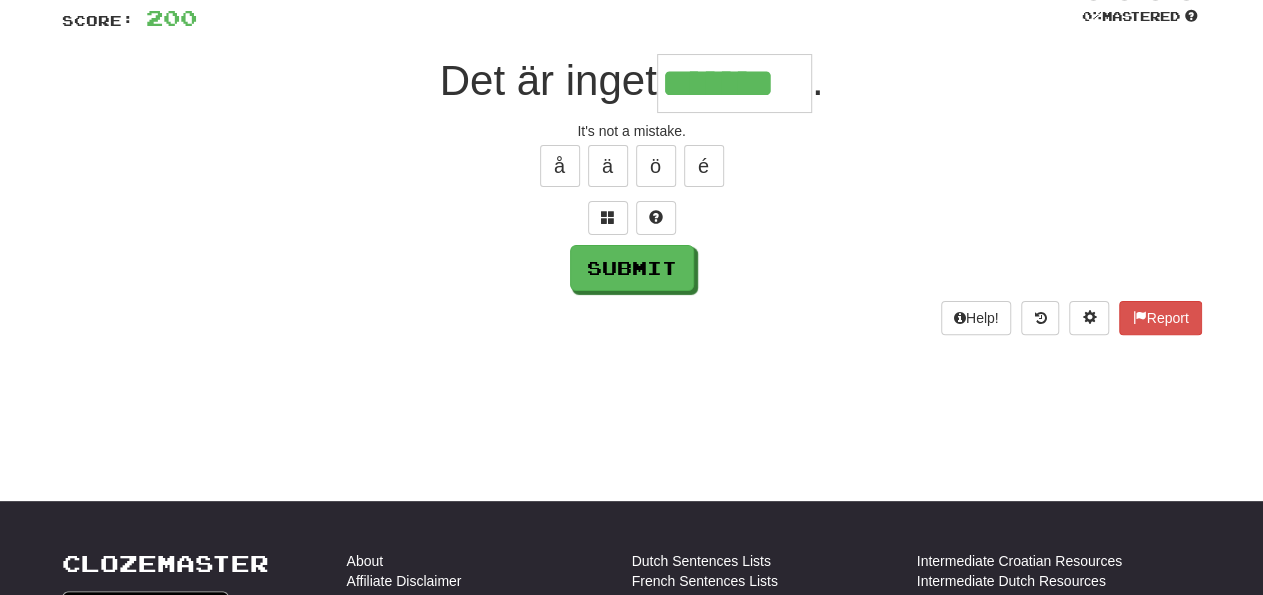 type on "*******" 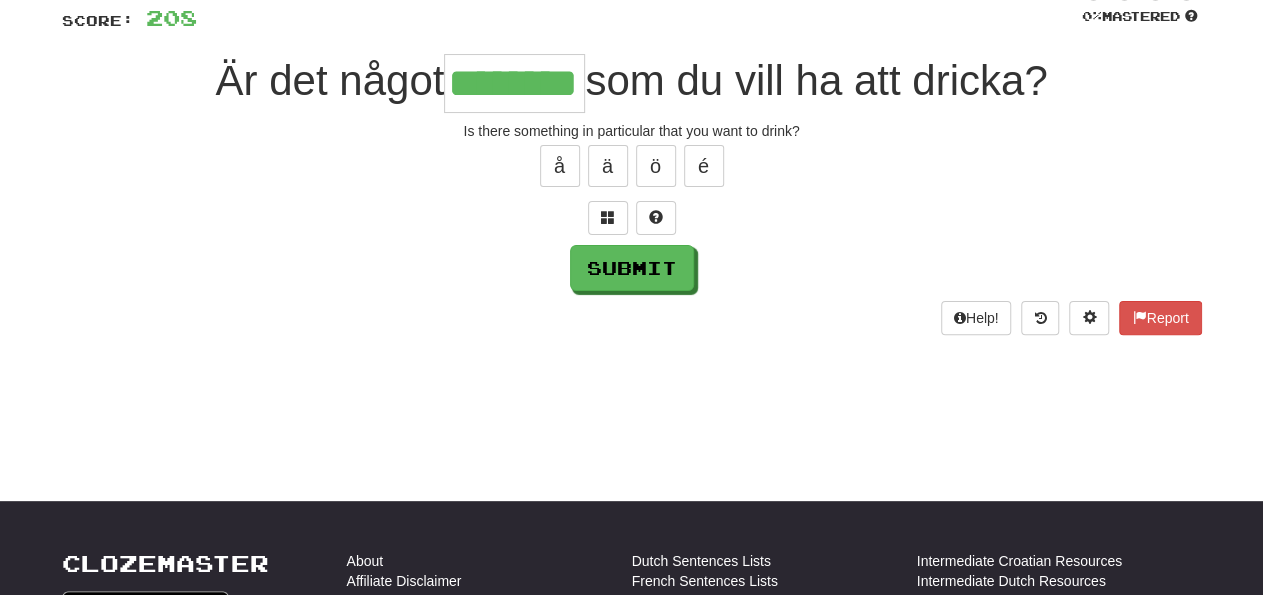 type on "********" 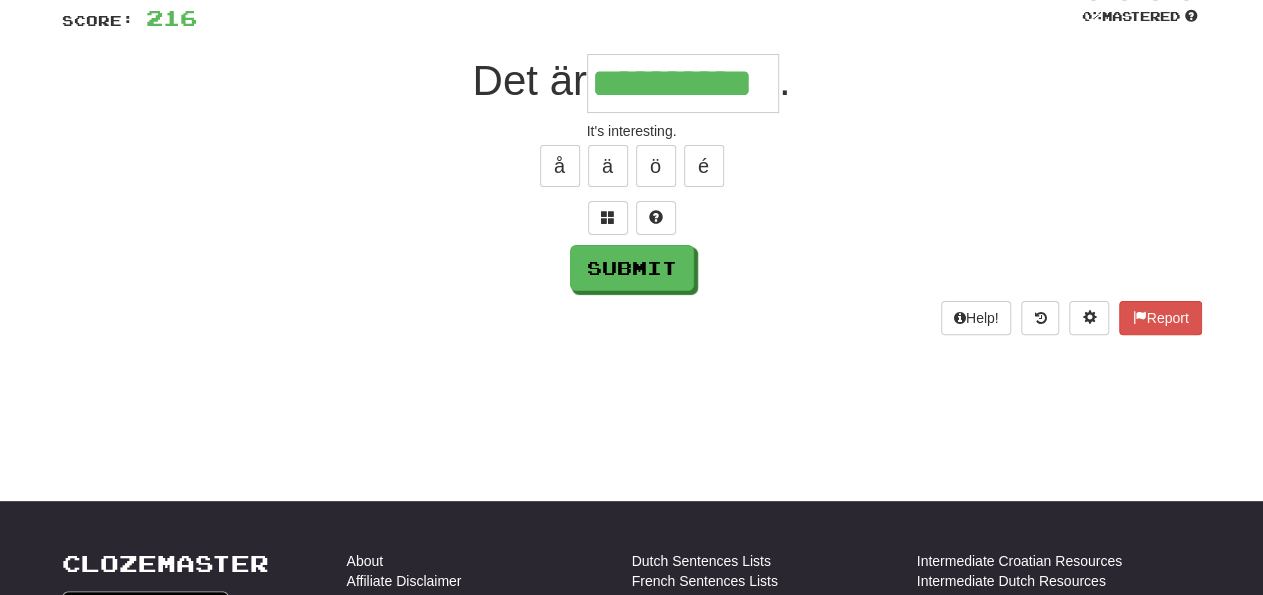 type on "**********" 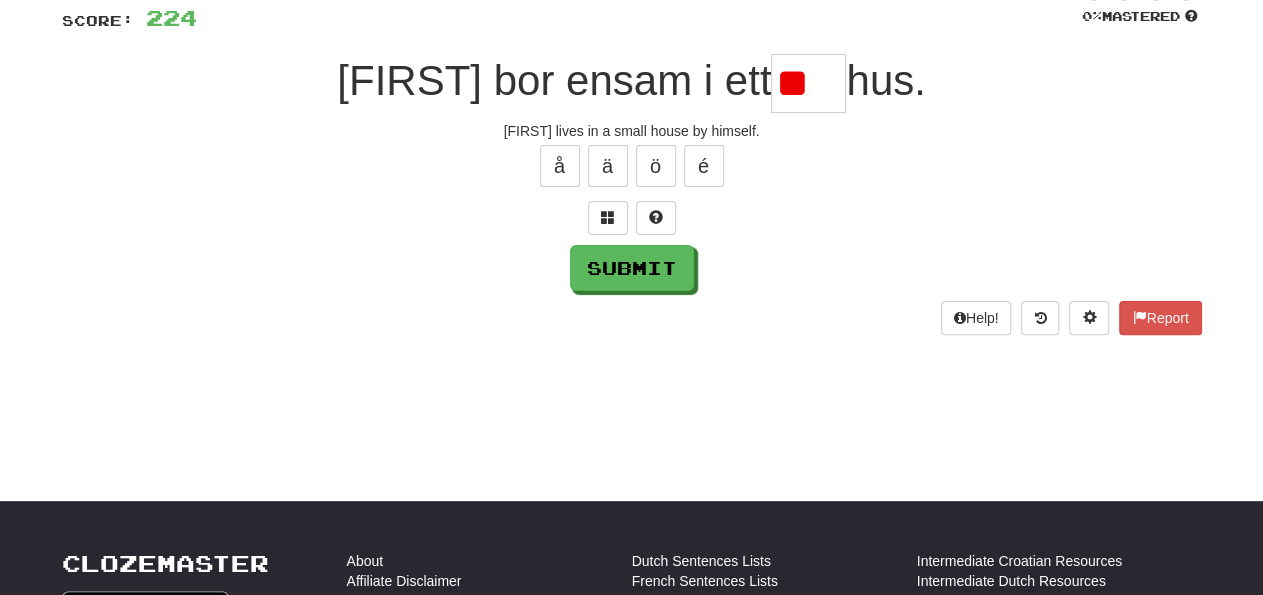 type on "*" 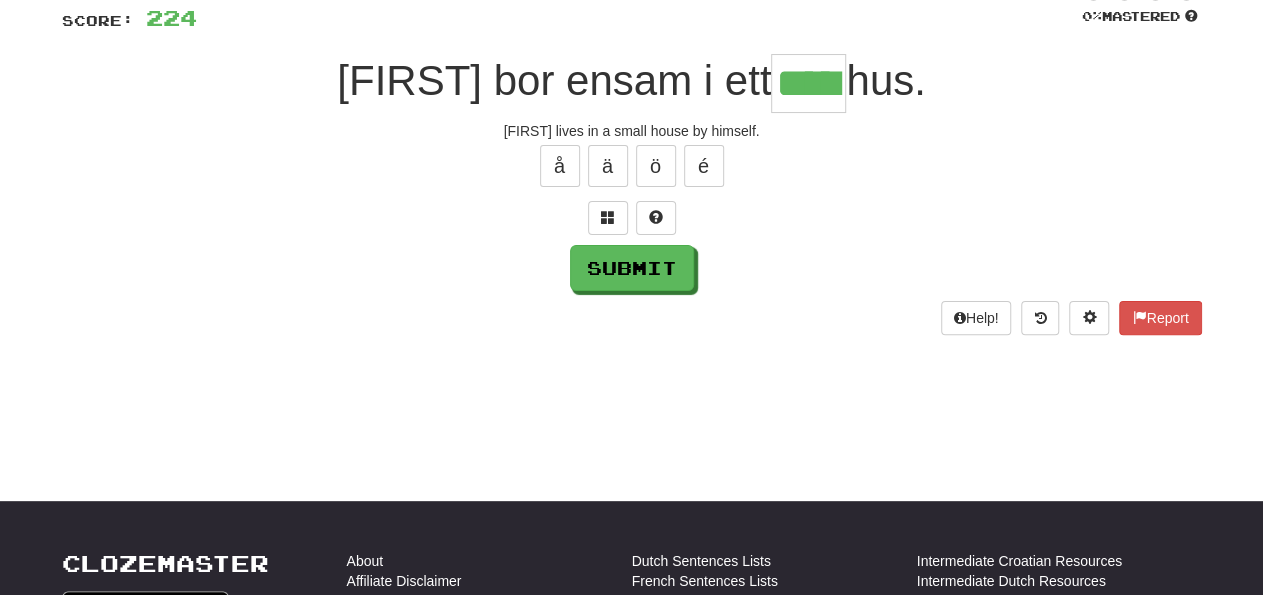 type on "*****" 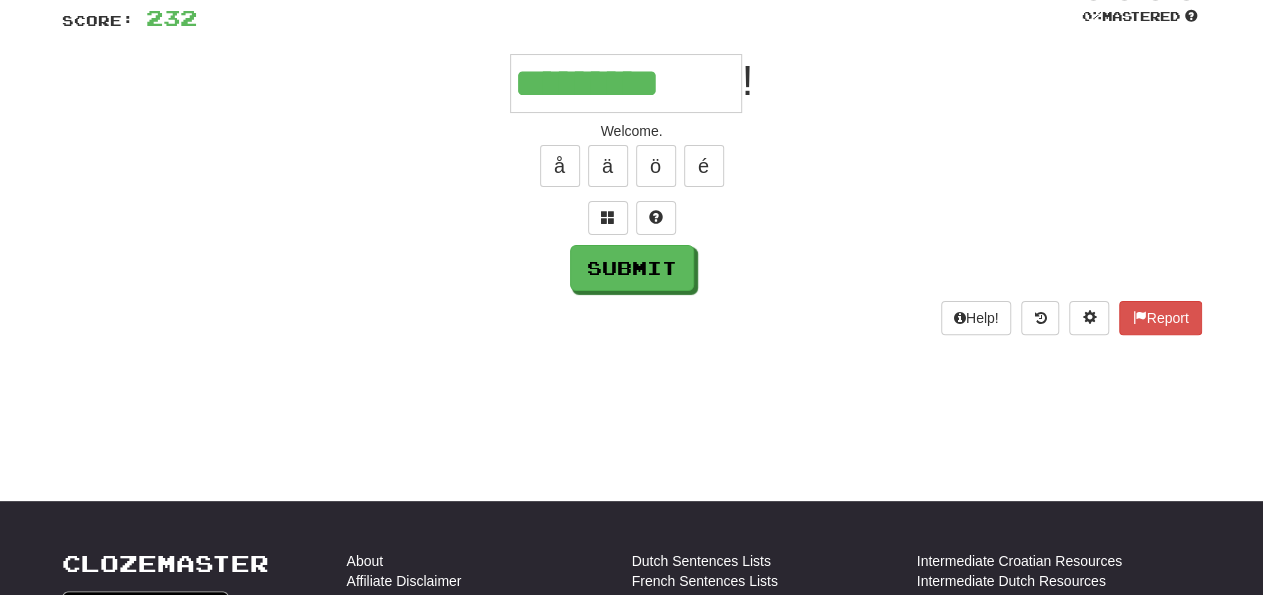 type on "*********" 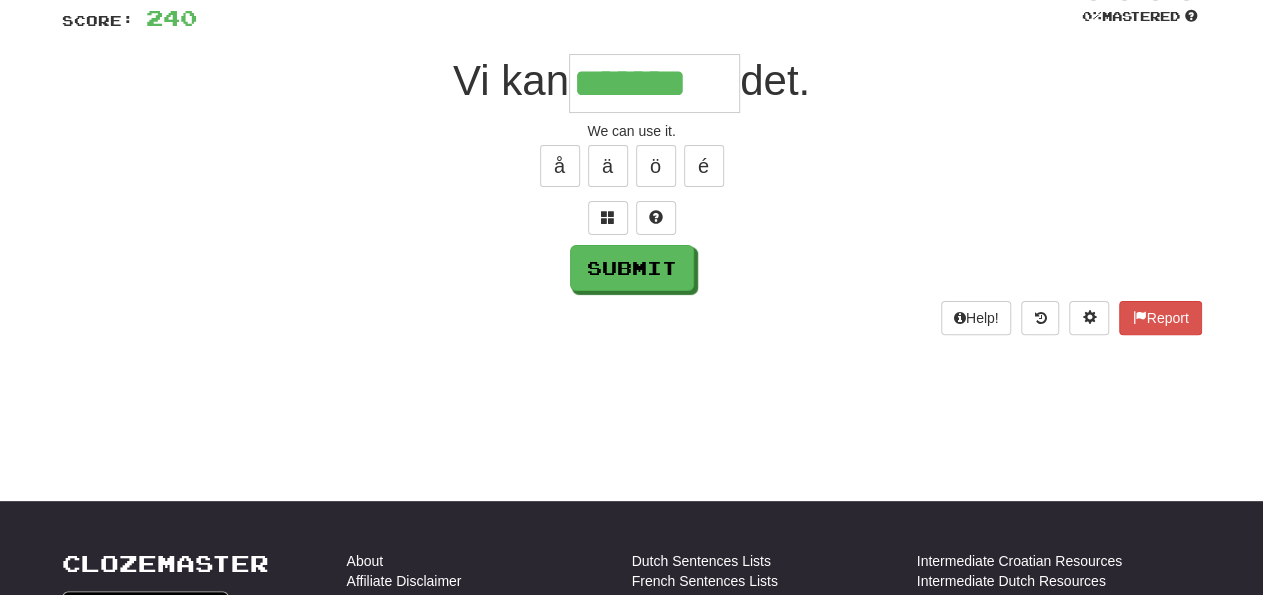 type on "*******" 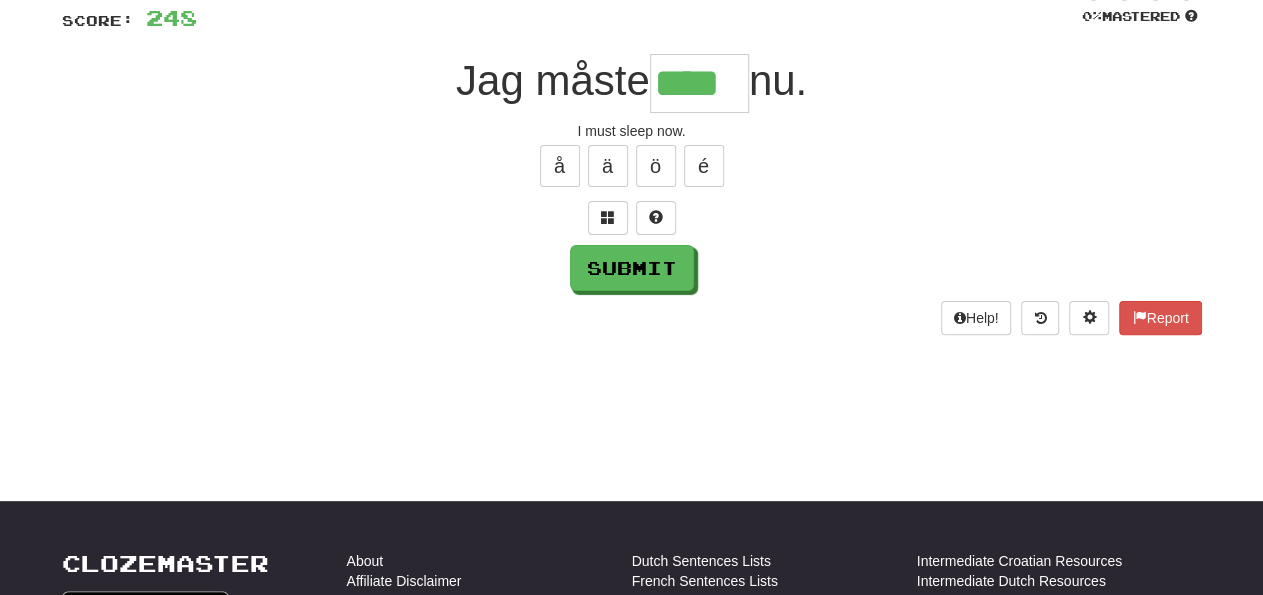 type on "****" 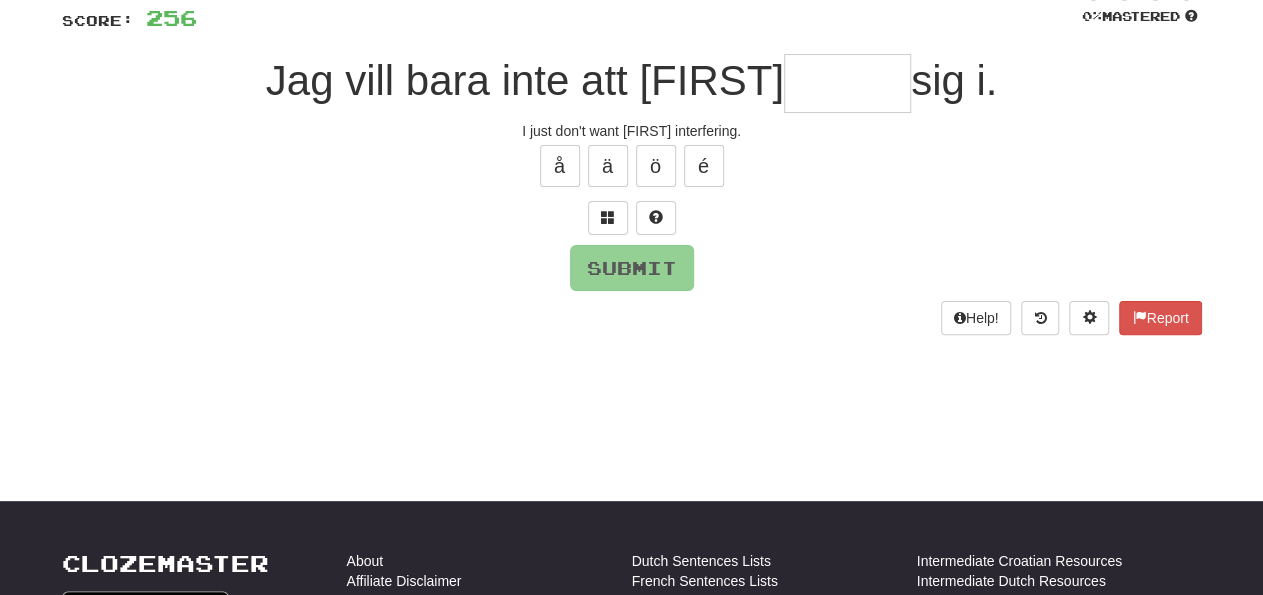 type on "******" 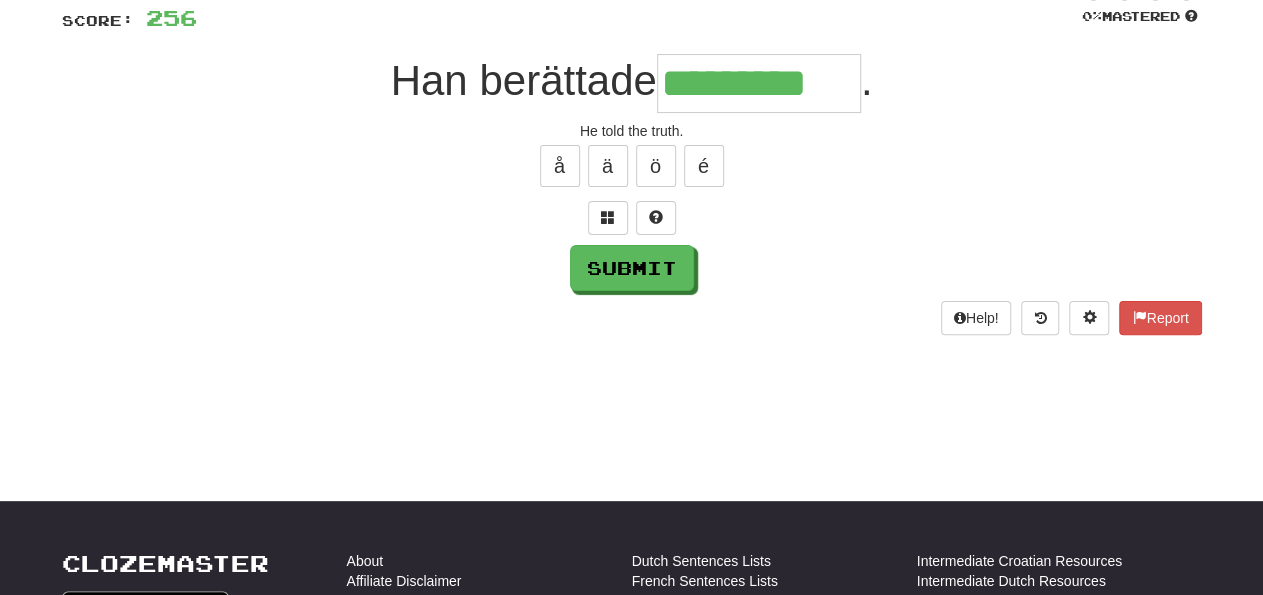 type on "*********" 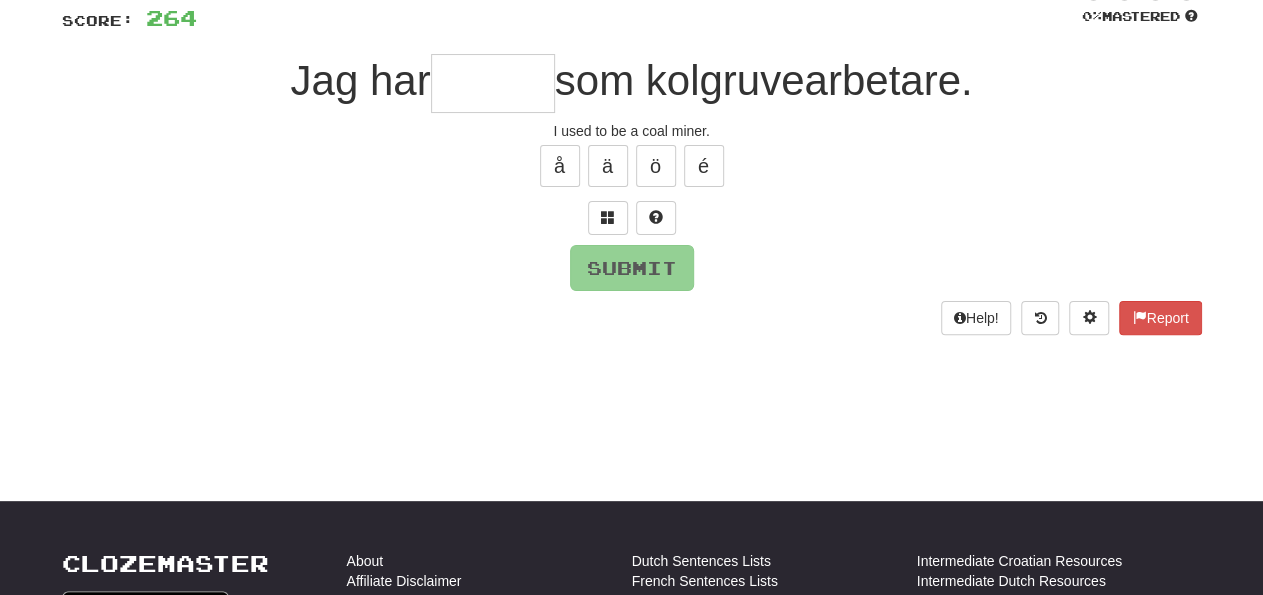 type on "*" 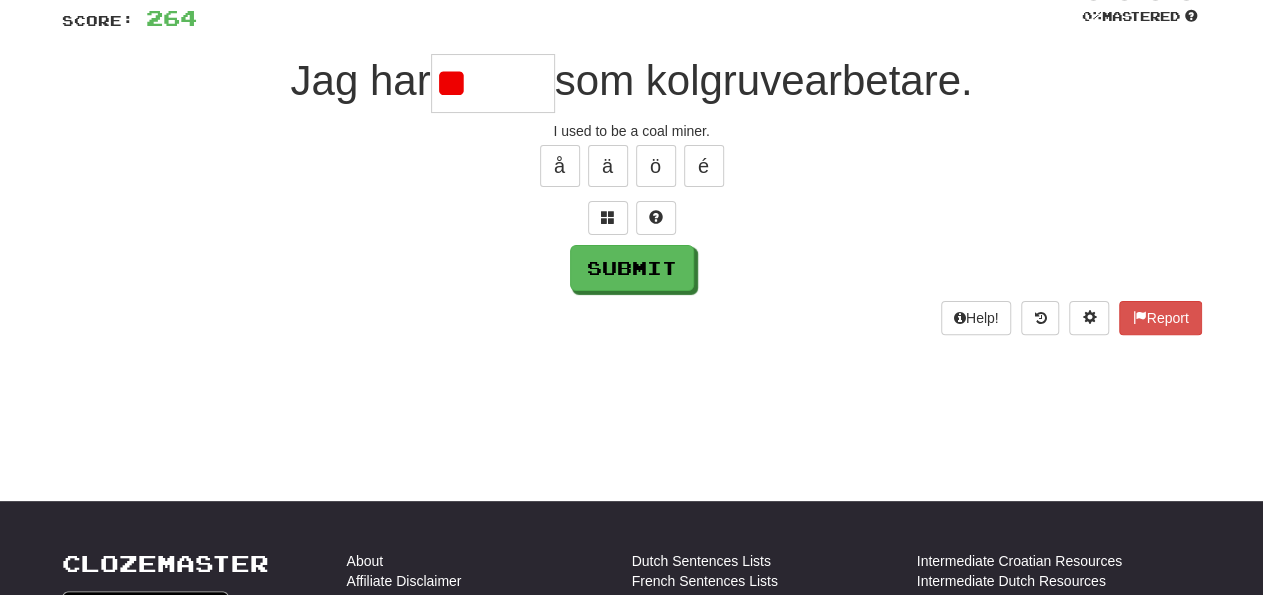 type on "*" 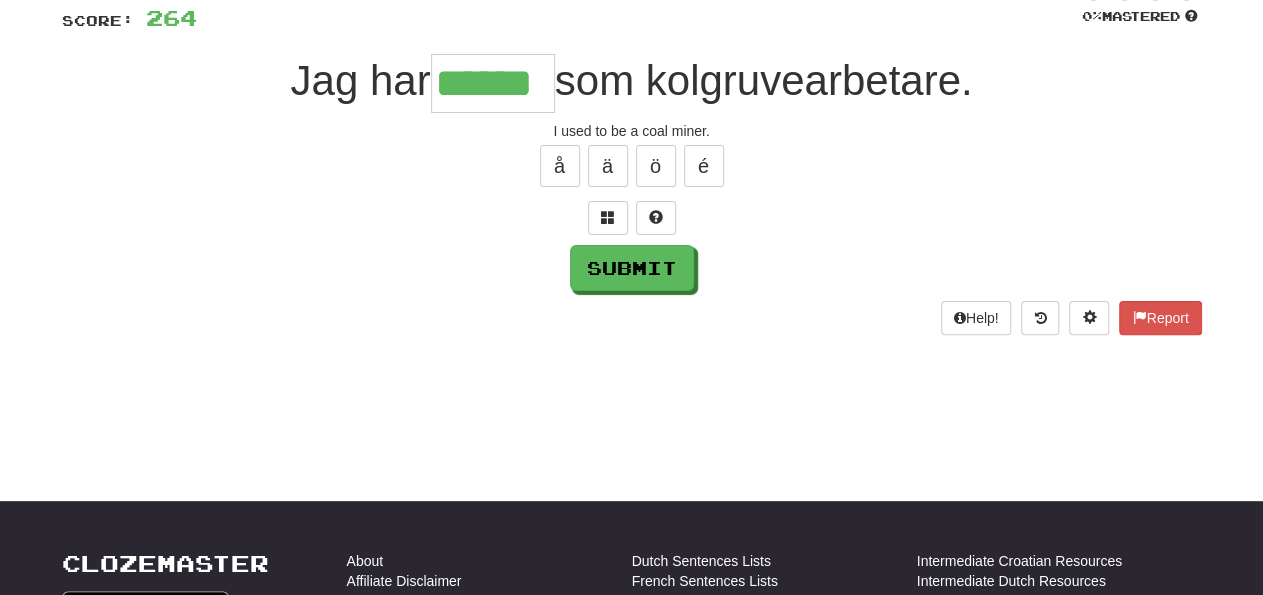 type on "******" 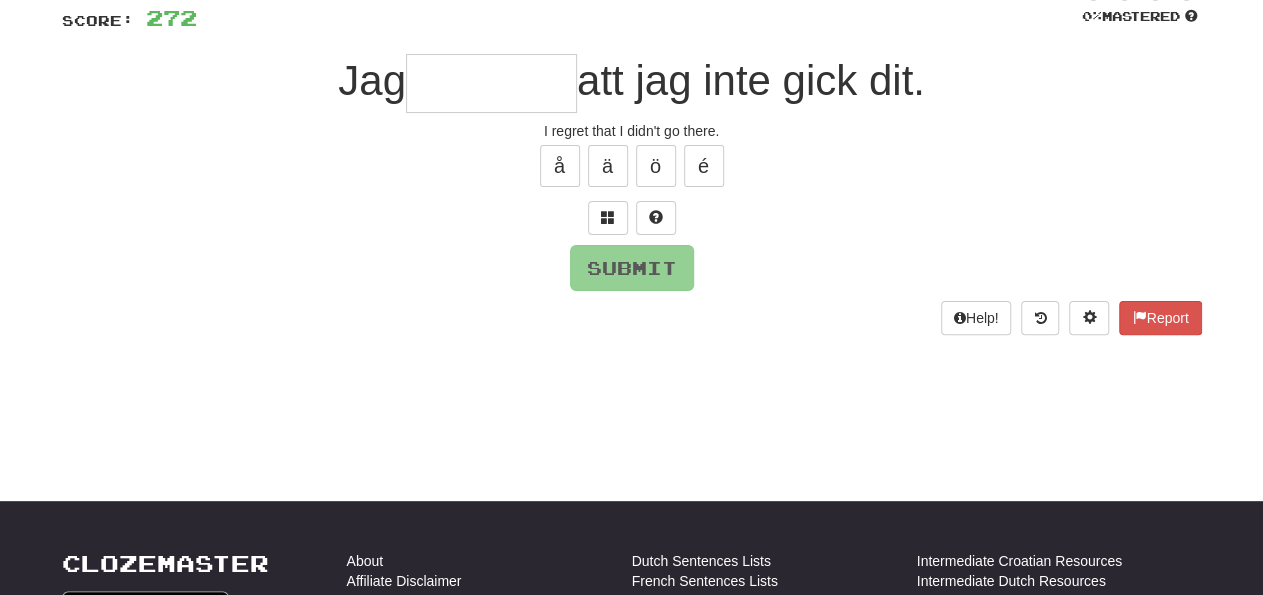 type on "********" 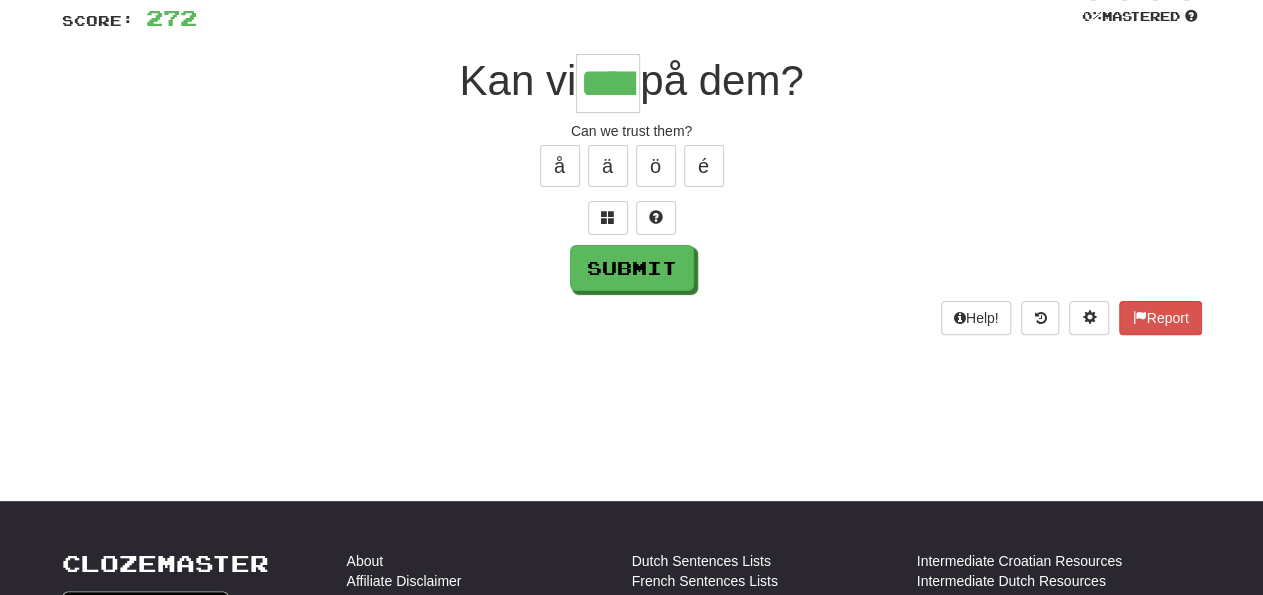 type on "****" 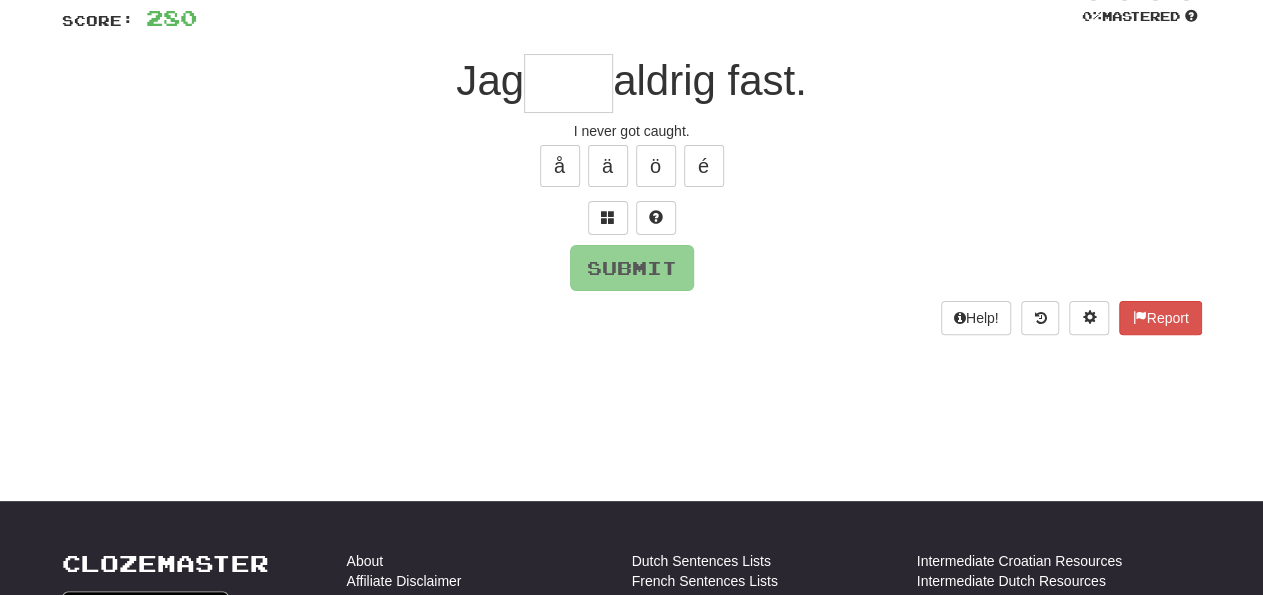 type on "****" 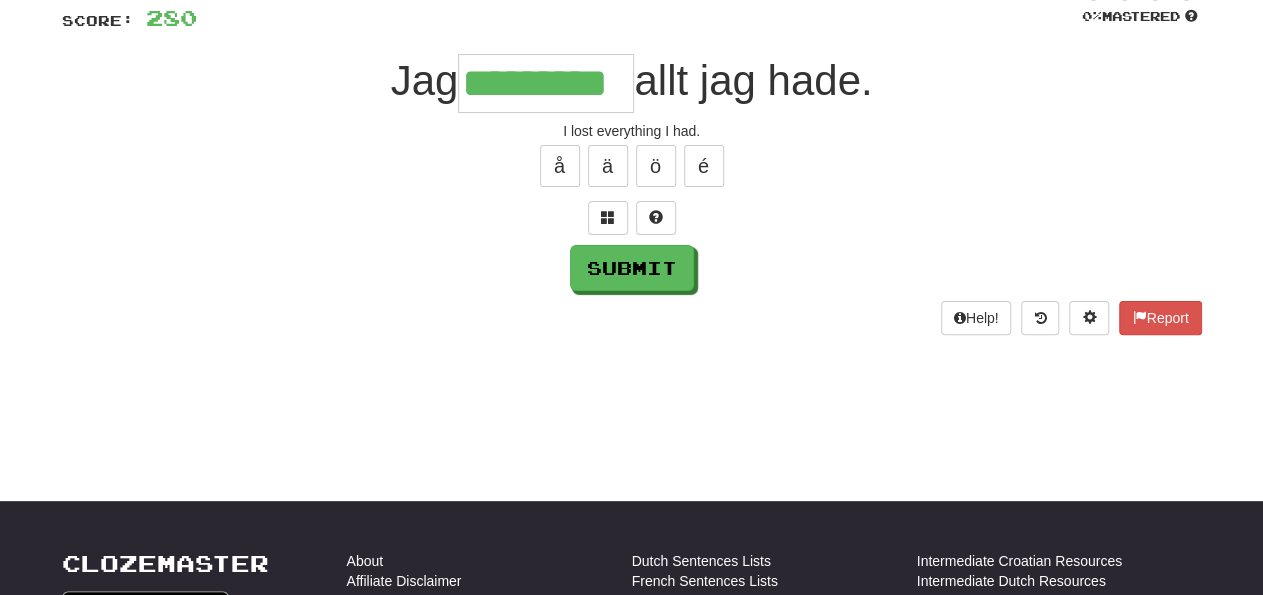 type on "*********" 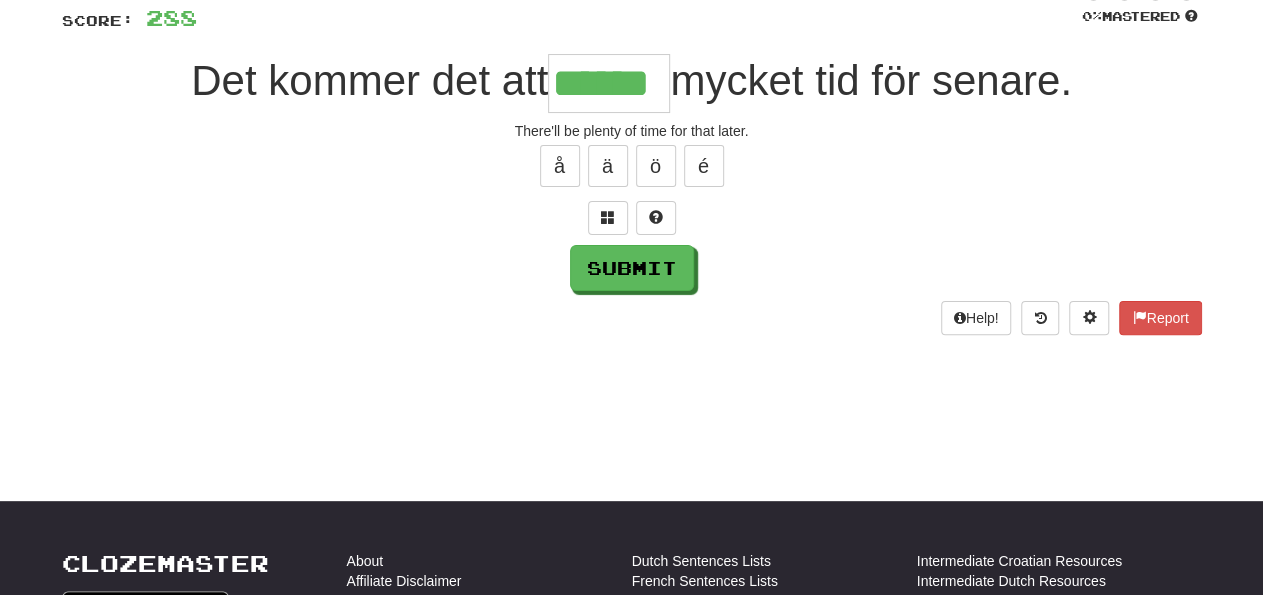 type on "******" 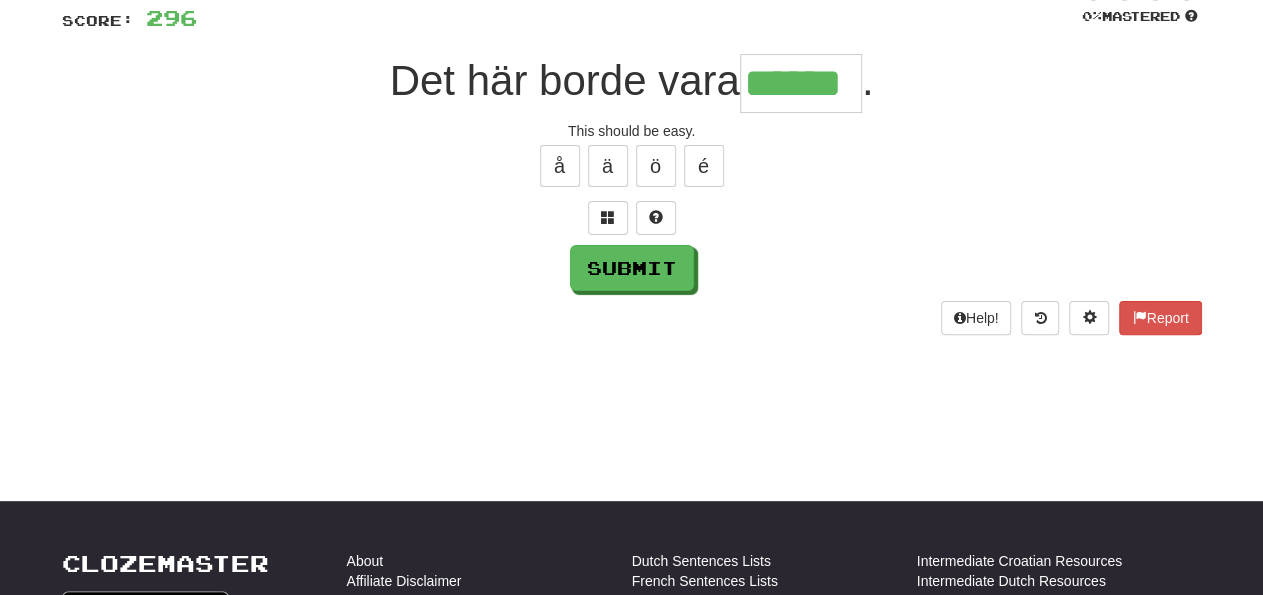 type on "******" 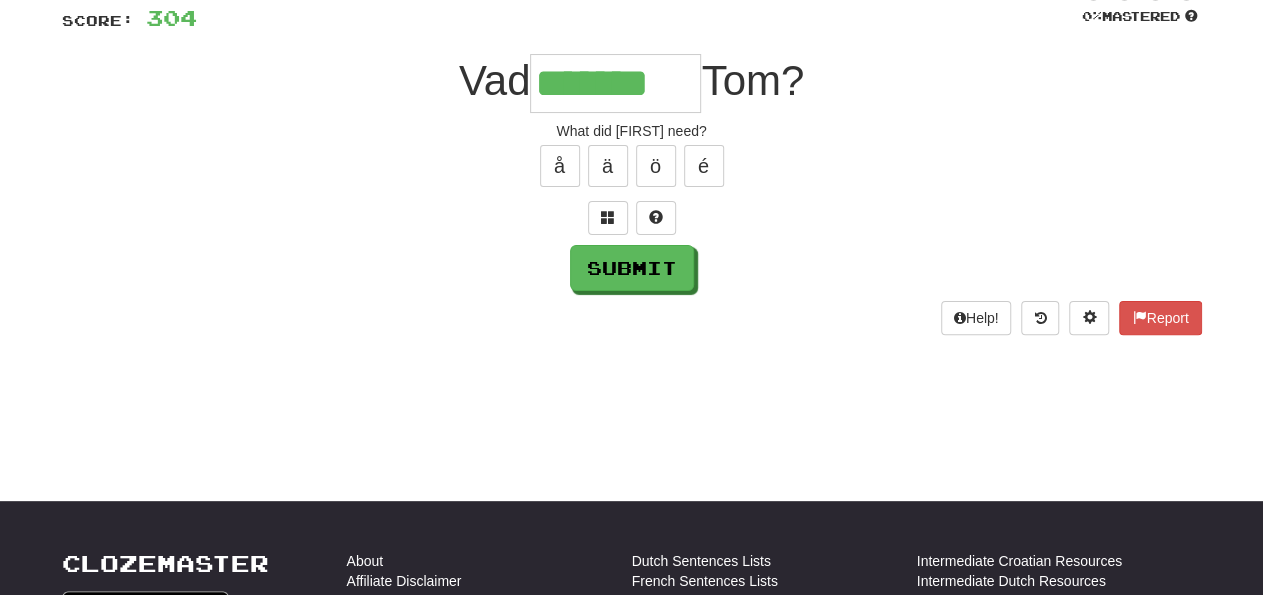 type on "*******" 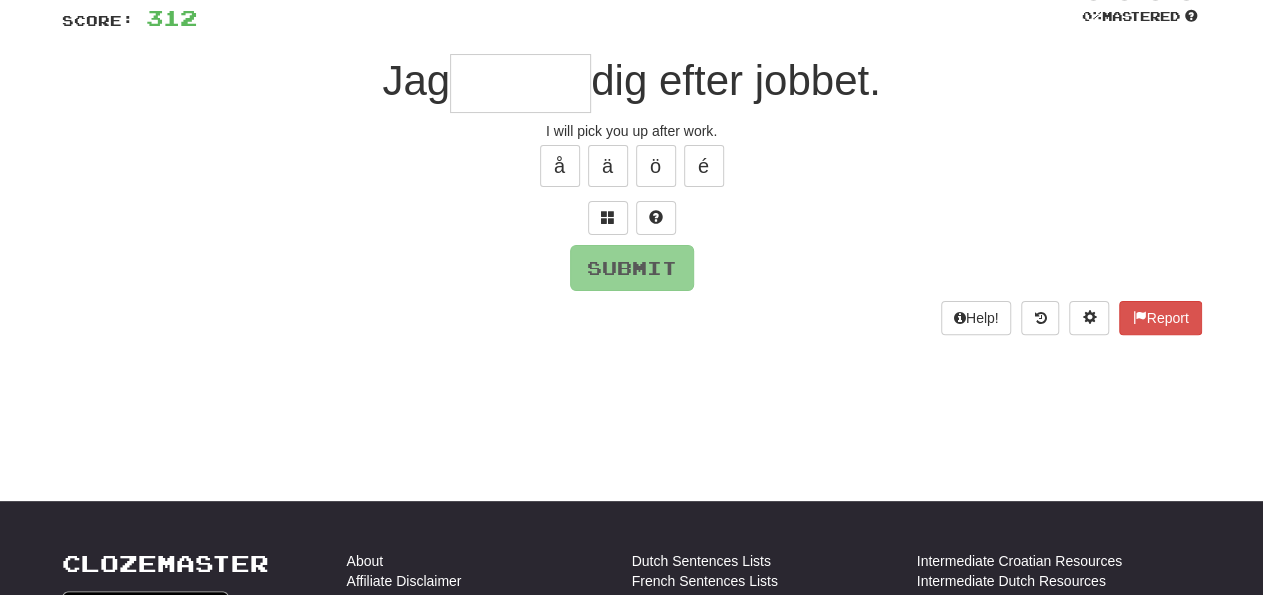 type on "******" 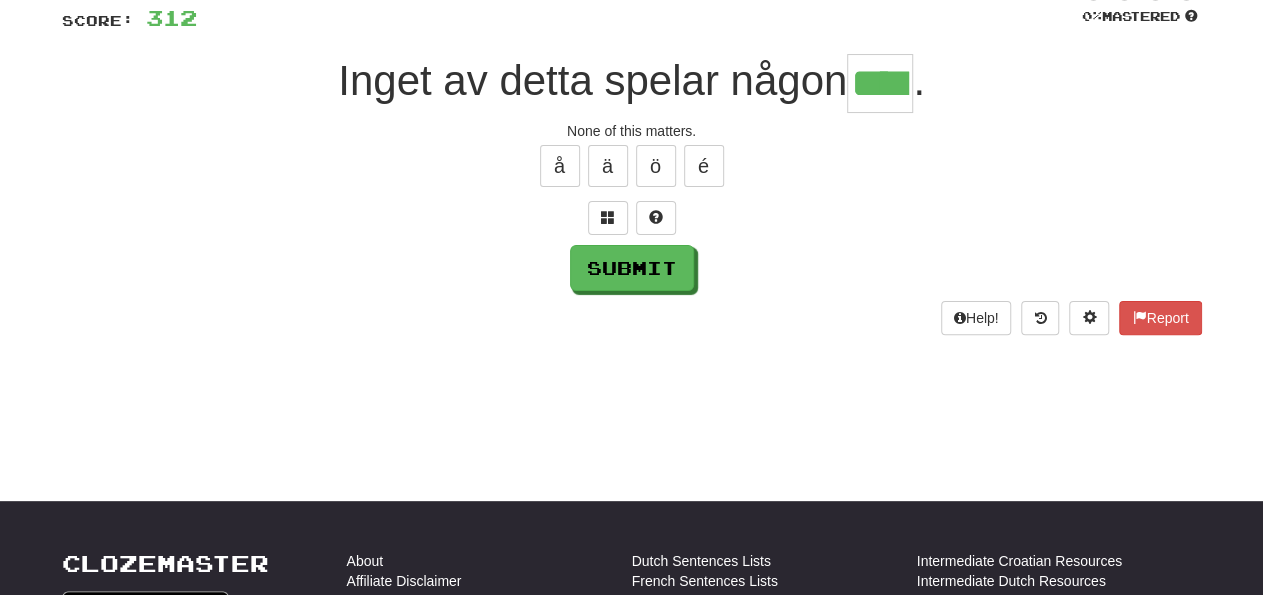 type on "****" 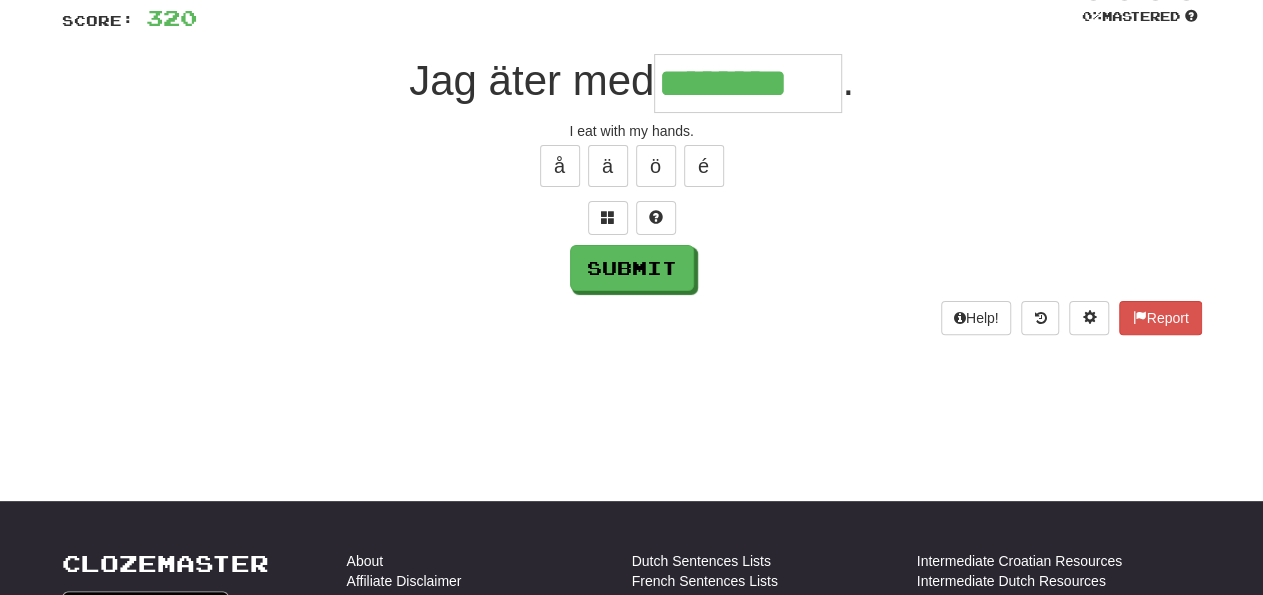 type on "********" 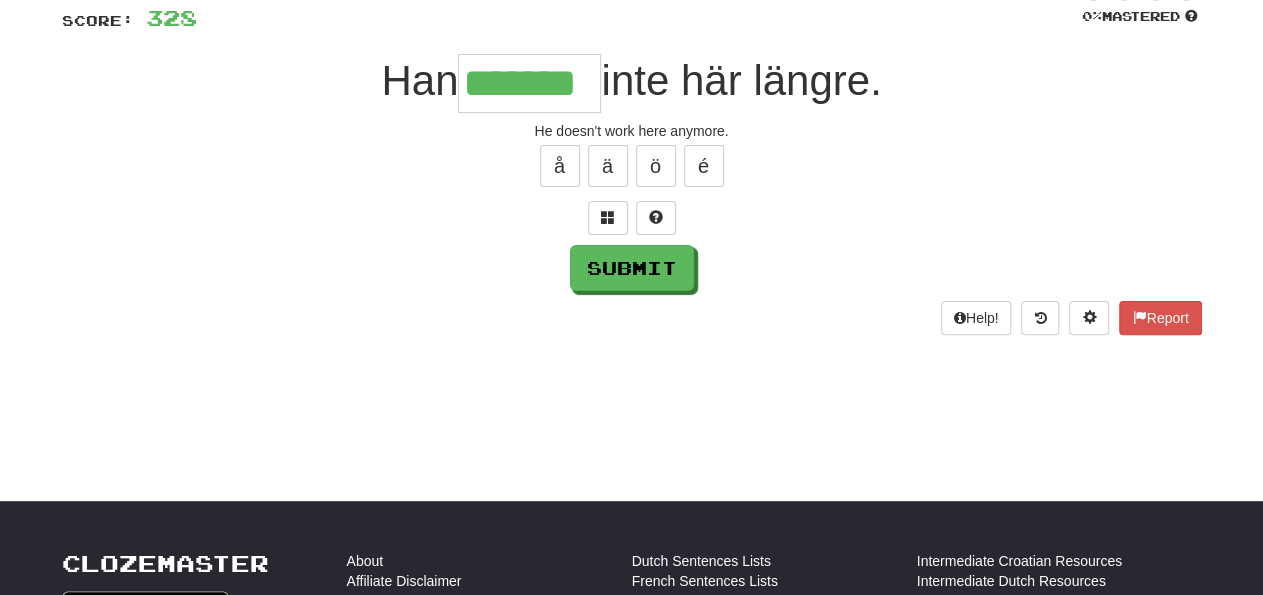 type on "*******" 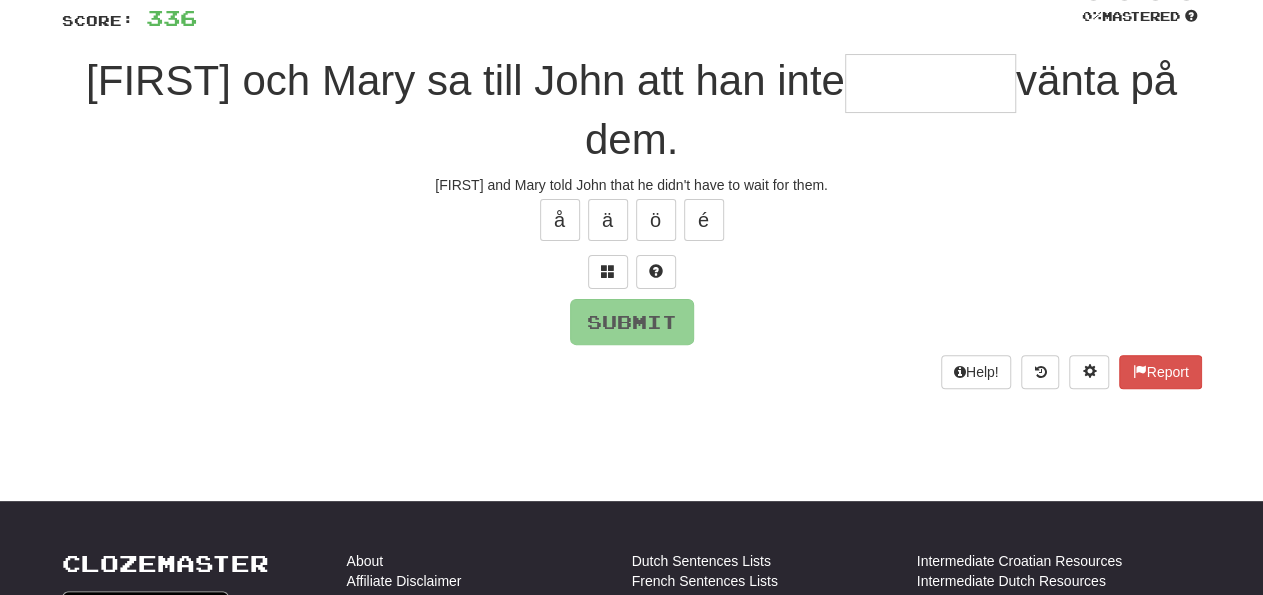 type on "*" 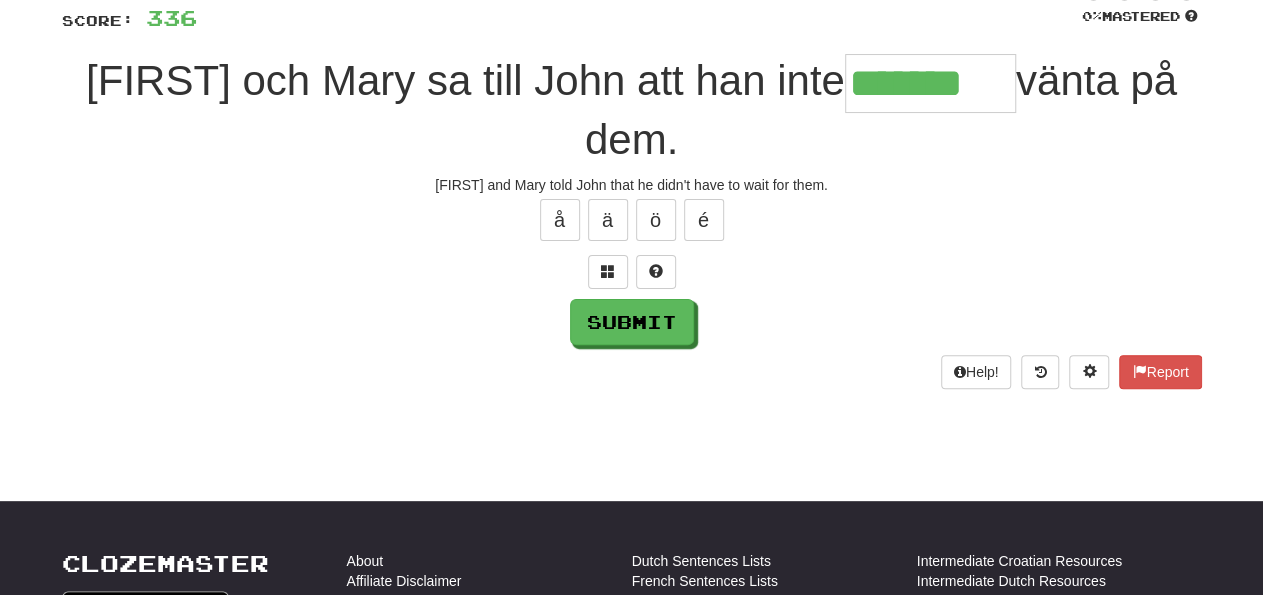 type on "*******" 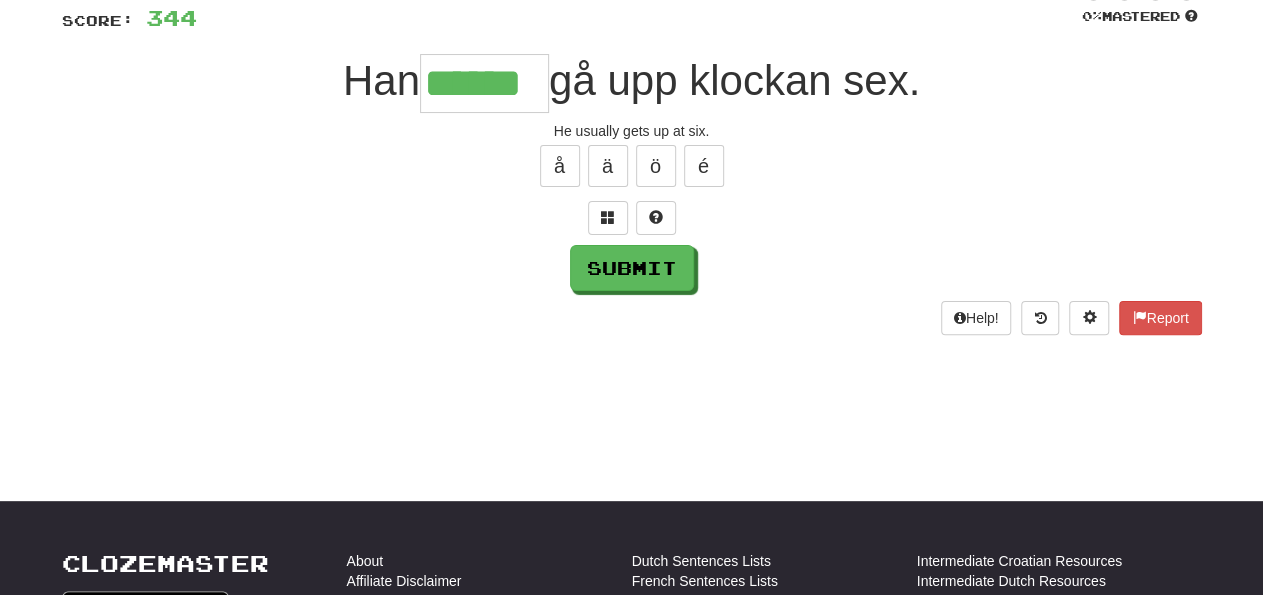 type on "******" 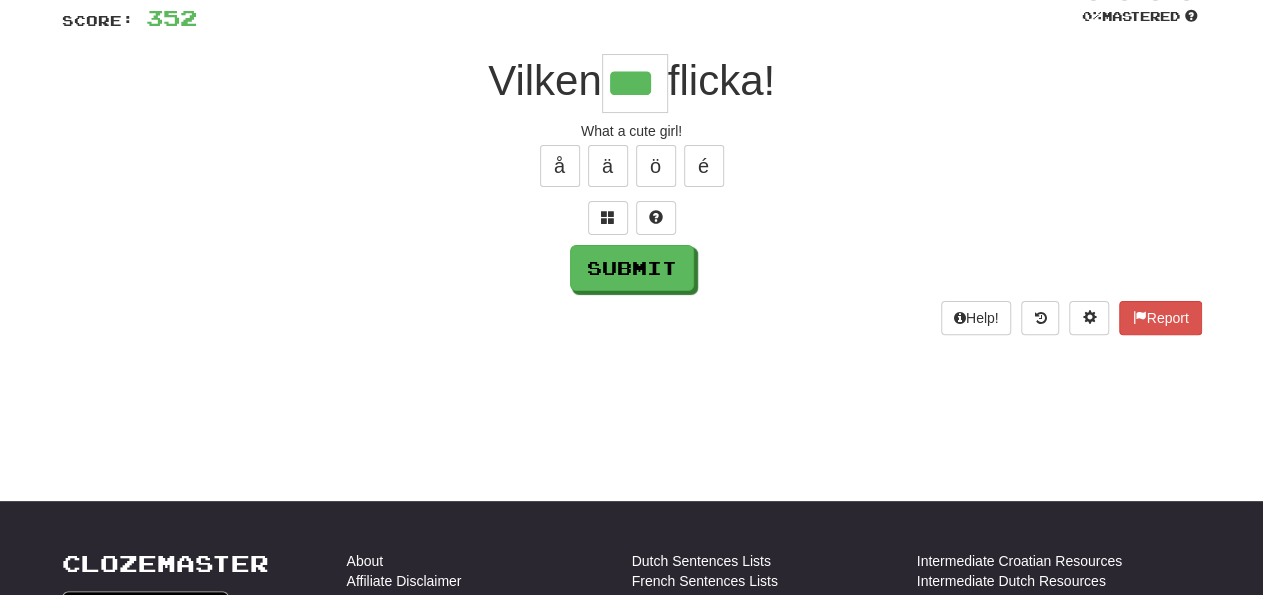 type on "***" 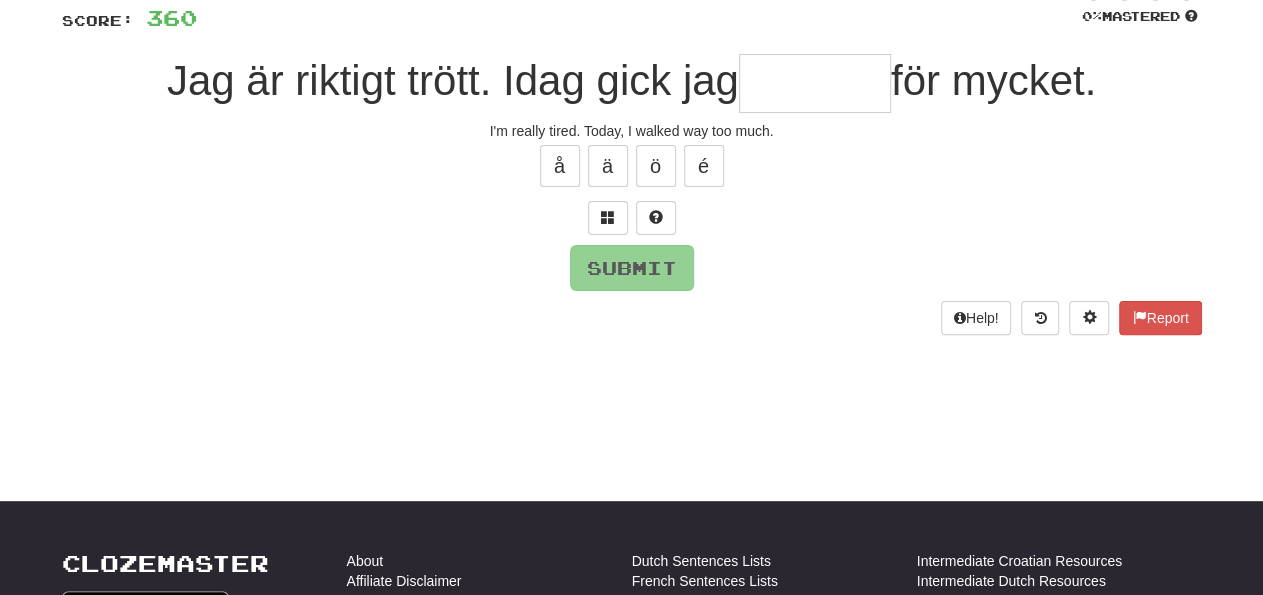 type on "********" 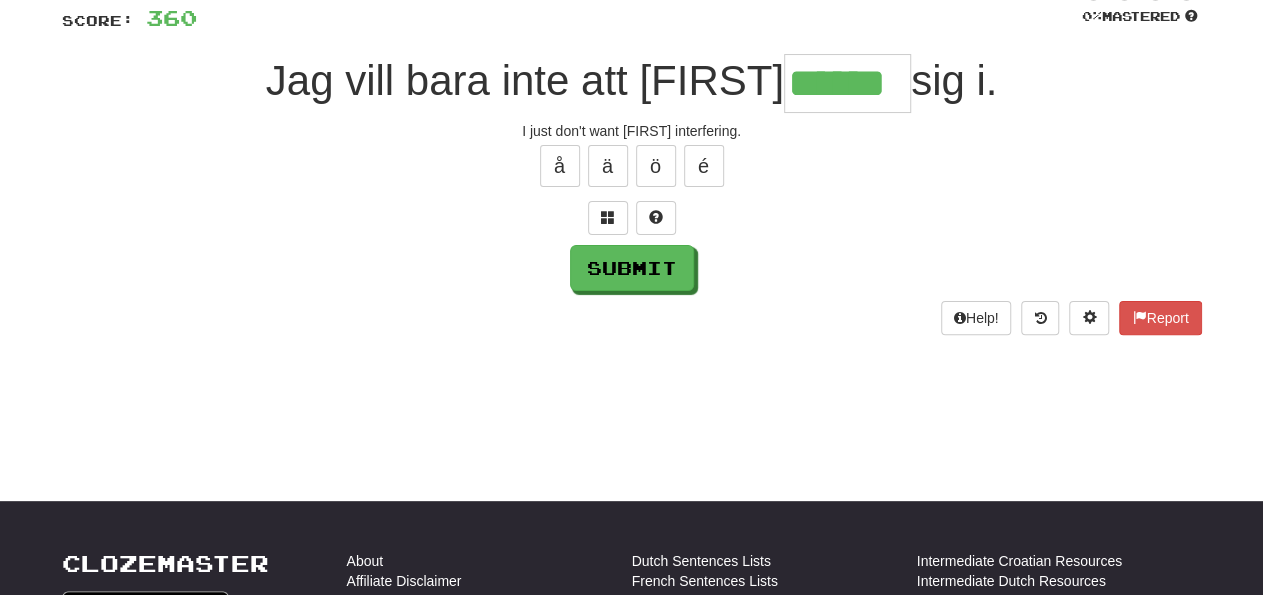 type on "******" 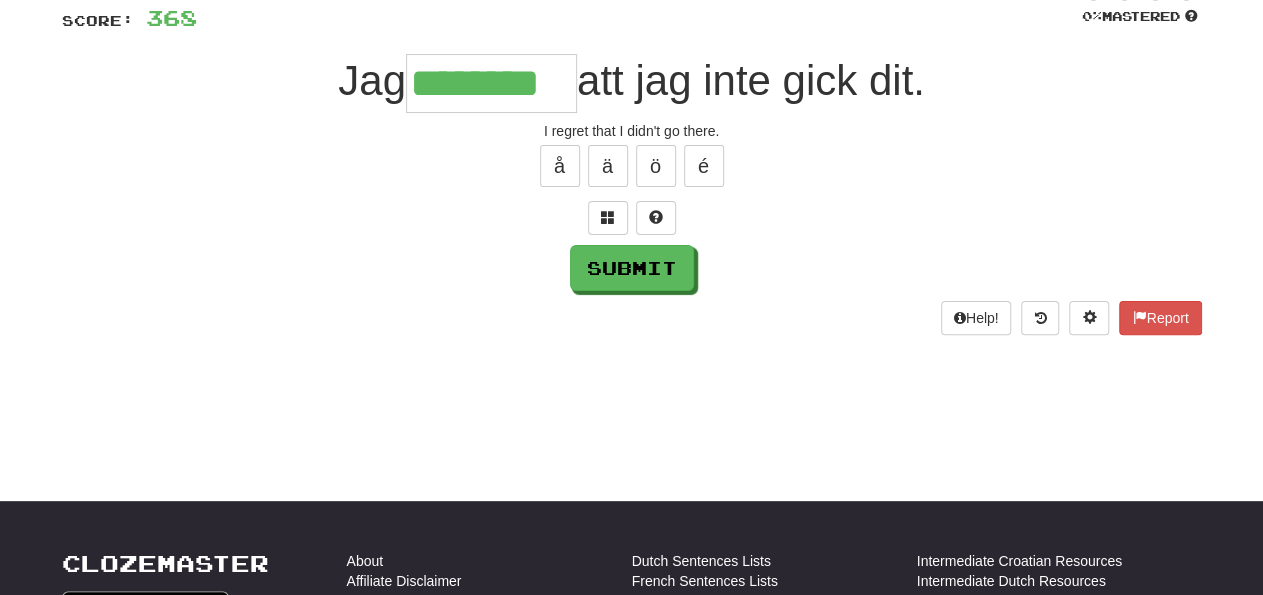 type on "********" 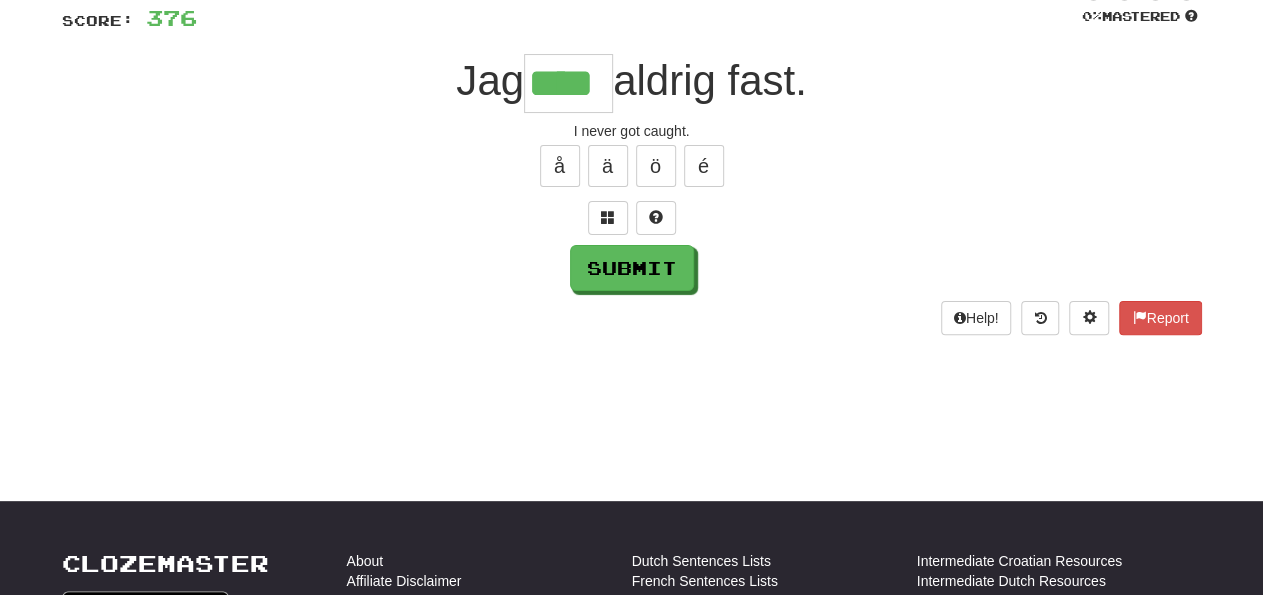 type on "****" 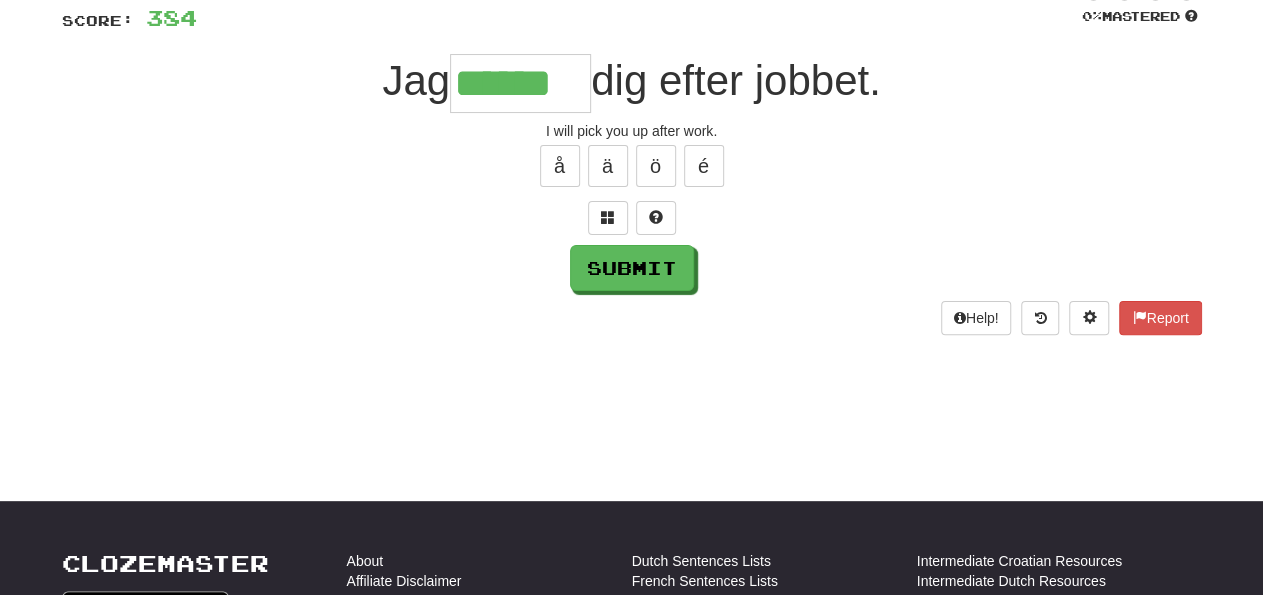 type on "******" 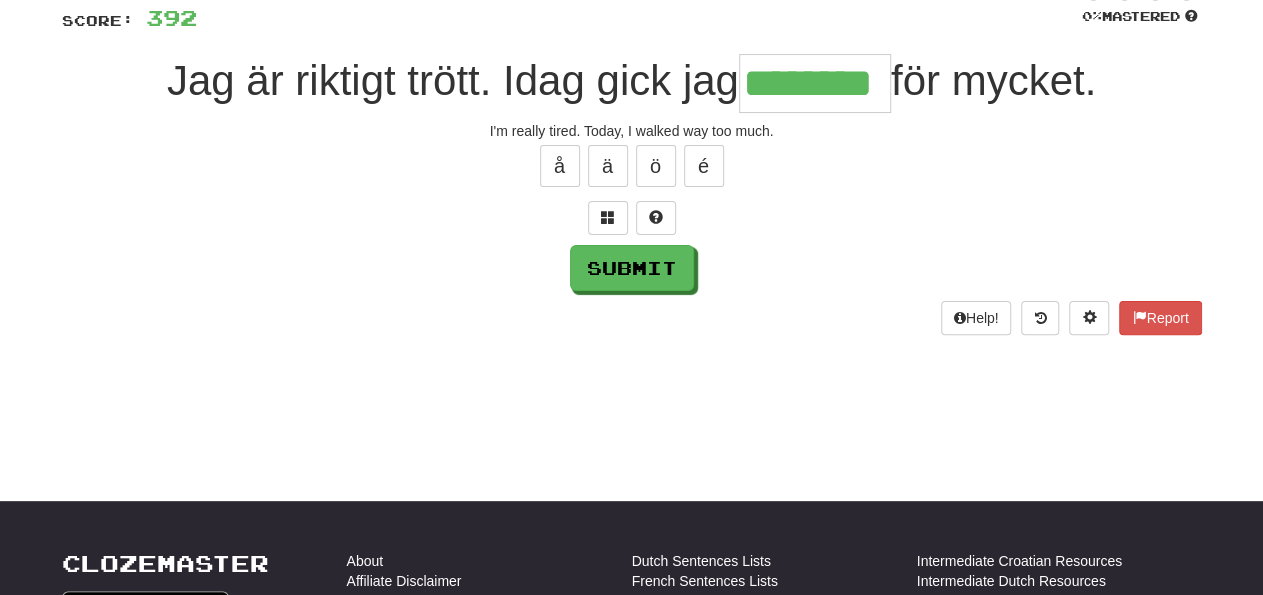 type on "********" 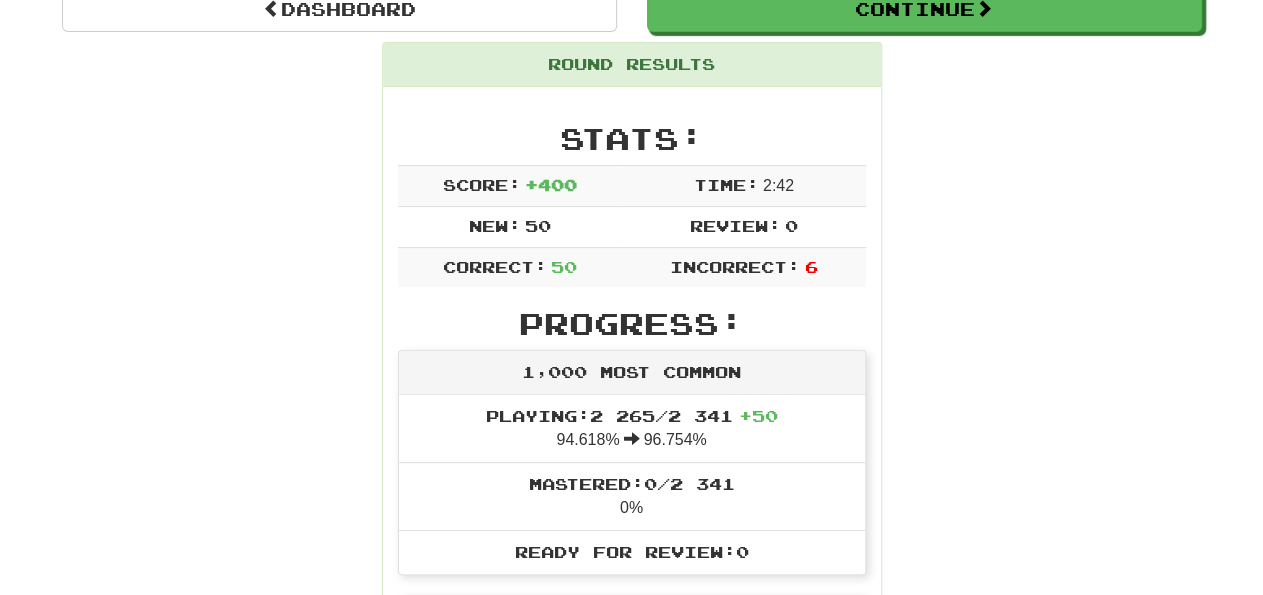 scroll, scrollTop: 248, scrollLeft: 0, axis: vertical 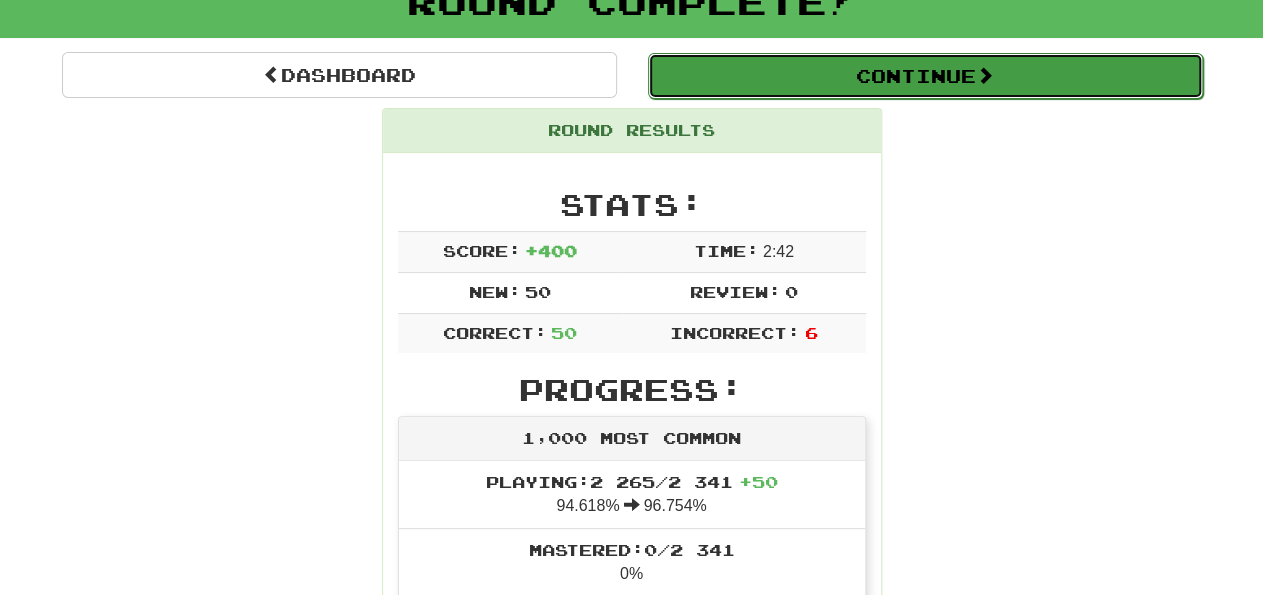 click on "Continue" at bounding box center [925, 76] 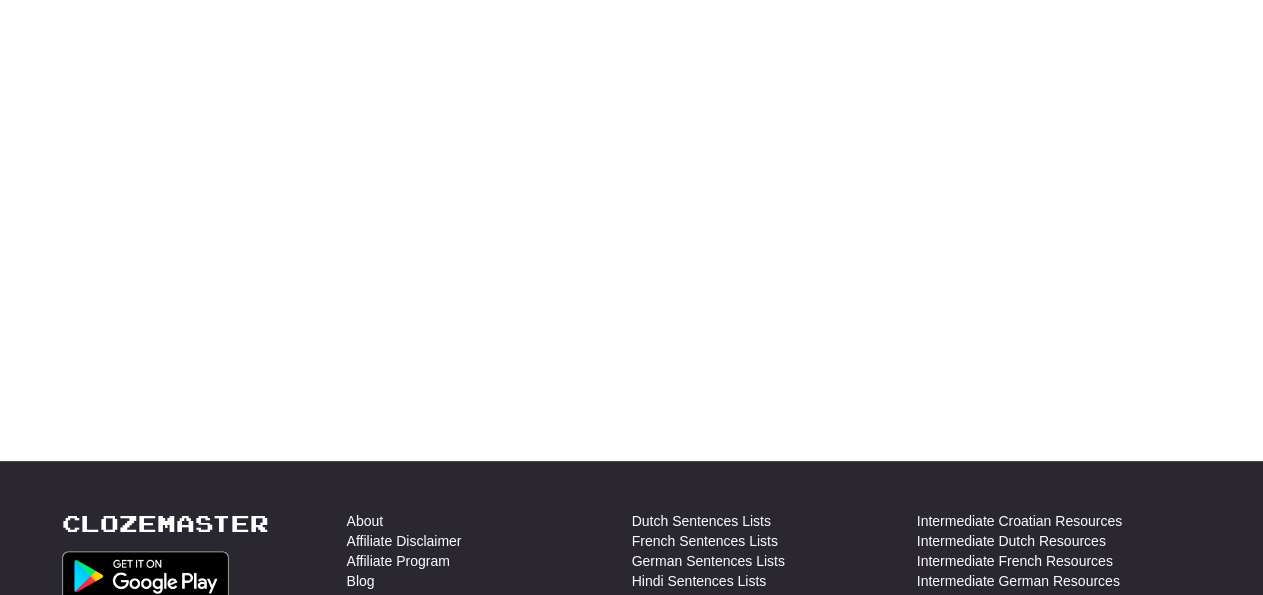 scroll, scrollTop: 144, scrollLeft: 0, axis: vertical 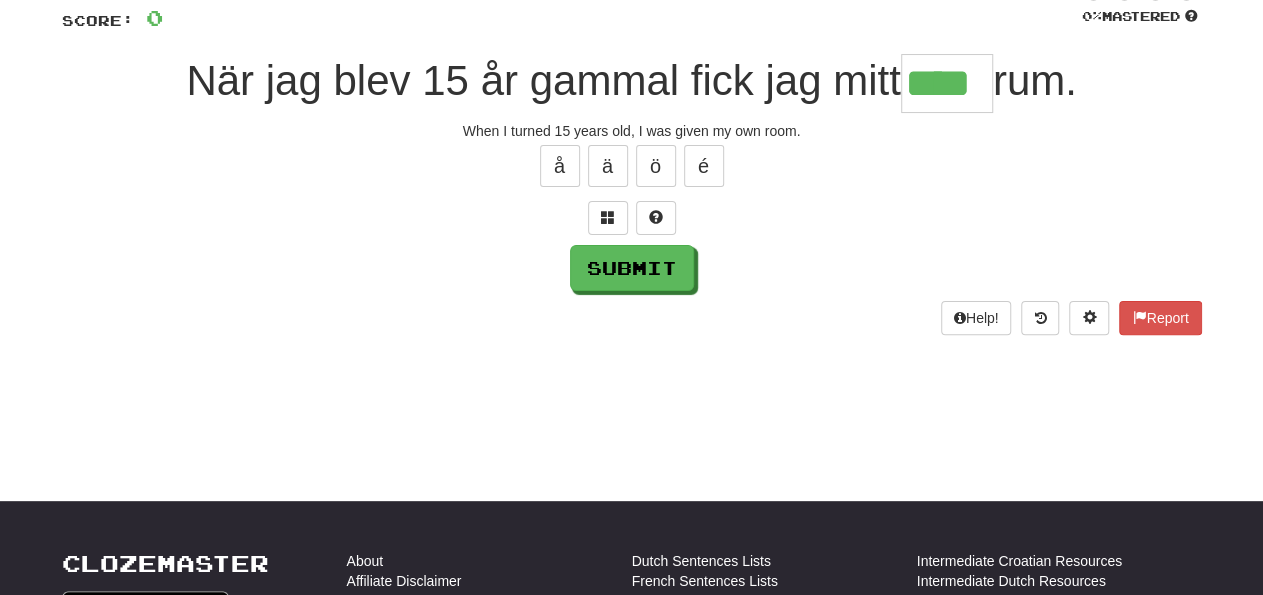 type on "****" 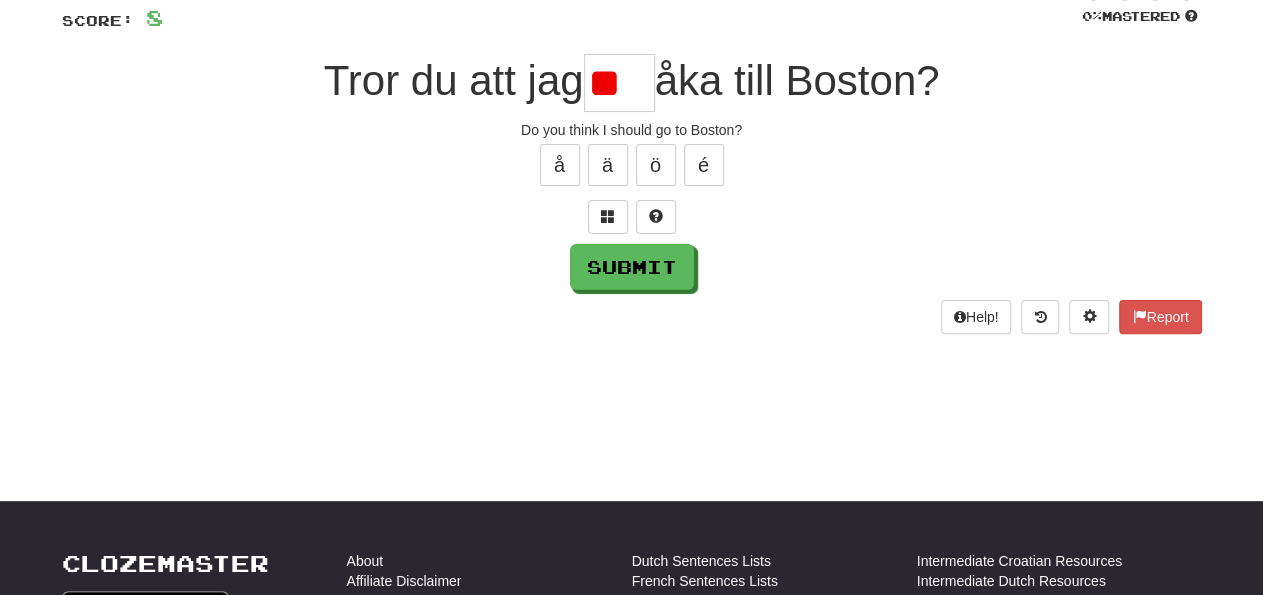scroll, scrollTop: 0, scrollLeft: 0, axis: both 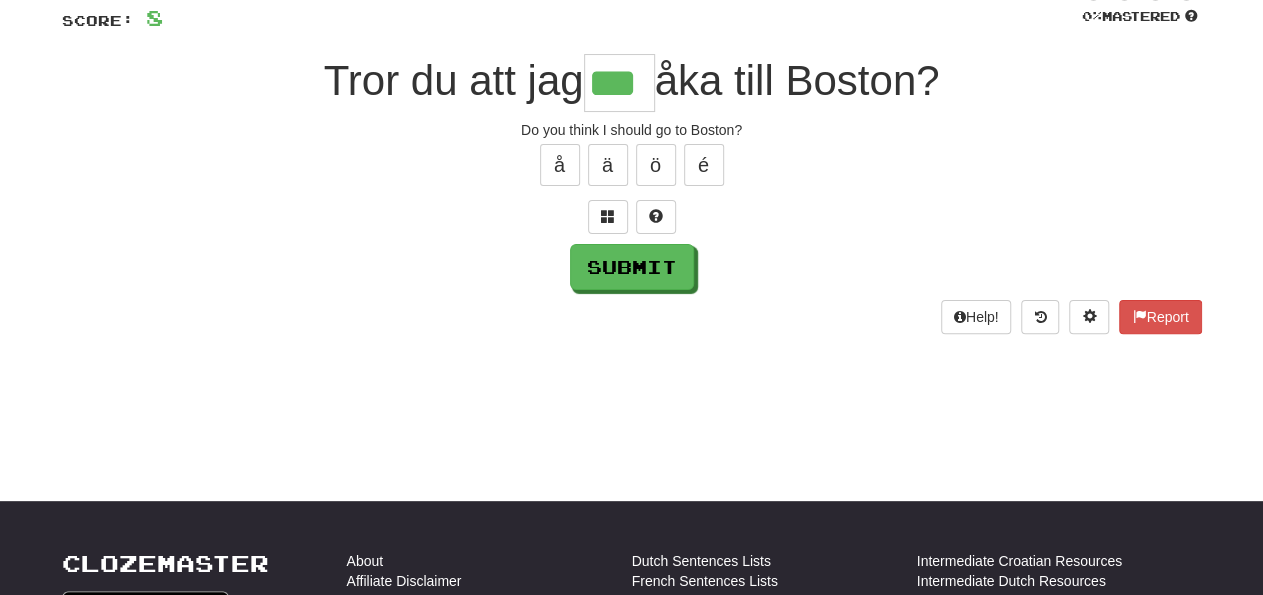type on "***" 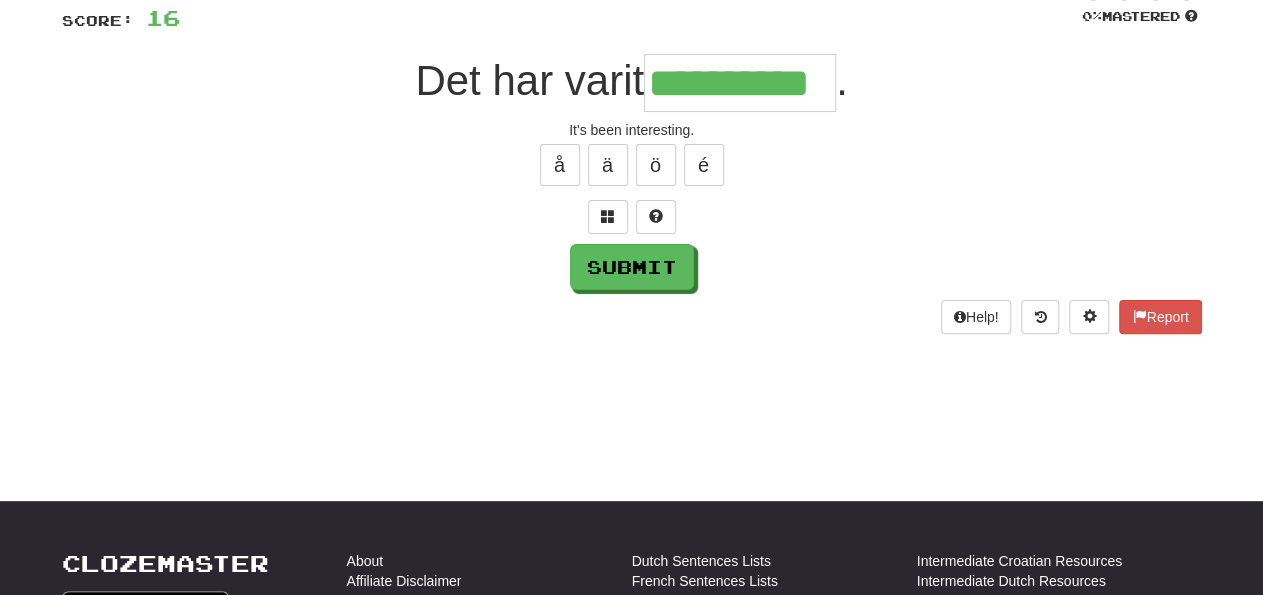 type on "**********" 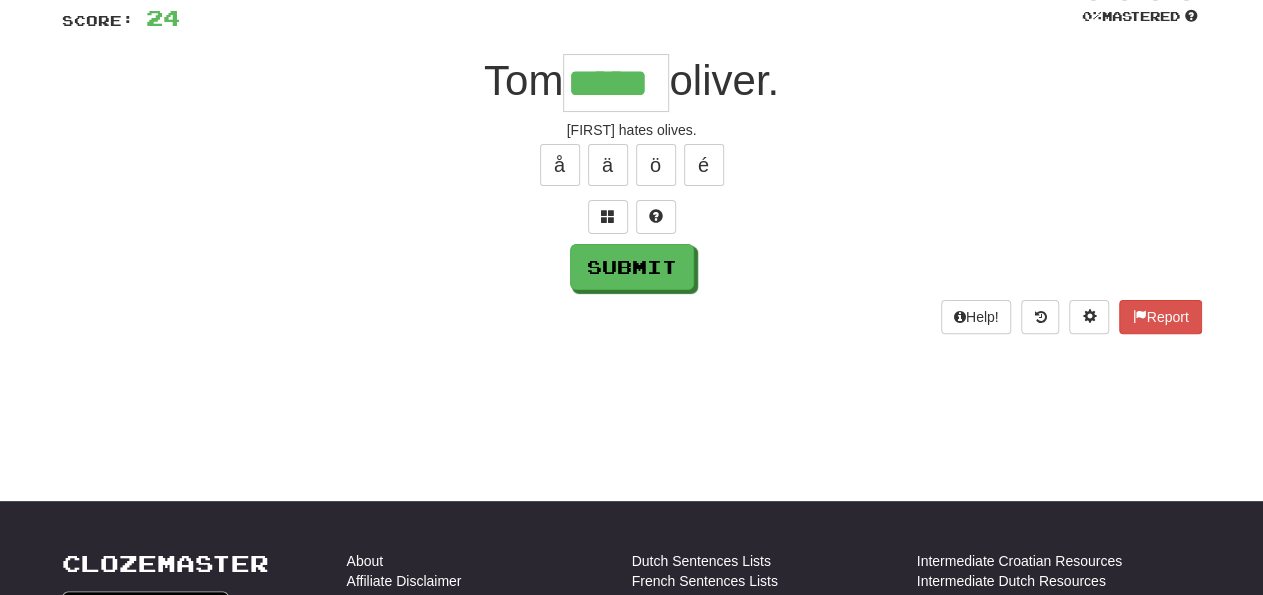type on "*****" 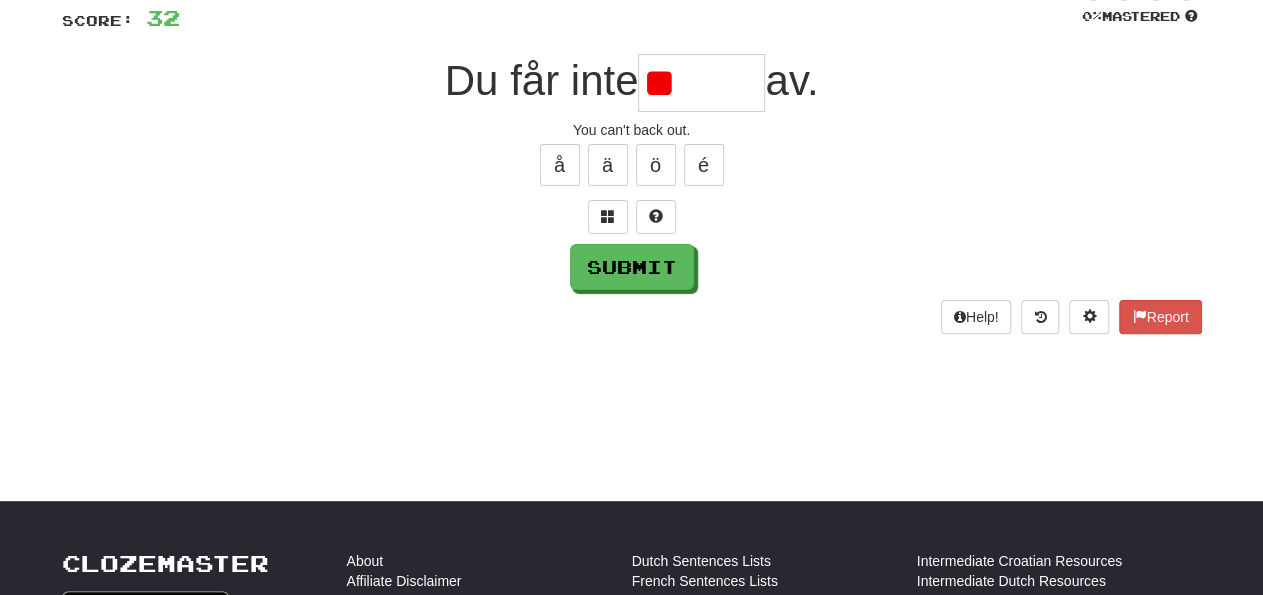 type on "*" 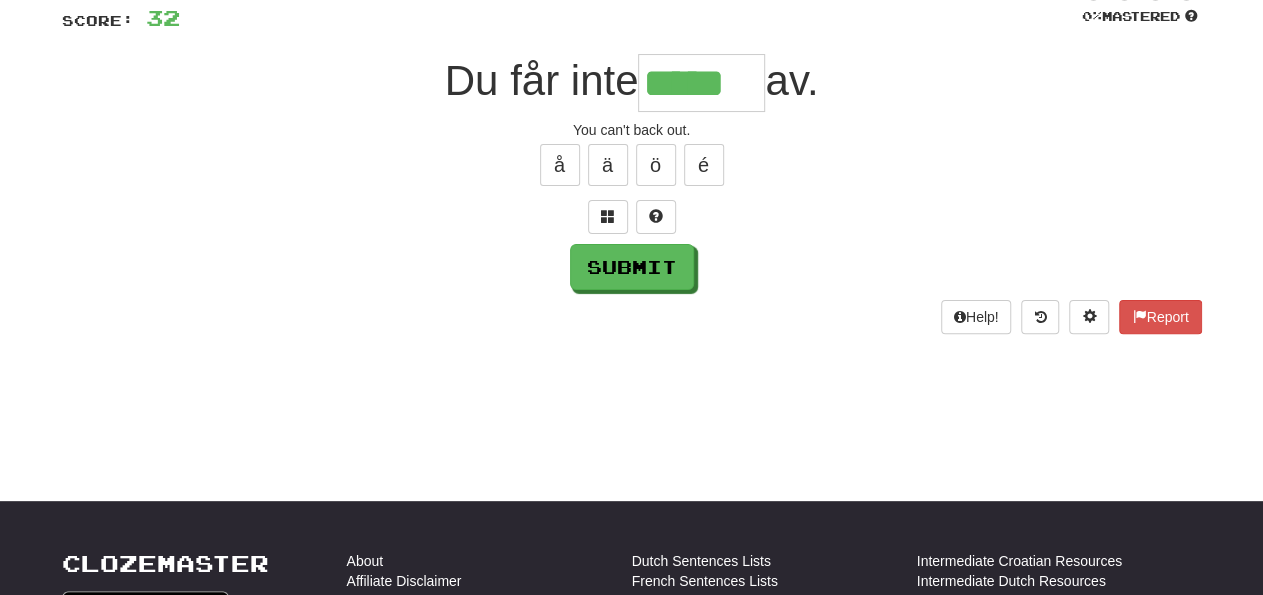 type on "*****" 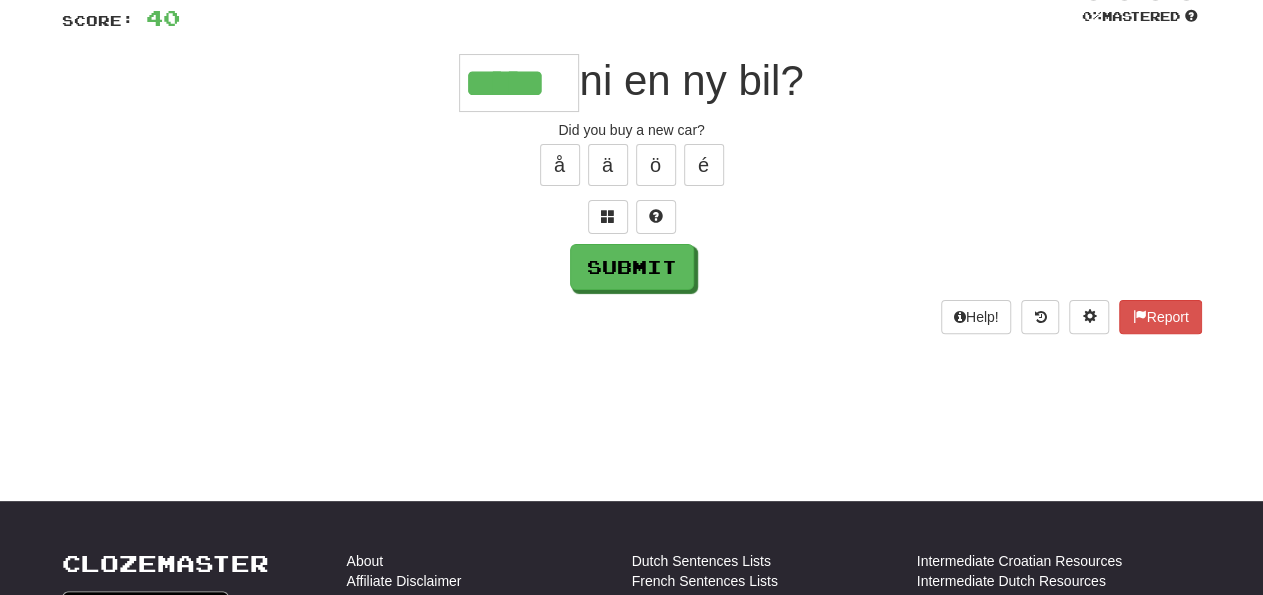 type on "*****" 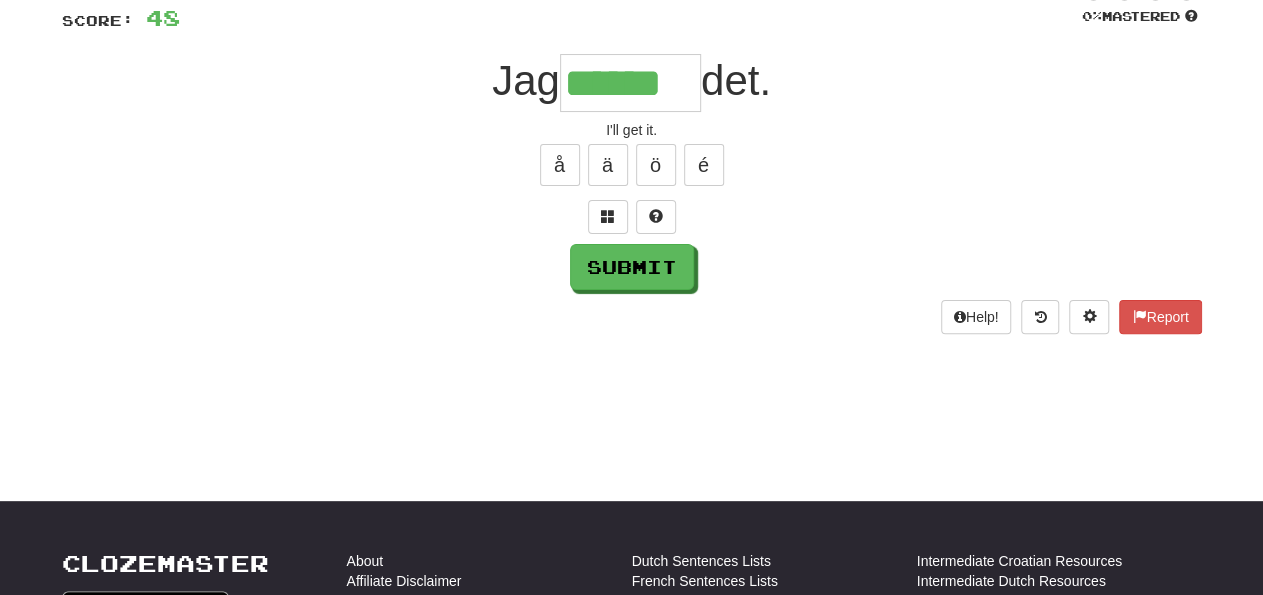 type on "******" 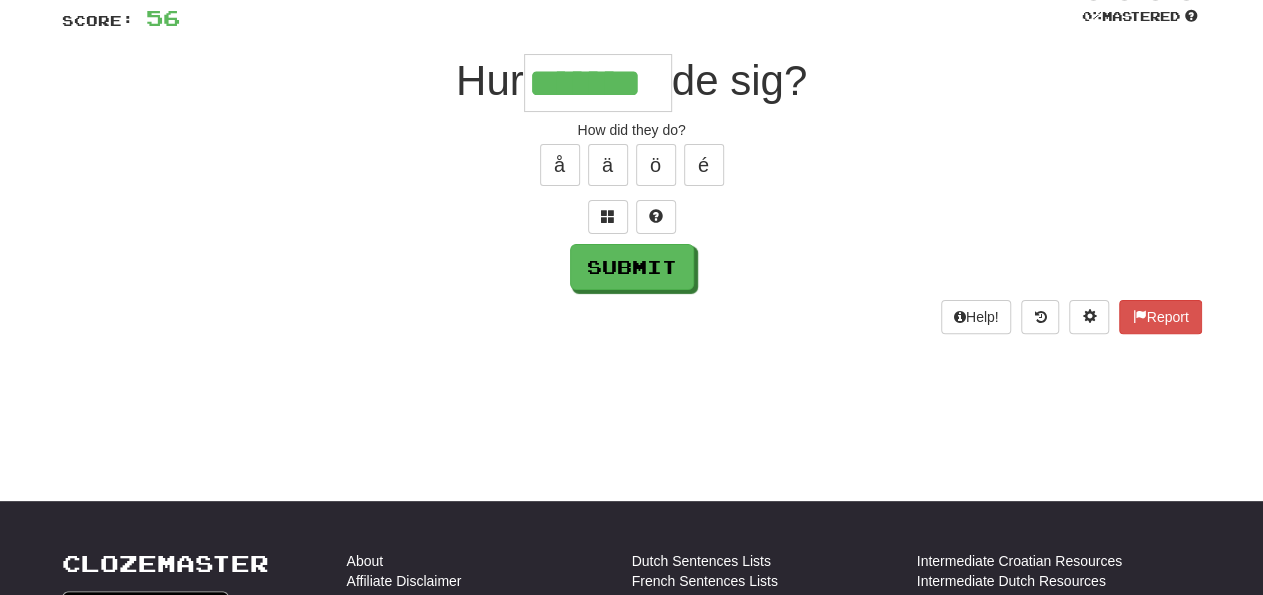 type on "*******" 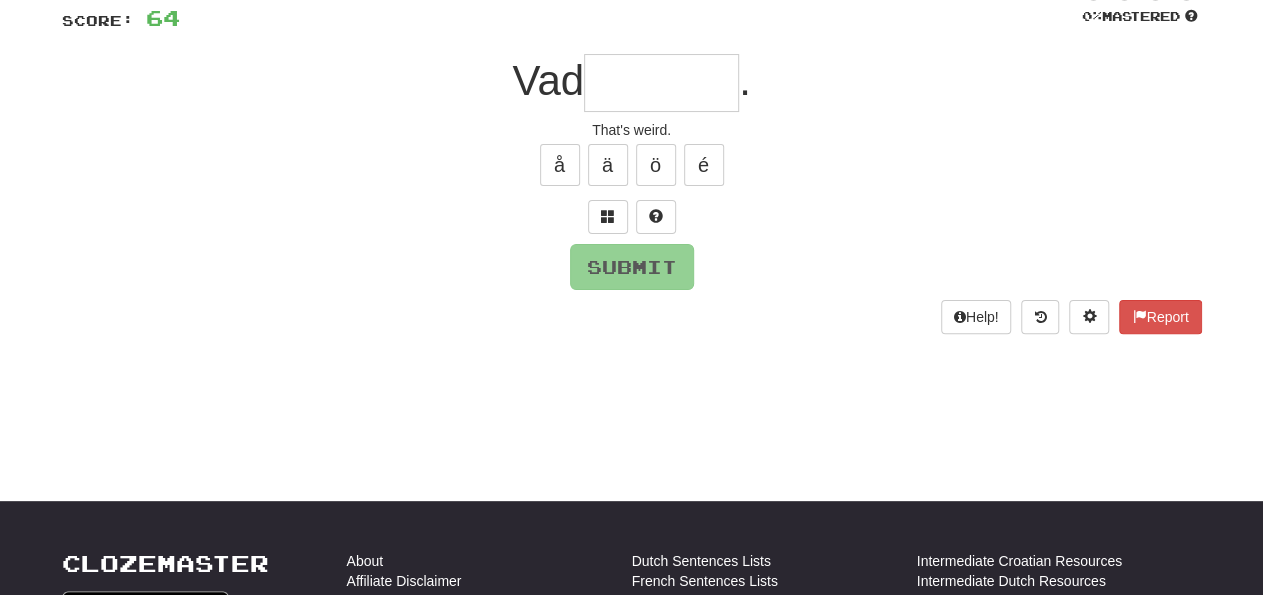 type on "*" 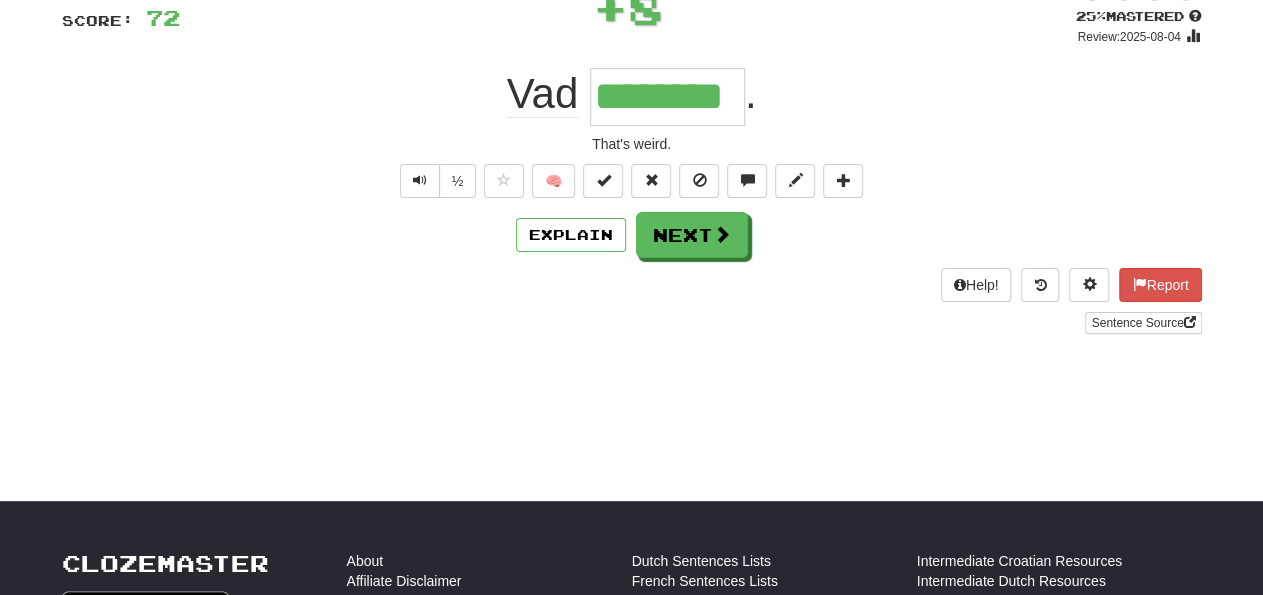 type on "********" 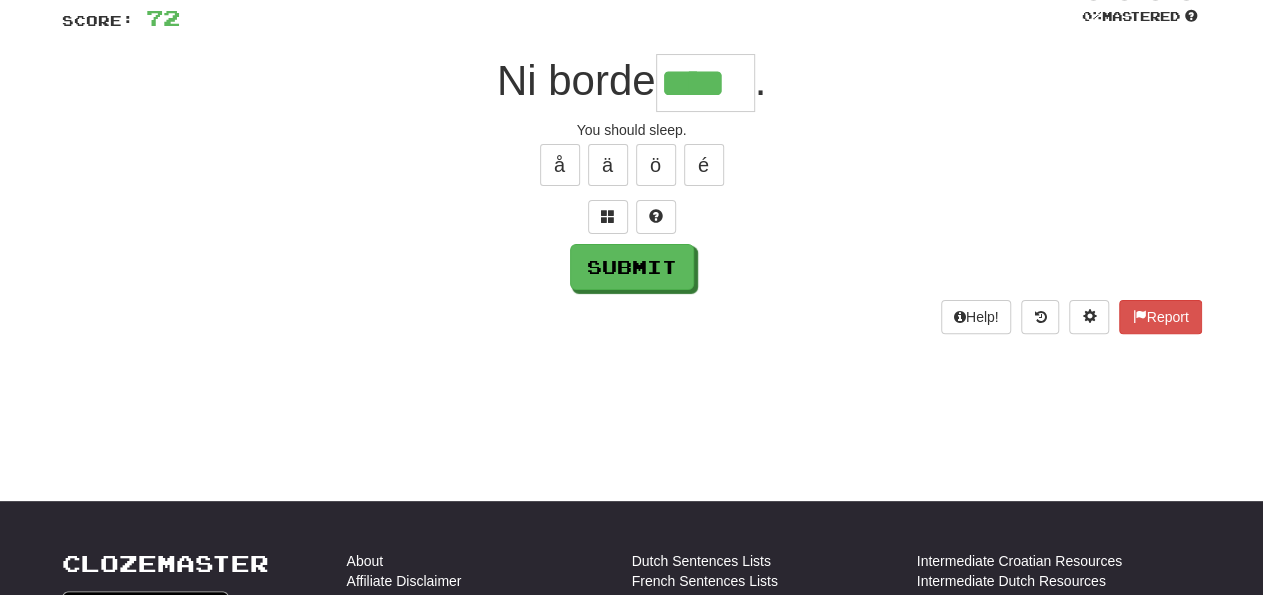 type on "****" 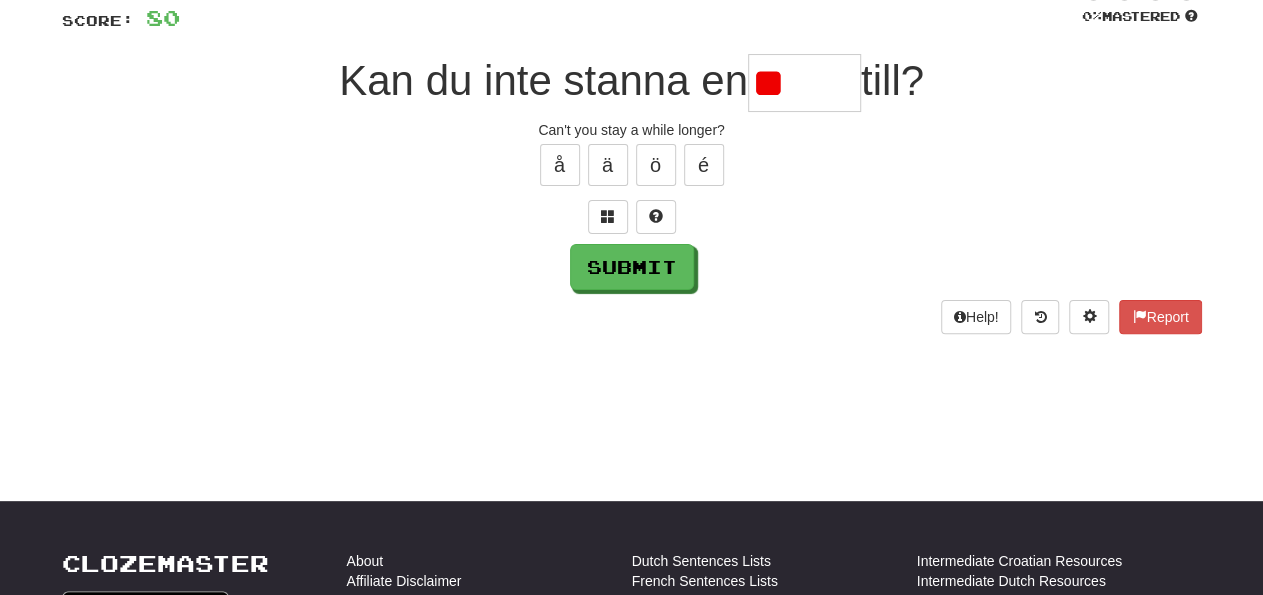 type 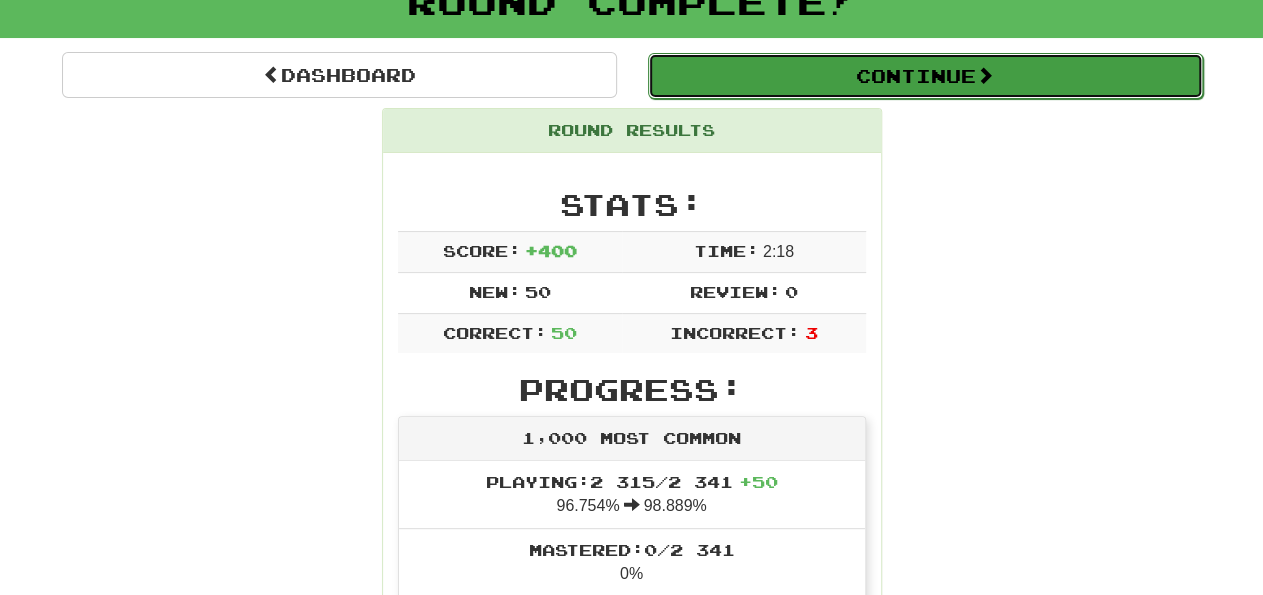 click on "Continue" at bounding box center (925, 76) 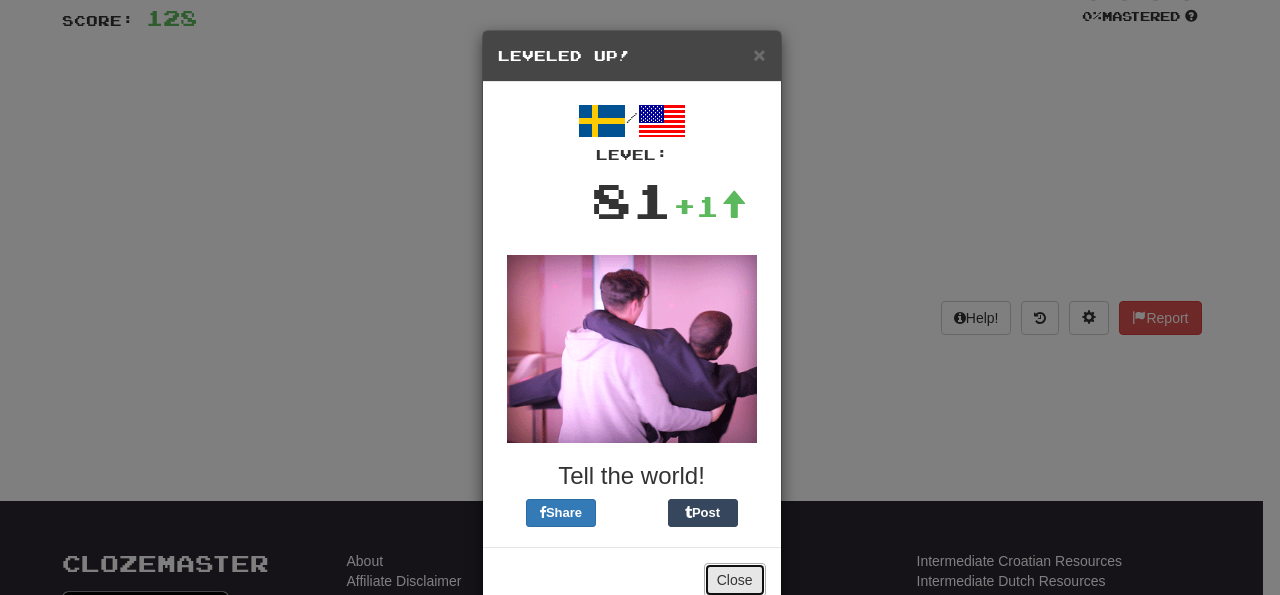 click on "Close" at bounding box center (735, 580) 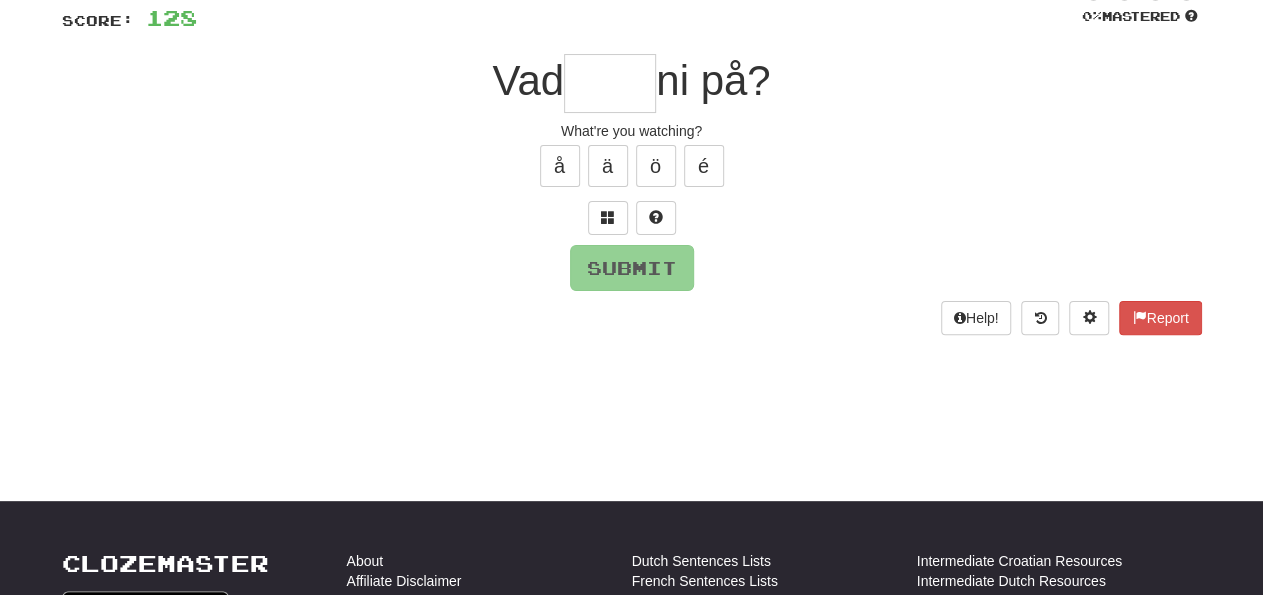 click at bounding box center (610, 83) 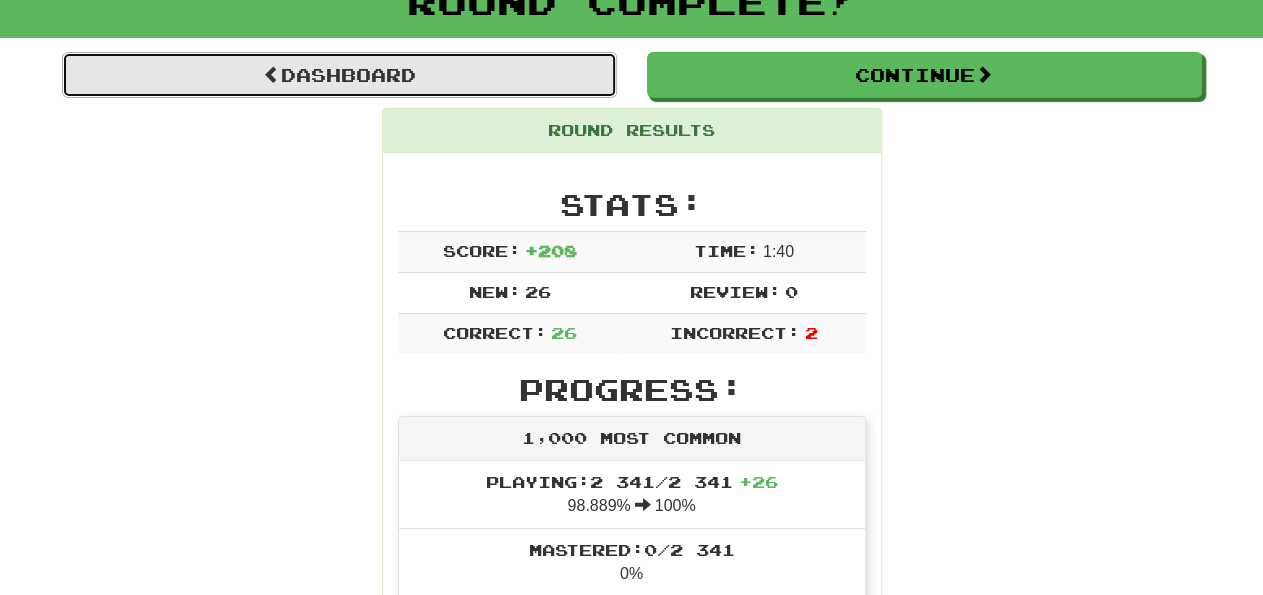 click on "Dashboard" at bounding box center [339, 75] 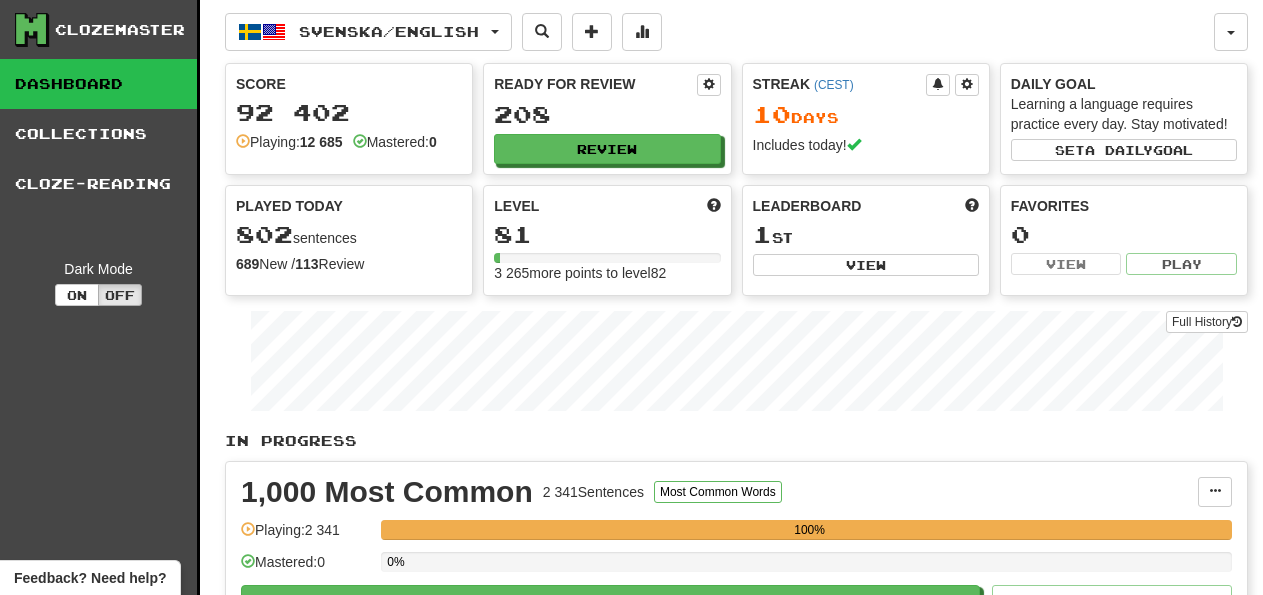 scroll, scrollTop: 0, scrollLeft: 0, axis: both 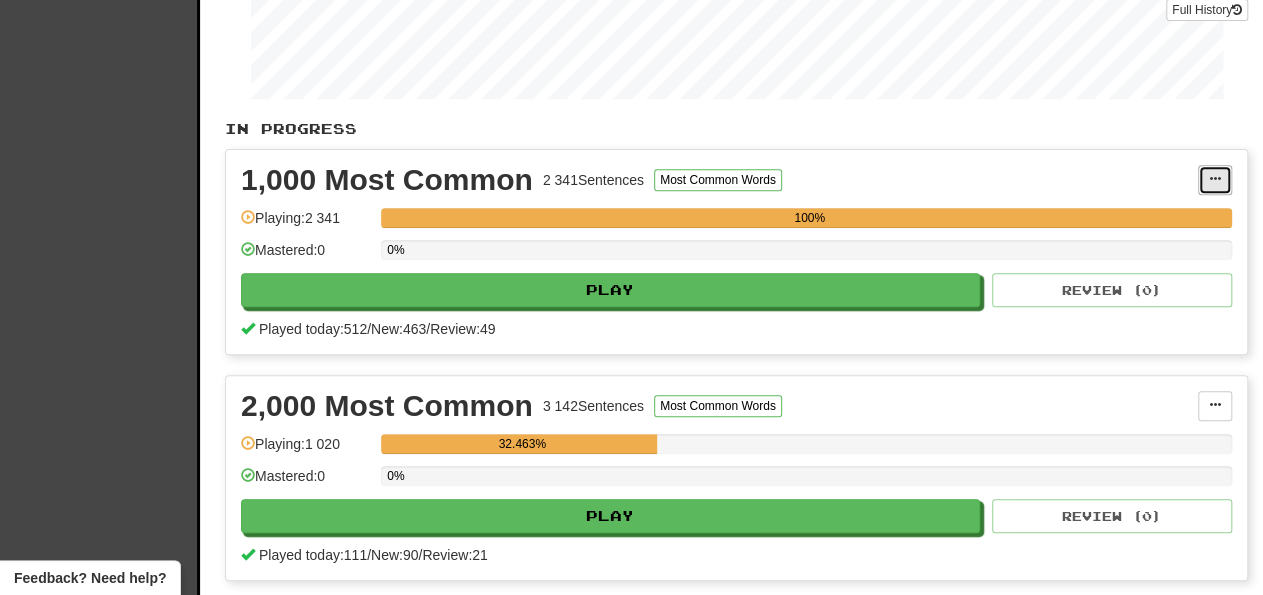 click at bounding box center (1215, 180) 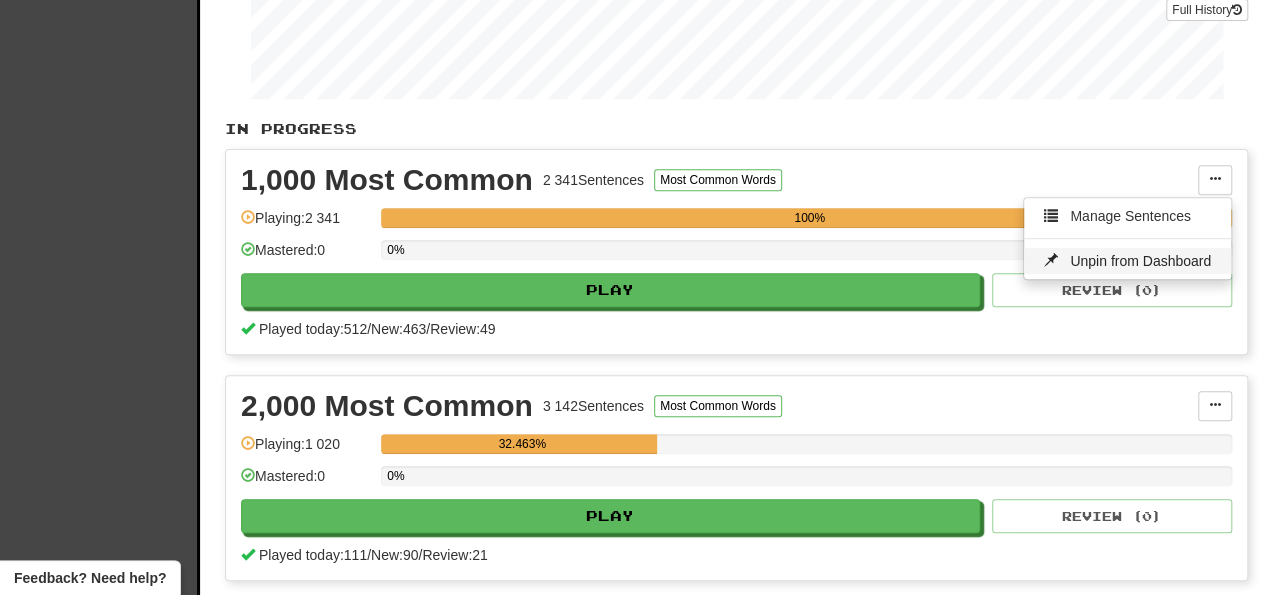 click on "Unpin from Dashboard" at bounding box center [1140, 261] 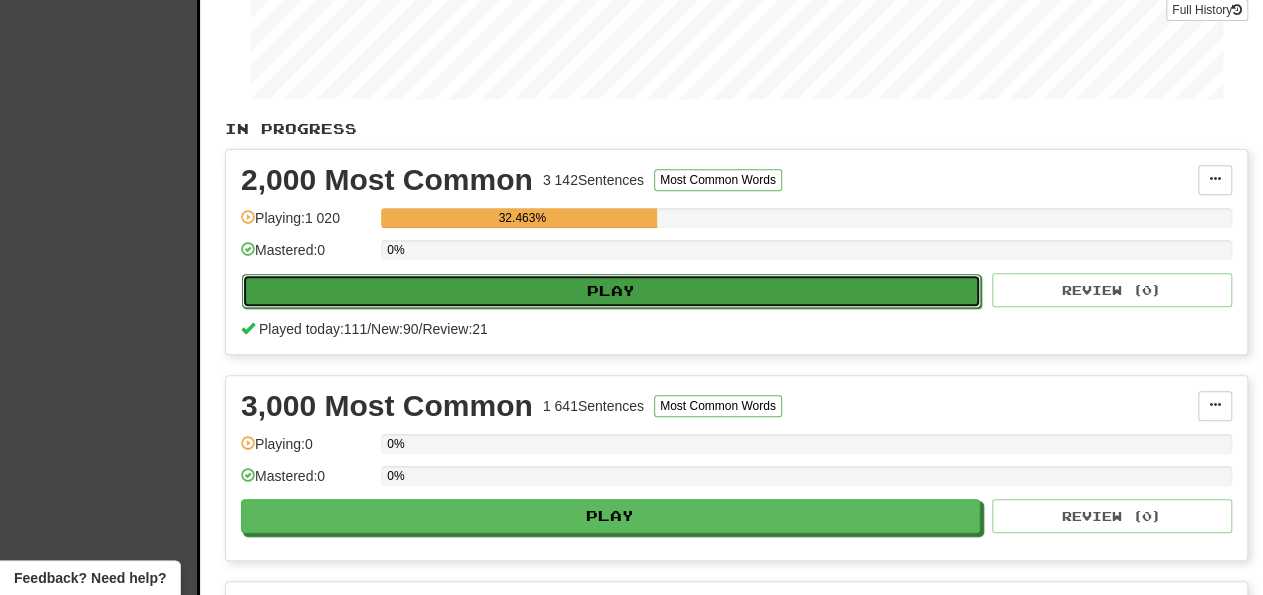 click on "Play" at bounding box center [611, 291] 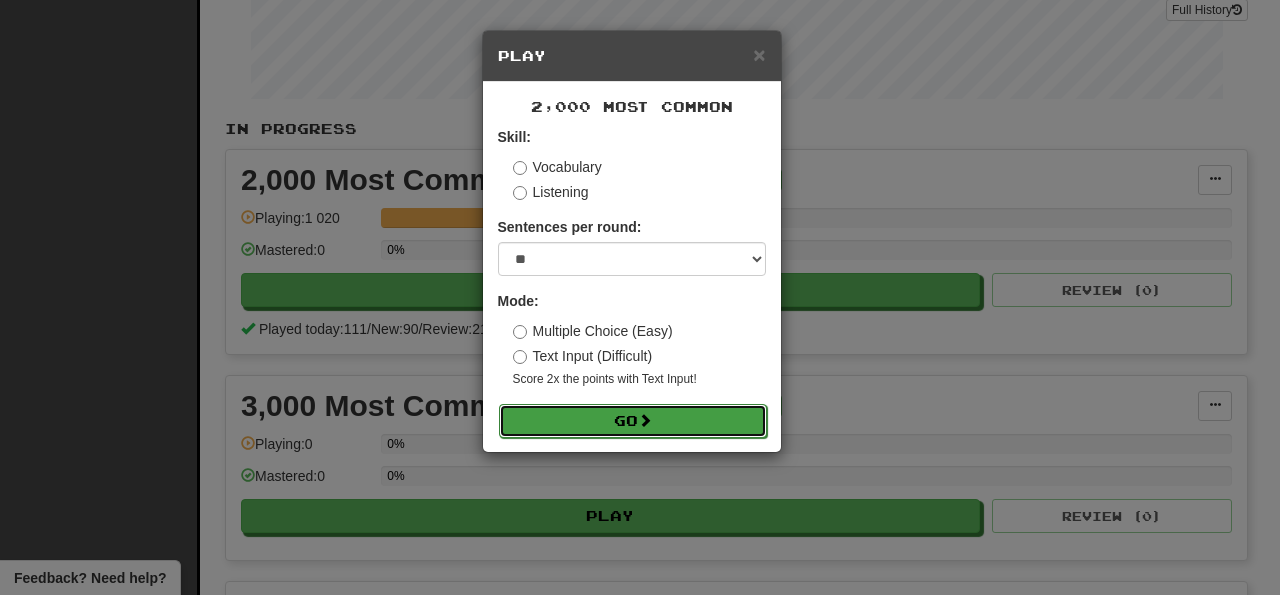 click on "Go" at bounding box center [633, 421] 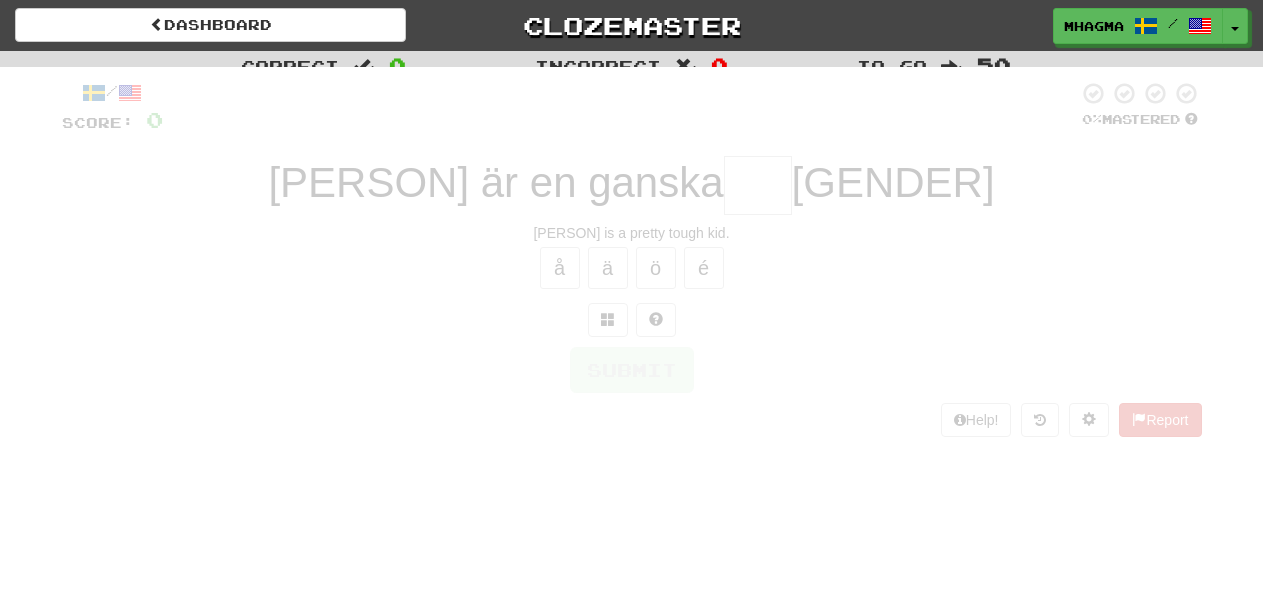 scroll, scrollTop: 0, scrollLeft: 0, axis: both 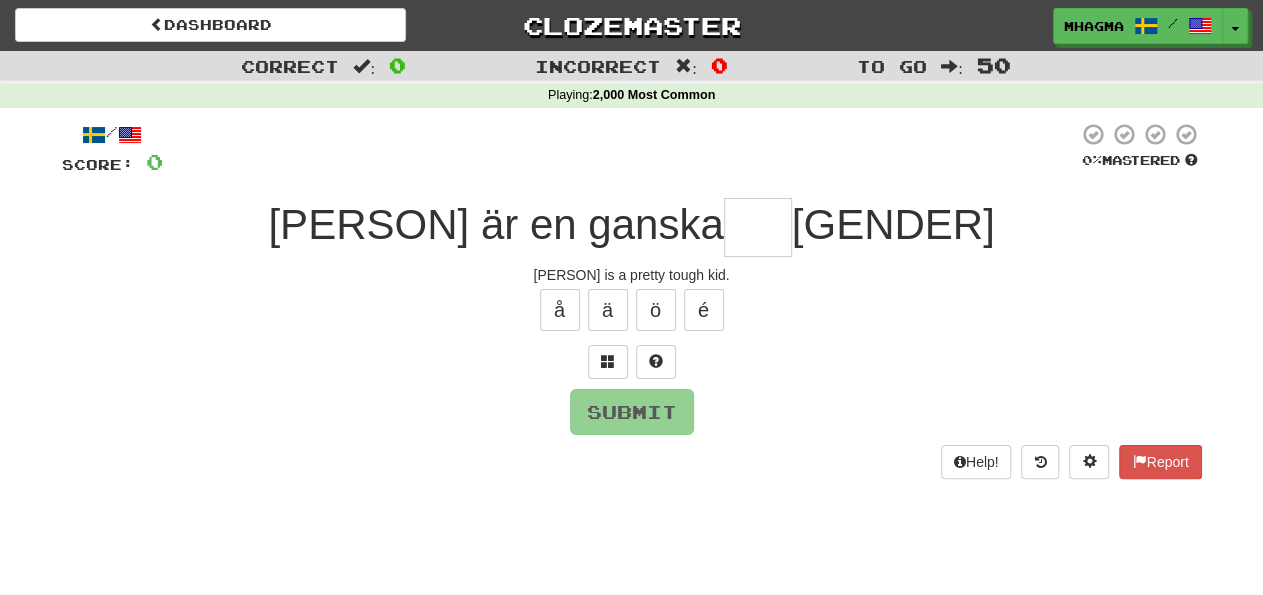 type on "****" 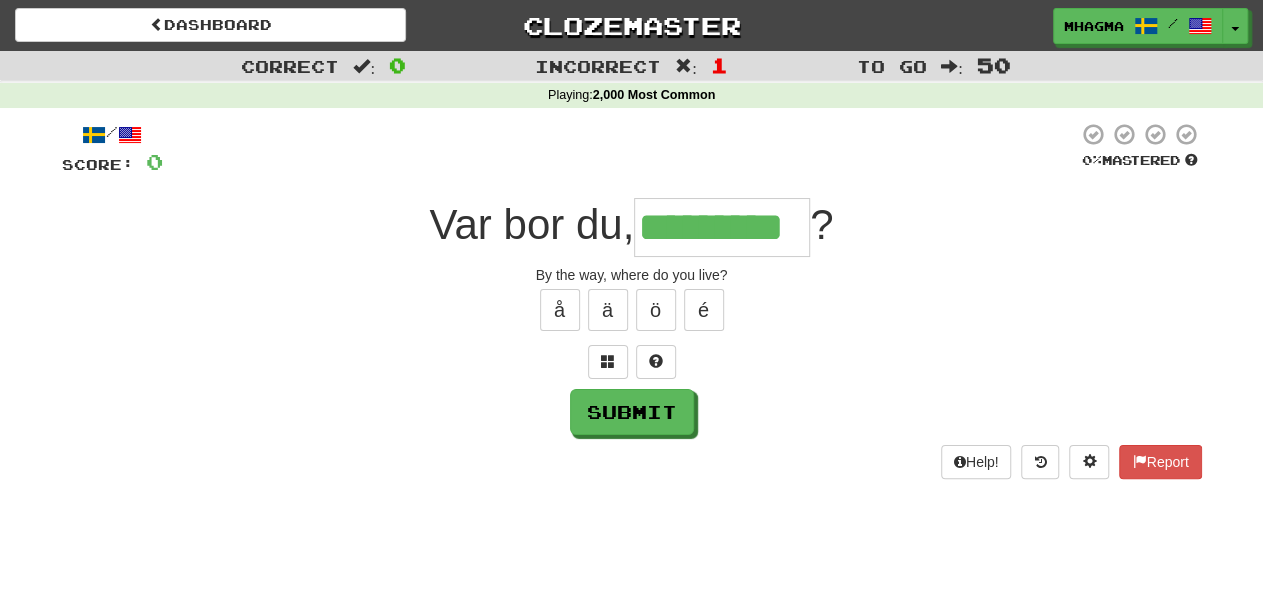 type on "*********" 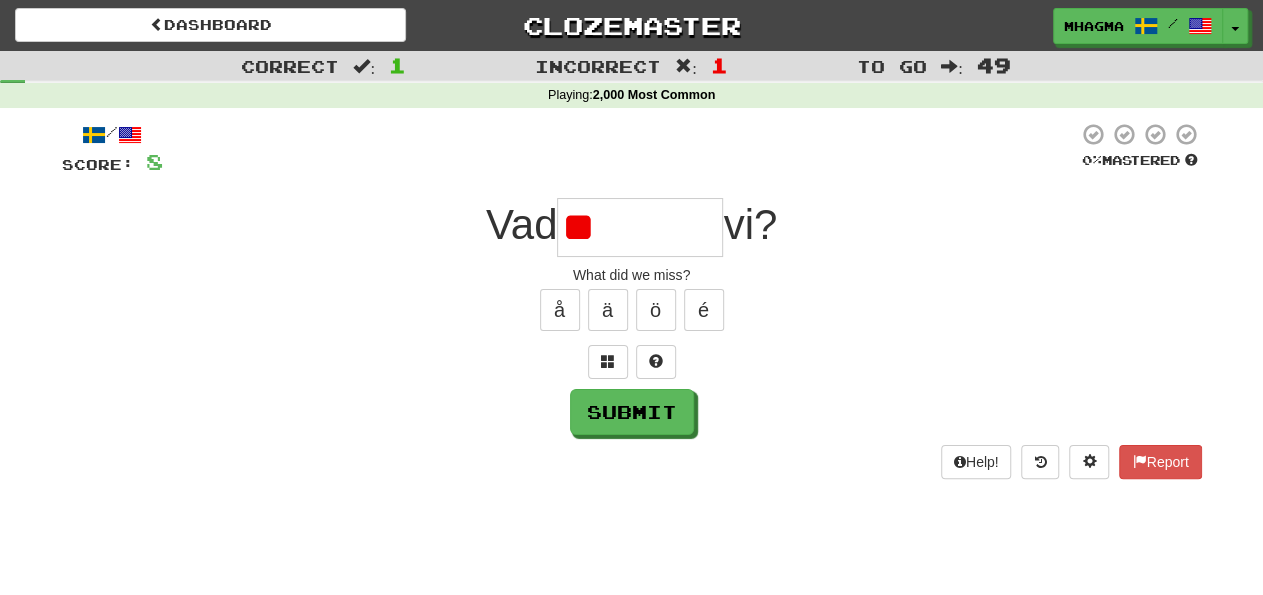type on "*" 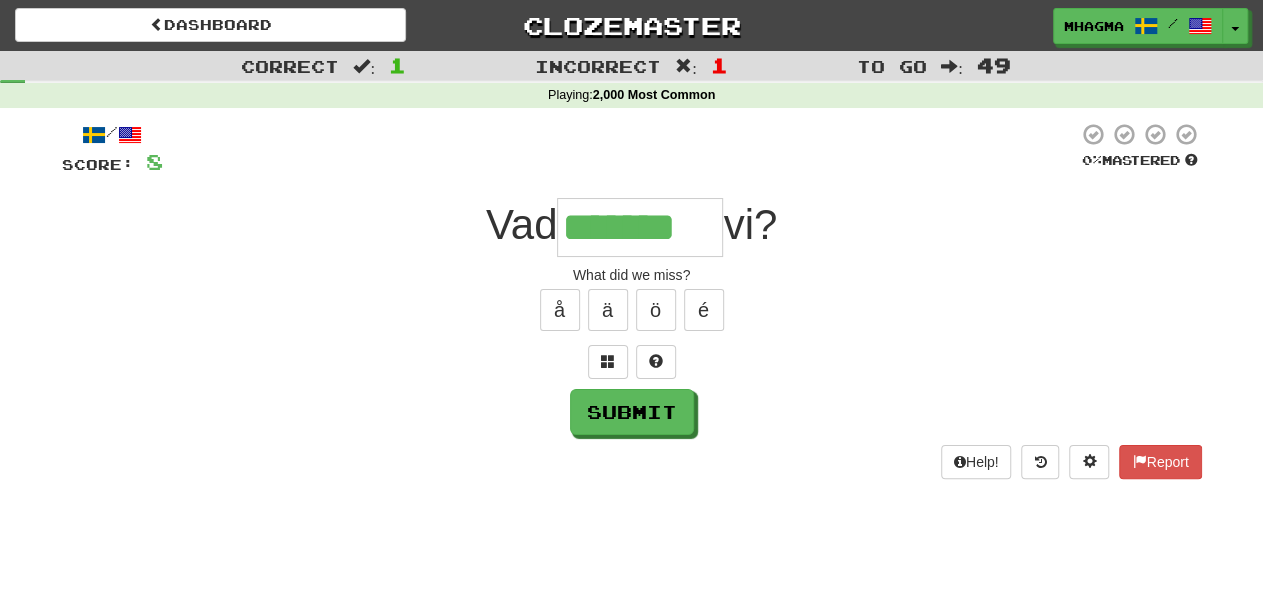 type on "*******" 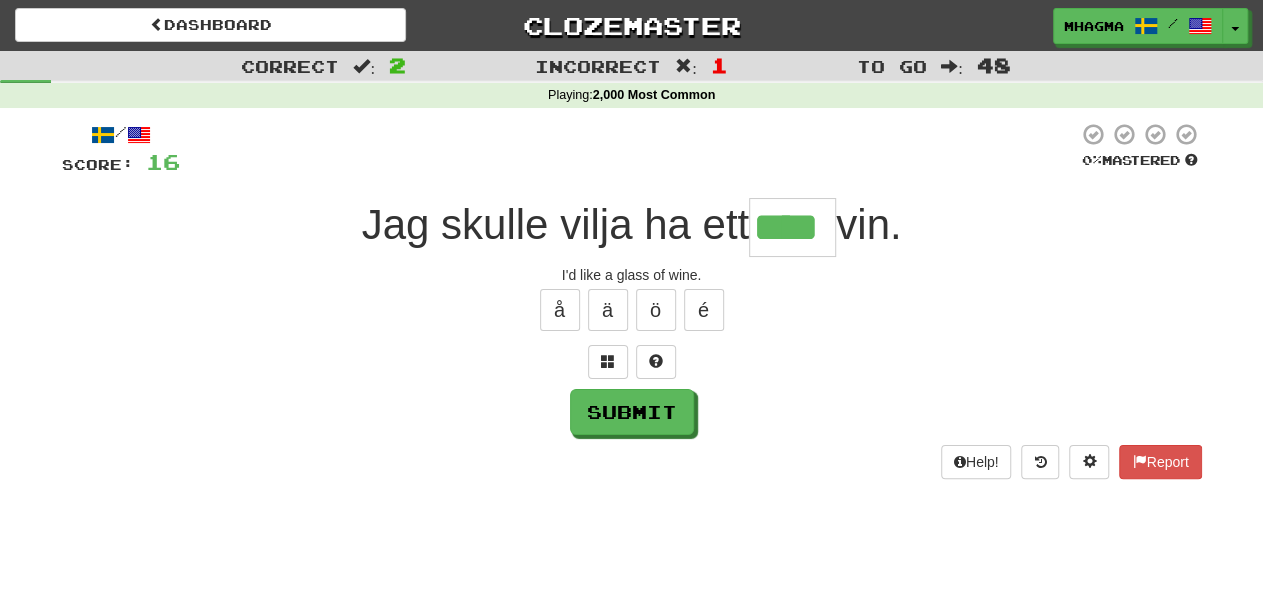 type on "****" 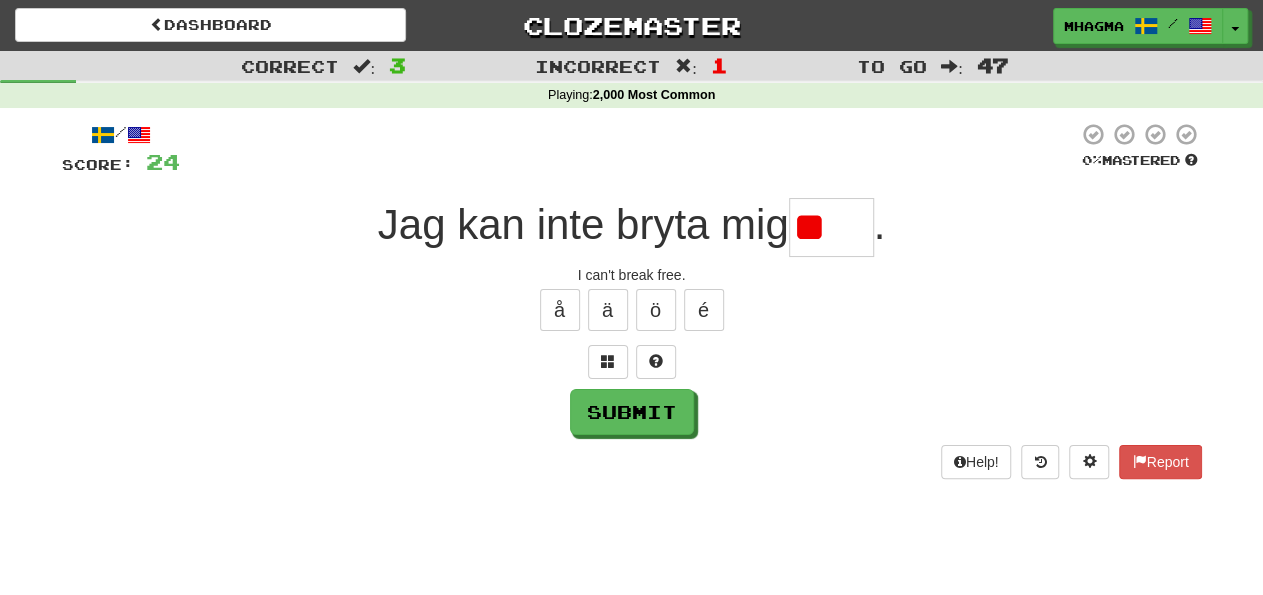 type on "*" 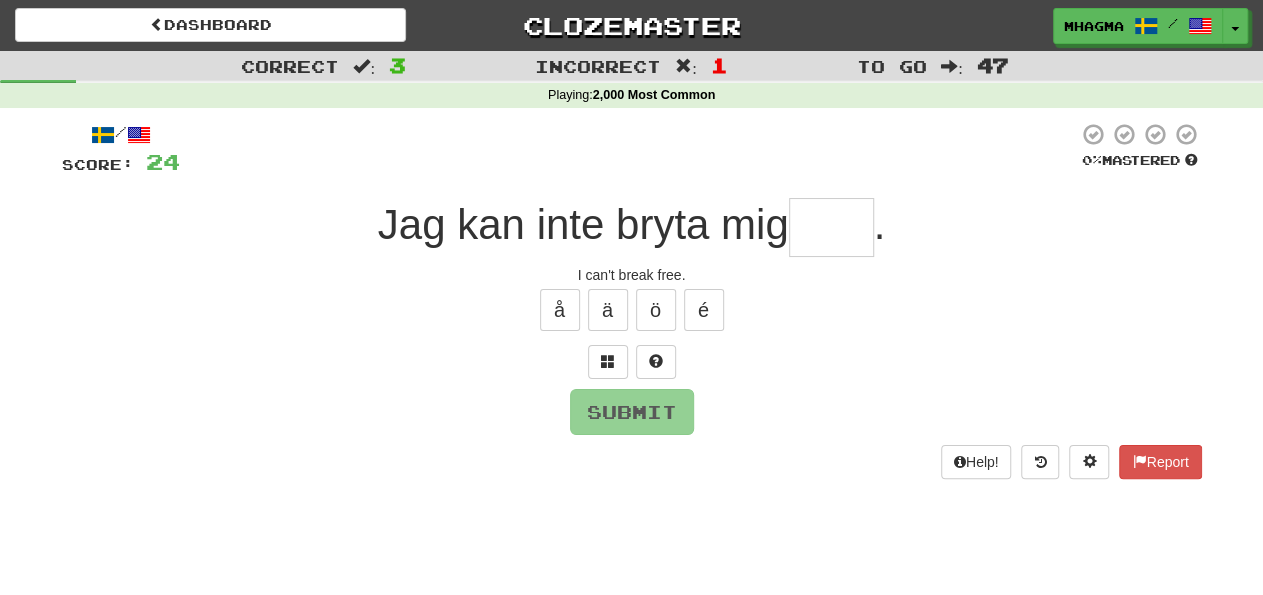 type on "****" 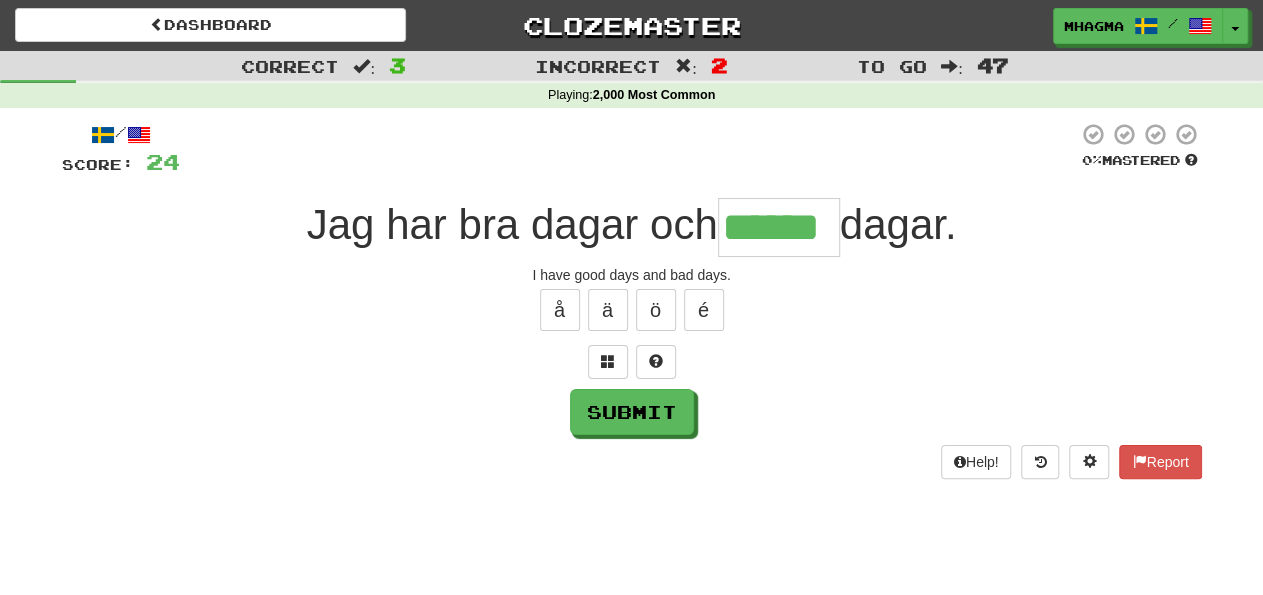 type on "******" 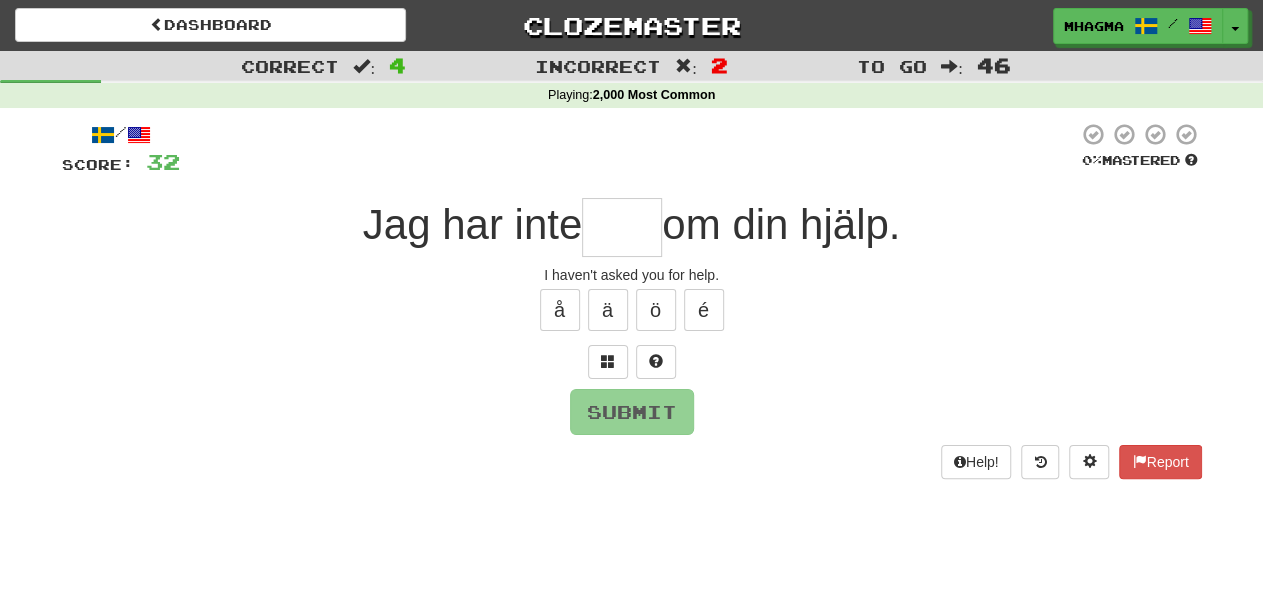 type on "*" 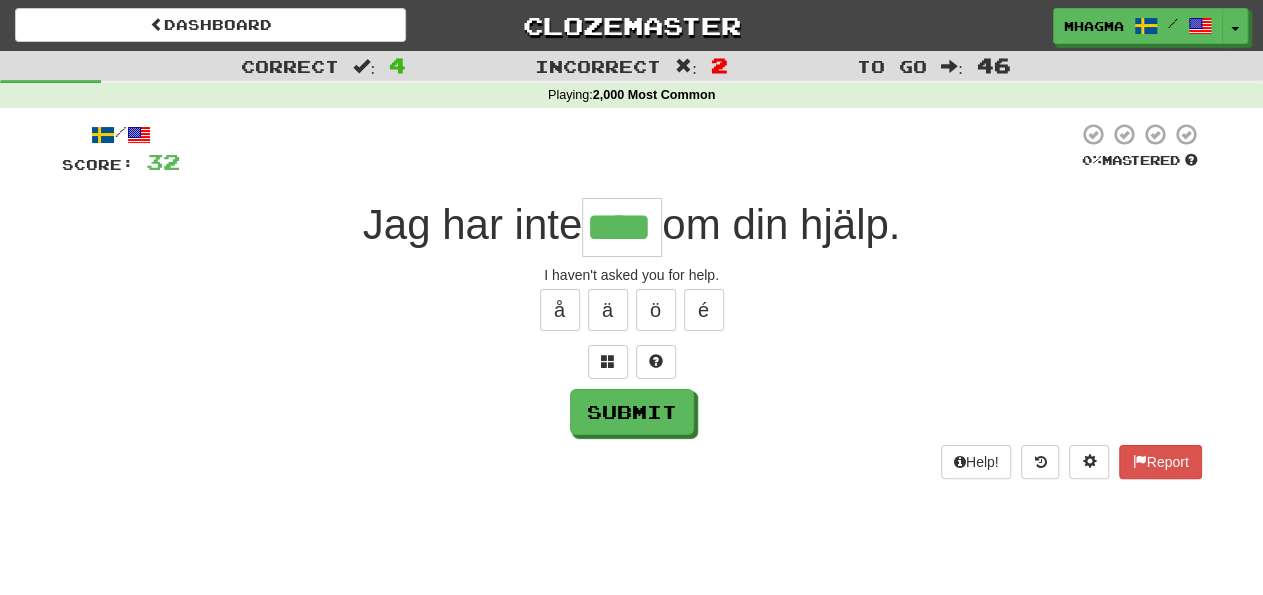 type on "****" 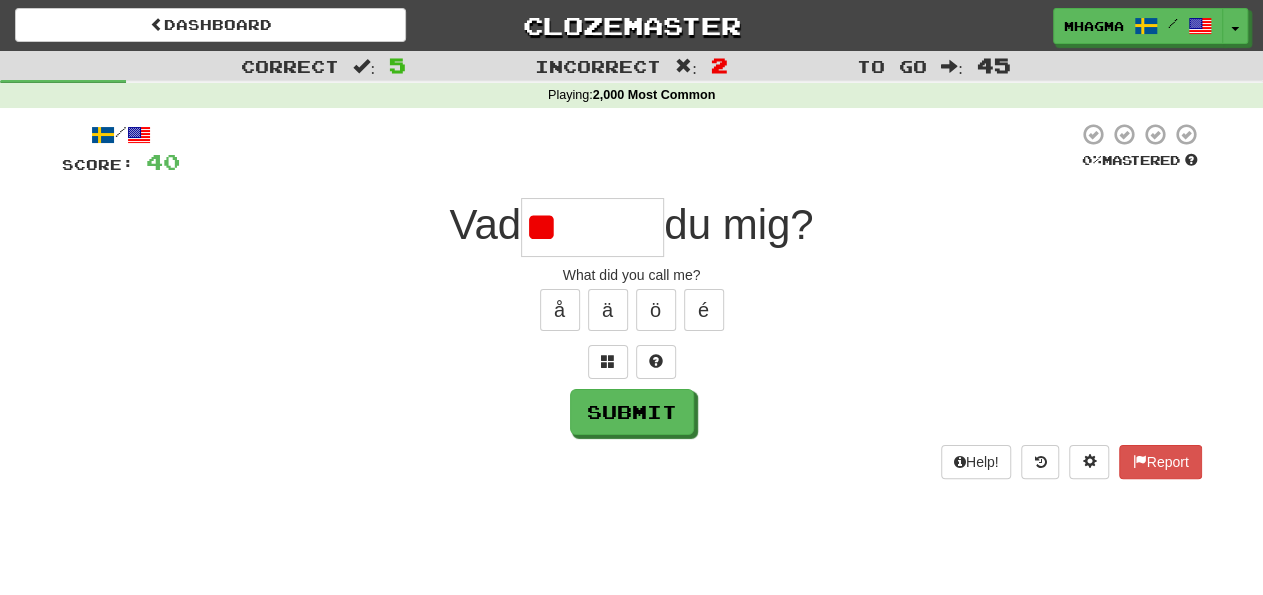type on "*" 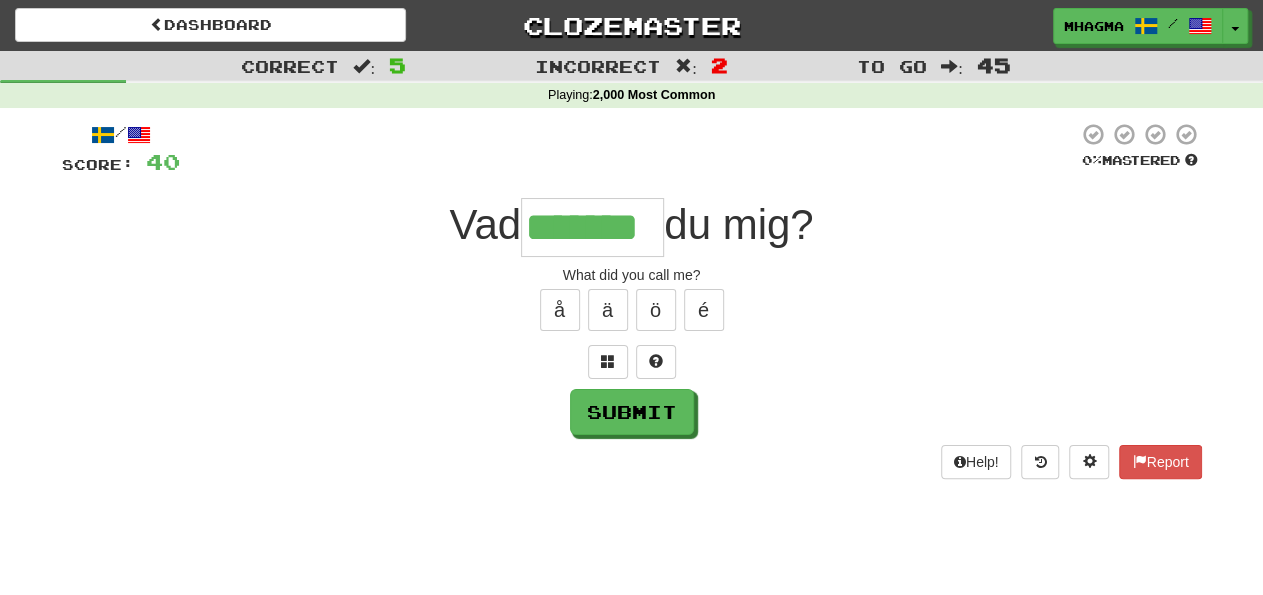 type on "*******" 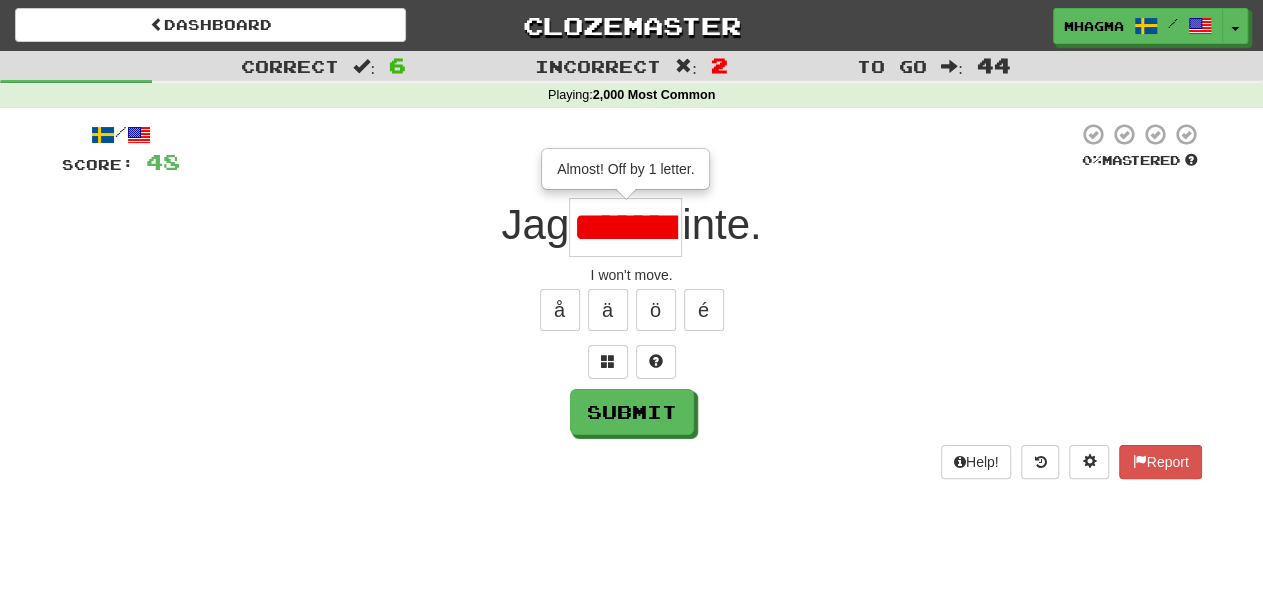 type on "*******" 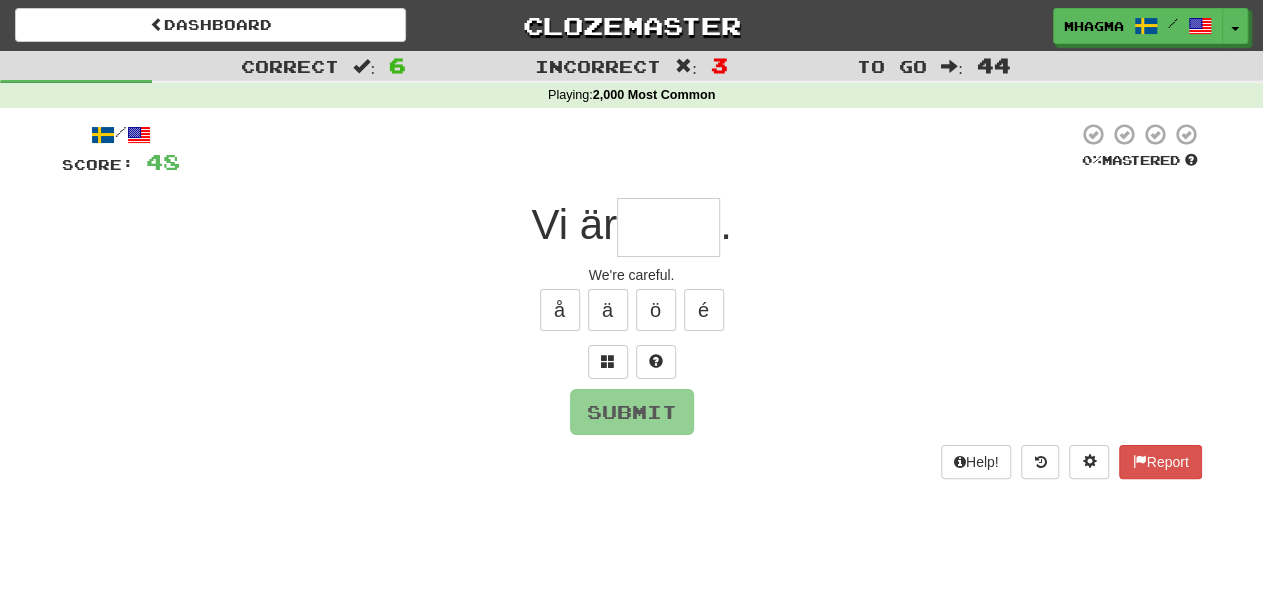 type on "****" 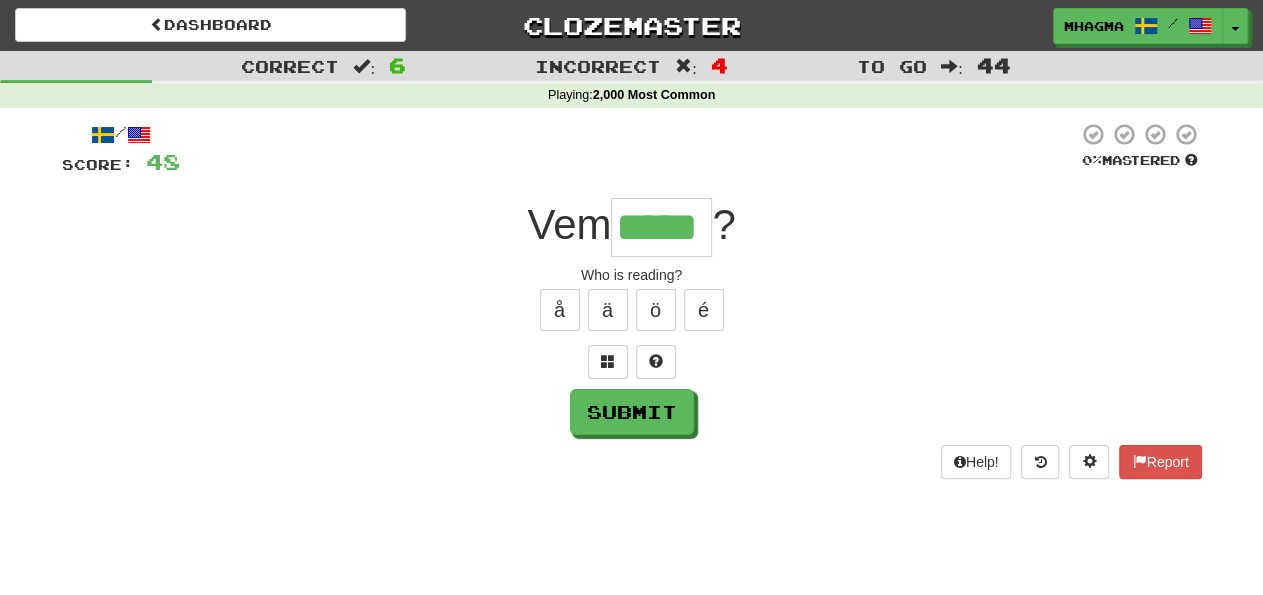 type on "*****" 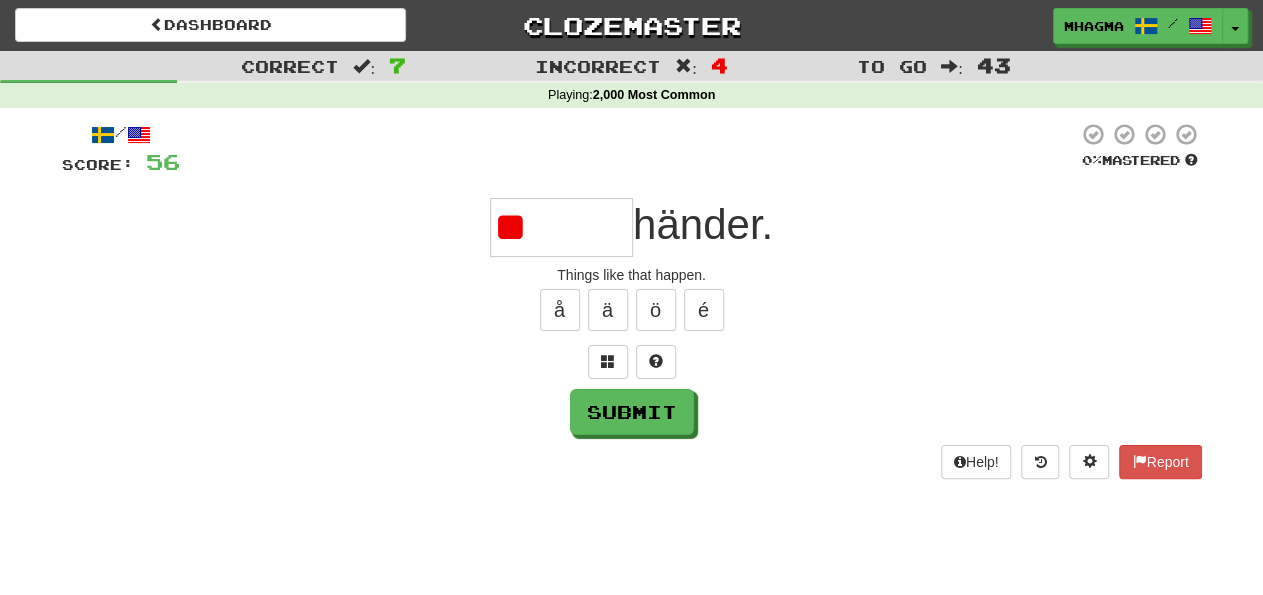 type on "*" 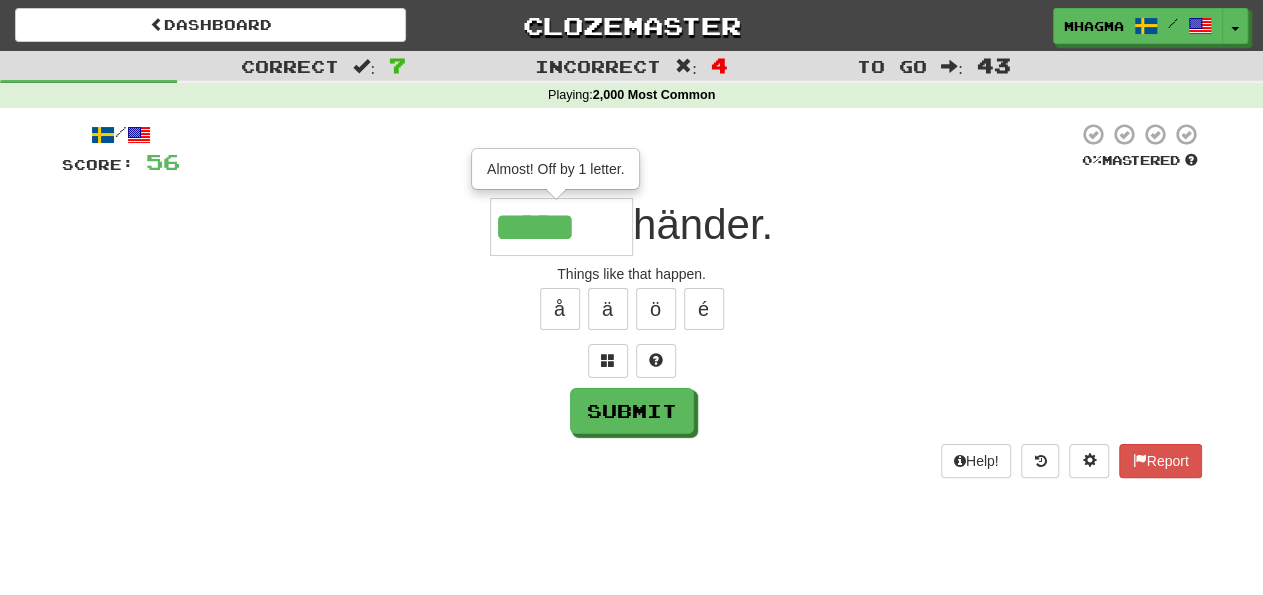 scroll, scrollTop: 0, scrollLeft: 0, axis: both 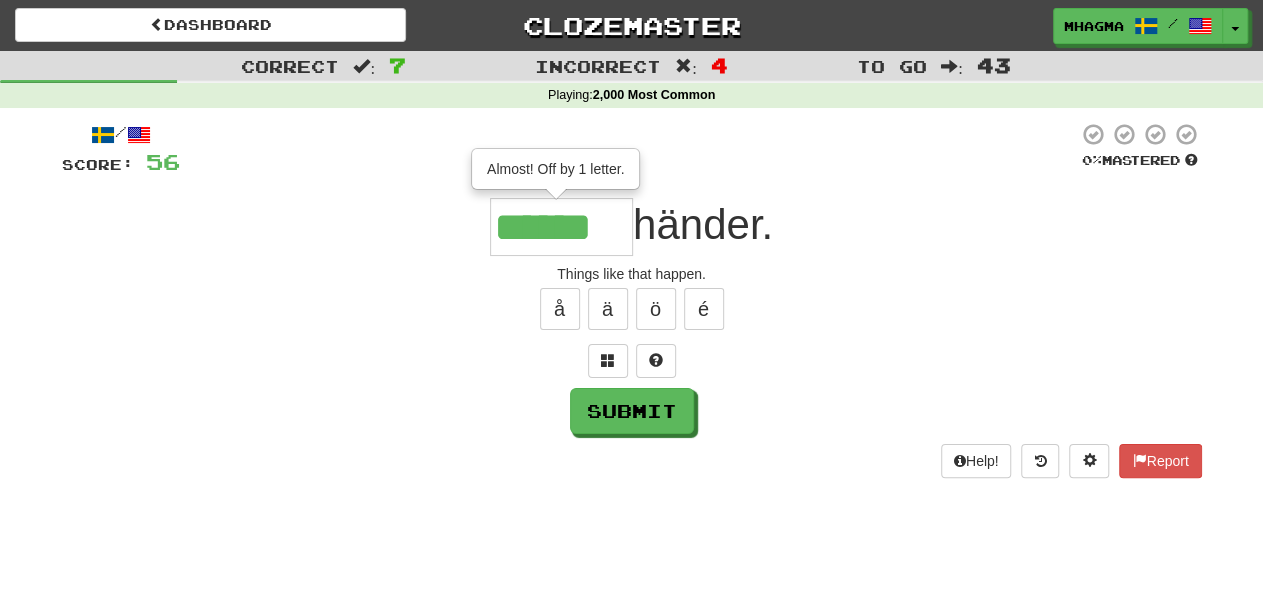 type on "******" 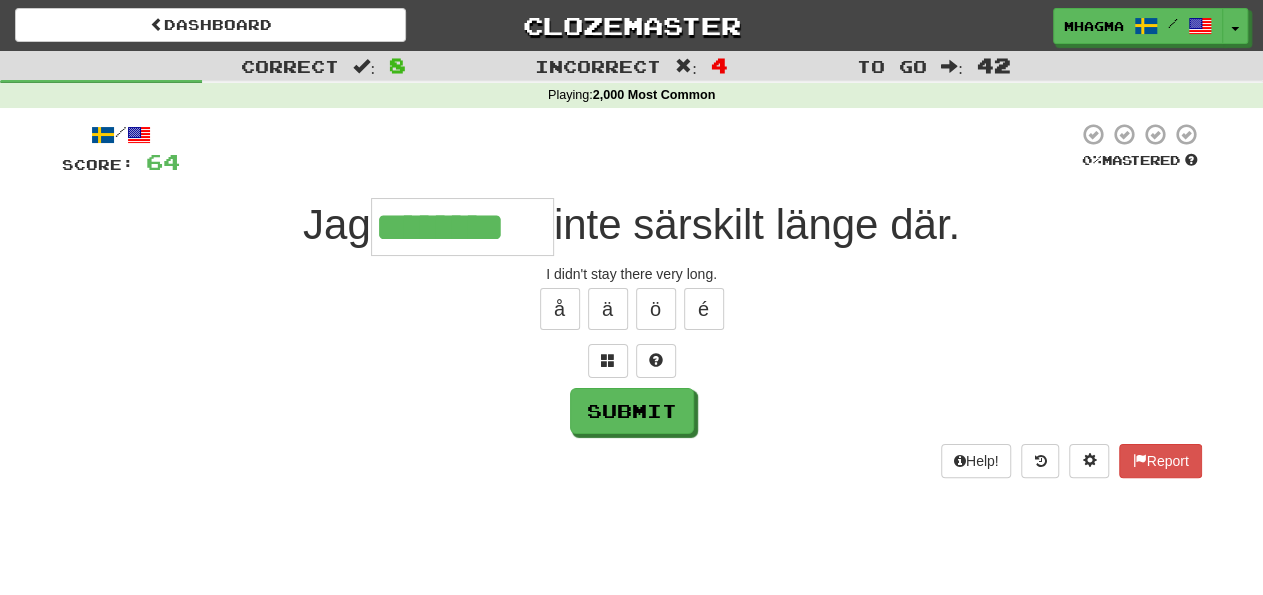 type on "********" 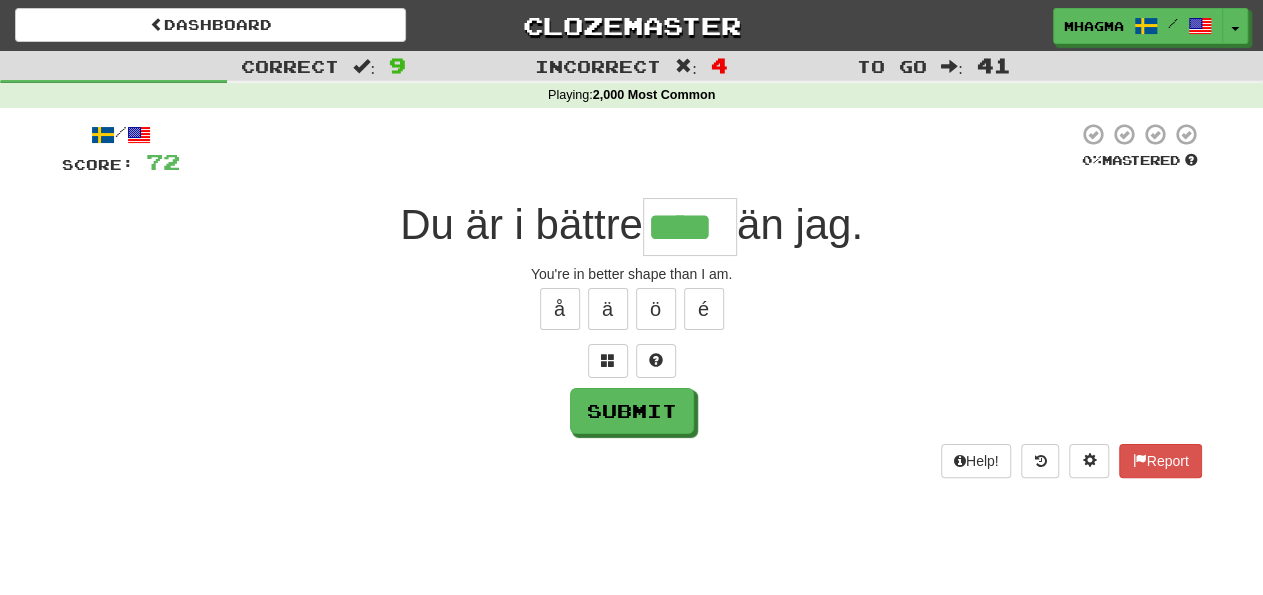 type on "****" 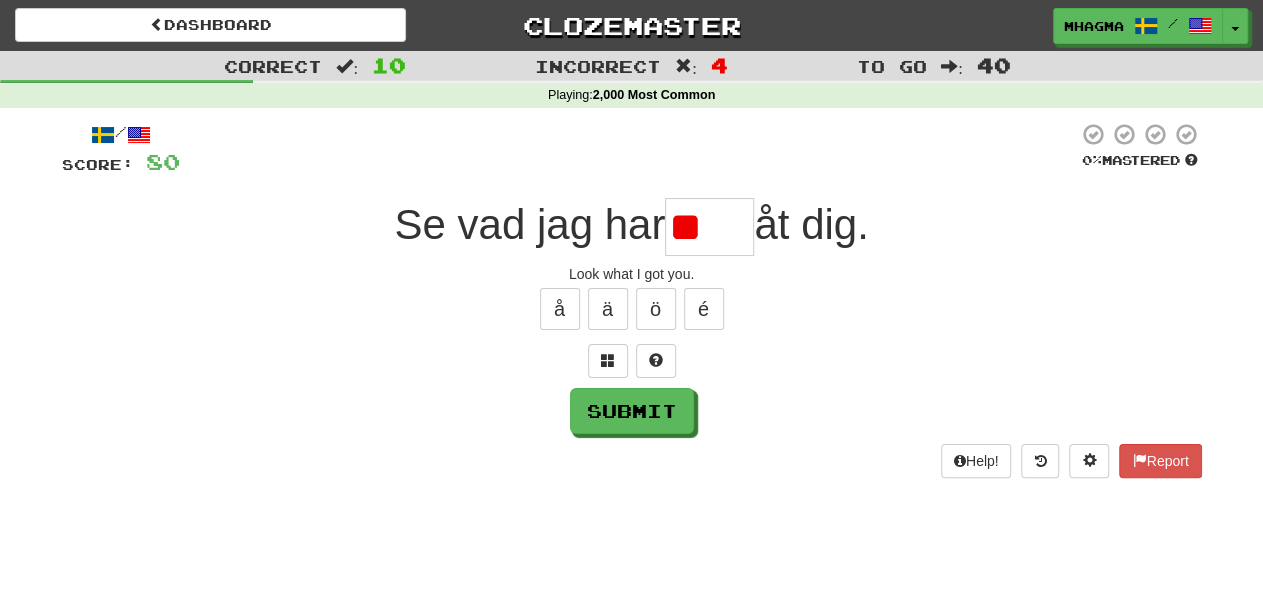 type on "*" 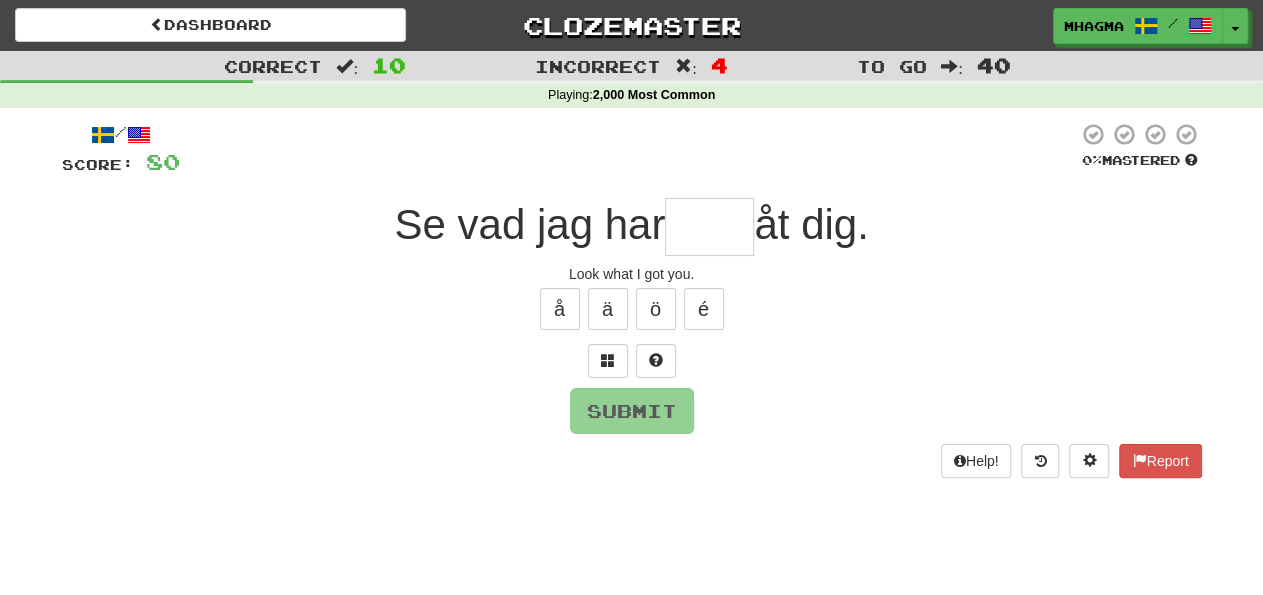 type on "*" 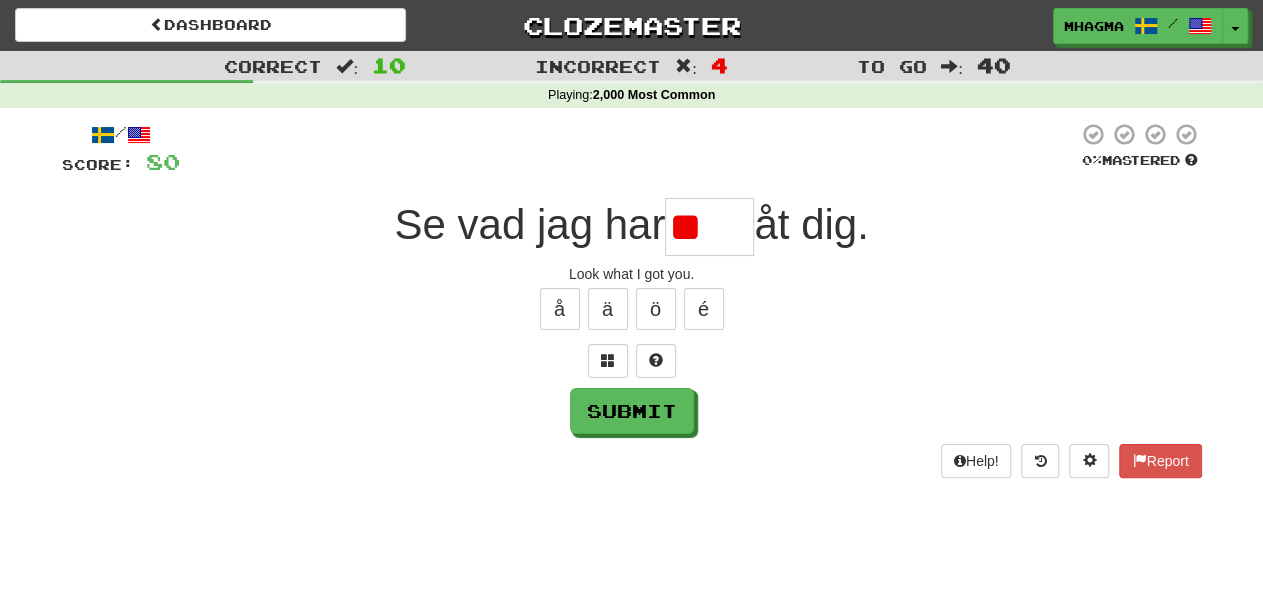 type on "*" 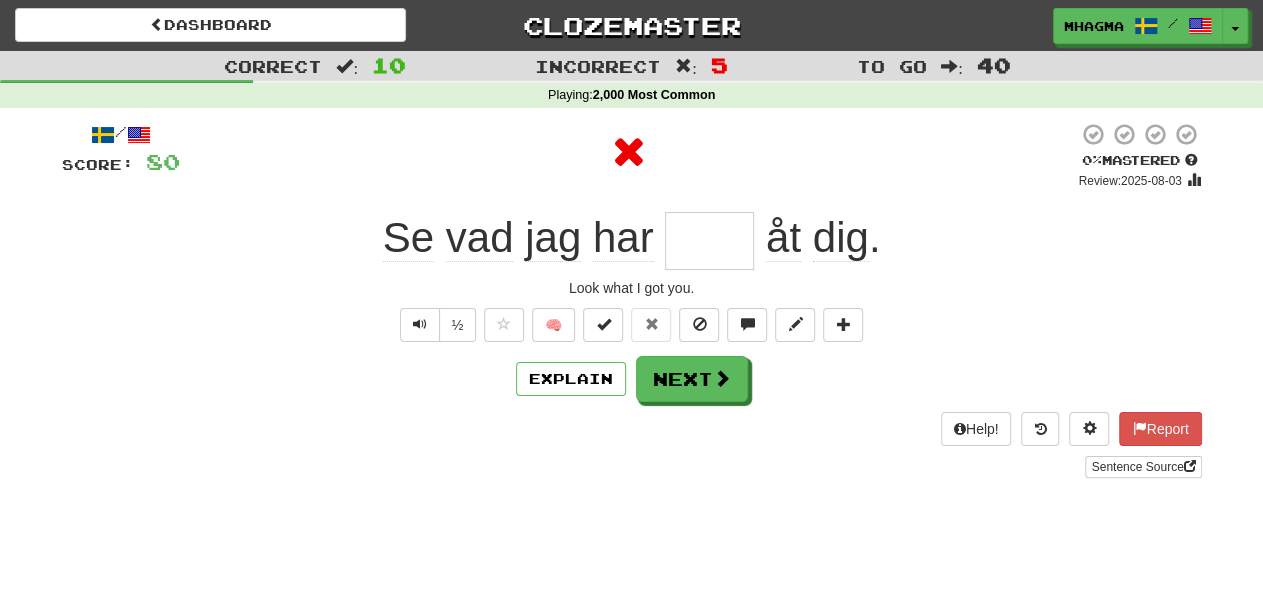 type on "****" 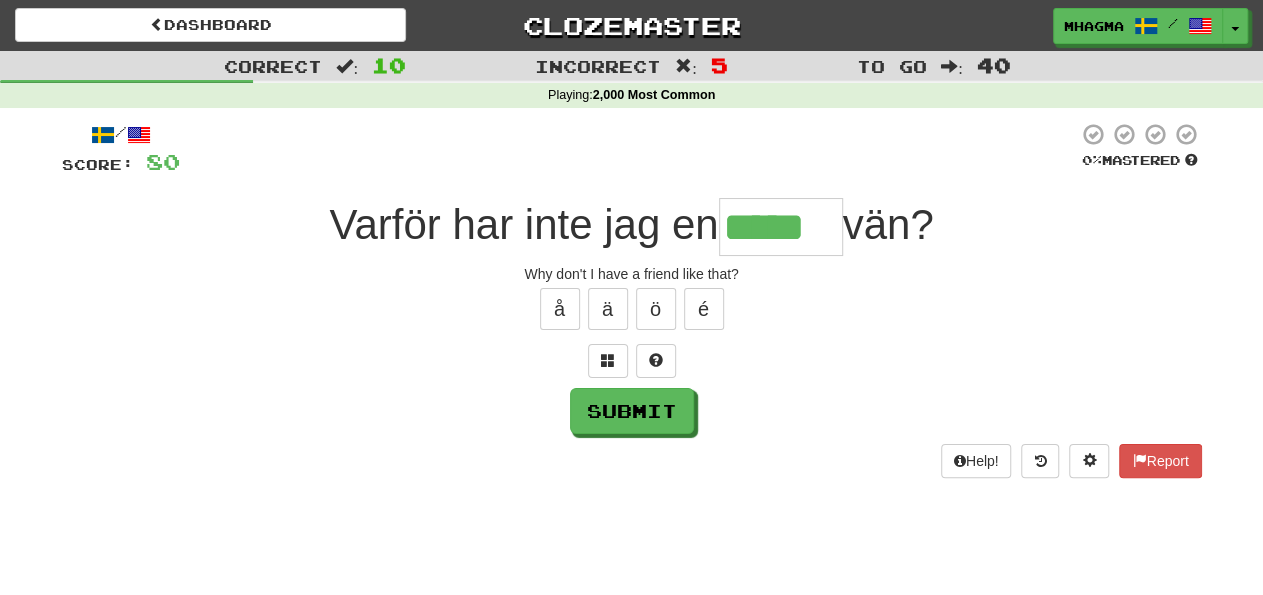 type on "*****" 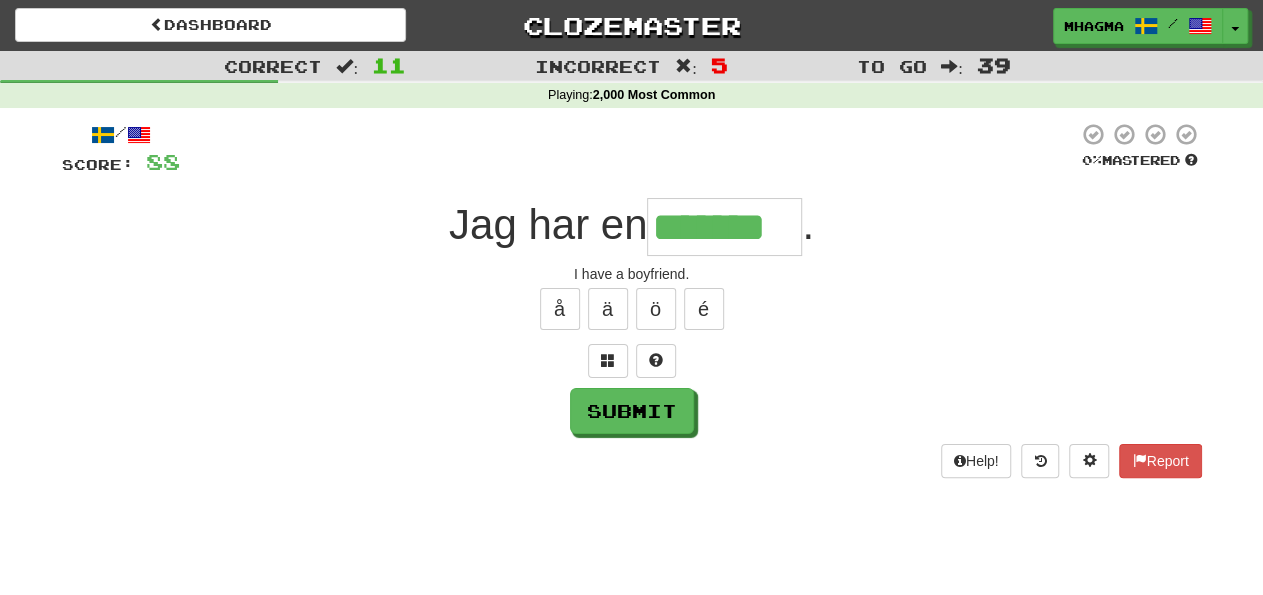 type on "*******" 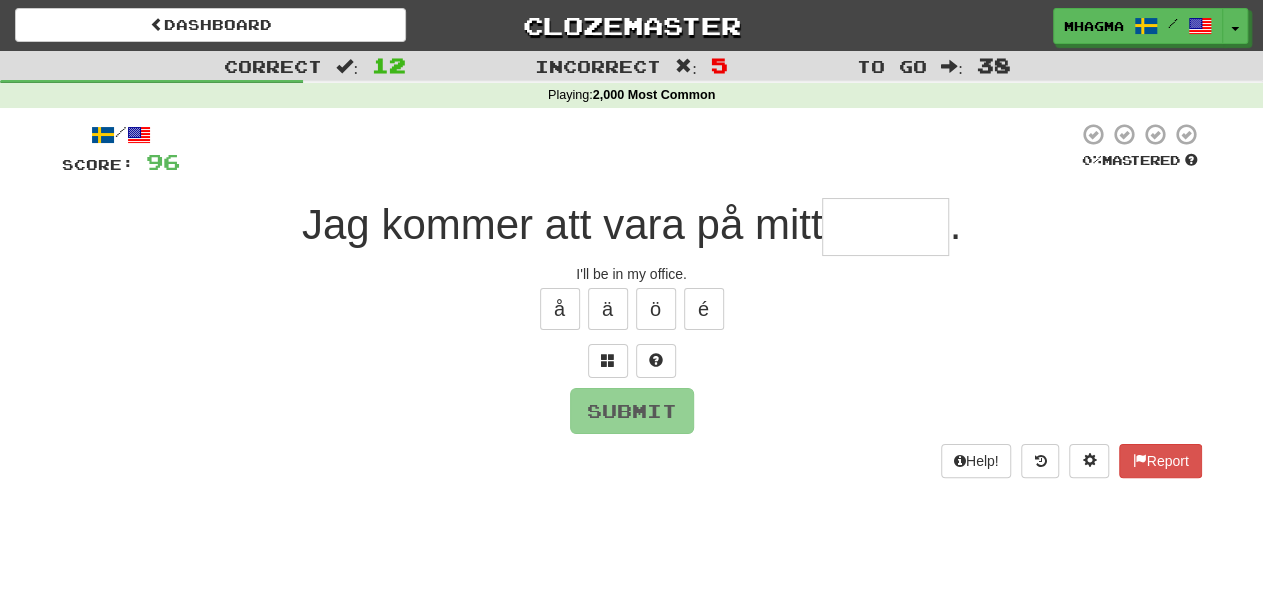 type on "*" 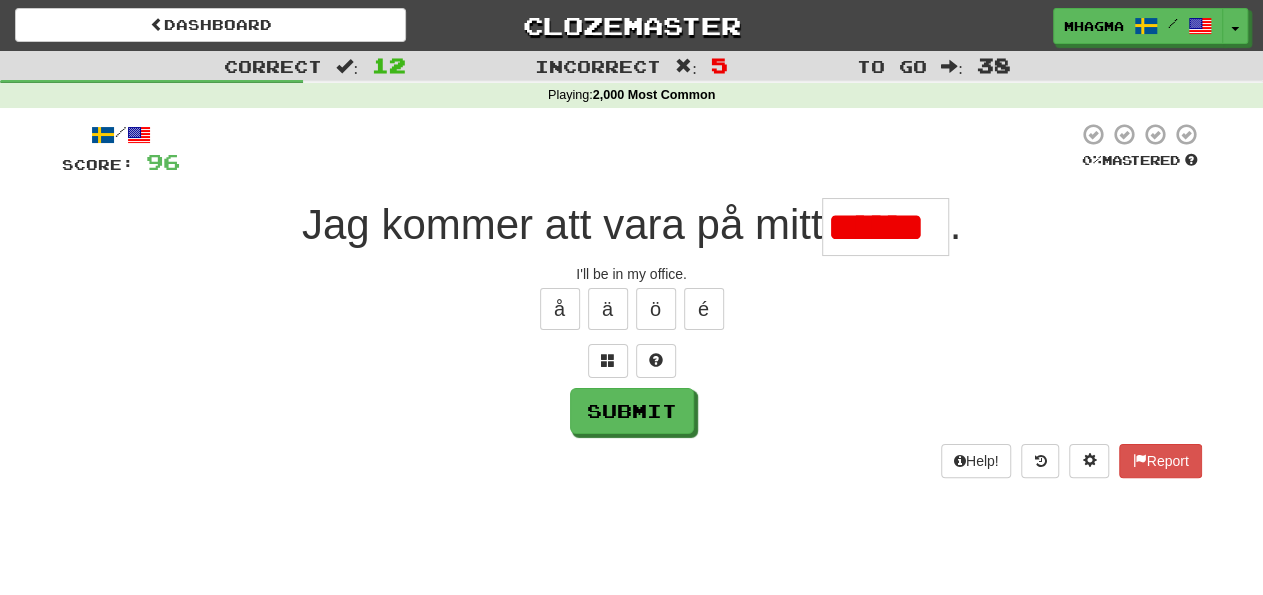 scroll, scrollTop: 0, scrollLeft: 0, axis: both 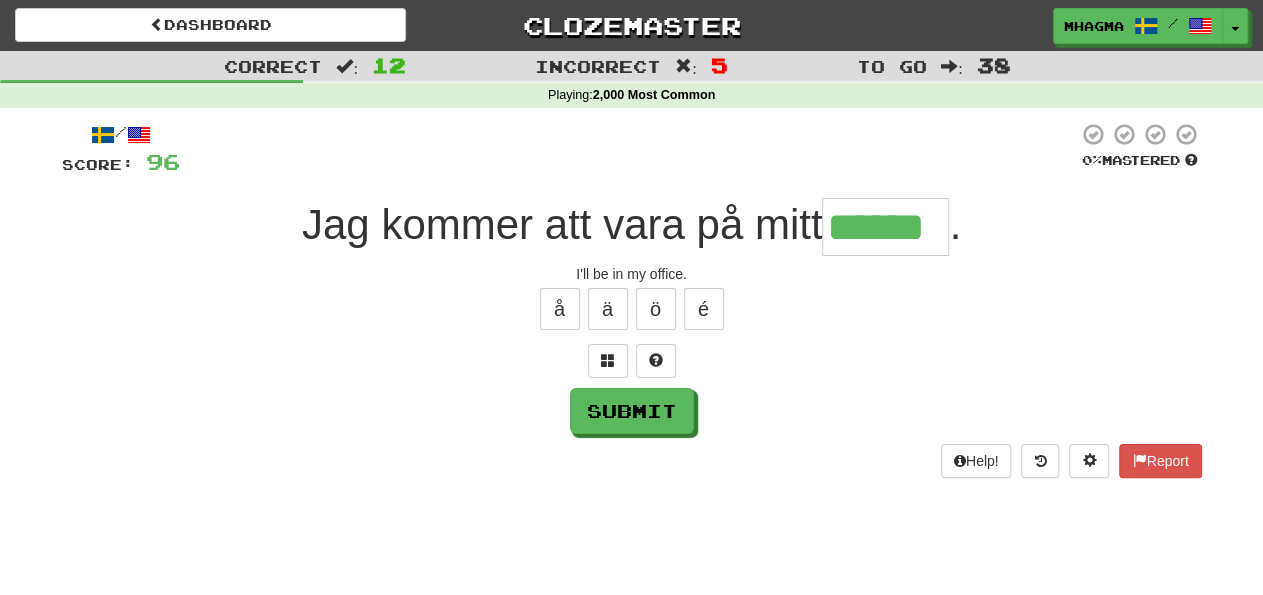 type on "******" 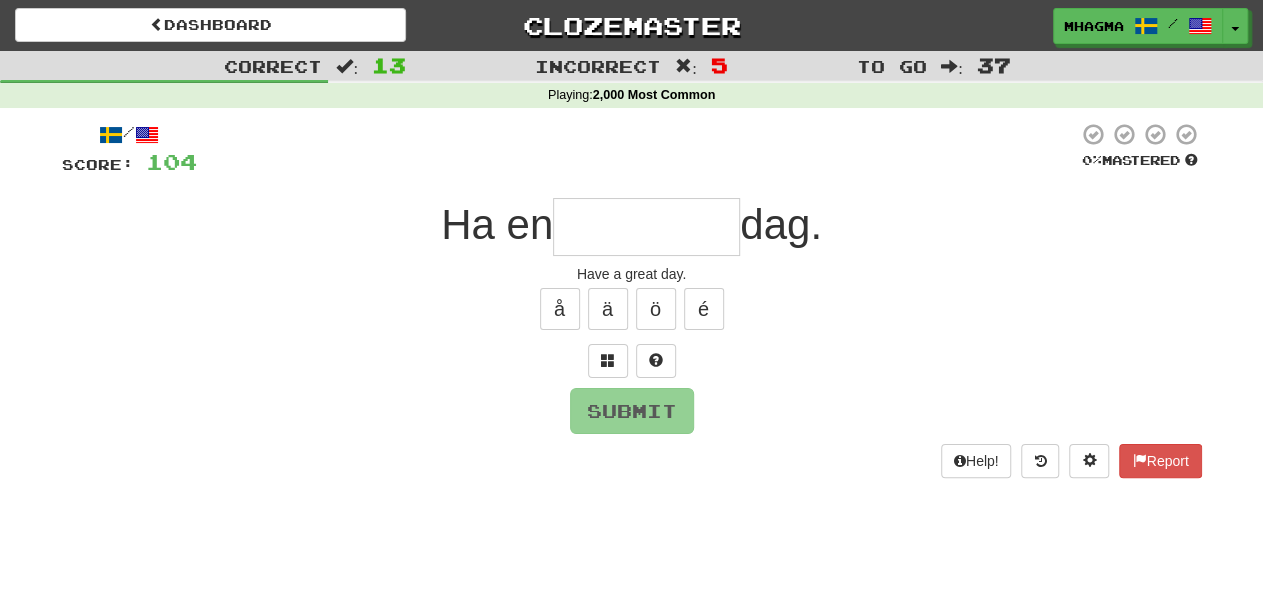 type on "**********" 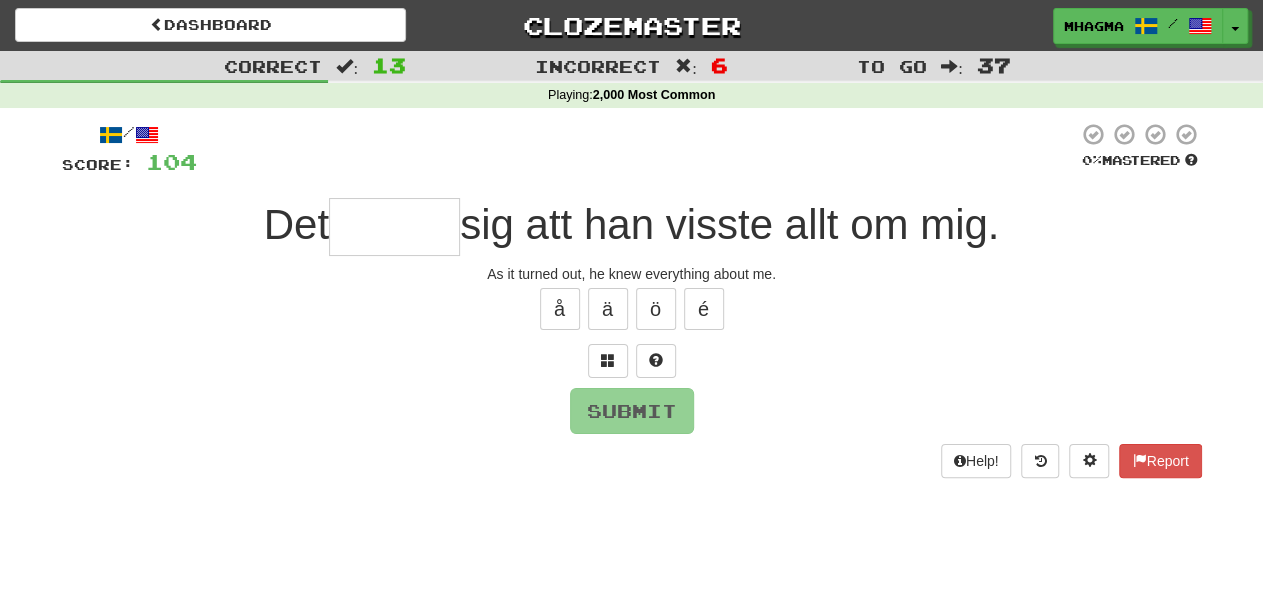 type on "******" 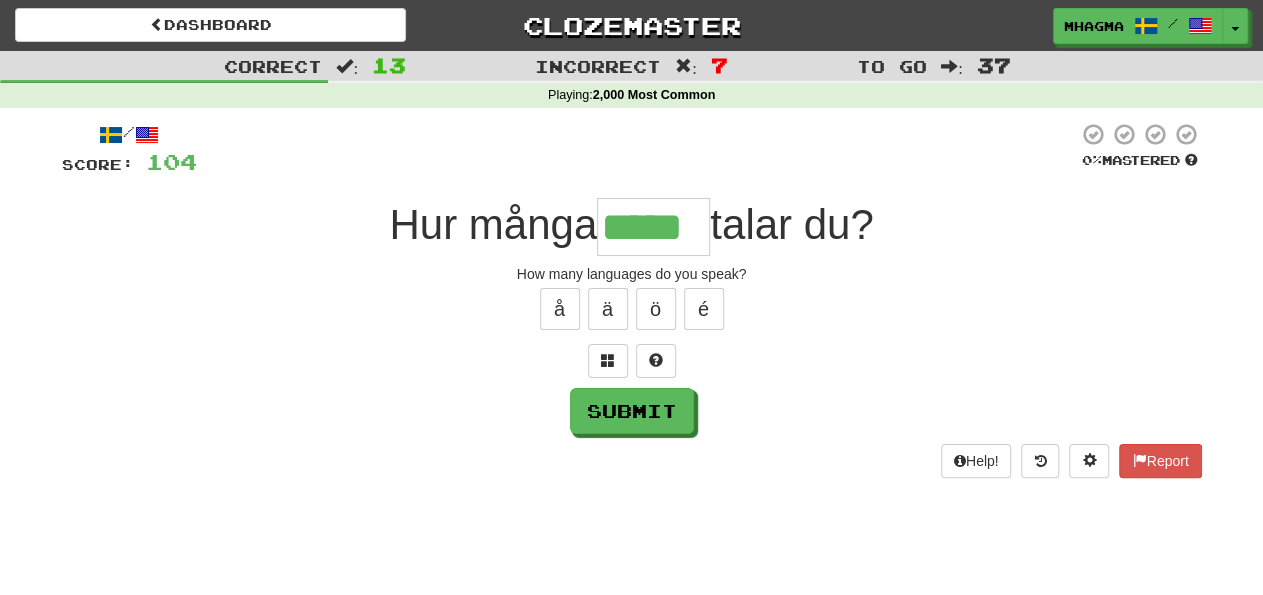 type on "*****" 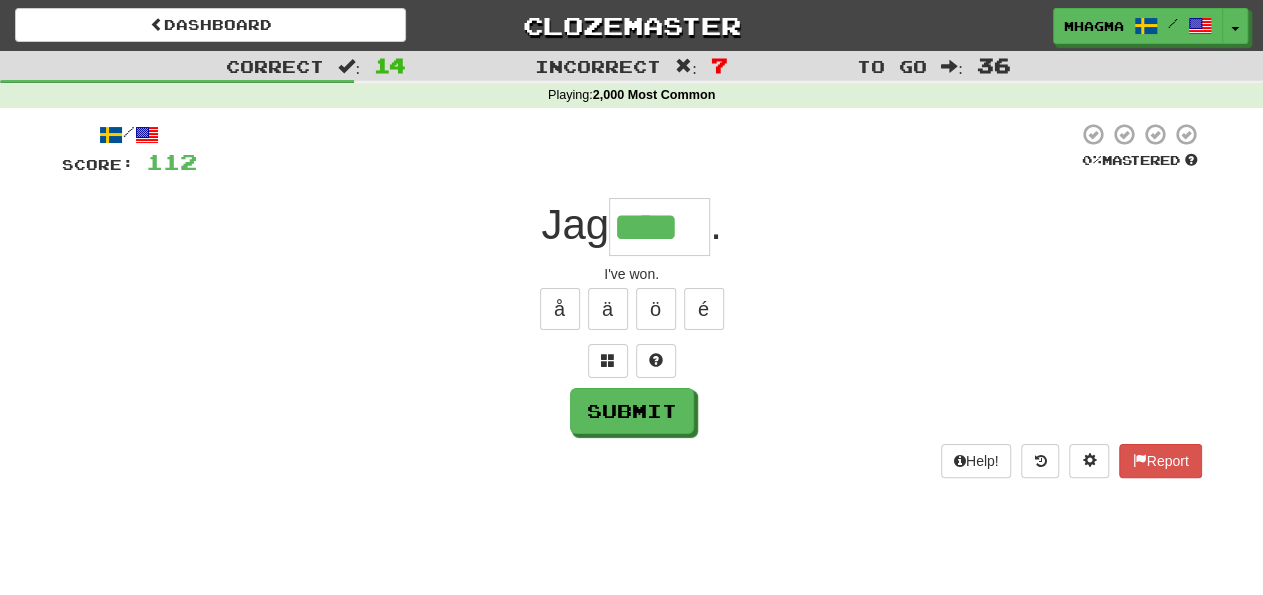 type on "****" 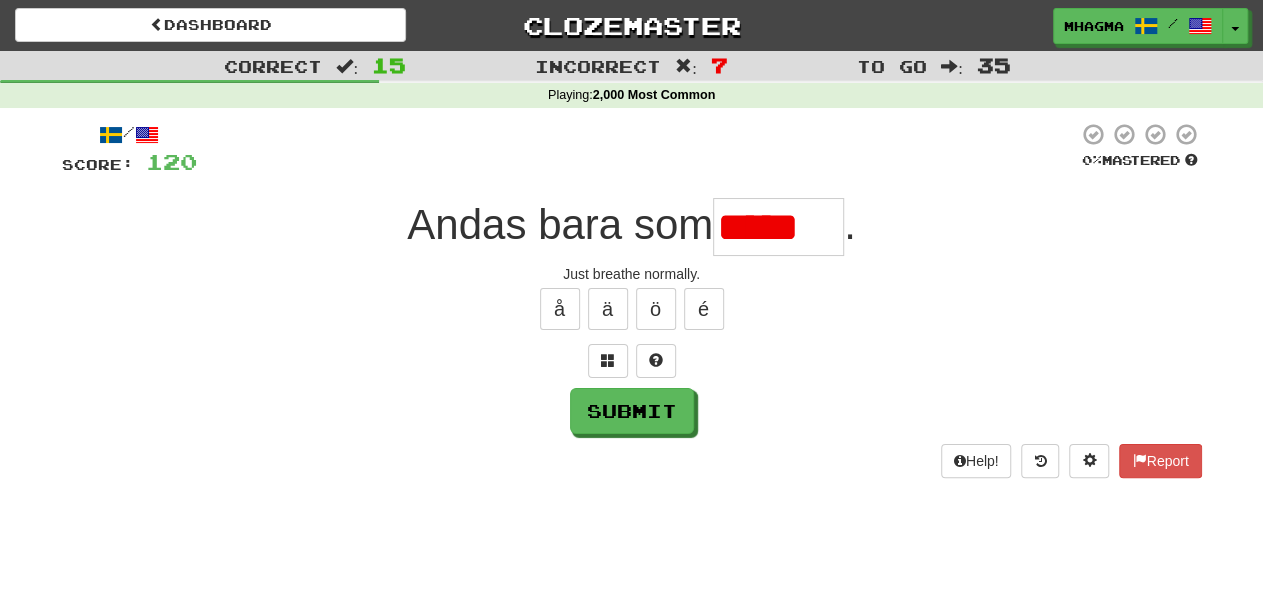 scroll, scrollTop: 0, scrollLeft: 0, axis: both 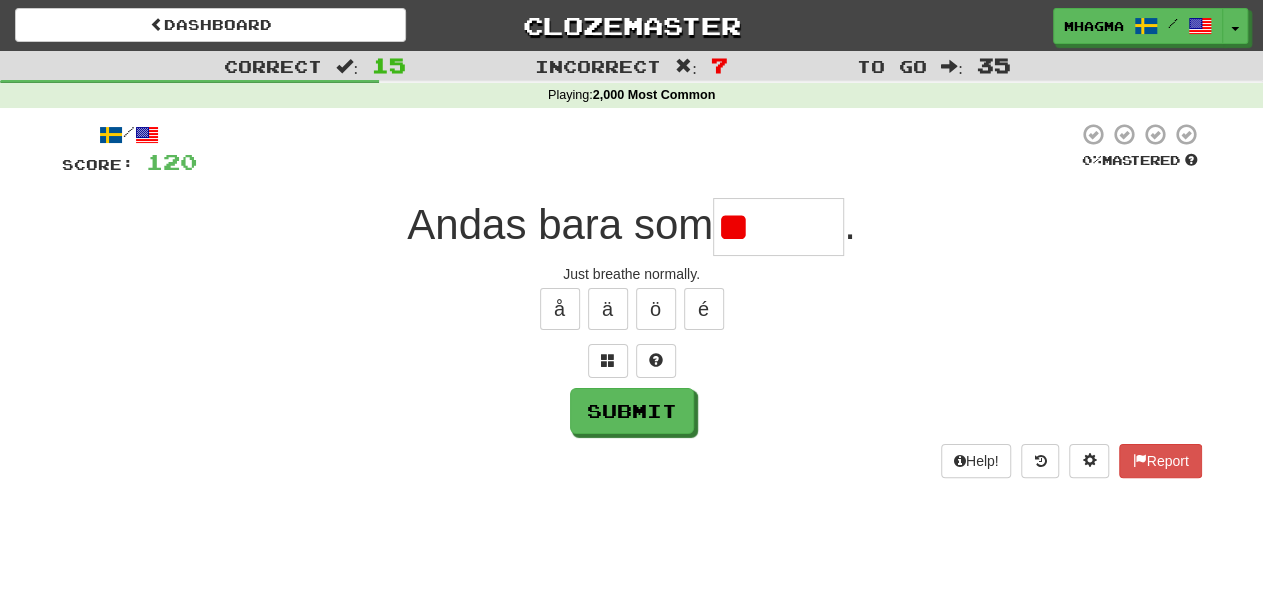type on "*" 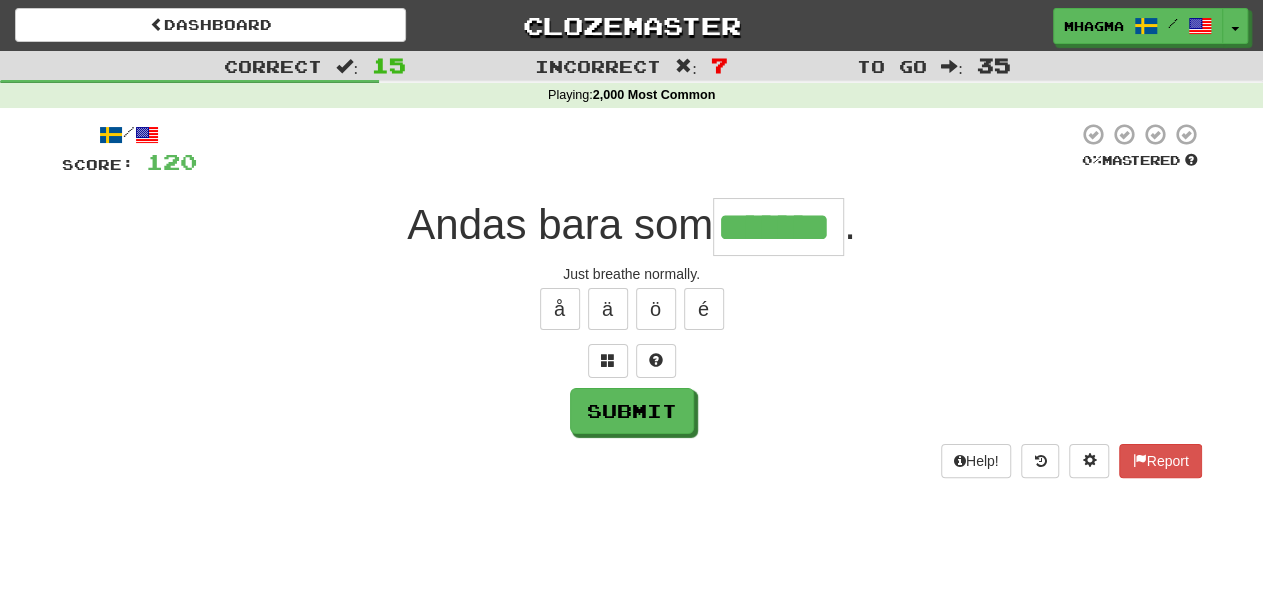 type on "*******" 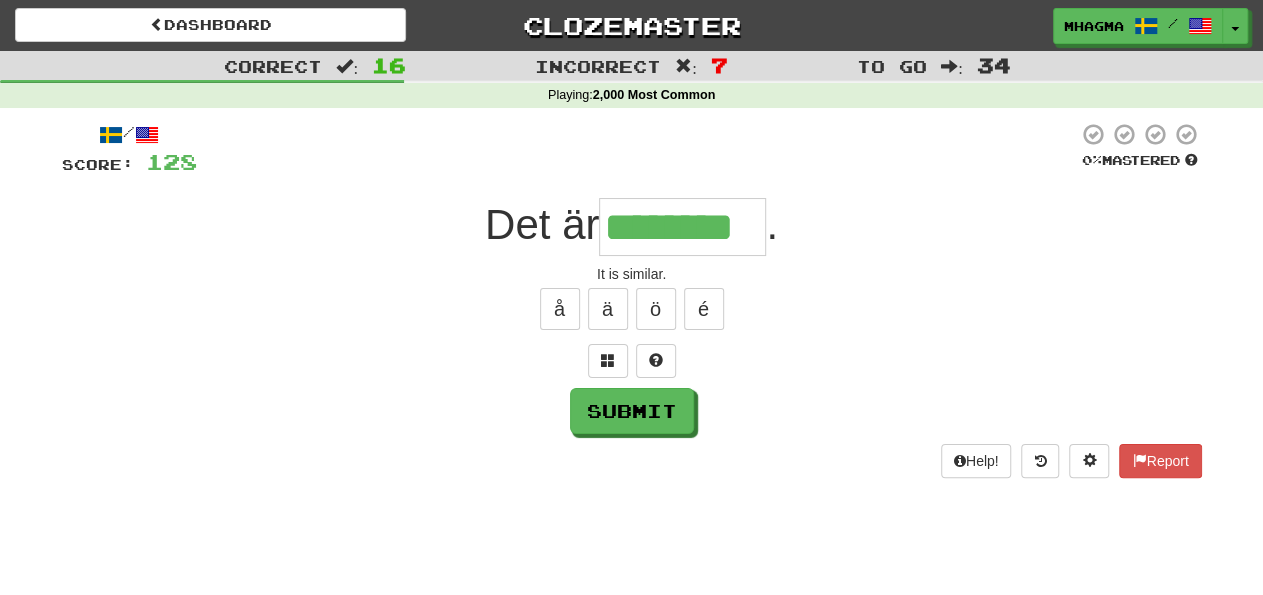 type on "********" 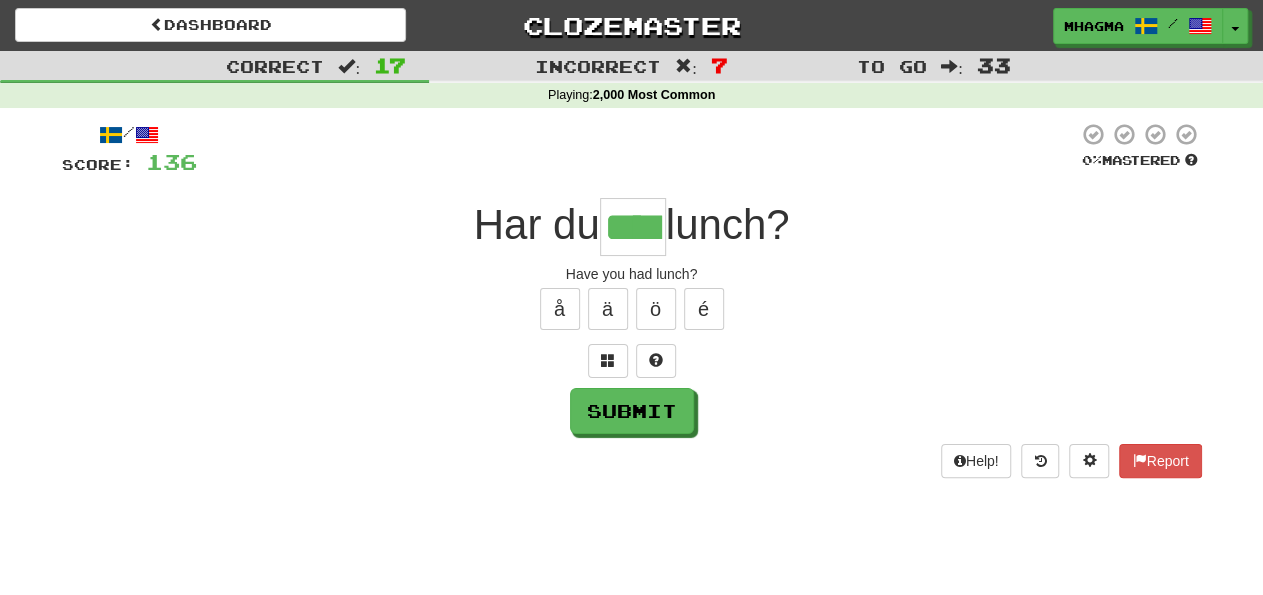 type on "****" 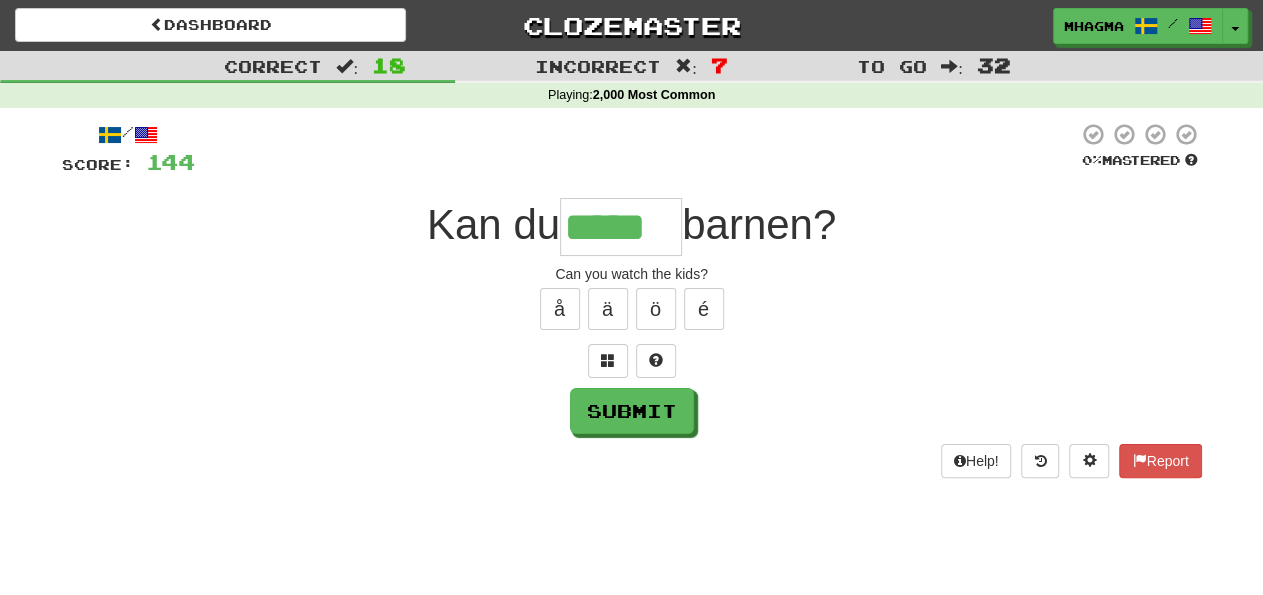 type on "*****" 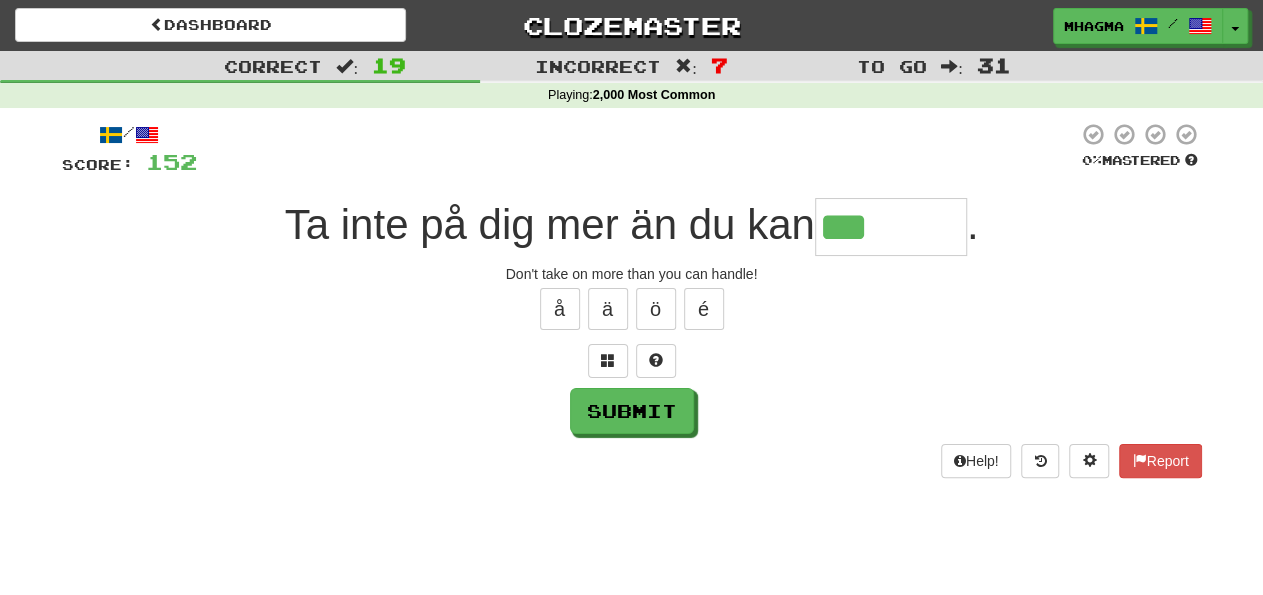 type on "*******" 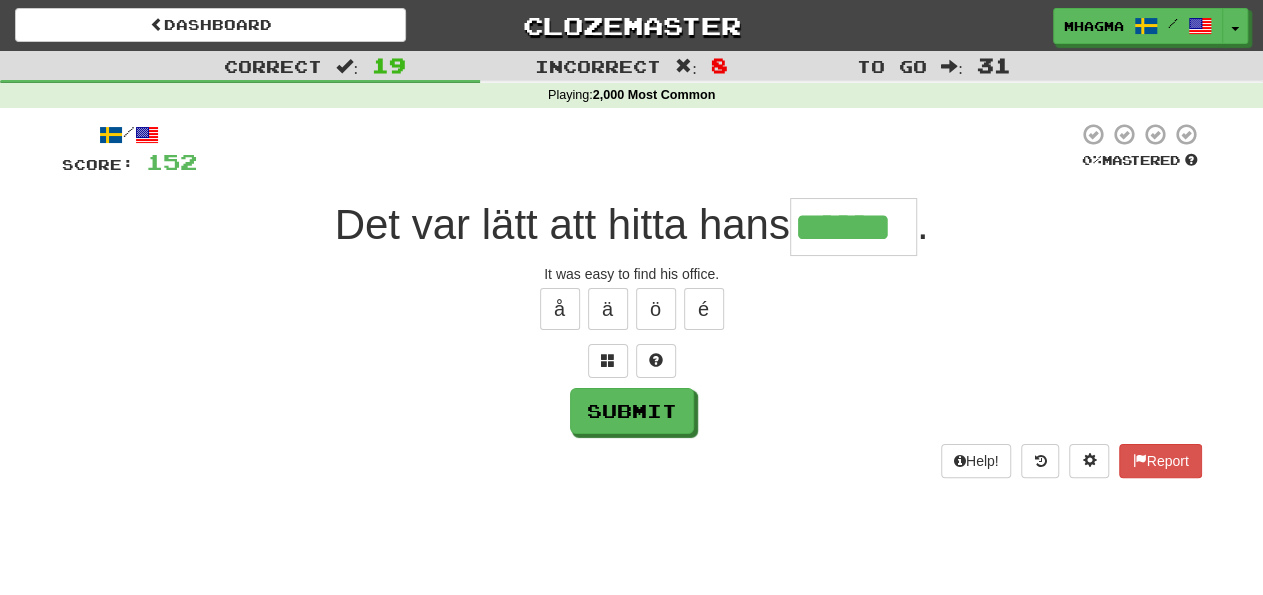 type on "******" 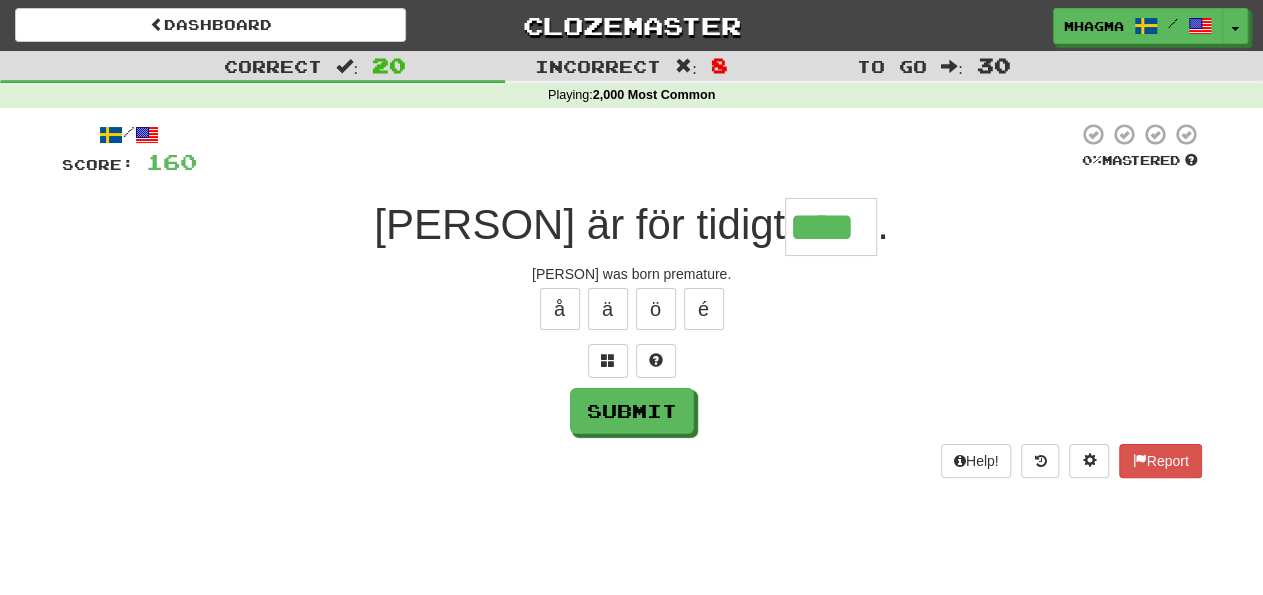 type on "****" 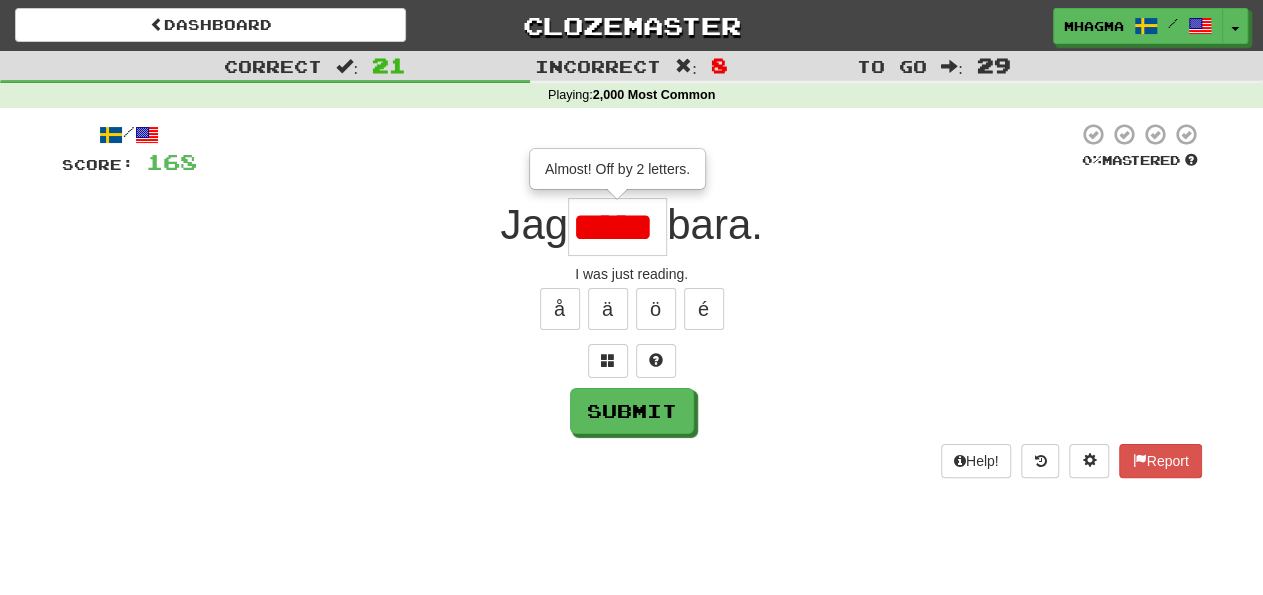 type on "*****" 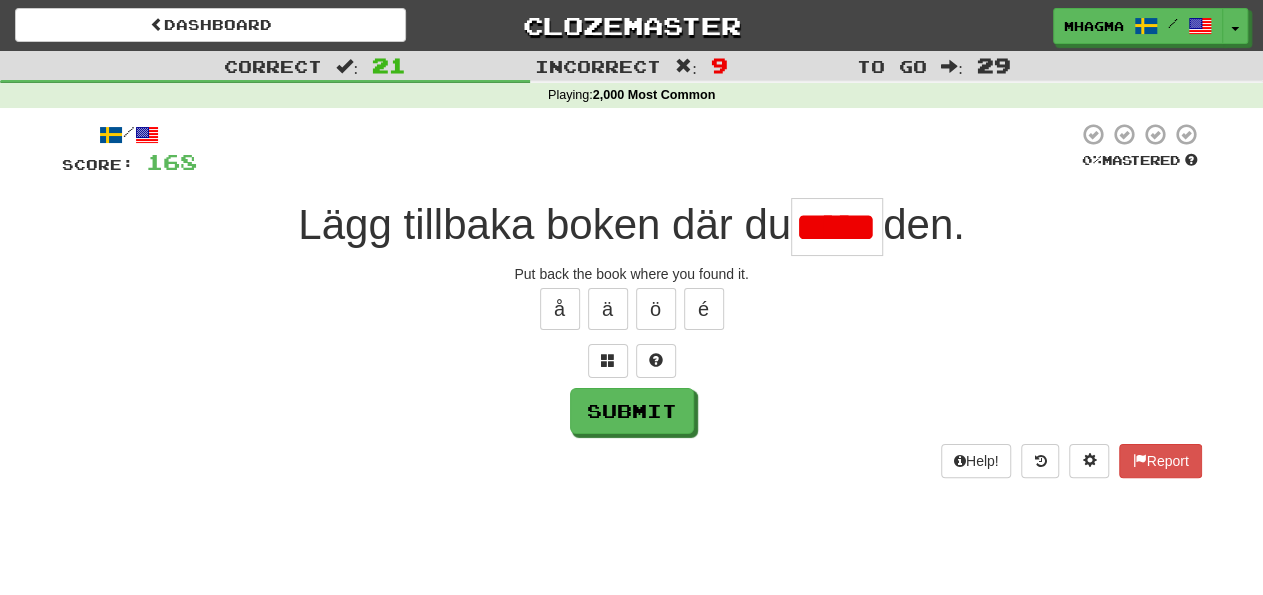 scroll, scrollTop: 0, scrollLeft: 0, axis: both 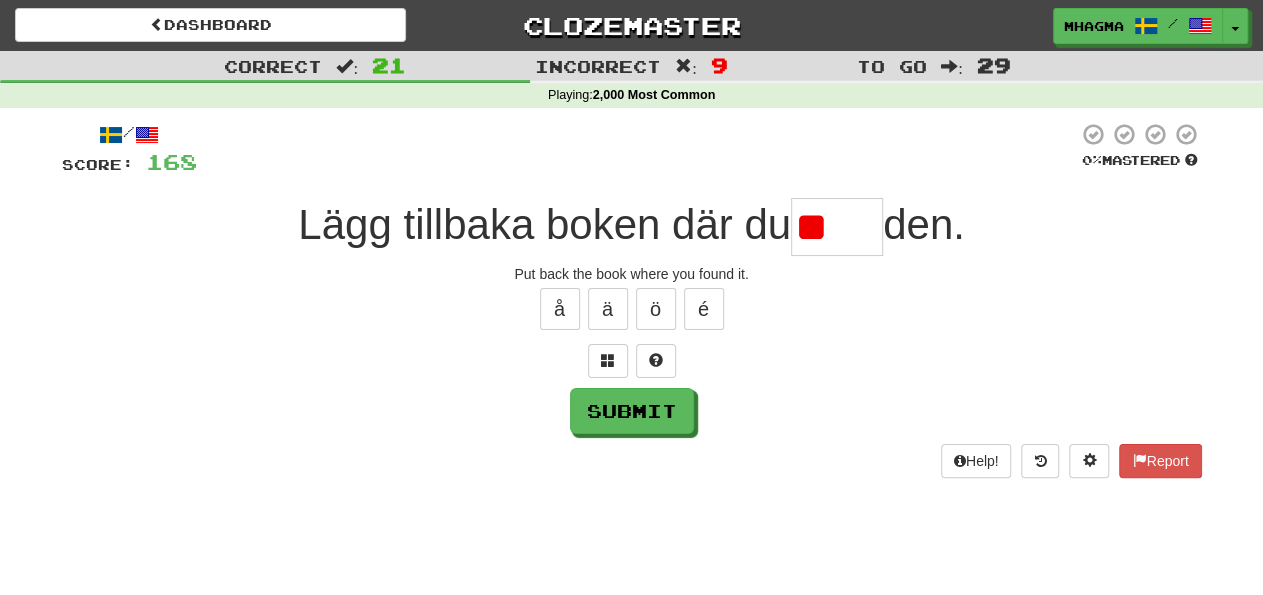 type on "*" 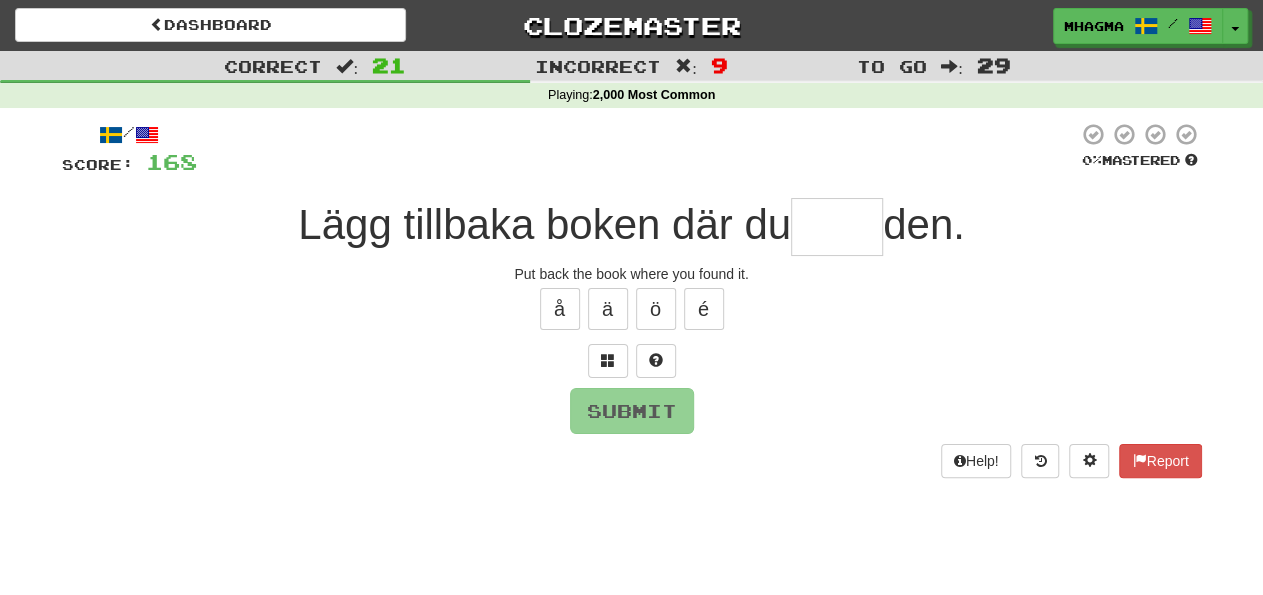 type on "****" 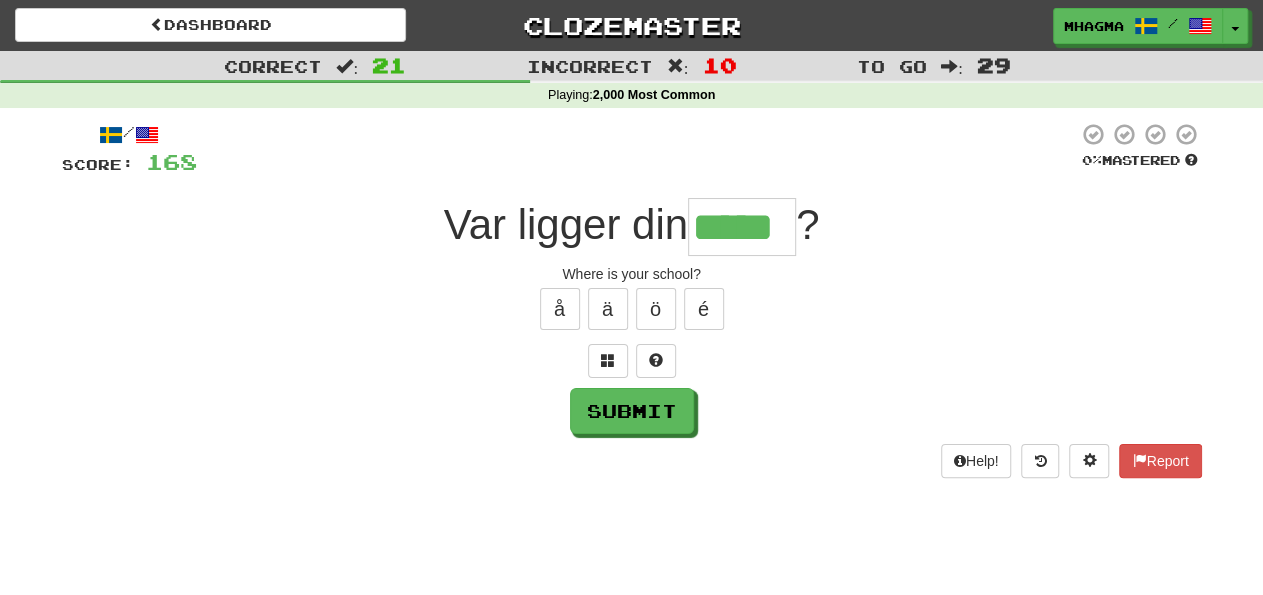 type on "*****" 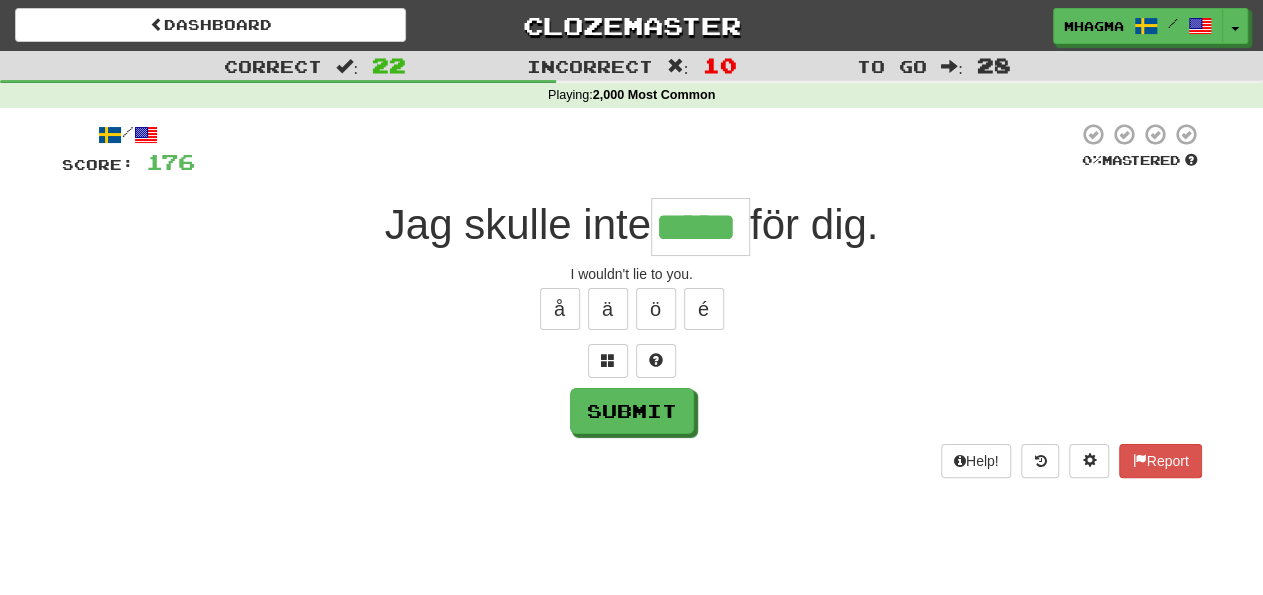 type on "*****" 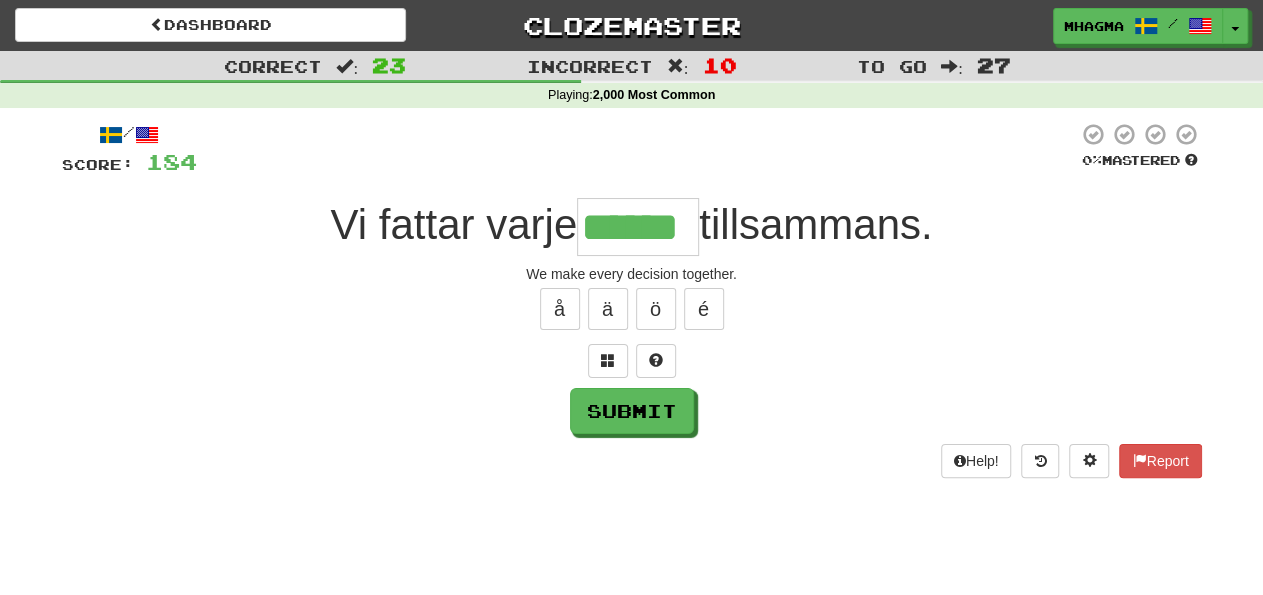 type on "******" 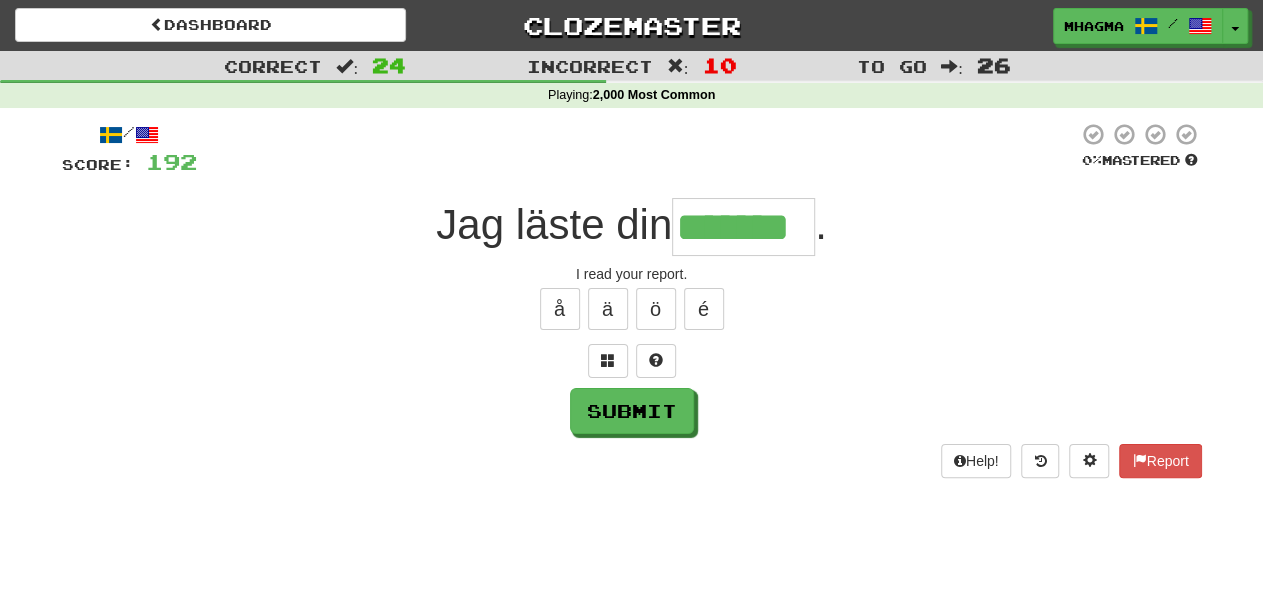 type on "*******" 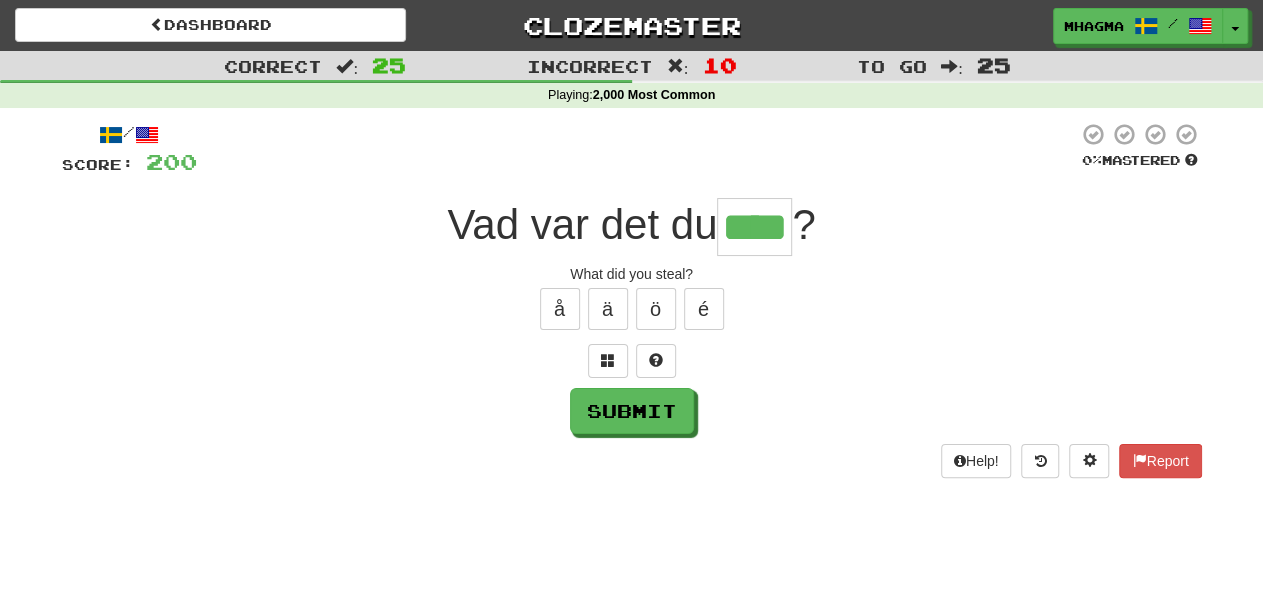 type on "****" 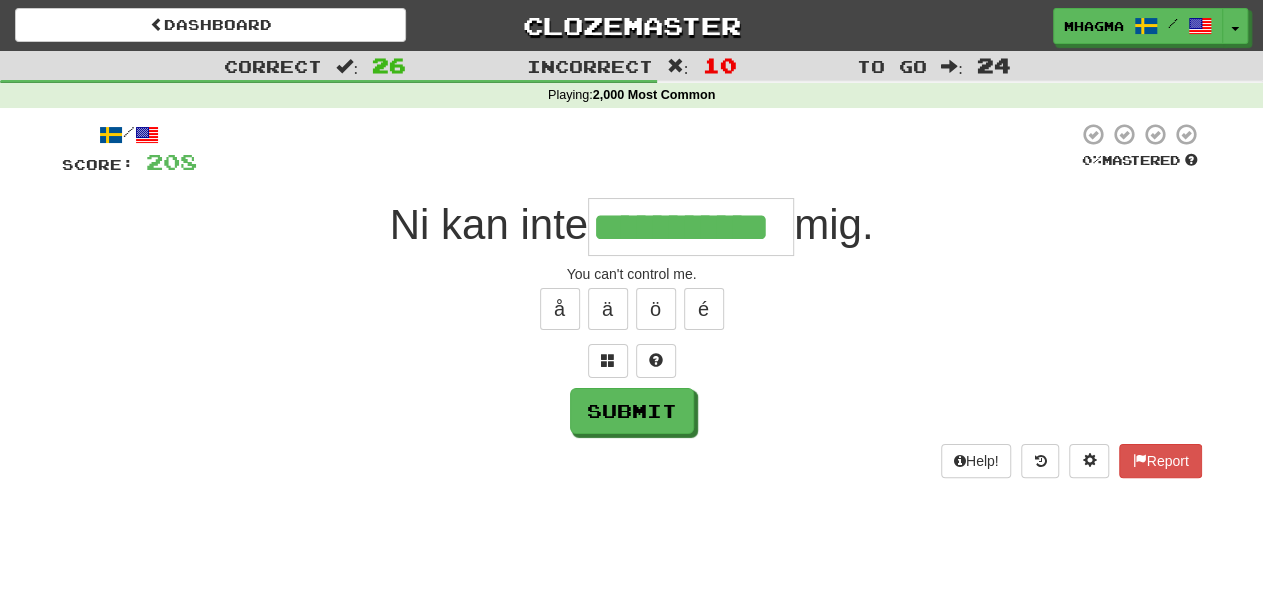 type on "**********" 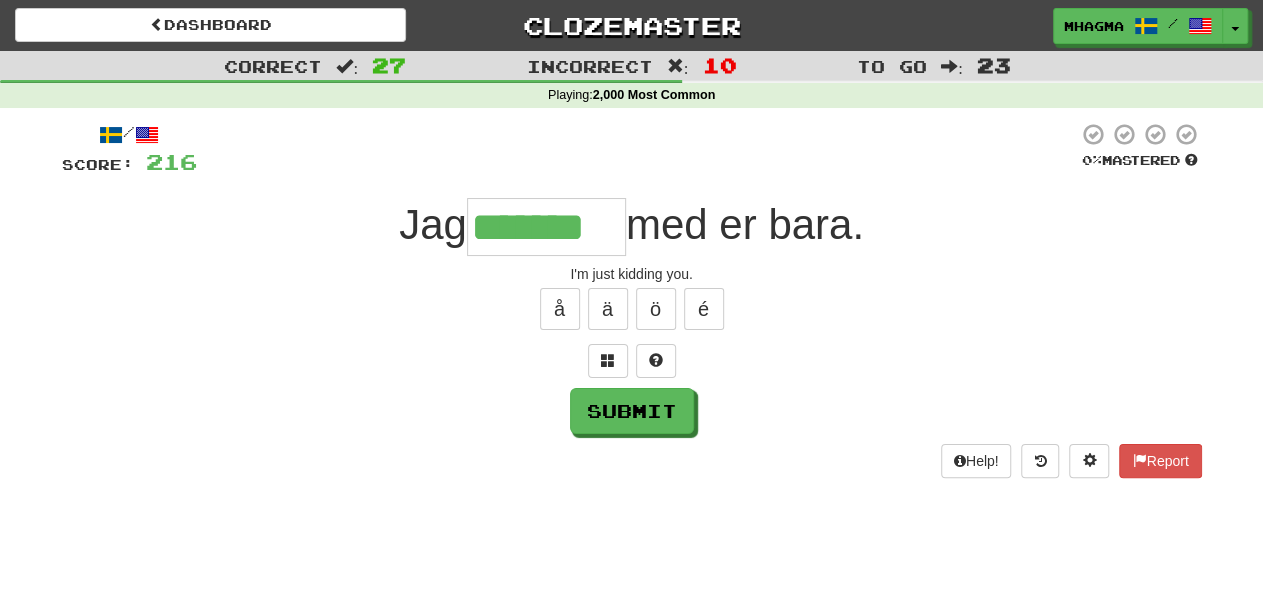 type on "*******" 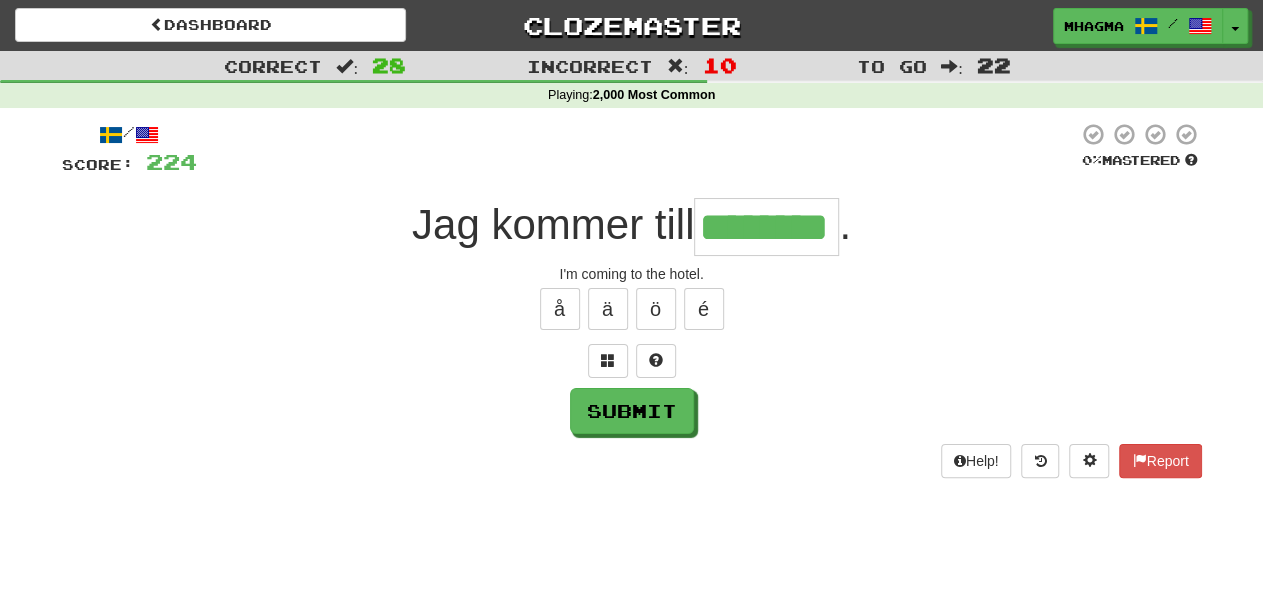 type on "********" 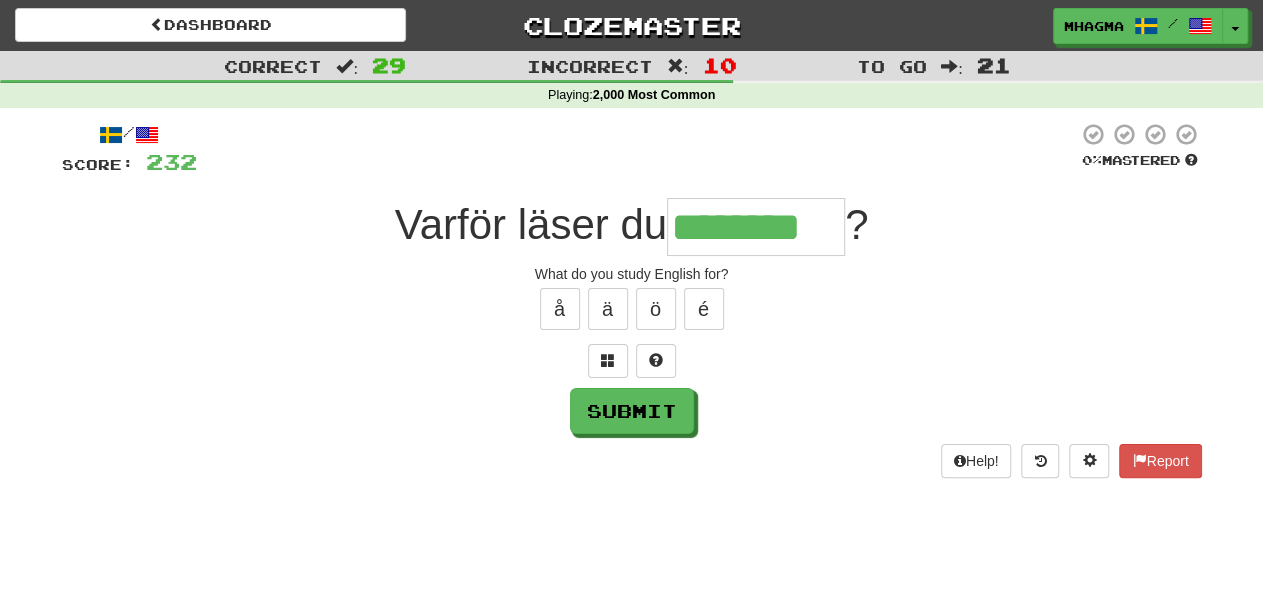 type on "********" 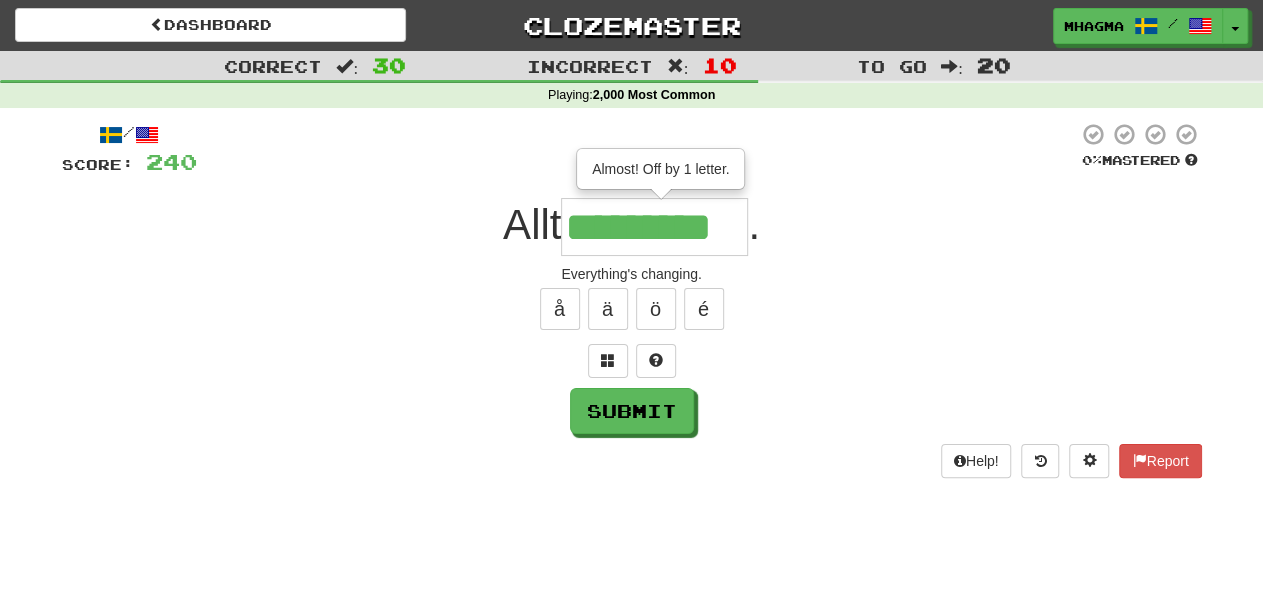 type on "*********" 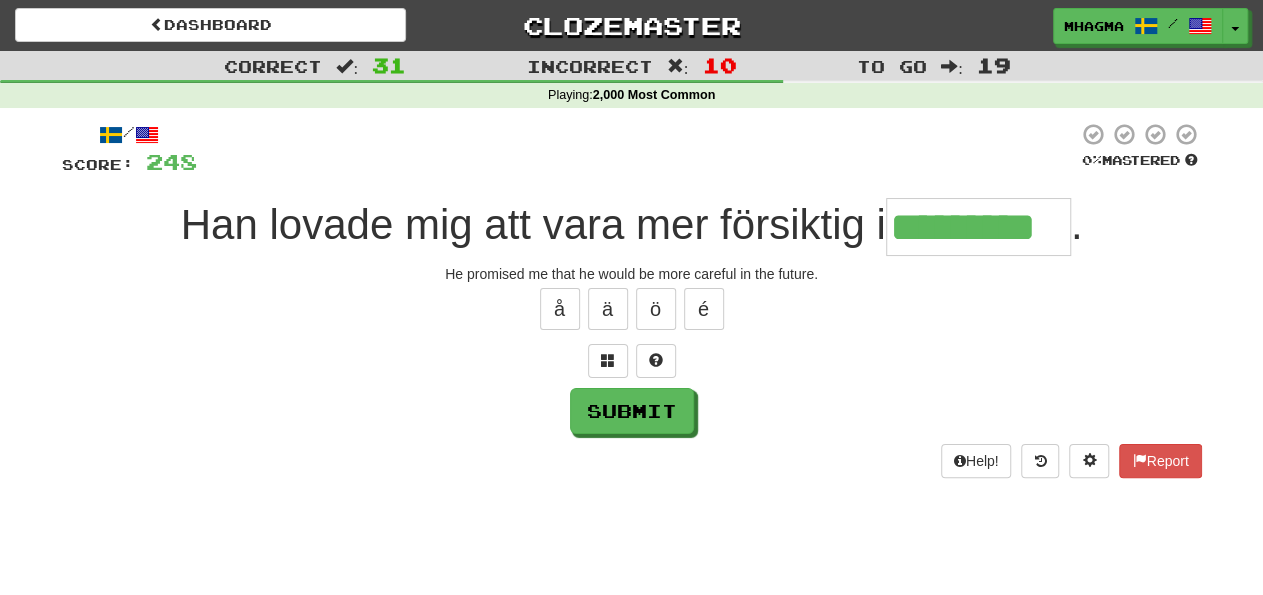 type on "*********" 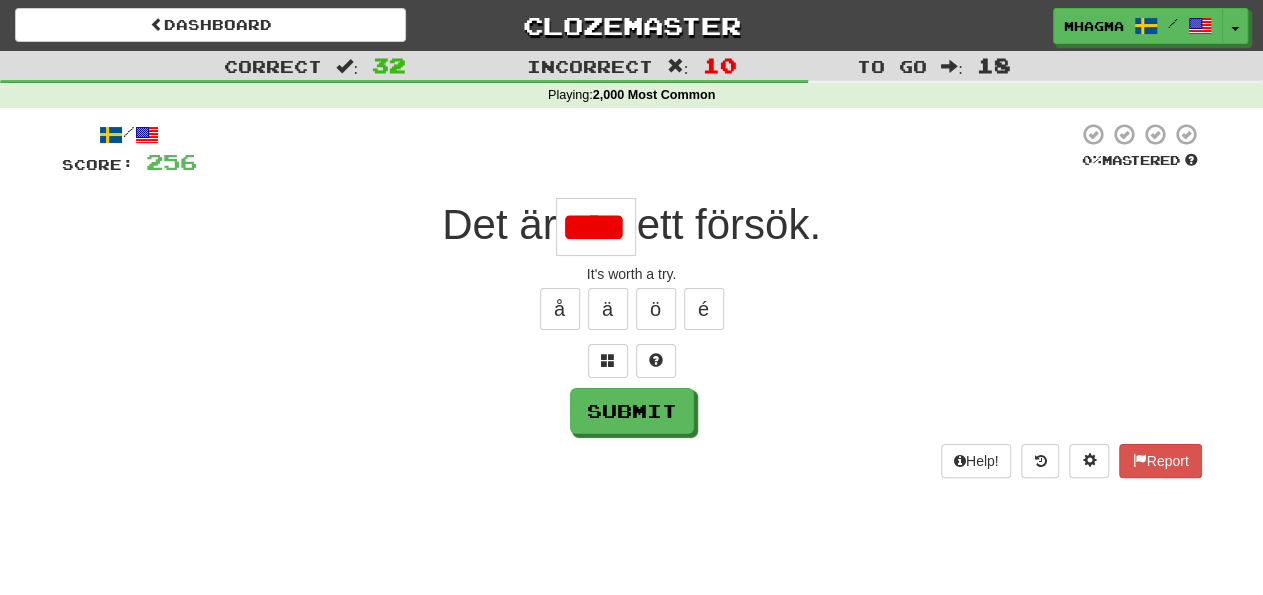scroll, scrollTop: 0, scrollLeft: 9, axis: horizontal 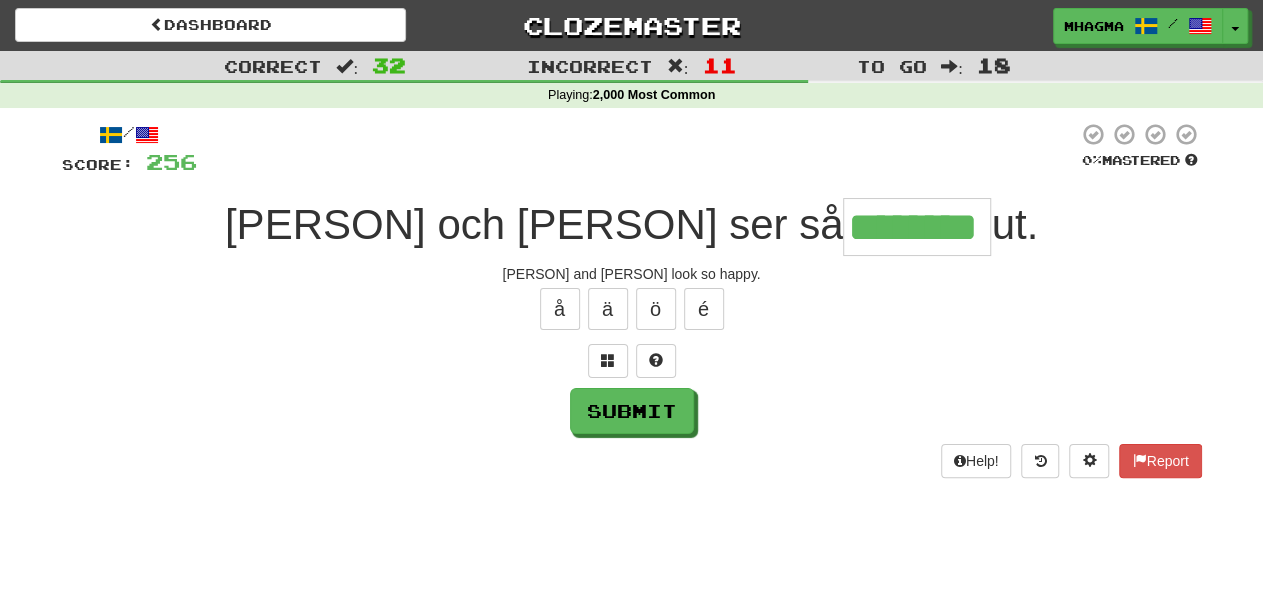 type on "********" 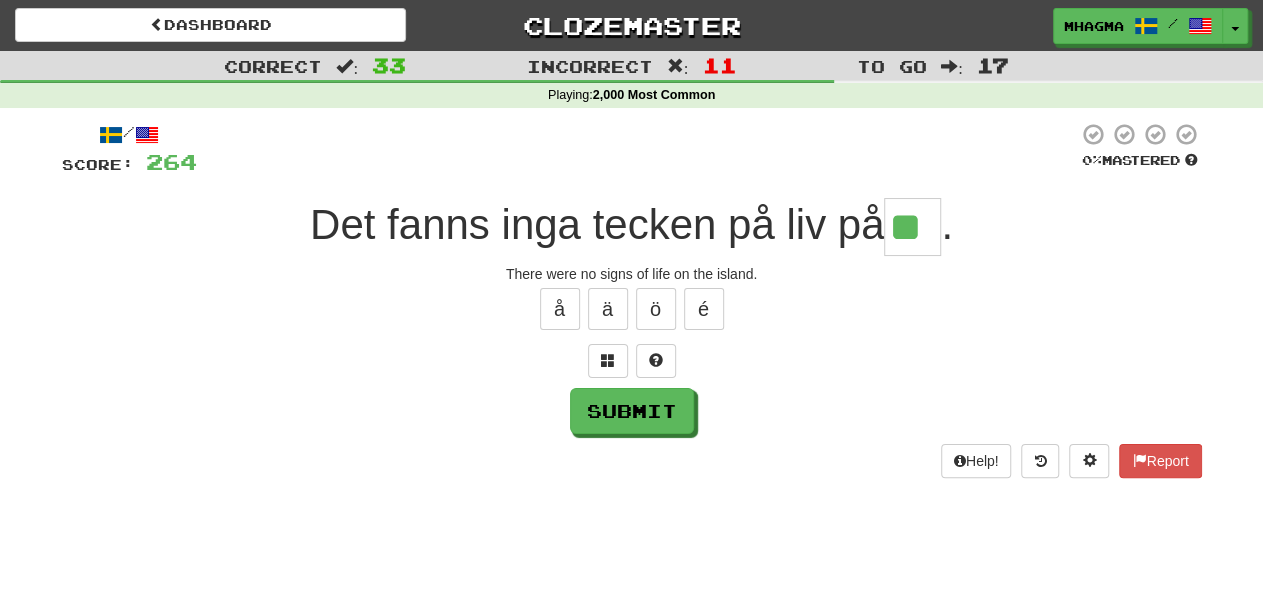 type on "**" 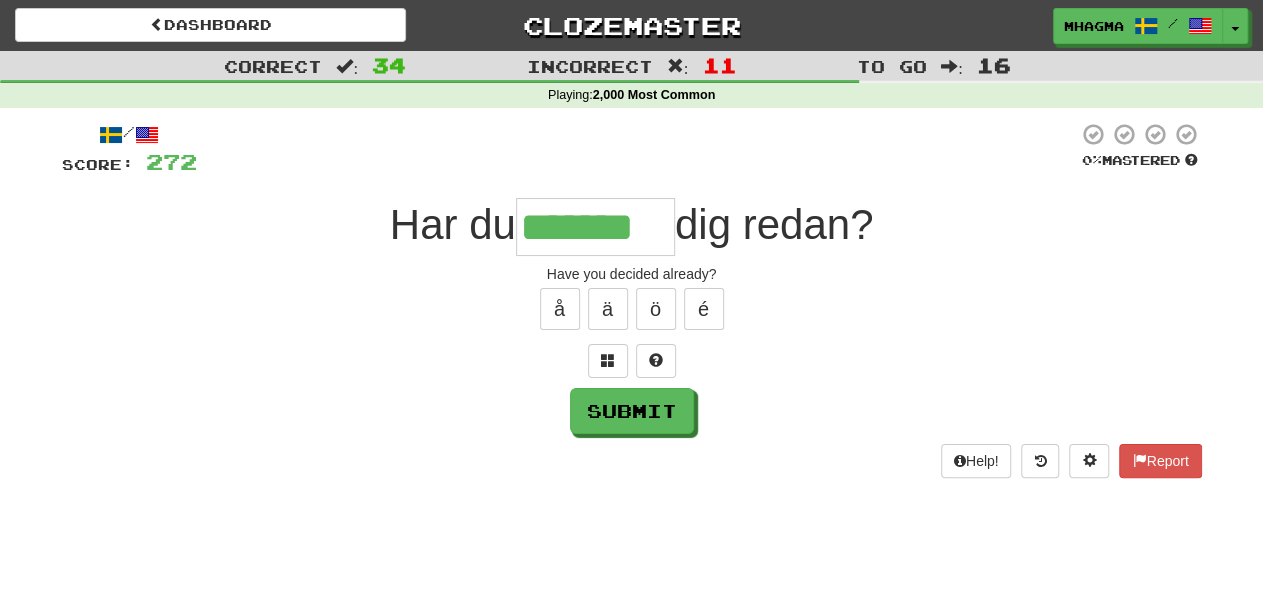 type on "*******" 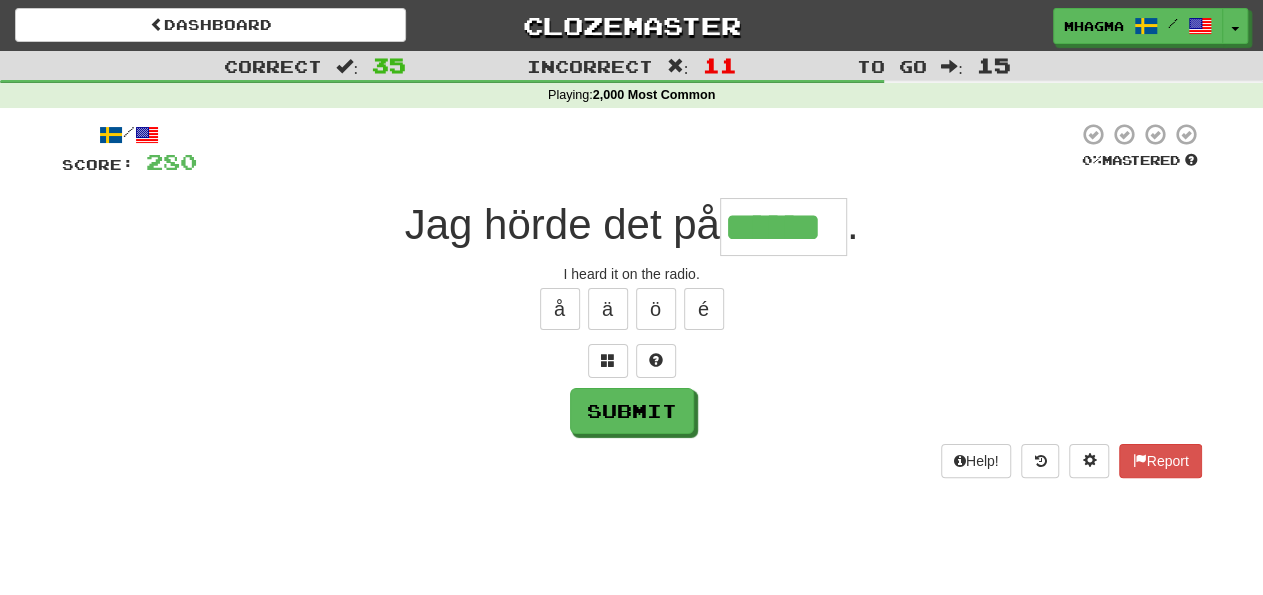 type on "******" 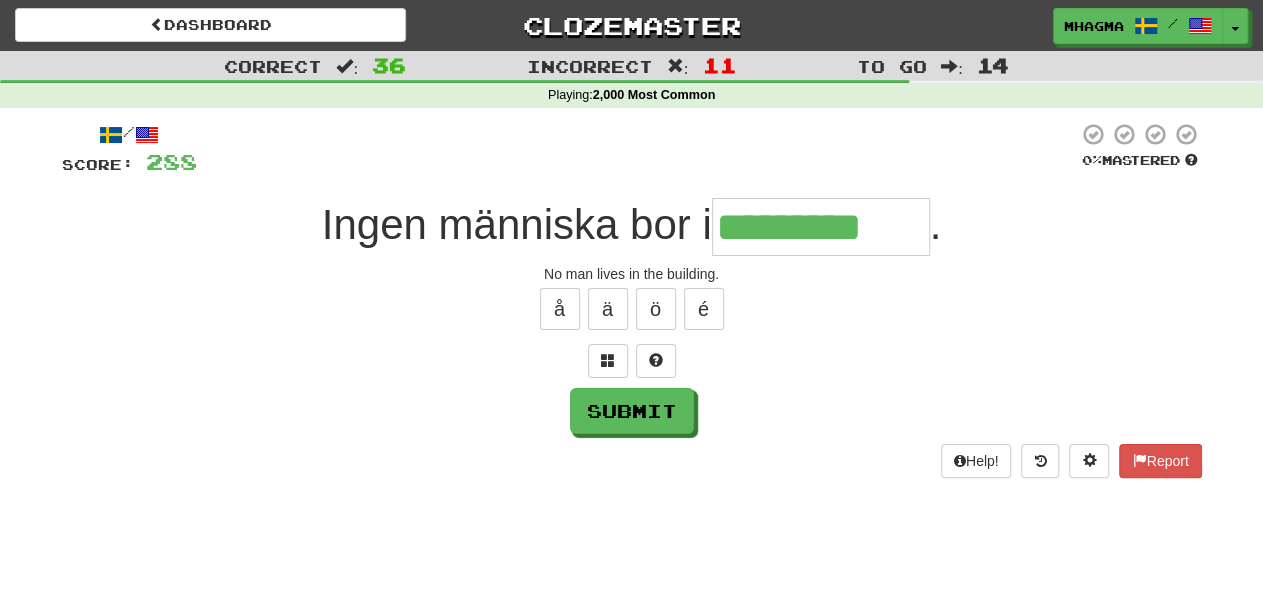 type on "*********" 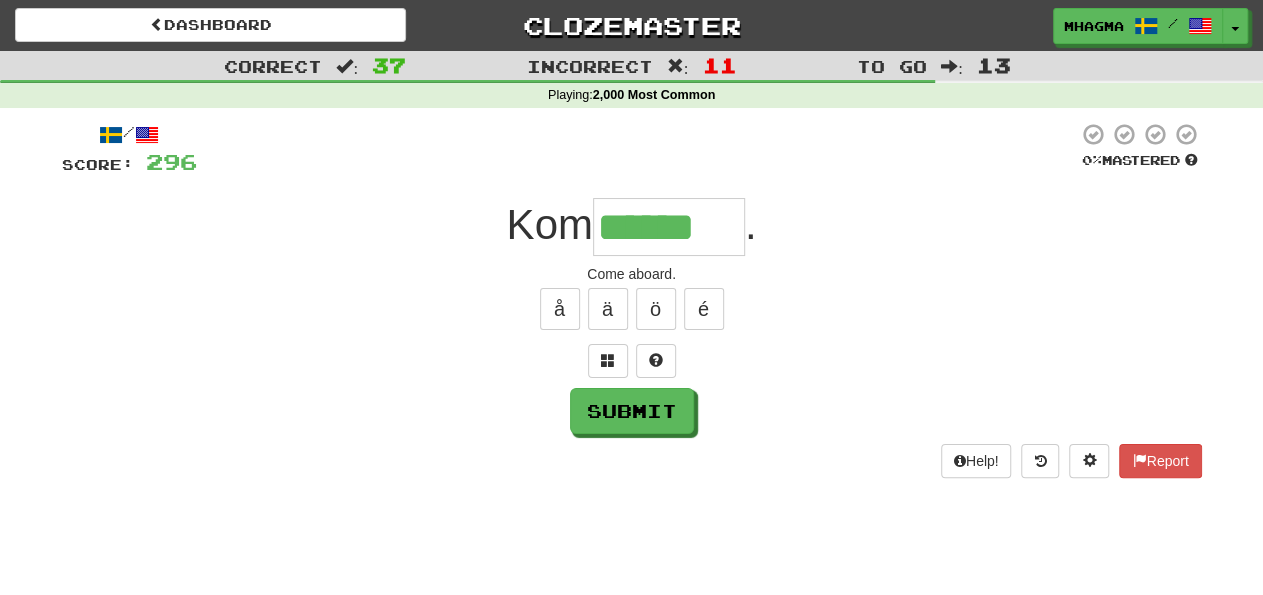 type on "******" 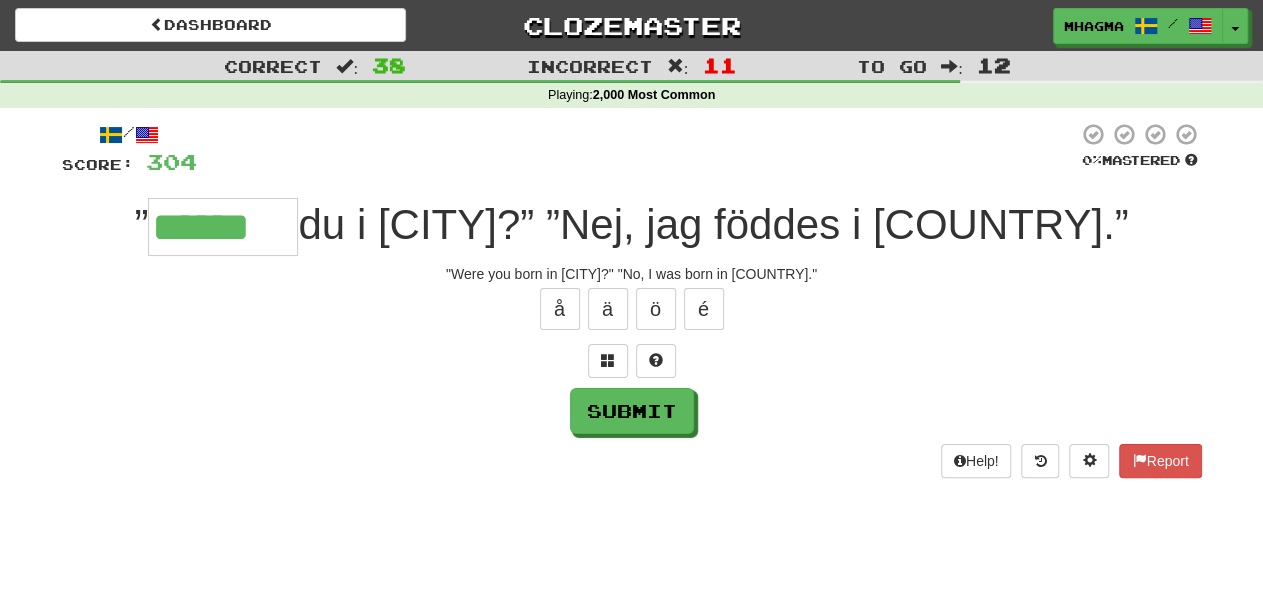 type on "******" 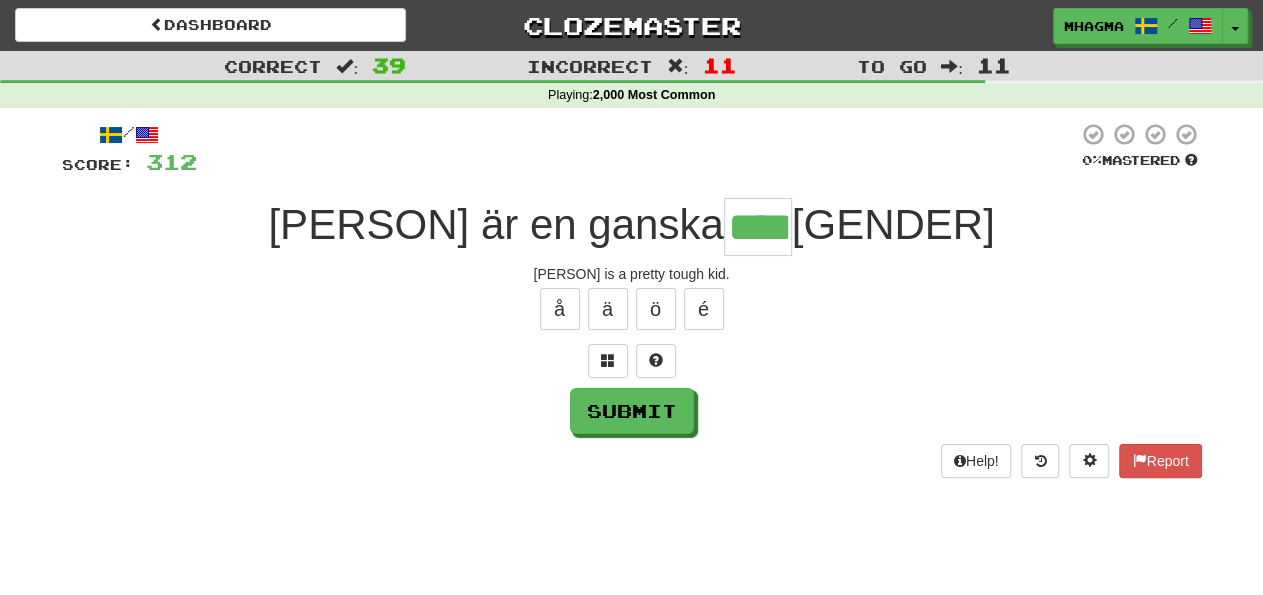 type on "****" 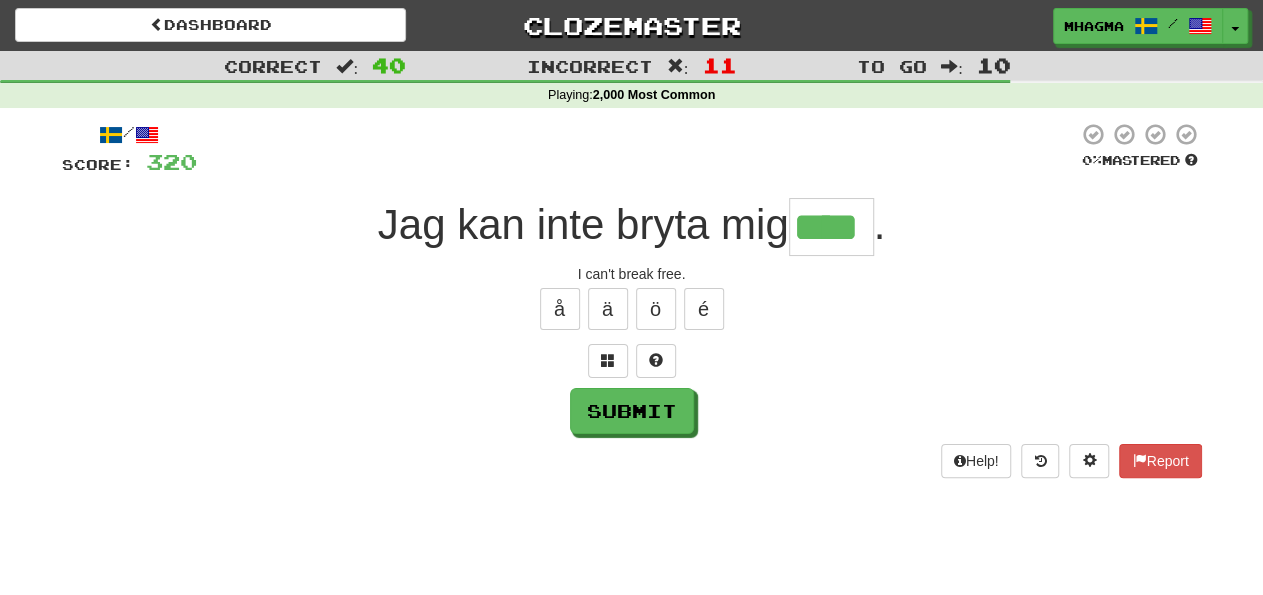 type on "****" 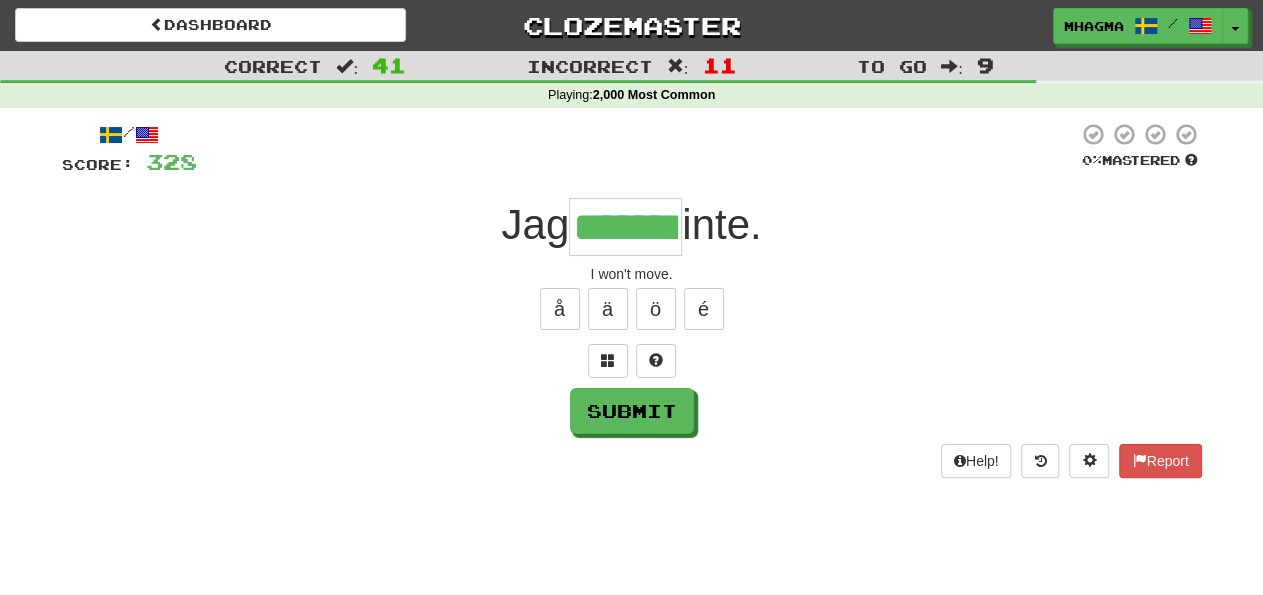 type on "*******" 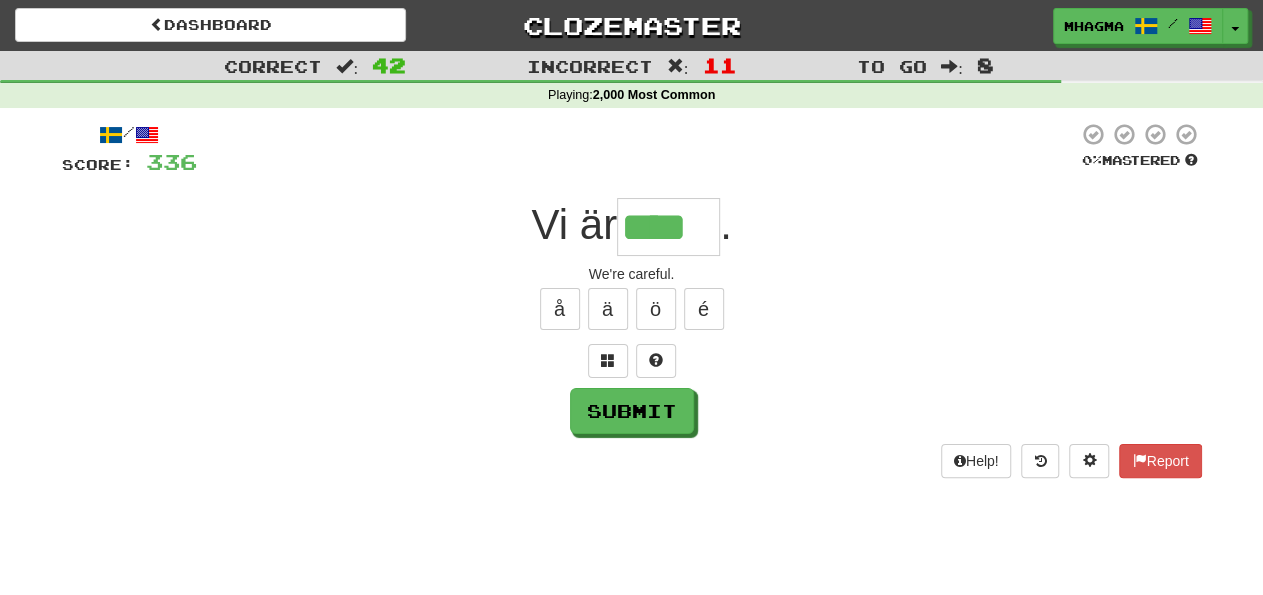 type on "****" 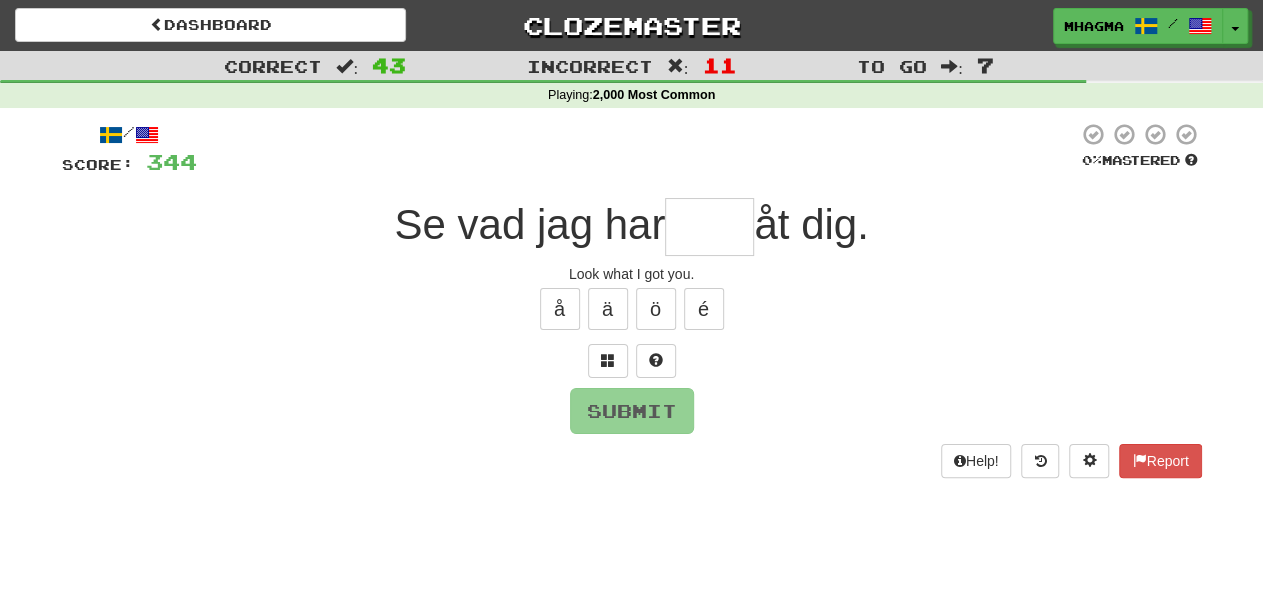 type on "****" 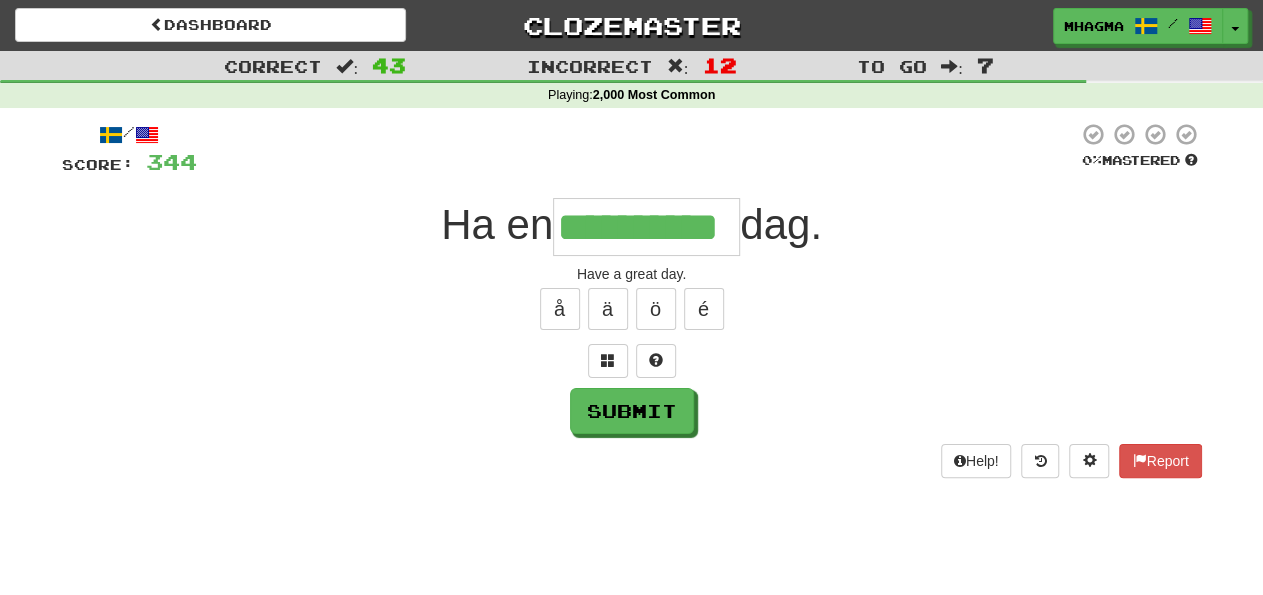 type on "**********" 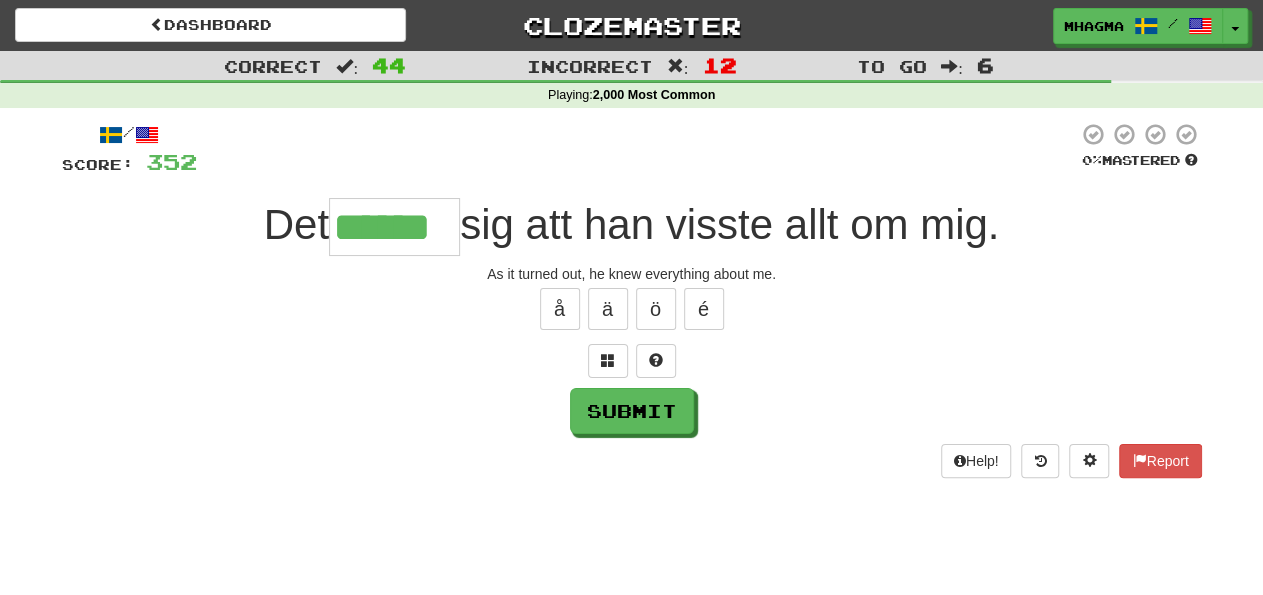 type on "******" 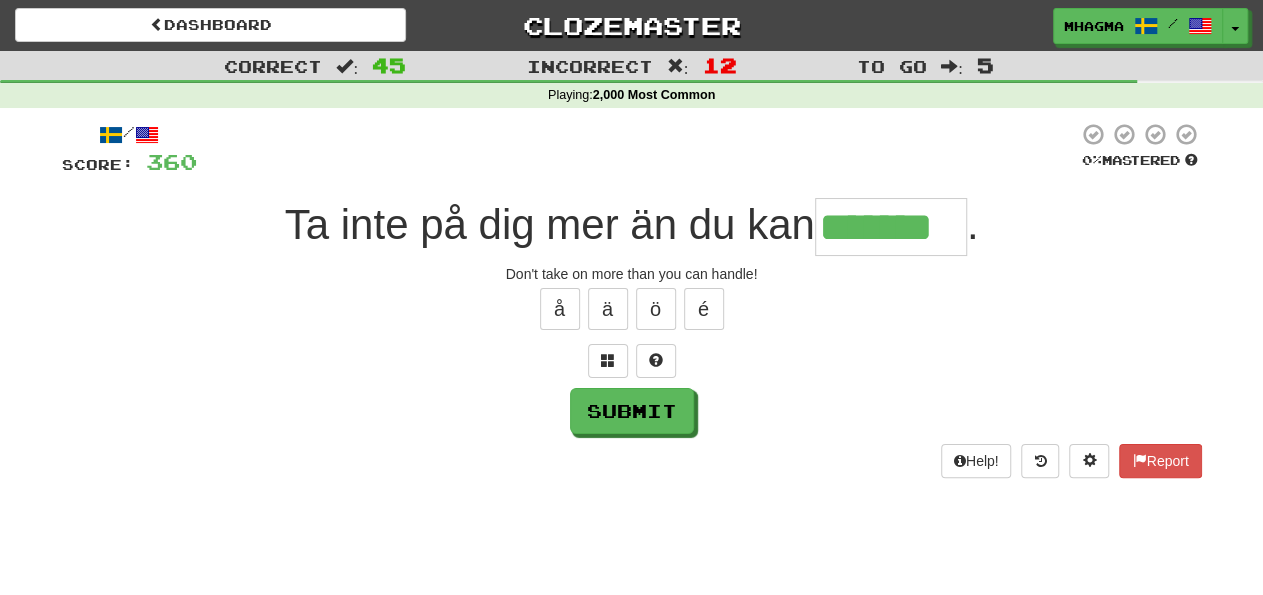type on "*******" 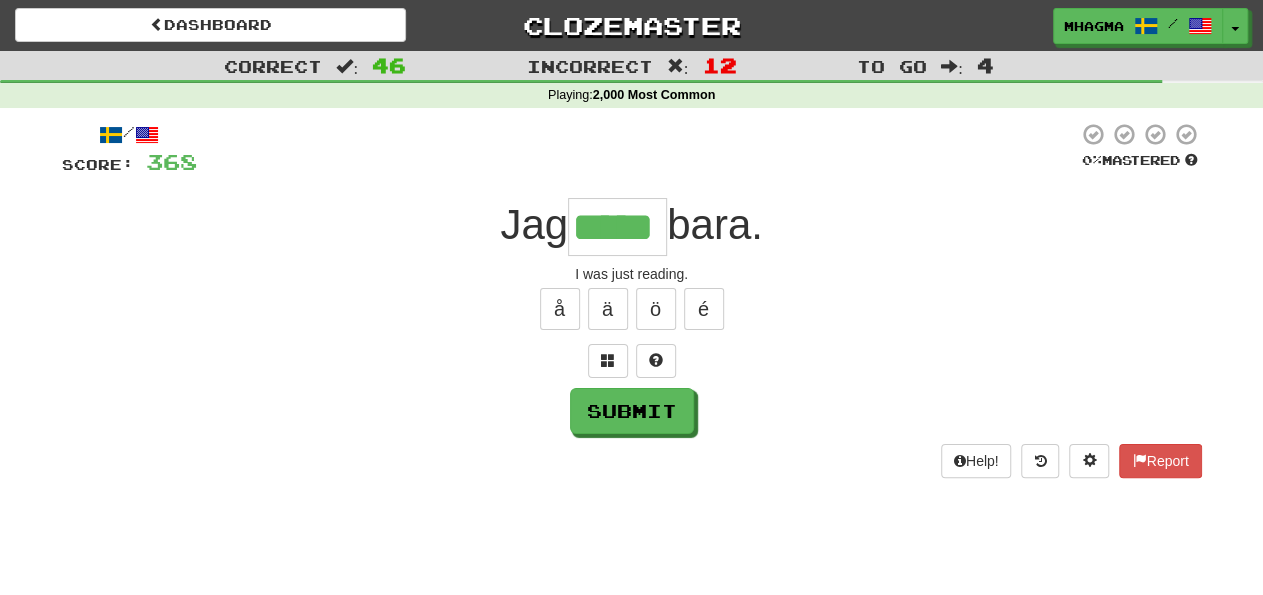 type on "*****" 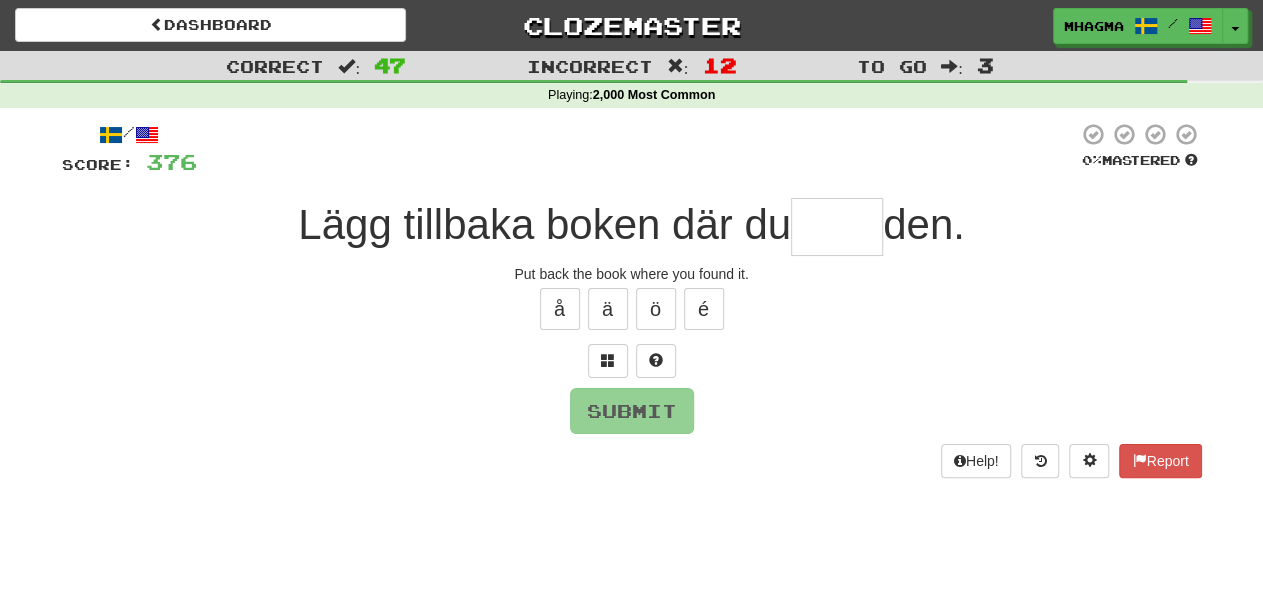 type on "*" 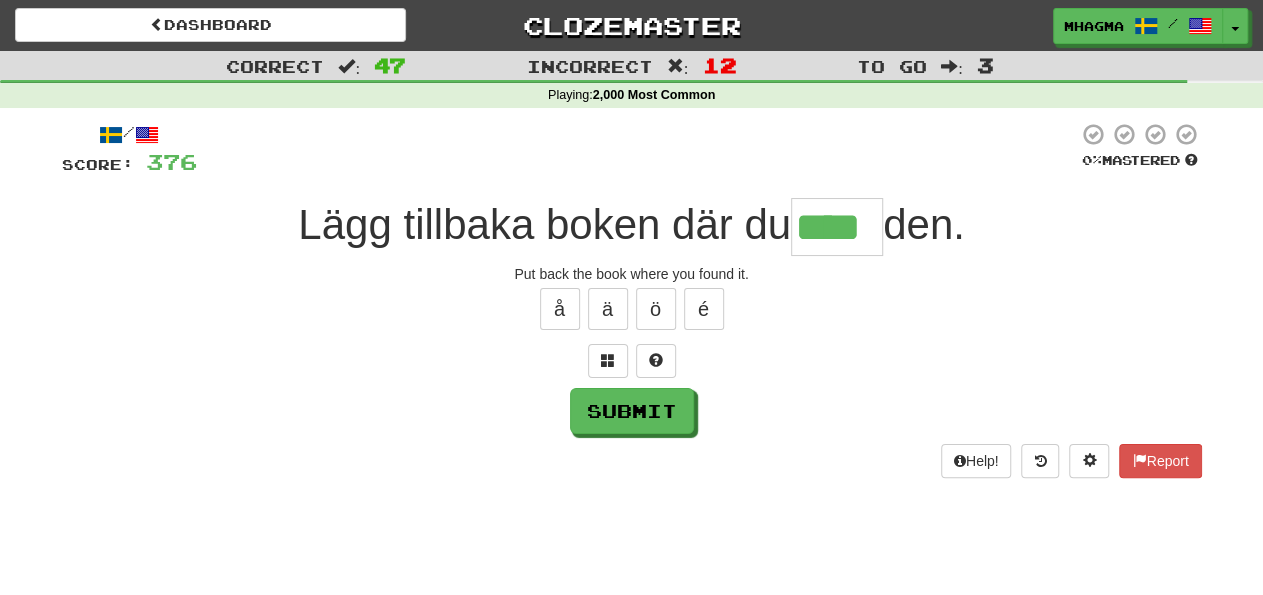 type on "****" 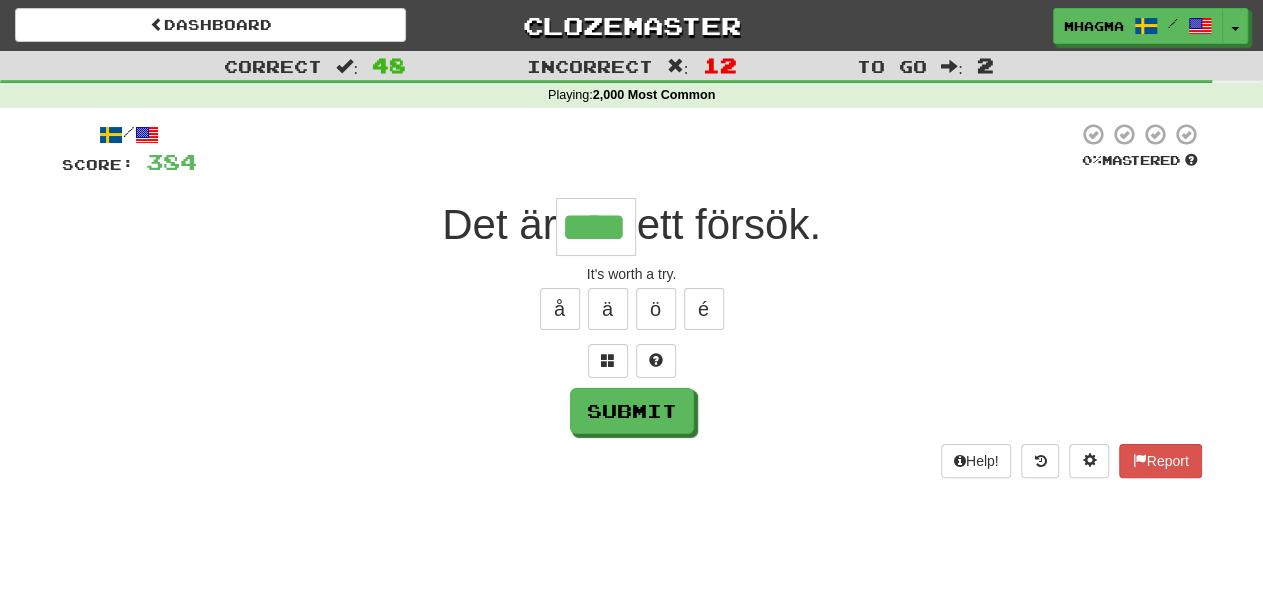 type on "****" 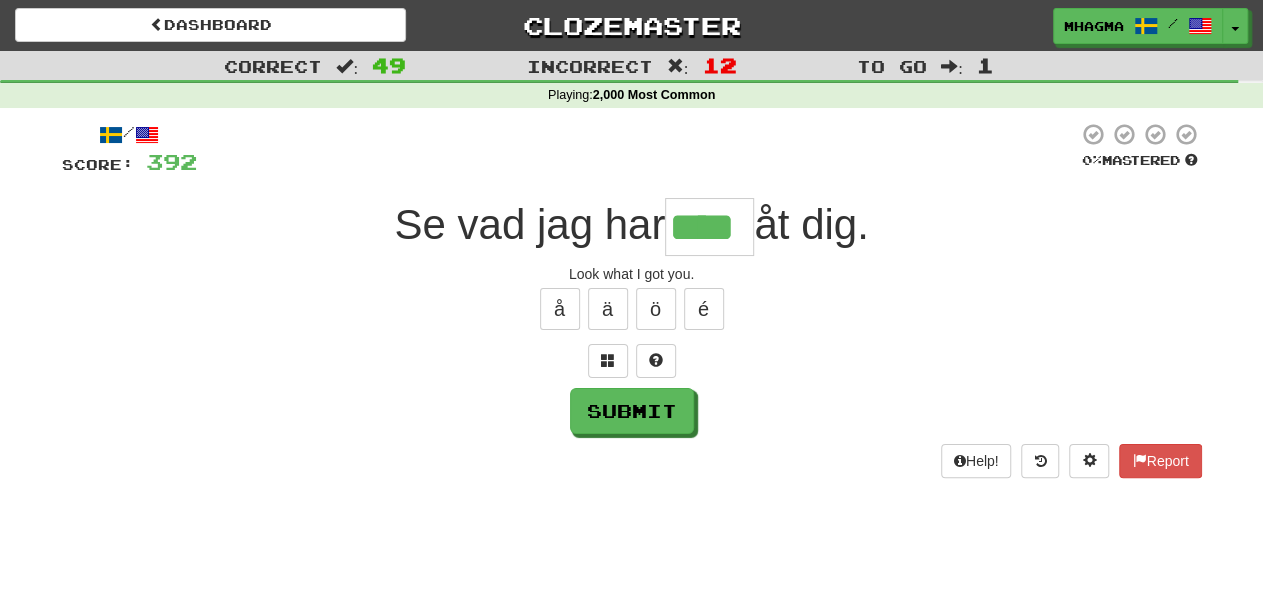 type on "****" 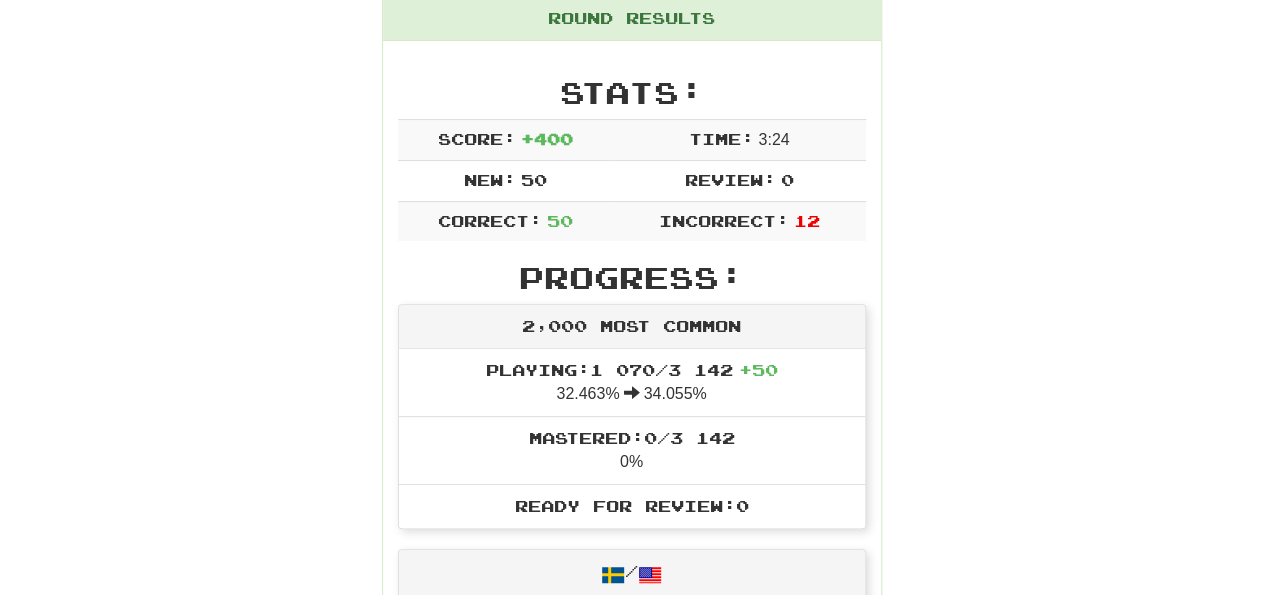 scroll, scrollTop: 0, scrollLeft: 0, axis: both 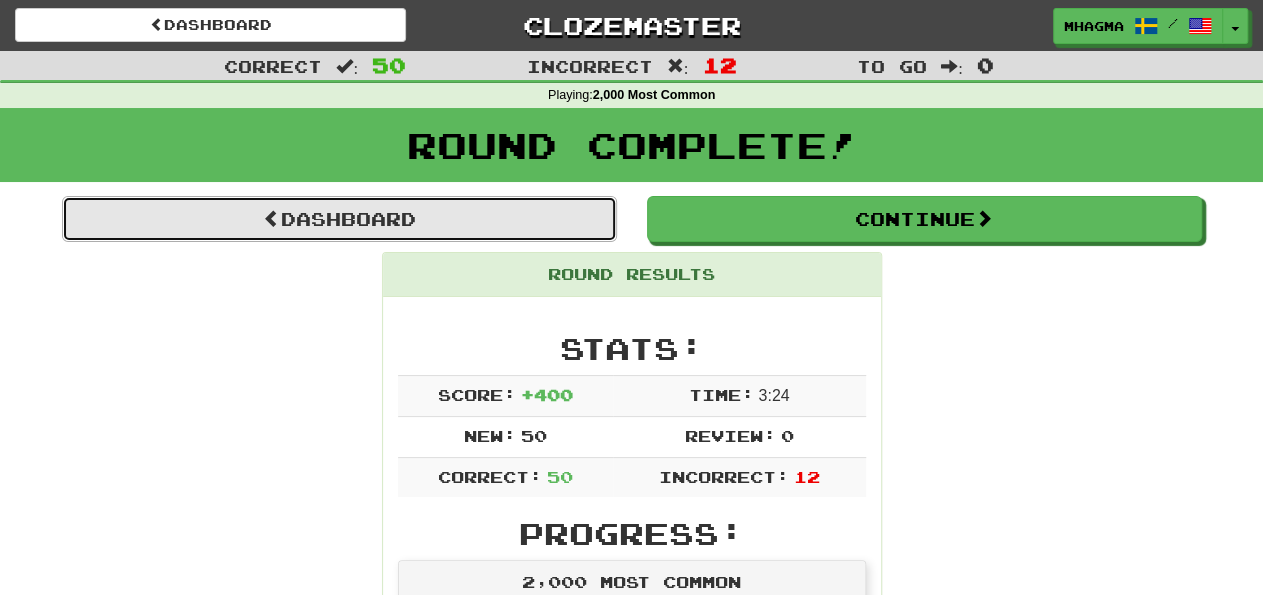 click on "Dashboard" at bounding box center [339, 219] 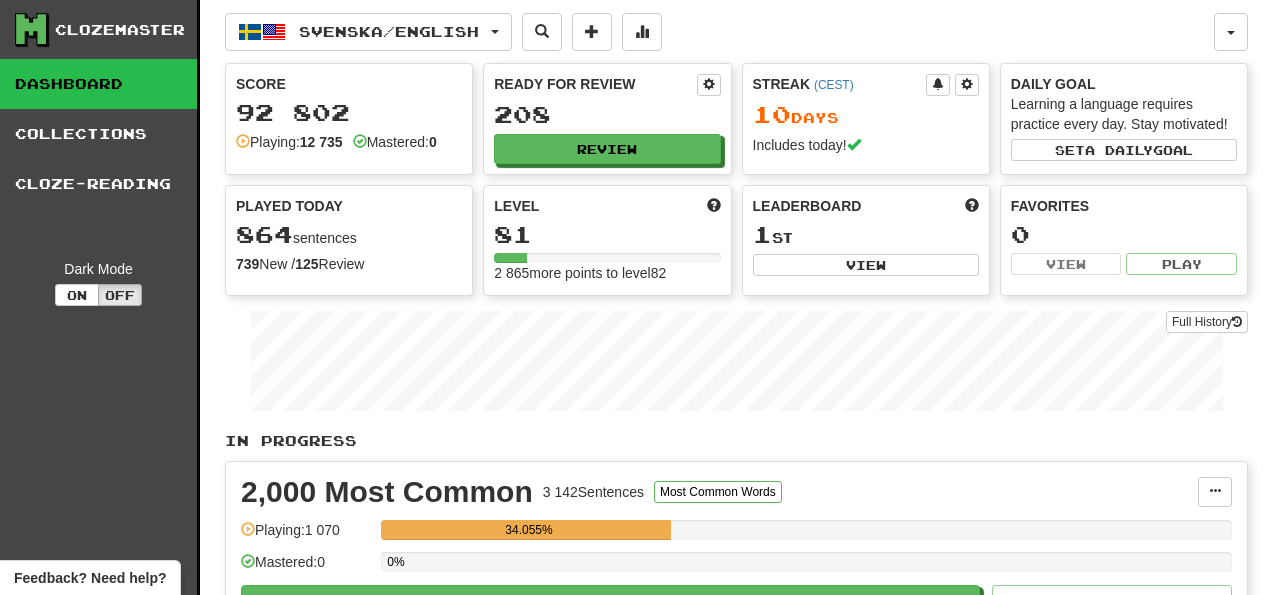 scroll, scrollTop: 0, scrollLeft: 0, axis: both 